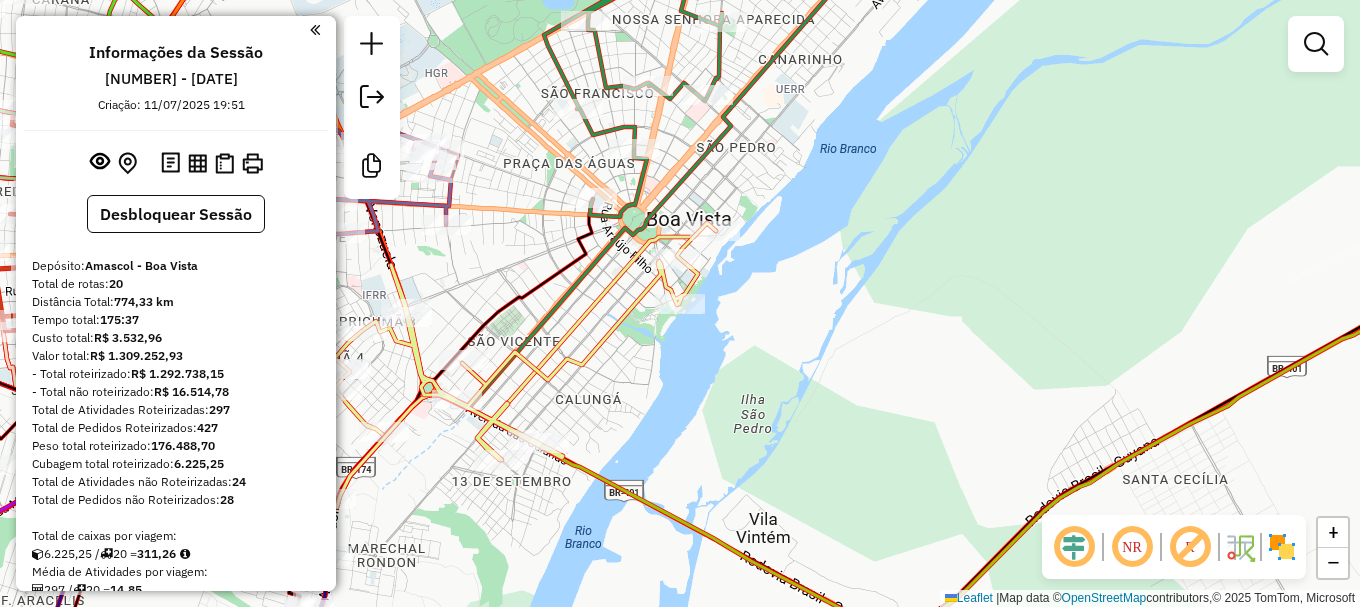scroll, scrollTop: 0, scrollLeft: 0, axis: both 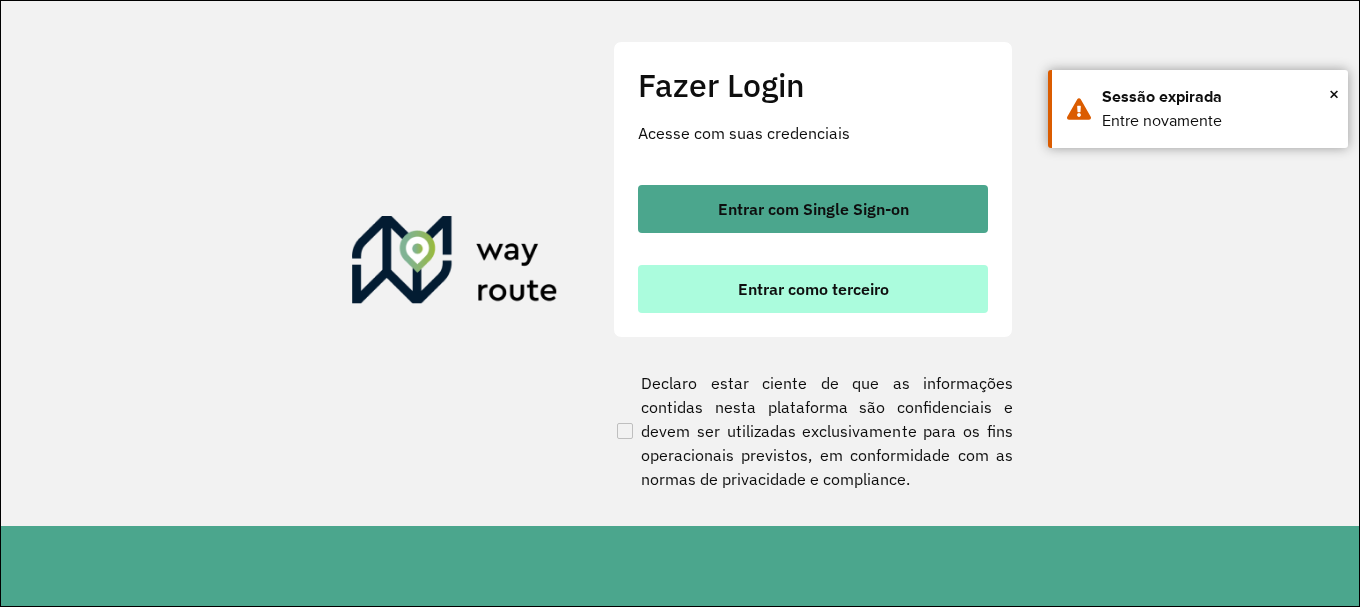 click on "Entrar como terceiro" at bounding box center (813, 289) 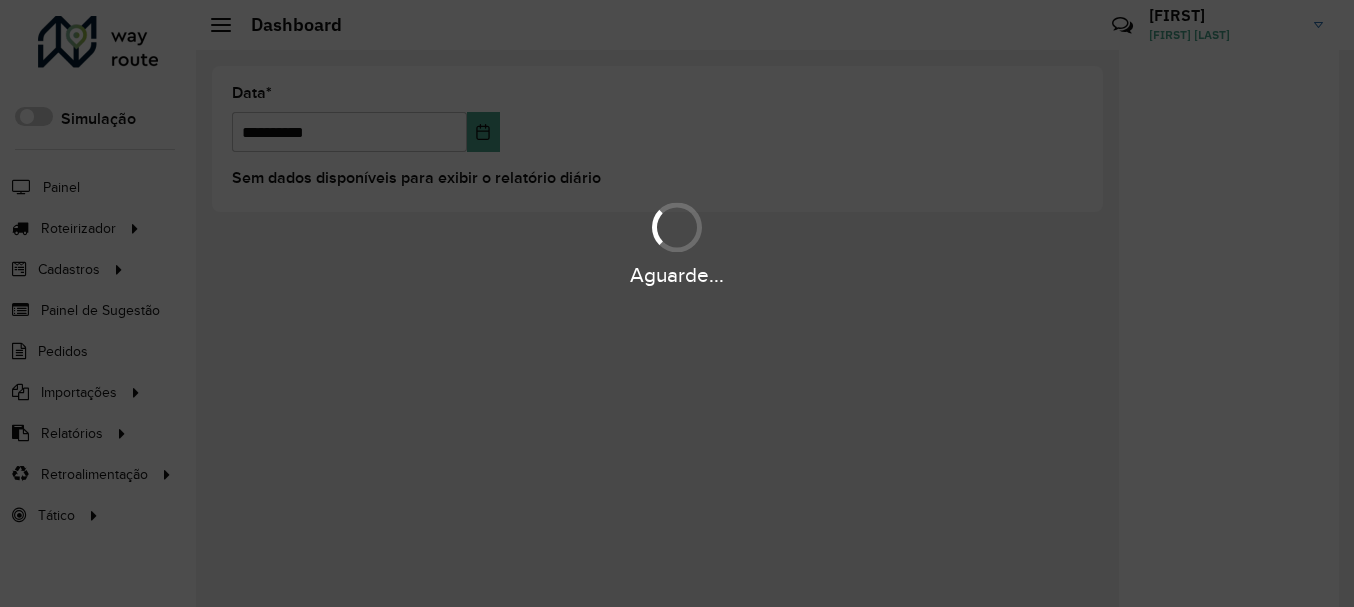 scroll, scrollTop: 0, scrollLeft: 0, axis: both 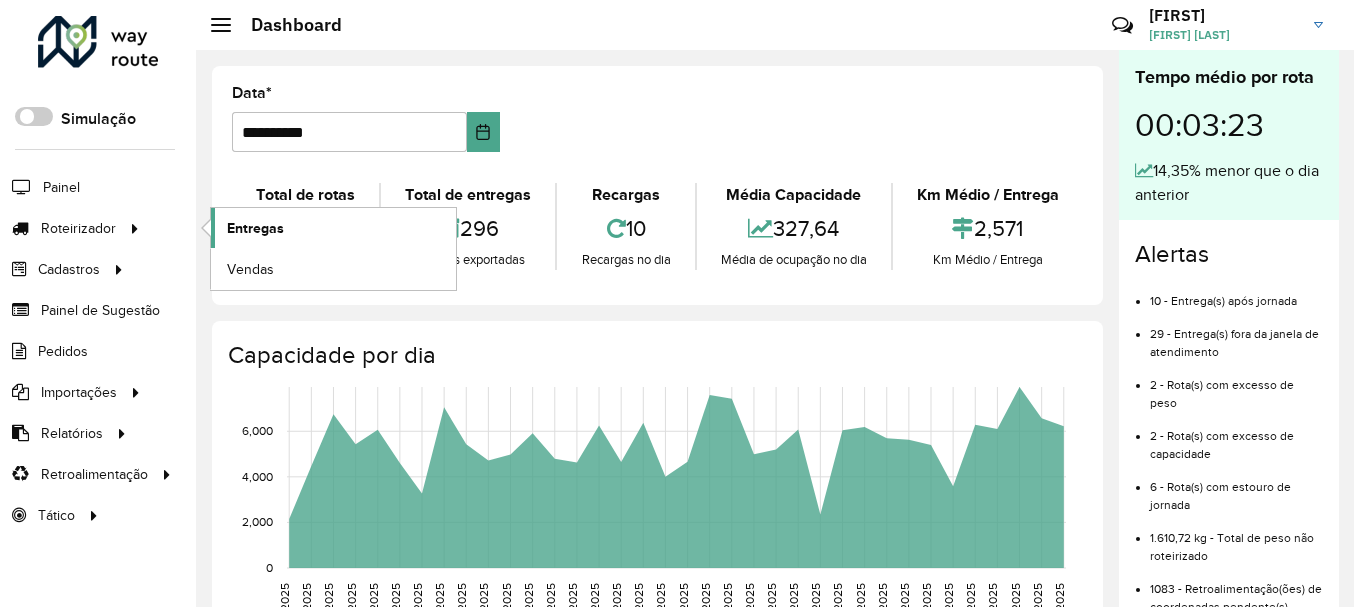 click on "Entregas" 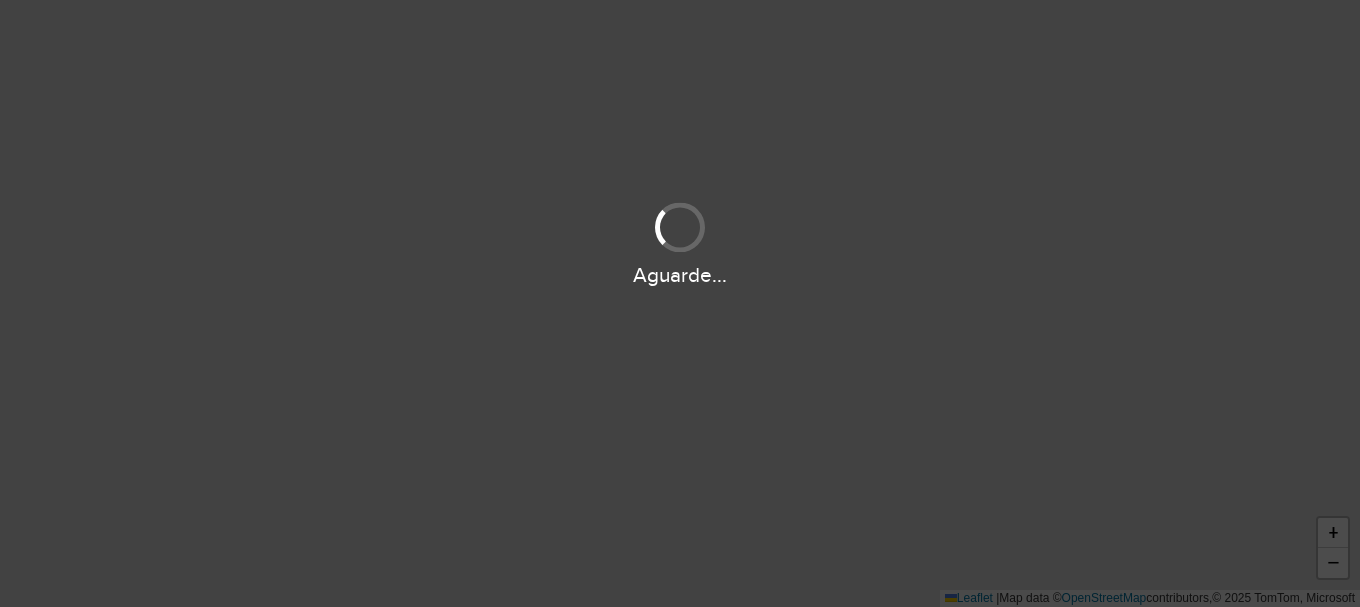 scroll, scrollTop: 0, scrollLeft: 0, axis: both 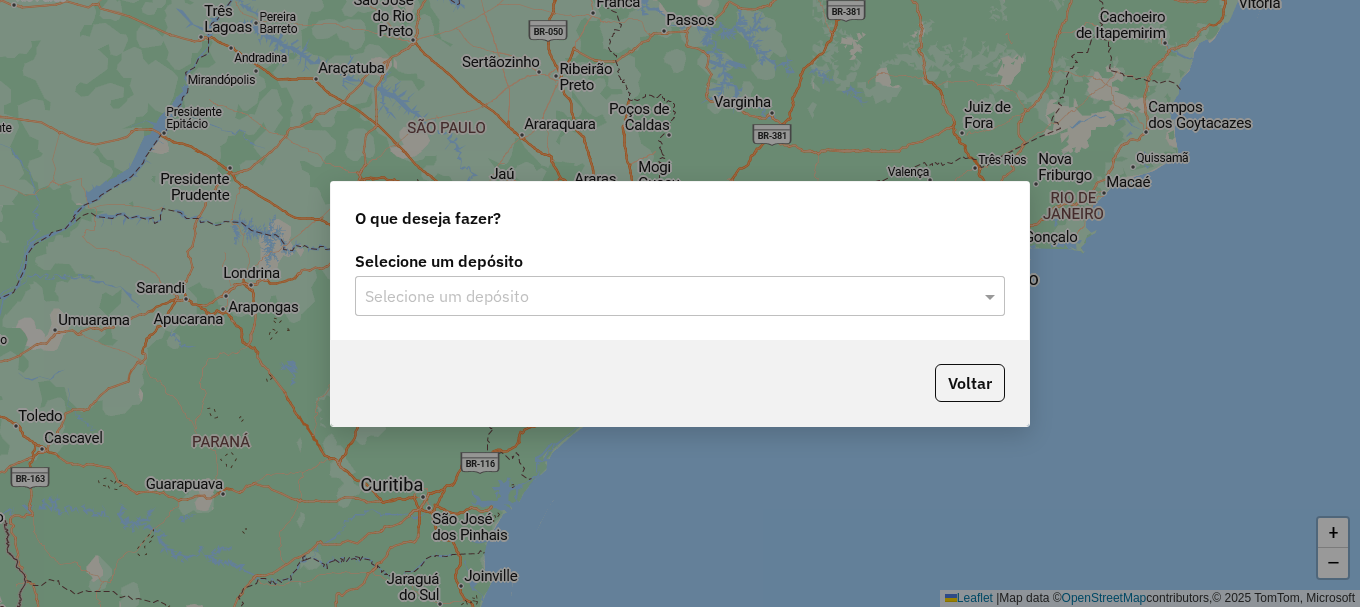 click 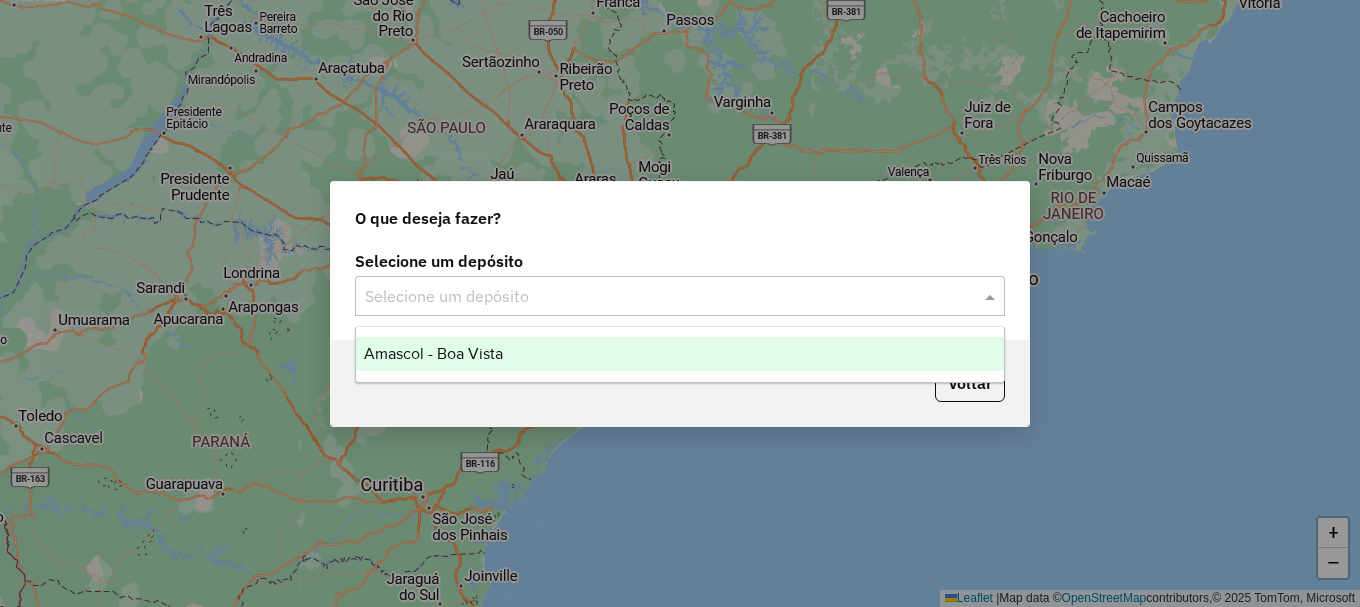 click on "Amascol - Boa Vista" at bounding box center (680, 354) 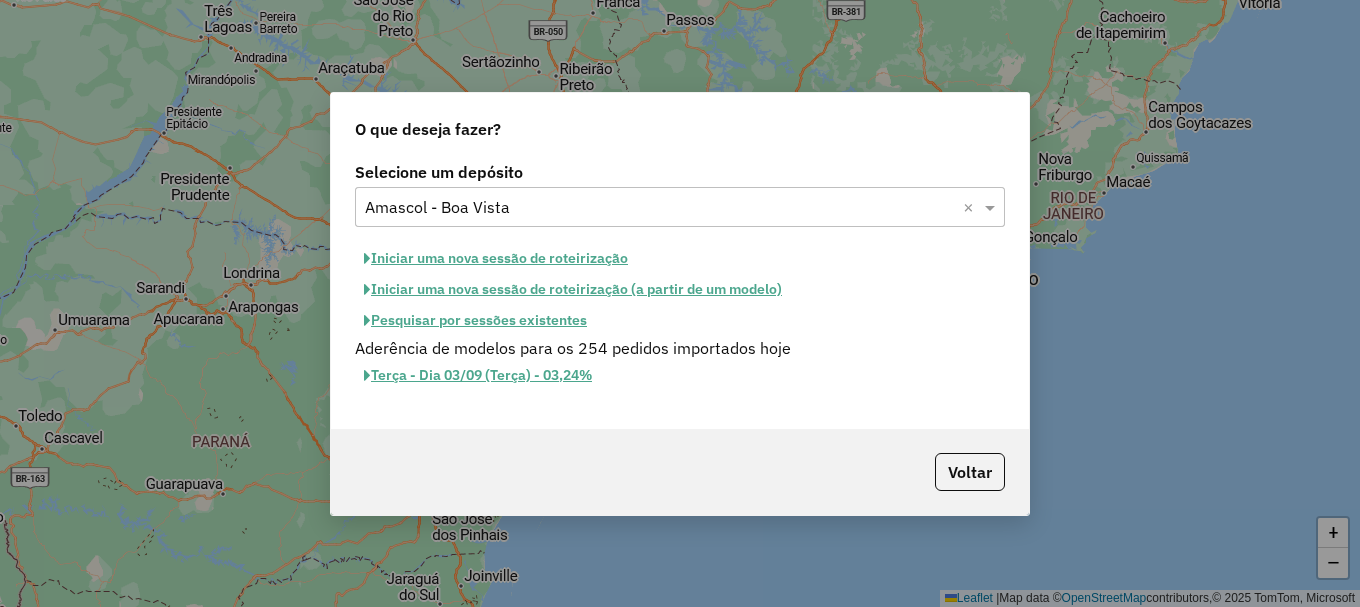click on "Iniciar uma nova sessão de roteirização" 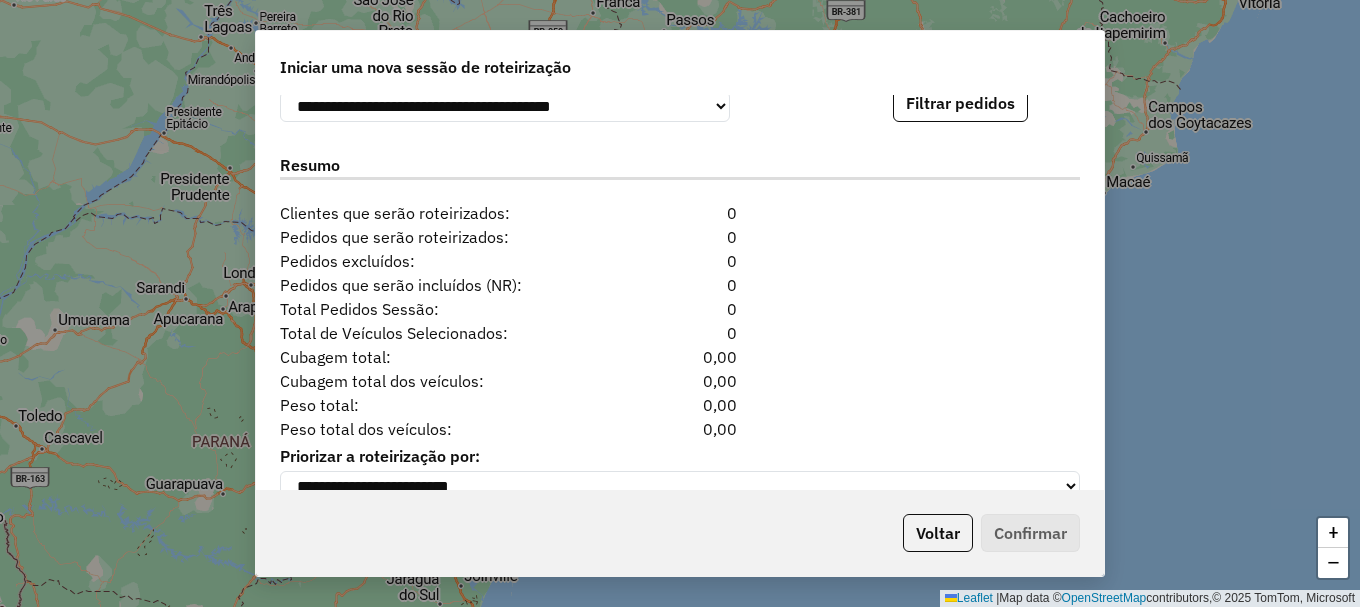 scroll, scrollTop: 2100, scrollLeft: 0, axis: vertical 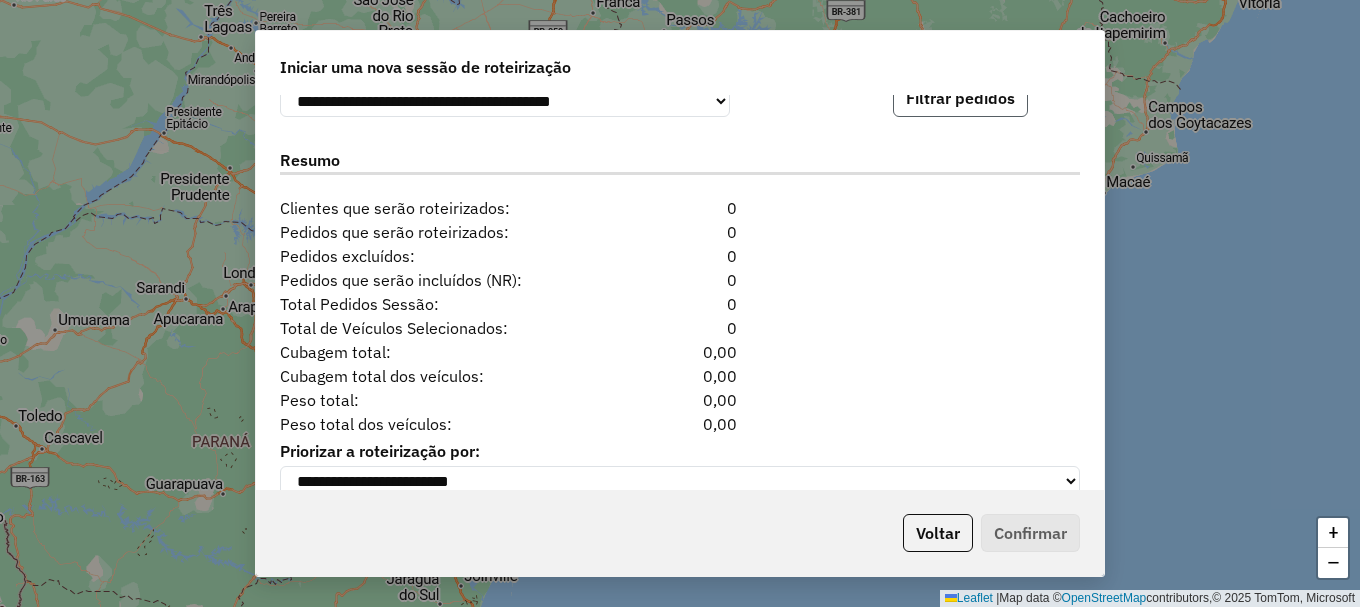 click on "Filtrar pedidos" 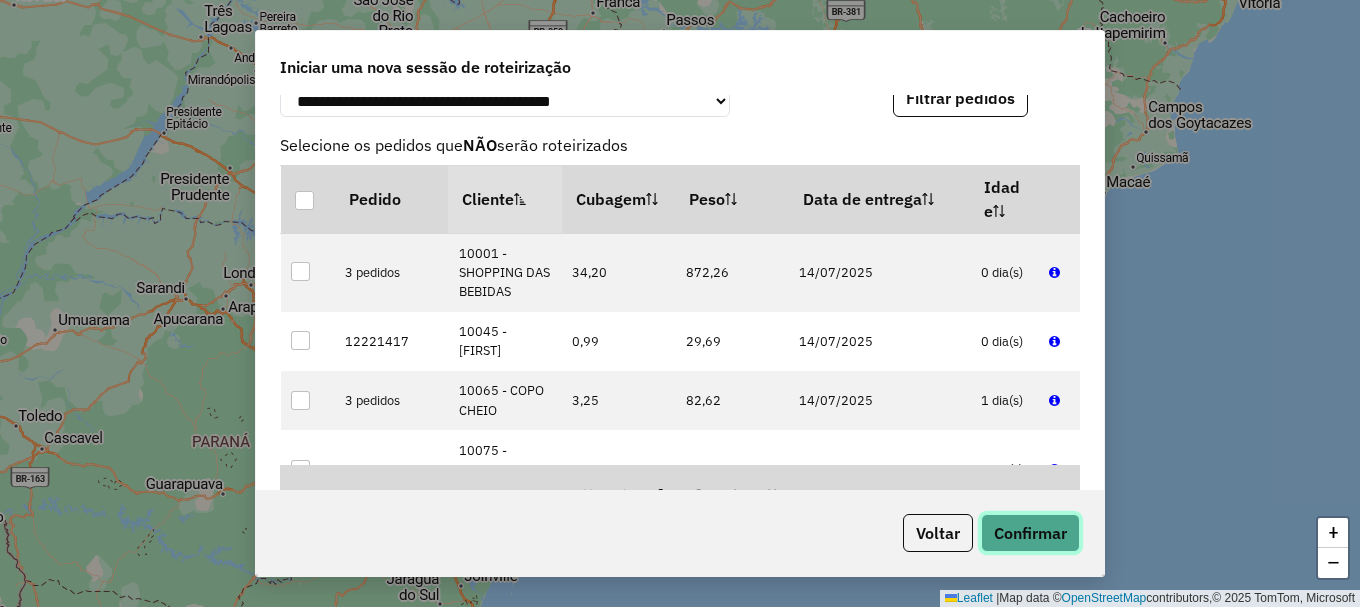 click on "Confirmar" 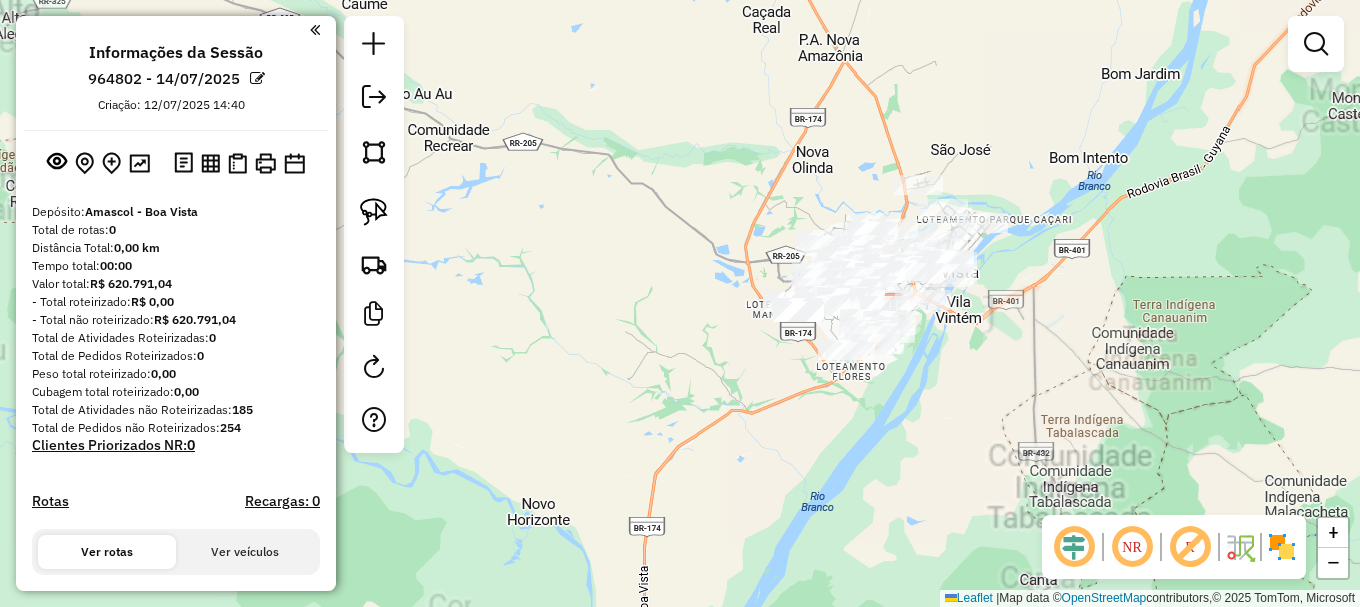 scroll, scrollTop: 377, scrollLeft: 0, axis: vertical 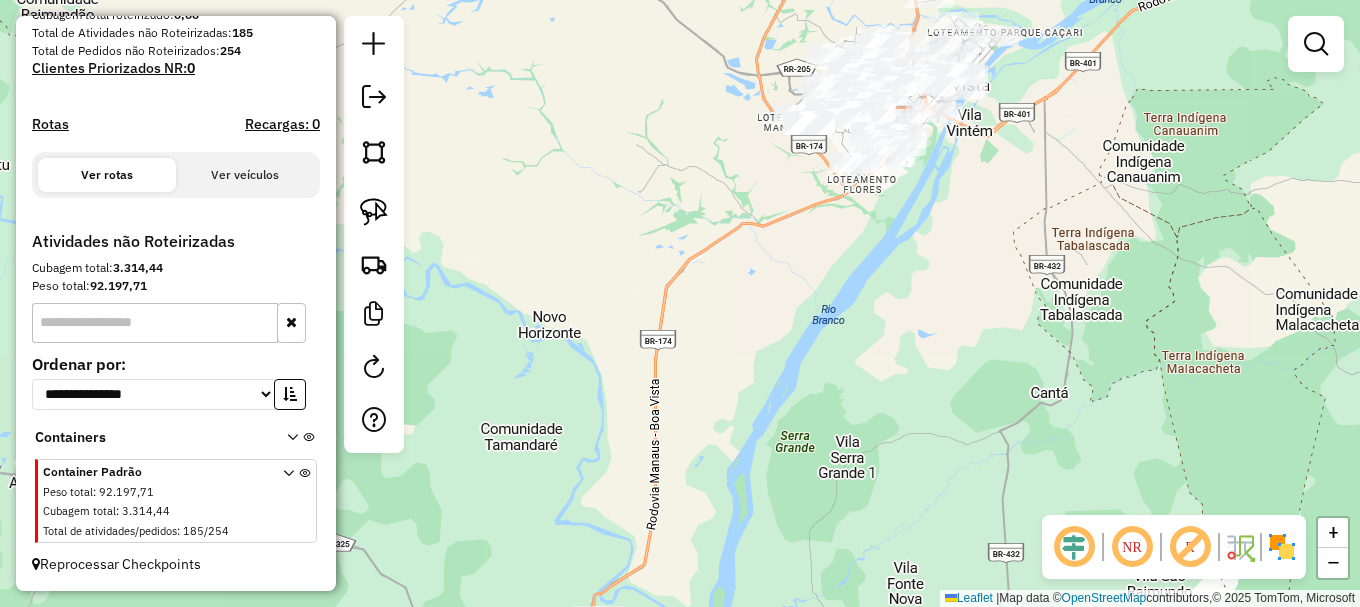 drag, startPoint x: 700, startPoint y: 502, endPoint x: 718, endPoint y: 110, distance: 392.41306 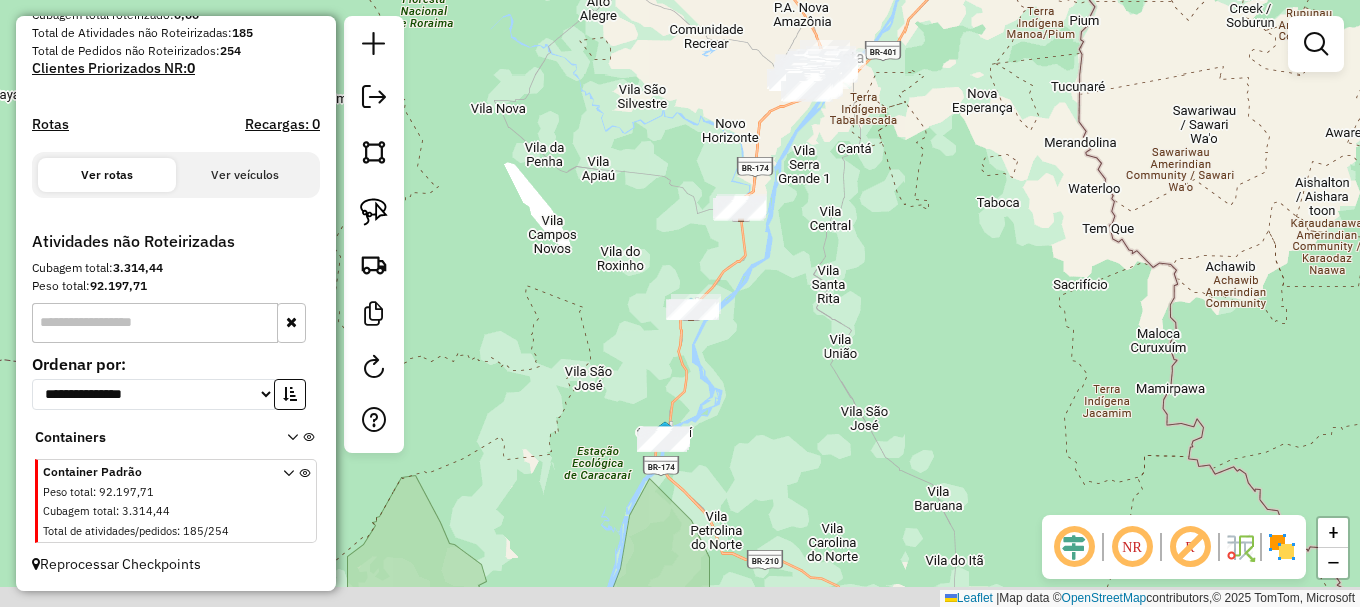 drag, startPoint x: 818, startPoint y: 448, endPoint x: 870, endPoint y: 149, distance: 303.48807 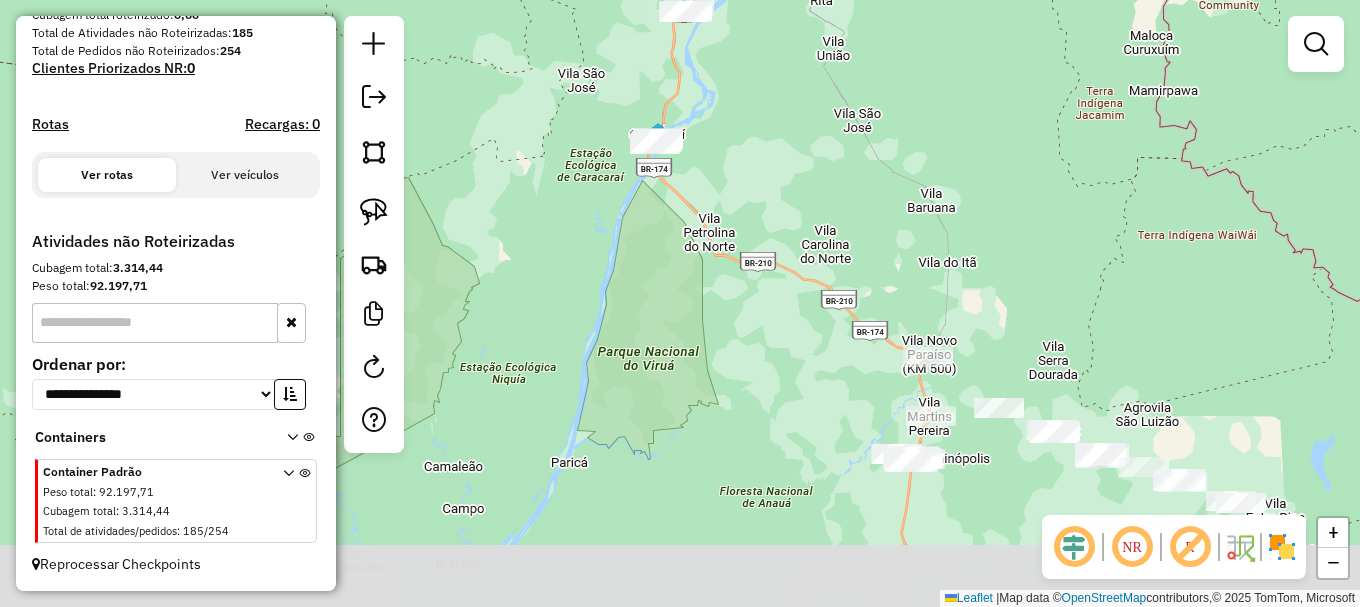 drag, startPoint x: 866, startPoint y: 343, endPoint x: 823, endPoint y: 277, distance: 78.77182 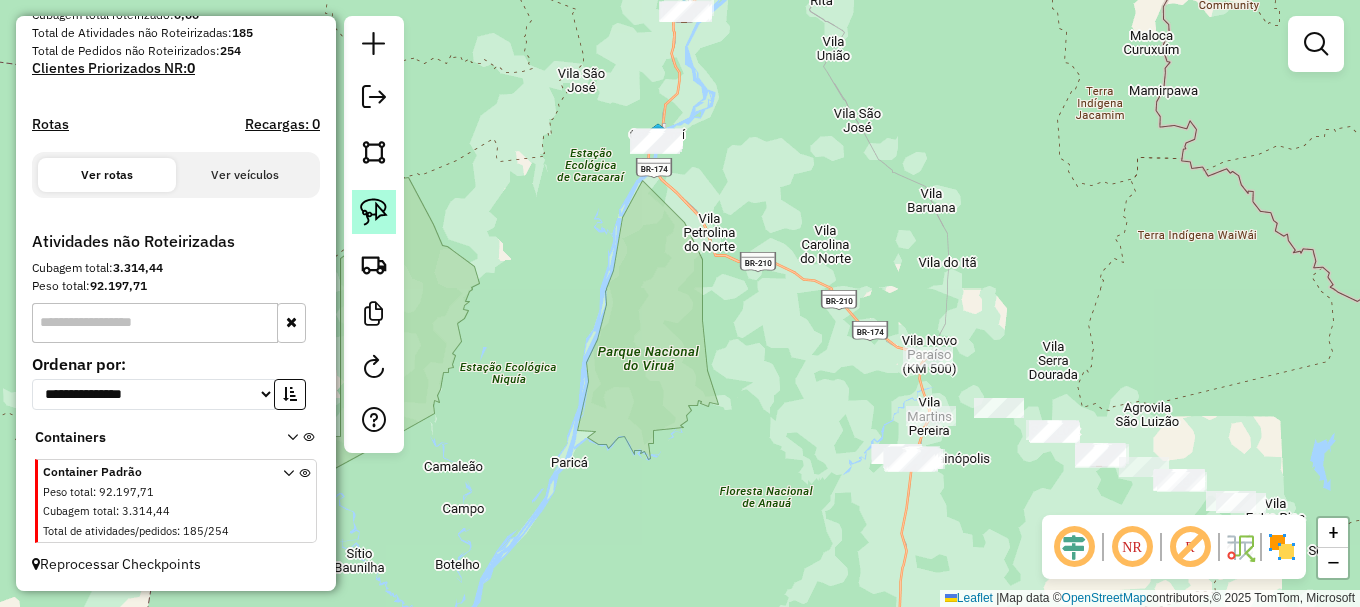 click 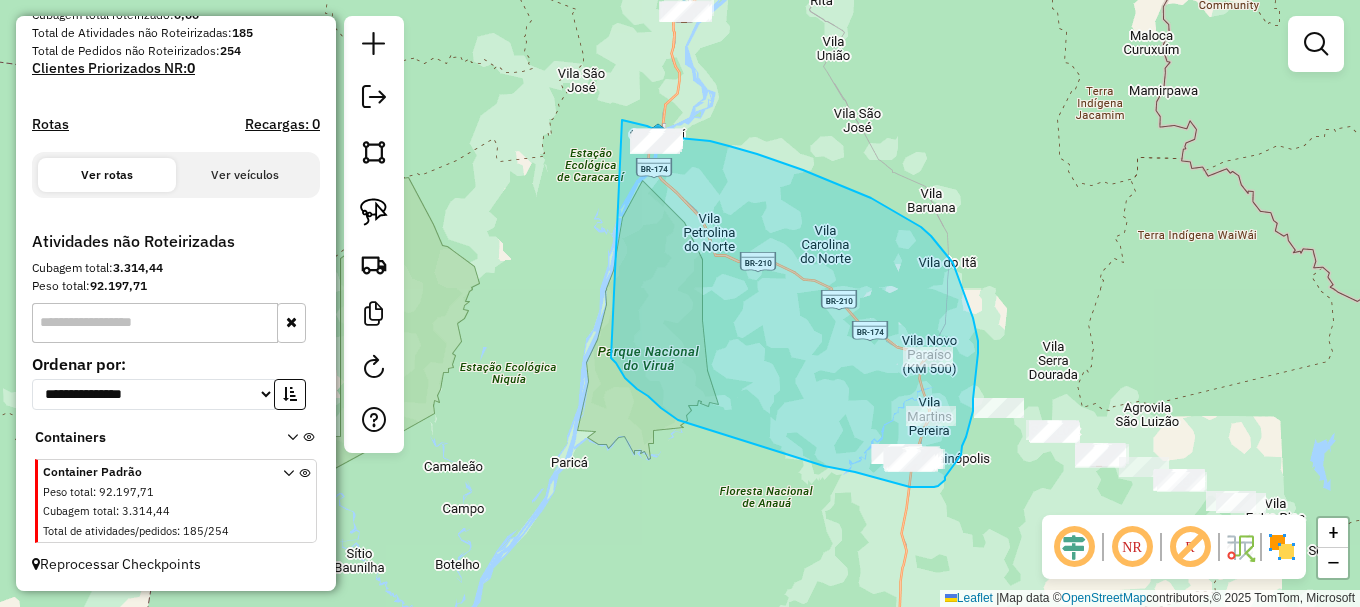 drag, startPoint x: 616, startPoint y: 363, endPoint x: 622, endPoint y: 120, distance: 243.07407 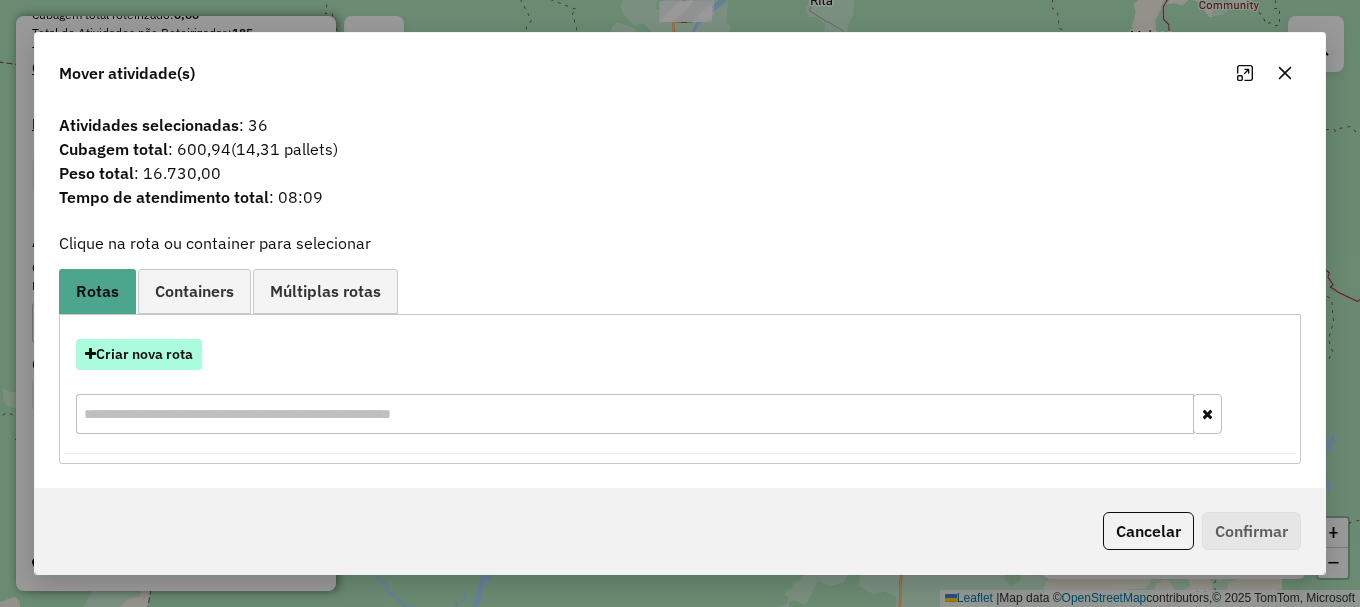 click on "Criar nova rota" at bounding box center [139, 354] 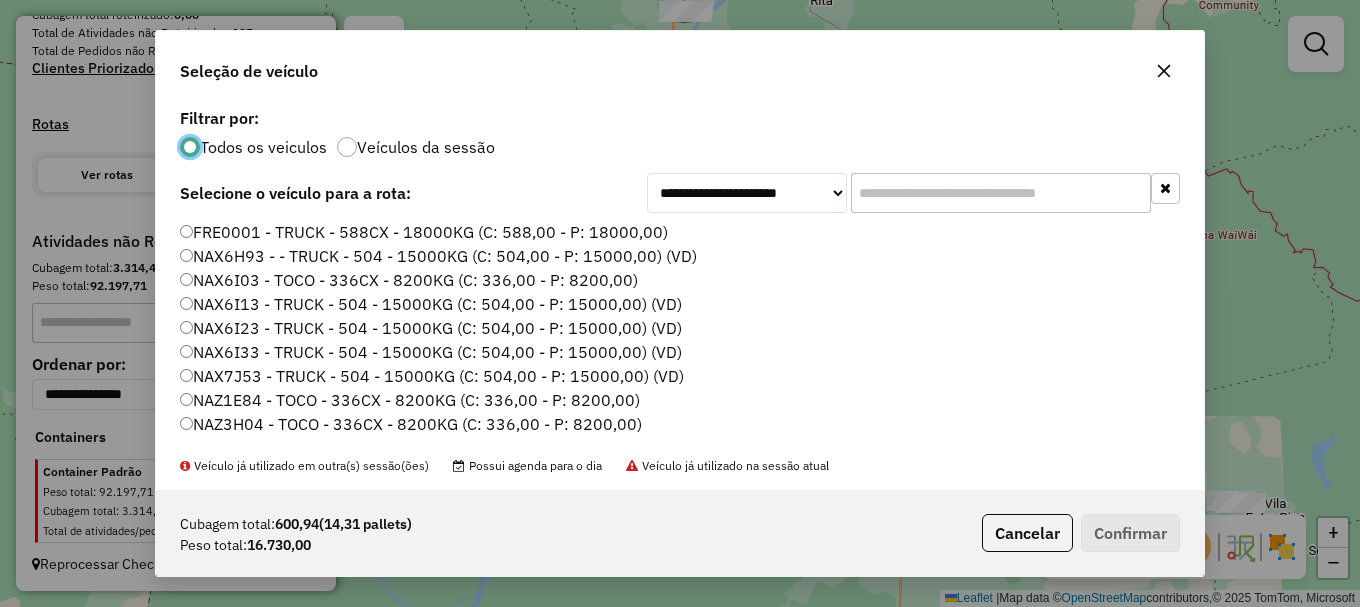 scroll, scrollTop: 11, scrollLeft: 6, axis: both 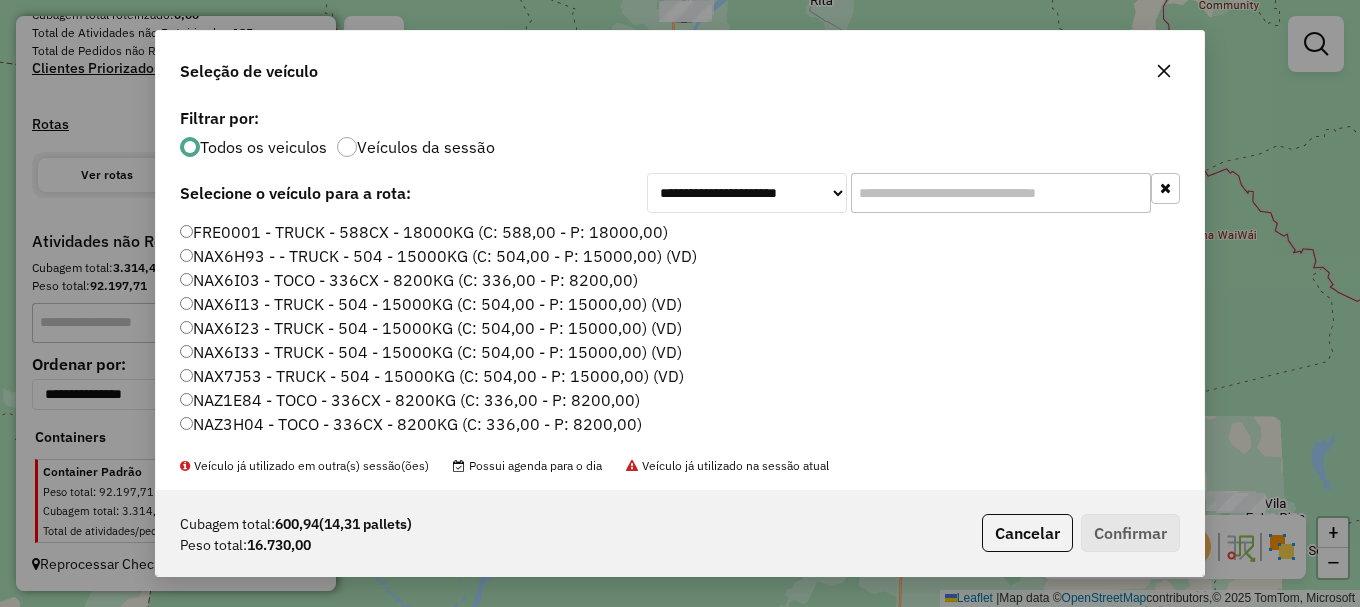 click on "NAX6H93 -  - TRUCK - 504 - 15000KG (C: 504,00 - P: 15000,00) (VD)" 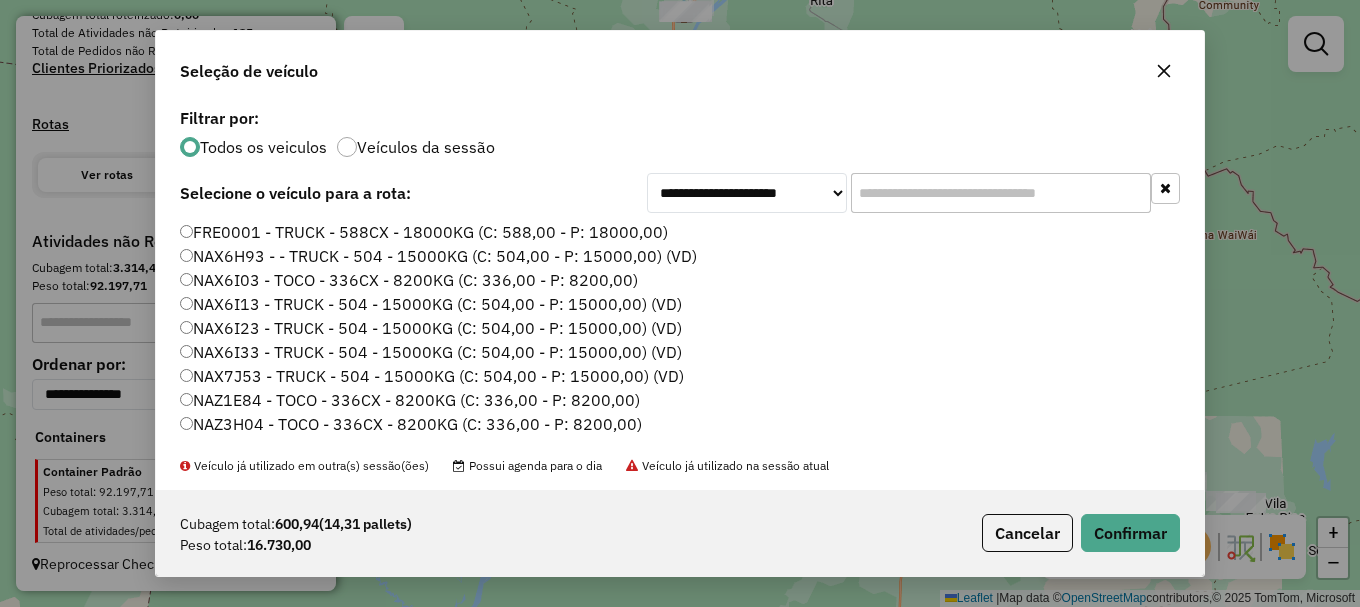 scroll, scrollTop: 118, scrollLeft: 0, axis: vertical 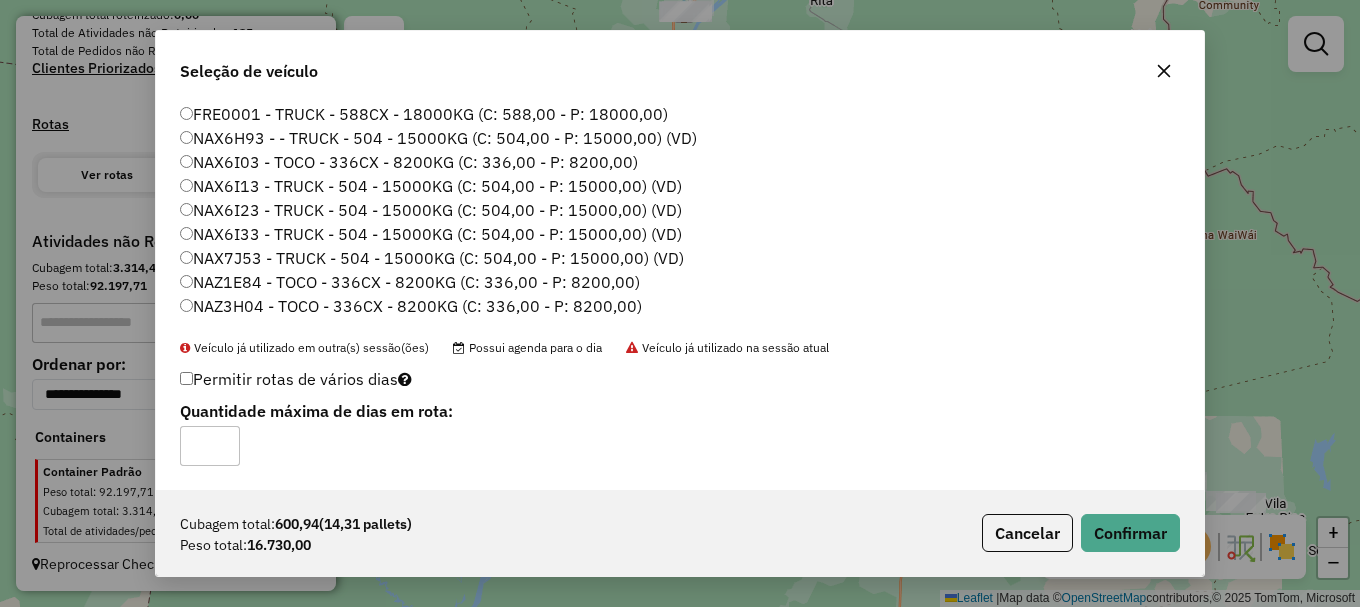 type on "*" 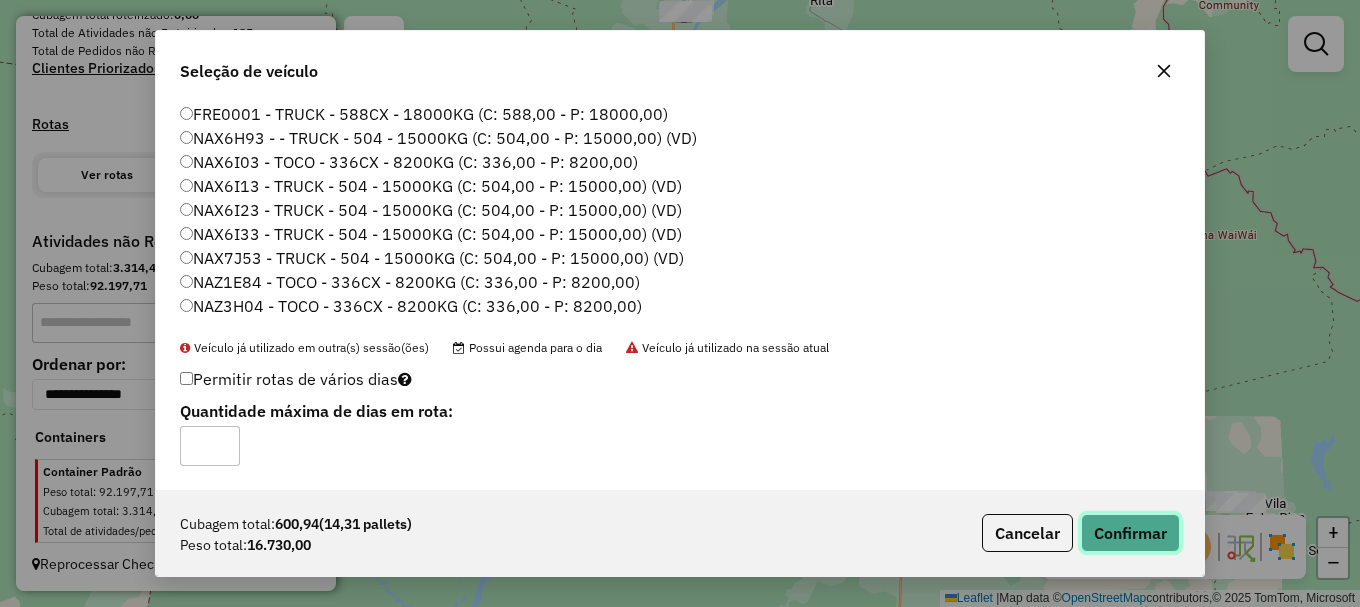 click on "Confirmar" 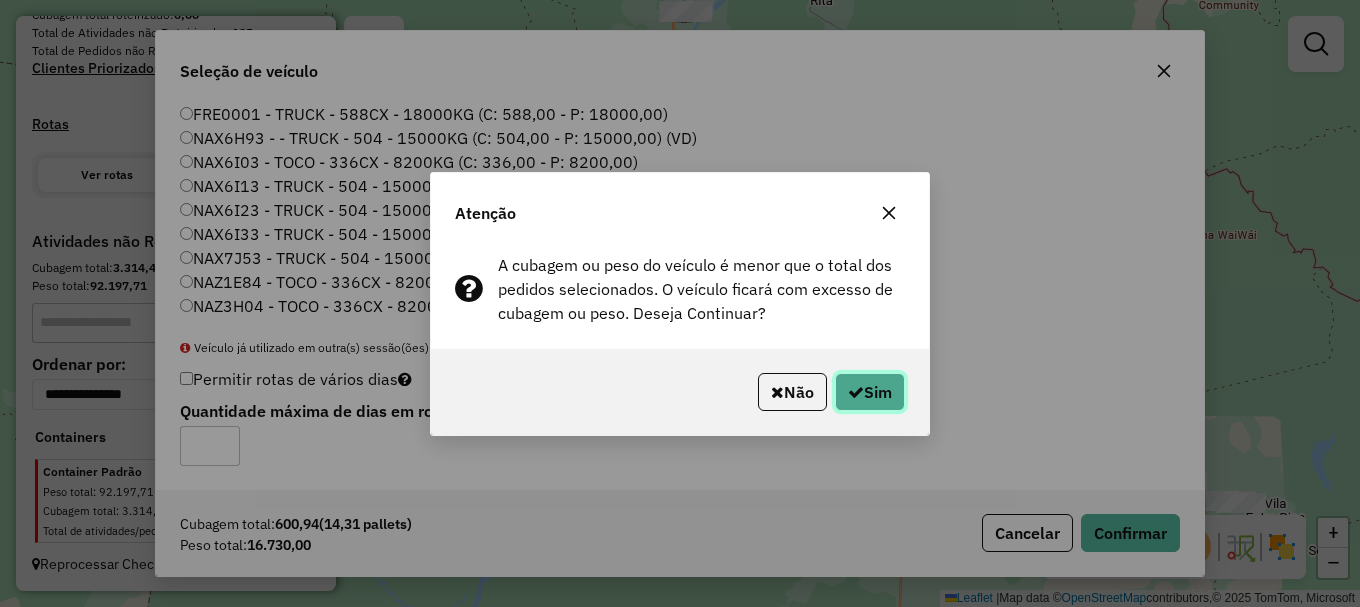click on "Sim" 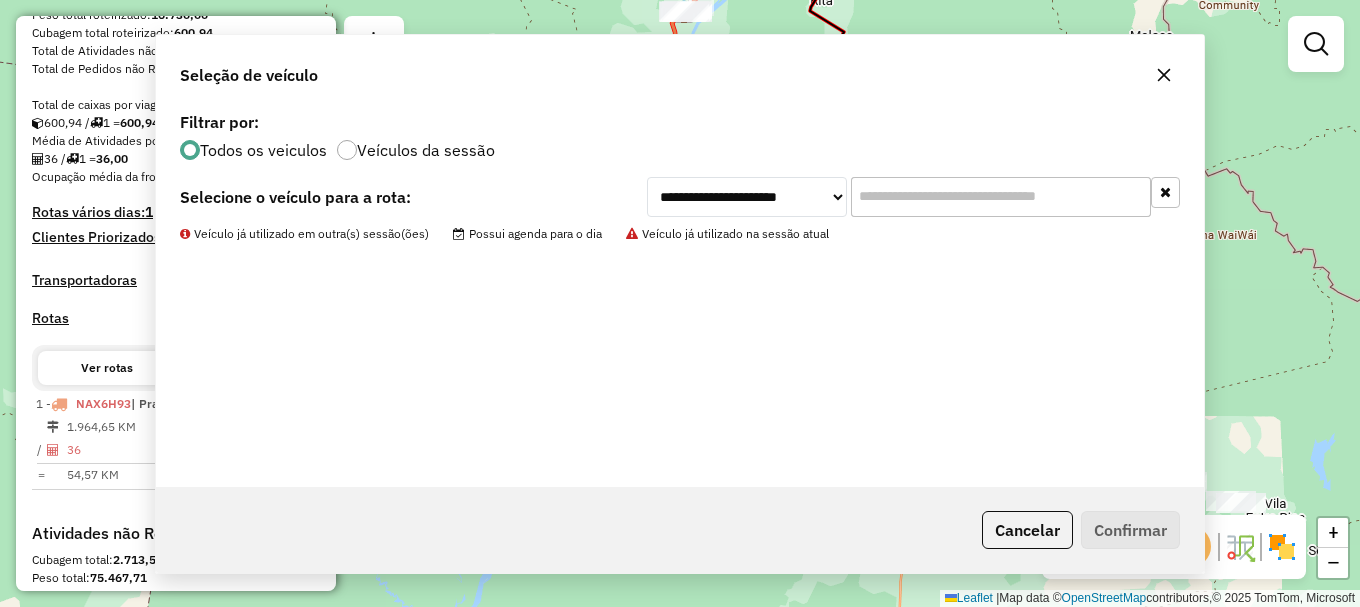 scroll, scrollTop: 395, scrollLeft: 0, axis: vertical 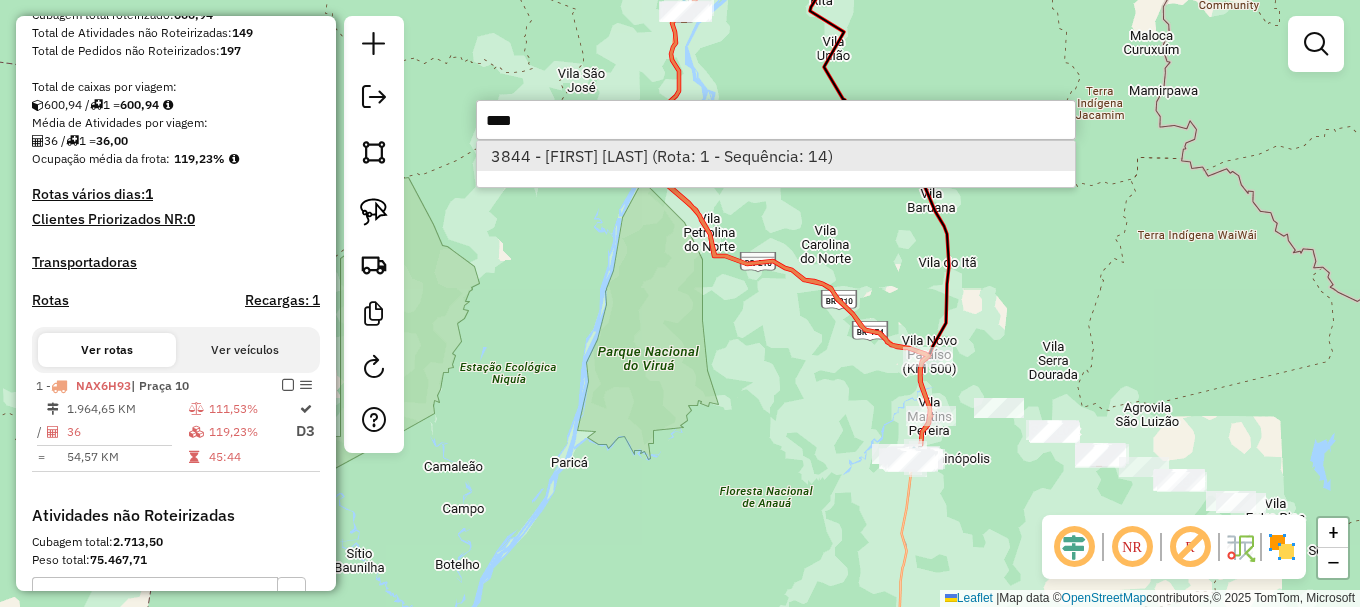 type on "****" 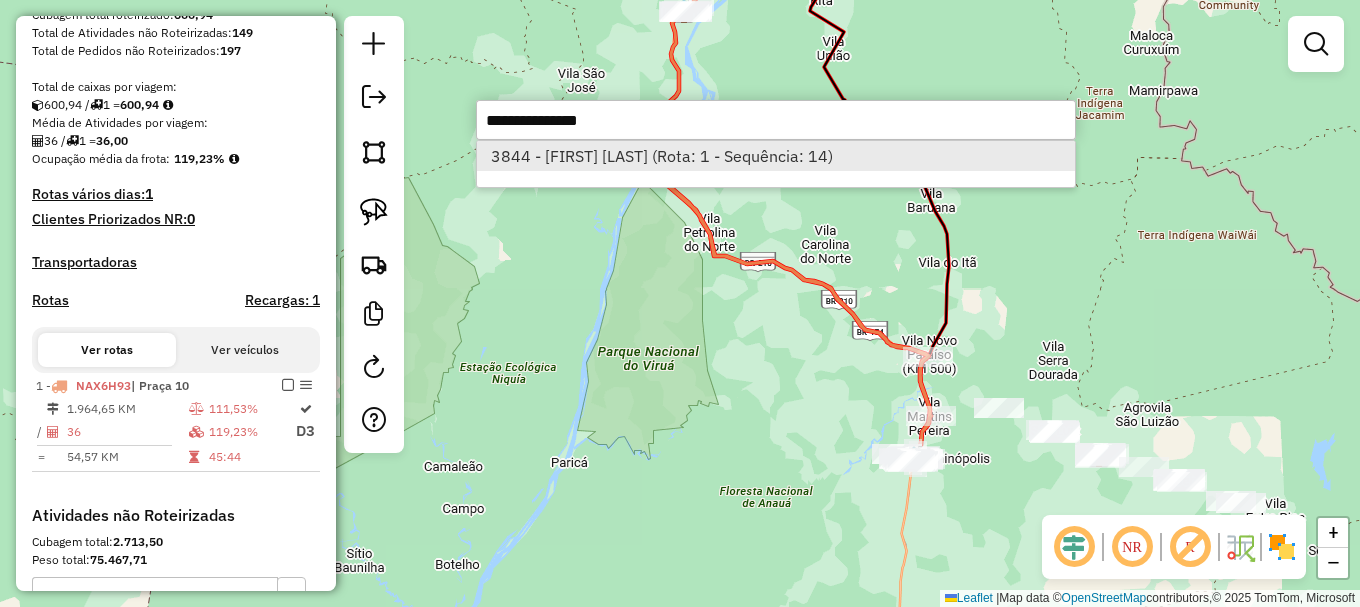 select on "**********" 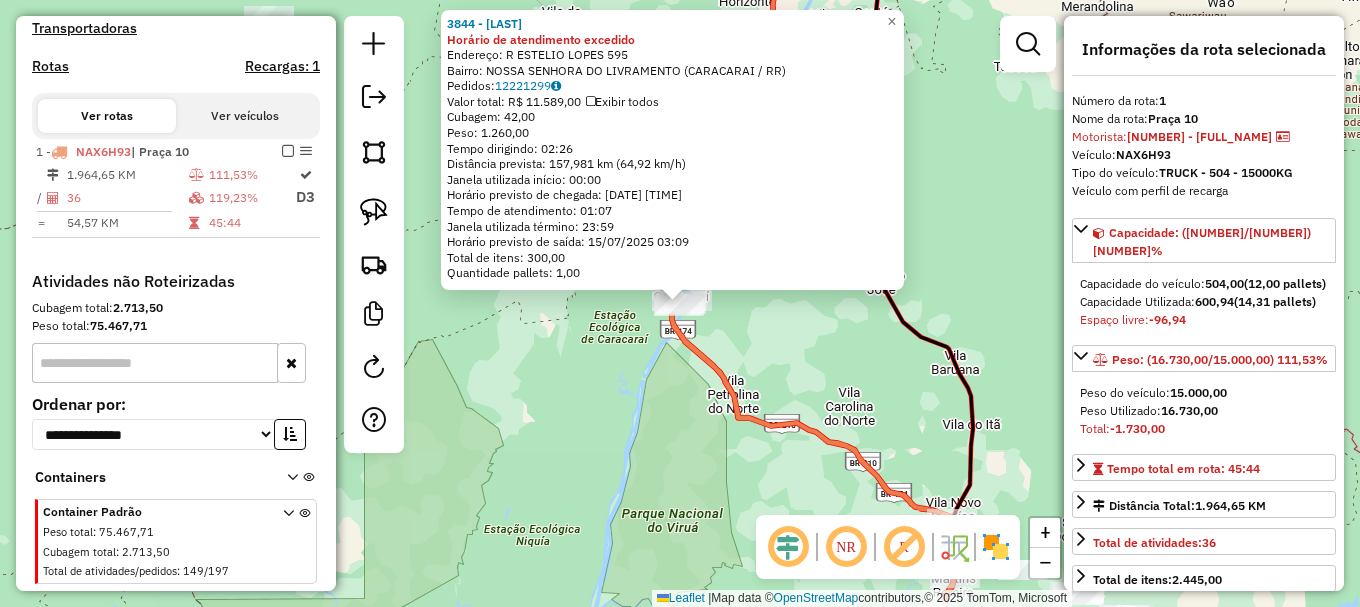 scroll, scrollTop: 670, scrollLeft: 0, axis: vertical 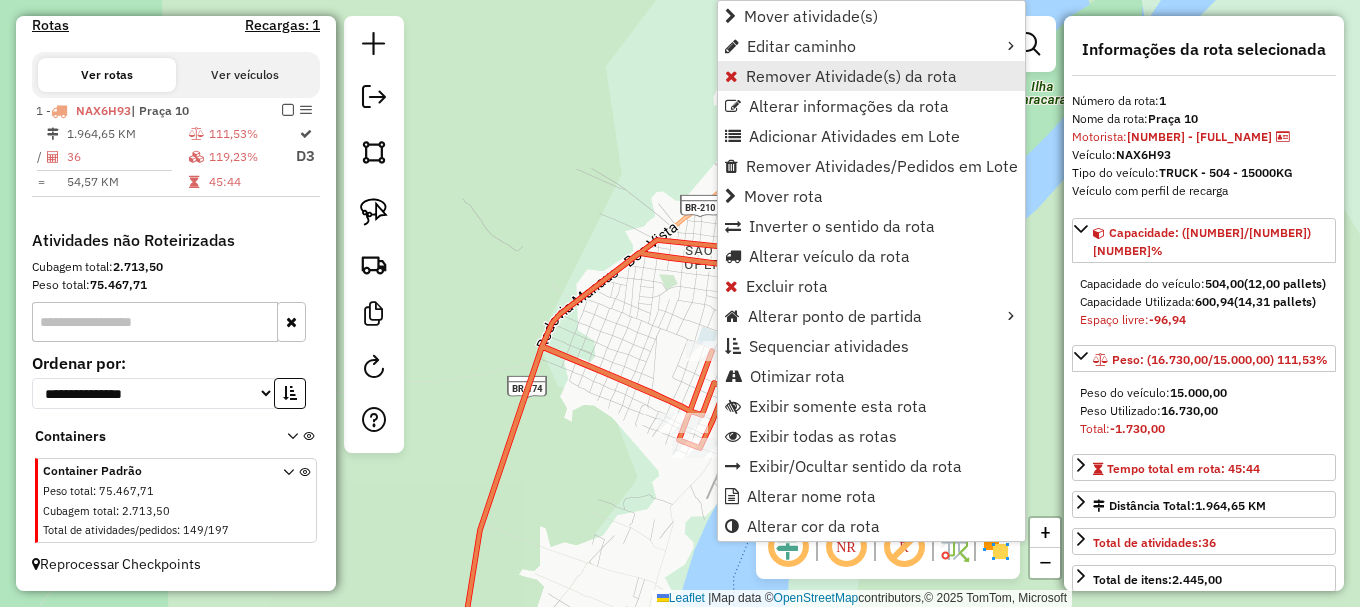 click on "Remover Atividade(s) da rota" at bounding box center [851, 76] 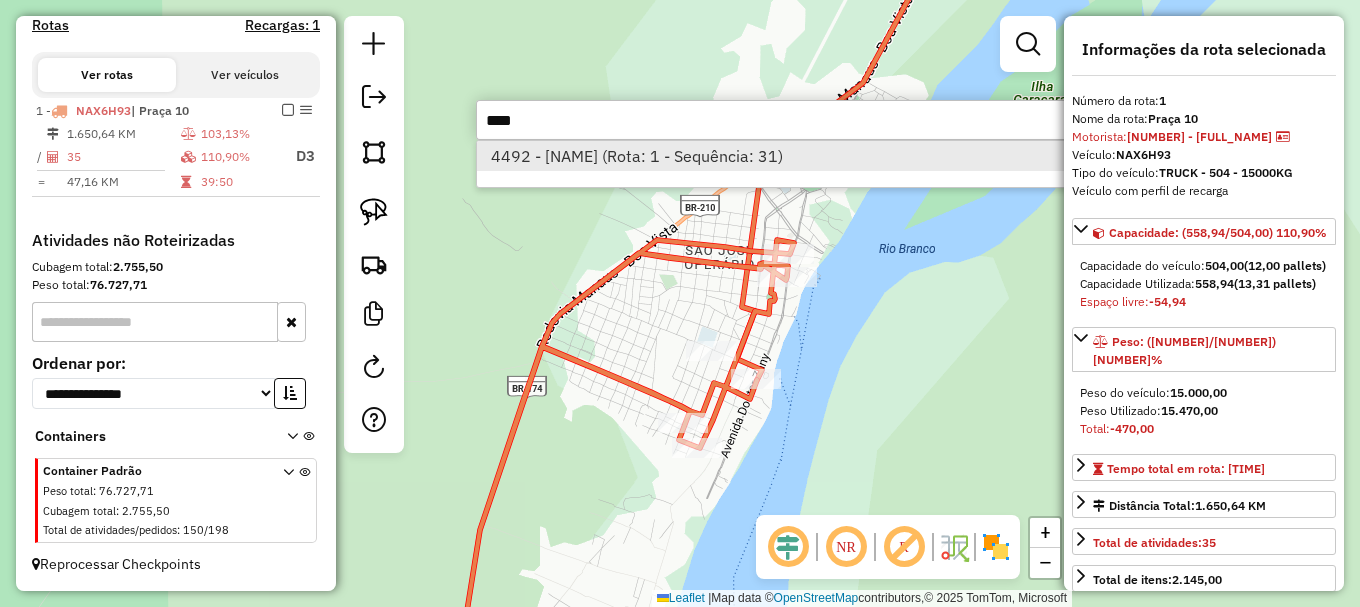 type on "****" 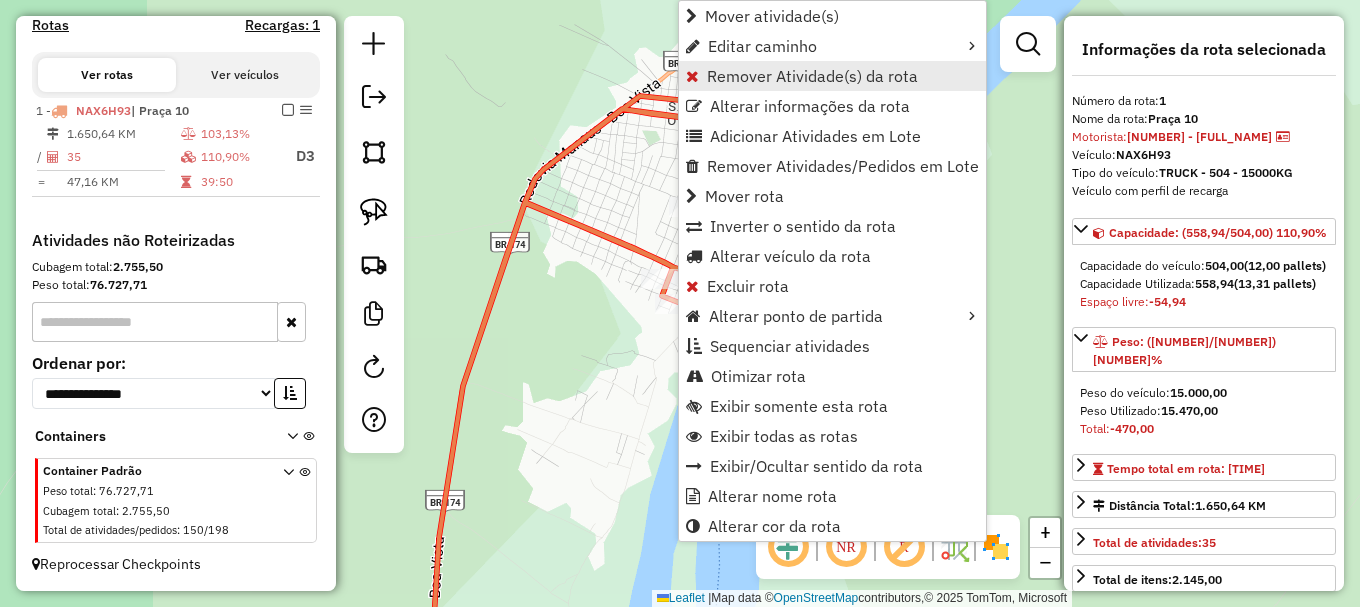 click on "Remover Atividade(s) da rota" at bounding box center [812, 76] 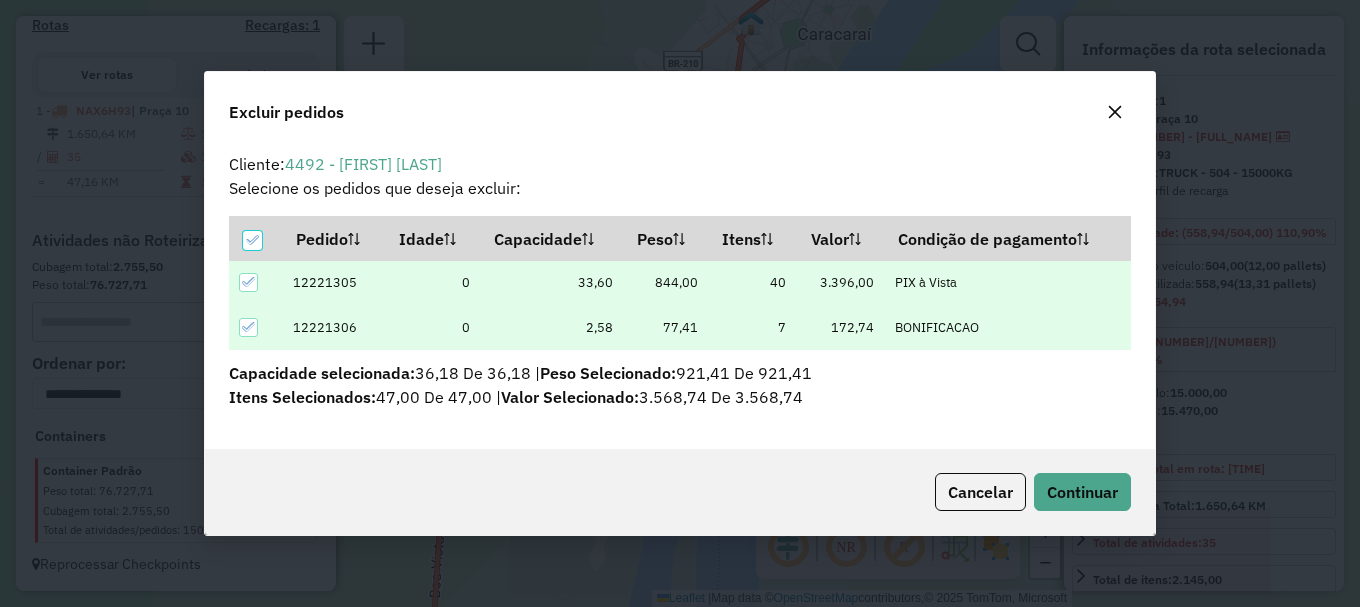 scroll, scrollTop: 0, scrollLeft: 0, axis: both 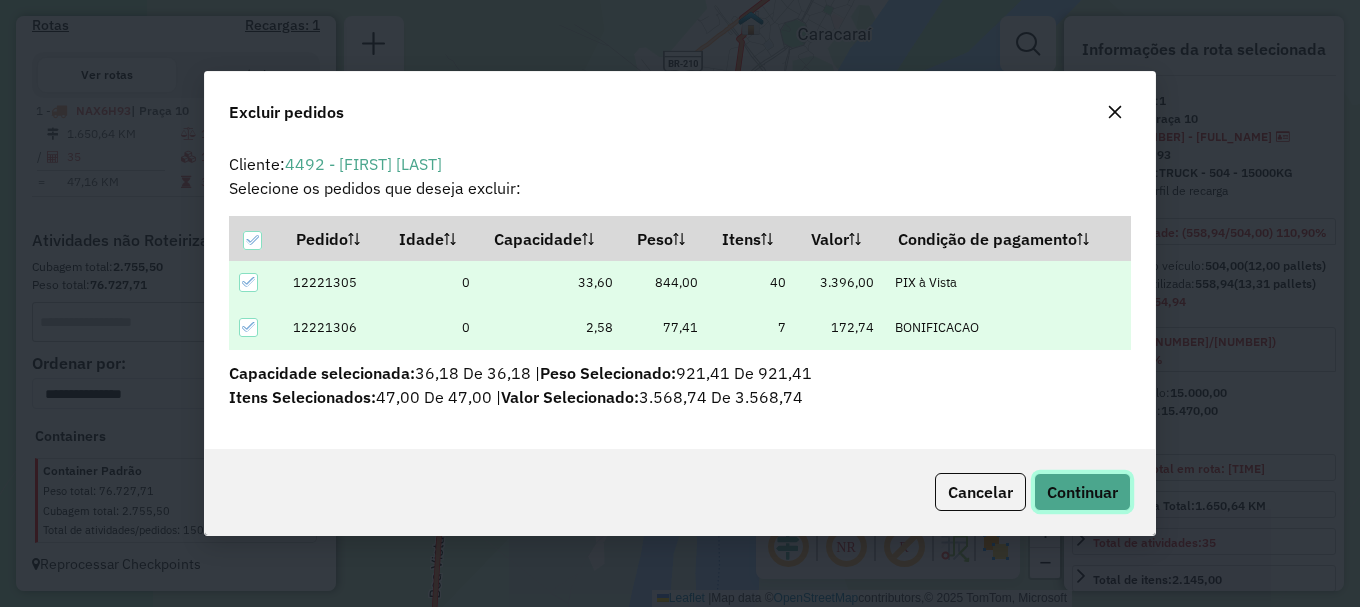 click on "Continuar" 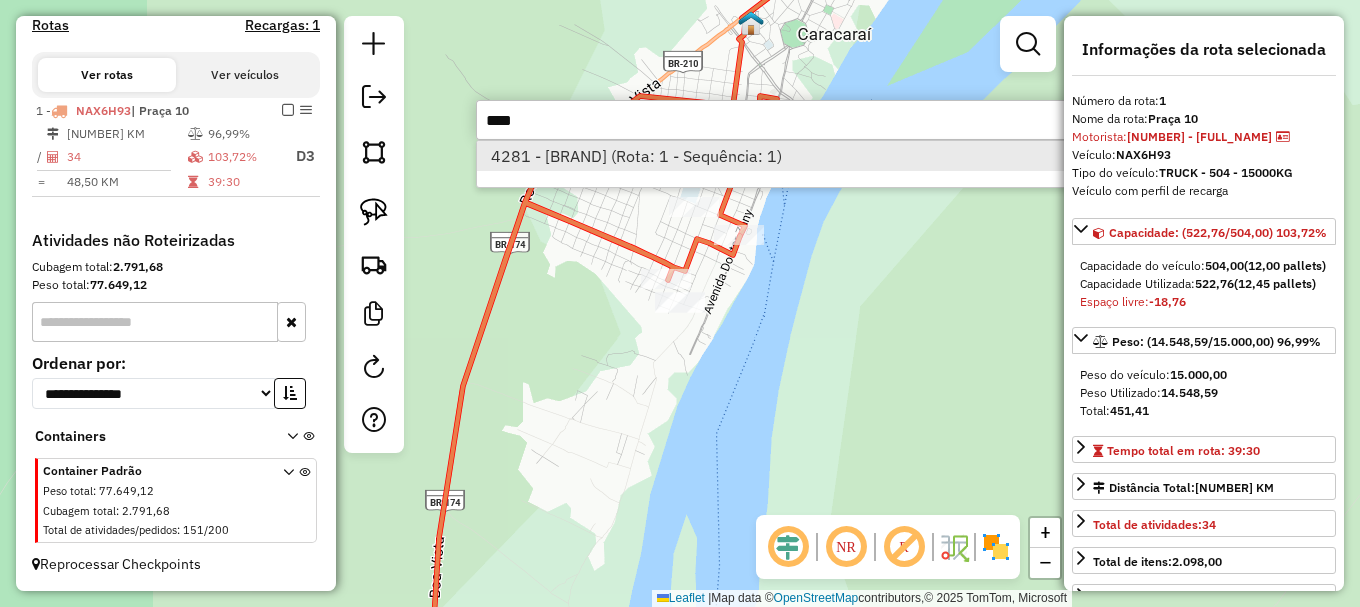 type on "****" 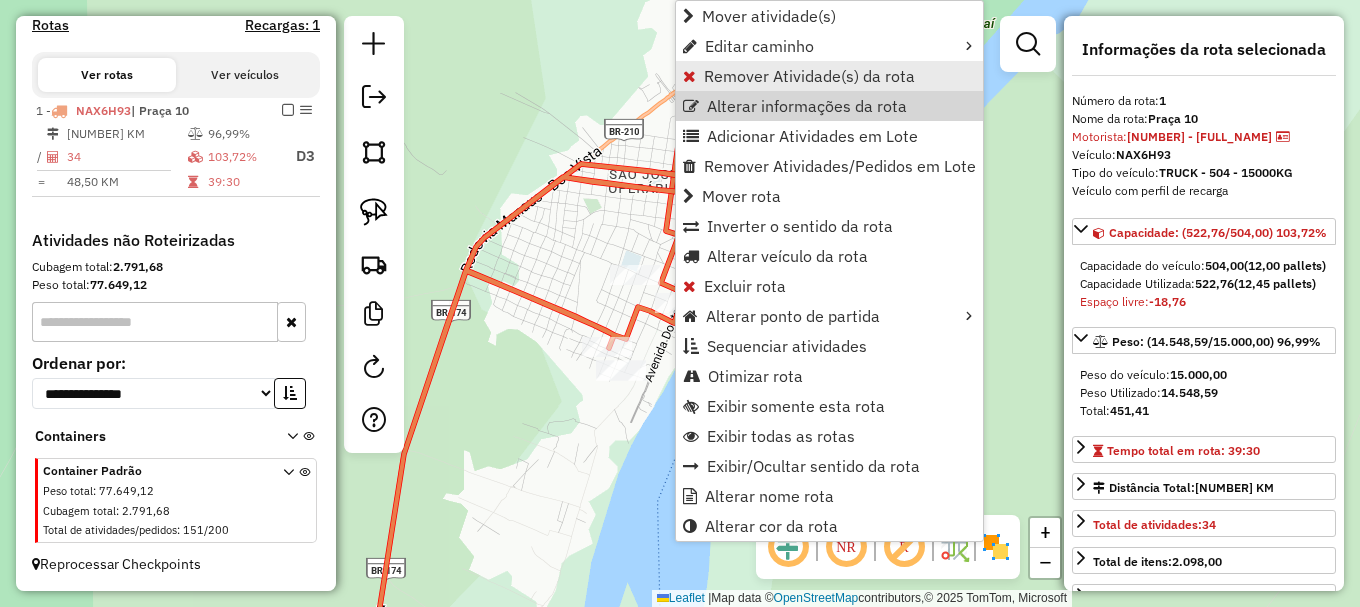 click on "Remover Atividade(s) da rota" at bounding box center (809, 76) 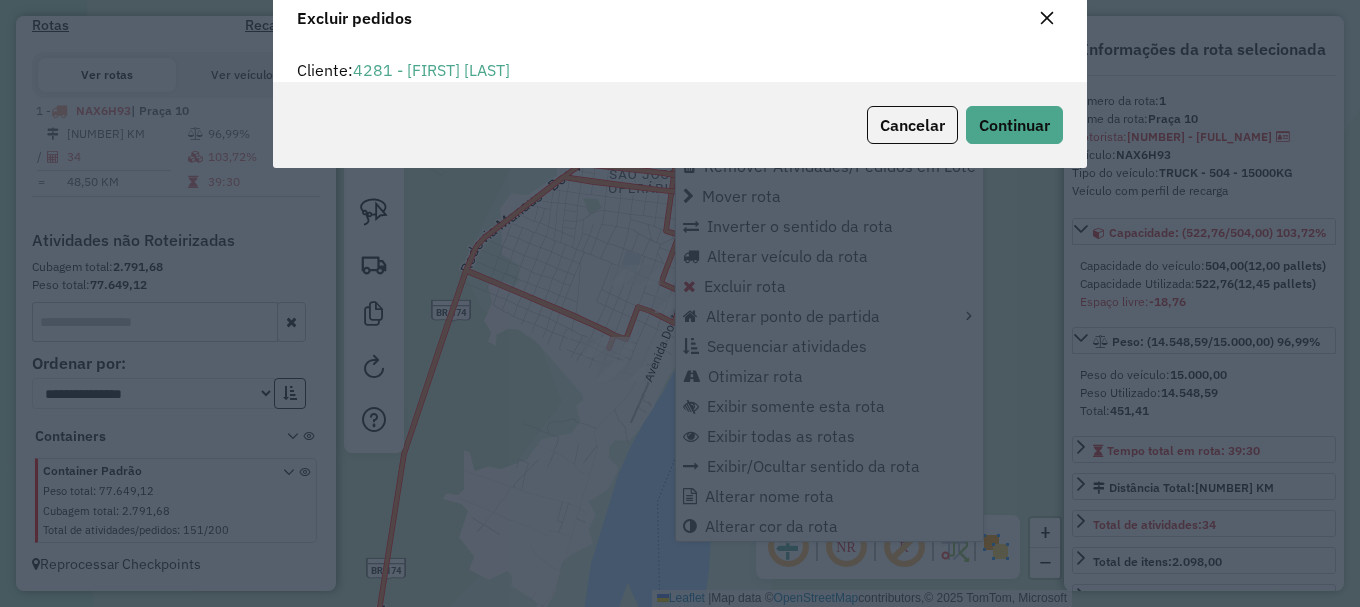 scroll, scrollTop: 12, scrollLeft: 6, axis: both 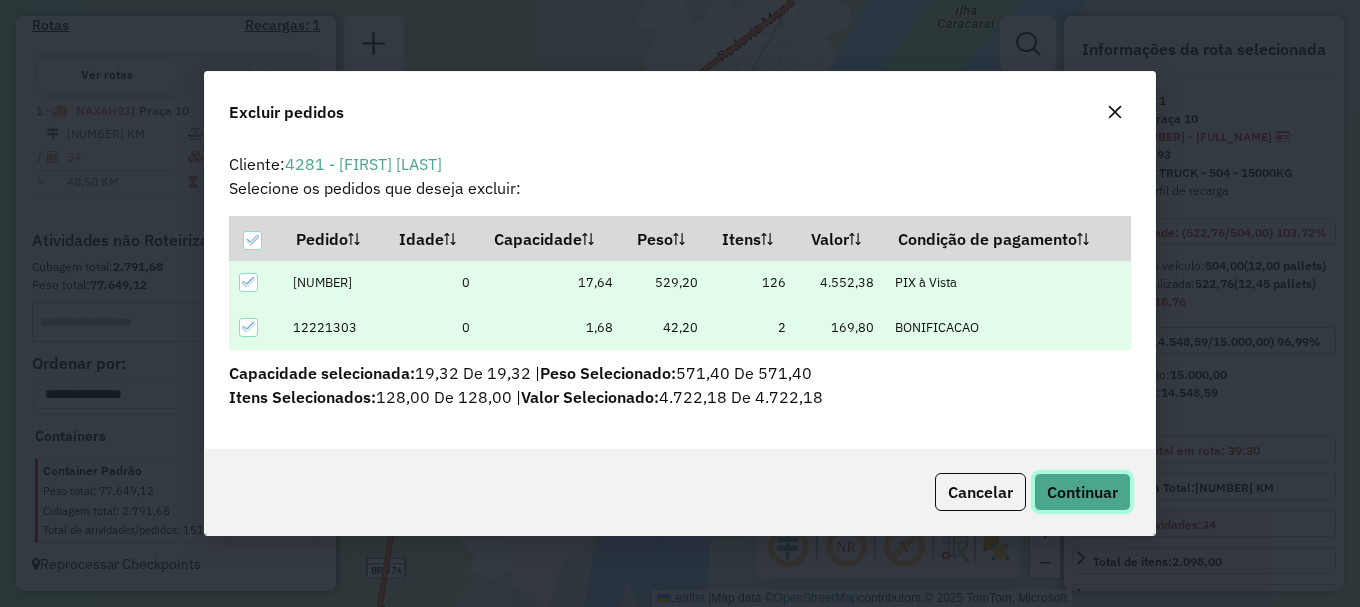 click on "Continuar" 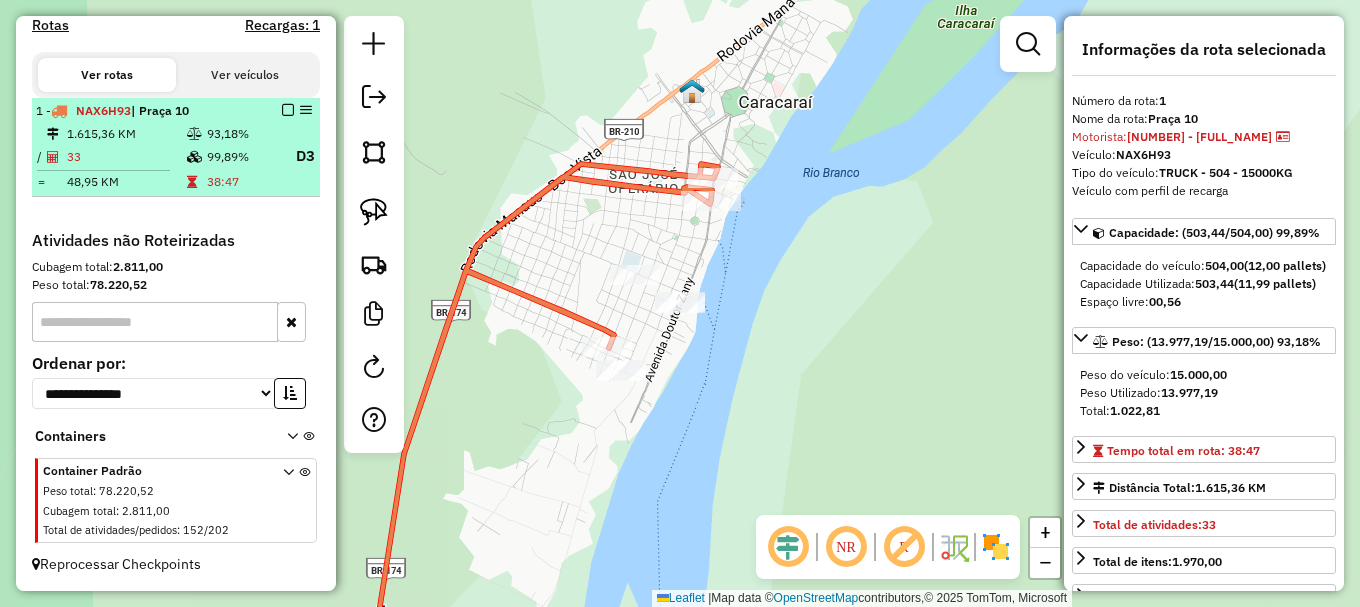 drag, startPoint x: 278, startPoint y: 110, endPoint x: 310, endPoint y: 140, distance: 43.863426 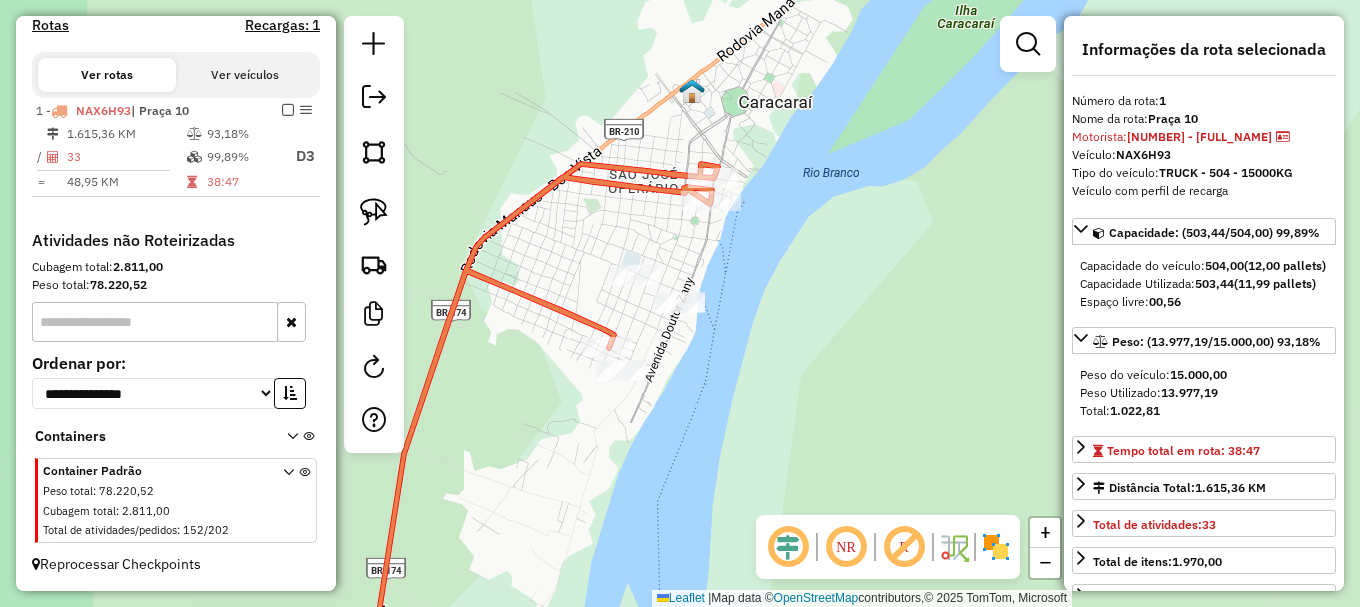 click at bounding box center [288, 110] 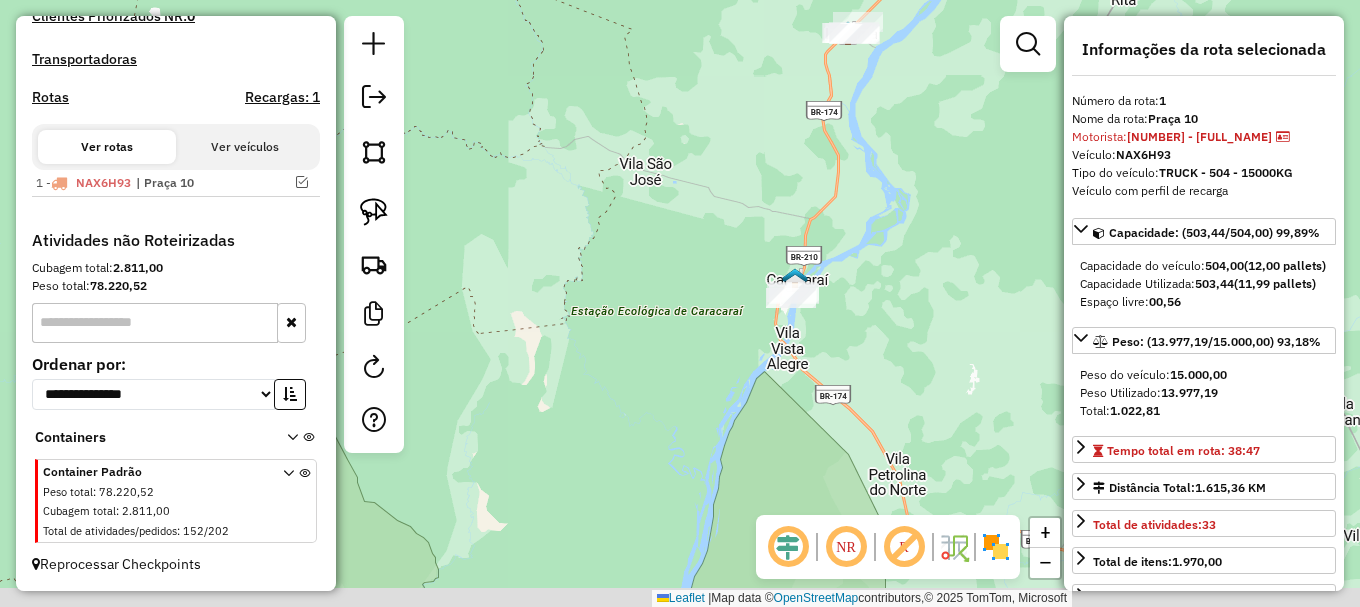 drag, startPoint x: 872, startPoint y: 421, endPoint x: 678, endPoint y: 228, distance: 273.65125 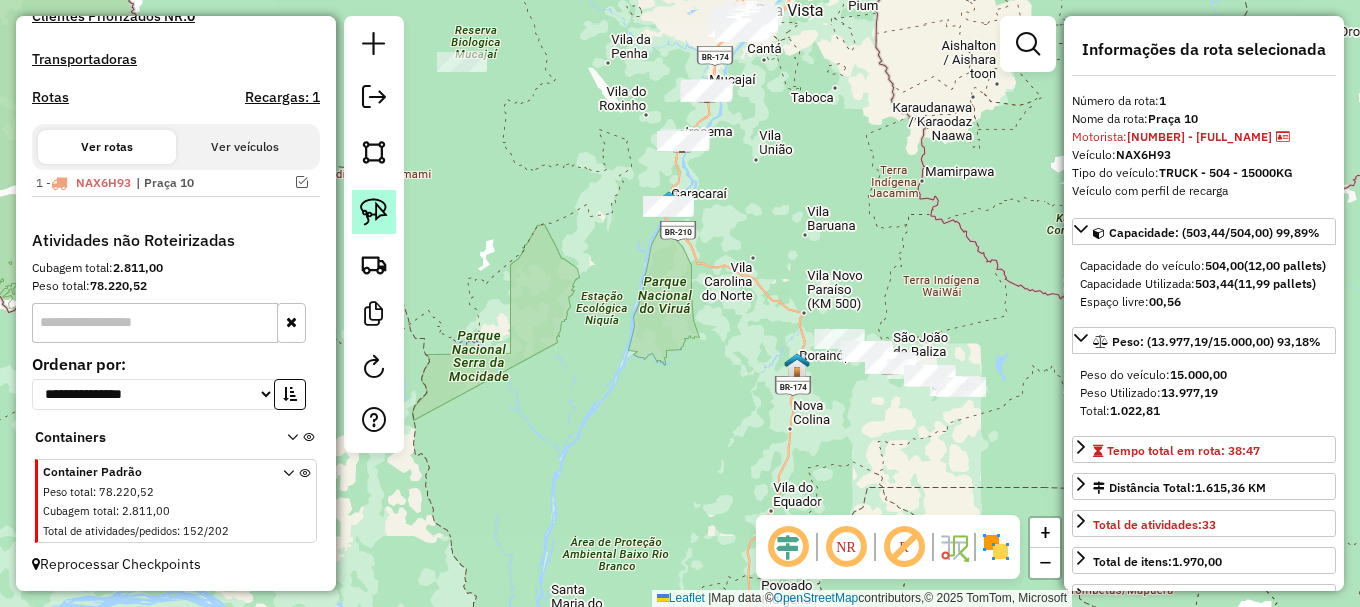 click 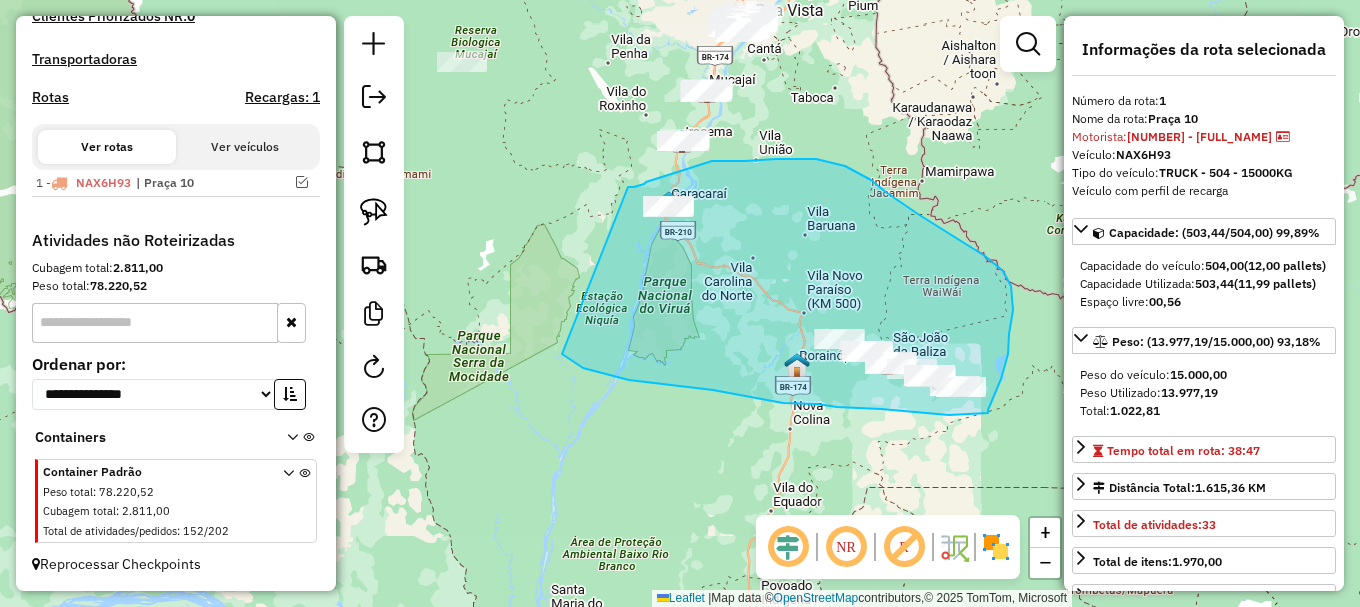drag, startPoint x: 593, startPoint y: 371, endPoint x: 628, endPoint y: 187, distance: 187.29922 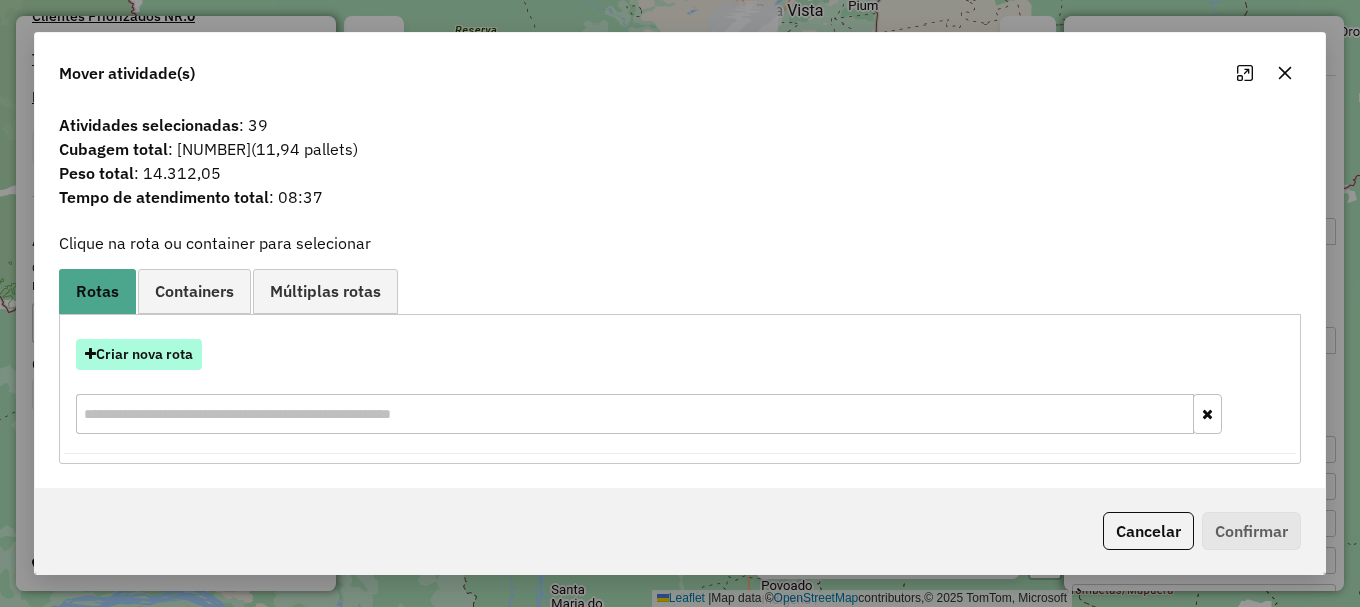 click on "Criar nova rota" at bounding box center [139, 354] 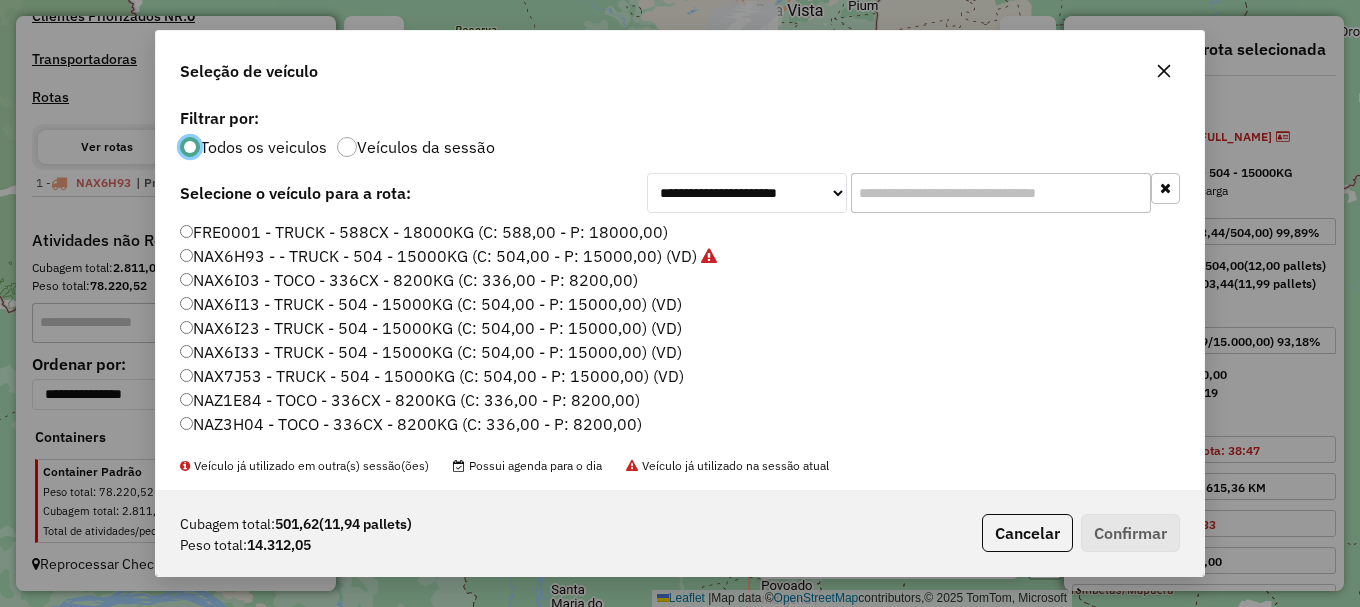 scroll, scrollTop: 11, scrollLeft: 6, axis: both 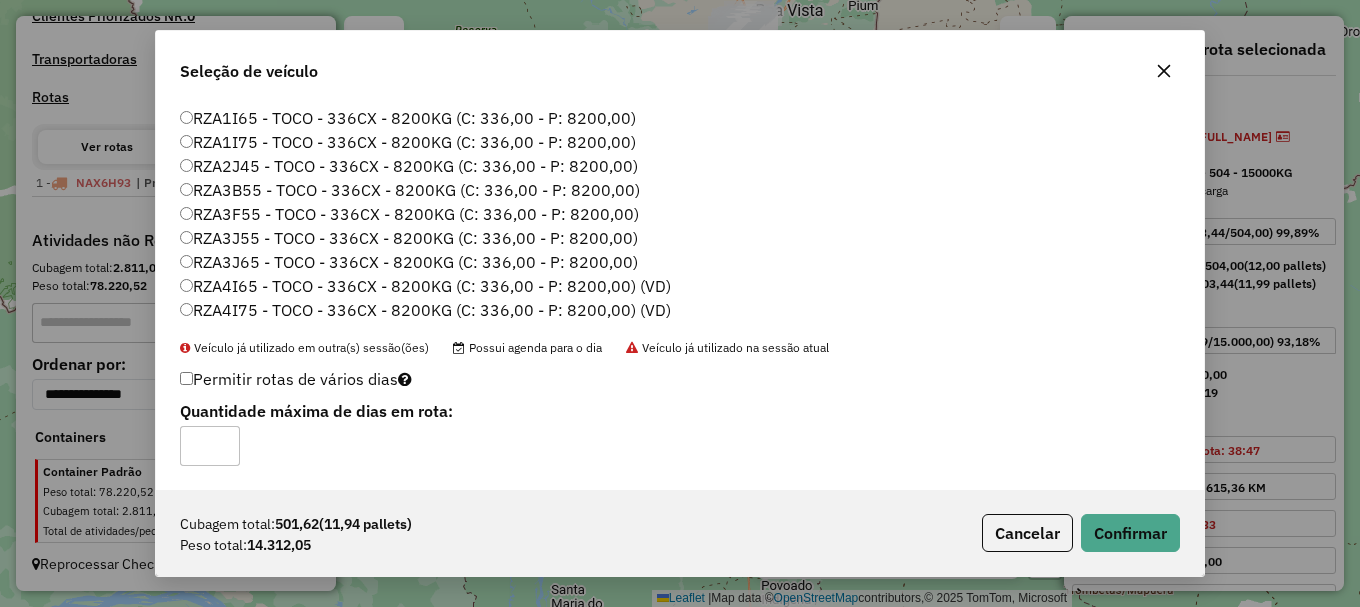type on "*" 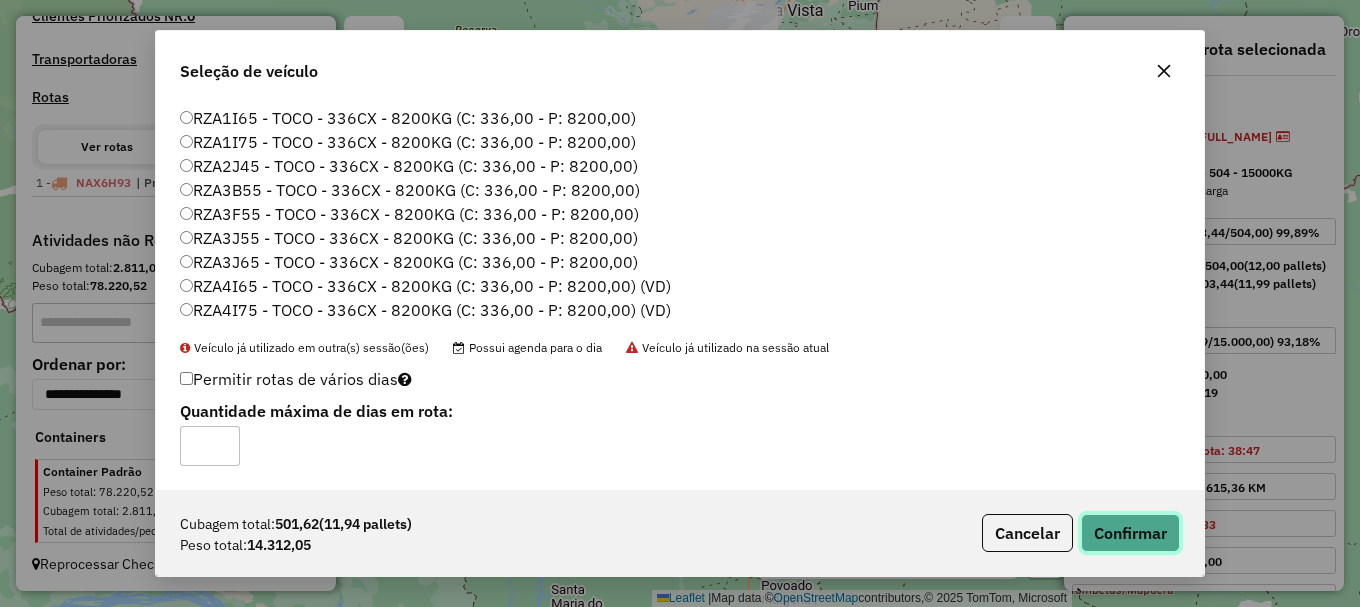click on "Confirmar" 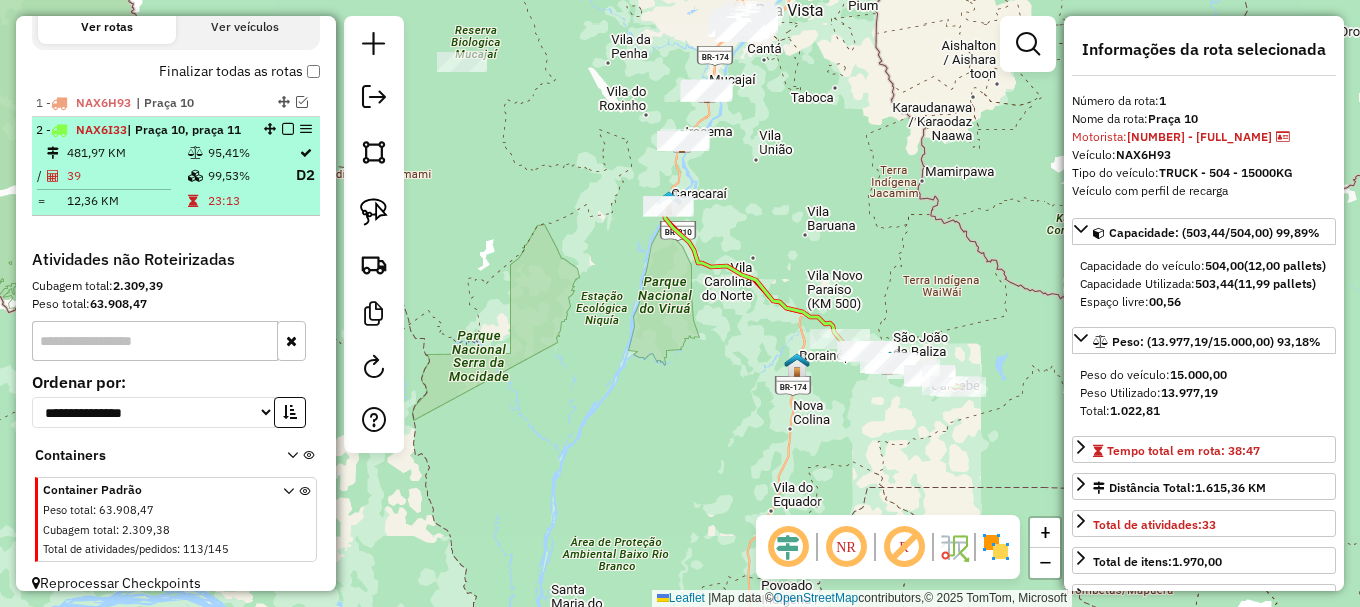 scroll, scrollTop: 752, scrollLeft: 0, axis: vertical 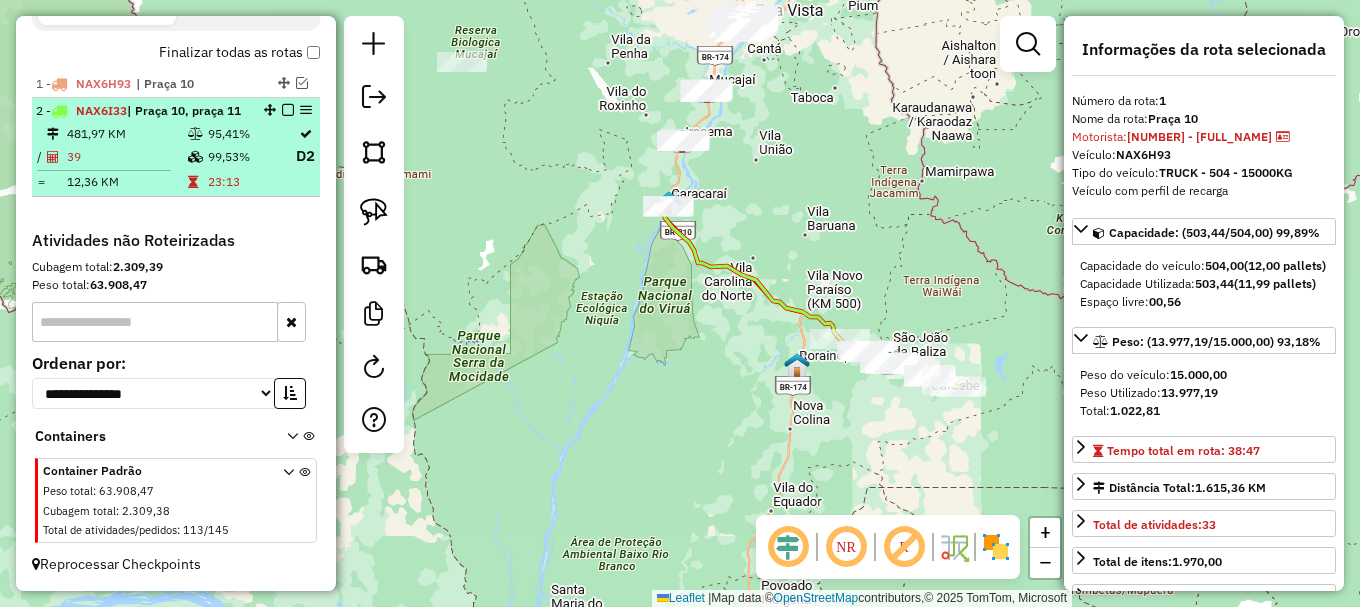 click at bounding box center [288, 110] 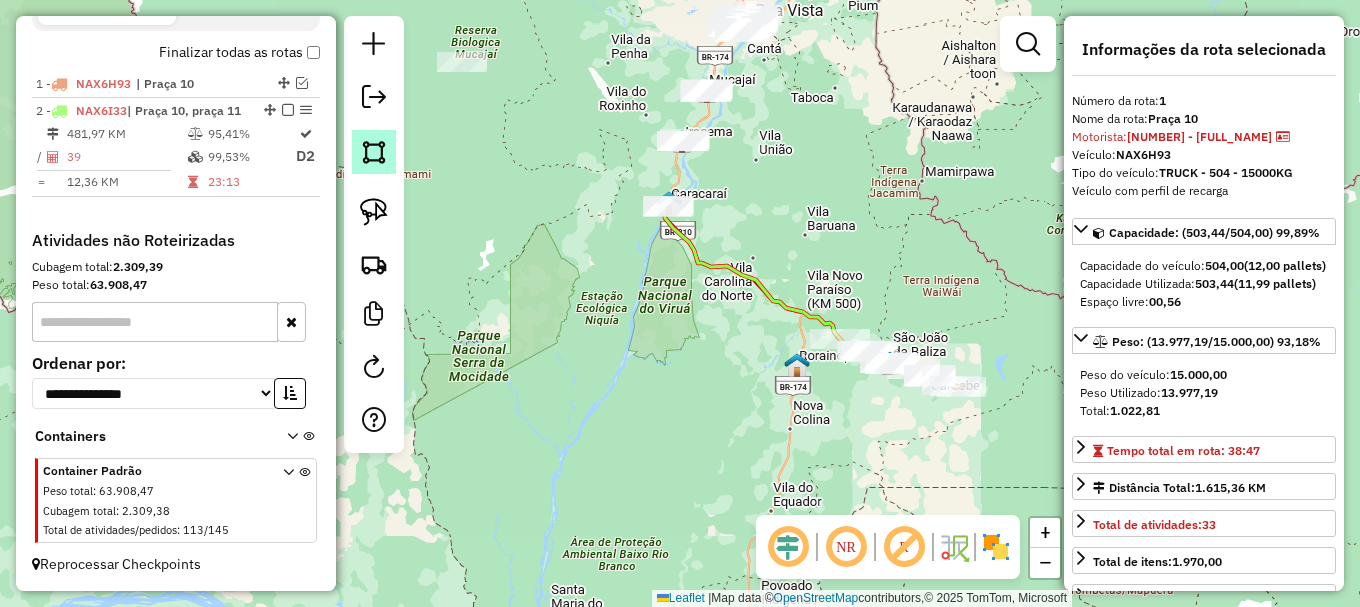 scroll, scrollTop: 665, scrollLeft: 0, axis: vertical 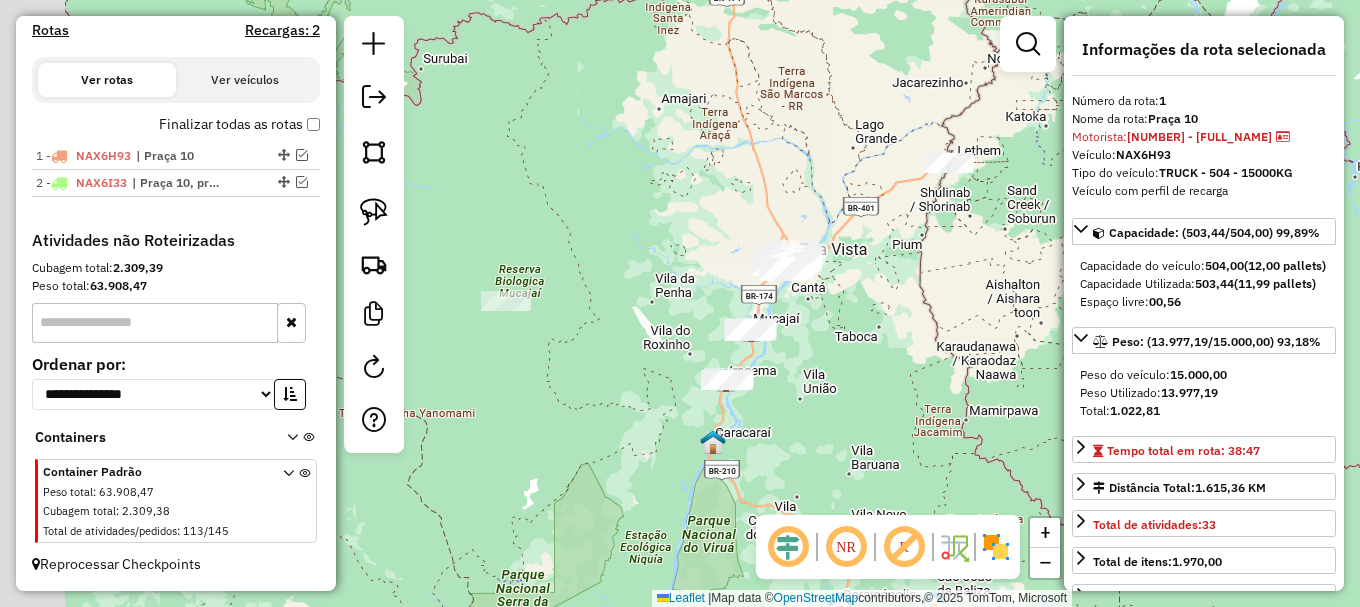 drag, startPoint x: 679, startPoint y: 341, endPoint x: 989, endPoint y: 334, distance: 310.079 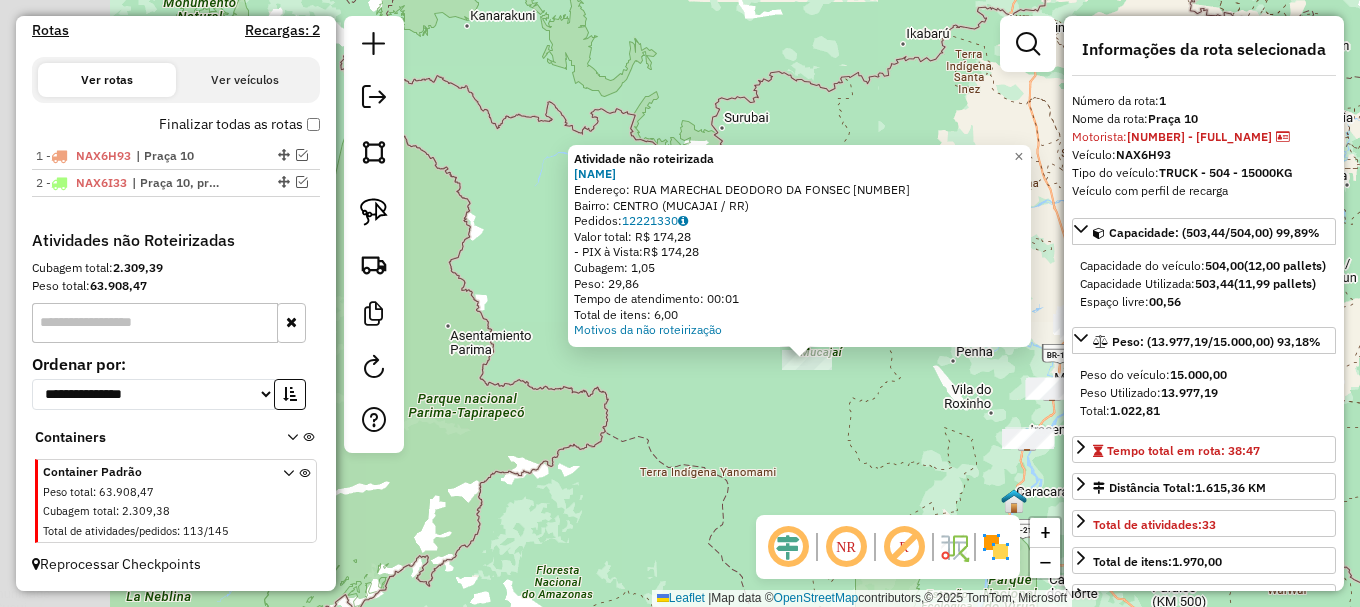 drag, startPoint x: 650, startPoint y: 383, endPoint x: 595, endPoint y: 345, distance: 66.85058 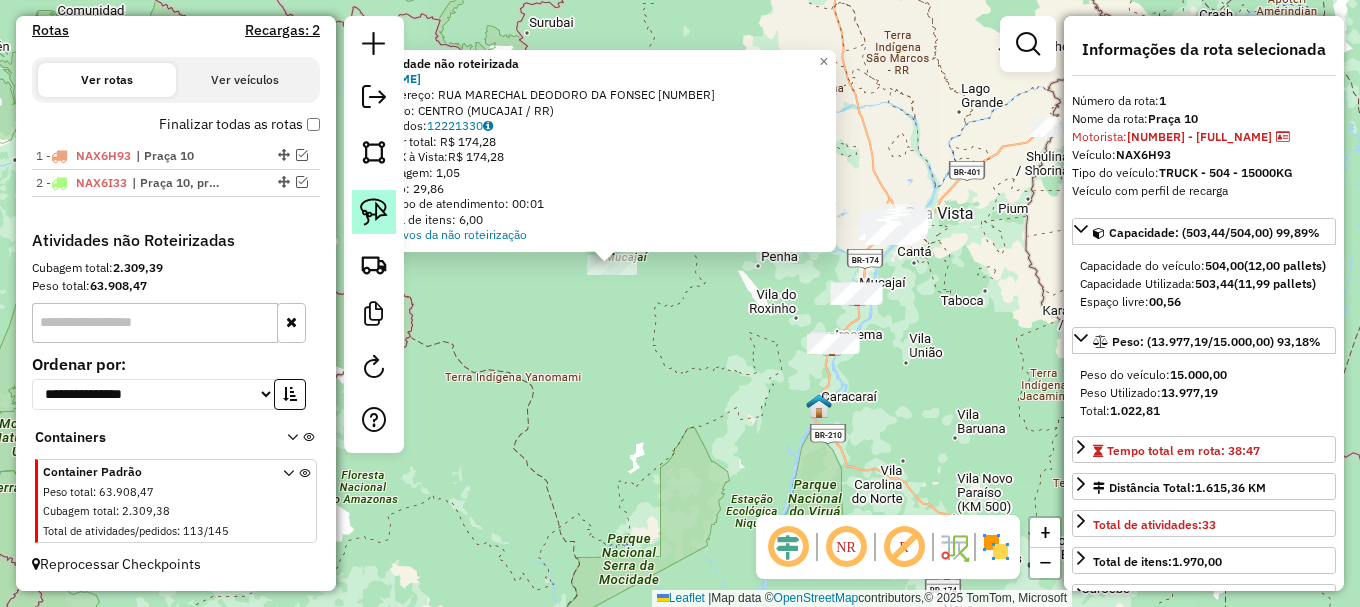 click 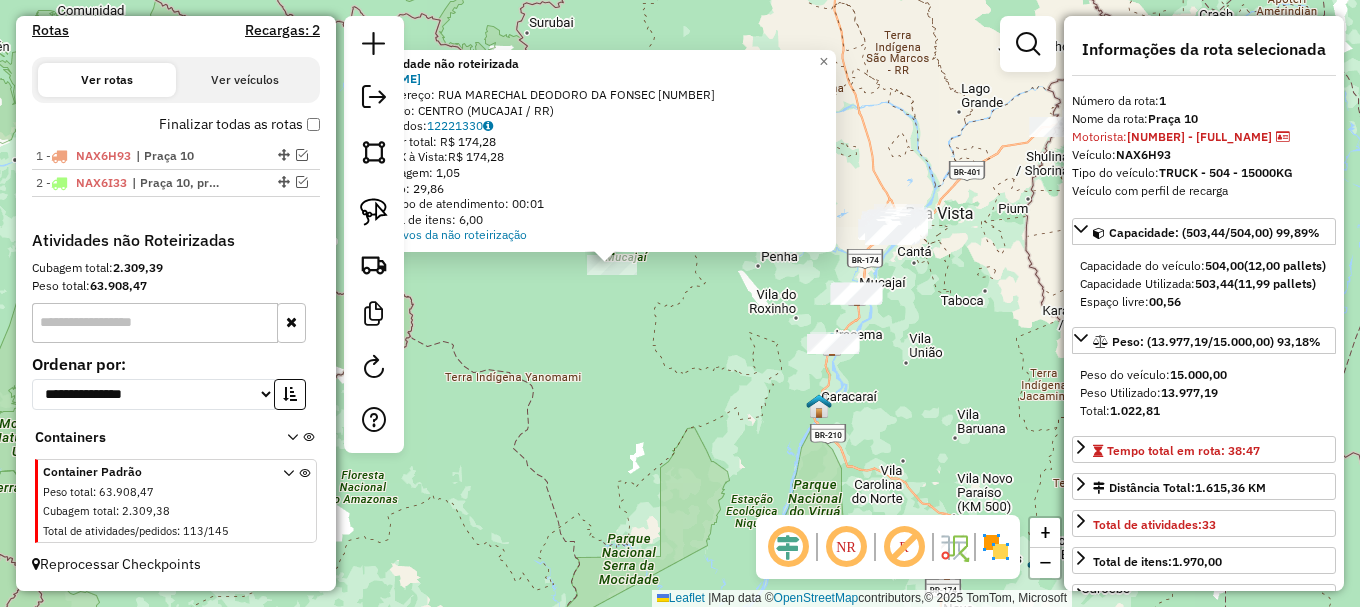 drag, startPoint x: 373, startPoint y: 213, endPoint x: 484, endPoint y: 343, distance: 170.94151 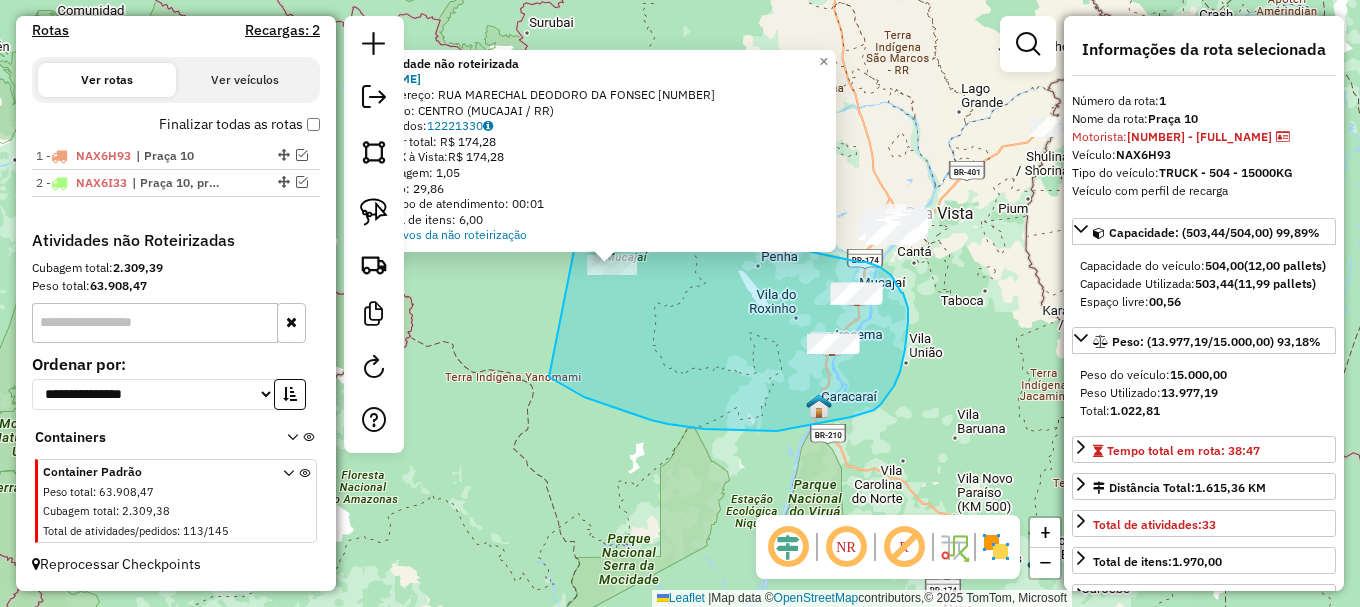 drag, startPoint x: 584, startPoint y: 397, endPoint x: 575, endPoint y: 206, distance: 191.21193 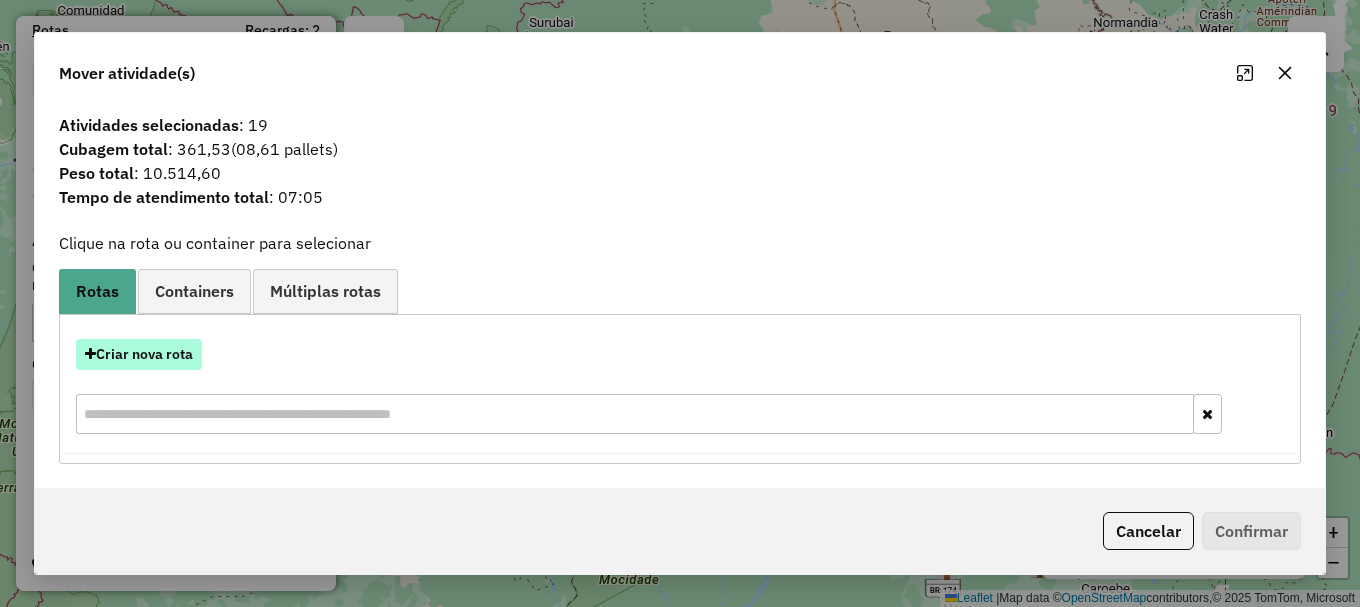 click on "Criar nova rota" at bounding box center (139, 354) 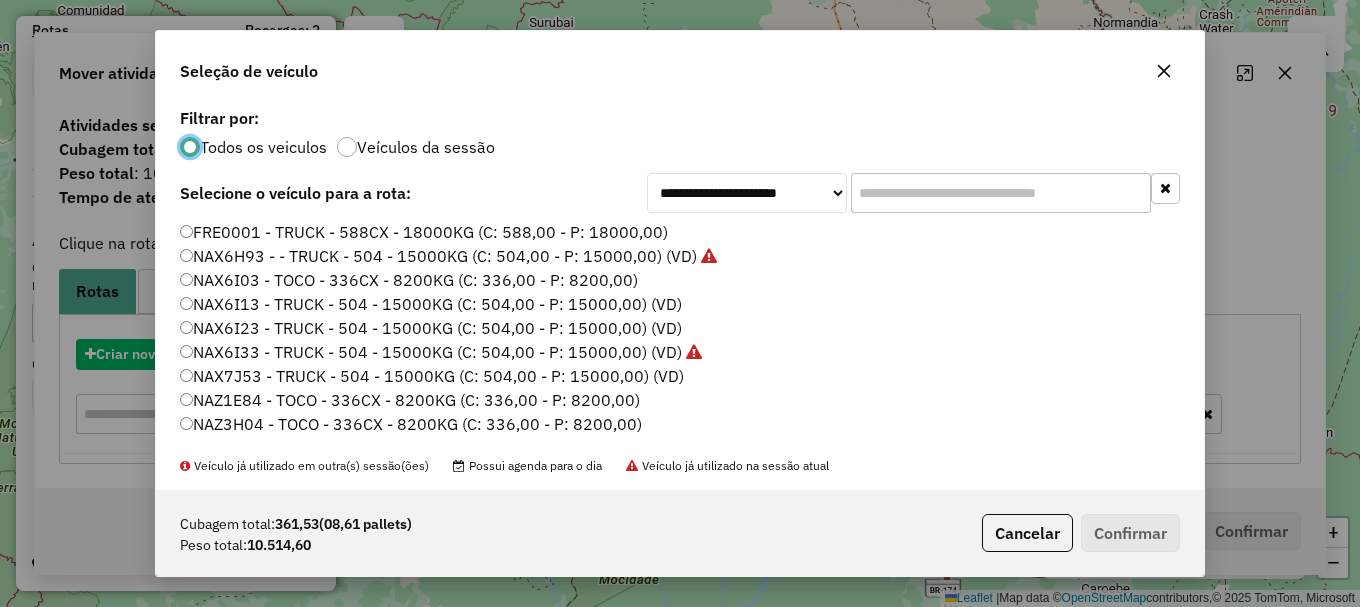 scroll, scrollTop: 11, scrollLeft: 6, axis: both 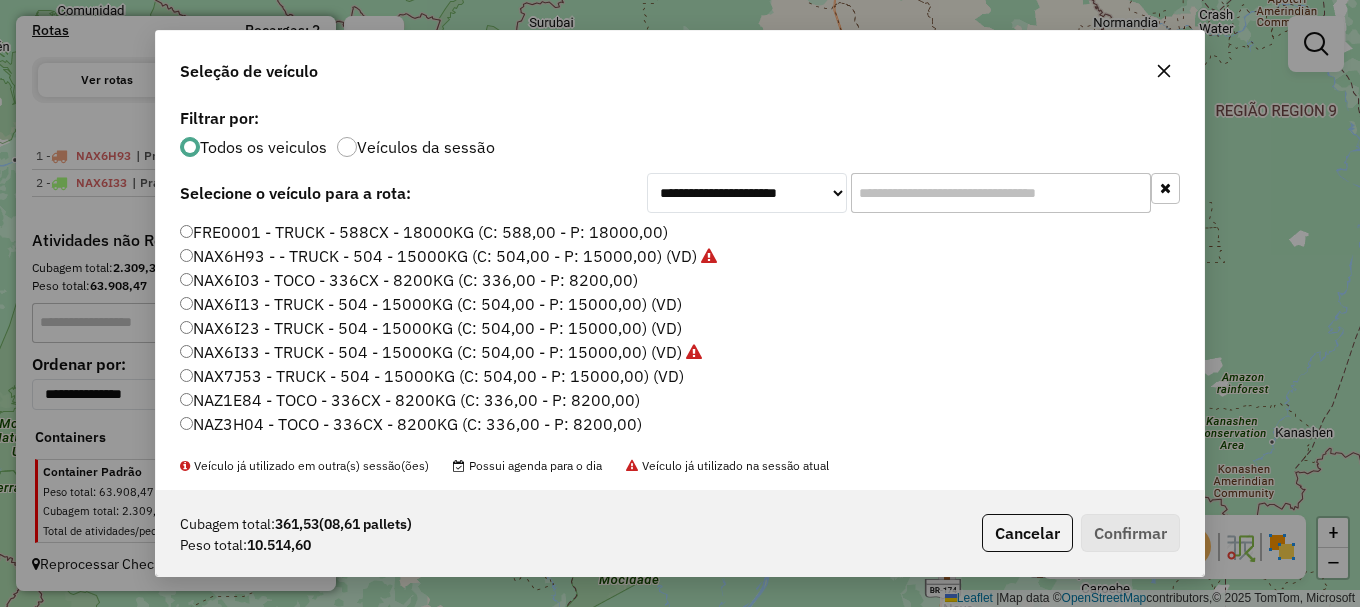 click on "NAX6I03 - TOCO - 336CX - 8200KG (C: 336,00 - P: 8200,00)" 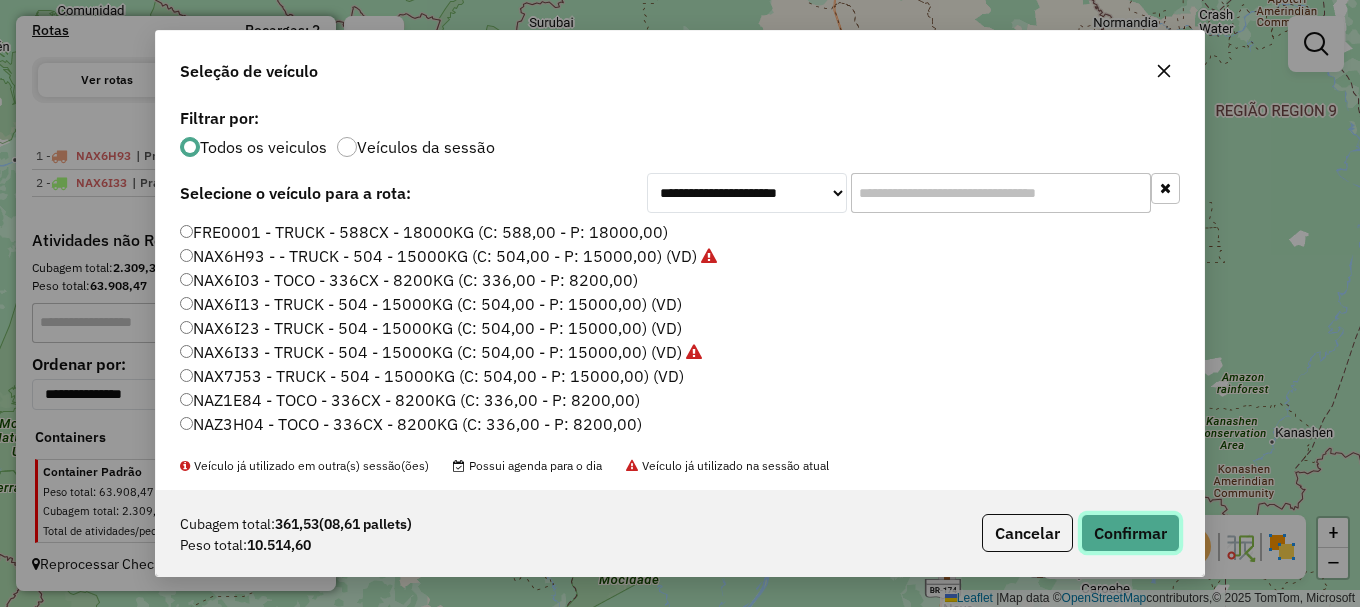 click on "Confirmar" 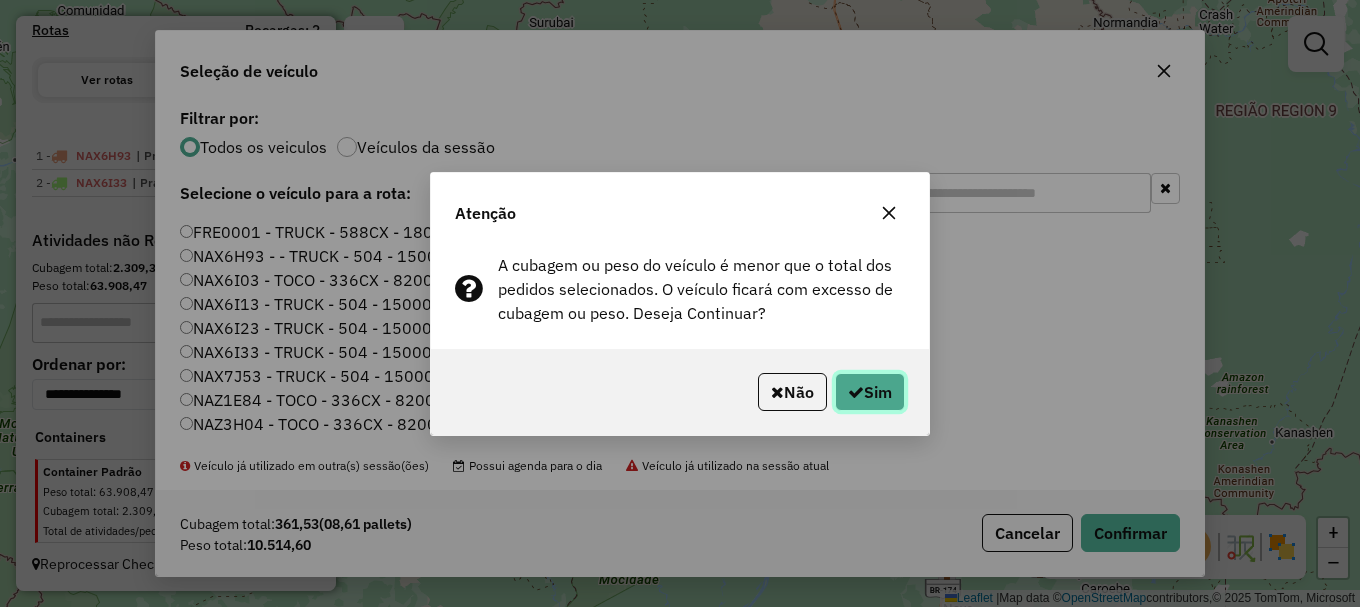 click on "Sim" 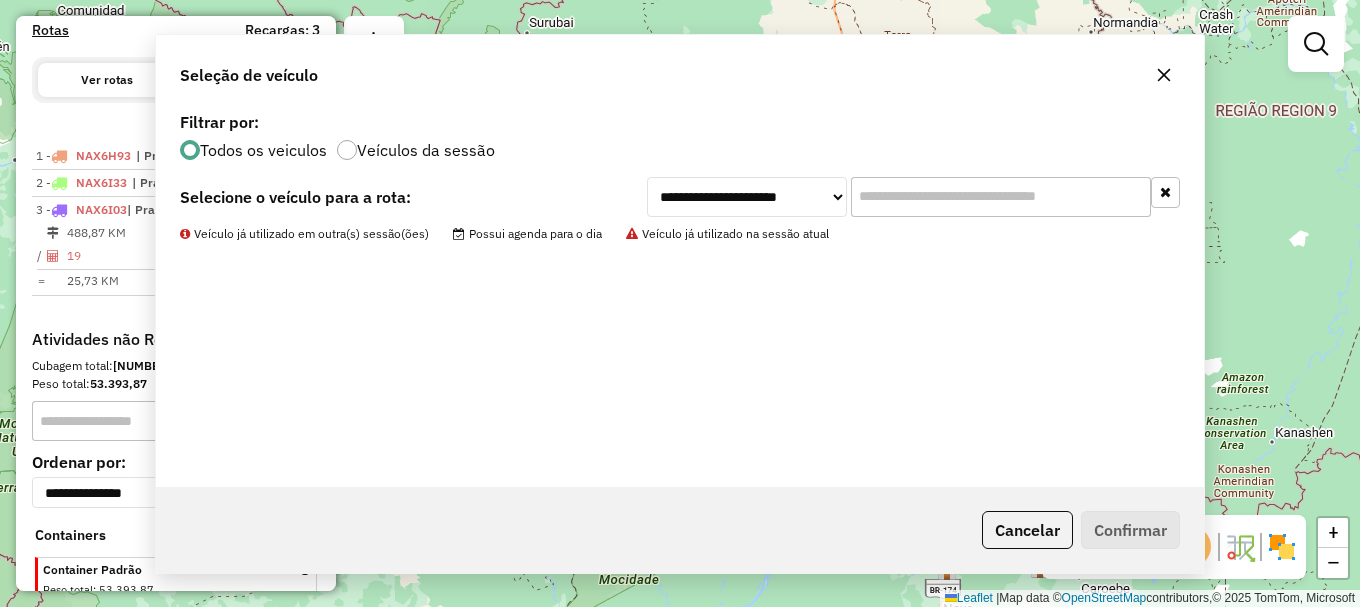 scroll, scrollTop: 752, scrollLeft: 0, axis: vertical 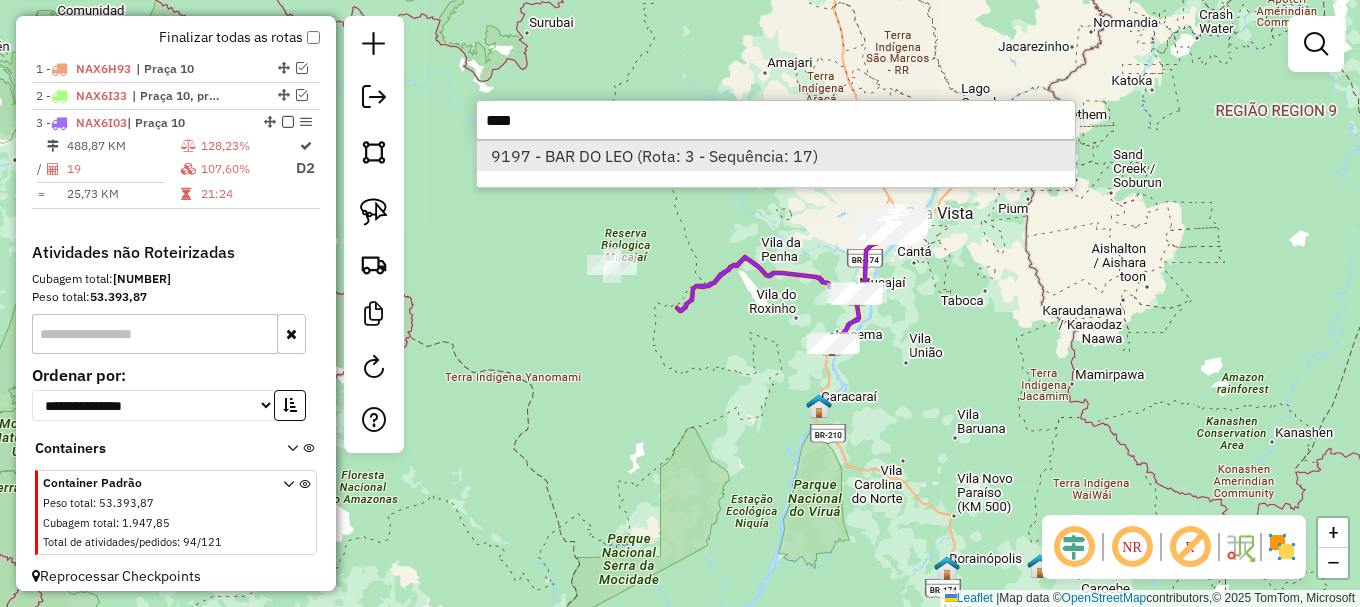 type on "****" 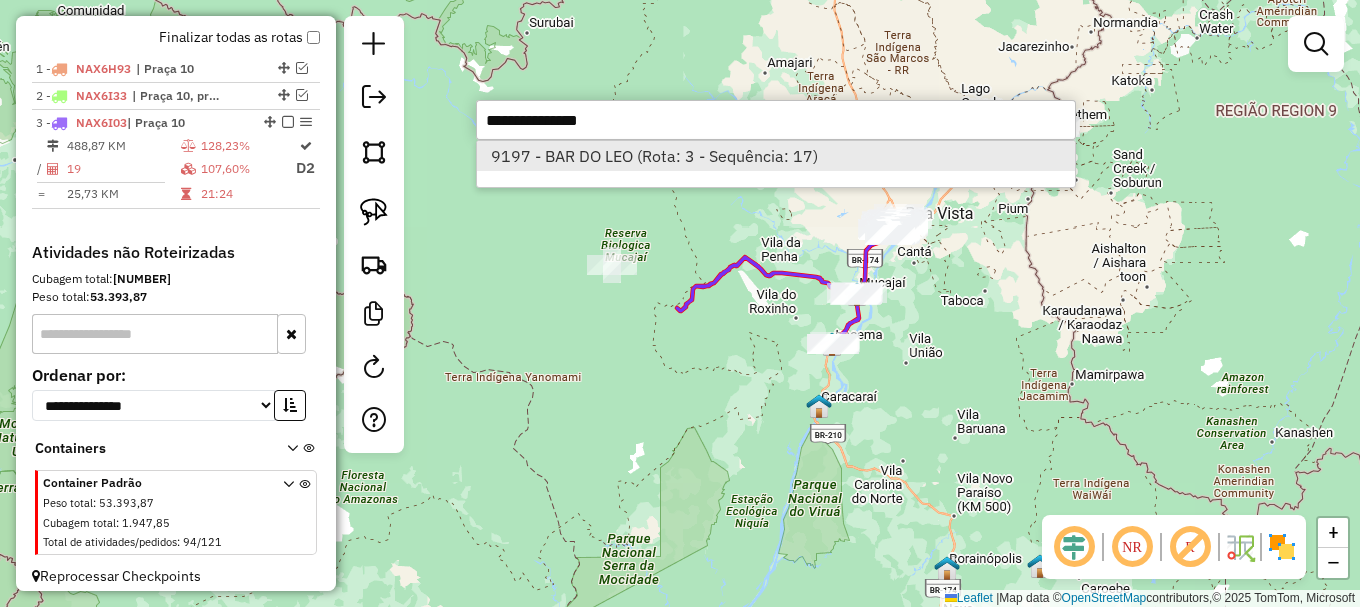 select on "**********" 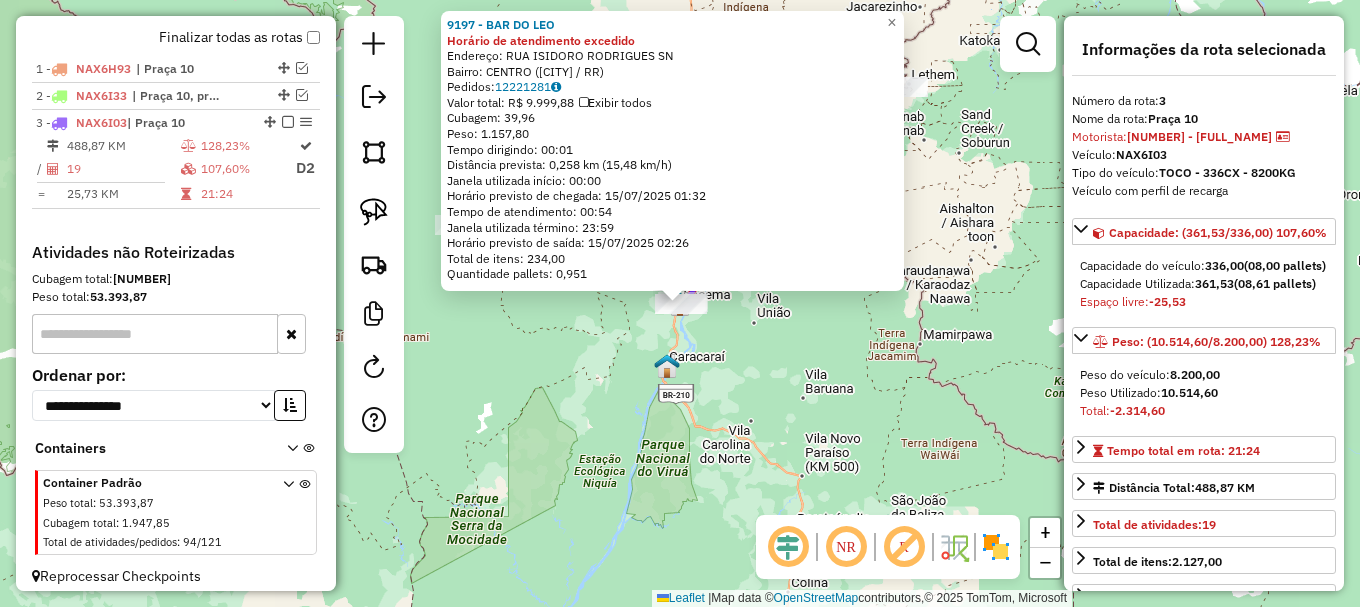 scroll, scrollTop: 764, scrollLeft: 0, axis: vertical 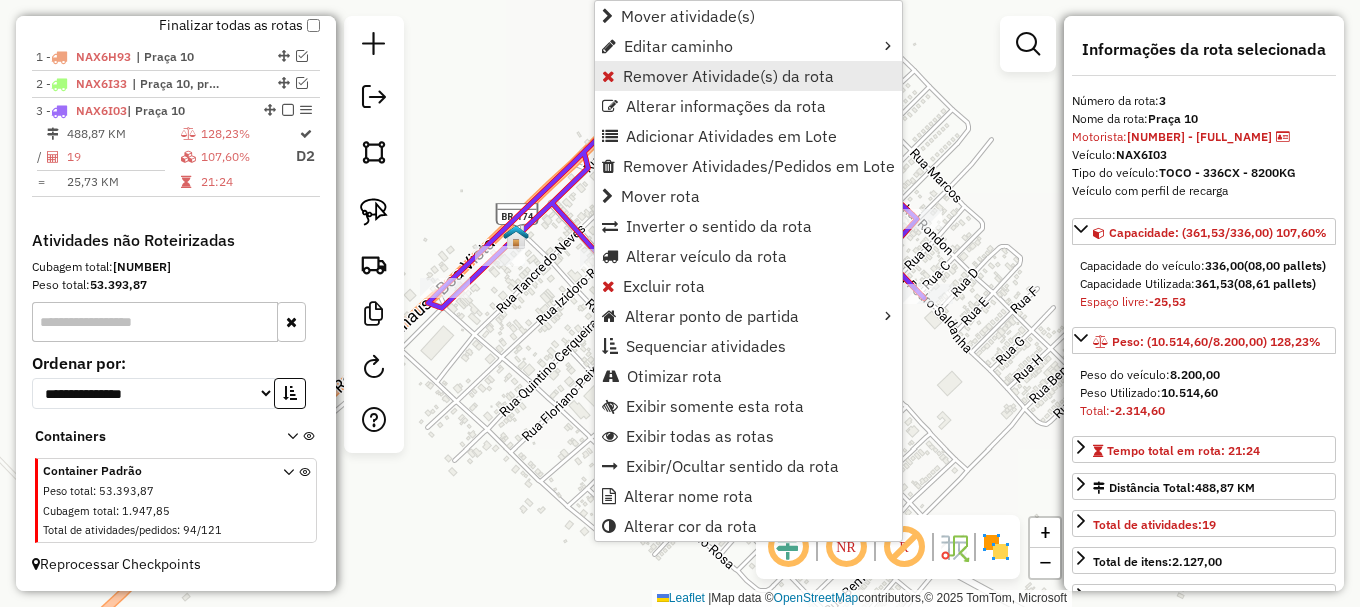 click on "Remover Atividade(s) da rota" at bounding box center (728, 76) 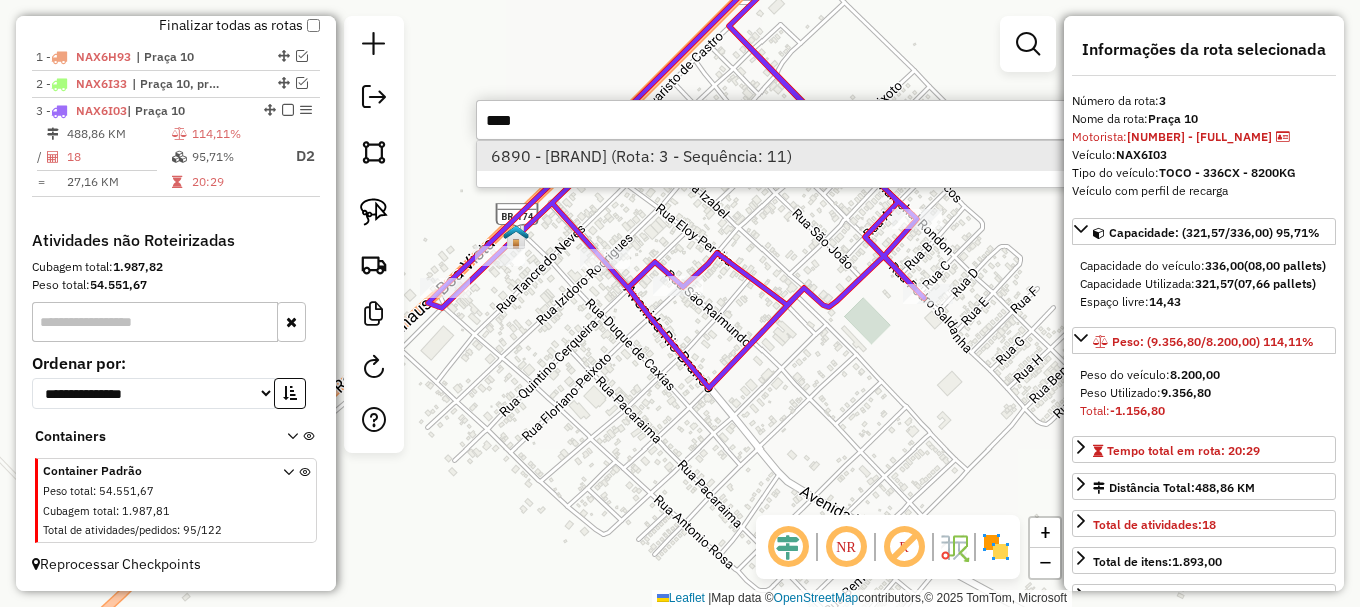 type on "****" 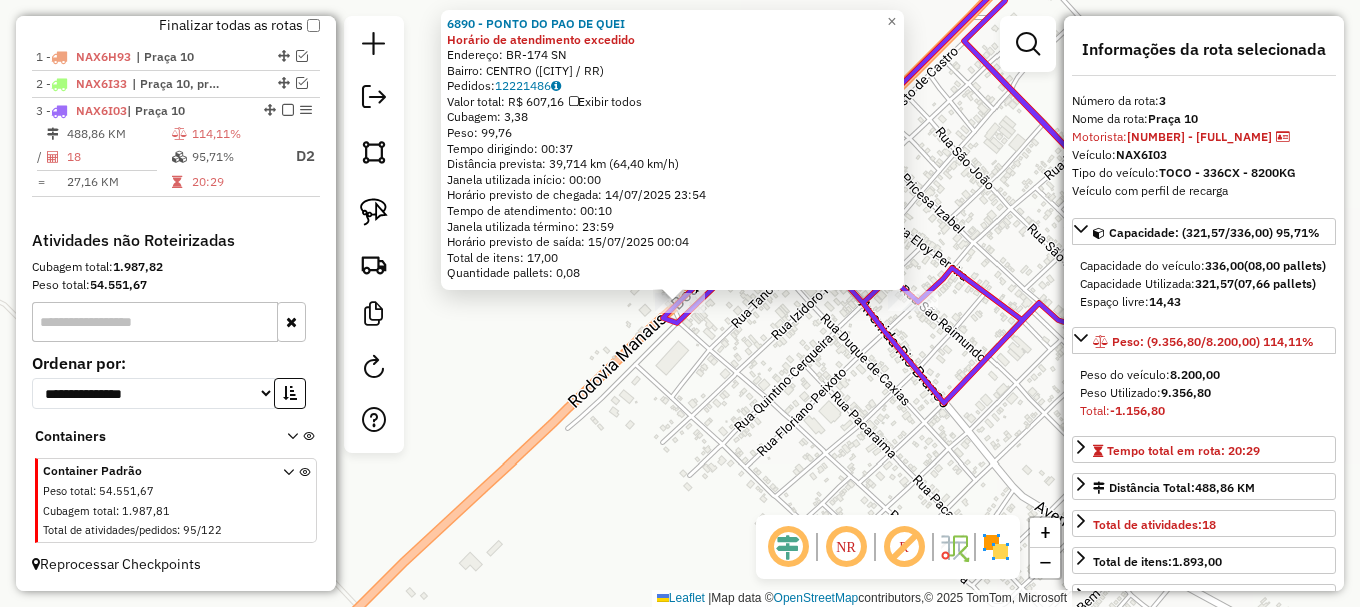 drag, startPoint x: 679, startPoint y: 300, endPoint x: 590, endPoint y: 311, distance: 89.6772 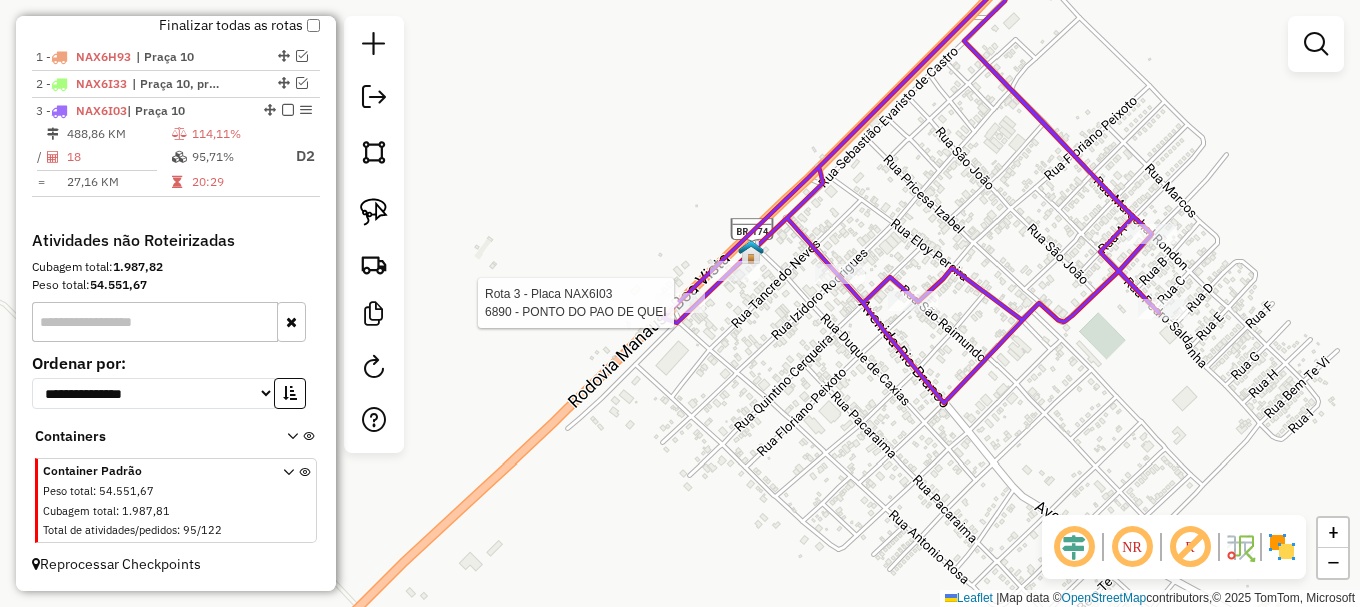 select on "**********" 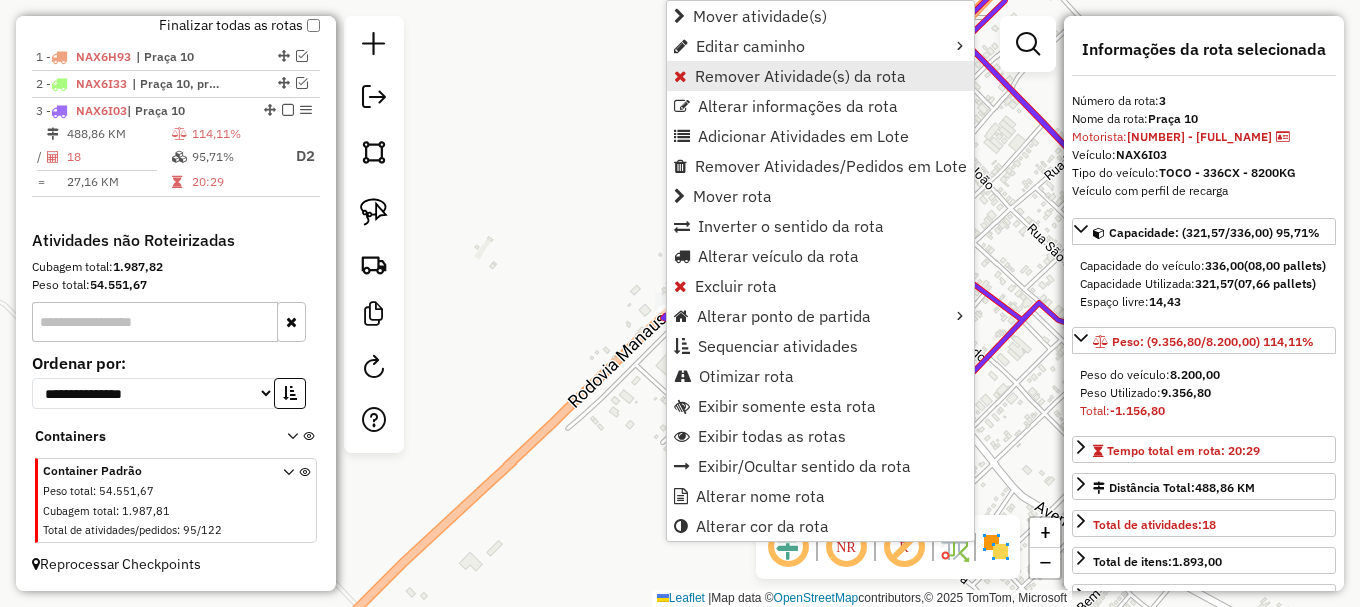 click on "Remover Atividade(s) da rota" at bounding box center [800, 76] 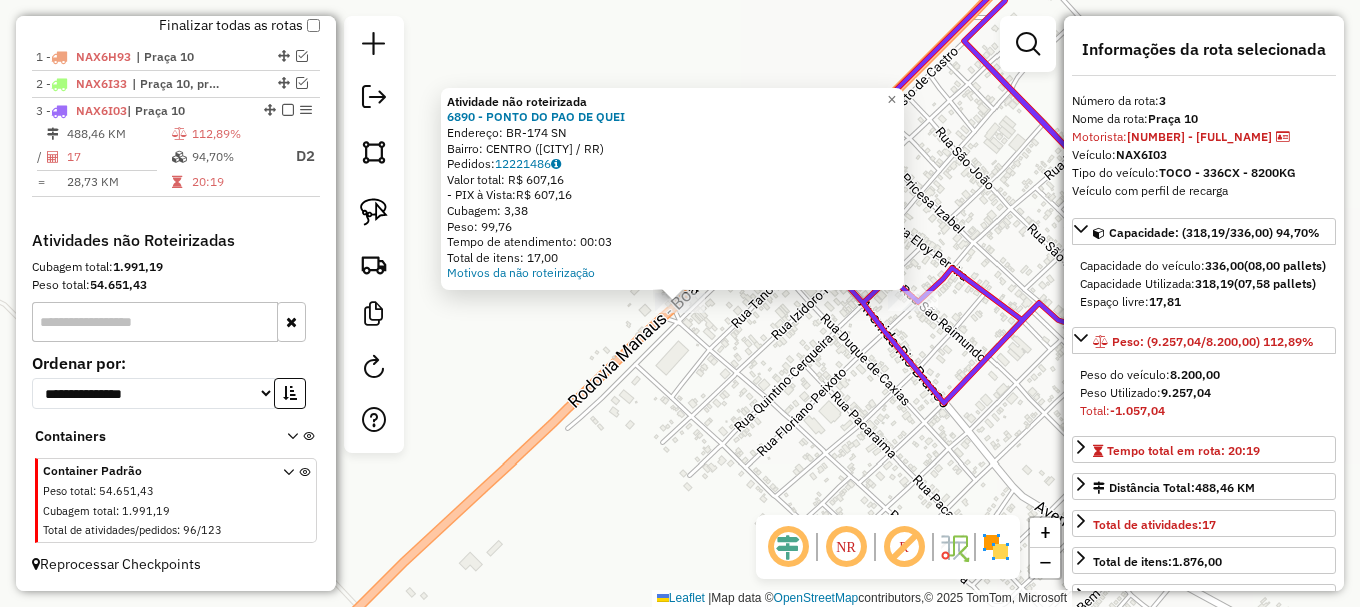 click on "Atividade não roteirizada 6890 - PONTO DO PAO DE QUEI  Endereço:  BR-[NUMBER] SN   Bairro: CENTRO ([CITY] / RR)   Pedidos:  [NUMBER]   Valor total: R$ [PRICE]   - PIX à Vista:  R$ [PRICE]   Cubagem: [NUMBER]   Peso: [NUMBER]   Tempo de atendimento: [TIME]   Total de itens: [NUMBER]  Motivos da não roteirização × Janela de atendimento Grade de atendimento Capacidade Transportadoras Veículos Cliente Pedidos  Rotas Selecione os dias de semana para filtrar as janelas de atendimento  Seg   Ter   Qua   Qui   Sex   Sáb   Dom  Informe o período da janela de atendimento: De: Até:  Filtrar exatamente a janela do cliente  Considerar janela de atendimento padrão  Selecione os dias de semana para filtrar as grades de atendimento  Seg   Ter   Qua   Qui   Sex   Sáb   Dom   Considerar clientes sem dia de atendimento cadastrado  Clientes fora do dia de atendimento selecionado Filtrar as atividades entre os valores definidos abaixo:  Peso mínimo:   Peso máximo:   Cubagem mínima:   Cubagem máxima:   De:   Até:   De:   Até:  +" 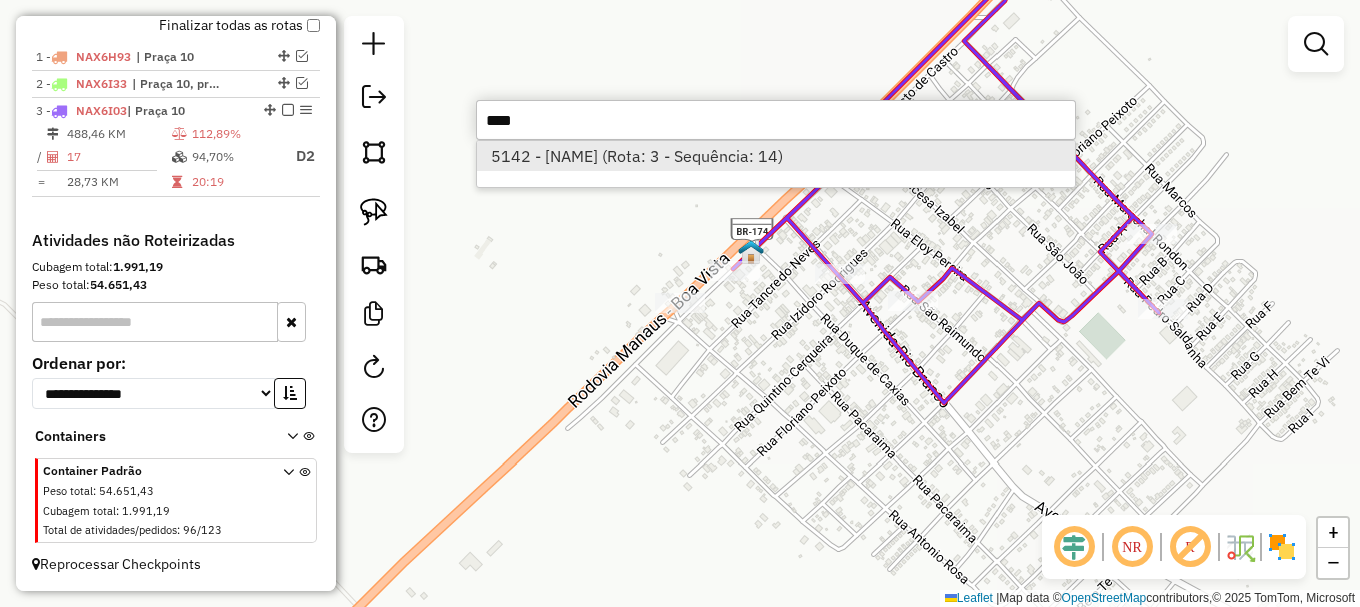 type on "****" 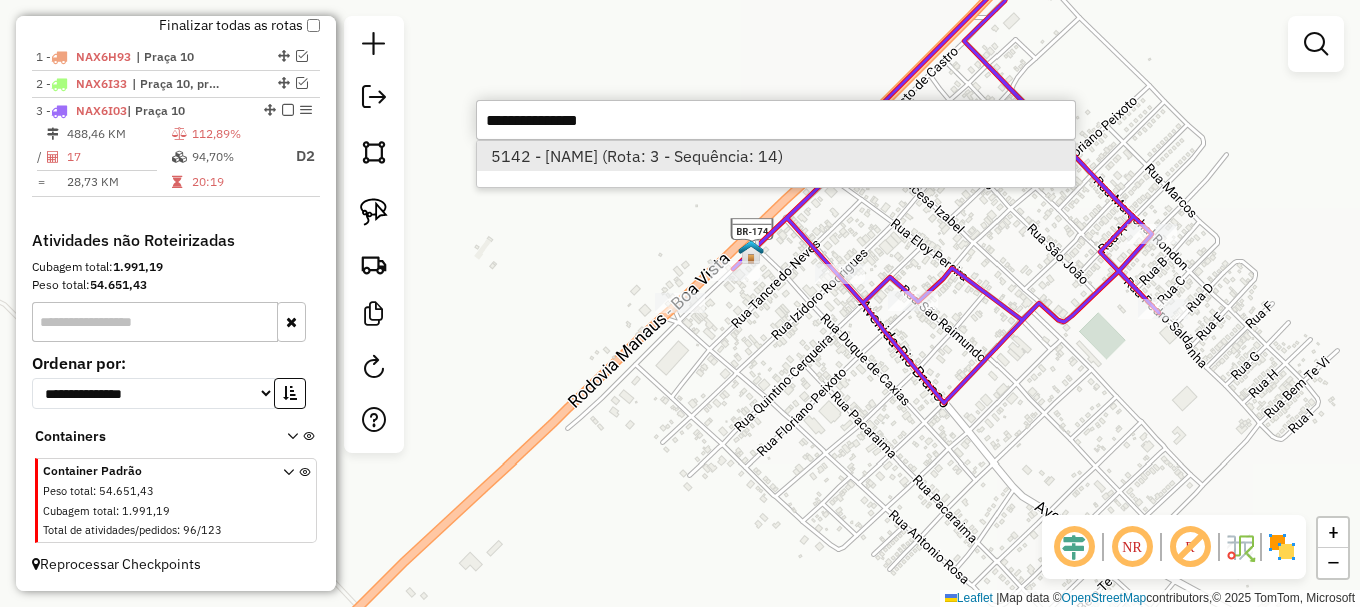 select on "**********" 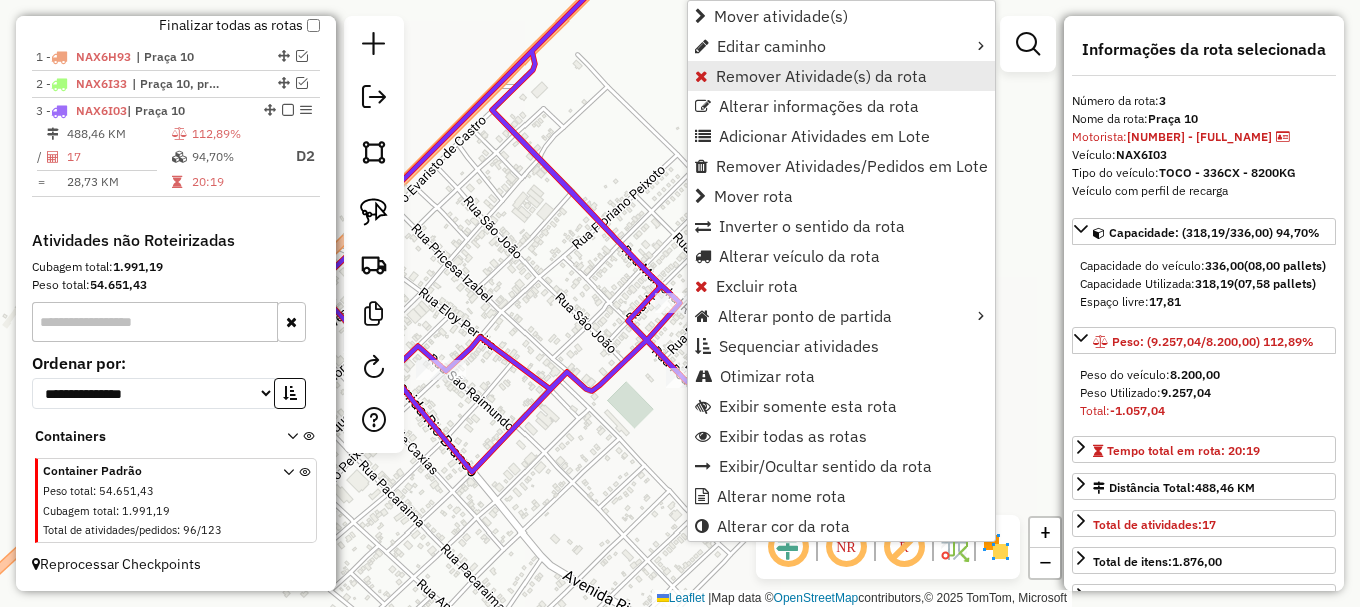click on "Remover Atividade(s) da rota" at bounding box center (821, 76) 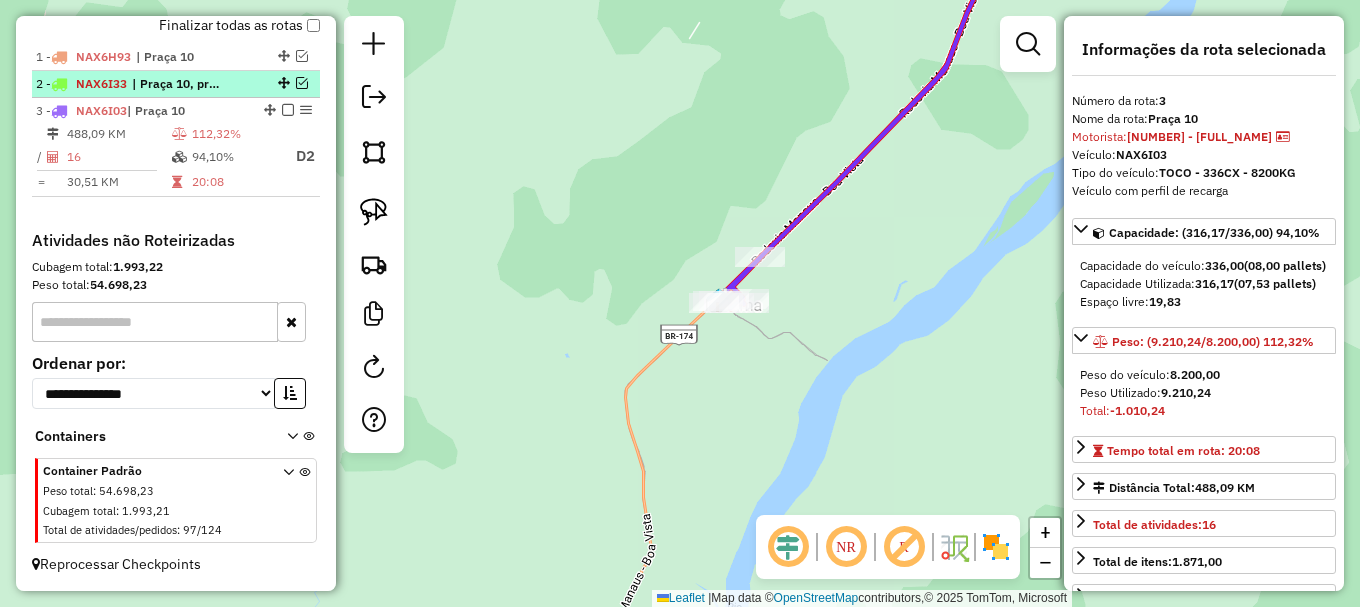 click at bounding box center [302, 83] 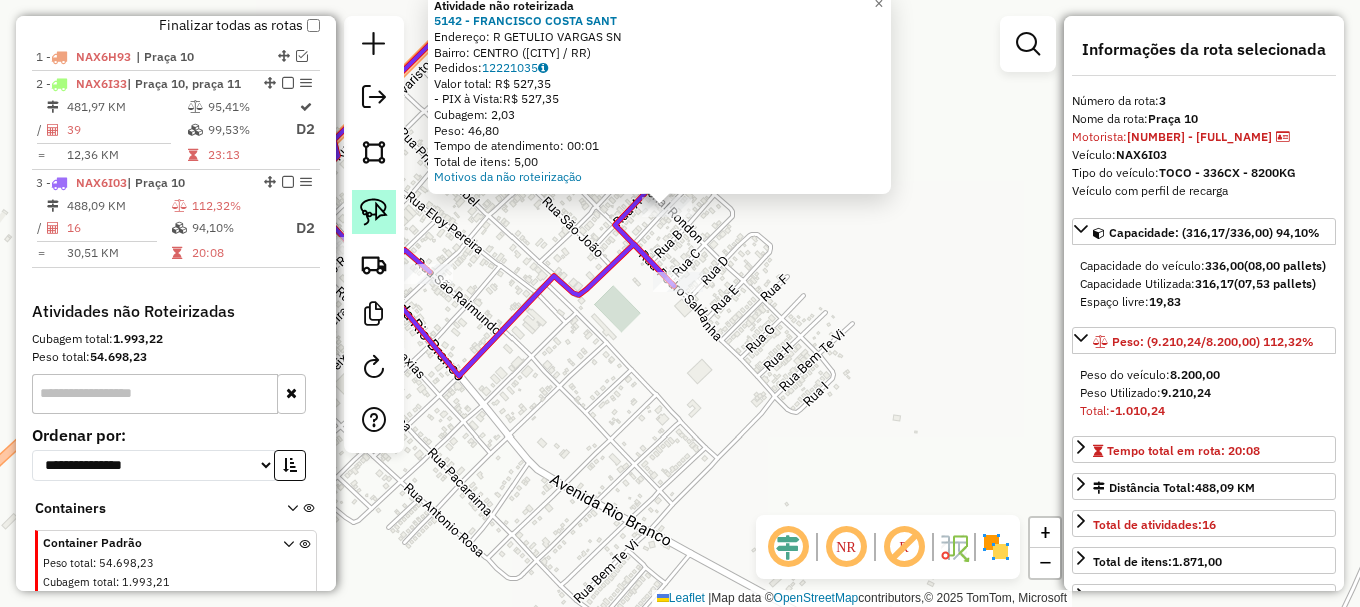 click 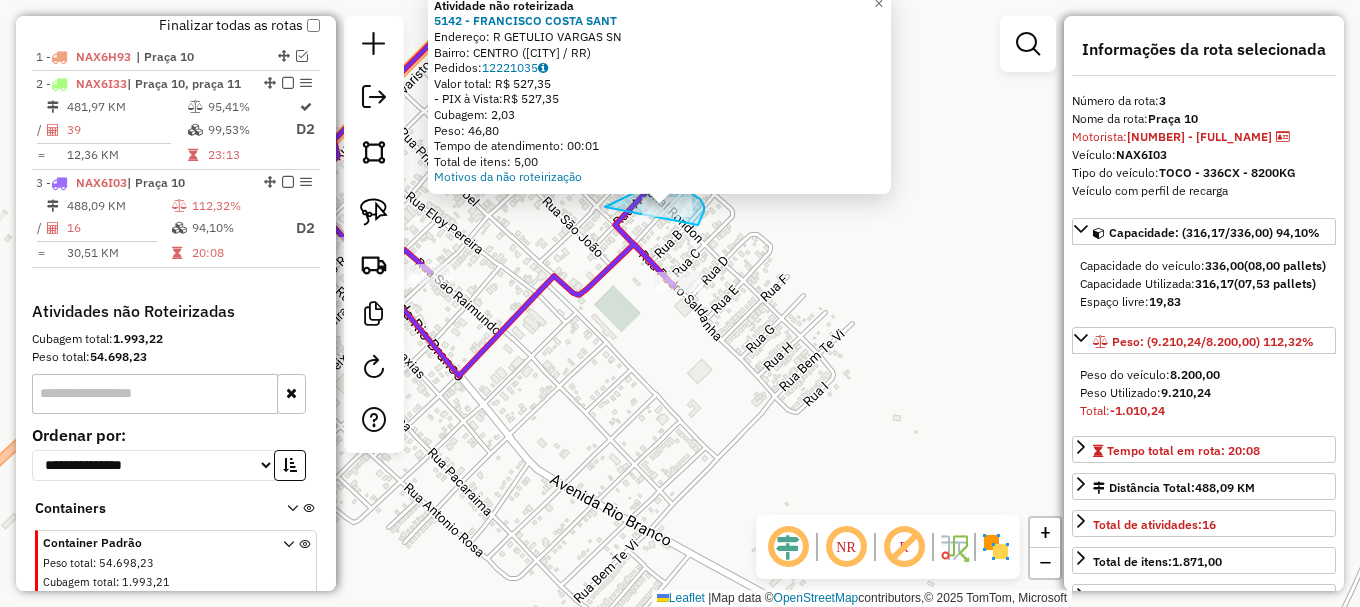 drag, startPoint x: 700, startPoint y: 220, endPoint x: 597, endPoint y: 213, distance: 103.23759 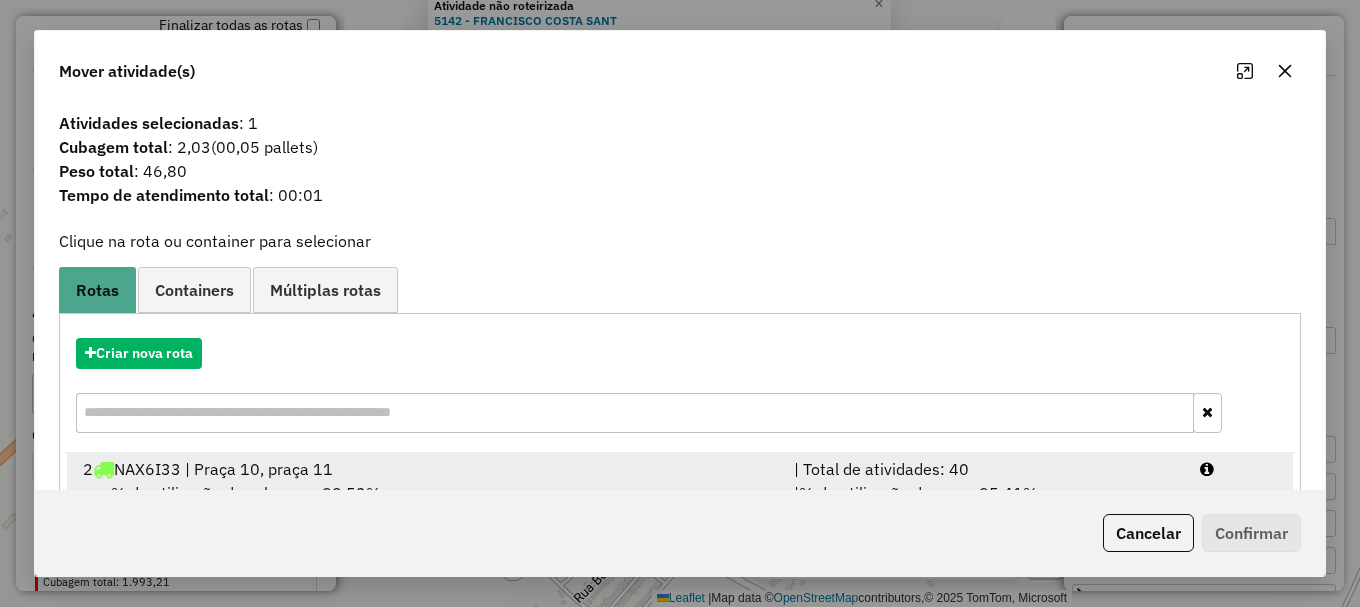 click on "| Total de atividades: 40" at bounding box center (985, 469) 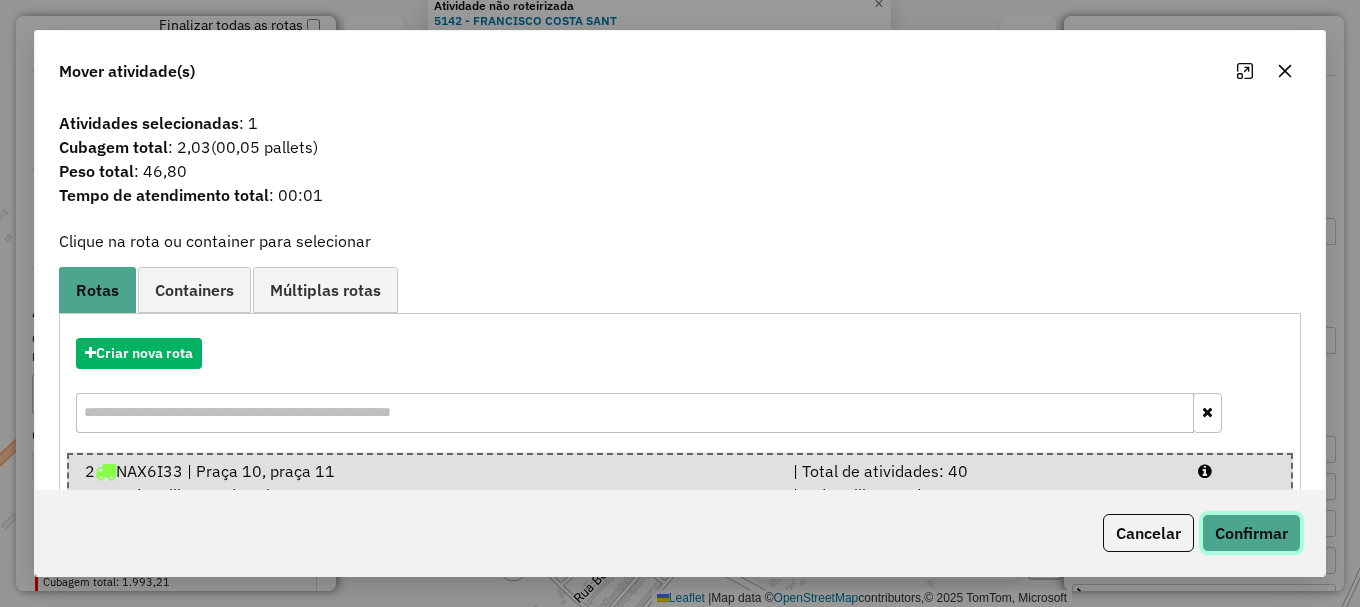 click on "Confirmar" 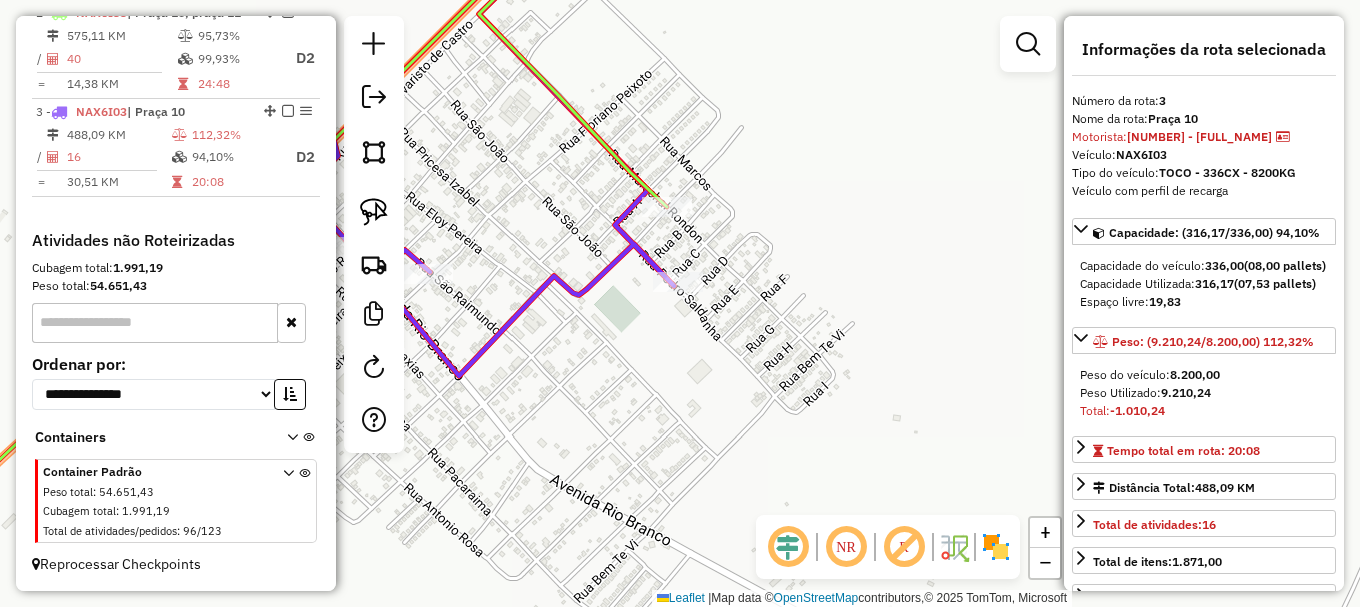 scroll, scrollTop: 853, scrollLeft: 0, axis: vertical 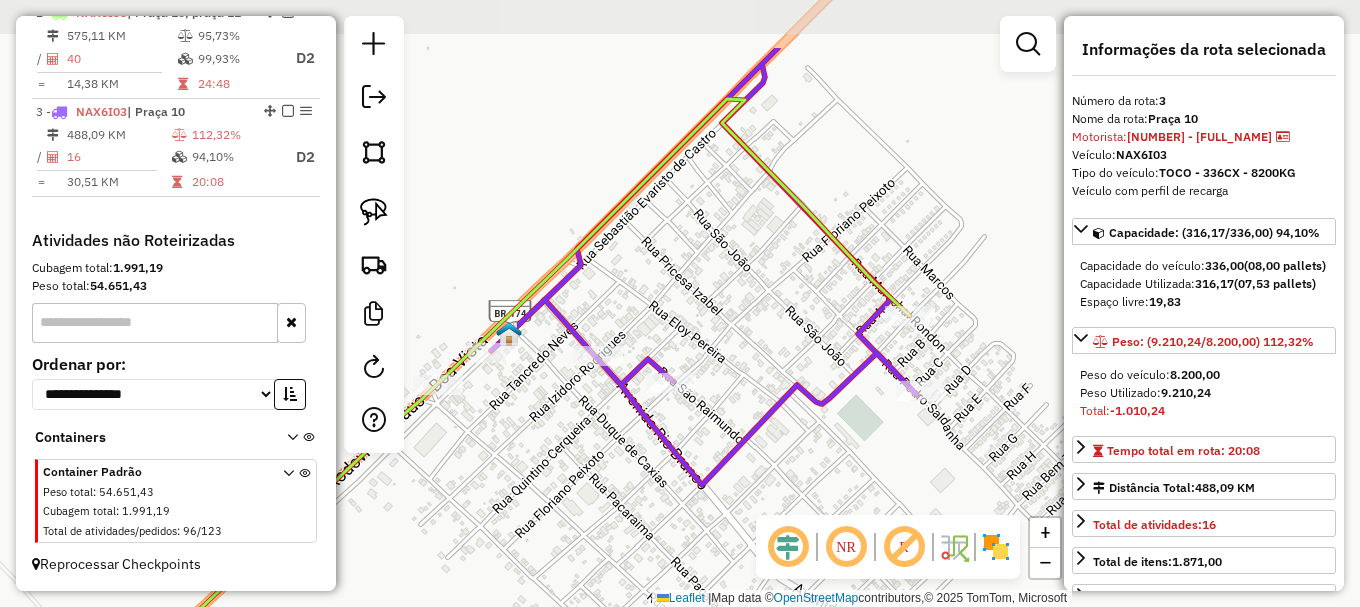 drag, startPoint x: 534, startPoint y: 205, endPoint x: 778, endPoint y: 314, distance: 267.2396 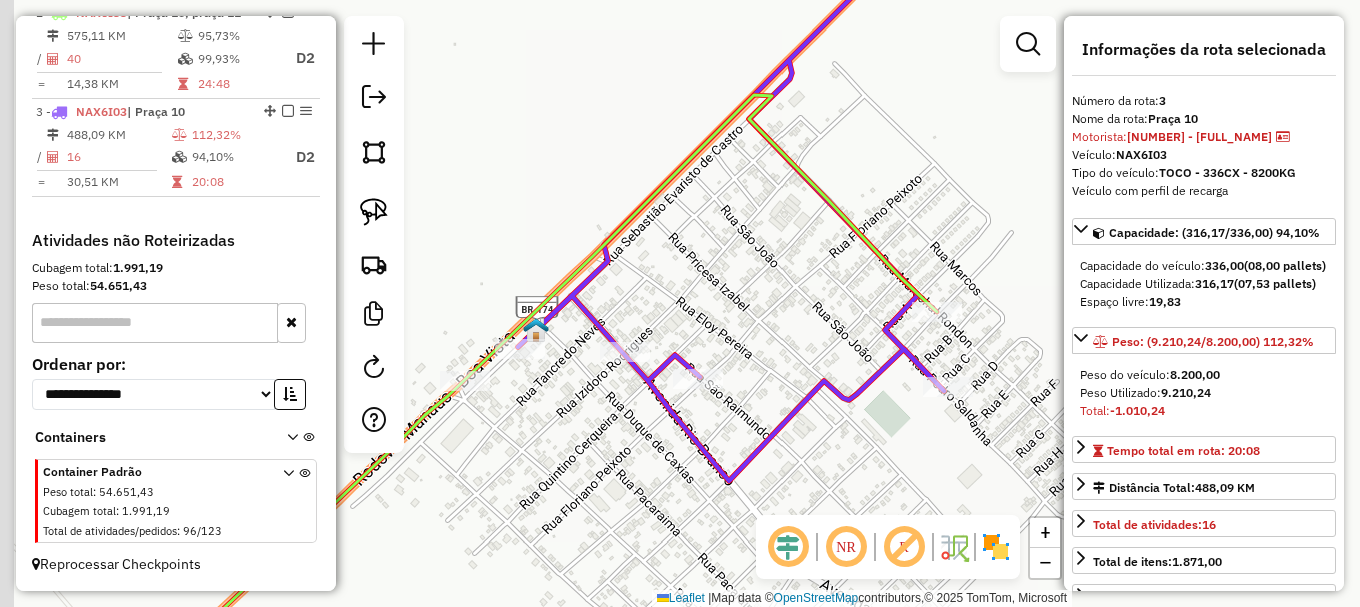 drag, startPoint x: 565, startPoint y: 429, endPoint x: 718, endPoint y: 395, distance: 156.73225 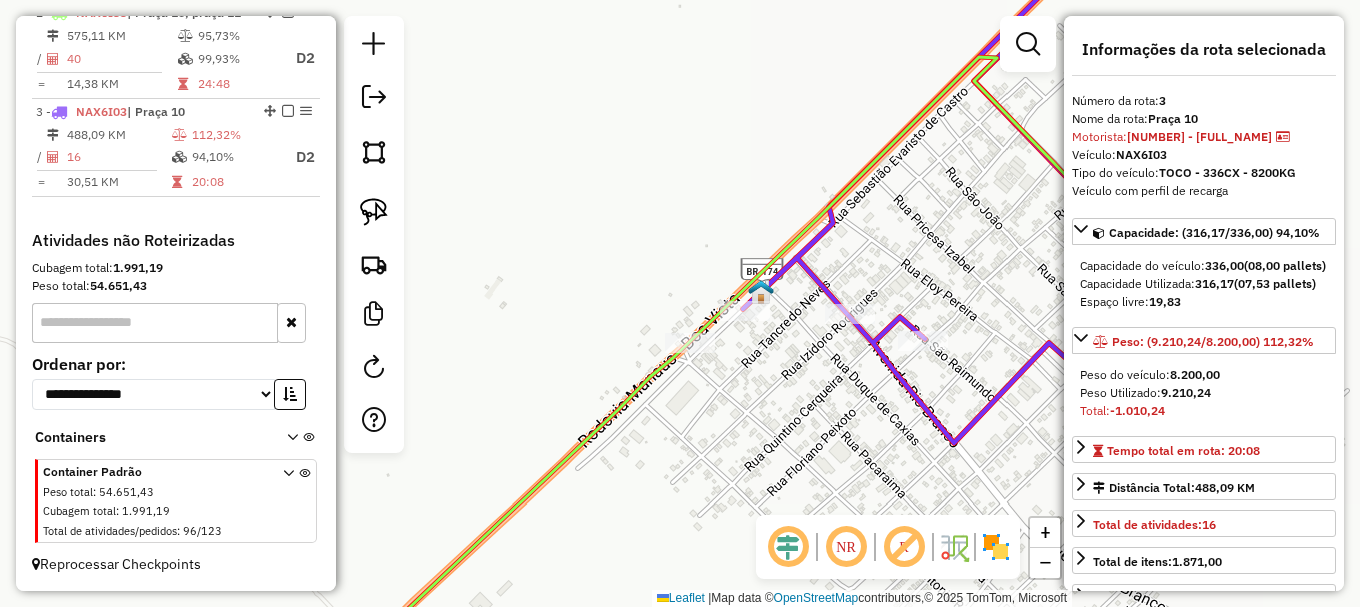 drag, startPoint x: 506, startPoint y: 384, endPoint x: 407, endPoint y: 243, distance: 172.28465 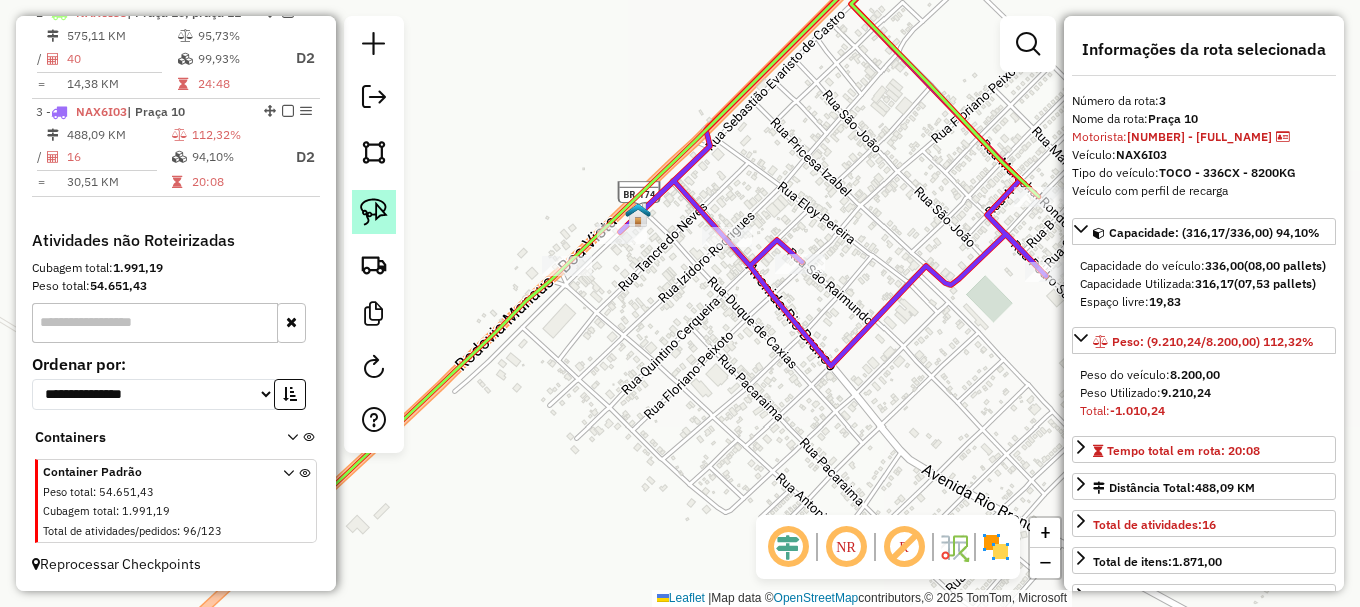 click 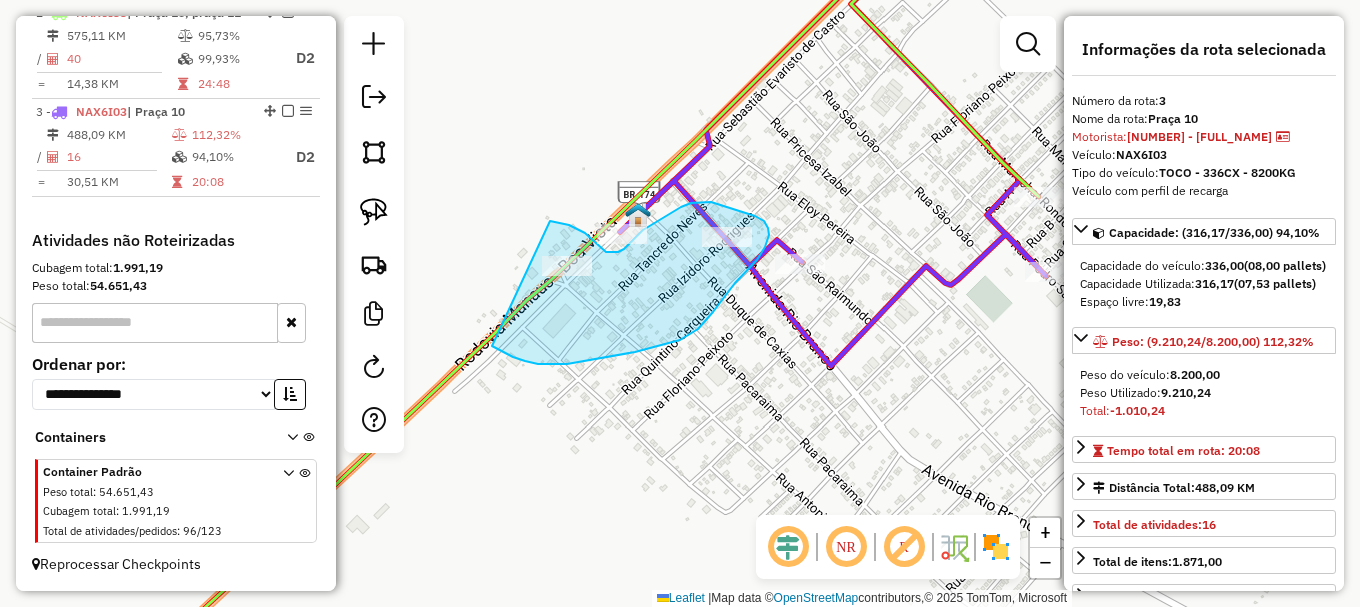 drag, startPoint x: 500, startPoint y: 350, endPoint x: 547, endPoint y: 220, distance: 138.2353 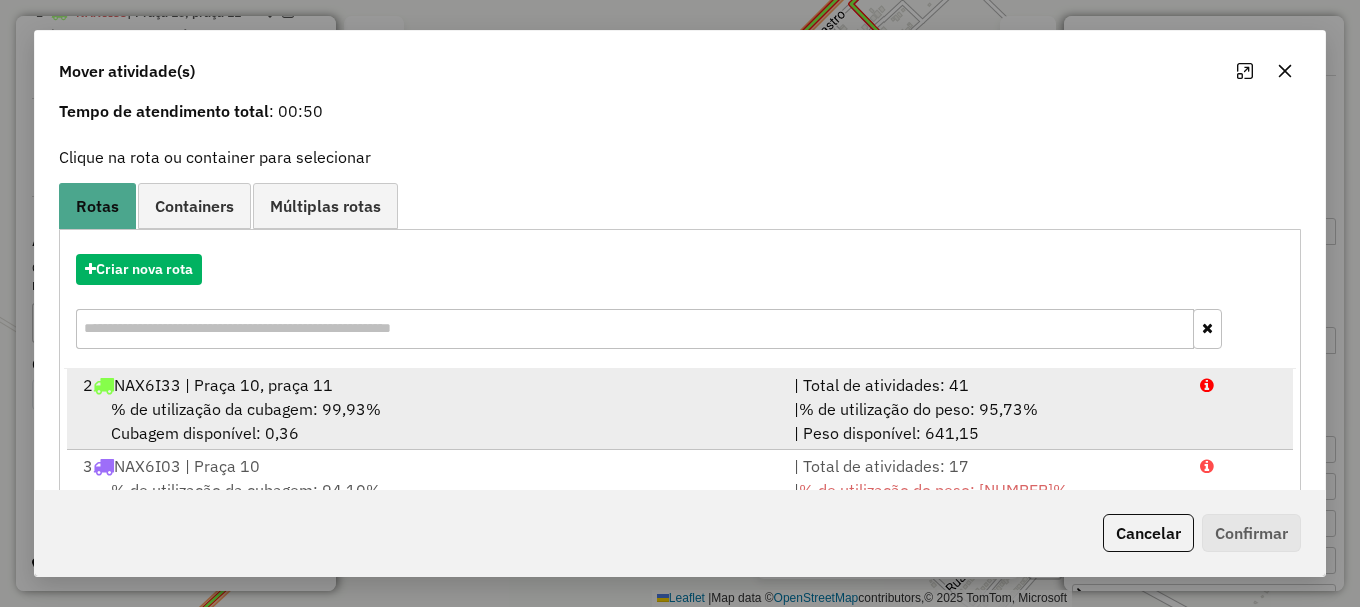 scroll, scrollTop: 0, scrollLeft: 0, axis: both 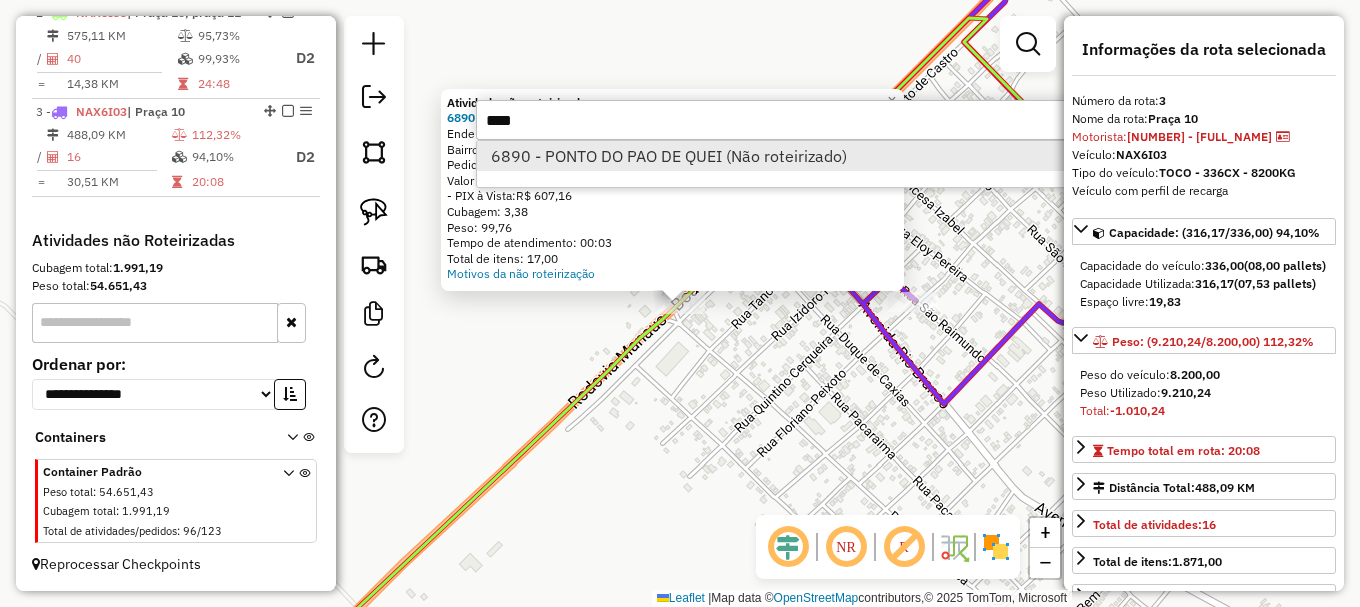 type on "****" 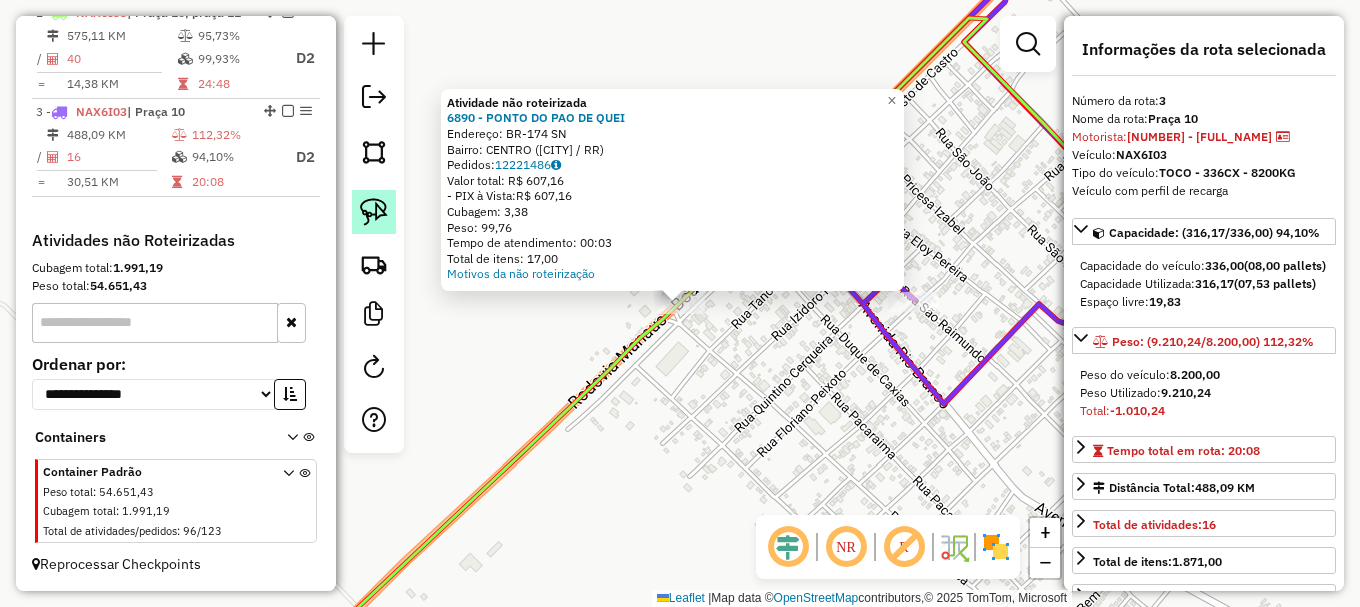 click 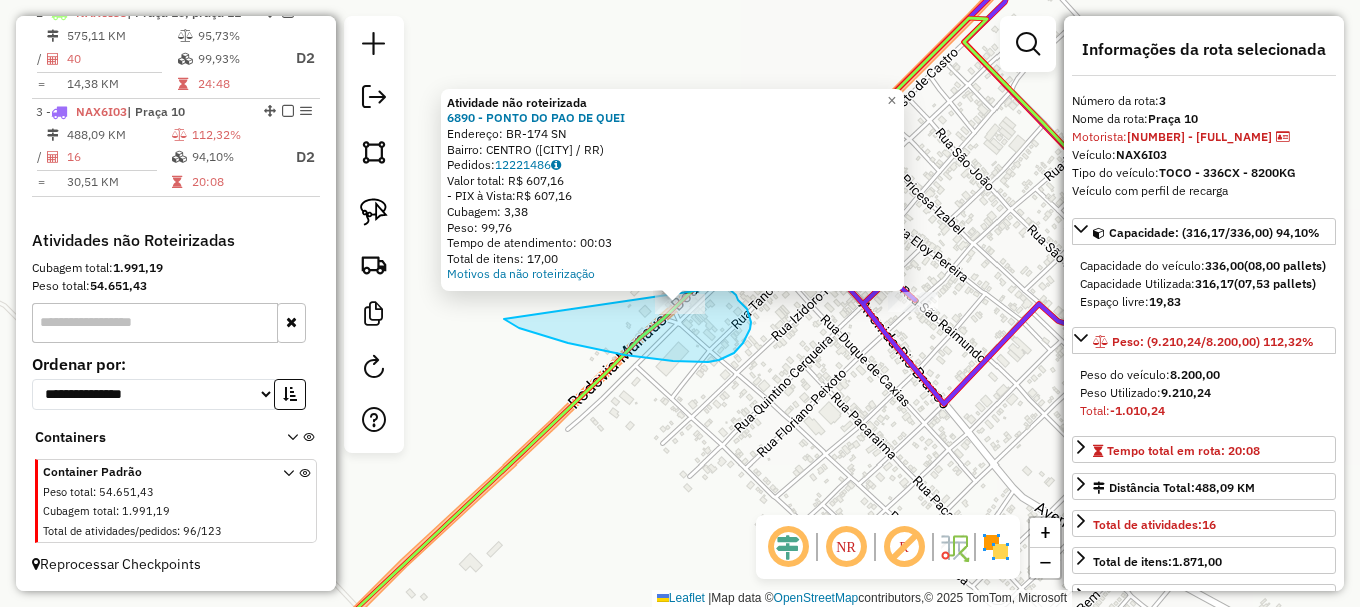 drag, startPoint x: 606, startPoint y: 350, endPoint x: 728, endPoint y: 286, distance: 137.76791 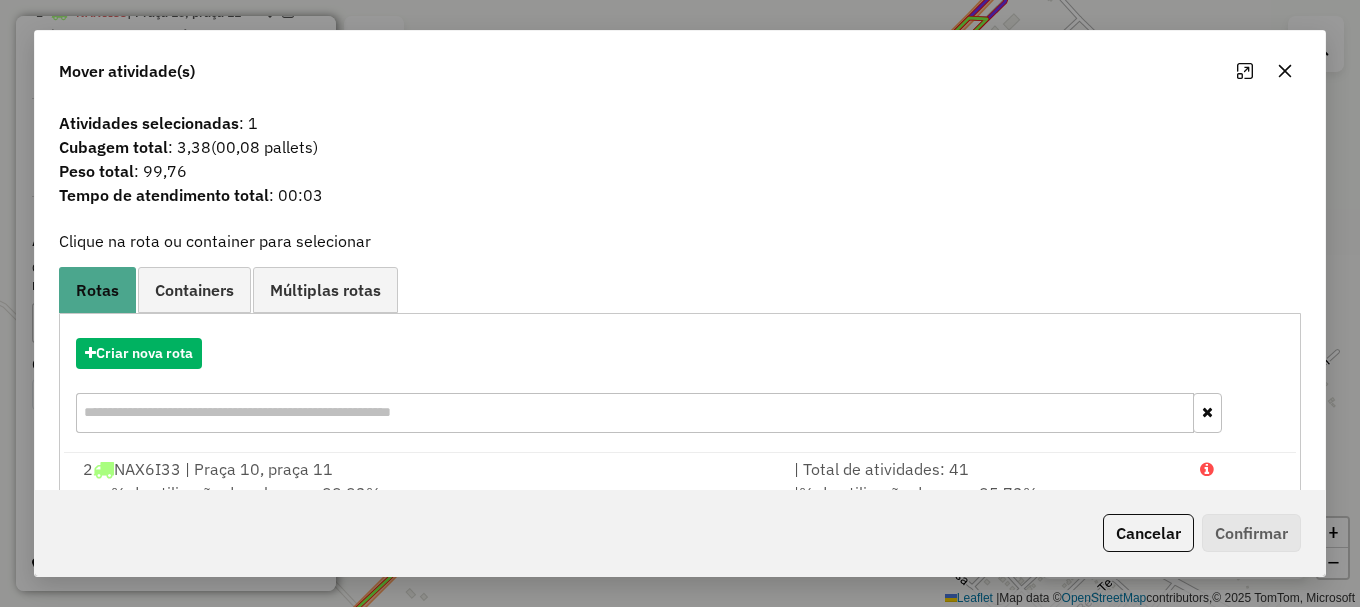 scroll, scrollTop: 159, scrollLeft: 0, axis: vertical 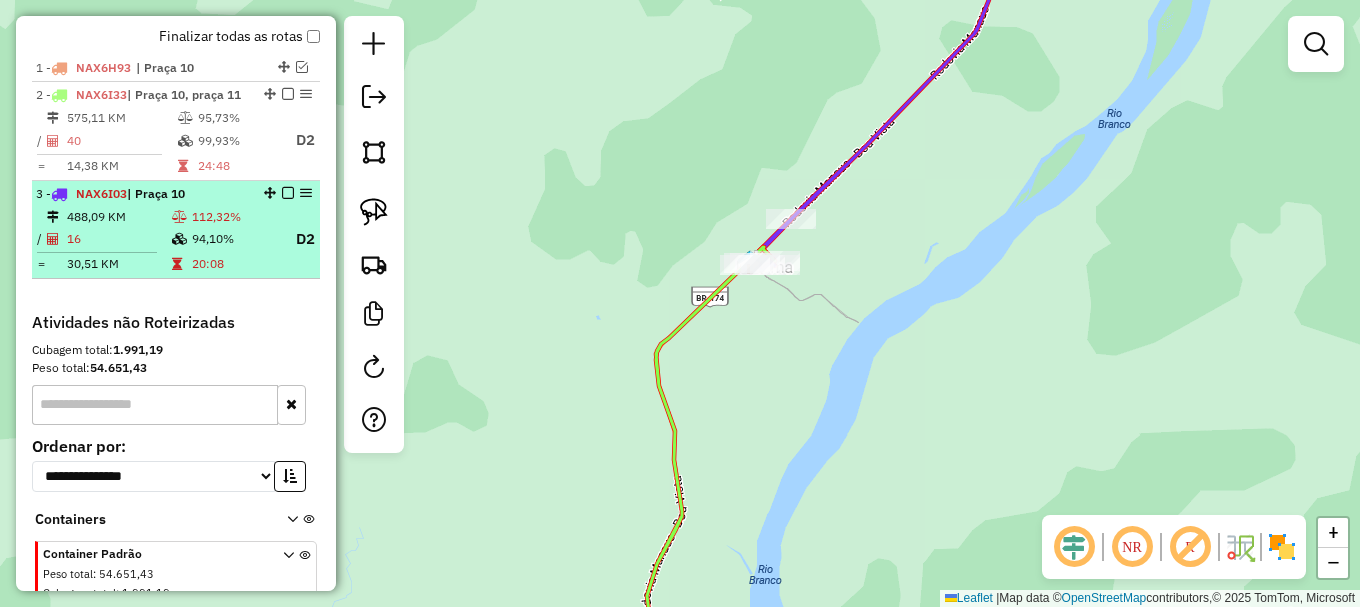 click at bounding box center [288, 193] 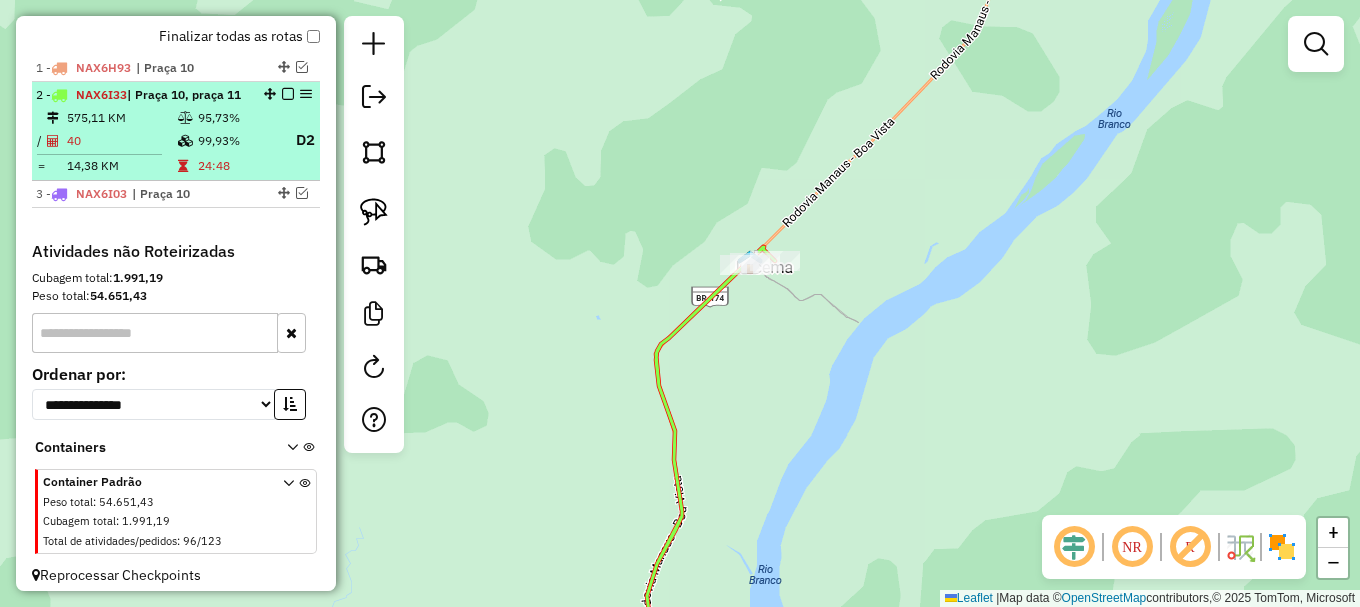 click at bounding box center [288, 94] 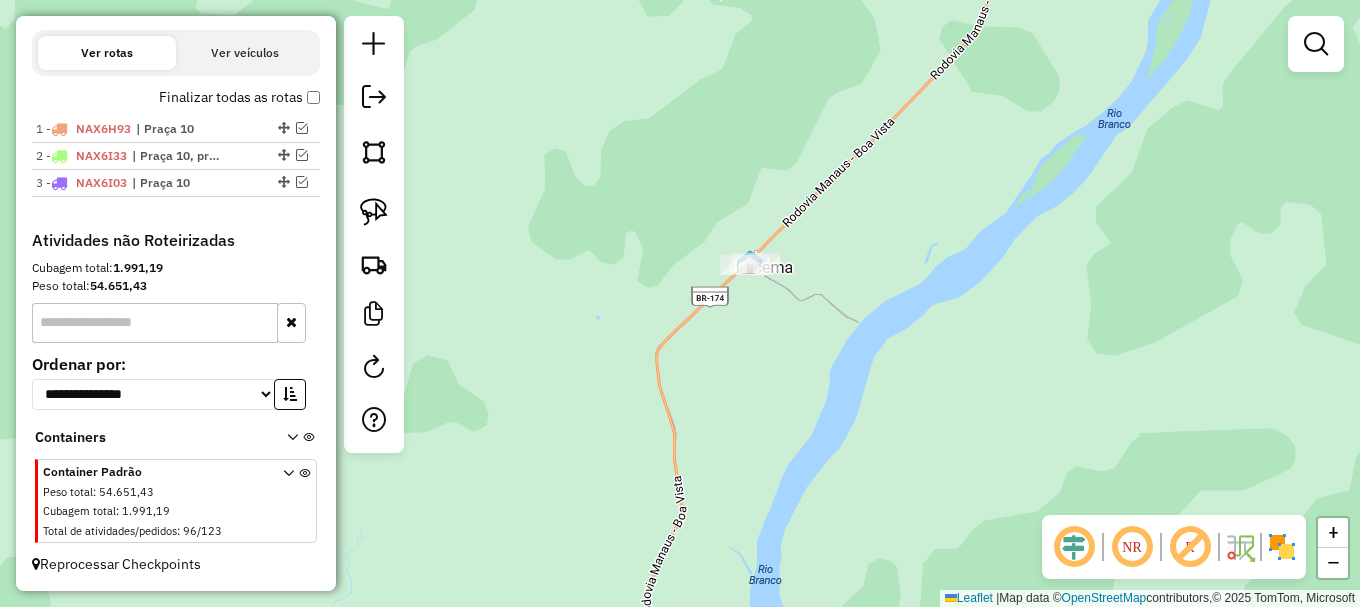 scroll, scrollTop: 692, scrollLeft: 0, axis: vertical 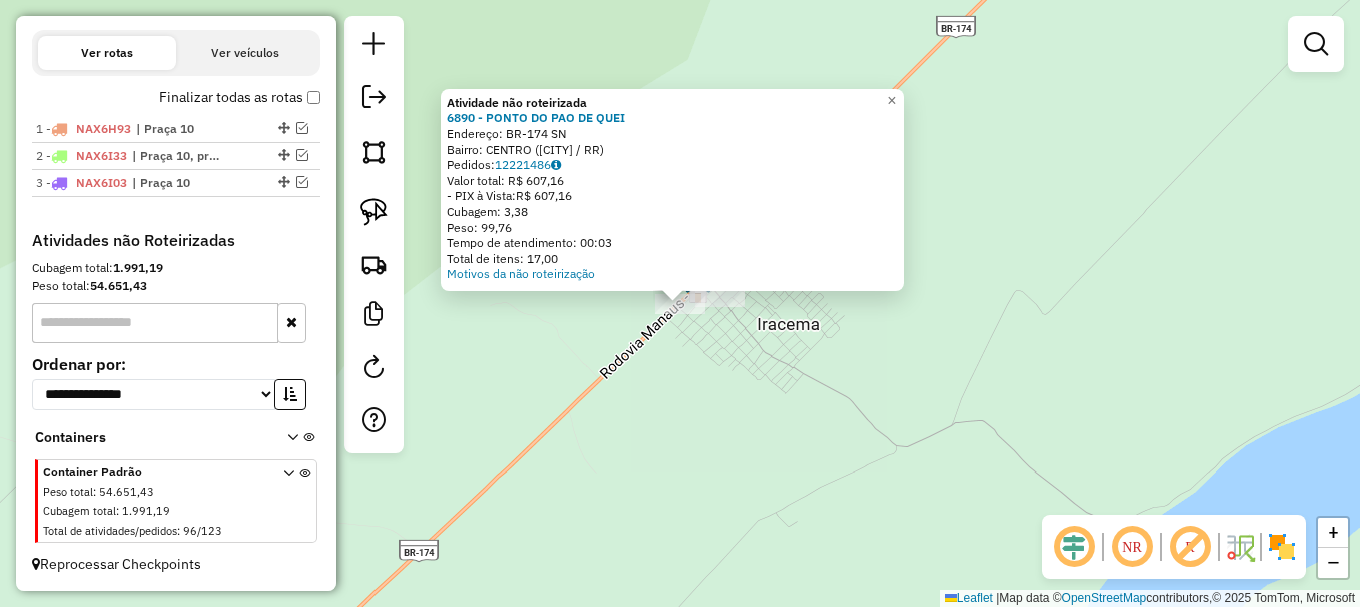 click on "Atividade não roteirizada 6890 - PONTO DO PAO DE QUEI  Endereço:  BR-[NUMBER] SN   Bairro: CENTRO ([CITY] / RR)   Pedidos:  [NUMBER]   Valor total: R$ [PRICE]   - PIX à Vista:  R$ [PRICE]   Cubagem: [NUMBER]   Peso: [NUMBER]   Tempo de atendimento: [TIME]   Total de itens: [NUMBER]  Motivos da não roteirização × Janela de atendimento Grade de atendimento Capacidade Transportadoras Veículos Cliente Pedidos  Rotas Selecione os dias de semana para filtrar as janelas de atendimento  Seg   Ter   Qua   Qui   Sex   Sáb   Dom  Informe o período da janela de atendimento: De: Até:  Filtrar exatamente a janela do cliente  Considerar janela de atendimento padrão  Selecione os dias de semana para filtrar as grades de atendimento  Seg   Ter   Qua   Qui   Sex   Sáb   Dom   Considerar clientes sem dia de atendimento cadastrado  Clientes fora do dia de atendimento selecionado Filtrar as atividades entre os valores definidos abaixo:  Peso mínimo:   Peso máximo:   Cubagem mínima:   Cubagem máxima:   De:   Até:   De:   Até:  +" 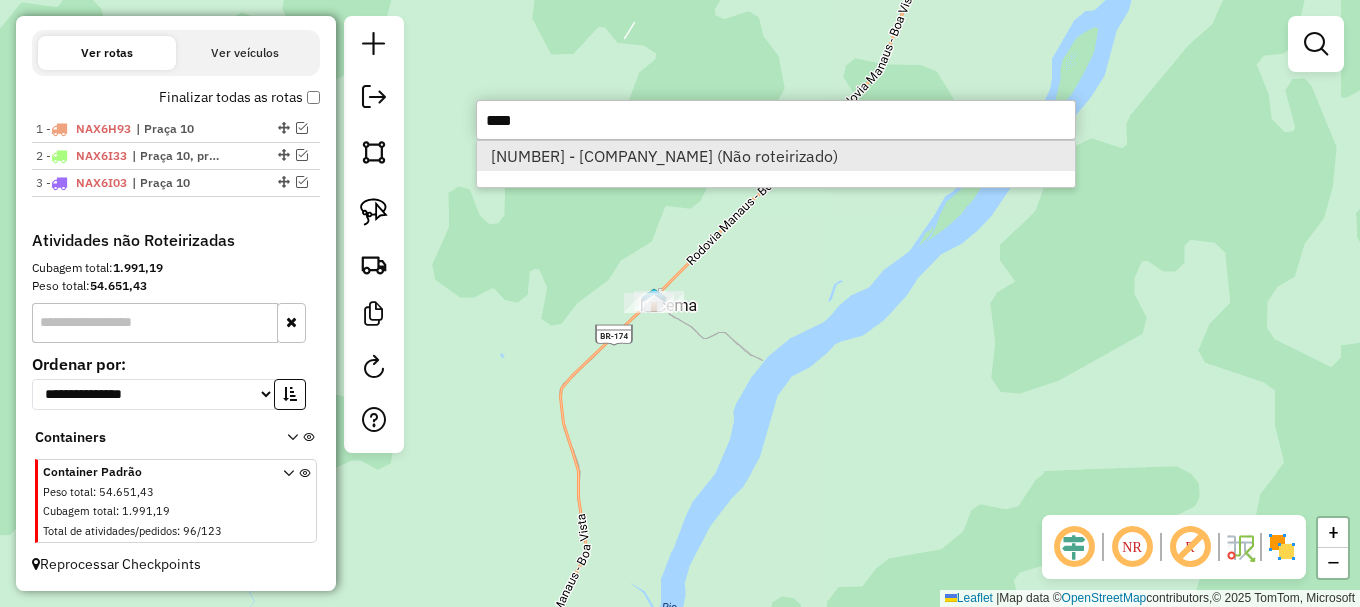 type on "****" 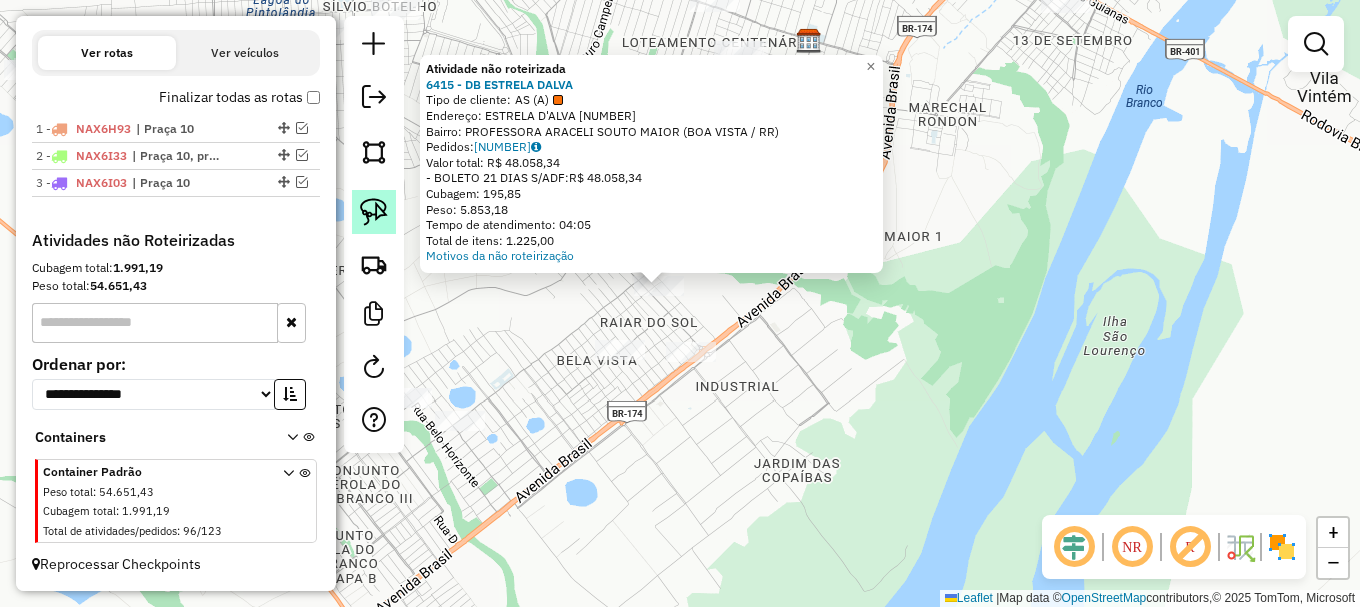 drag, startPoint x: 376, startPoint y: 209, endPoint x: 385, endPoint y: 216, distance: 11.401754 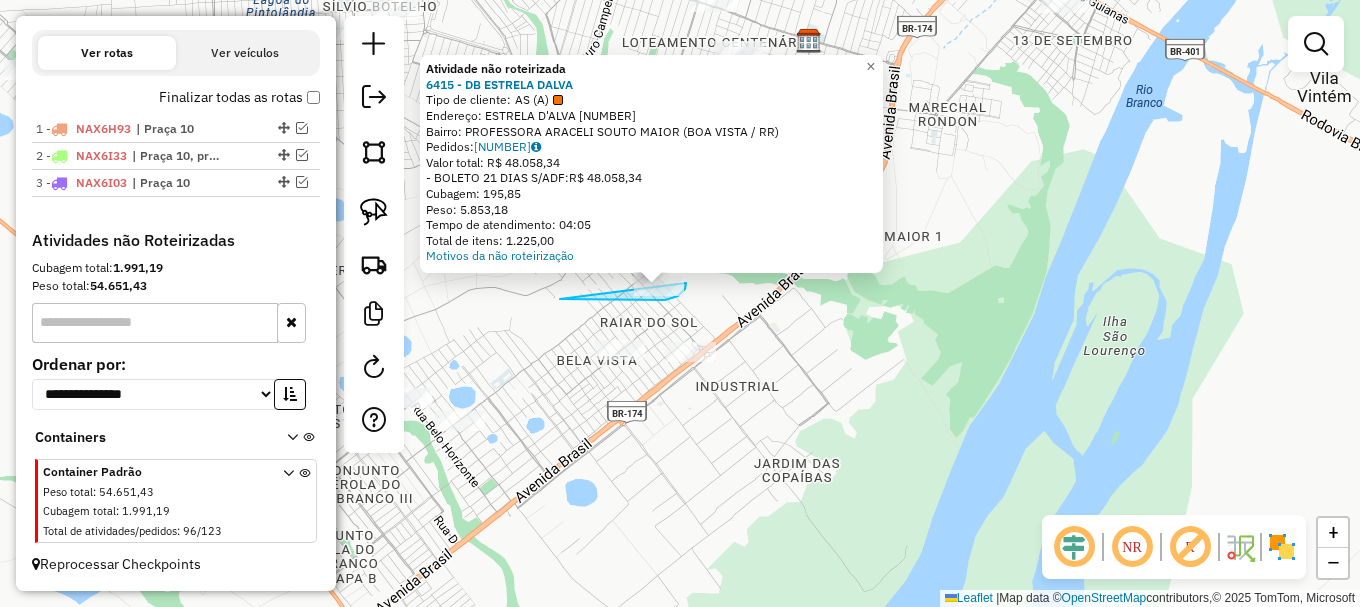 drag, startPoint x: 560, startPoint y: 299, endPoint x: 679, endPoint y: 262, distance: 124.61942 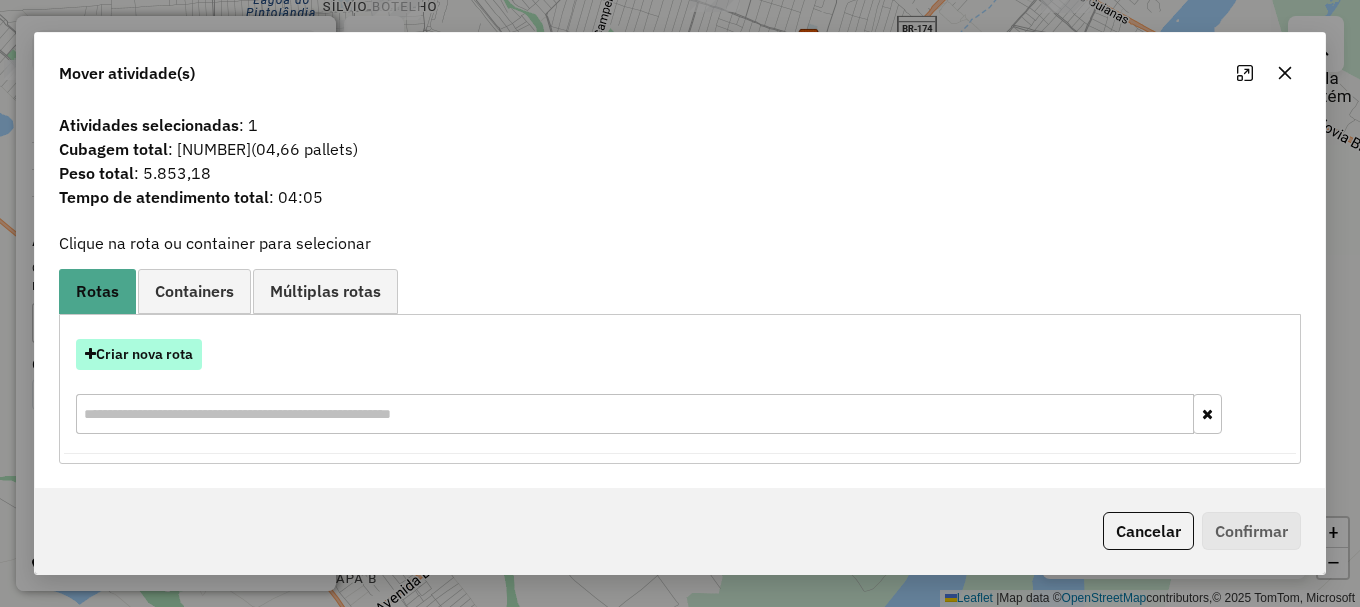 click on "Criar nova rota" at bounding box center [139, 354] 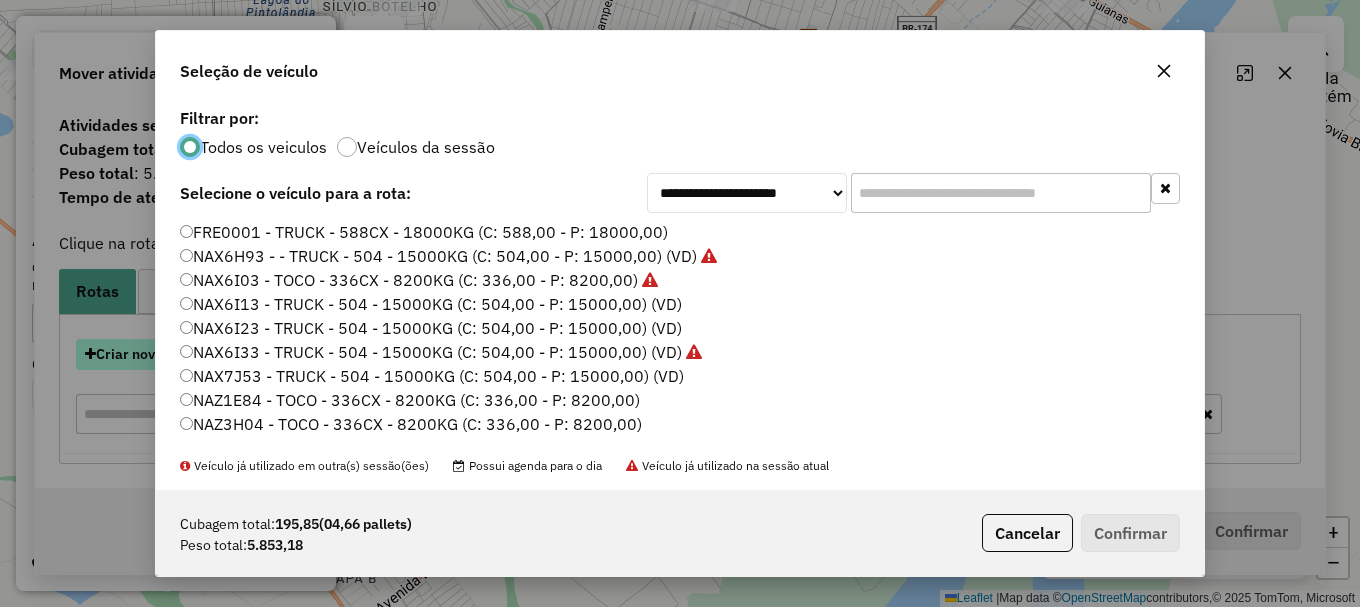 scroll, scrollTop: 11, scrollLeft: 6, axis: both 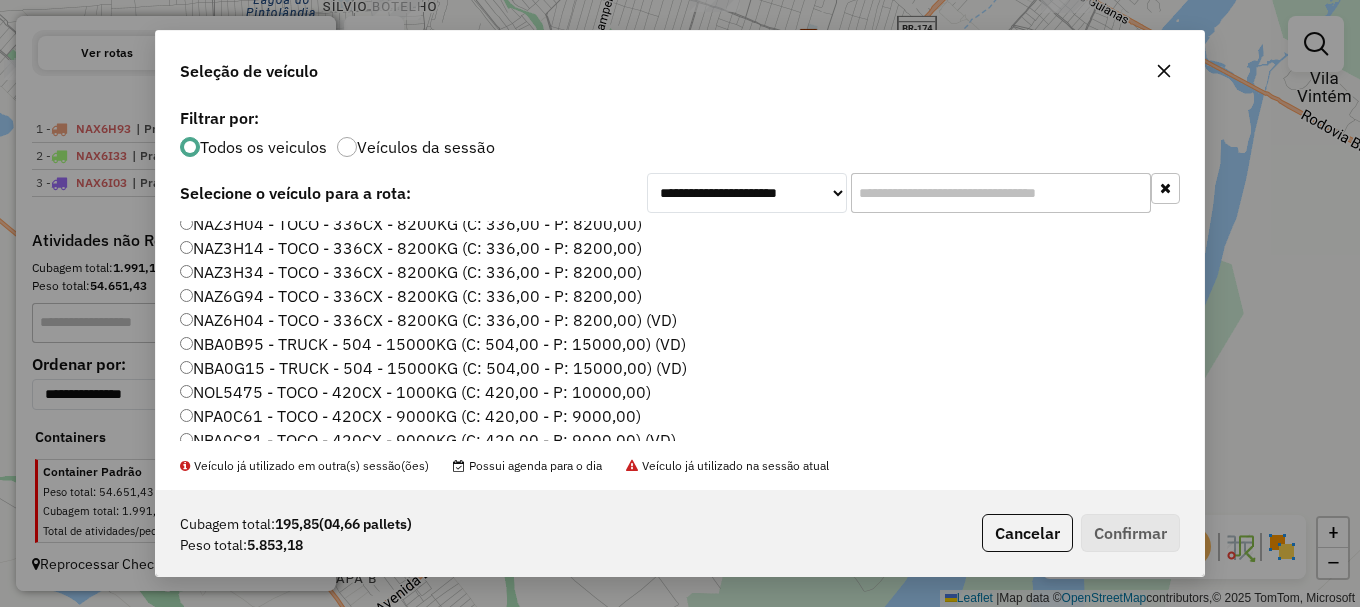 click on "NBA0B95 - TRUCK - 504 - 15000KG (C: 504,00 - P: 15000,00) (VD)" 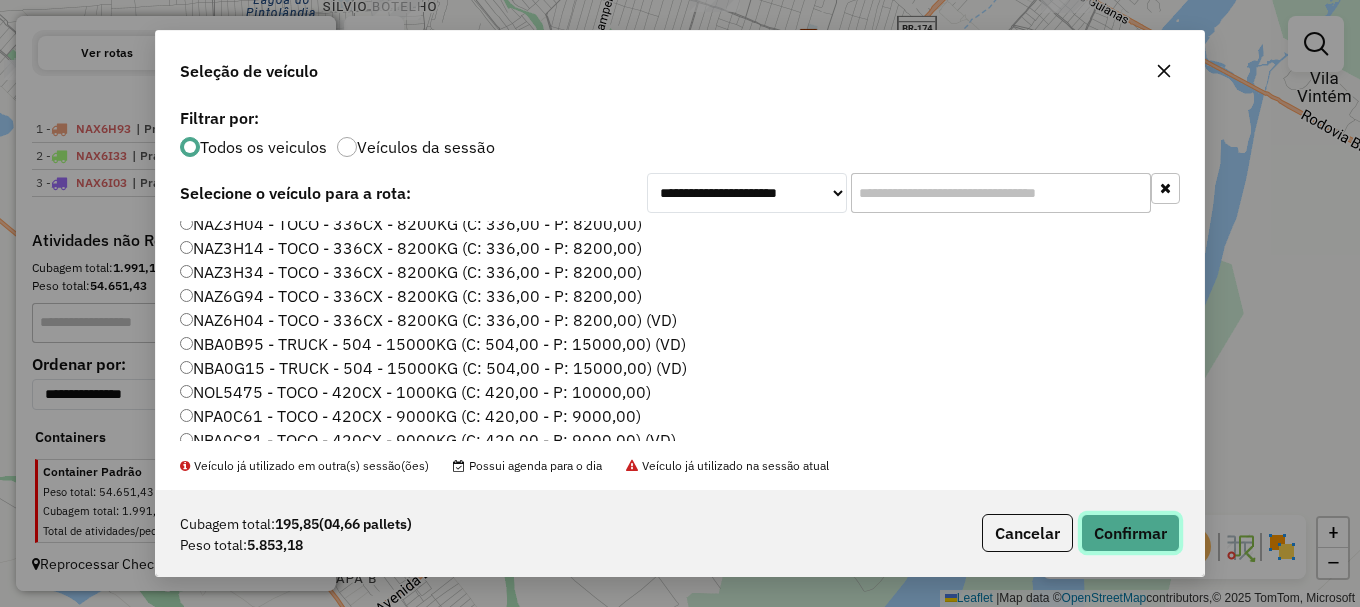 click on "Confirmar" 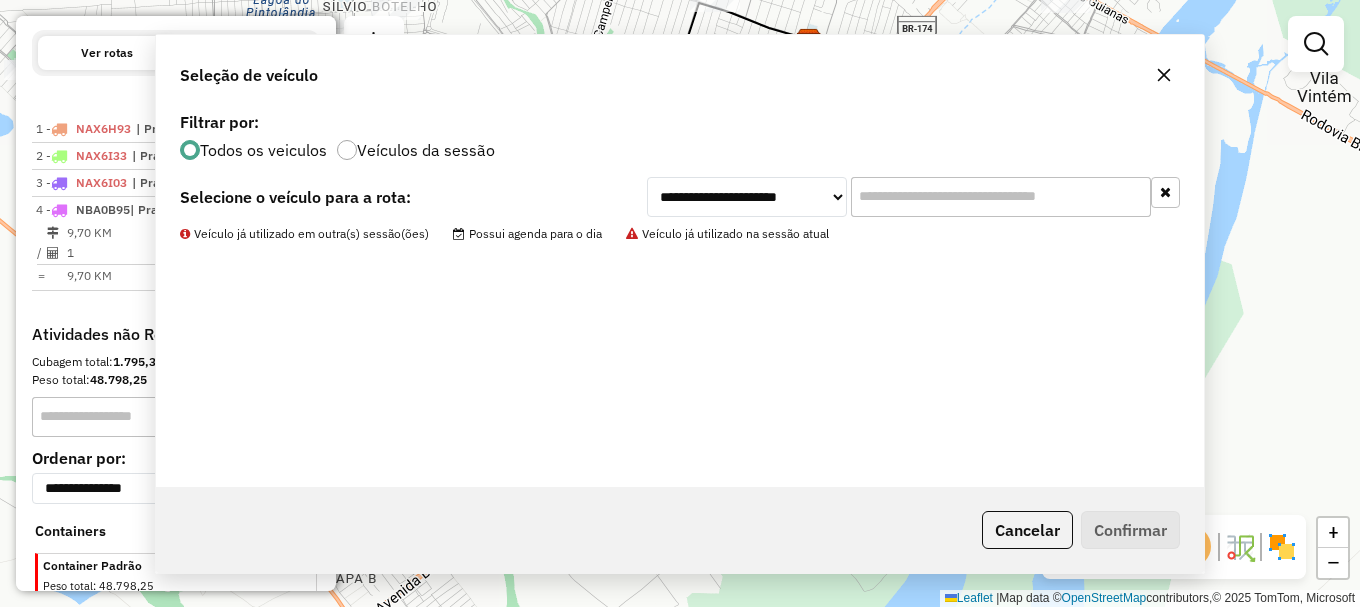 scroll, scrollTop: 753, scrollLeft: 0, axis: vertical 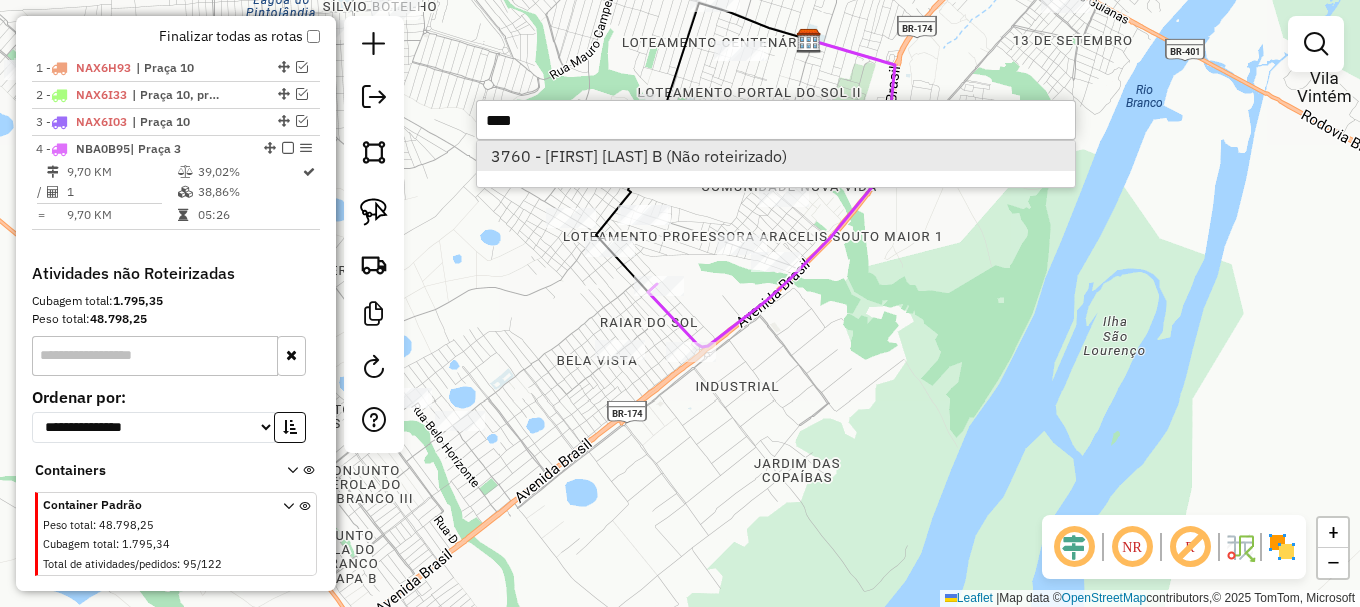type on "****" 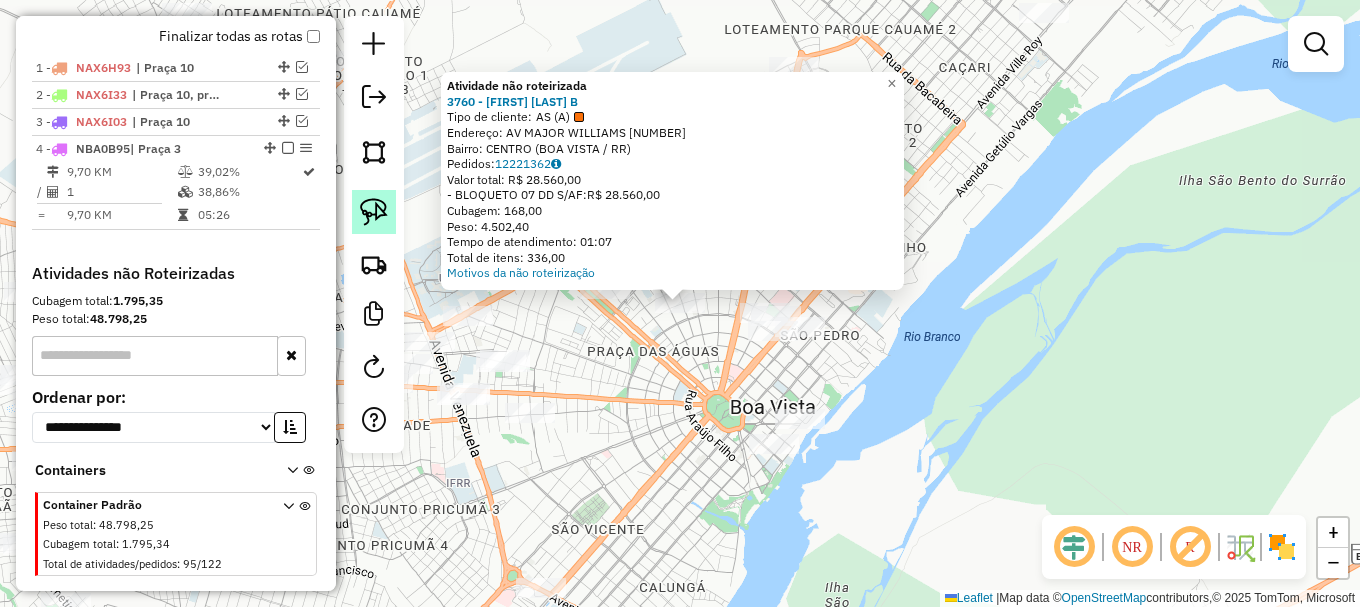 click 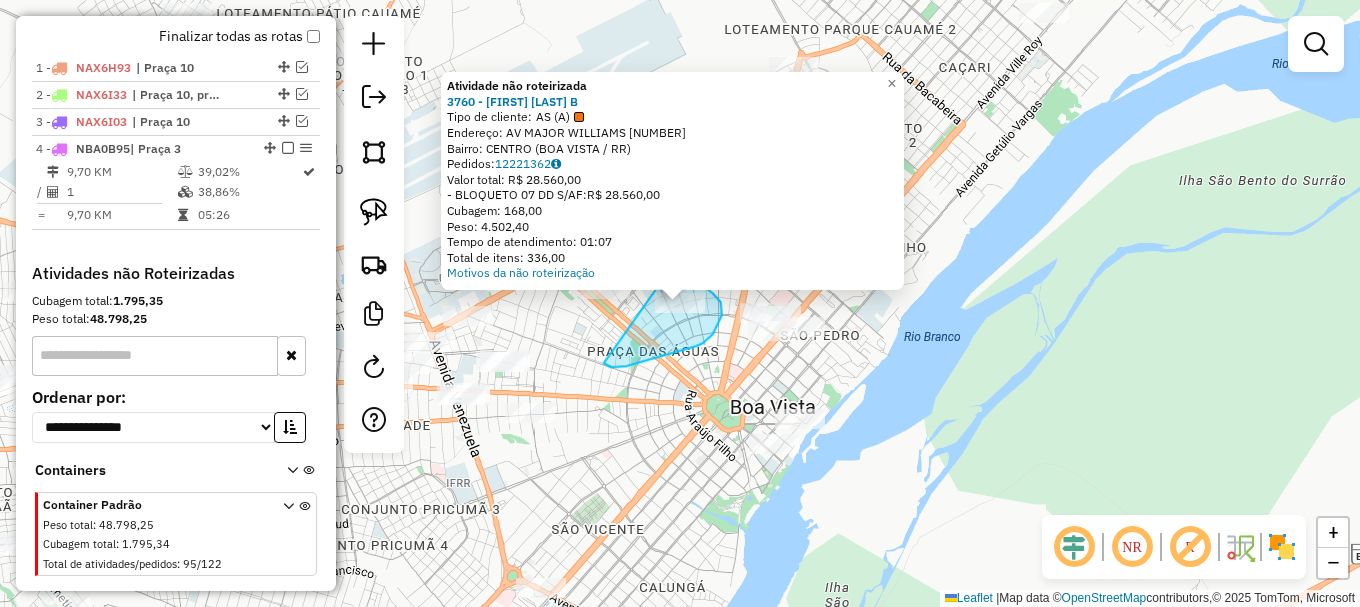 drag, startPoint x: 606, startPoint y: 365, endPoint x: 671, endPoint y: 267, distance: 117.59677 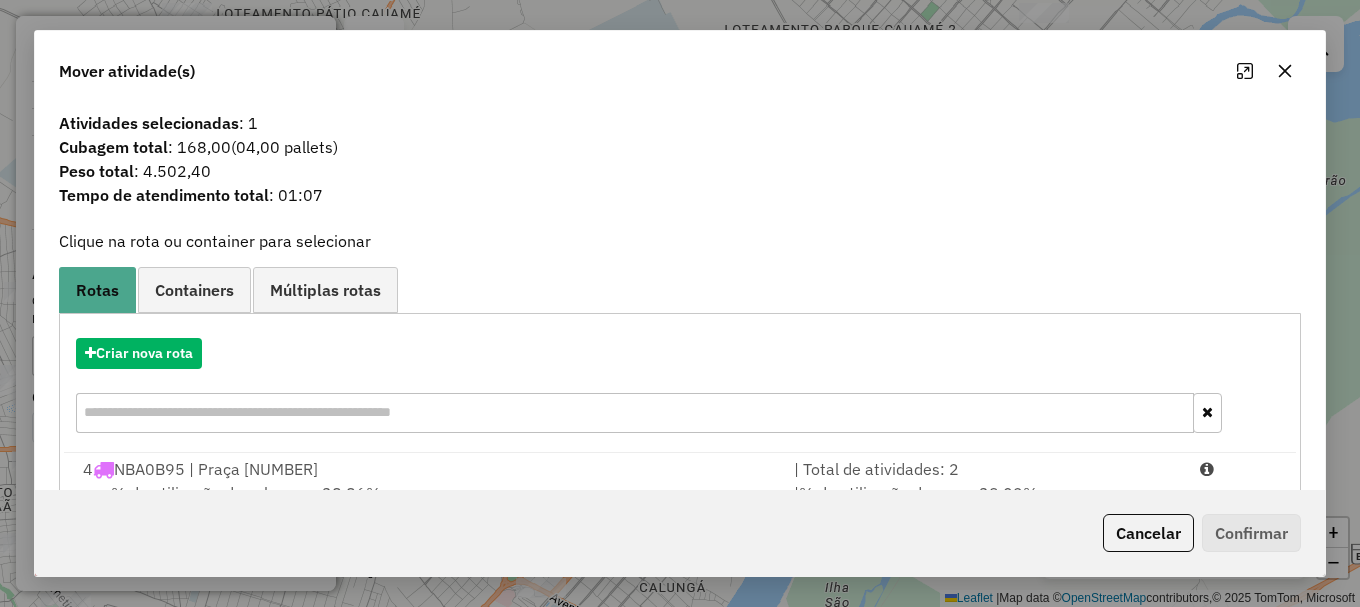 click at bounding box center [1207, 469] 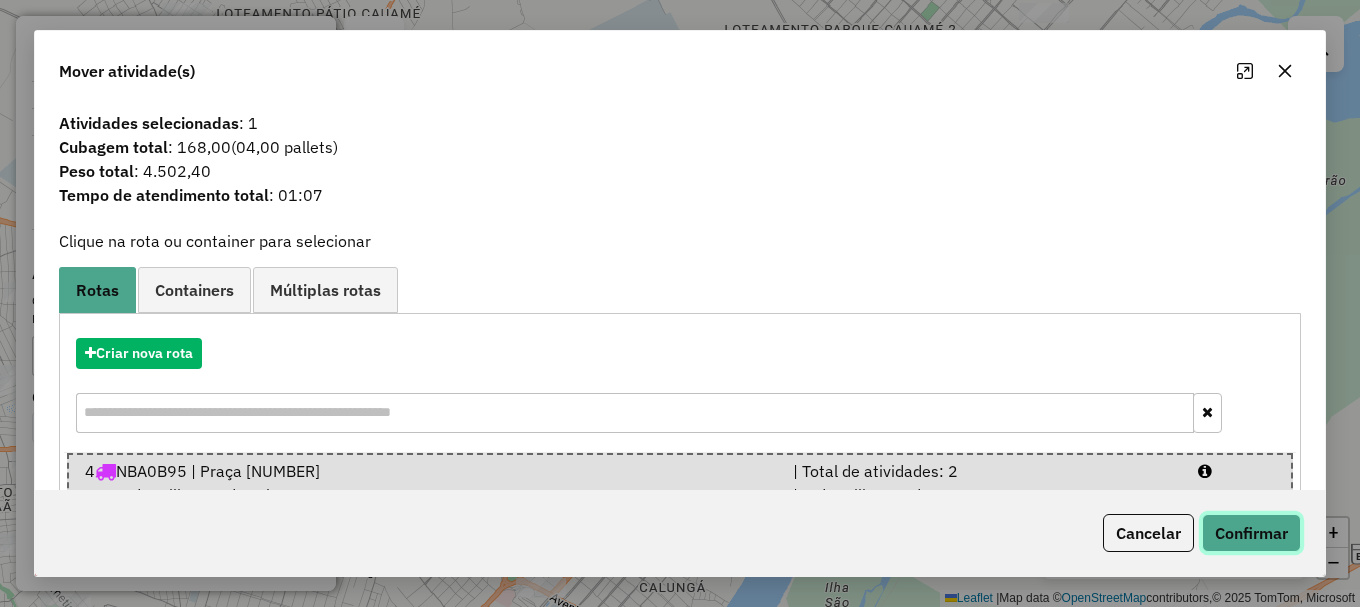 click on "Confirmar" 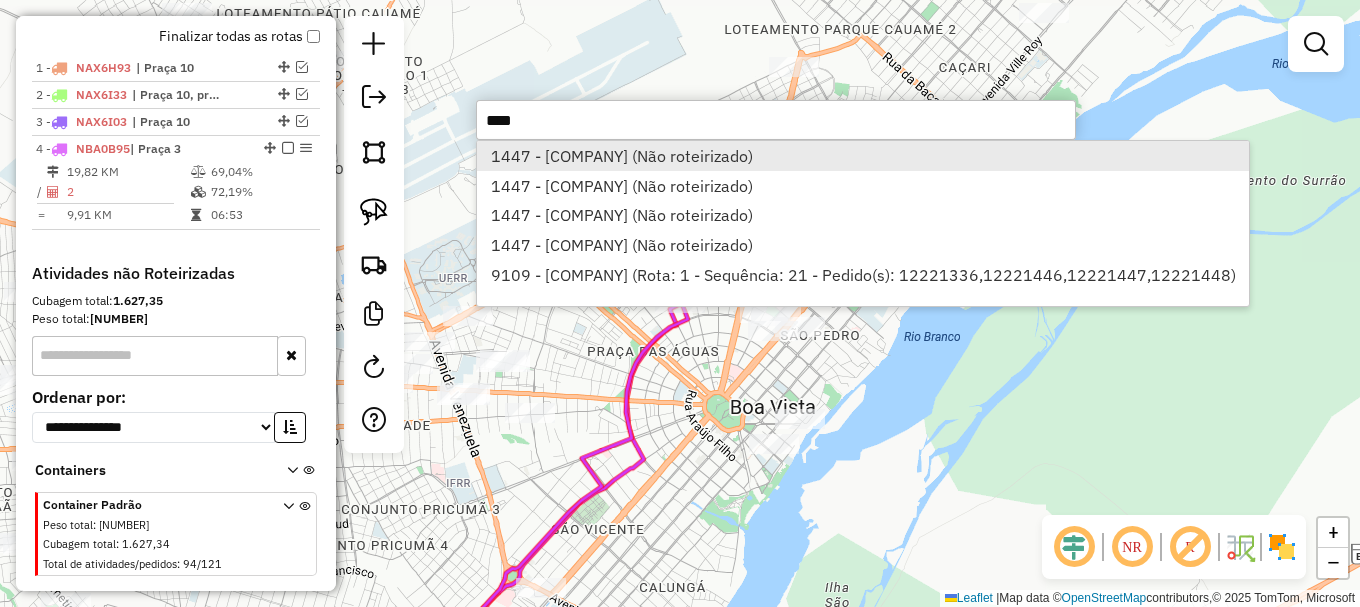 type on "****" 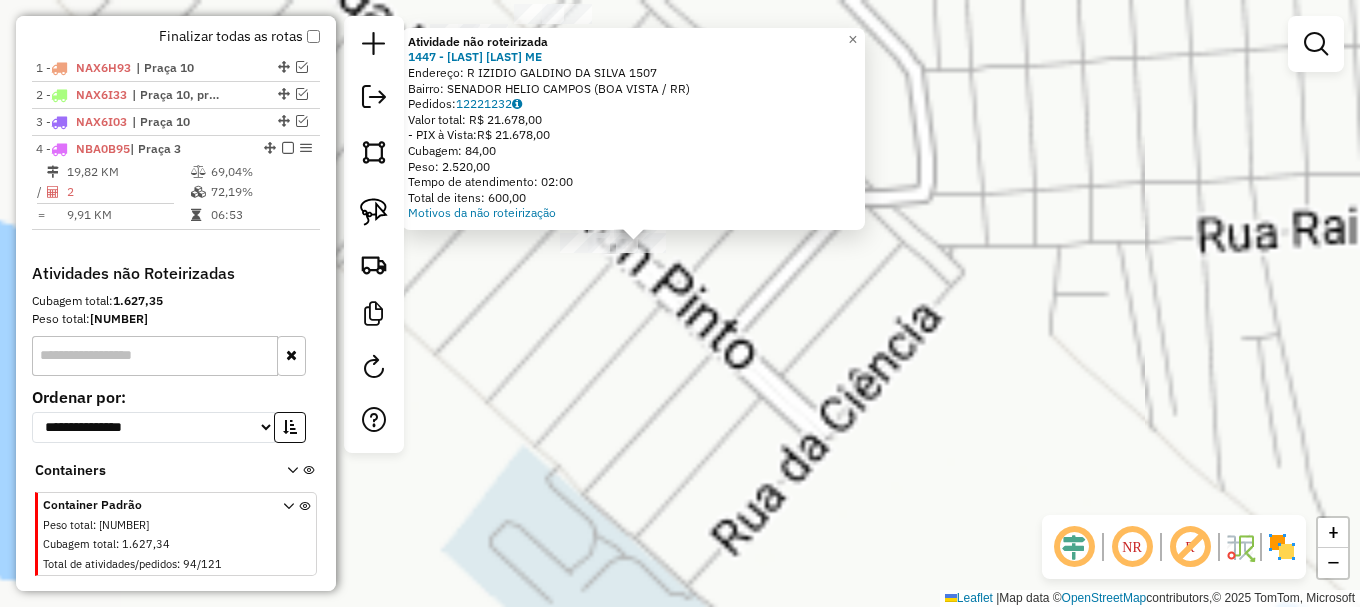 click on "Atividade não roteirizada 1447 - [BRAND] ME  Endereço: R   [STREET]       1507   Bairro: [NEIGHBORHOOD] ([CITY] / RR)   Pedidos:  12221232   Valor total: R$ 21.678,00   - PIX à Vista:  R$ 21.678,00   Cubagem: 84,00   Peso: 2.520,00   Tempo de atendimento: 02:00   Total de itens: 600,00  Motivos da não roteirização × Janela de atendimento Grade de atendimento Capacidade Transportadoras Veículos Cliente Pedidos  Rotas Selecione os dias de semana para filtrar as janelas de atendimento  Seg   Ter   Qua   Qui   Sex   Sáb   Dom  Informe o período da janela de atendimento: De: Até:  Filtrar exatamente a janela do cliente  Considerar janela de atendimento padrão  Selecione os dias de semana para filtrar as grades de atendimento  Seg   Ter   Qua   Qui   Sex   Sáb   Dom   Considerar clientes sem dia de atendimento cadastrado  Clientes fora do dia de atendimento selecionado Filtrar as atividades entre os valores definidos abaixo:  Peso mínimo:   Peso máximo:   De:   De:" 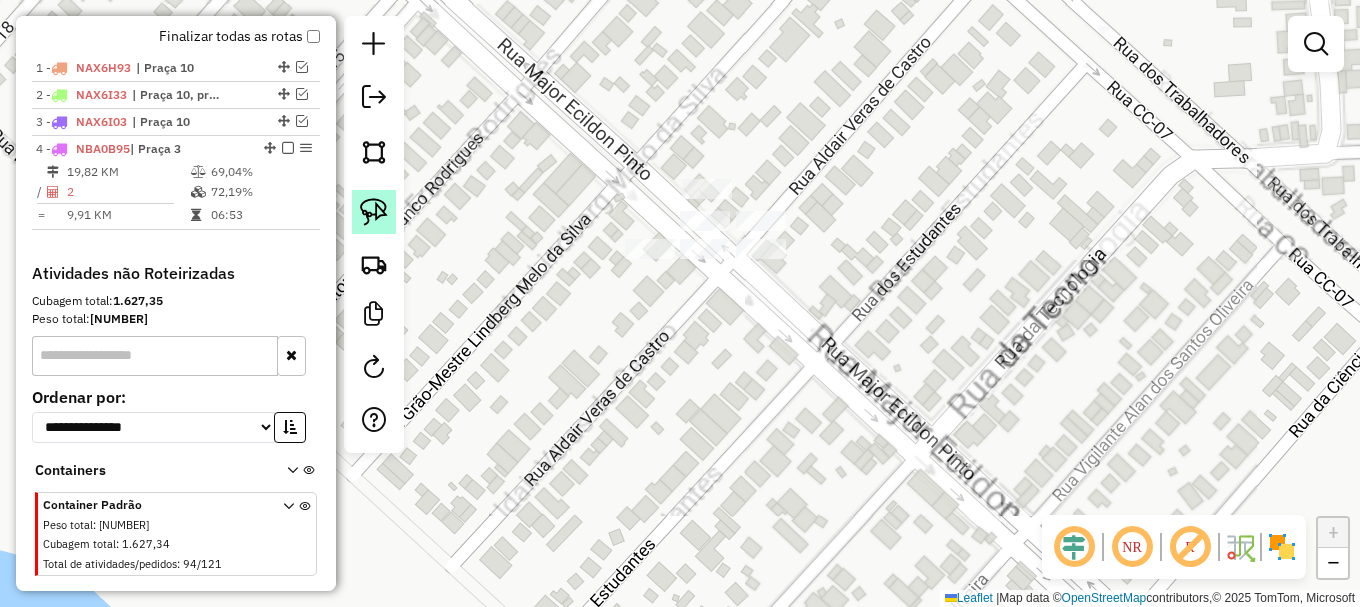 click 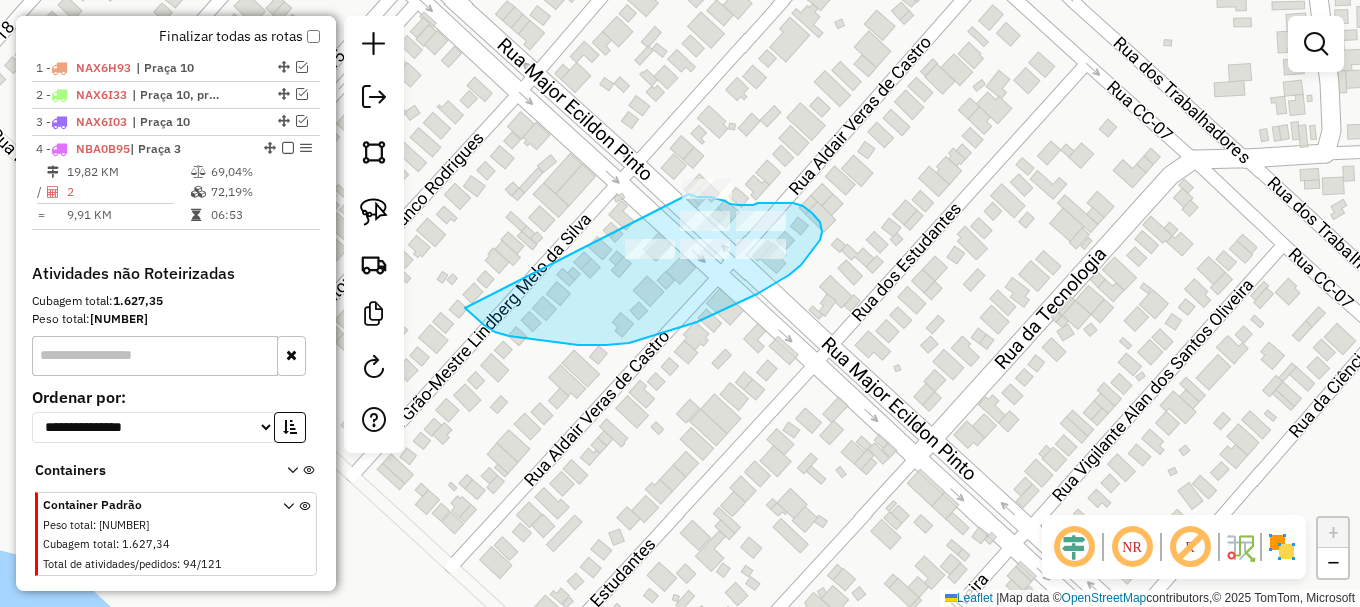 drag, startPoint x: 465, startPoint y: 308, endPoint x: 680, endPoint y: 196, distance: 242.42319 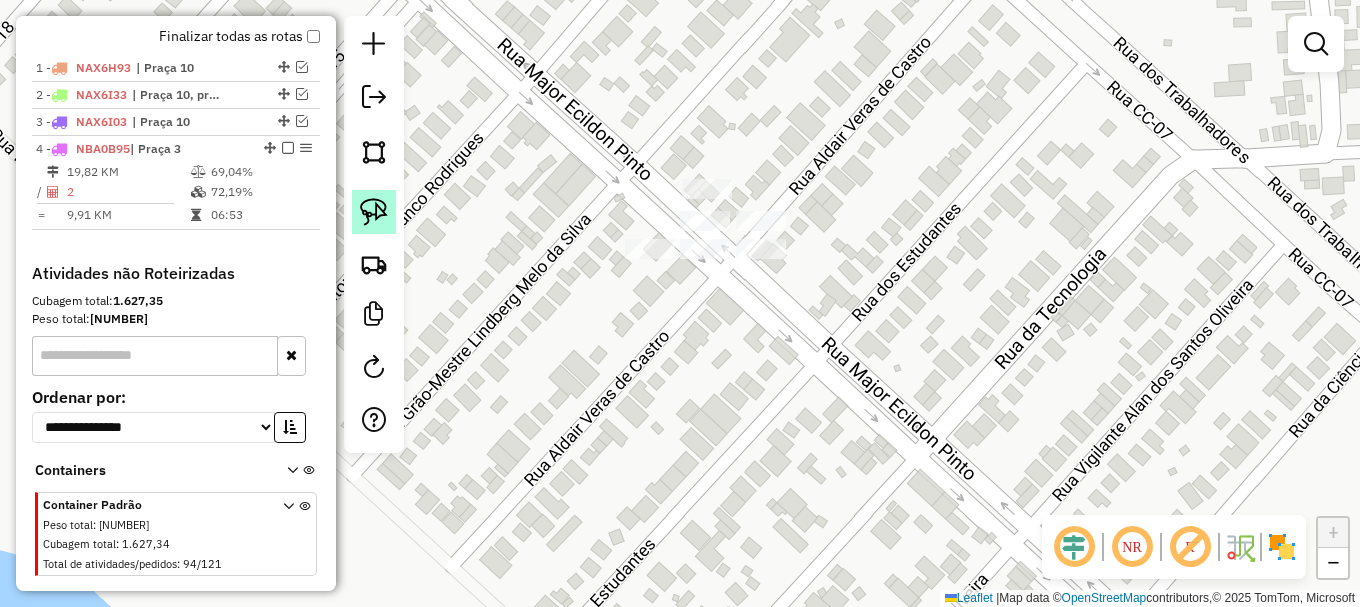 click 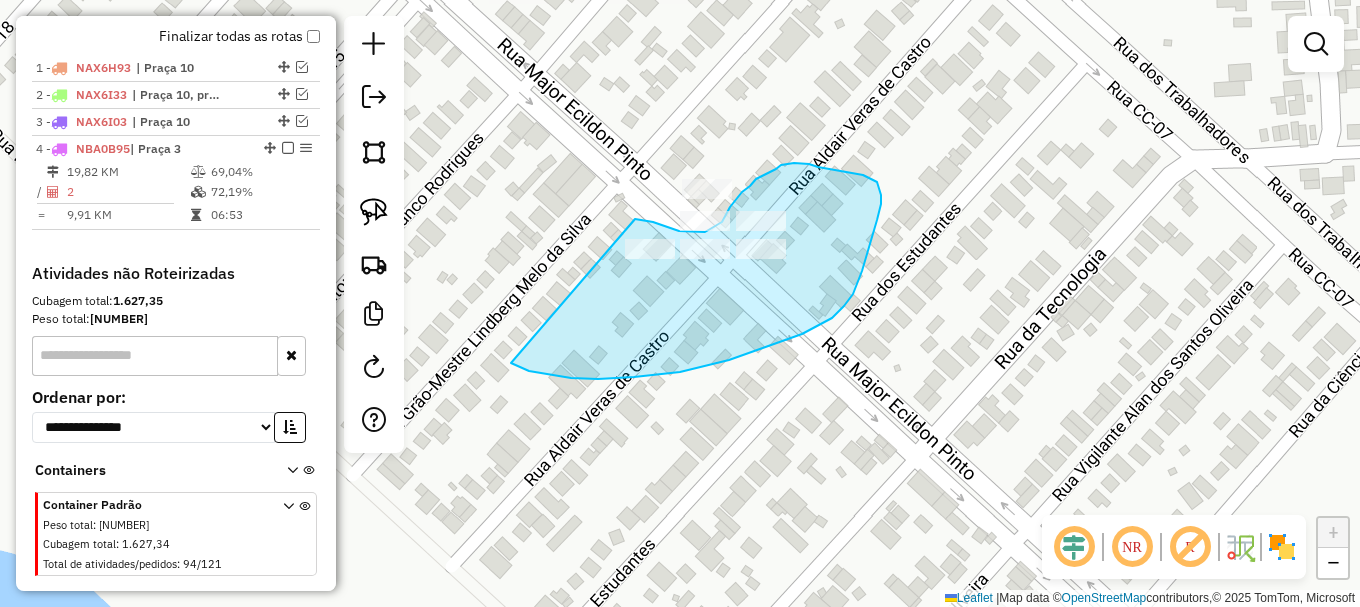 drag, startPoint x: 680, startPoint y: 372, endPoint x: 627, endPoint y: 221, distance: 160.03125 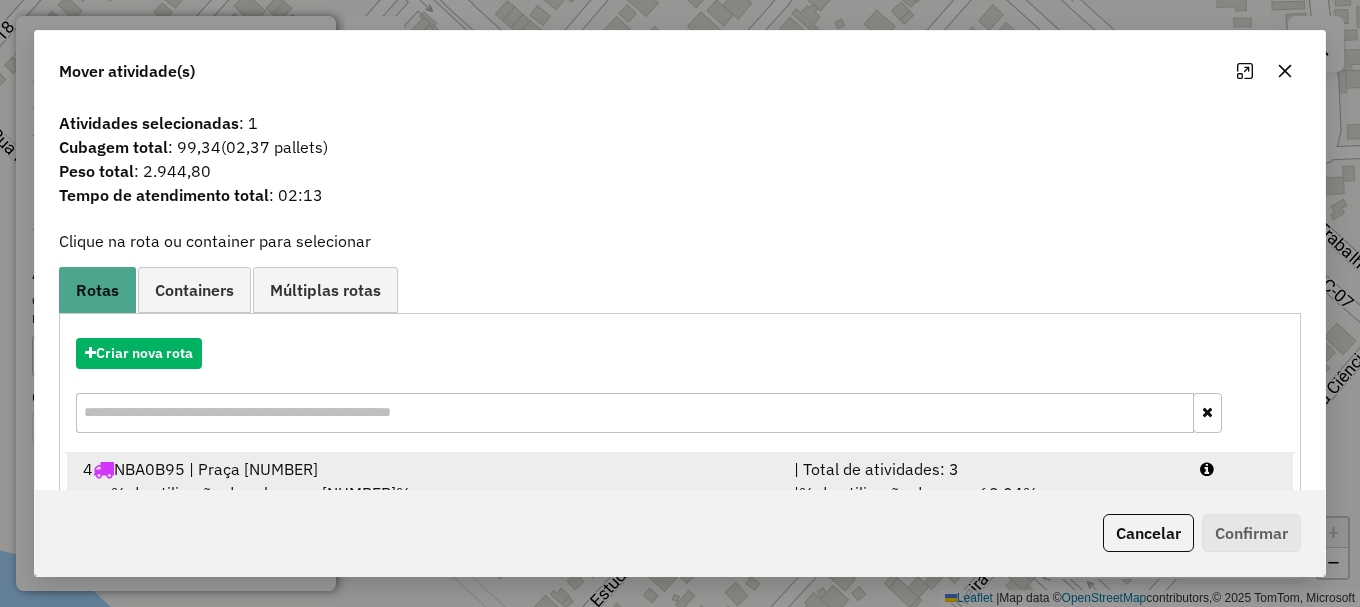 click at bounding box center (1239, 469) 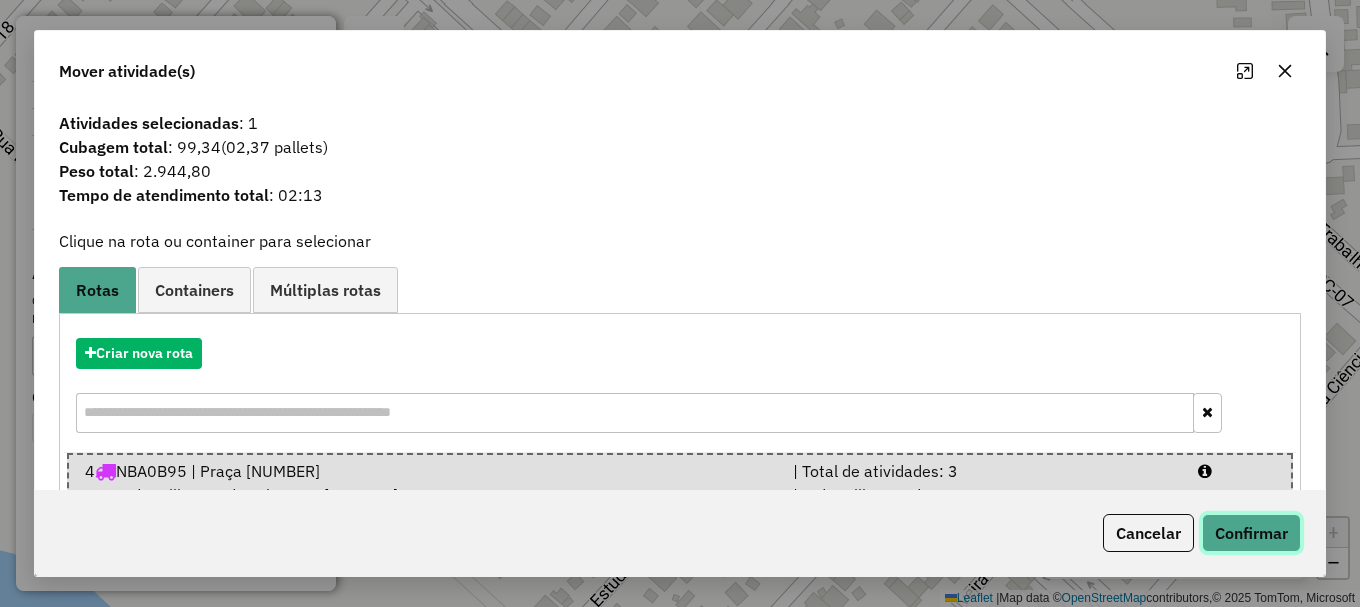 click on "Confirmar" 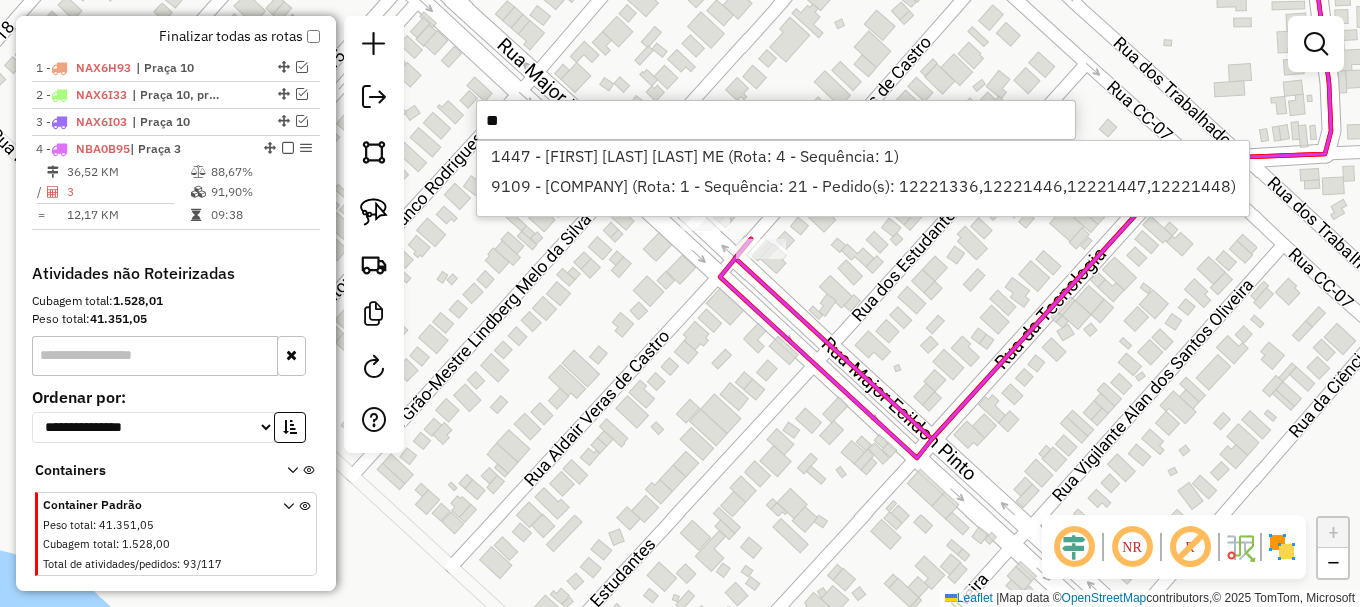 type on "*" 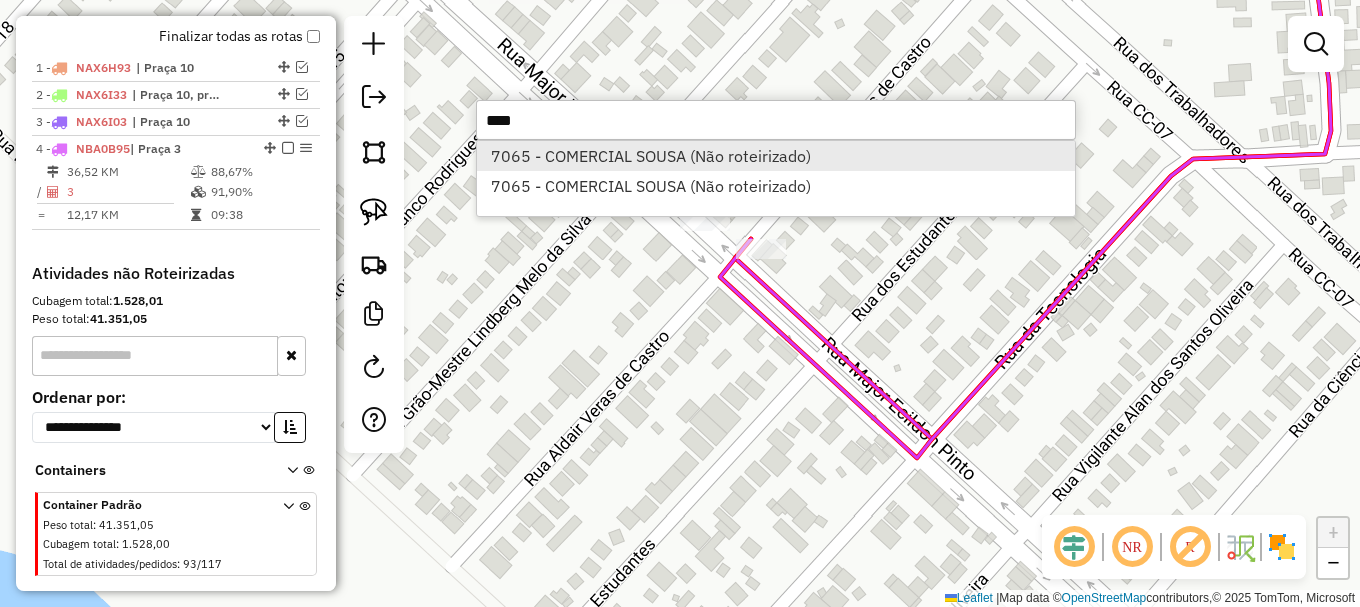type on "****" 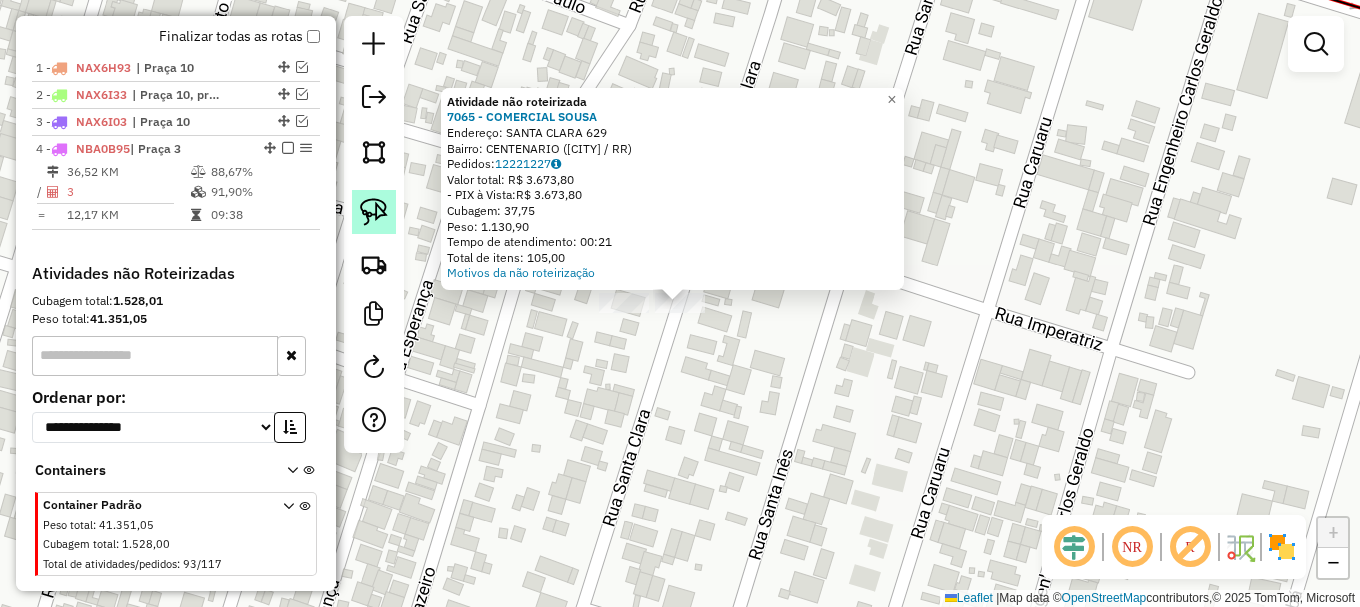 click 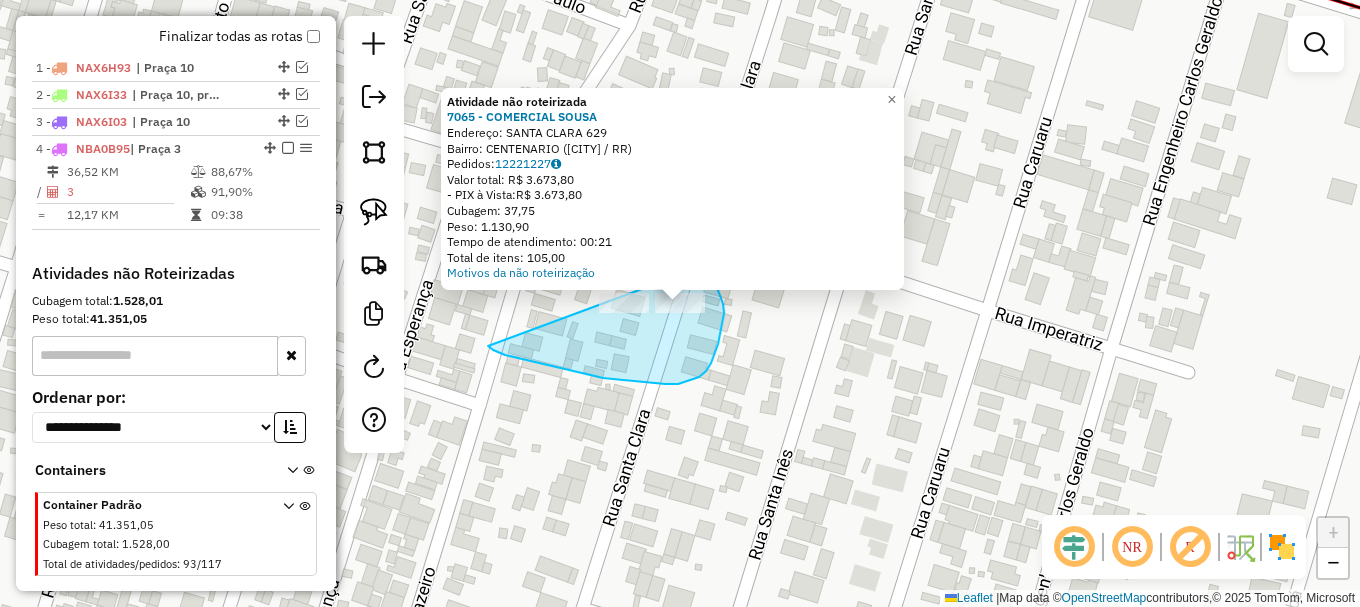 drag, startPoint x: 522, startPoint y: 359, endPoint x: 694, endPoint y: 254, distance: 201.51675 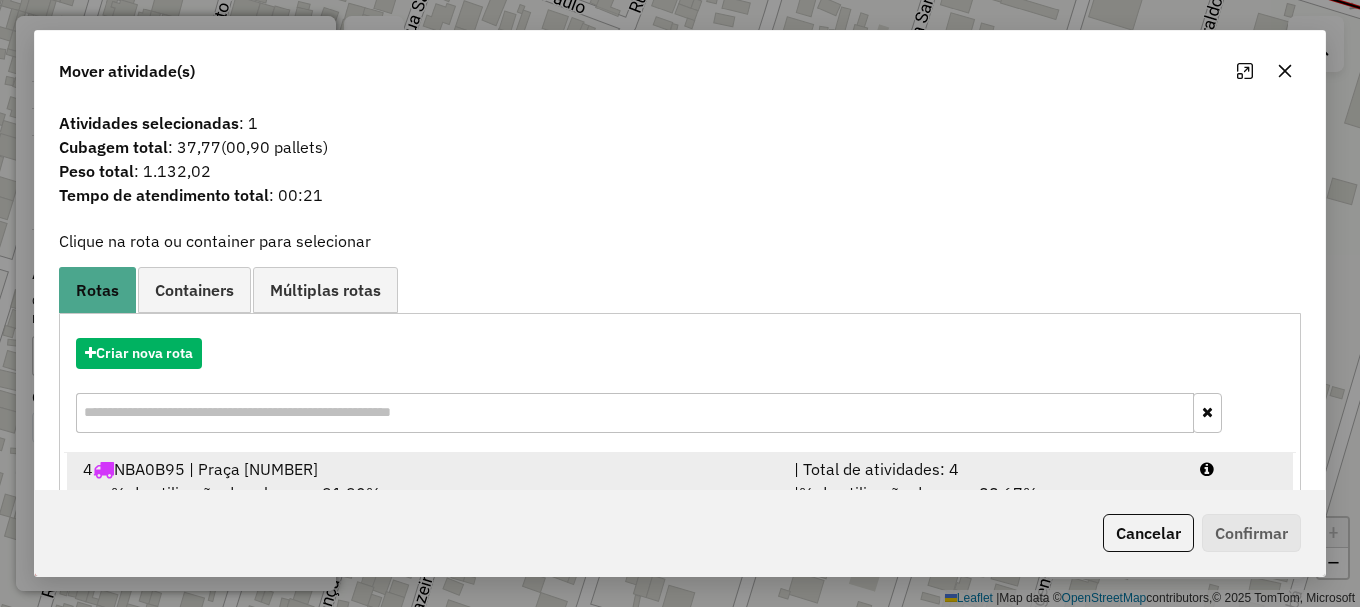 click at bounding box center (1239, 469) 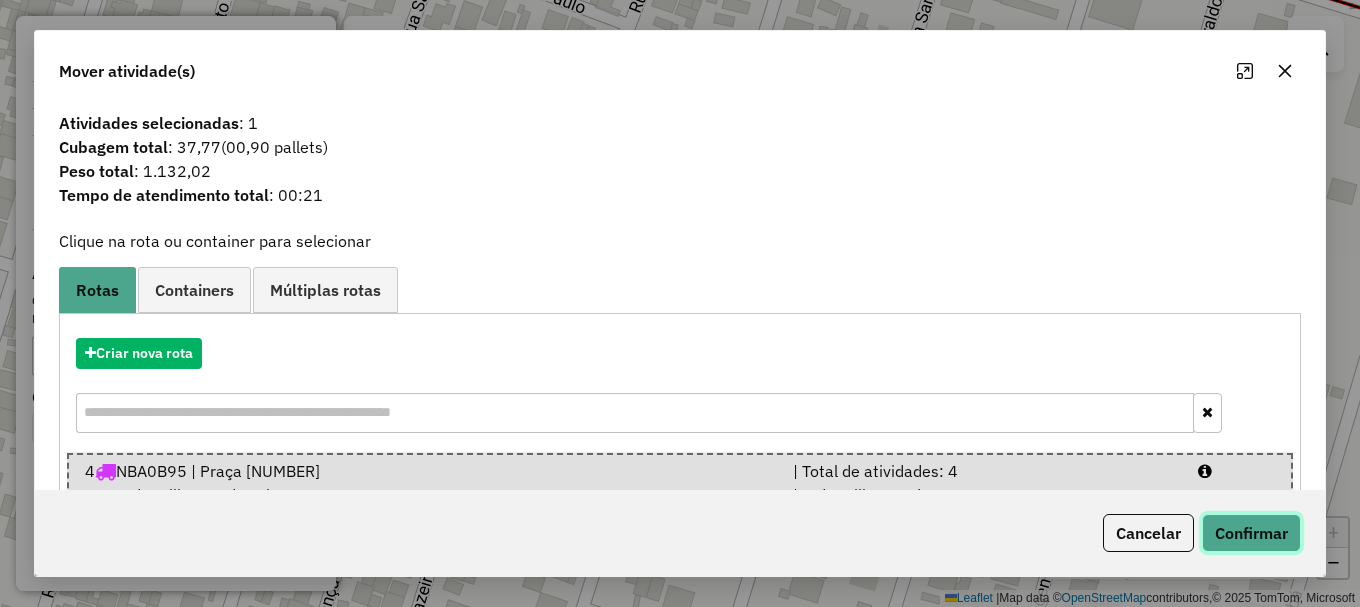 click on "Confirmar" 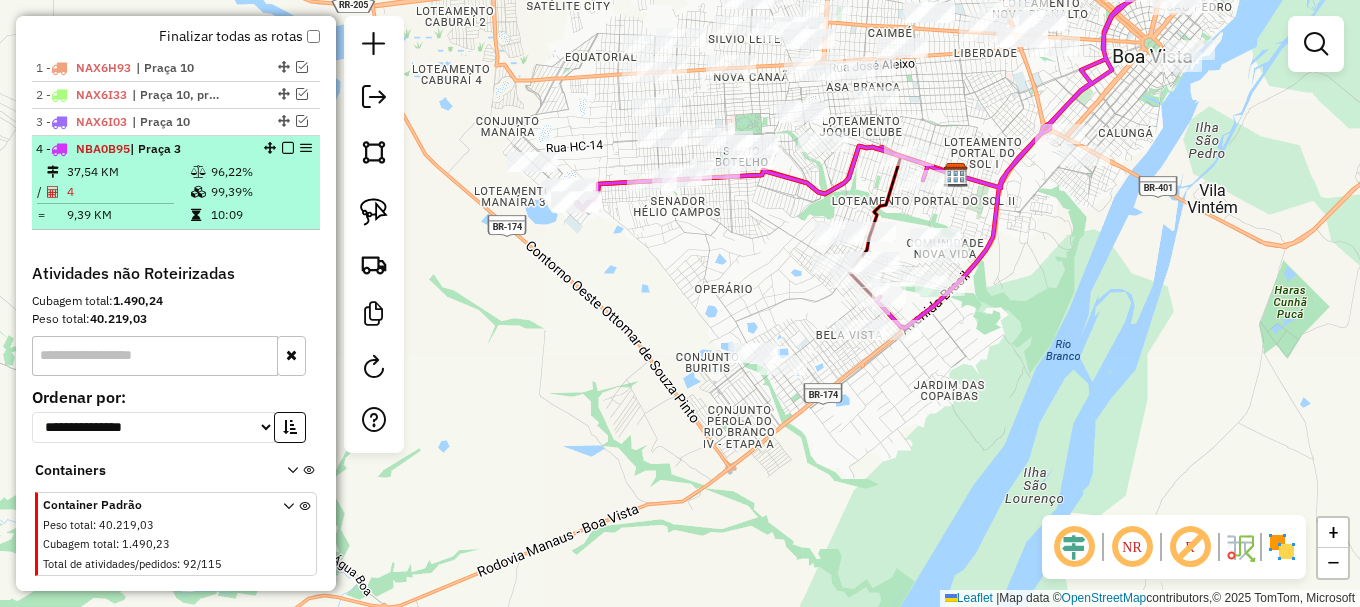 click at bounding box center (288, 148) 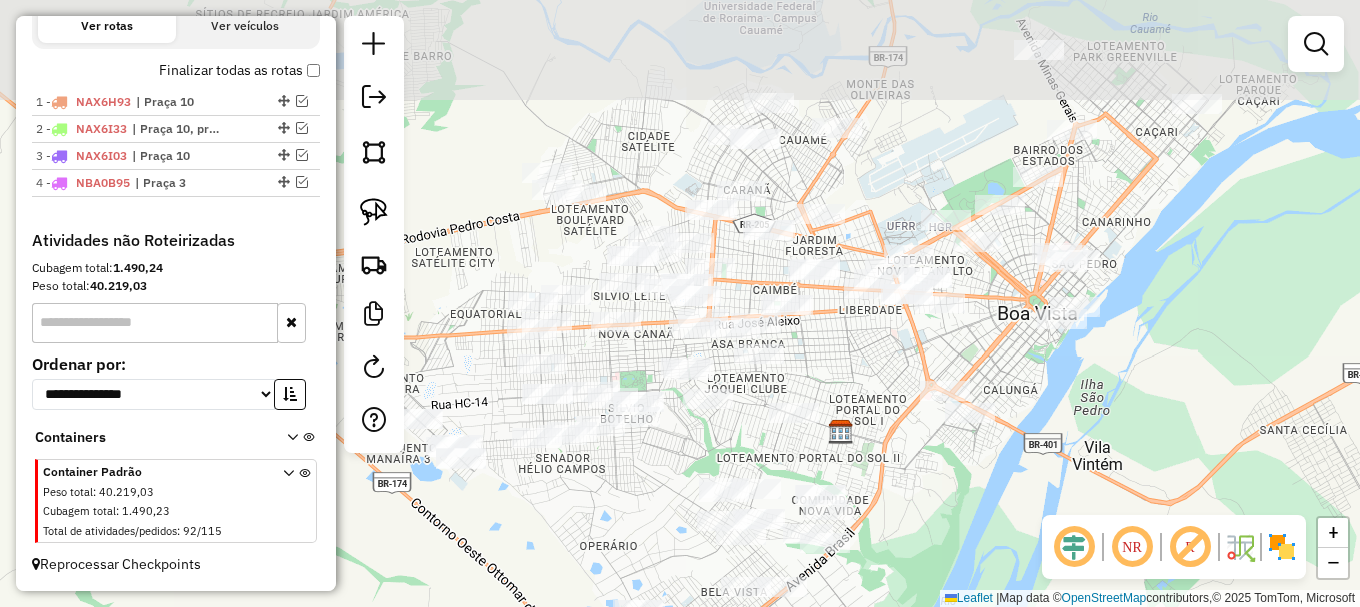 drag, startPoint x: 810, startPoint y: 246, endPoint x: 711, endPoint y: 488, distance: 261.467 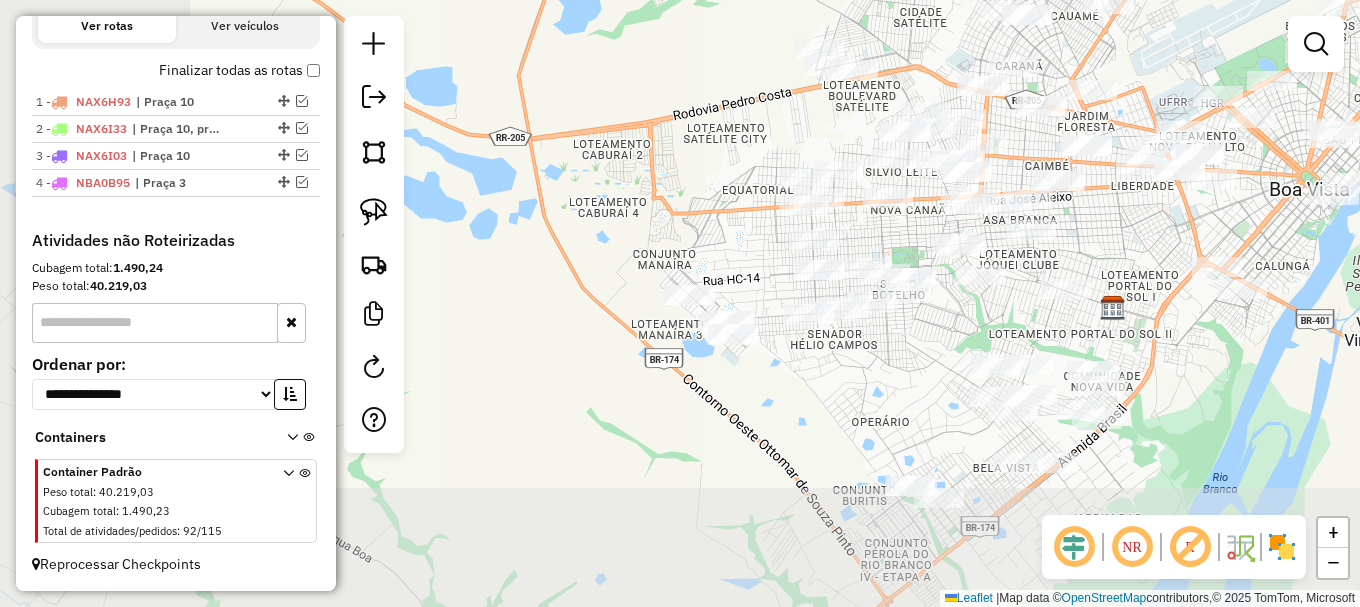 drag, startPoint x: 745, startPoint y: 482, endPoint x: 959, endPoint y: 338, distance: 257.938 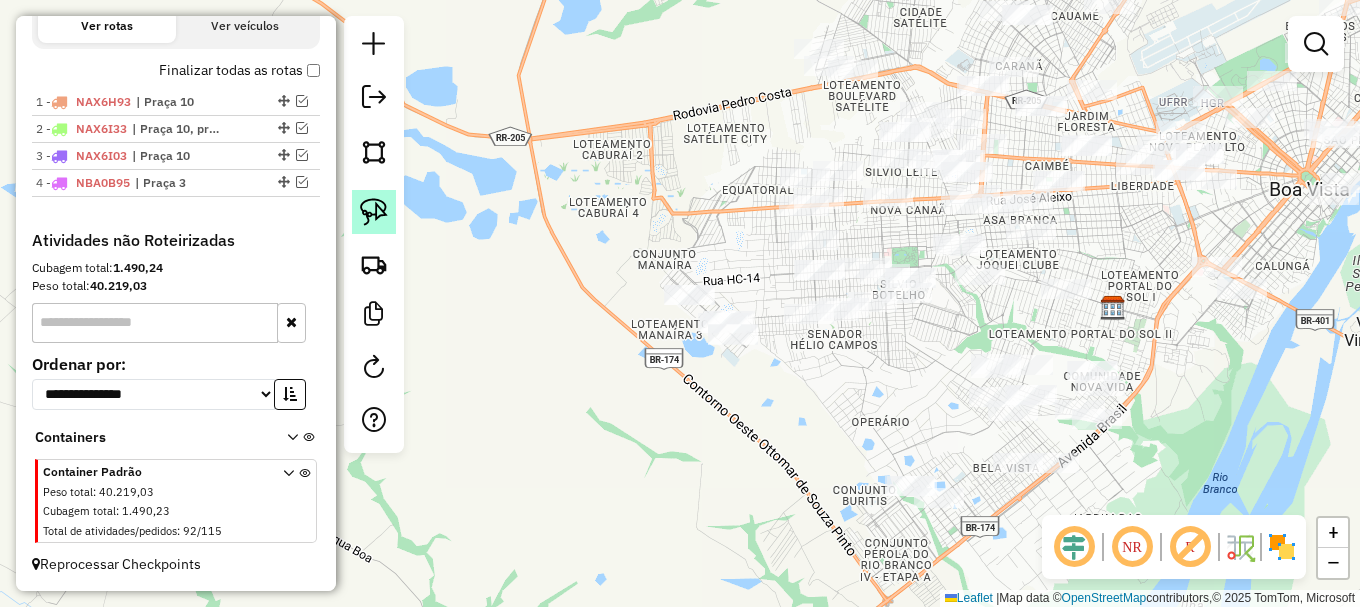 click 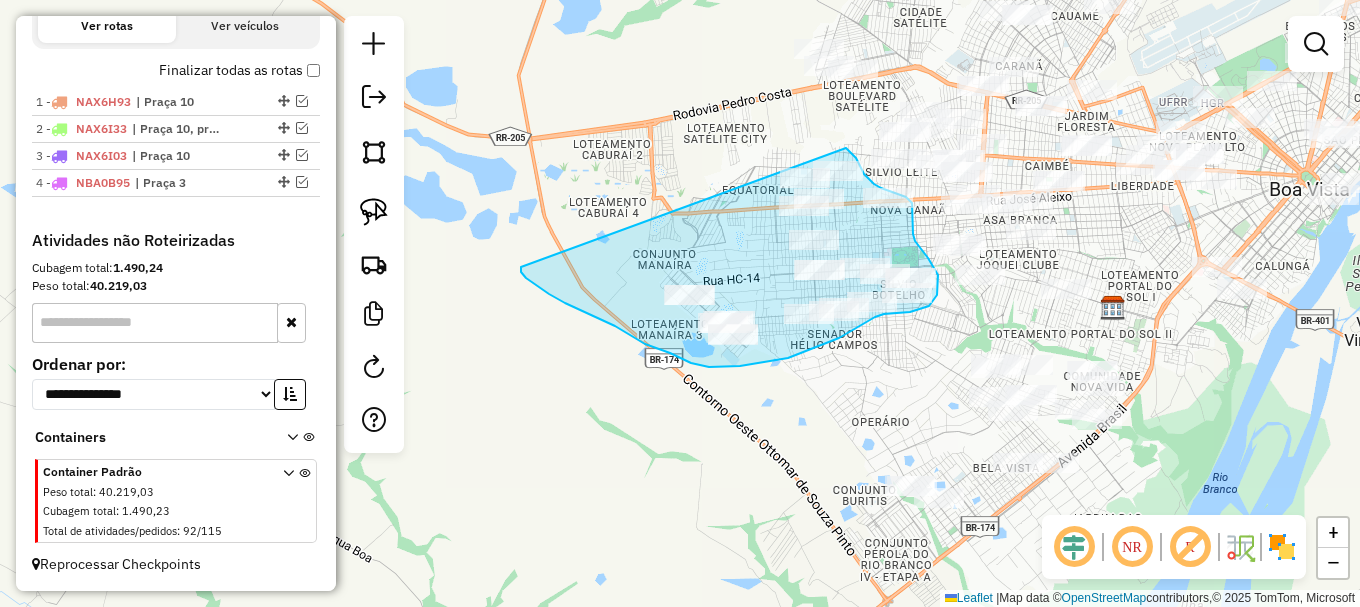 drag, startPoint x: 521, startPoint y: 267, endPoint x: 835, endPoint y: 138, distance: 339.46576 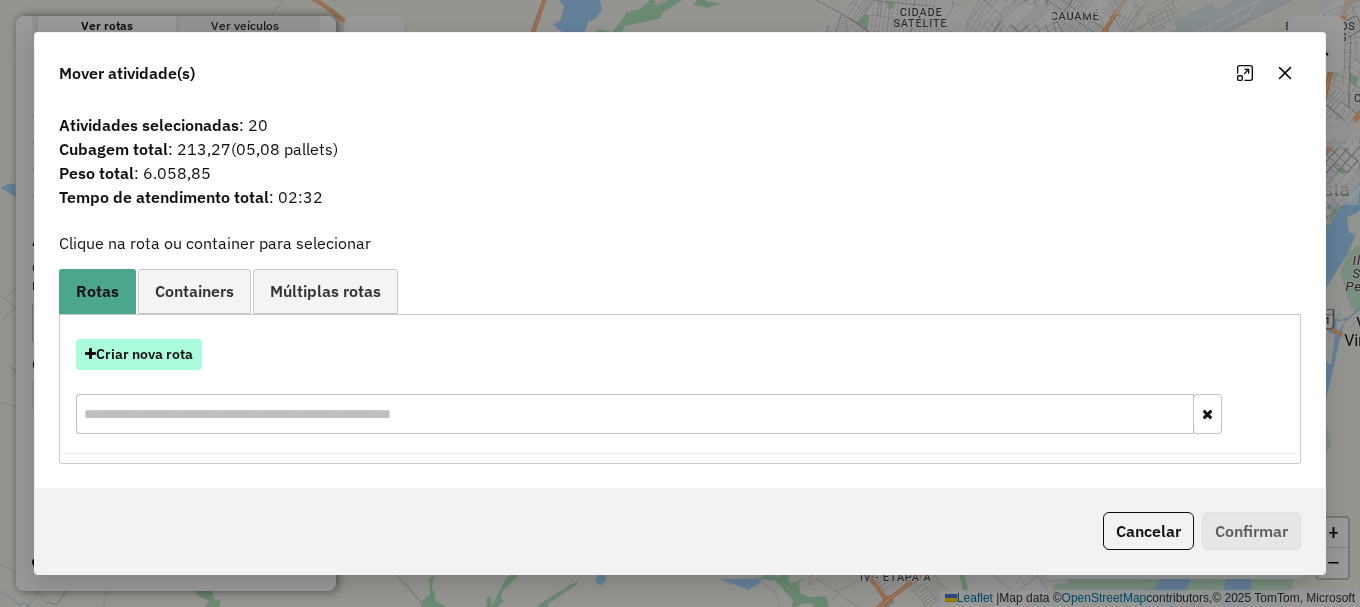 click on "Criar nova rota" at bounding box center [139, 354] 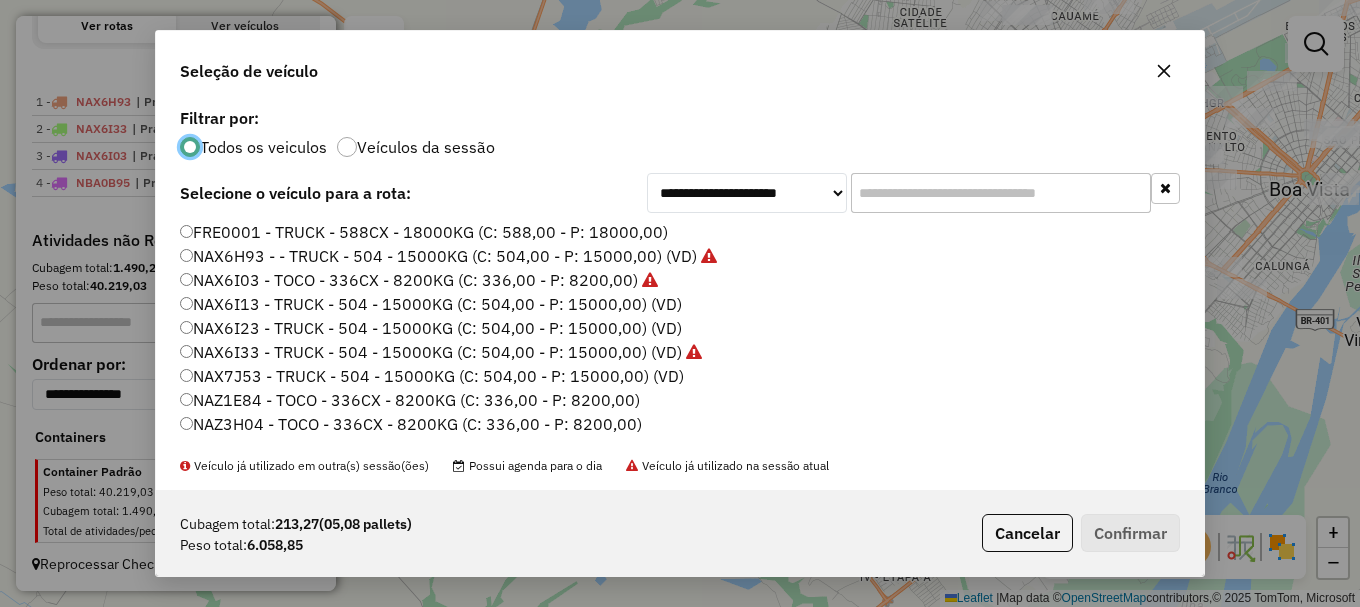 scroll, scrollTop: 11, scrollLeft: 6, axis: both 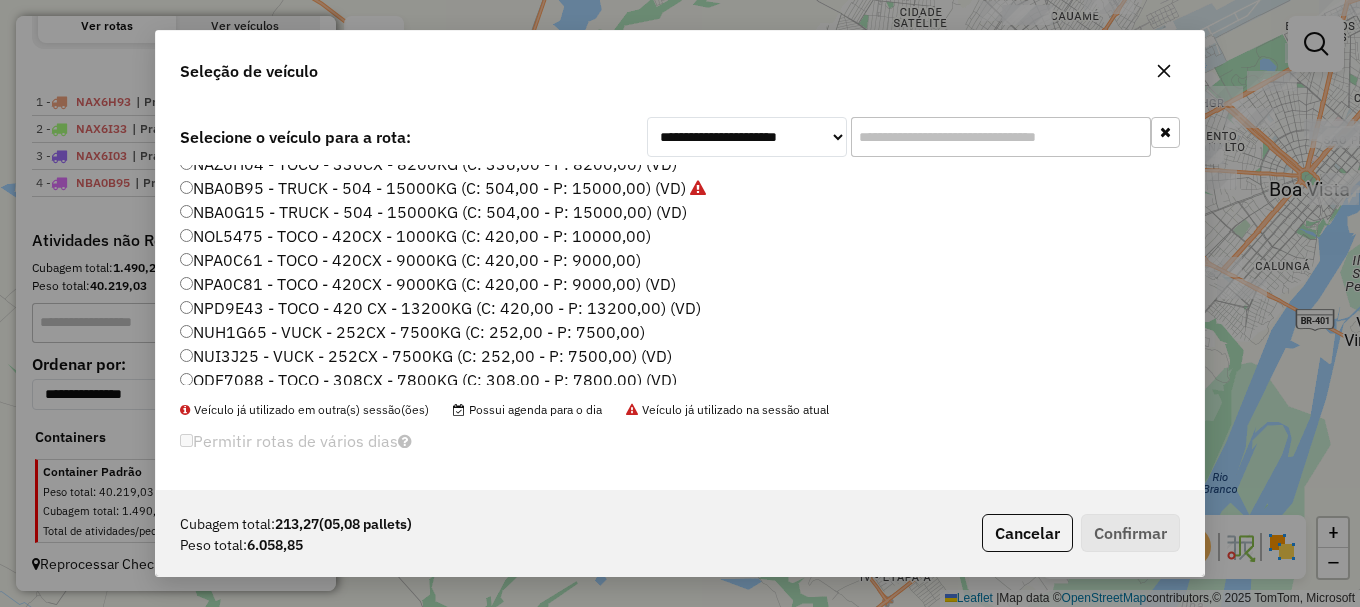 click on "NUI3J25 - VUCK - 252CX - 7500KG (C: 252,00 - P: 7500,00) (VD)" 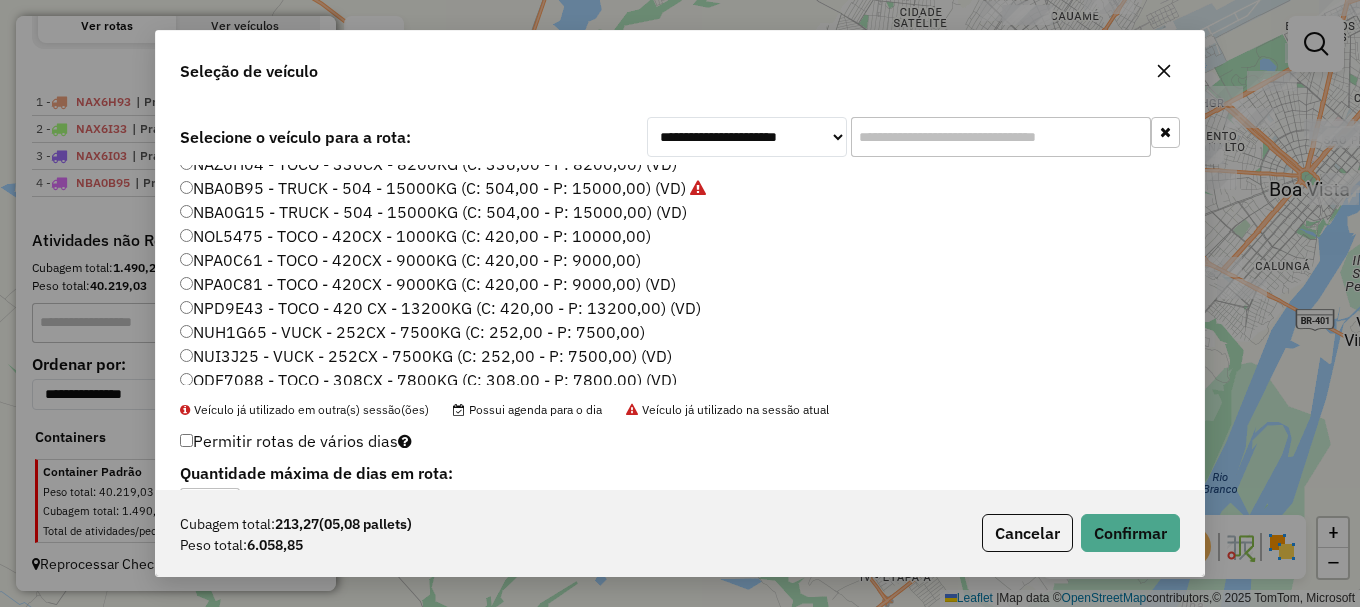 click on "NUH1G65 - VUCK - 252CX - 7500KG (C: 252,00 - P: 7500,00)" 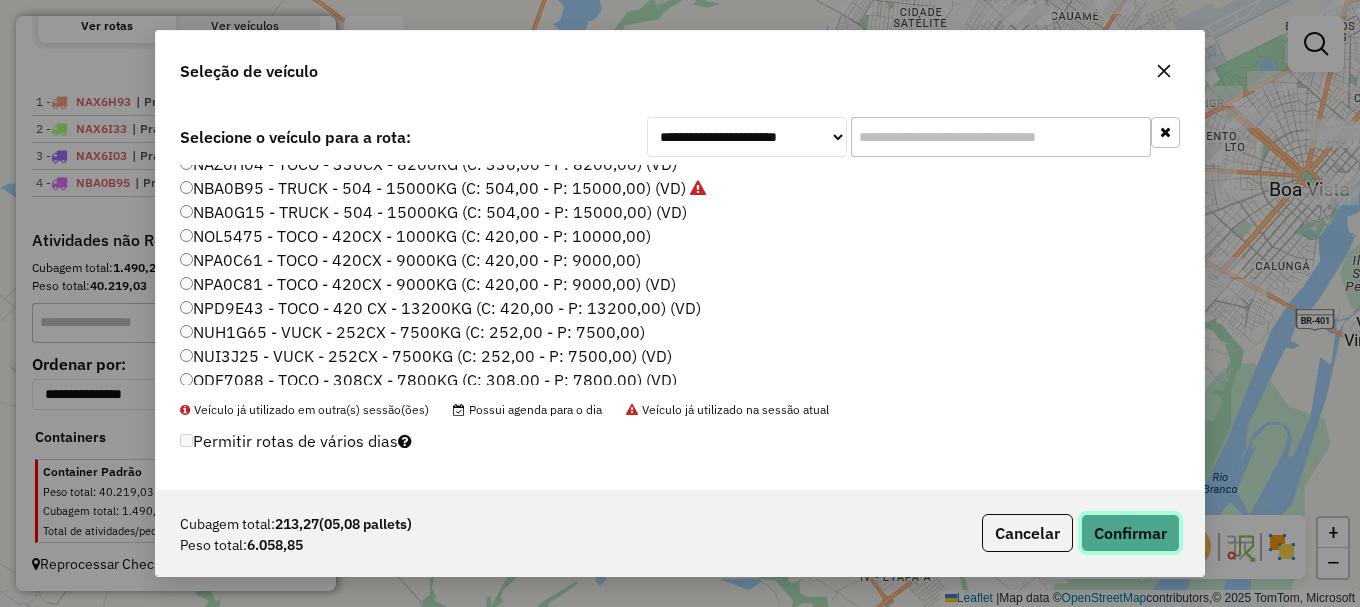 click on "Confirmar" 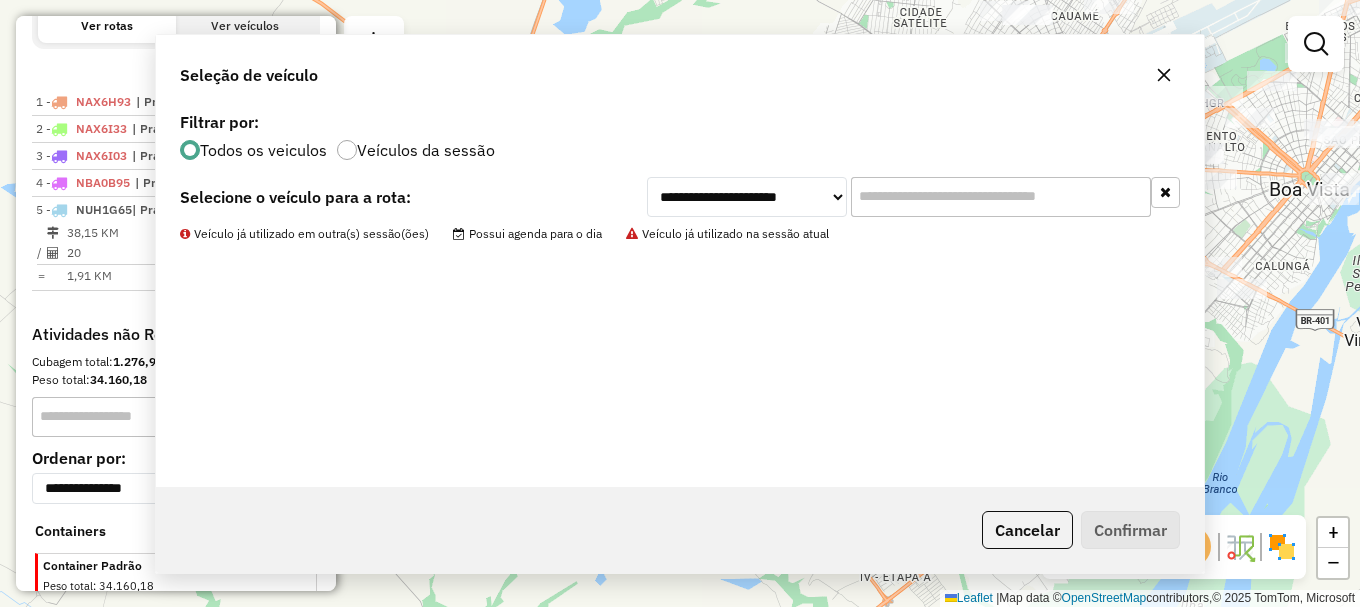 scroll, scrollTop: 753, scrollLeft: 0, axis: vertical 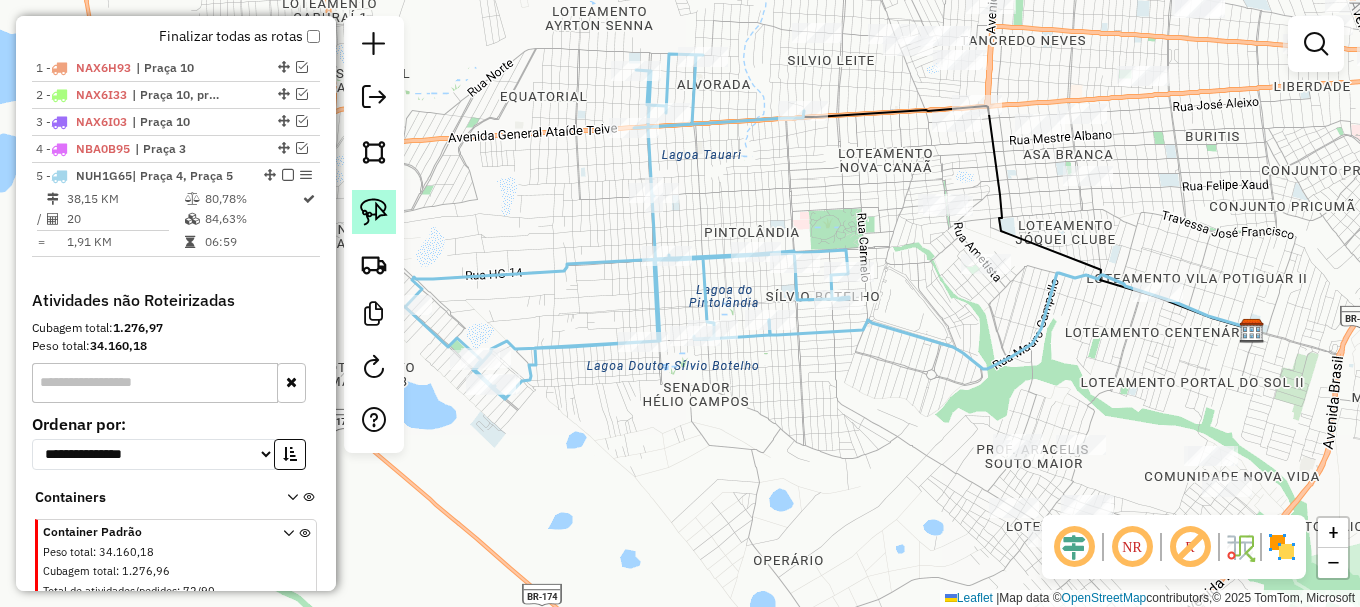 click 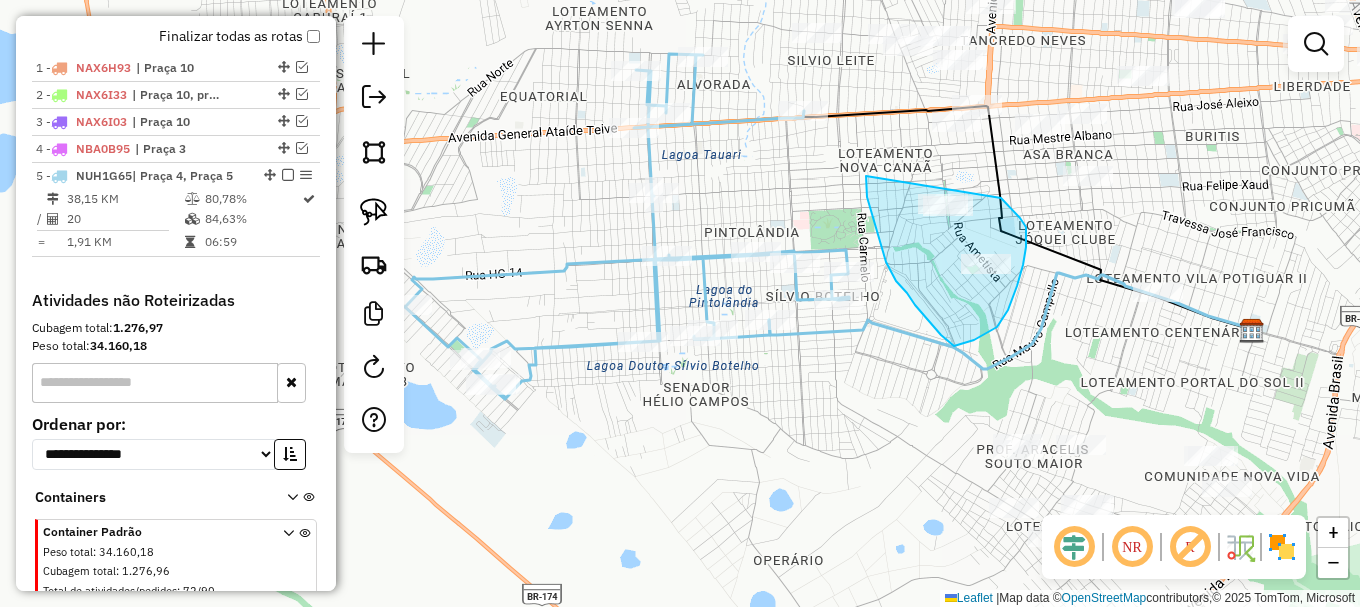 drag, startPoint x: 877, startPoint y: 233, endPoint x: 997, endPoint y: 194, distance: 126.178444 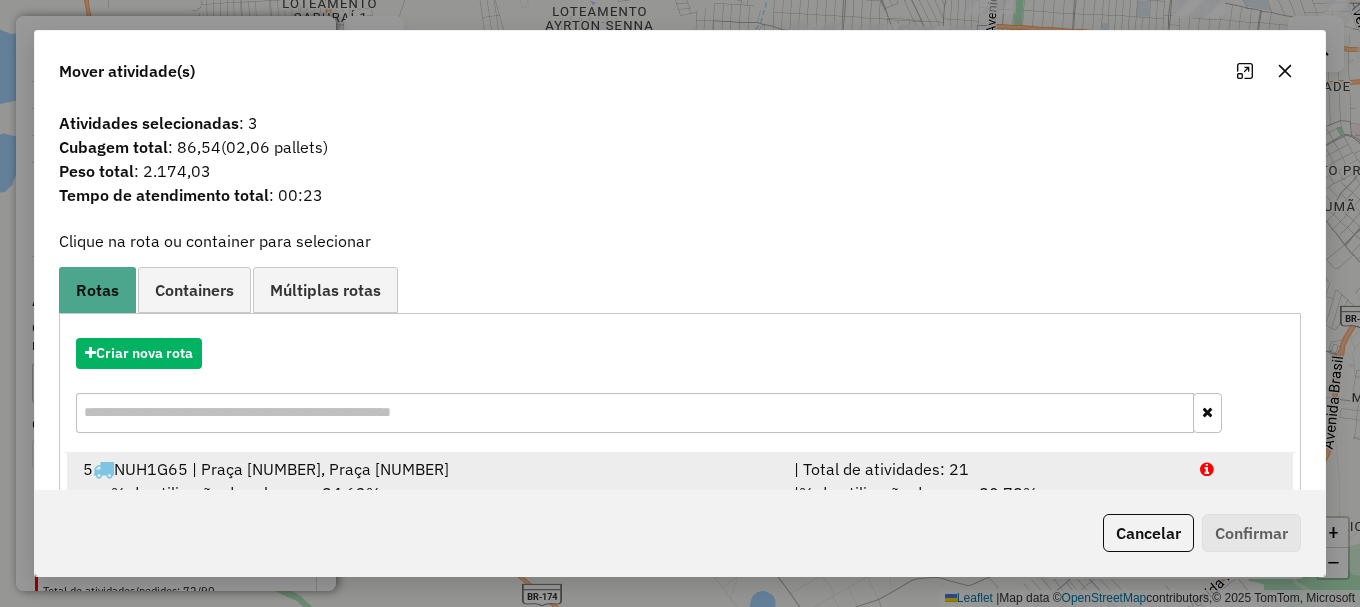 click at bounding box center (1239, 469) 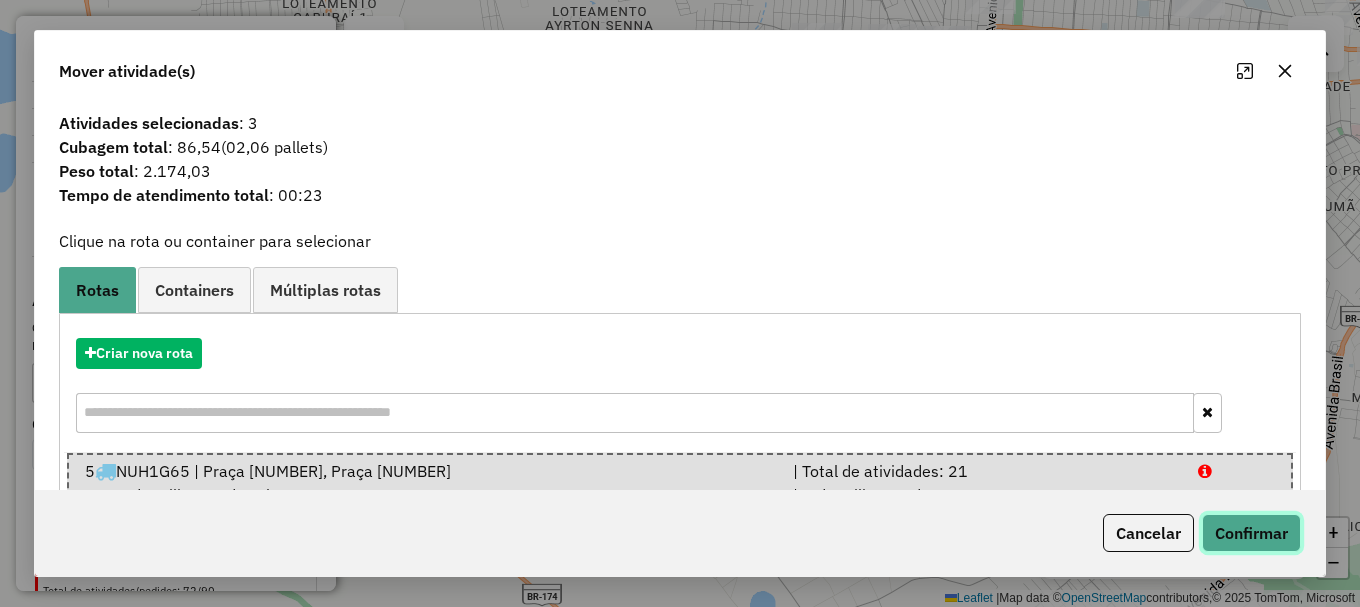 click on "Confirmar" 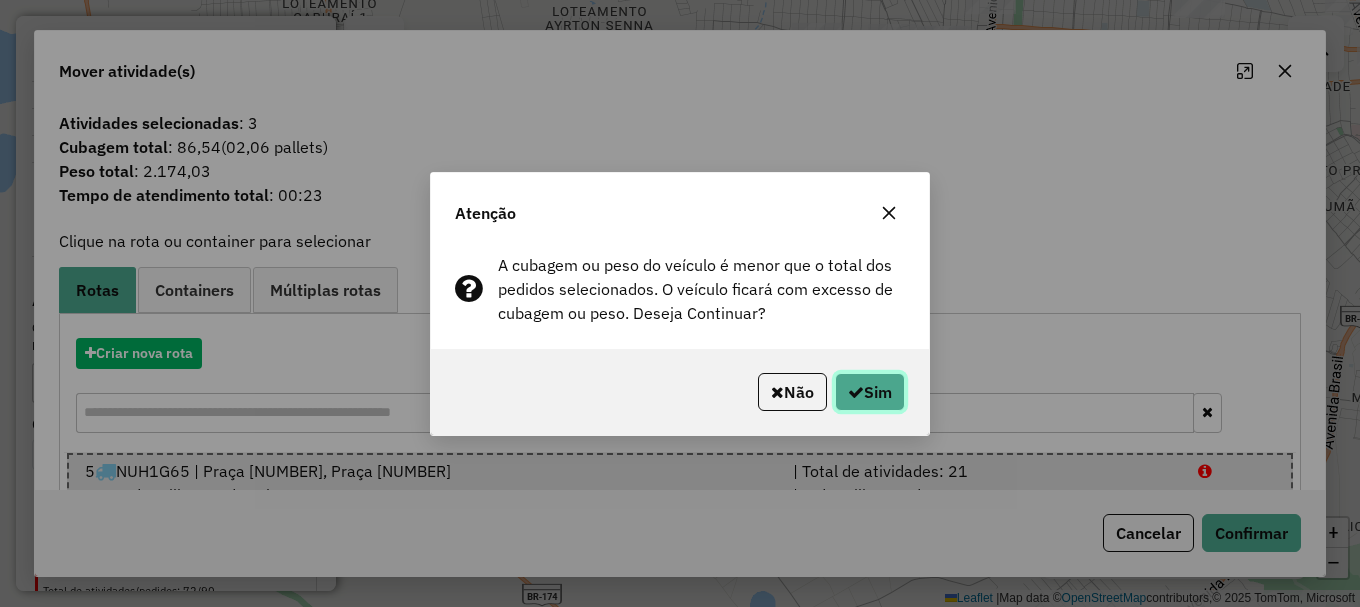click on "Sim" 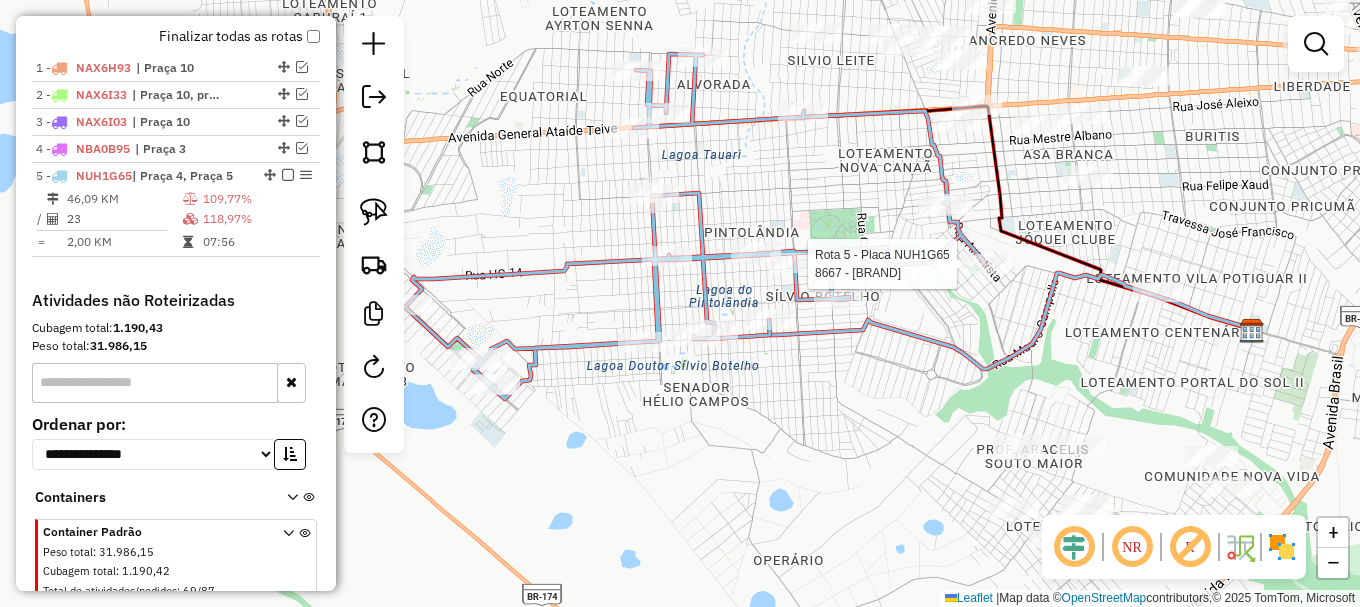 select on "**********" 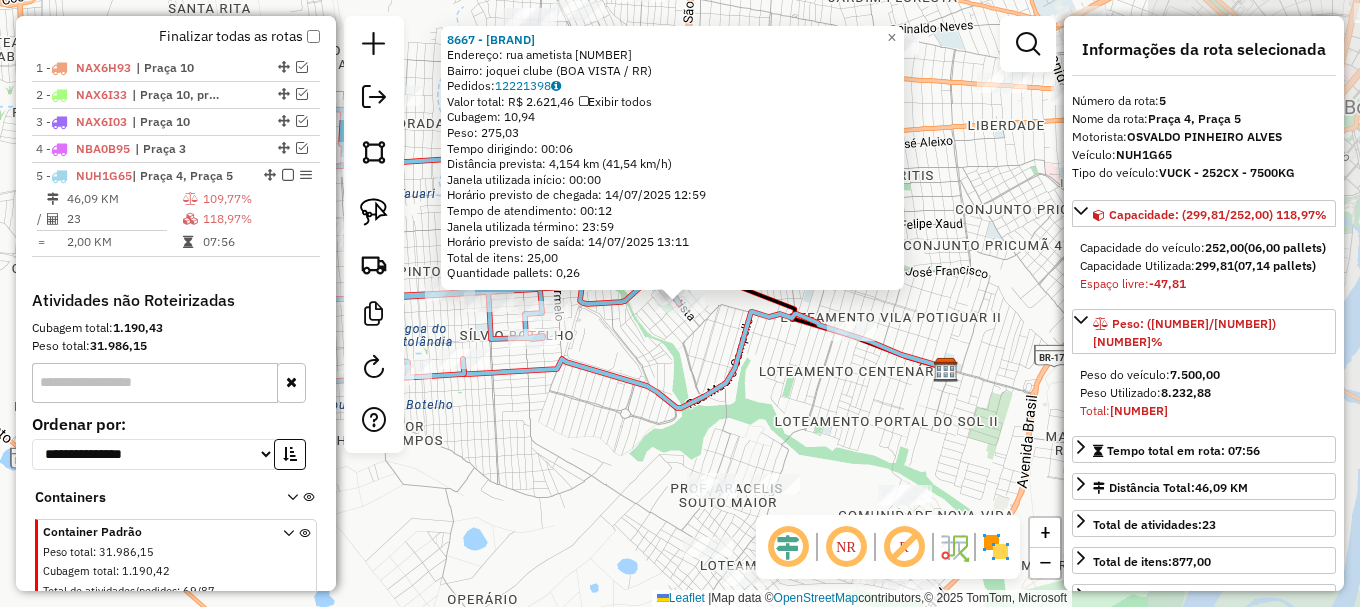 scroll, scrollTop: 813, scrollLeft: 0, axis: vertical 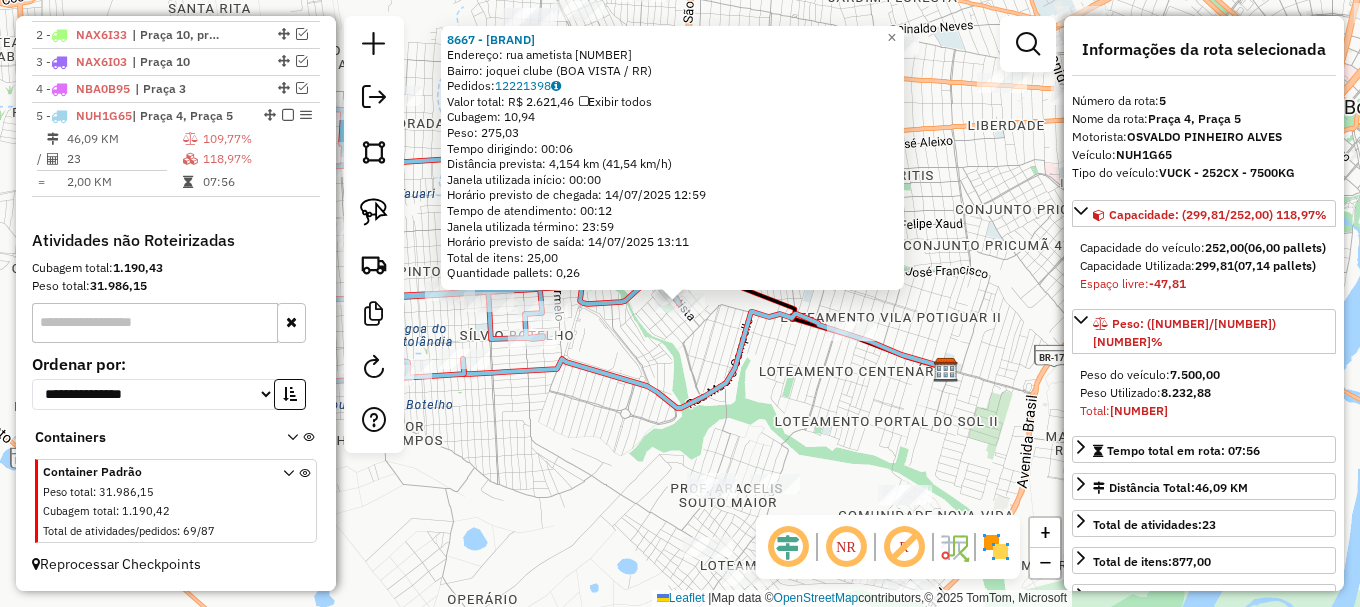 click on "8667 - [NAME]  Endereço: rua ametista 264   Bairro: joquei clube ([BOA VISTA] / [RR])   Pedidos:  12221398   Valor total: R$ 2.621,46   Exibir todos   Cubagem: 10,94  Peso: 275,03  Tempo dirigindo: 00:06   Distância prevista: 4,154 km (41,54 km/h)   Janela utilizada início: 00:00   Horário previsto de chegada: 14/07/2025 12:59   Tempo de atendimento: 00:12   Janela utilizada término: 23:59   Horário previsto de saída: 14/07/2025 13:11   Total de itens: 25,00   Quantidade pallets: 0,26  × Janela de atendimento Grade de atendimento Capacidade Transportadoras Veículos Cliente Pedidos  Rotas Selecione os dias de semana para filtrar as janelas de atendimento  Seg   Ter   Qua   Qui   Sex   Sáb   Dom  Informe o período da janela de atendimento: De: Até:  Filtrar exatamente a janela do cliente  Considerar janela de atendimento padrão  Selecione os dias de semana para filtrar as grades de atendimento  Seg   Ter   Qua   Qui   Sex   Sáb   Dom   Considerar clientes sem dia de atendimento cadastrado +" 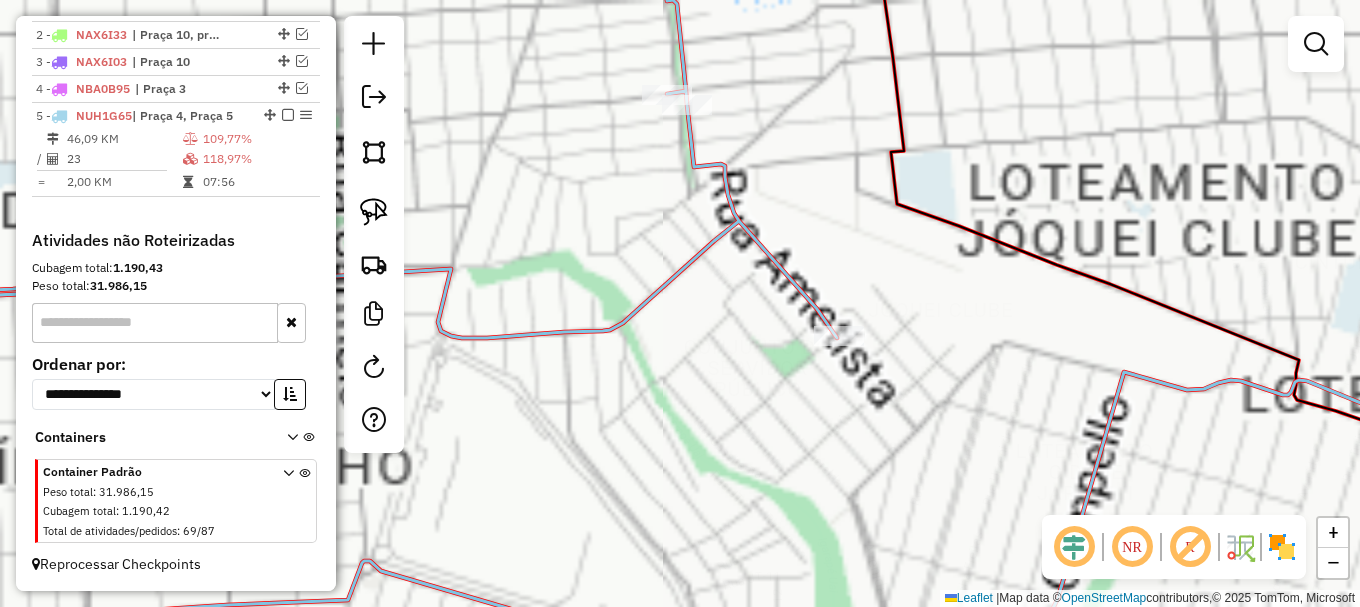 click on "Janela de atendimento Grade de atendimento Capacidade Transportadoras Veículos Cliente Pedidos  Rotas Selecione os dias de semana para filtrar as janelas de atendimento  Seg   Ter   Qua   Qui   Sex   Sáb   Dom  Informe o período da janela de atendimento: De: Até:  Filtrar exatamente a janela do cliente  Considerar janela de atendimento padrão  Selecione os dias de semana para filtrar as grades de atendimento  Seg   Ter   Qua   Qui   Sex   Sáb   Dom   Considerar clientes sem dia de atendimento cadastrado  Clientes fora do dia de atendimento selecionado Filtrar as atividades entre os valores definidos abaixo:  Peso mínimo:   Peso máximo:   Cubagem mínima:   Cubagem máxima:   De:   Até:  Filtrar as atividades entre o tempo de atendimento definido abaixo:  De:   Até:   Considerar capacidade total dos clientes não roteirizados Transportadora: Selecione um ou mais itens Tipo de veículo: Selecione um ou mais itens Veículo: Selecione um ou mais itens Motorista: Selecione um ou mais itens Nome: Rótulo:" 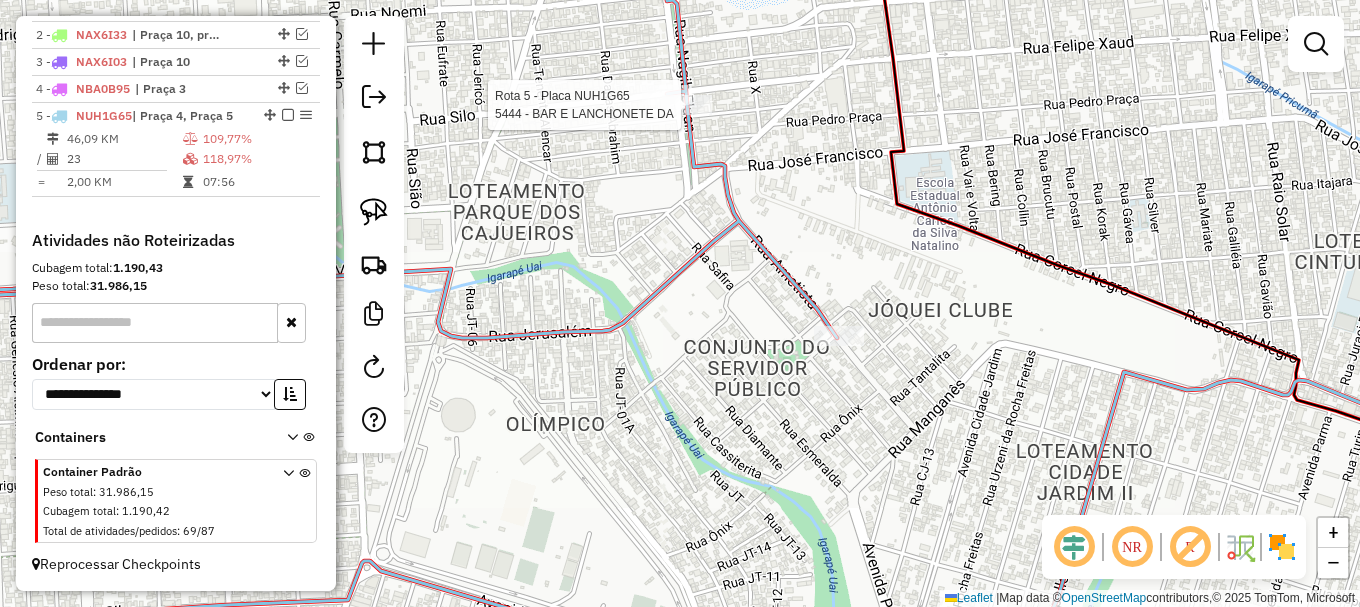 select on "**********" 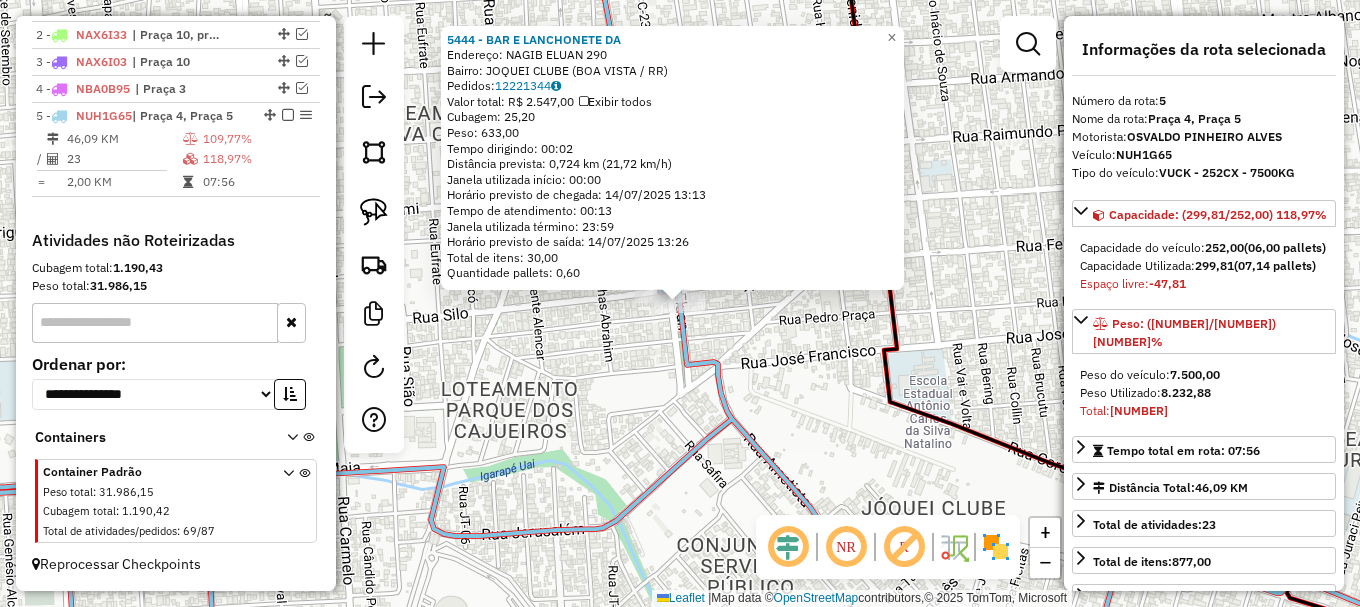 click on "[NUMBER] - BAR E LANCHONETE DA Endereço: NAGIB ELUAN [NUMBER] Bairro: JOQUEI CLUBE ([CITY] / [STATE]) Pedidos: [NUMBER] Valor total: [CURRENCY] [NUMBER] Exibir todos Cubagem: [NUMBER] Peso: [NUMBER] Tempo dirigindo: [TIME] Distância prevista: [NUMBER] km ([NUMBER] km/h) Janela utilizada início: [TIME] Horário previsto de chegada: [DATE] [TIME] Tempo de atendimento: [TIME] Janela utilizada término: [TIME] Horário previsto de saída: [DATE] [TIME] Total de itens: [NUMBER] Quantidade pallets: [NUMBER] × Janela de atendimento Grade de atendimento Capacidade Transportadoras Veículos Cliente Pedidos Rotas Selecione os dias de semana para filtrar as janelas de atendimento Seg Ter Qua Qui Sex Sáb Dom Informe o período da janela de atendimento: De: Até: Filtrar exatamente a janela do cliente Considerar janela de atendimento padrão Selecione os dias de semana para filtrar as grades de atendimento Seg Ter Qua Qui Sex Sáb Dom Considerar clientes sem dia de atendimento cadastrado" 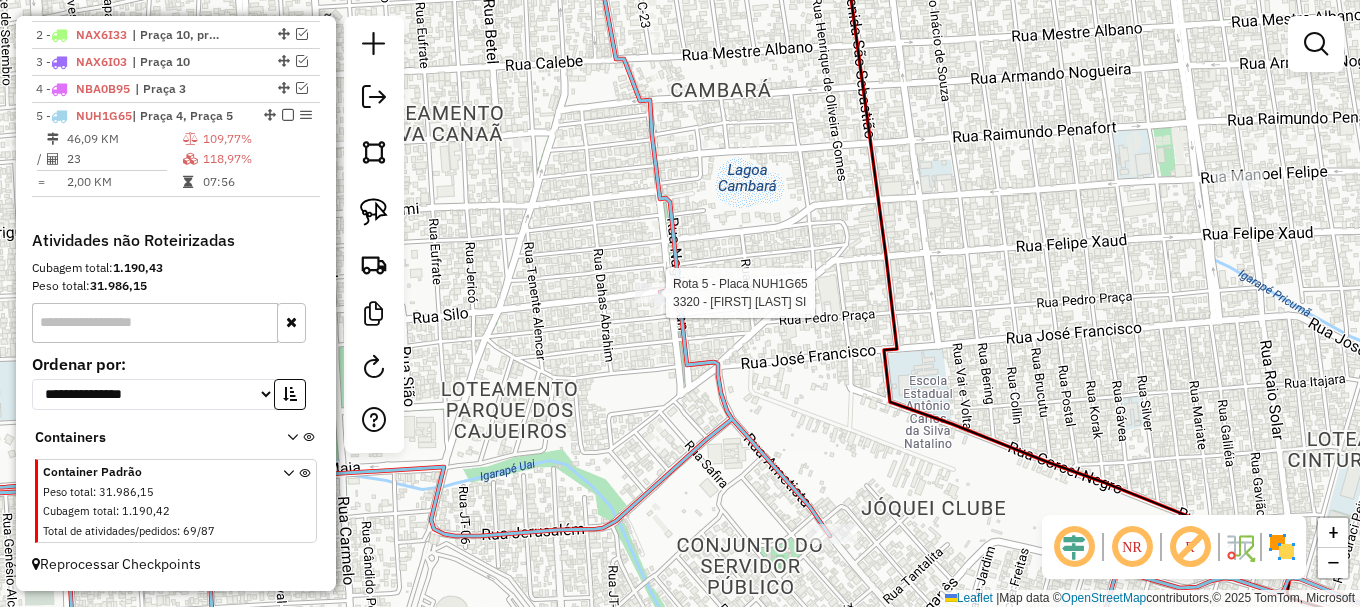 select on "**********" 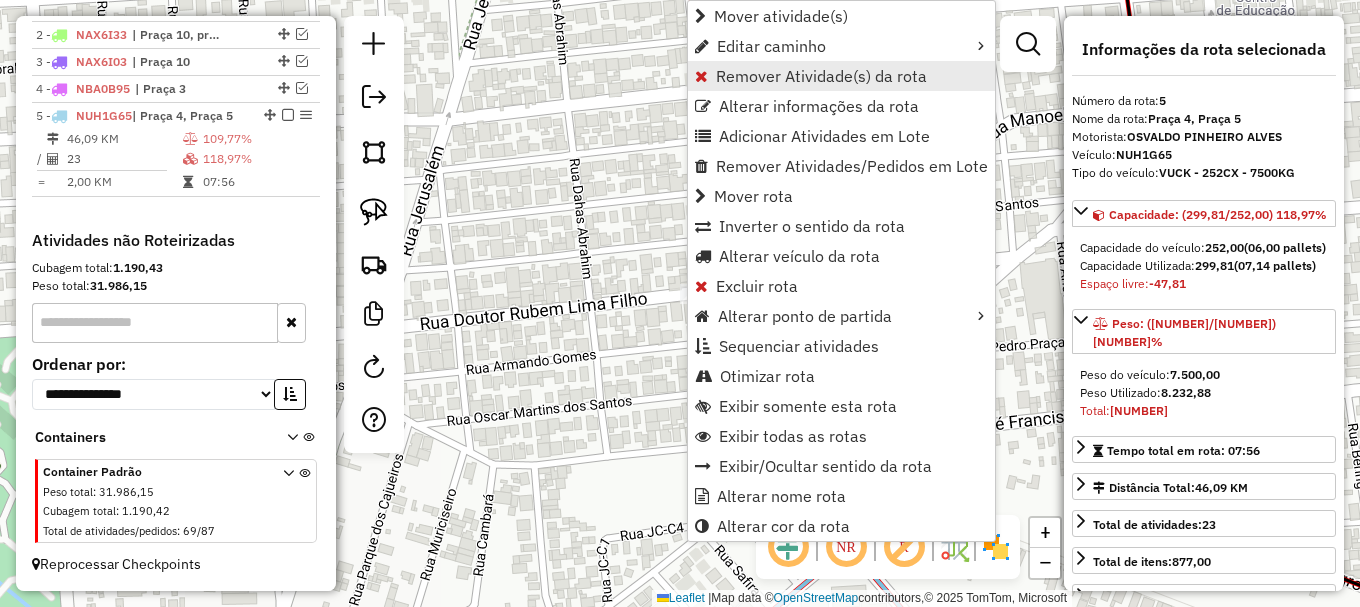 click on "Remover Atividade(s) da rota" at bounding box center (821, 76) 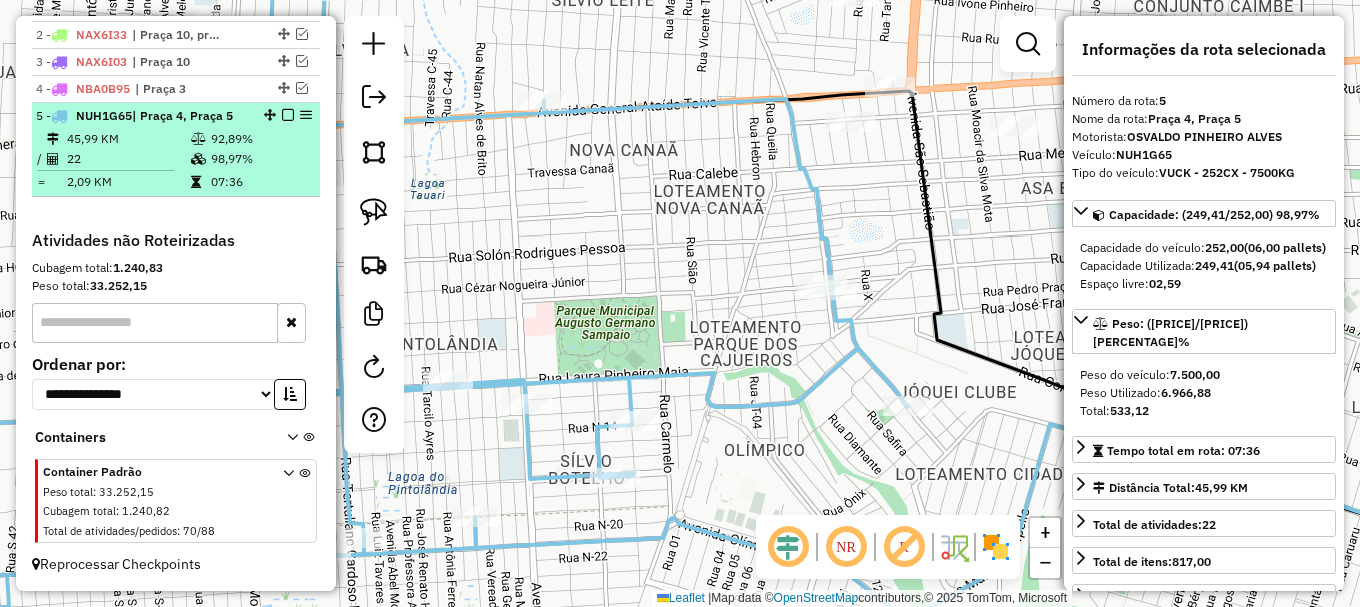 click on "5 -       NUH1G65   | Praça 4, Praça 5" at bounding box center [176, 116] 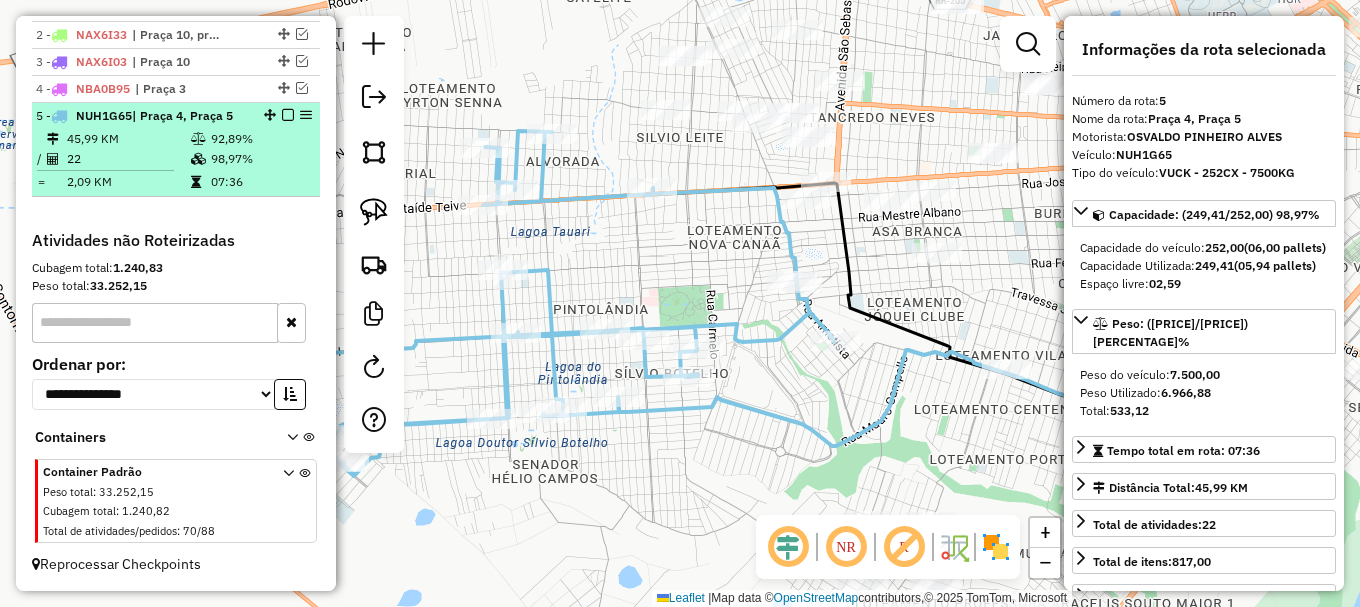 click at bounding box center [288, 115] 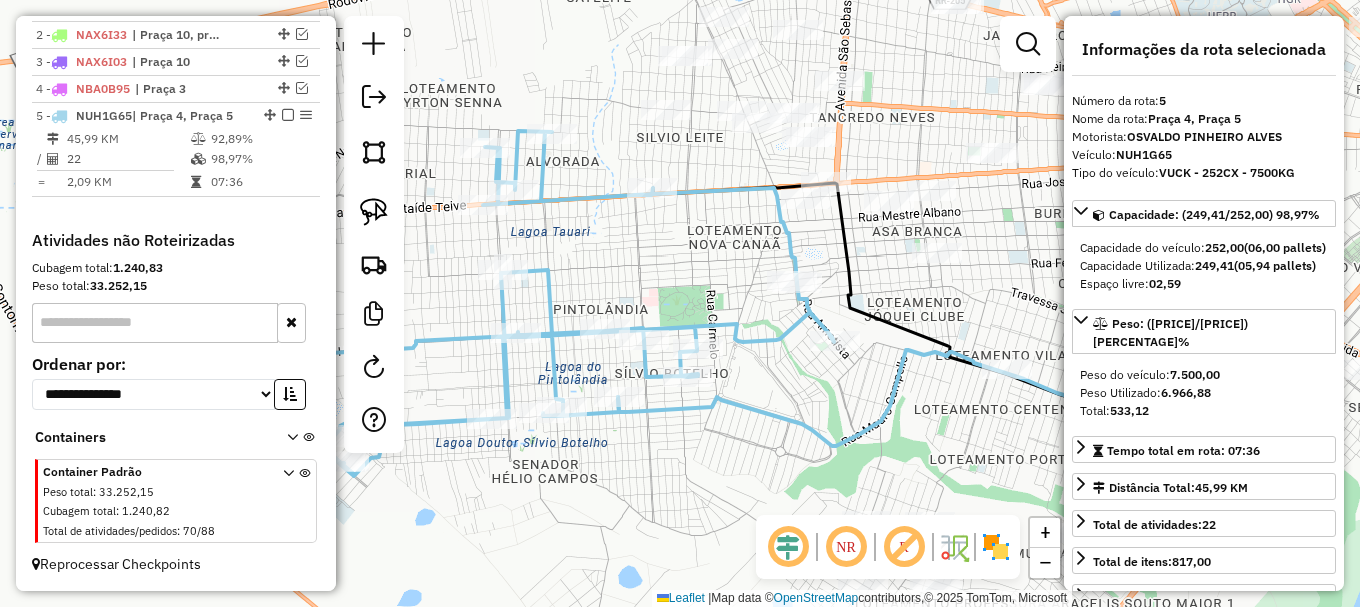 scroll, scrollTop: 746, scrollLeft: 0, axis: vertical 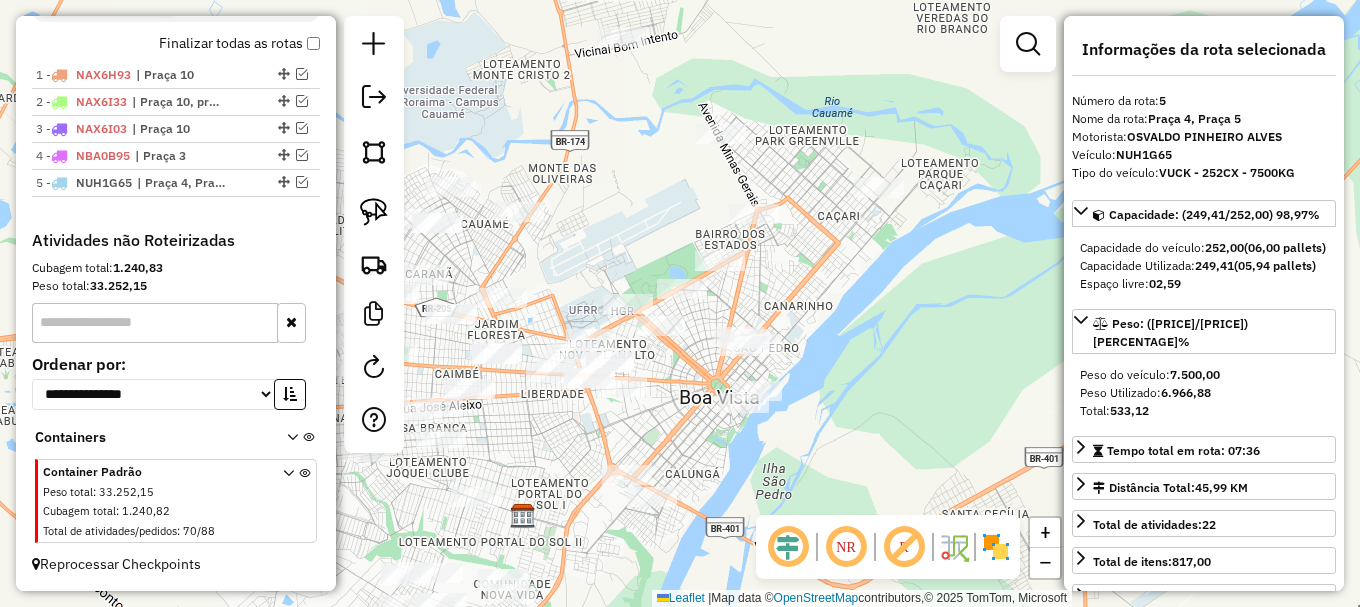 drag, startPoint x: 808, startPoint y: 299, endPoint x: 759, endPoint y: 466, distance: 174.04022 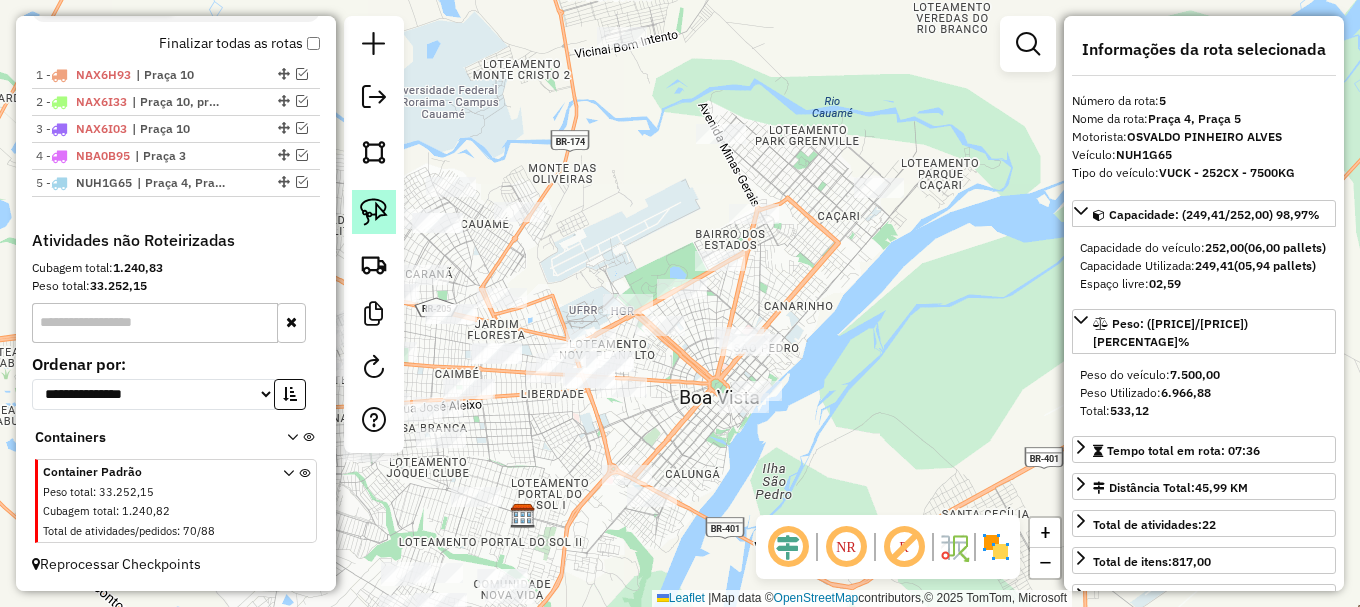 click 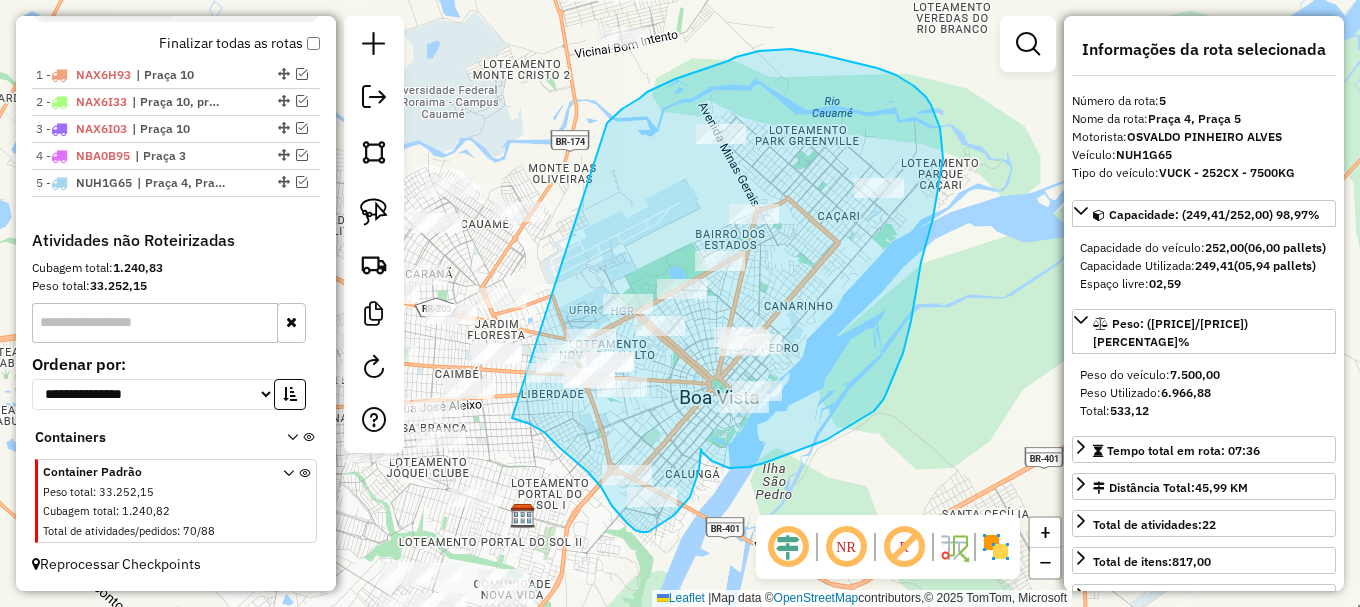 drag, startPoint x: 607, startPoint y: 123, endPoint x: 509, endPoint y: 418, distance: 310.85205 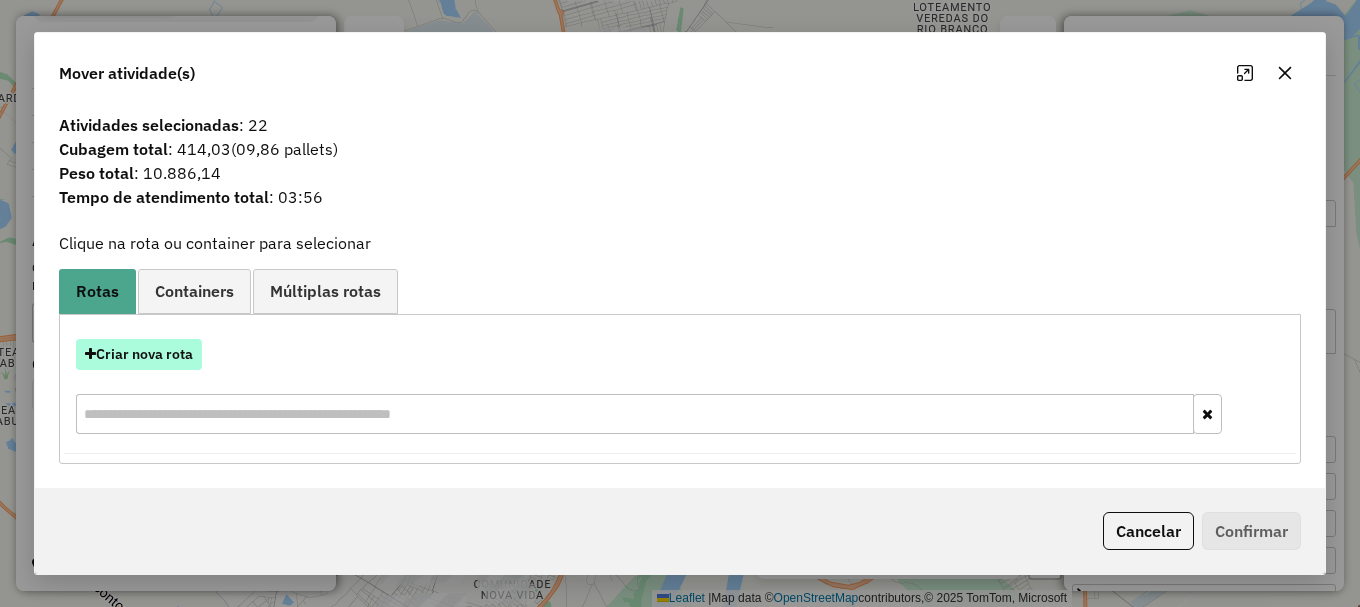 click on "Criar nova rota" at bounding box center (139, 354) 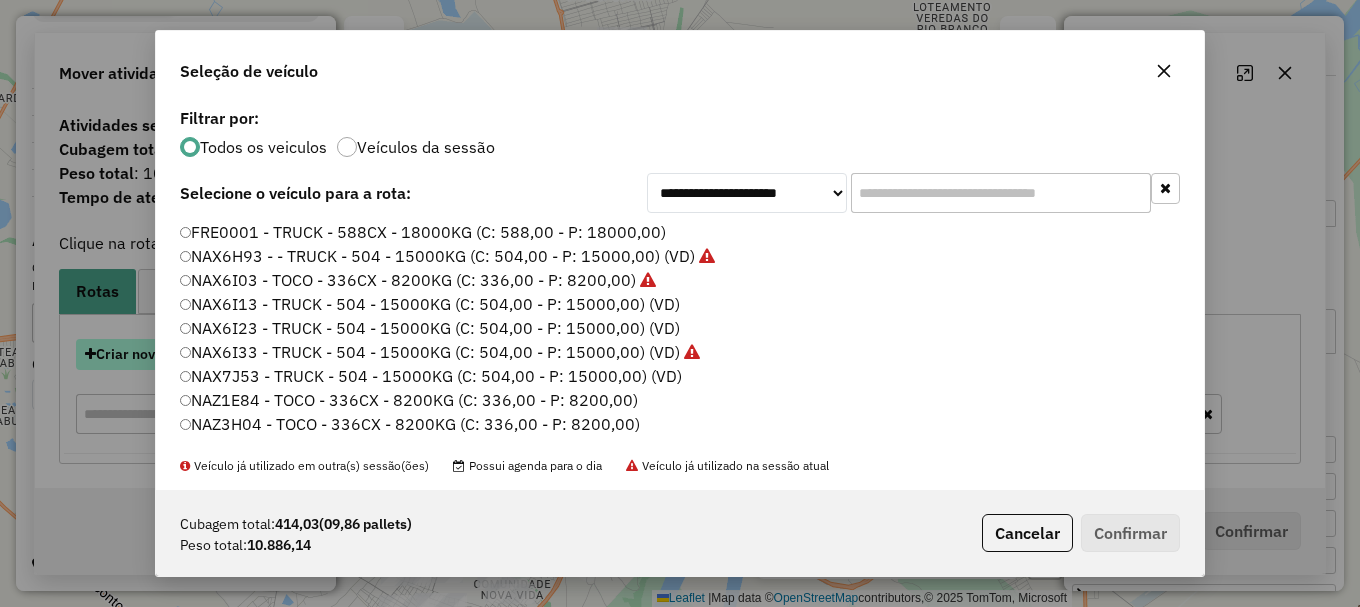 scroll, scrollTop: 11, scrollLeft: 6, axis: both 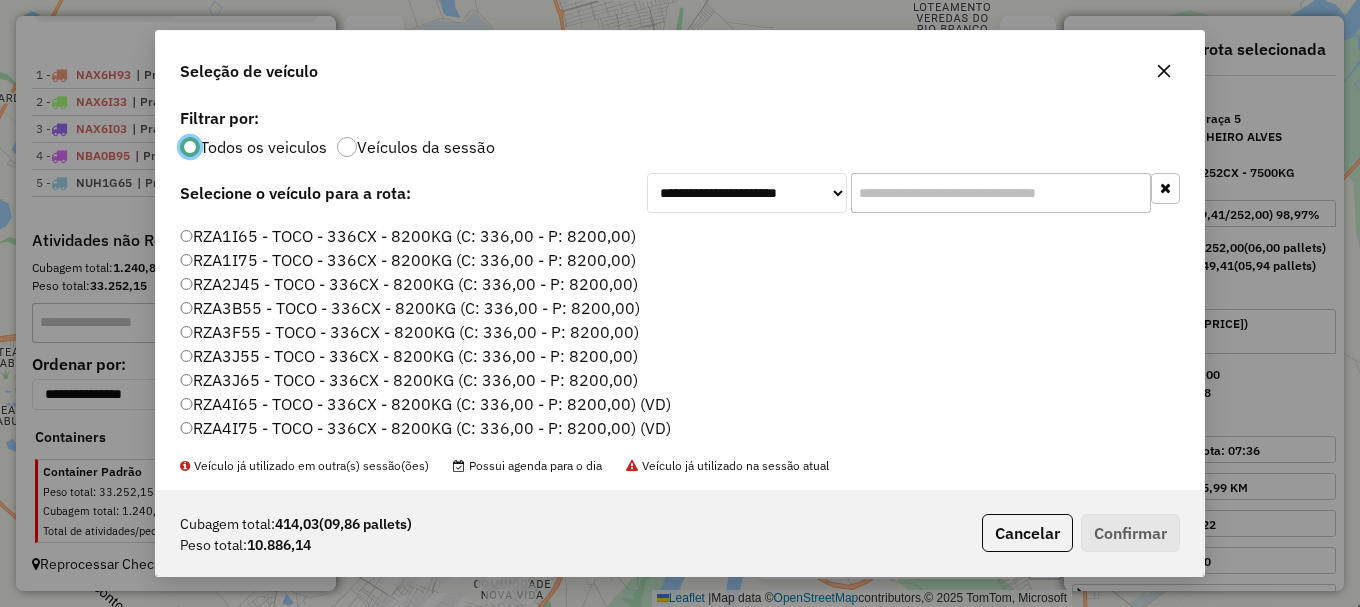 click on "RZA2J45 - TOCO - 336CX - 8200KG (C: 336,00 - P: 8200,00)" 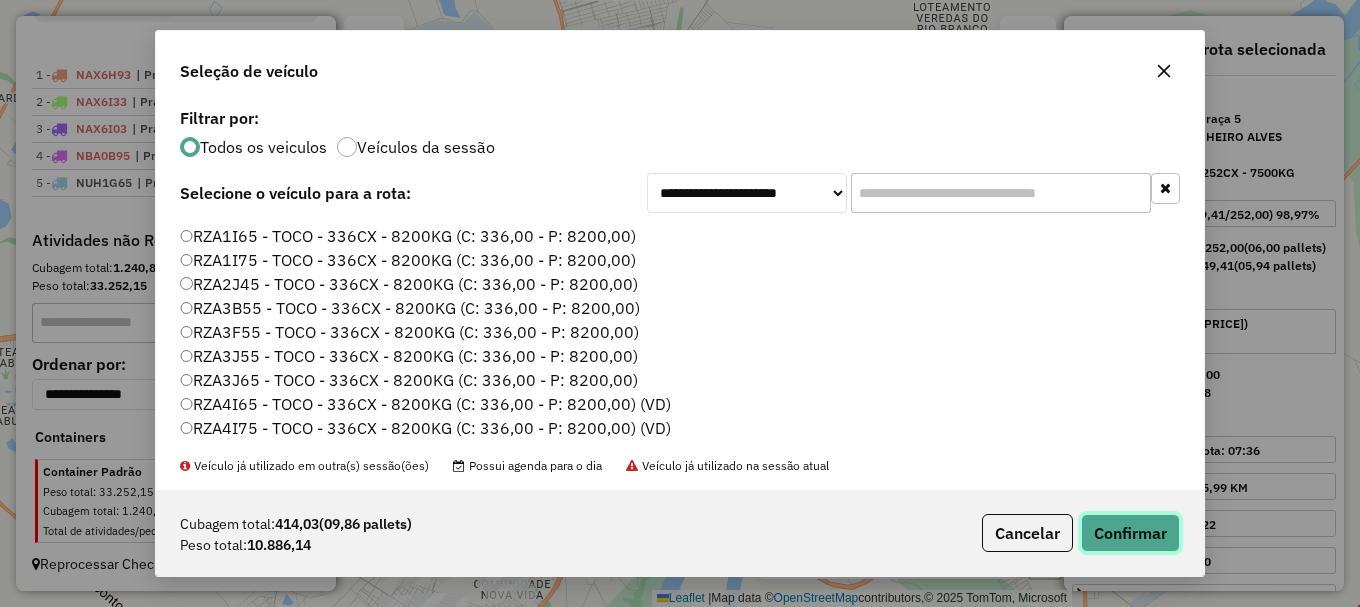 click on "Confirmar" 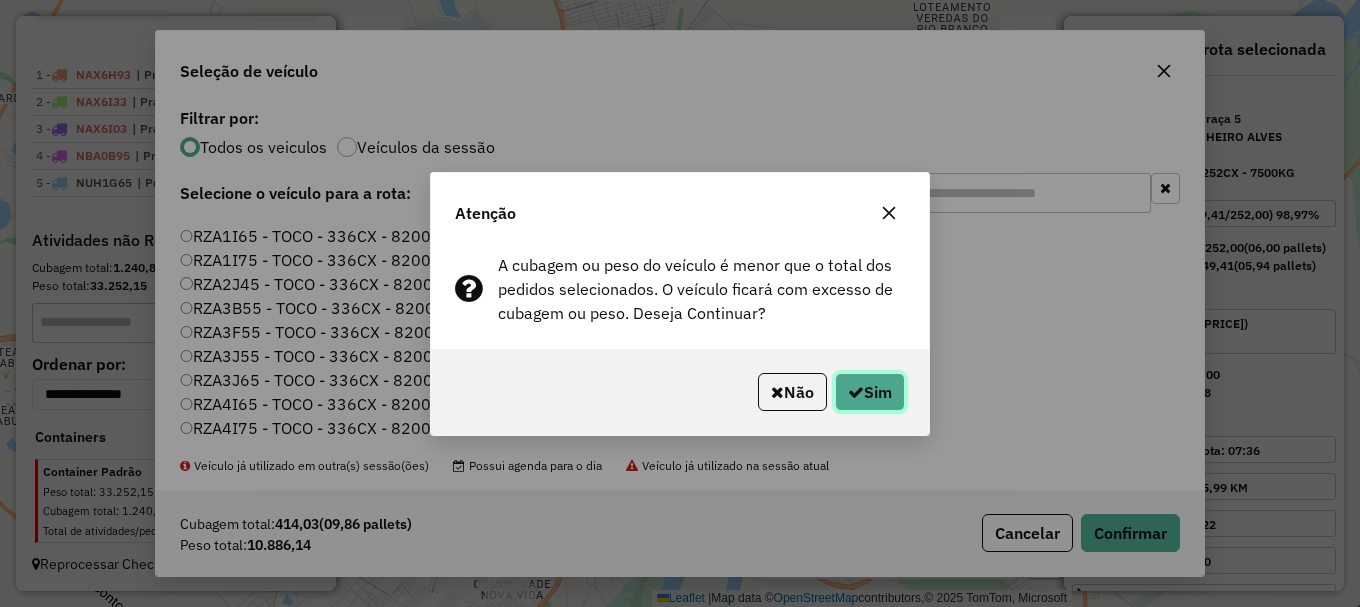 click on "Sim" 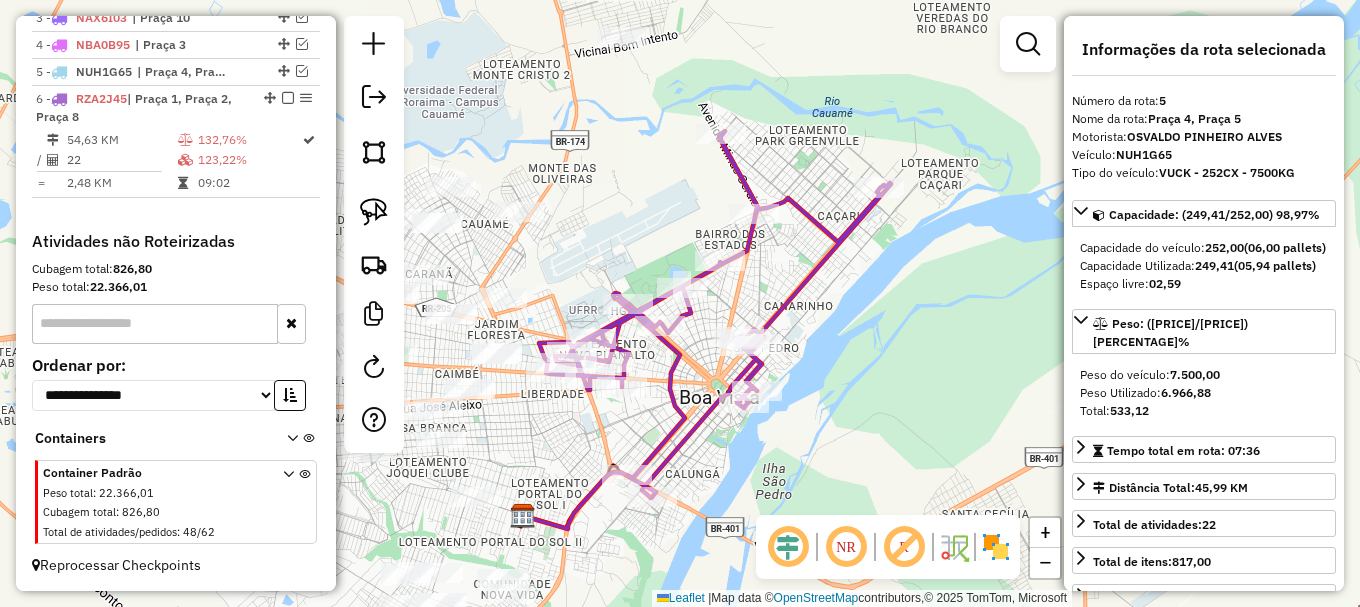 scroll, scrollTop: 858, scrollLeft: 0, axis: vertical 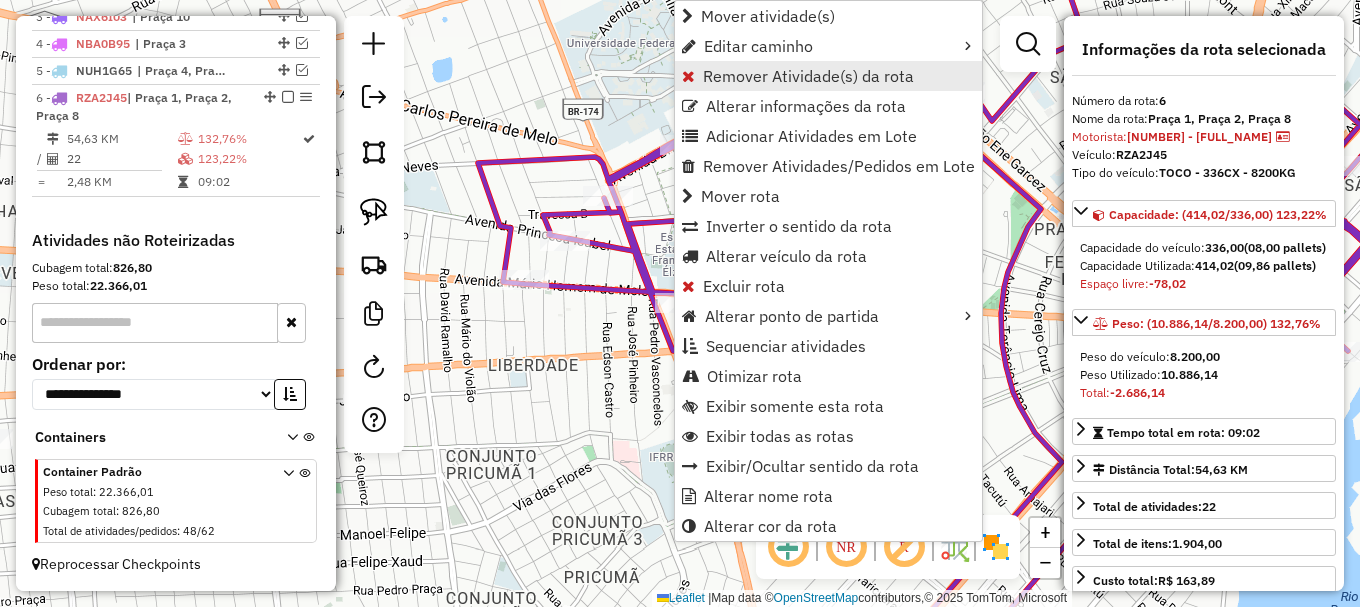 click on "Remover Atividade(s) da rota" at bounding box center [808, 76] 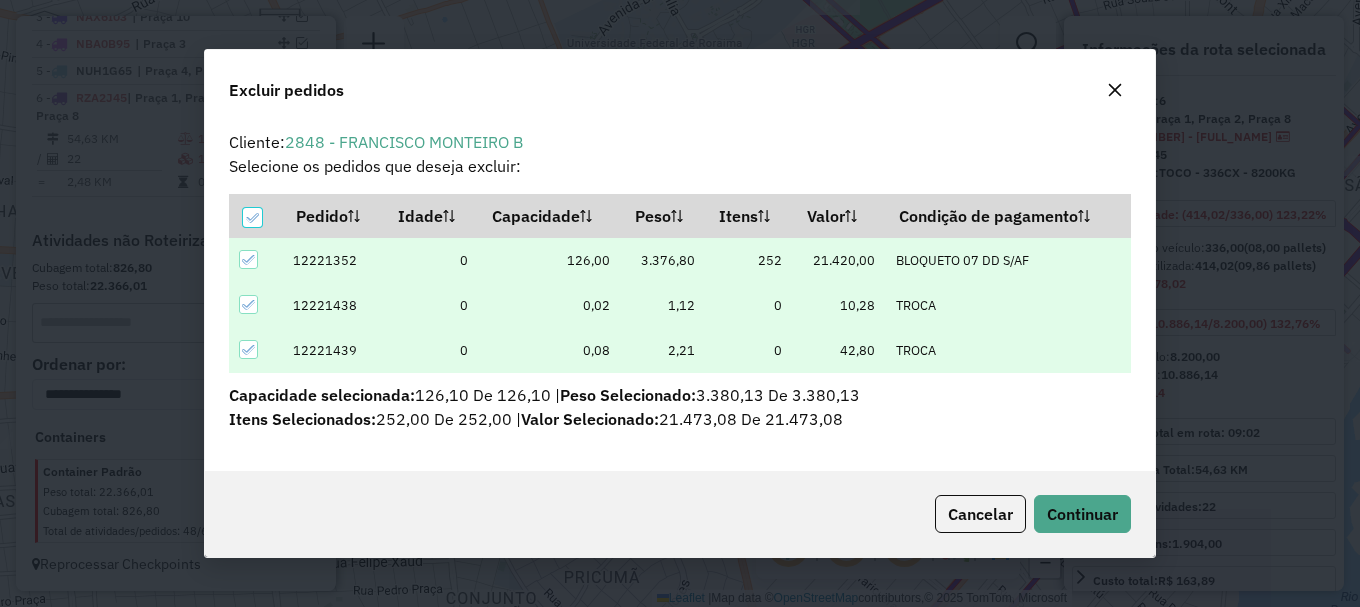 scroll, scrollTop: 0, scrollLeft: 0, axis: both 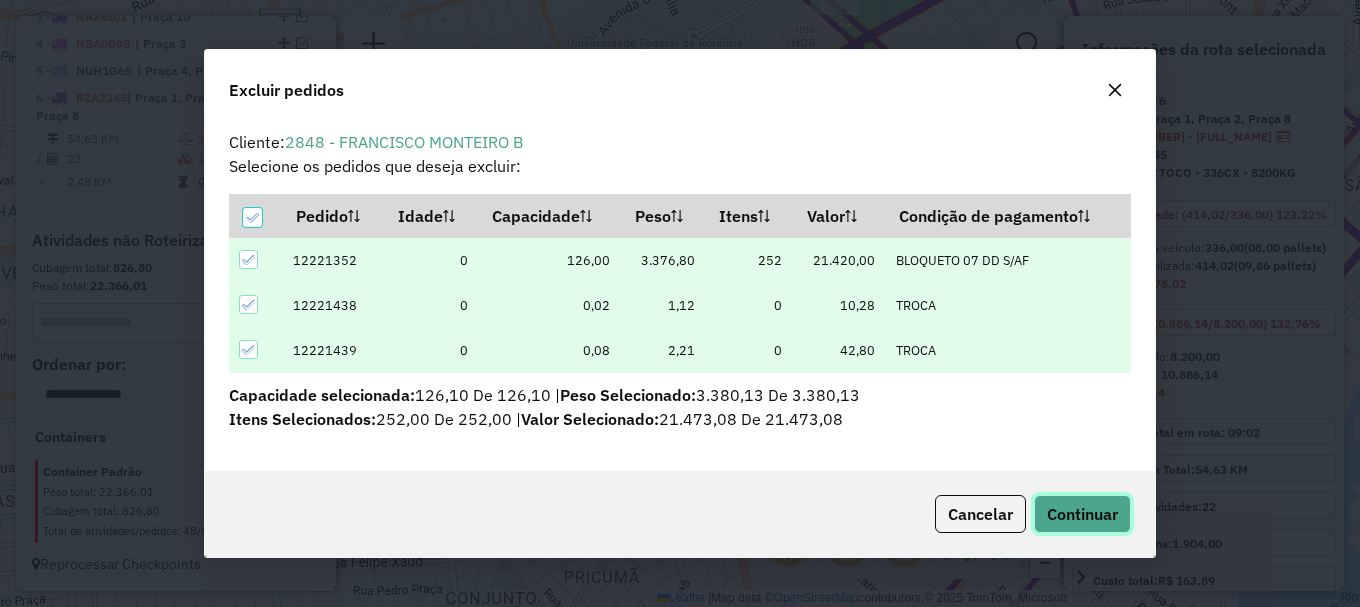 click on "Continuar" 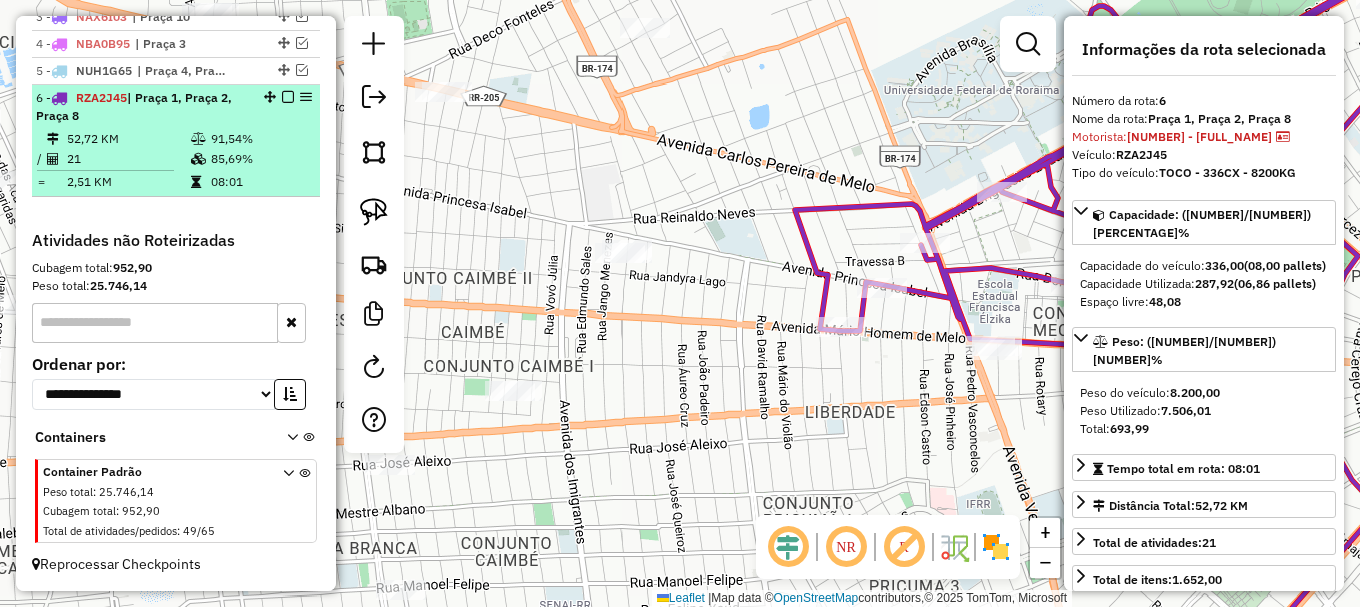 click at bounding box center (288, 97) 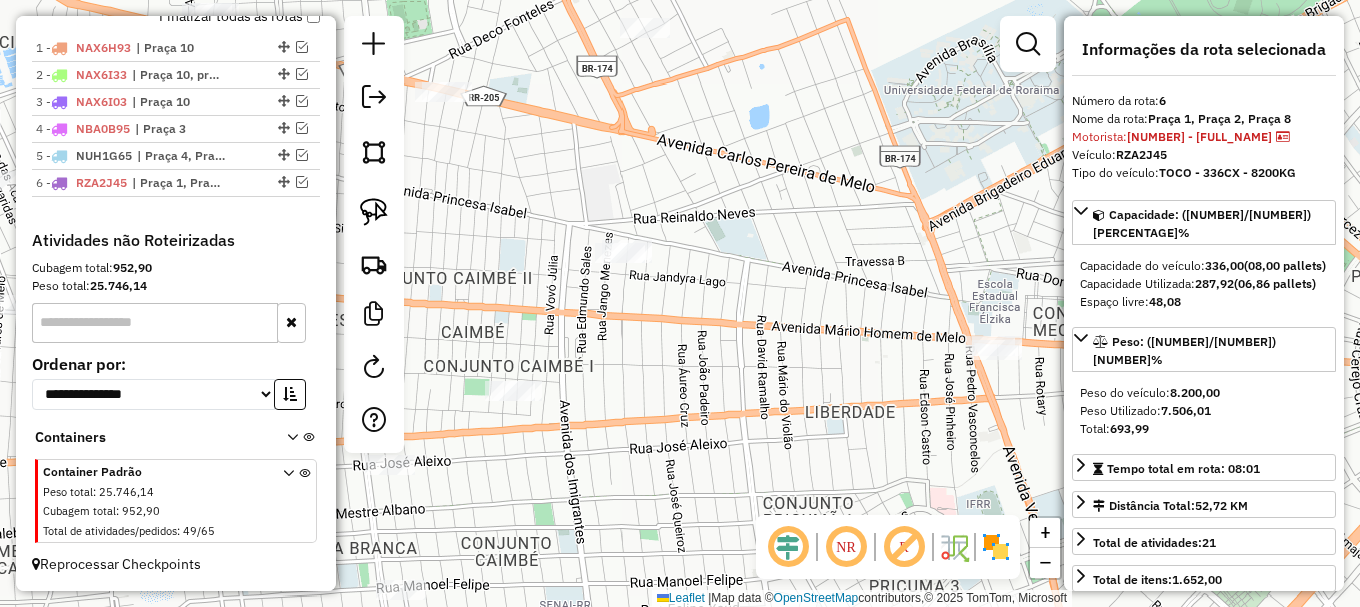 scroll, scrollTop: 773, scrollLeft: 0, axis: vertical 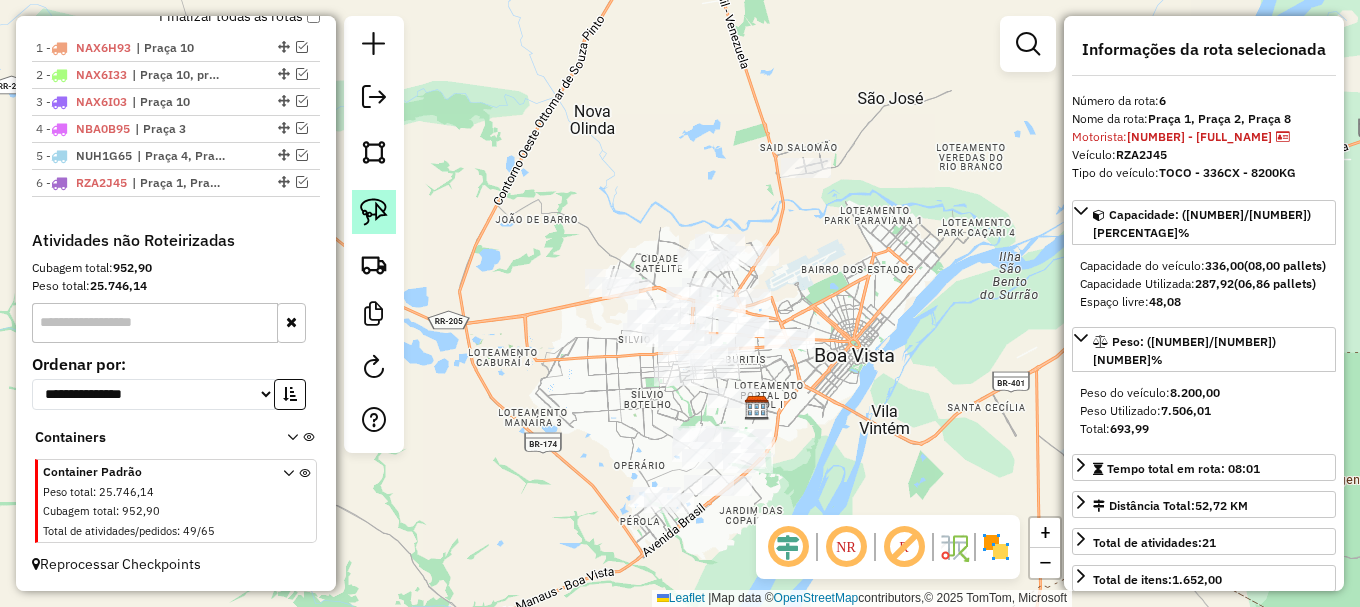 click 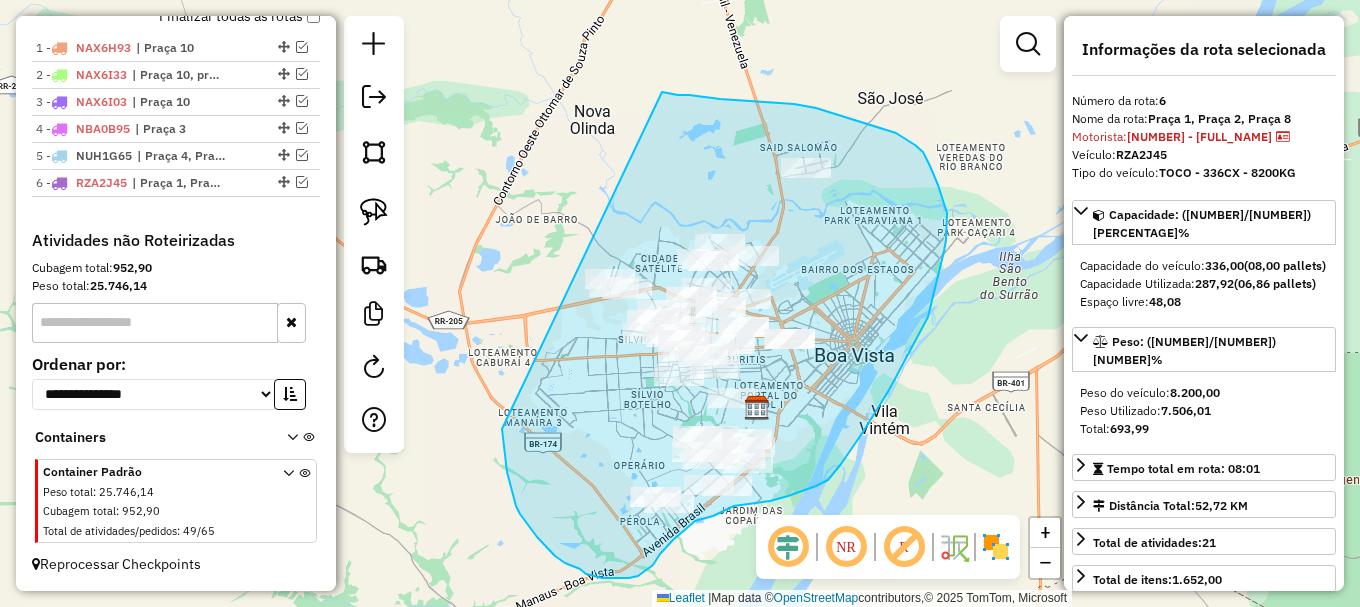 drag, startPoint x: 502, startPoint y: 431, endPoint x: 661, endPoint y: 92, distance: 374.43558 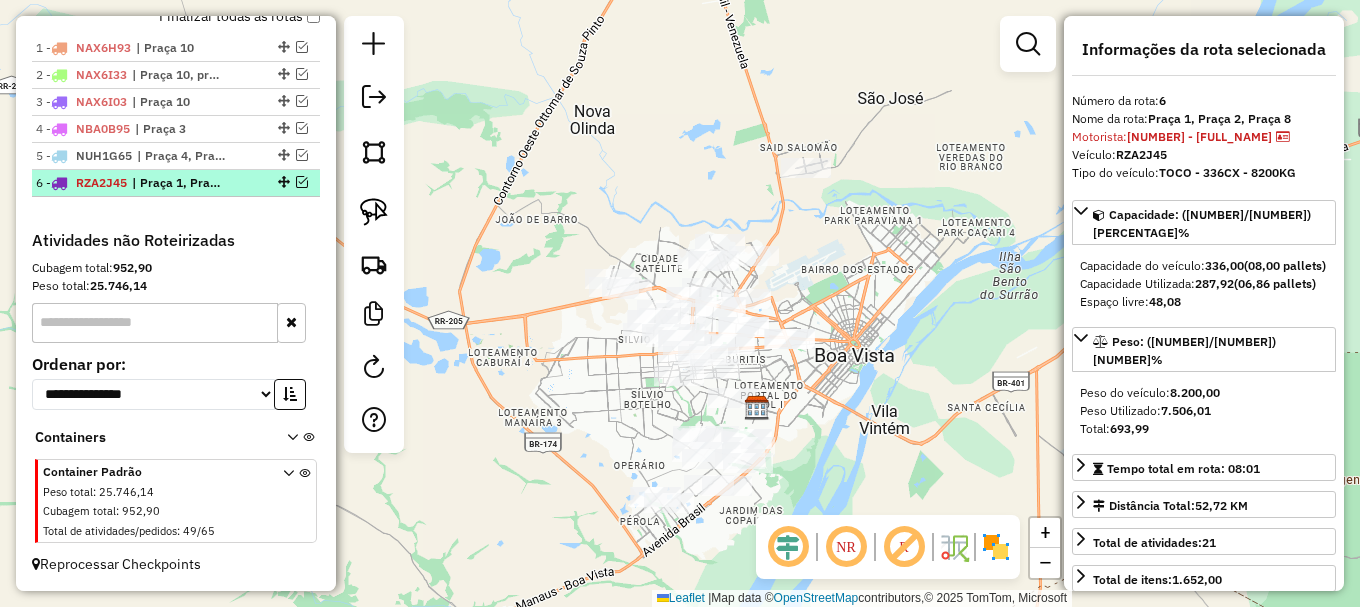click at bounding box center [302, 182] 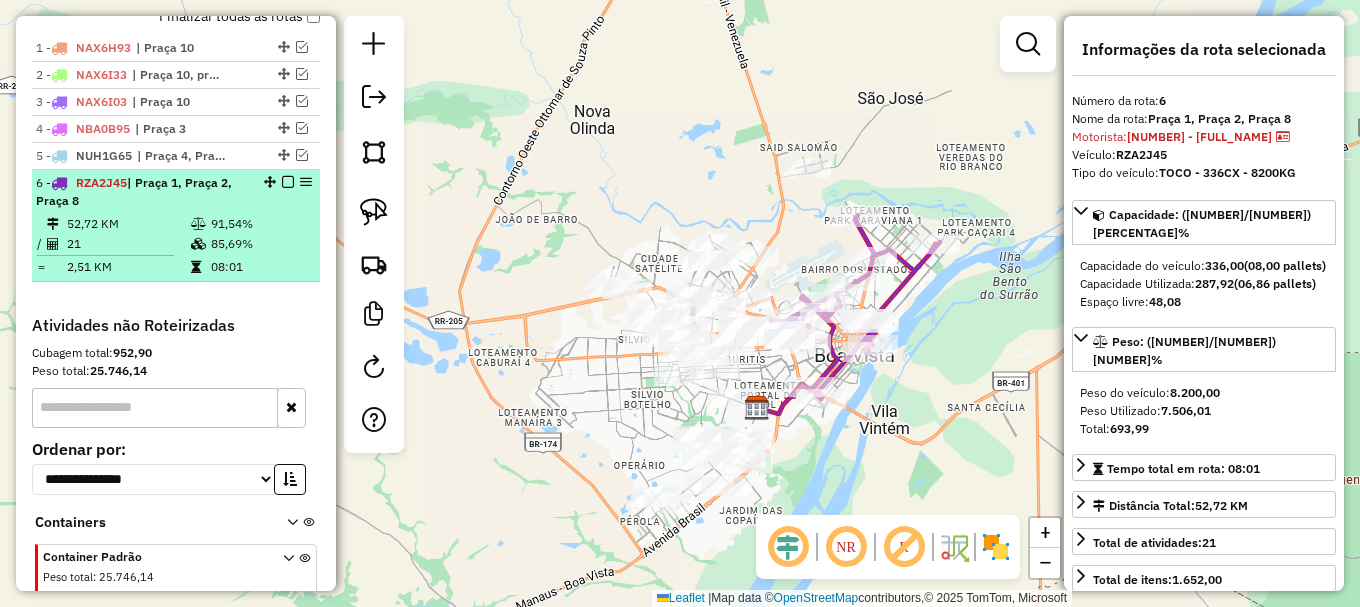 scroll, scrollTop: 858, scrollLeft: 0, axis: vertical 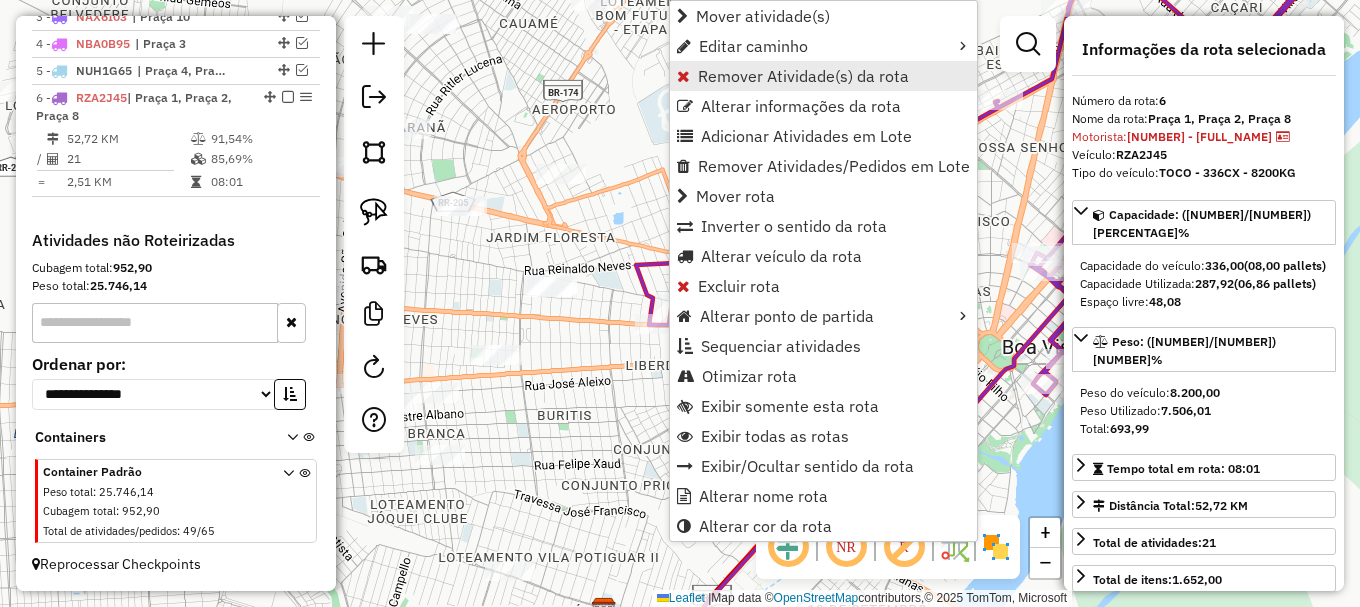 click on "Remover Atividade(s) da rota" at bounding box center [803, 76] 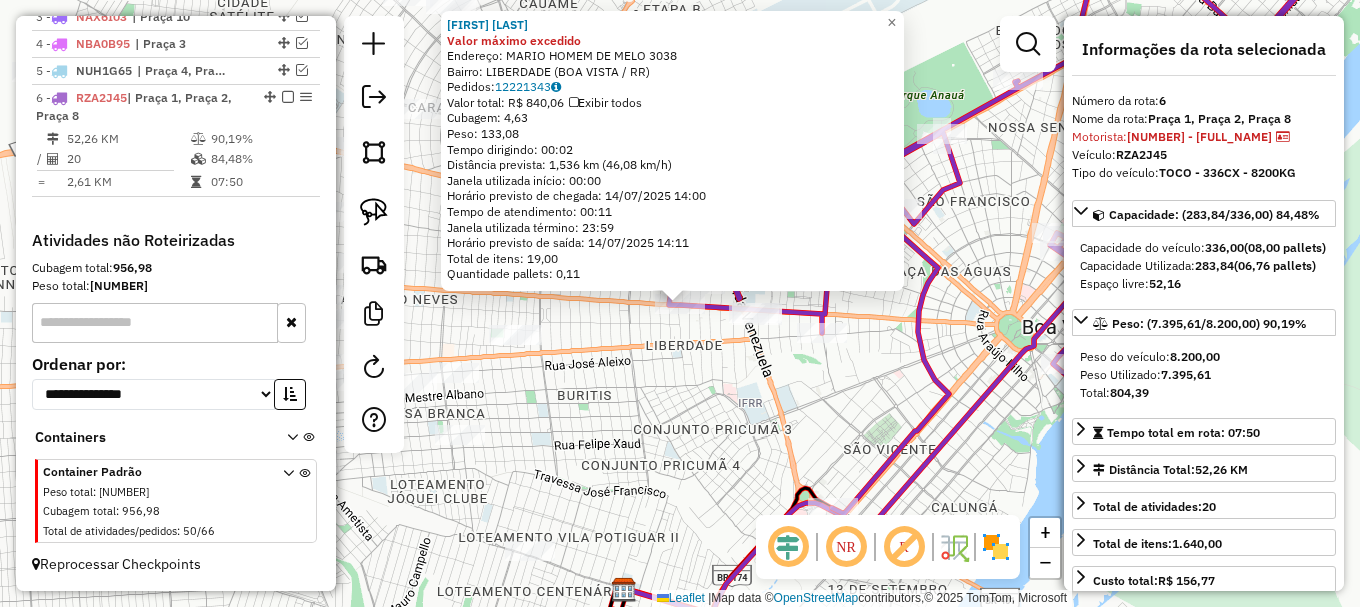 click on "9007 - [FIRST] [LAST] Valor máximo excedido Endereço: MARIO HOMEM DE MELO 3038 Bairro: [NEIGHBORHOOD] ([CITY] / [STATE]) Pedidos: 12221343 Valor total: R$ 840,06 Exibir todos Cubagem: 4,63 Peso: 133,08 Tempo dirigindo: 00:02 Distância prevista: 1,536 km (46,08 km/h) Janela utilizada início: 00:00 Horário previsto de chegada: [DATE] [TIME] Tempo de atendimento: 00:11 Janela utilizada término: 23:59 Horário previsto de saída: [DATE] [TIME] Total de itens: 19,00 Quantidade pallets: 0,11 × Janela de atendimento Grade de atendimento Capacidade Transportadoras Veículos Cliente Pedidos Rotas Selecione os dias de semana para filtrar as janelas de atendimento Seg Ter Qua Qui Sex Sáb Dom Informe o período da janela de atendimento: De: Até: Filtrar exatamente a janela do cliente Considerar janela de atendimento padrão Selecione os dias de semana para filtrar as grades de atendimento Seg Ter Qua Qui Sex Sáb Dom Peso mínimo: Peso máximo: +" 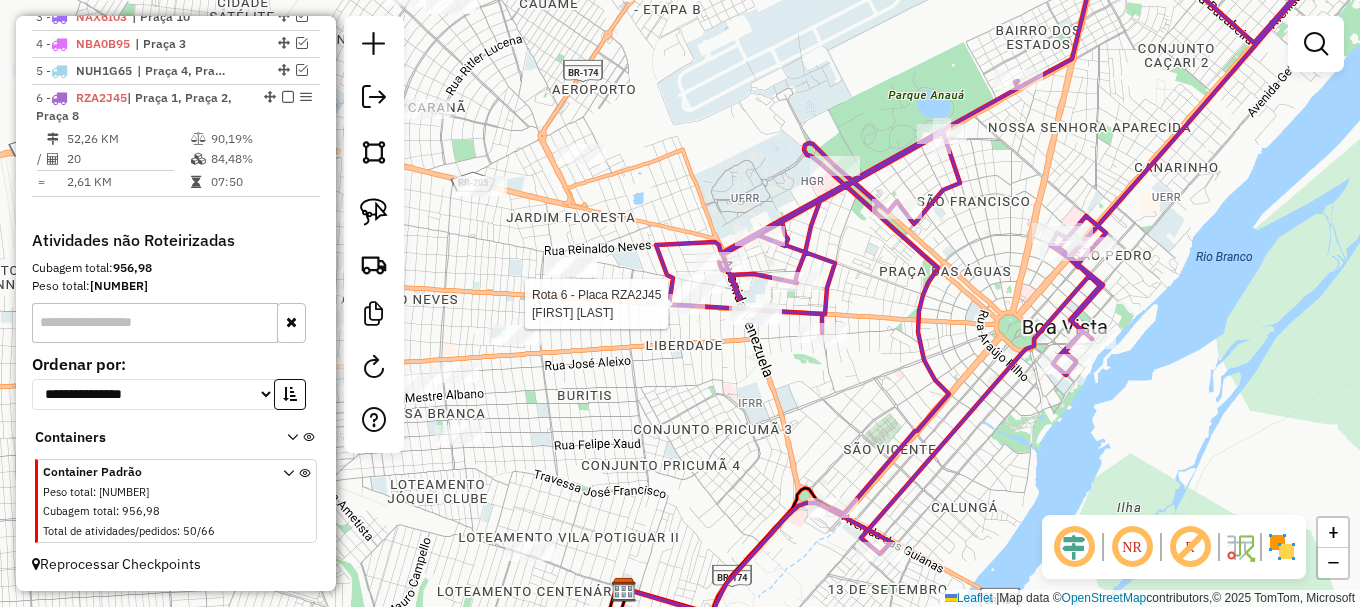 select on "**********" 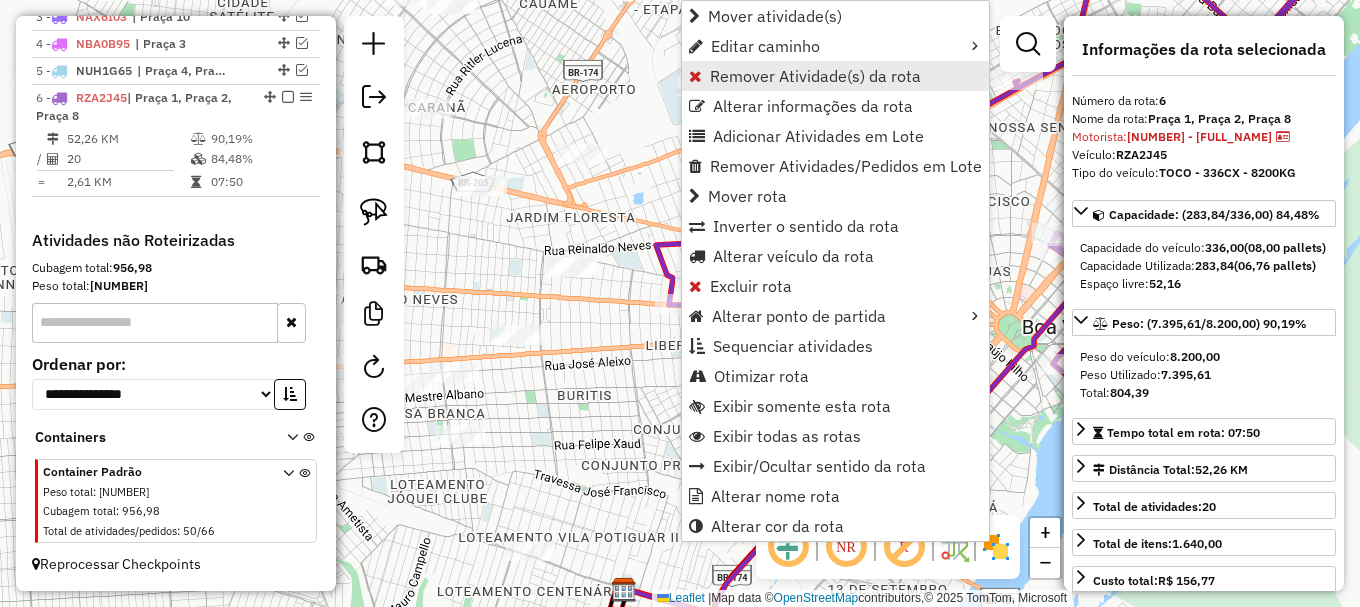 click on "Remover Atividade(s) da rota" at bounding box center [815, 76] 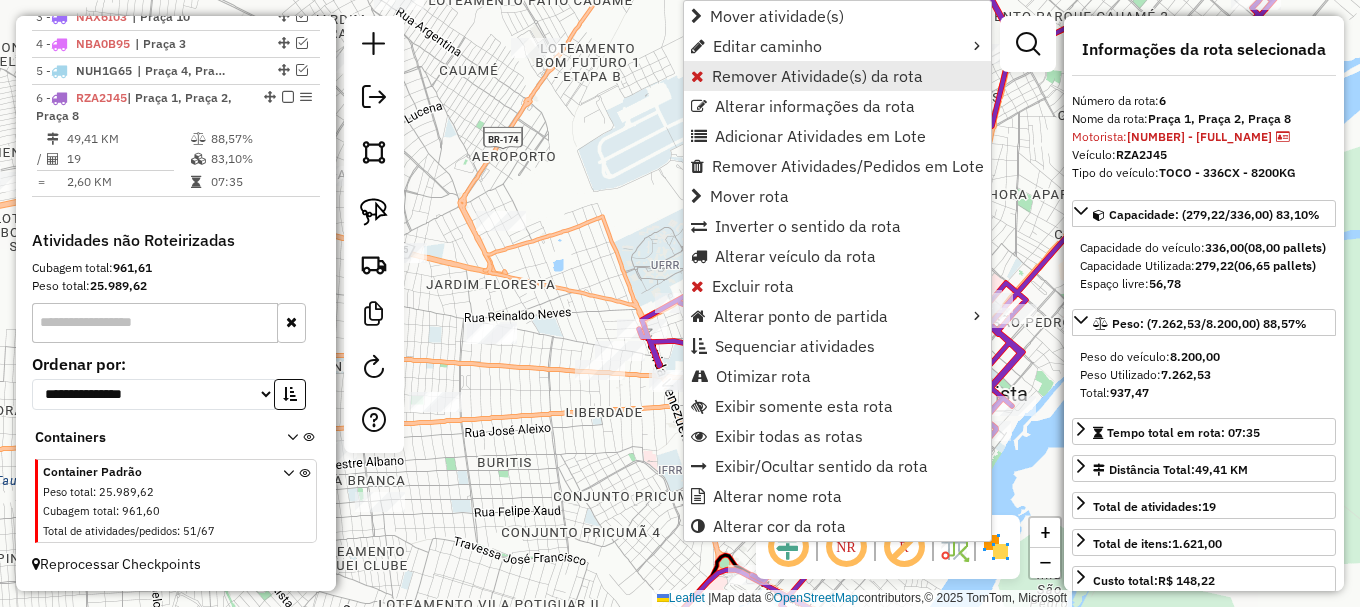 click on "Remover Atividade(s) da rota" at bounding box center (817, 76) 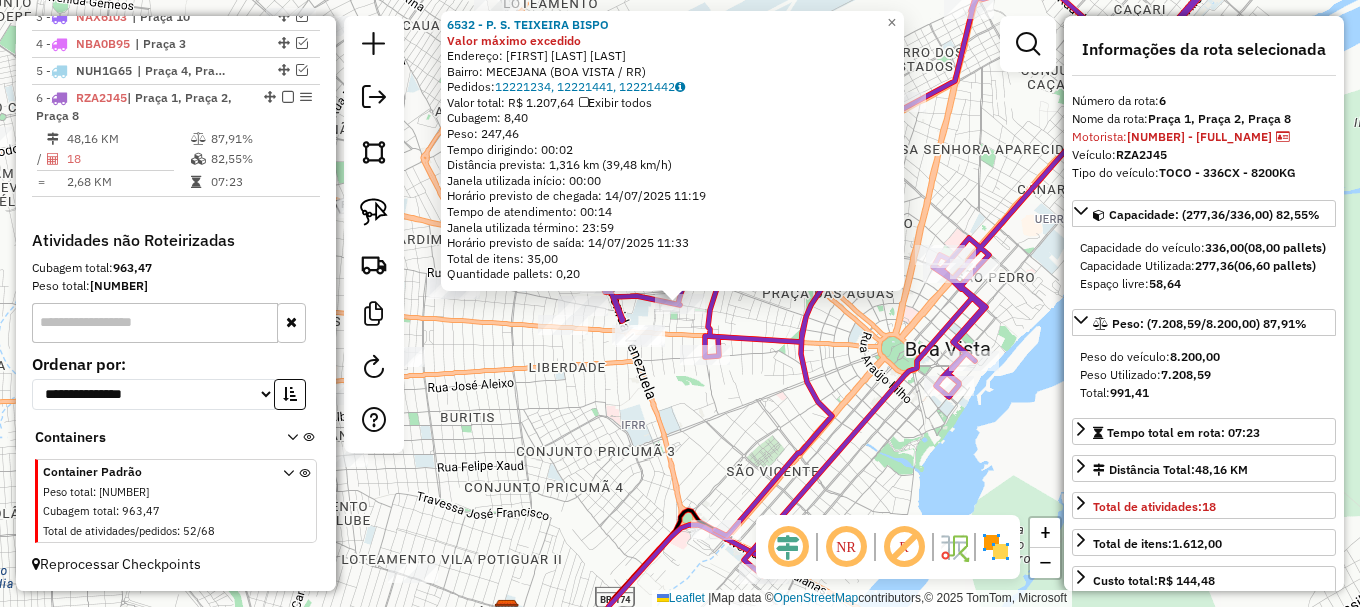 click on "6532 - [LAST] [LAST] Valor máximo excedido  Endereço: DOM PEDRO I                   1504   Bairro: MECEJANA ([CITY] / [STATE])   Pedidos:  12221234, 12221441, 12221442   Valor total: R$ 1.207,64   Exibir todos   Cubagem: 8,40  Peso: 247,46  Tempo dirigindo: 00:02   Distância prevista: 1,316 km (39,48 km/h)   Janela utilizada início: 00:00   Horário previsto de chegada: [DATE] [TIME]   Tempo de atendimento: 00:14   Janela utilizada término: 23:59   Horário previsto de saída: [DATE] [TIME]   Total de itens: 35,00  Quantidade pallets: 0,20  × Janela de atendimento Grade de atendimento Capacidade Transportadoras Veículos Cliente Pedidos  Rotas Selecione os dias de semana para filtrar as janelas de atendimento  Seg   Ter   Qua   Qui   Sex   Sáb   Dom  Informe o período da janela de atendimento: De: Até:  Filtrar exatamente a janela do cliente  Considerar janela de atendimento padrão  Selecione os dias de semana para filtrar as grades de atendimento  Seg   Ter   Qua  De:" 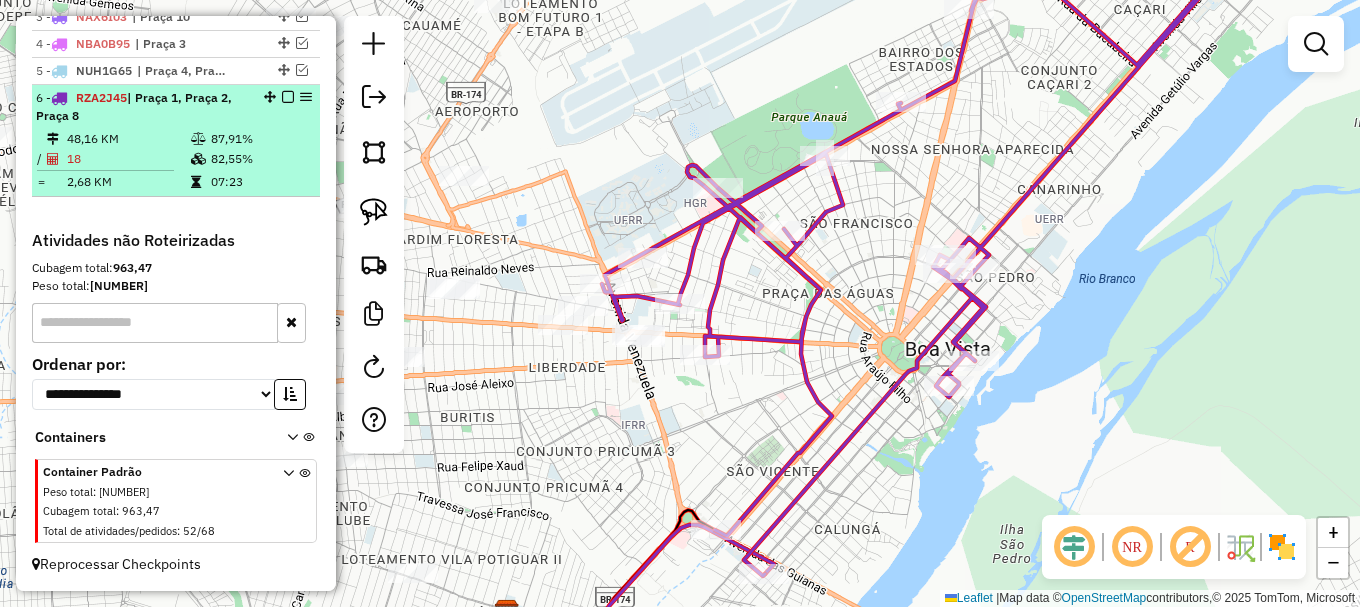 click at bounding box center [288, 97] 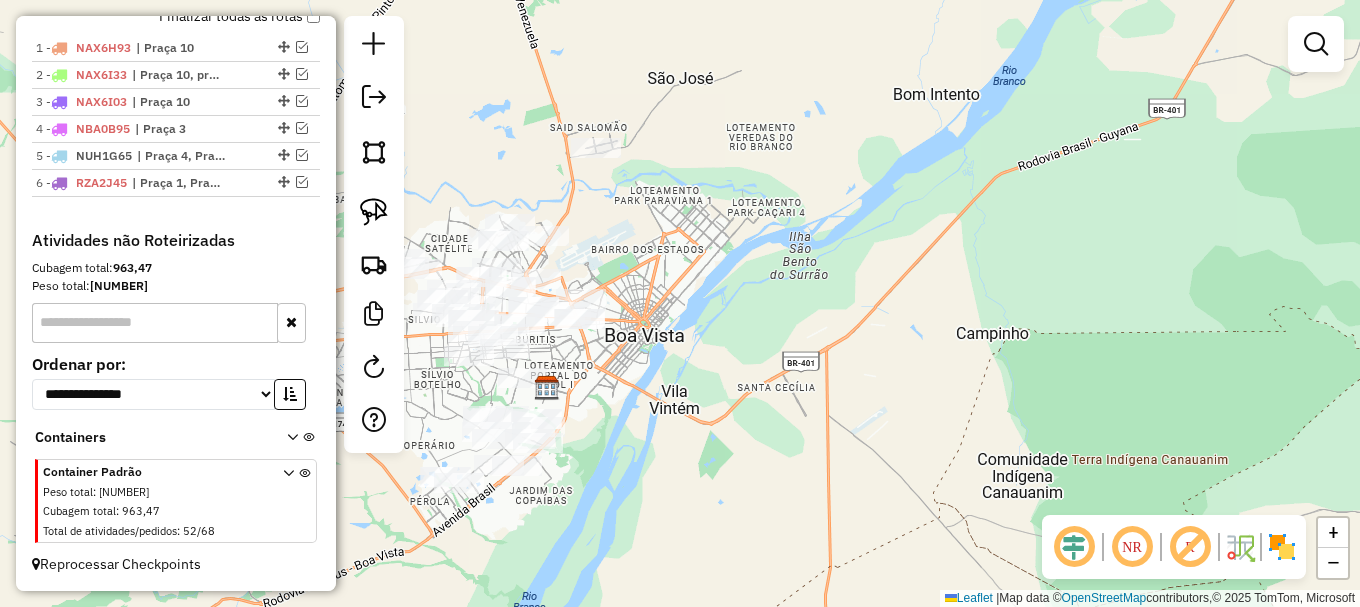 drag, startPoint x: 661, startPoint y: 342, endPoint x: 833, endPoint y: 362, distance: 173.15889 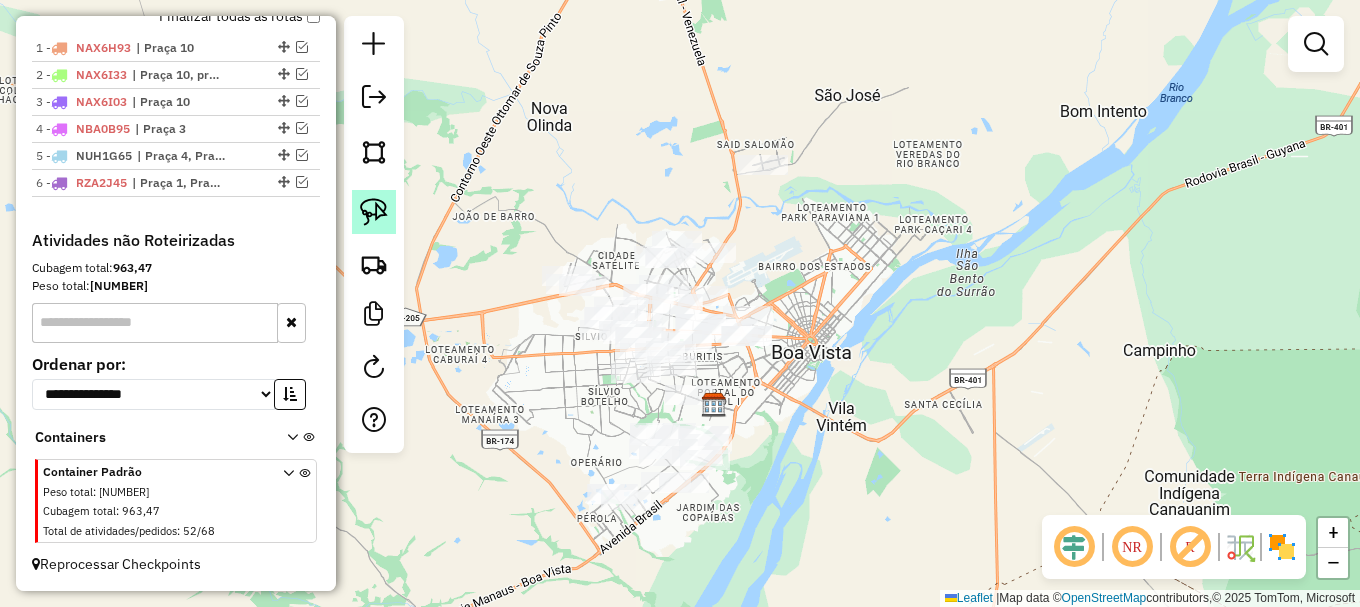 drag, startPoint x: 378, startPoint y: 218, endPoint x: 419, endPoint y: 319, distance: 109.004585 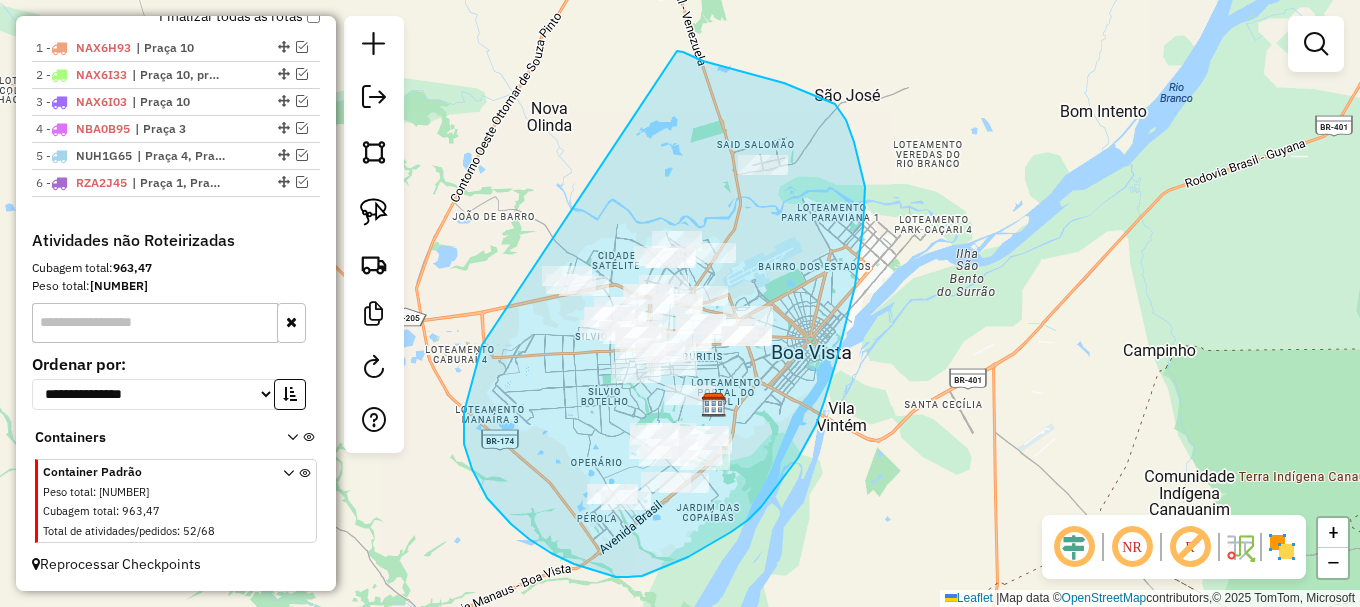 drag, startPoint x: 480, startPoint y: 351, endPoint x: 677, endPoint y: 51, distance: 358.89972 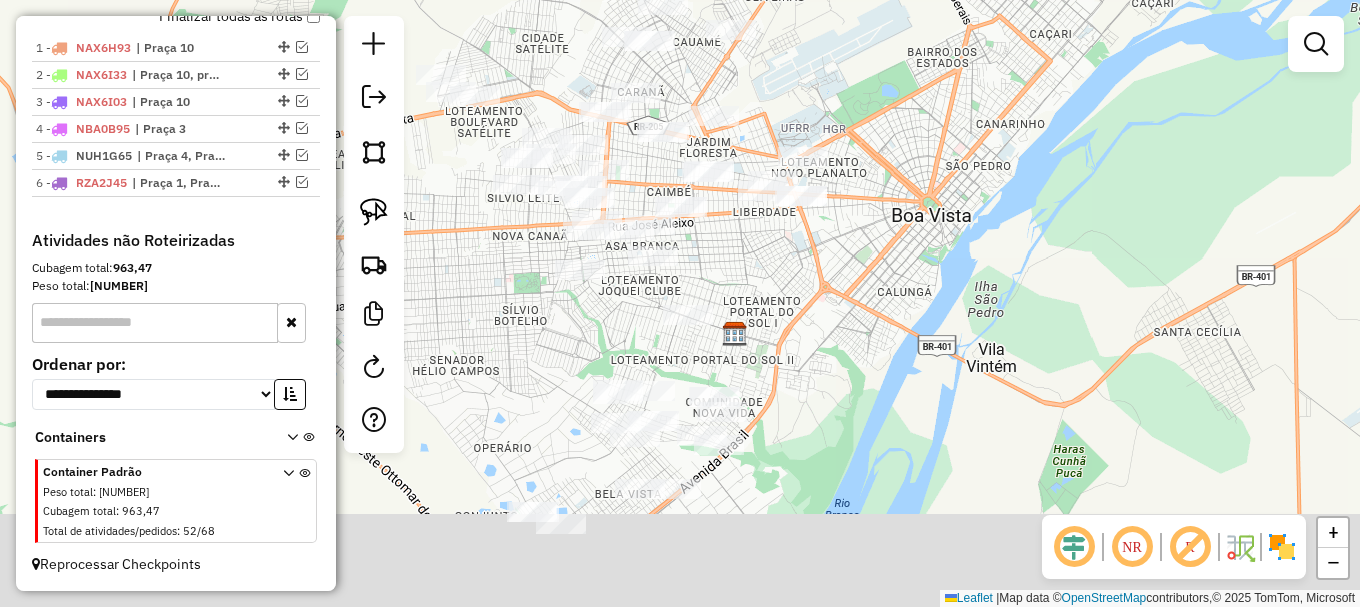 drag, startPoint x: 738, startPoint y: 390, endPoint x: 722, endPoint y: 207, distance: 183.69812 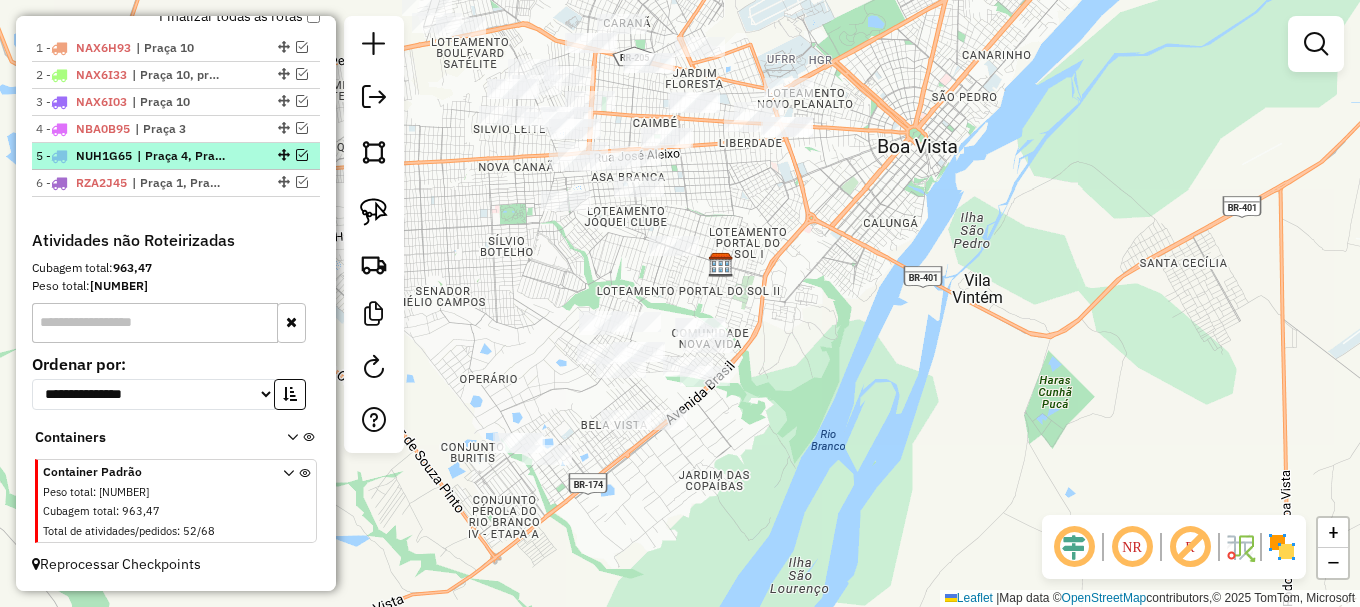 click at bounding box center (302, 155) 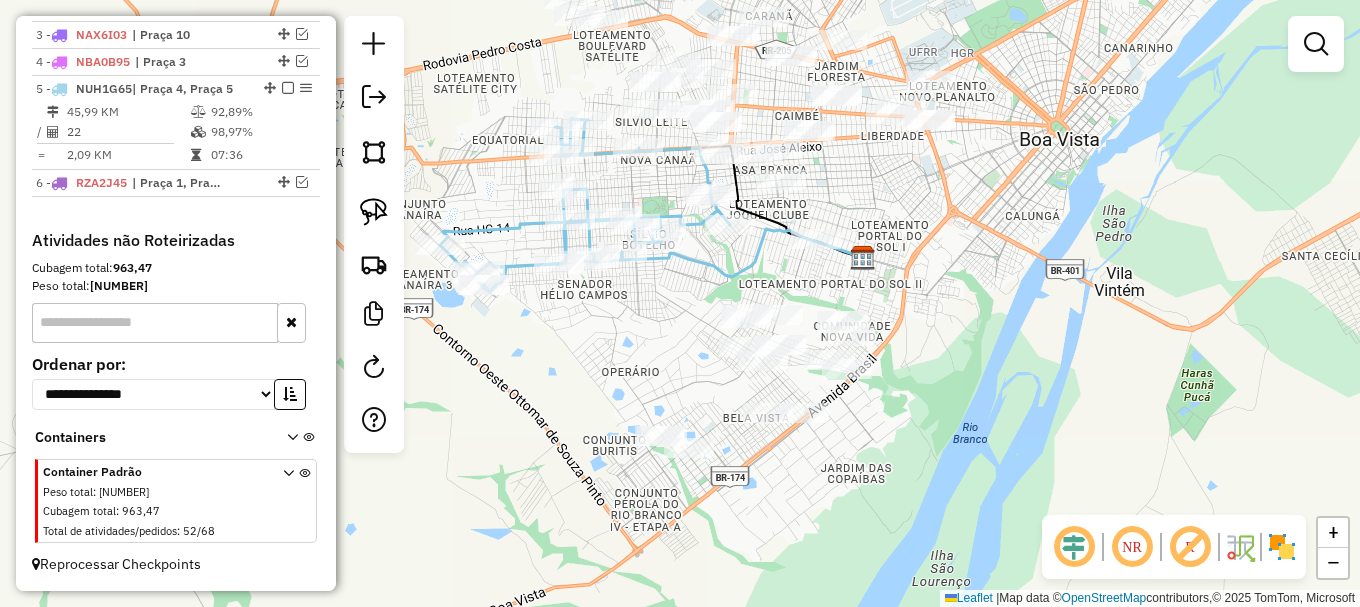 drag, startPoint x: 537, startPoint y: 354, endPoint x: 688, endPoint y: 338, distance: 151.84532 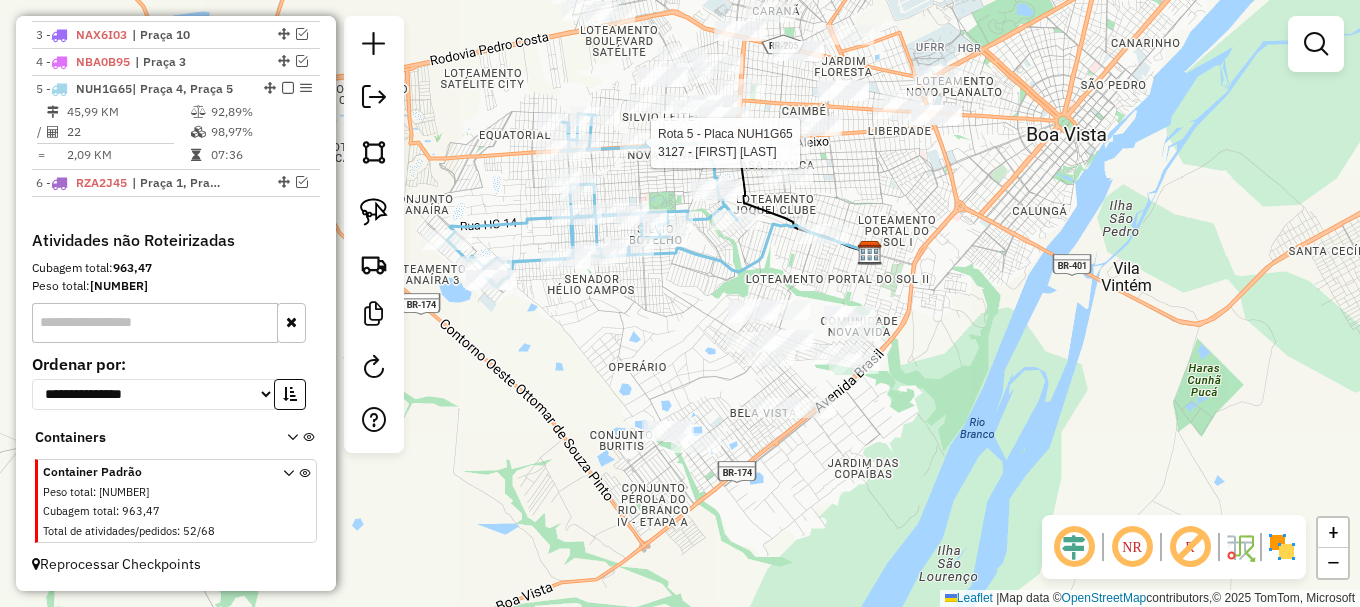select on "**********" 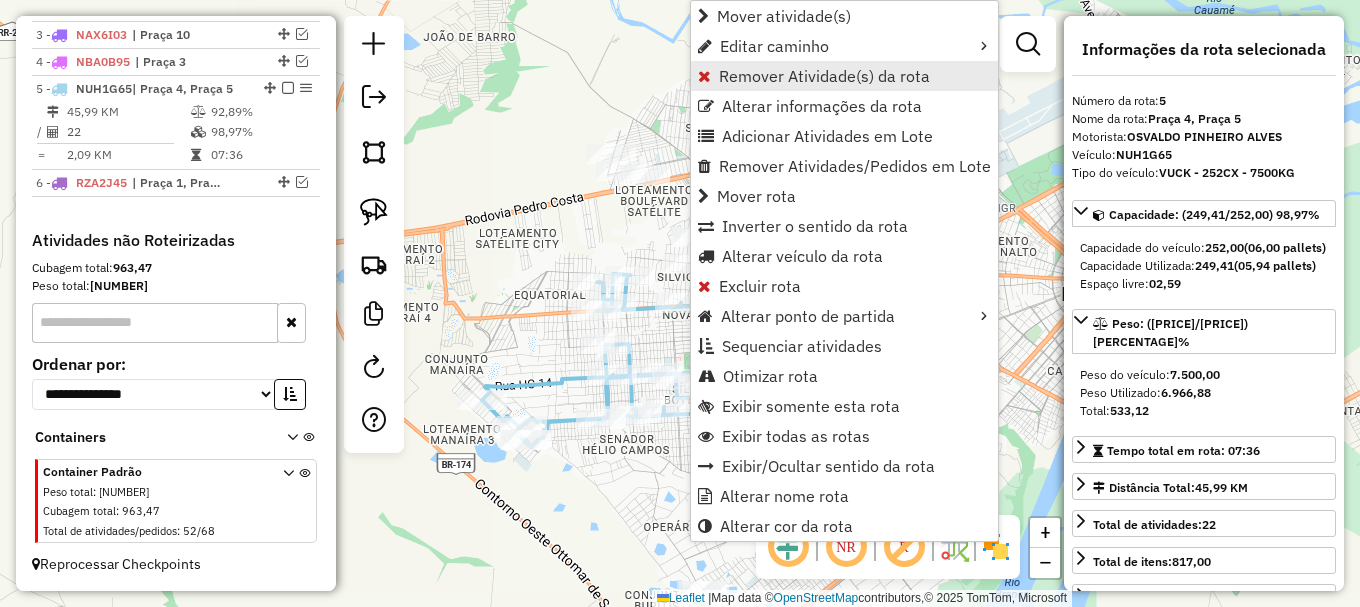 click on "Remover Atividade(s) da rota" at bounding box center [824, 76] 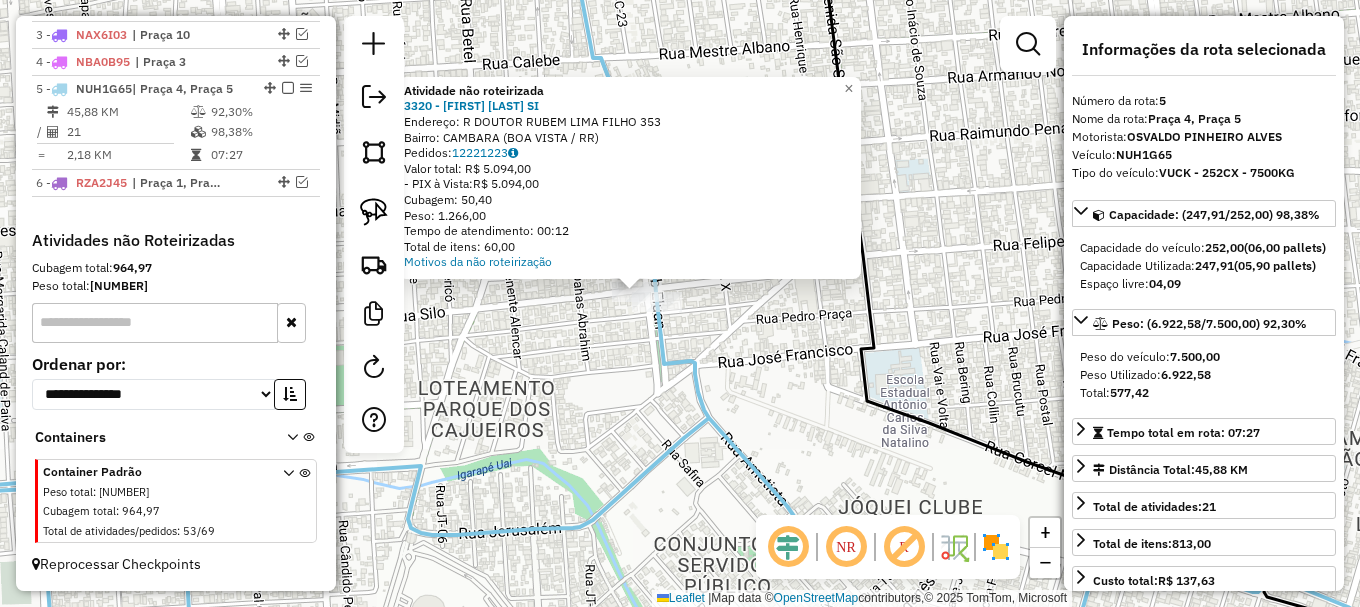 click on "Atividade não roteirizada [NUMBER] - LEANDRO APARECIDO SI Endereço: R DOUTOR RUBEM LIMA FILHO [NUMBER] Bairro: CAMBARA ([CITY] / [STATE]) Pedidos: [NUMBER] Valor total: [CURRENCY] [NUMBER] - PIX à Vista: [CURRENCY] [NUMBER] Cubagem: [NUMBER] Peso: [NUMBER] Tempo de atendimento: [TIME] Total de itens: [NUMBER] Motivos da não roteirização × Janela de atendimento Grade de atendimento Capacidade Transportadoras Veículos Cliente Pedidos Rotas Selecione os dias de semana para filtrar as janelas de atendimento Seg Ter Qua Qui Sex Sáb Dom Informe o período da janela de atendimento: De: Até: Filtrar exatamente a janela do cliente Considerar janela de atendimento padrão Selecione os dias de semana para filtrar as grades de atendimento Seg Ter Qua Qui Sex Sáb Dom Considerar clientes sem dia de atendimento cadastrado Clientes fora do dia de atendimento selecionado Filtrar as atividades entre os valores definidos abaixo: Peso mínimo: Peso máximo: Cubagem mínima: De: De:" 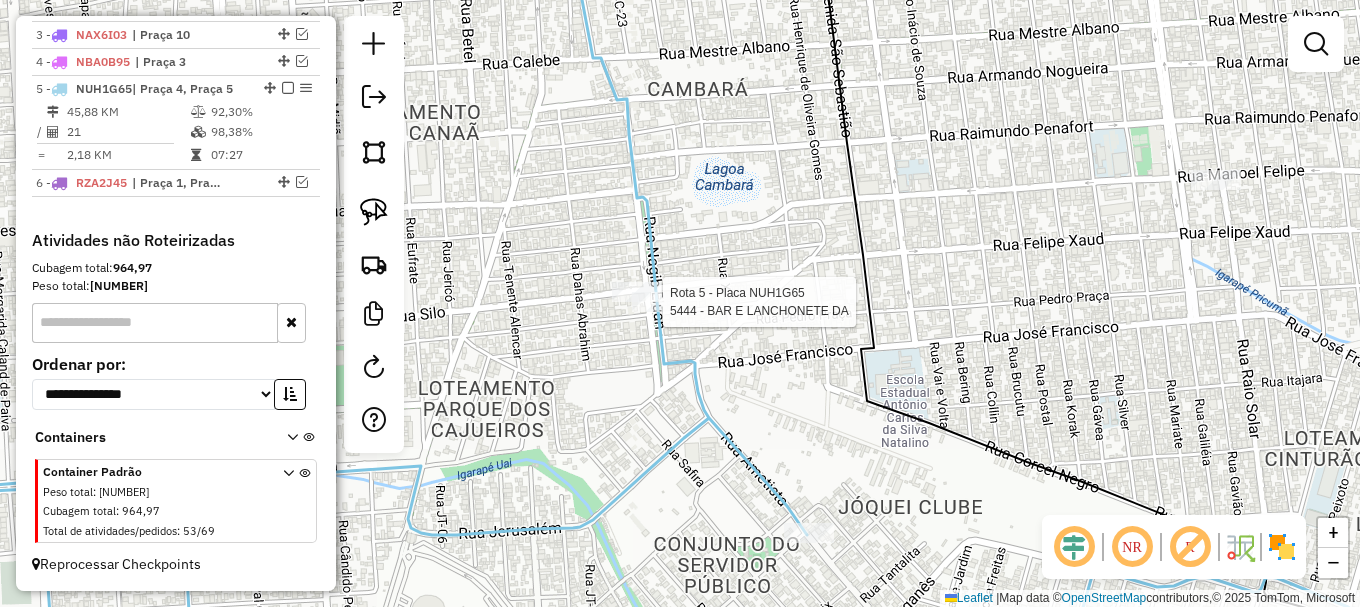 select on "**********" 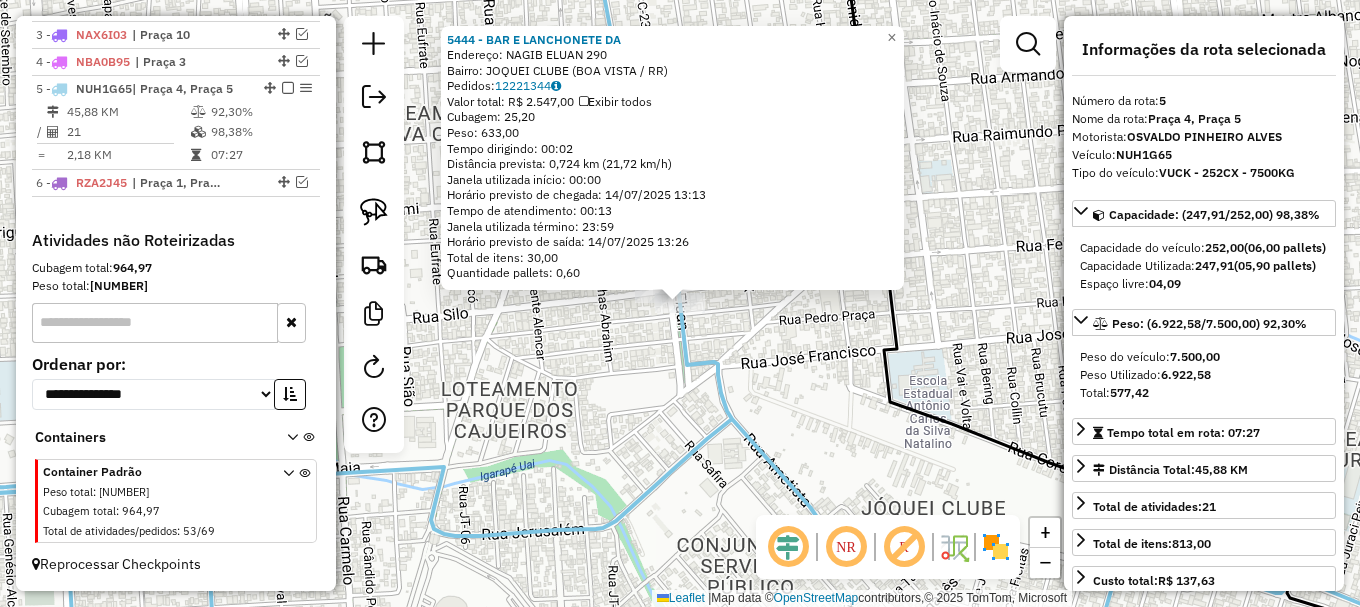 drag, startPoint x: 673, startPoint y: 393, endPoint x: 597, endPoint y: 199, distance: 208.35547 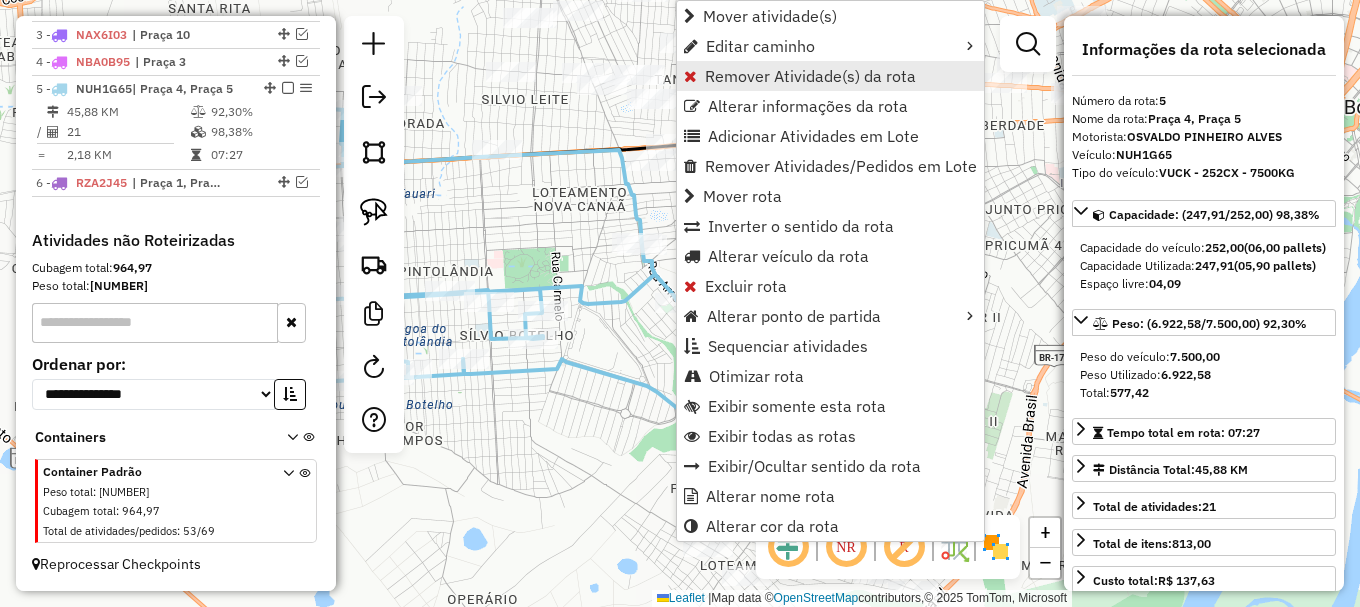 click on "Remover Atividade(s) da rota" at bounding box center [810, 76] 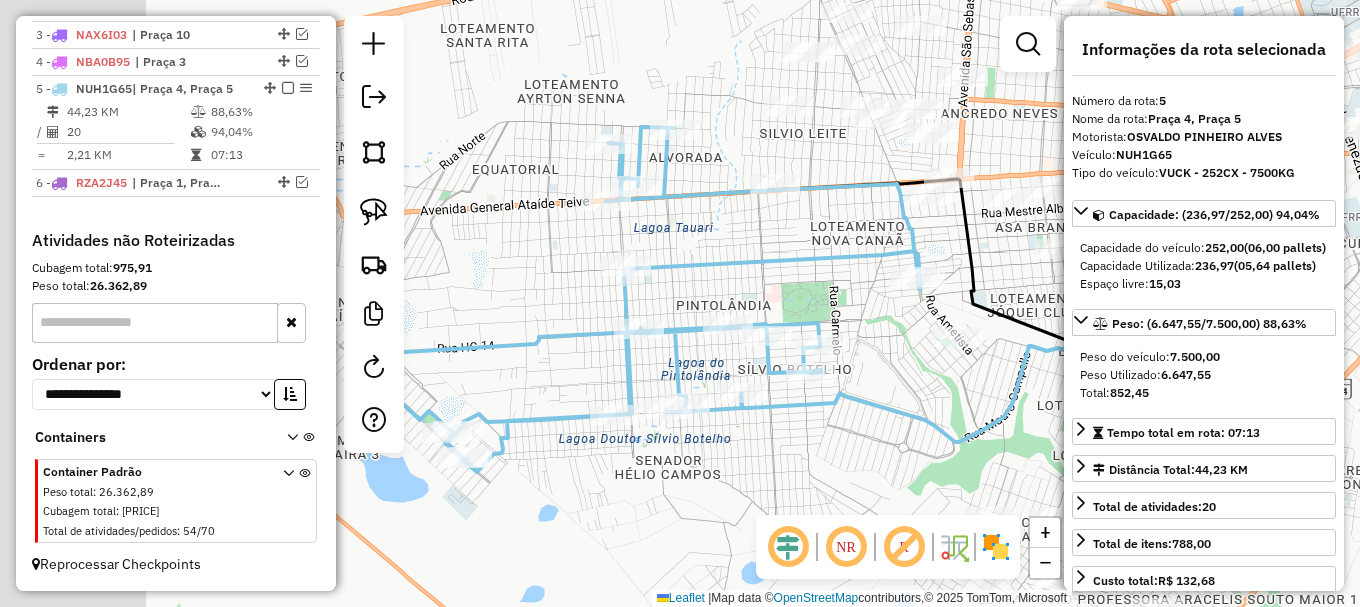 drag, startPoint x: 526, startPoint y: 207, endPoint x: 849, endPoint y: 232, distance: 323.96603 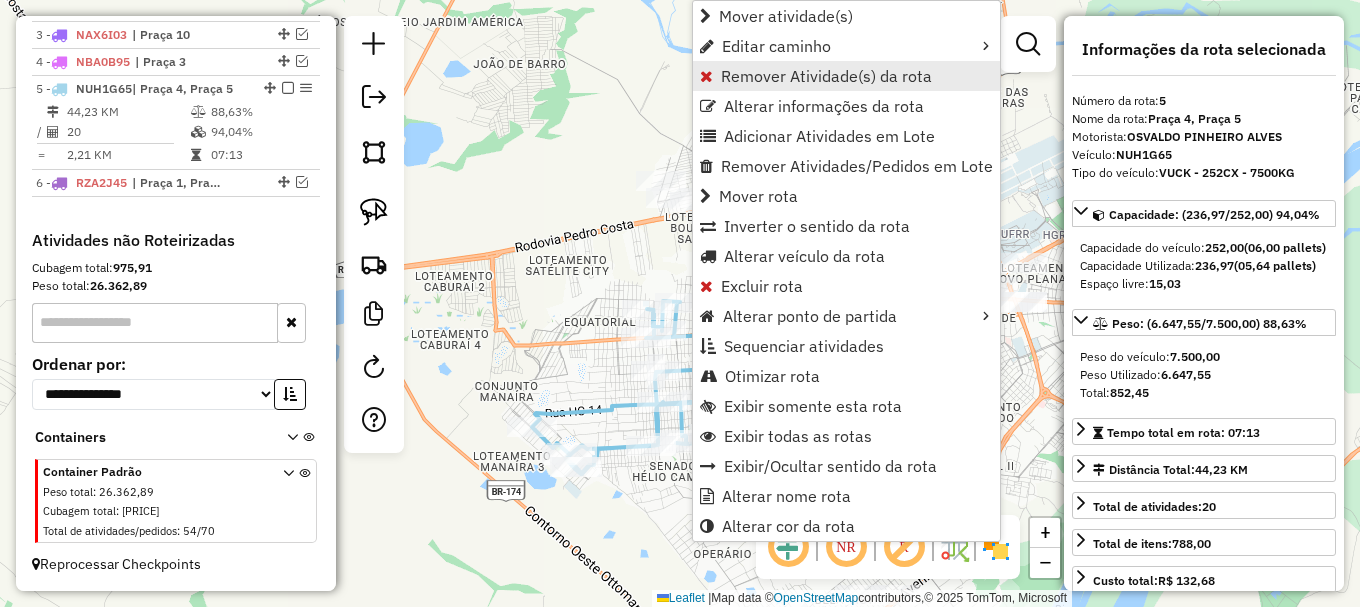 click on "Remover Atividade(s) da rota" at bounding box center (826, 76) 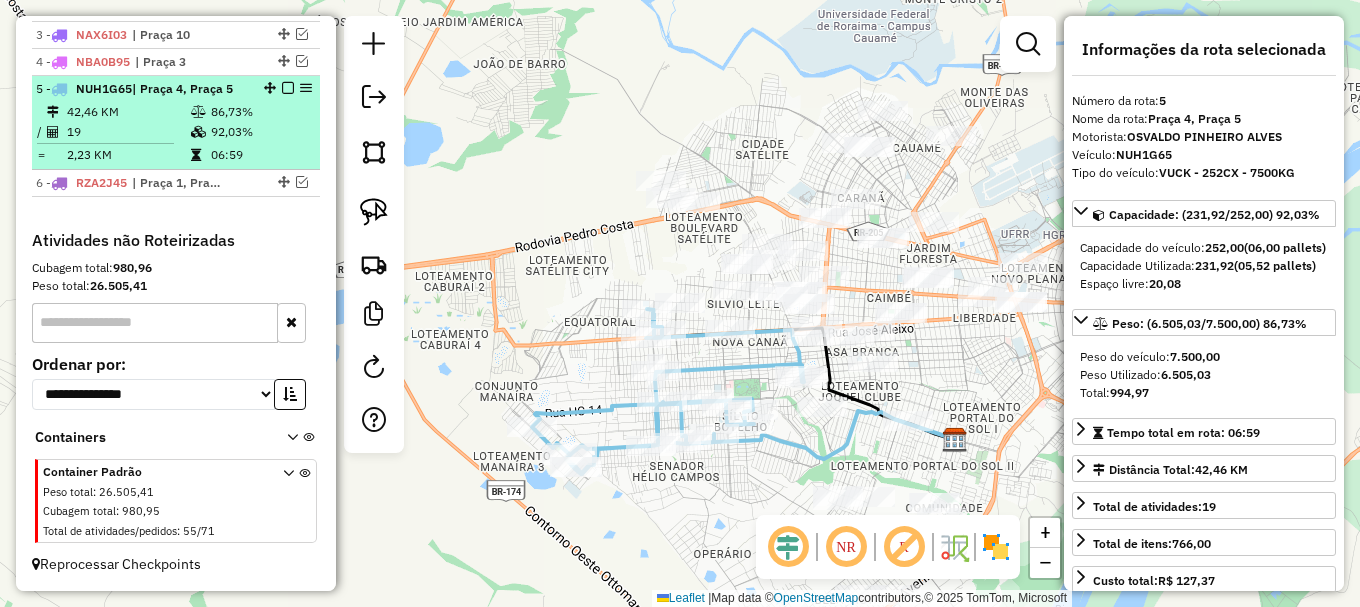 click at bounding box center [288, 88] 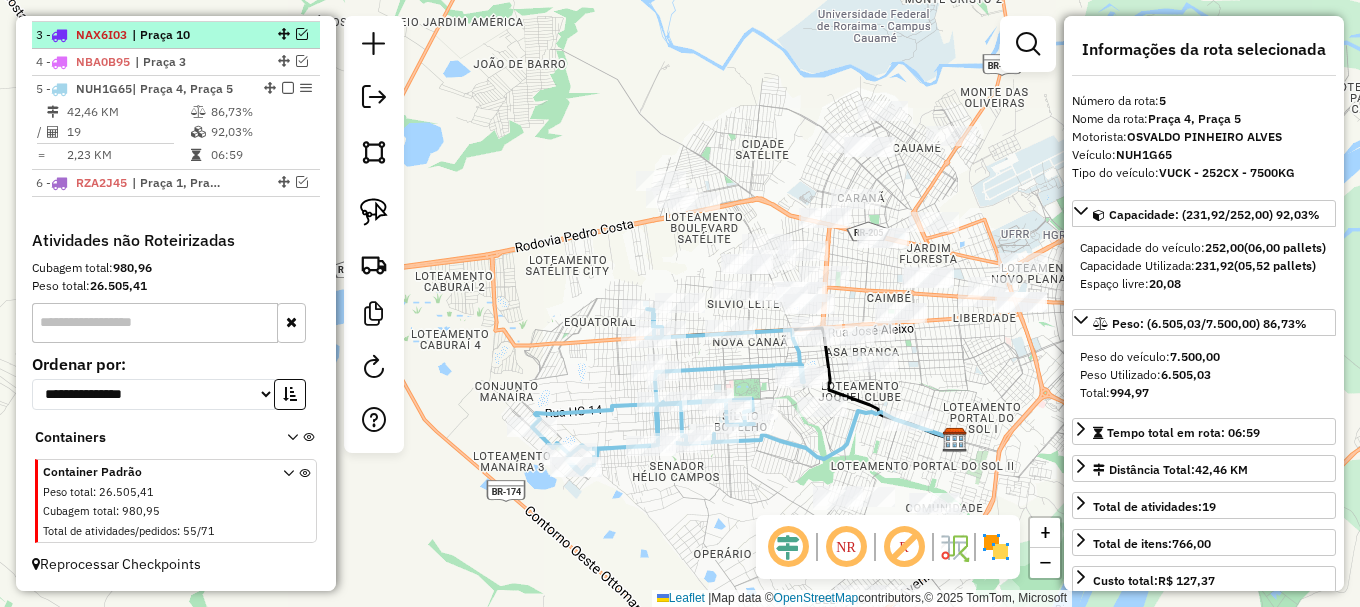 scroll, scrollTop: 773, scrollLeft: 0, axis: vertical 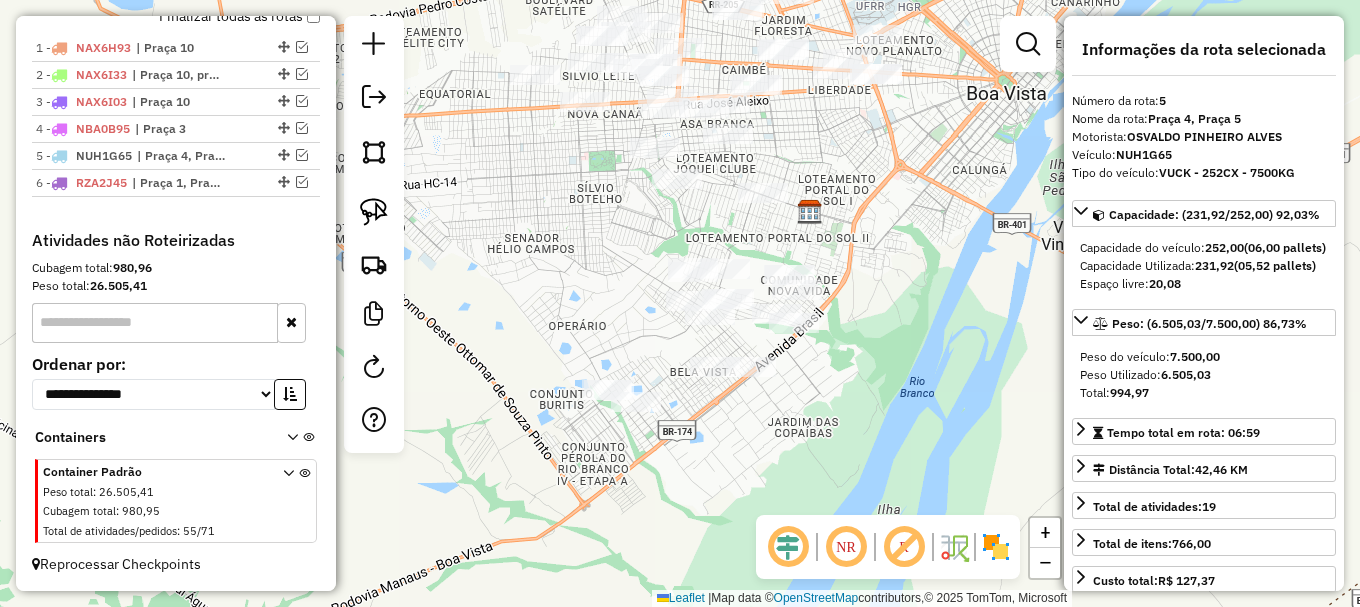 drag, startPoint x: 574, startPoint y: 379, endPoint x: 600, endPoint y: 295, distance: 87.93179 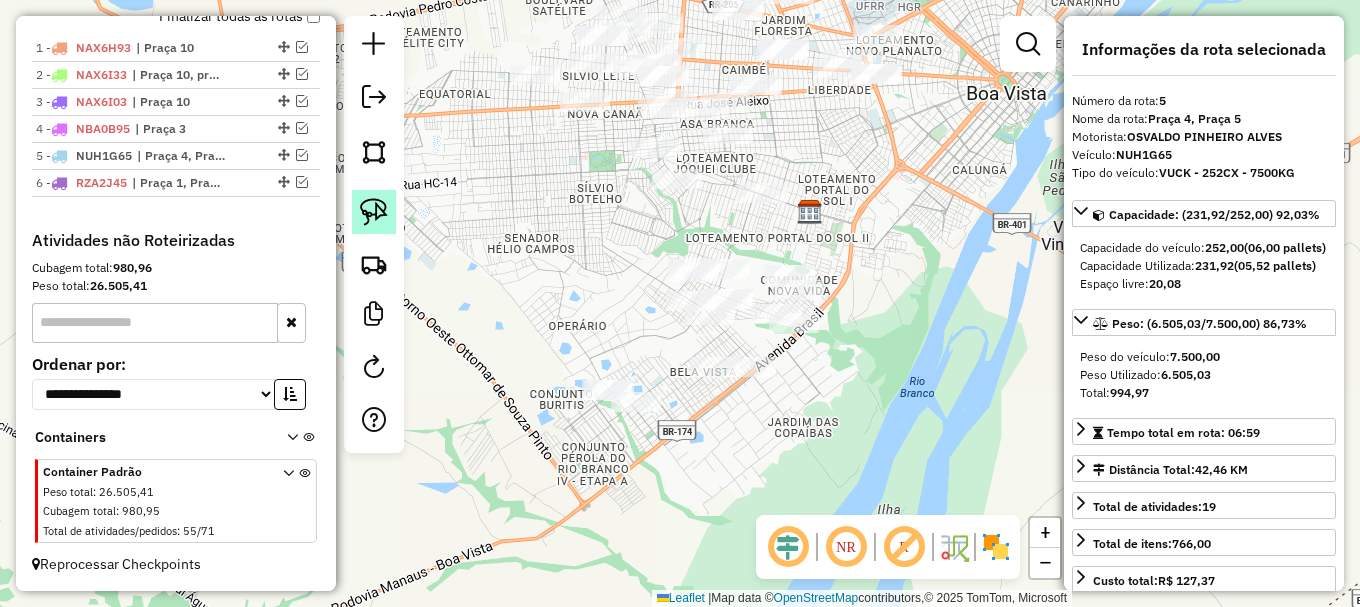 click 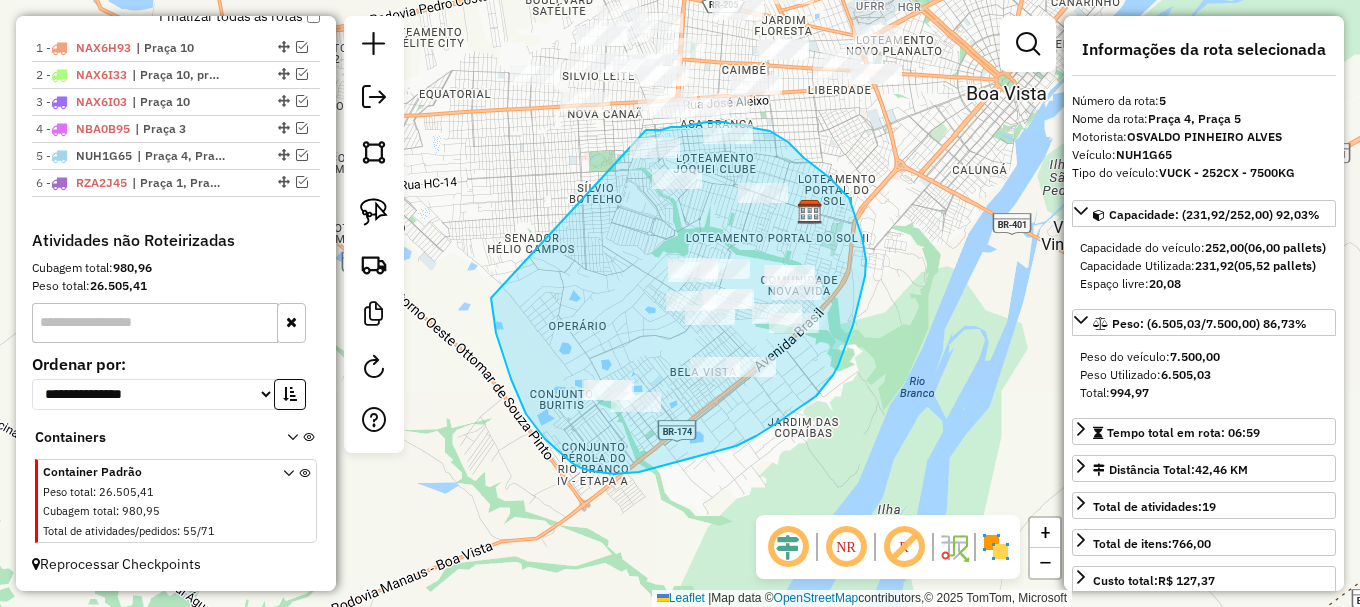 drag, startPoint x: 494, startPoint y: 322, endPoint x: 646, endPoint y: 130, distance: 244.88365 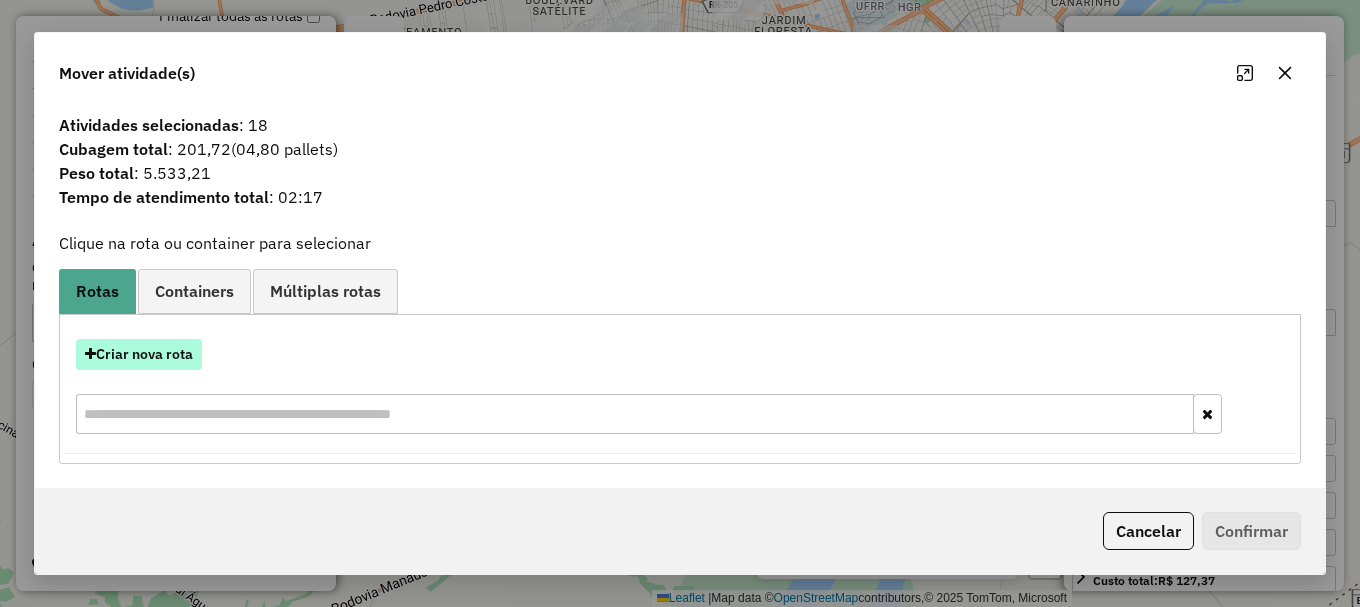 click on "Criar nova rota" at bounding box center [139, 354] 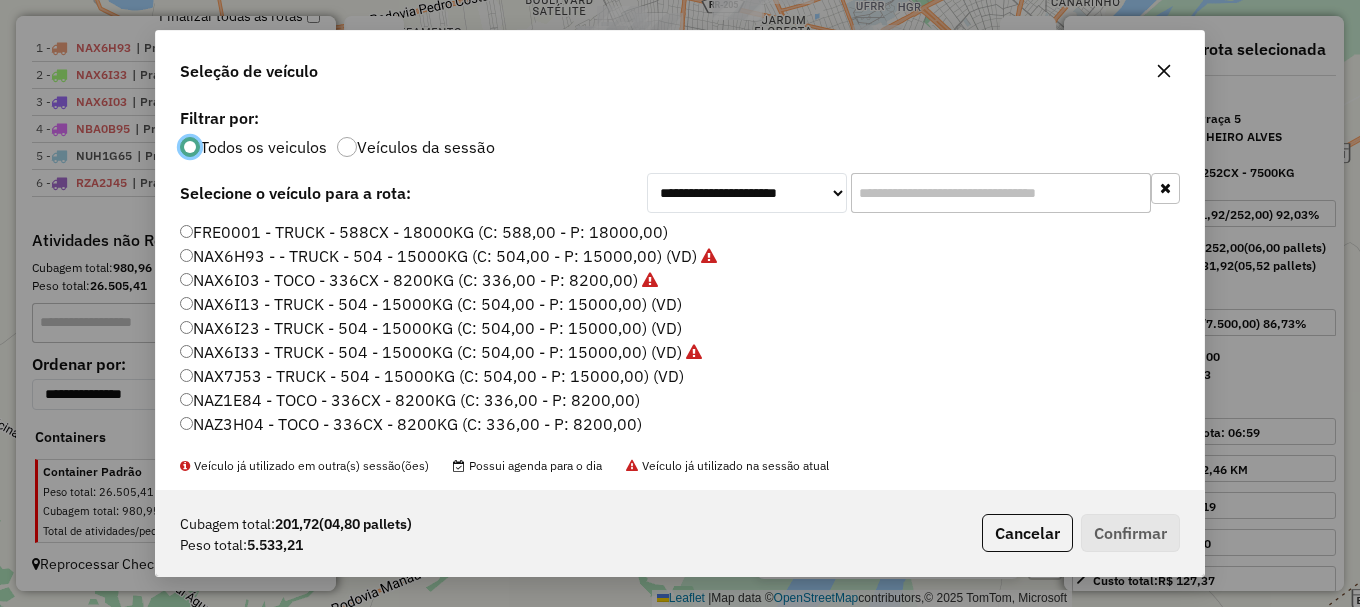 scroll, scrollTop: 11, scrollLeft: 6, axis: both 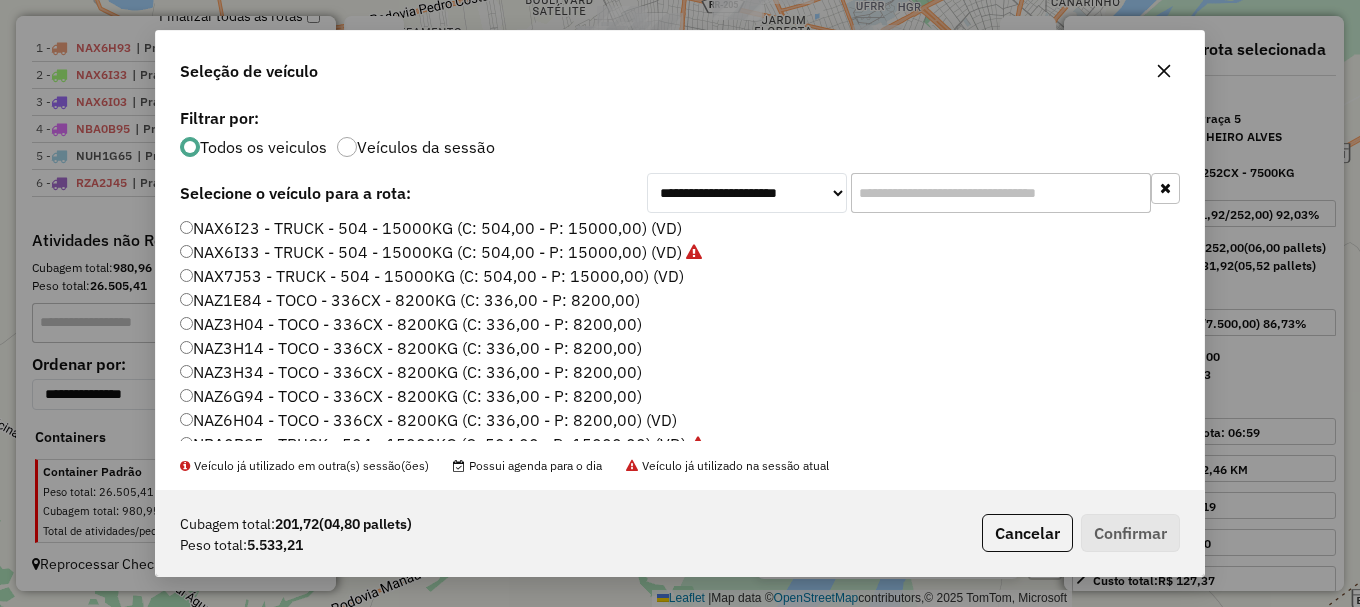 click on "NAZ3H14 - TOCO - 336CX - 8200KG (C: 336,00 - P: 8200,00)" 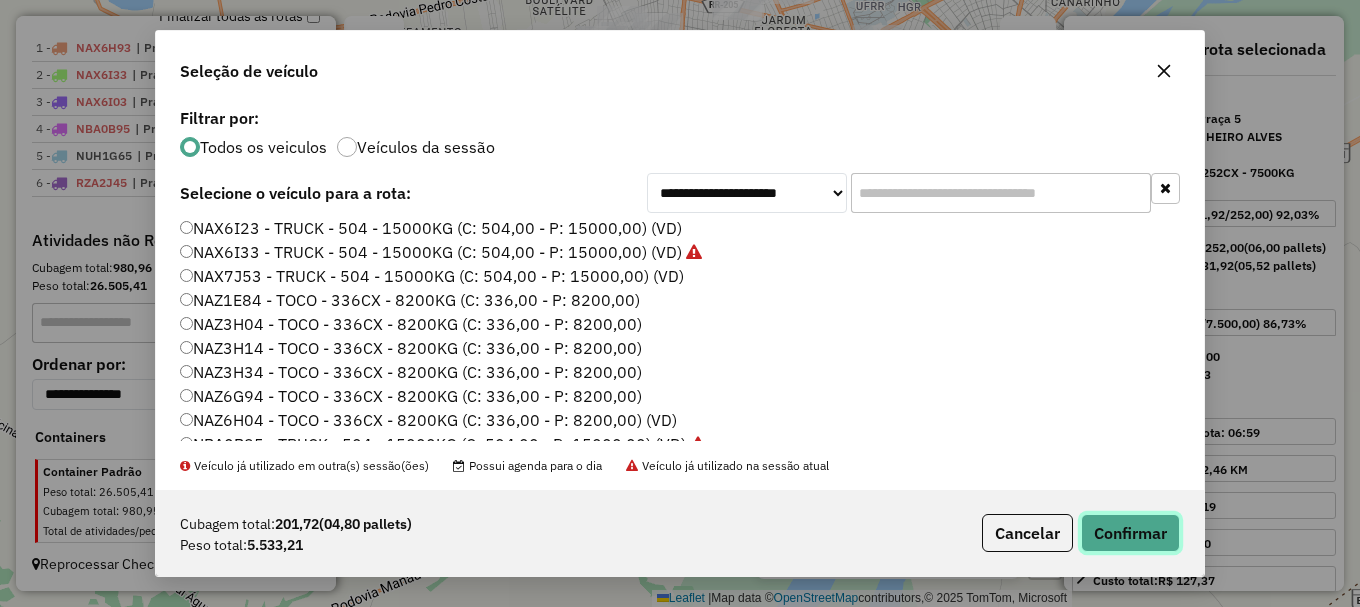 click on "Confirmar" 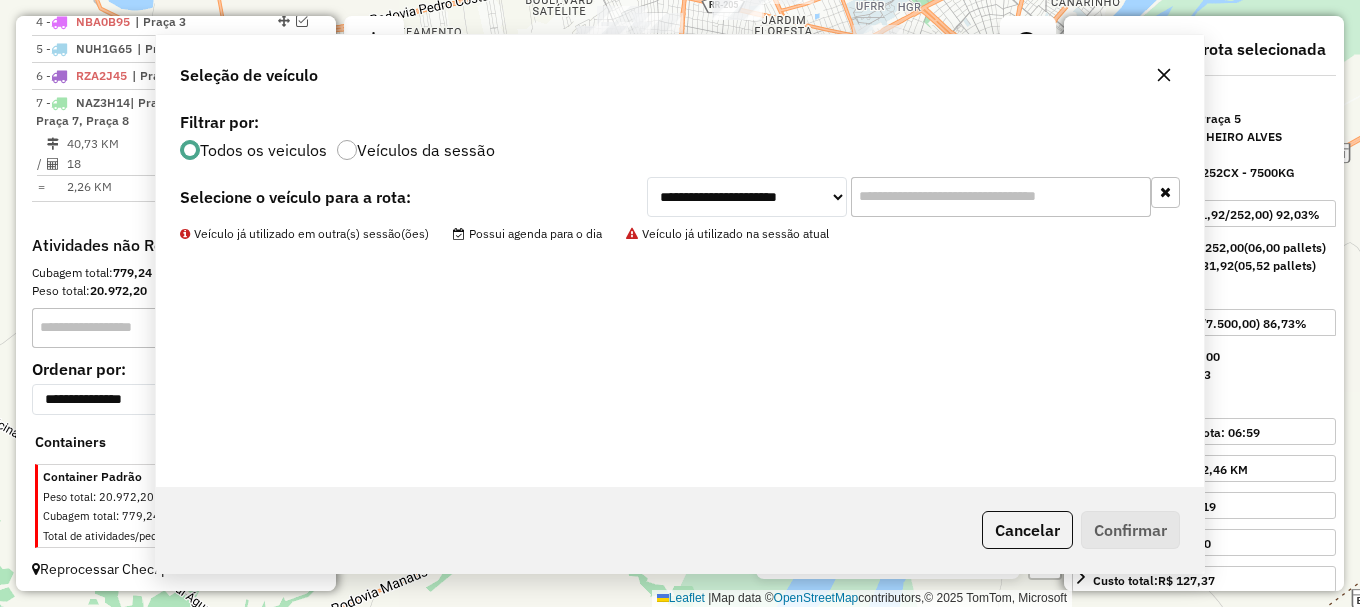 scroll, scrollTop: 885, scrollLeft: 0, axis: vertical 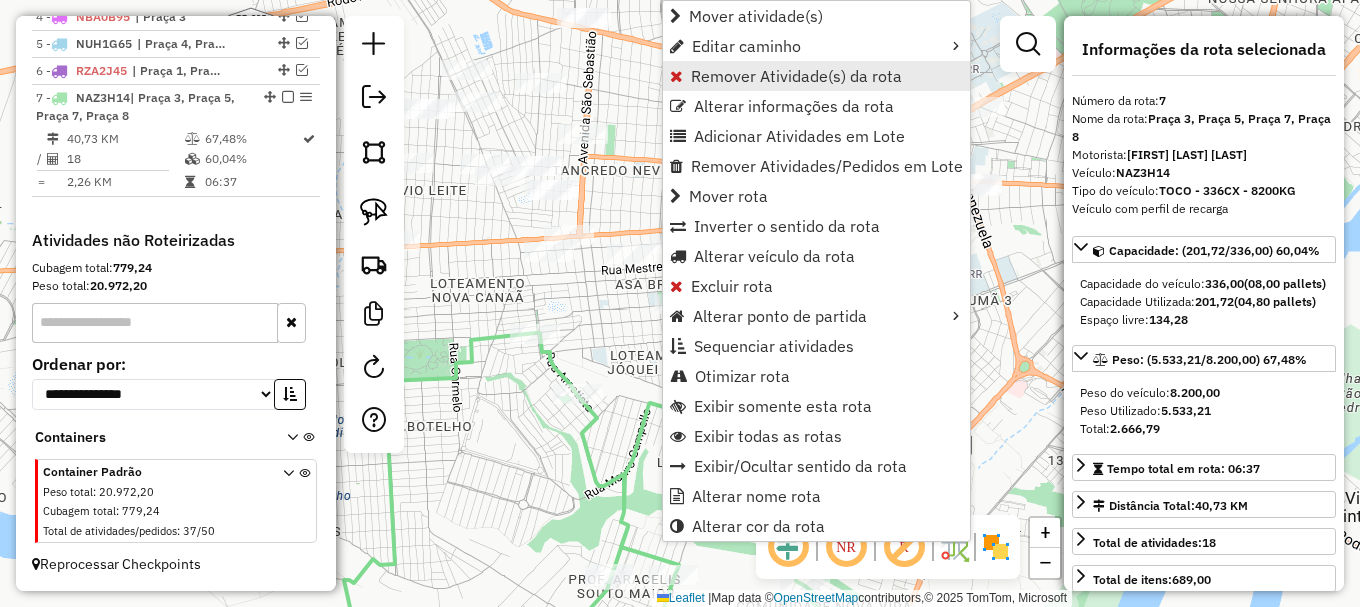 click on "Remover Atividade(s) da rota" at bounding box center (796, 76) 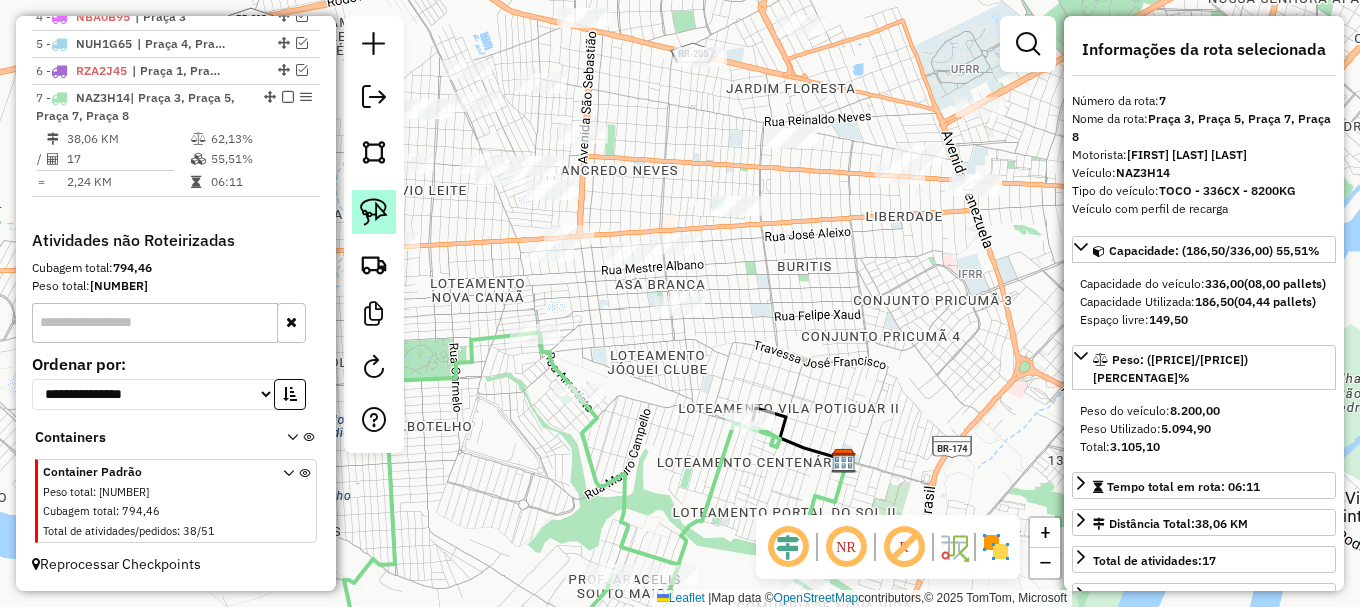 click 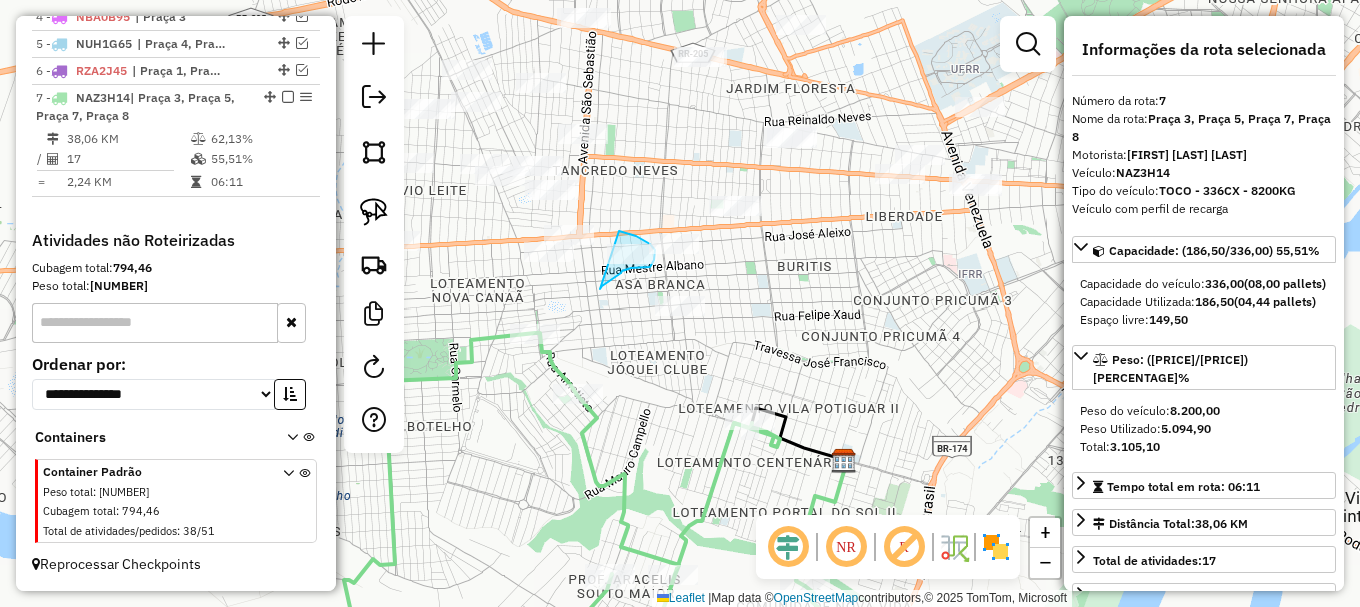 drag, startPoint x: 629, startPoint y: 269, endPoint x: 610, endPoint y: 232, distance: 41.59327 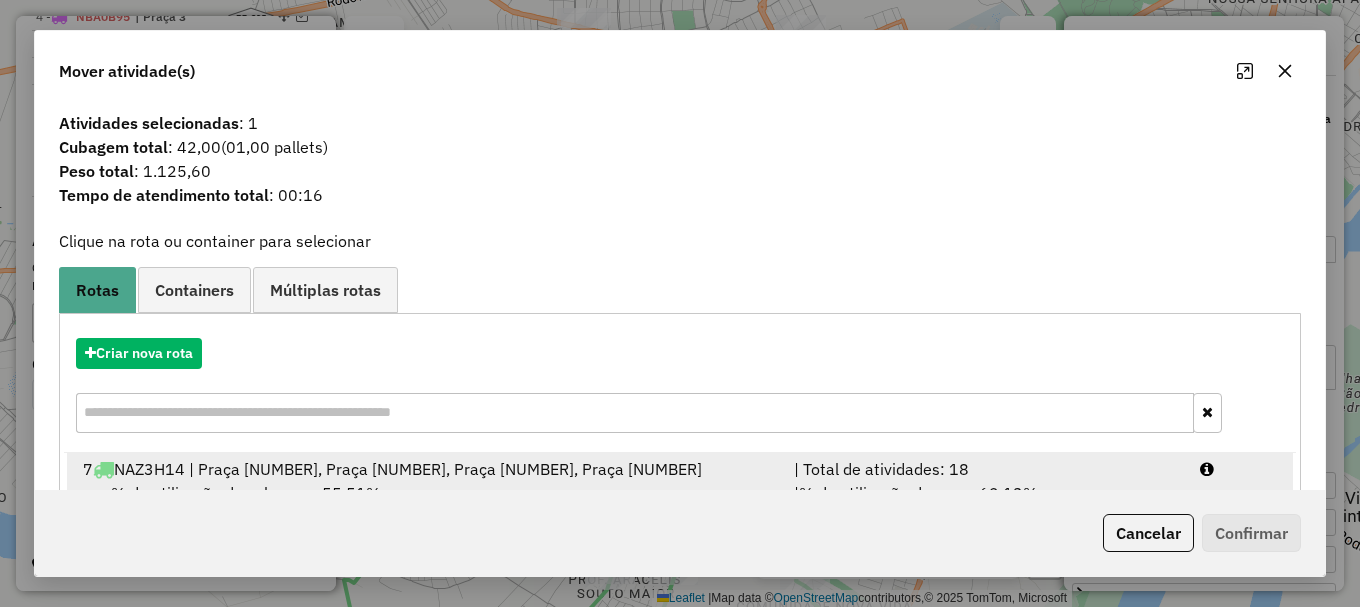 click at bounding box center (1207, 469) 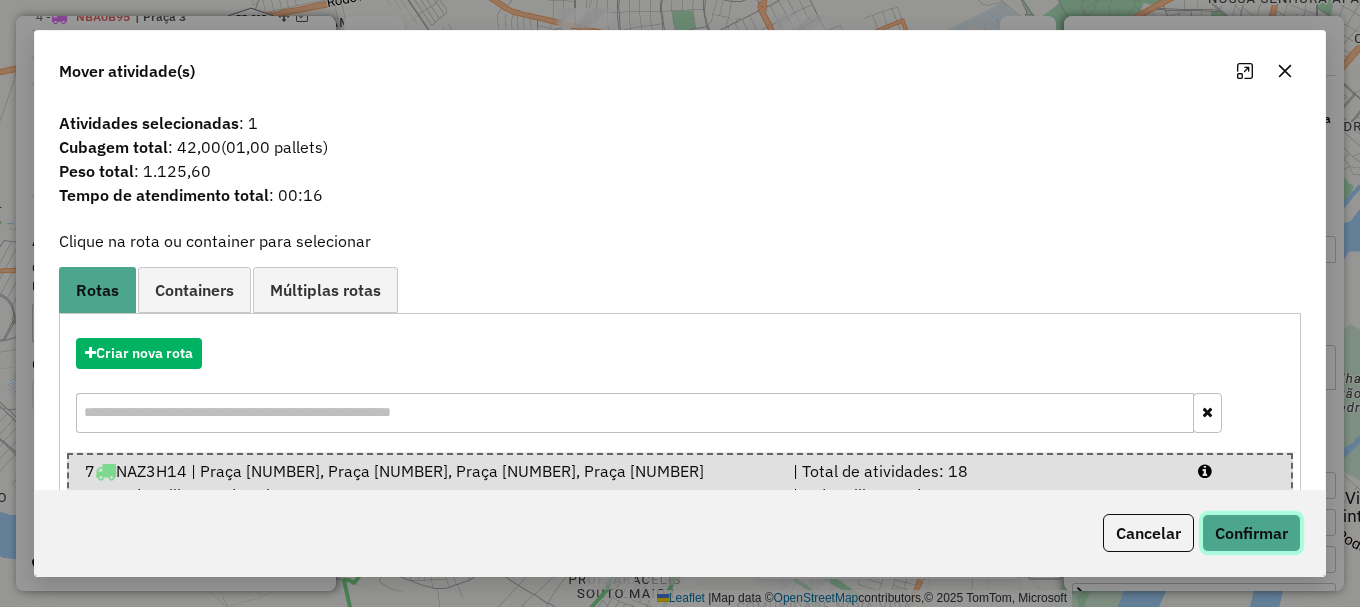 click on "Confirmar" 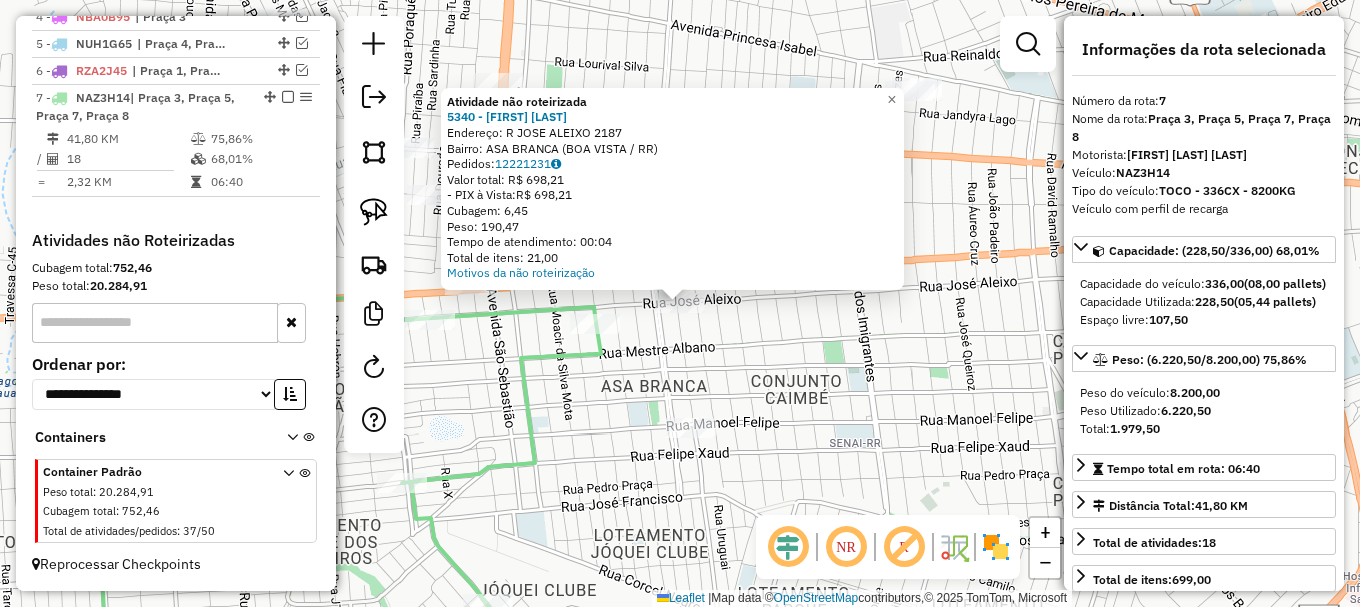 click on "Atividade não roteirizada 5340 - [FIRST] [LAST]  Endereço: R   JOSE ALEIXO                   2187   Bairro: ASA BRANCA ([CITY] / [STATE])   Pedidos:  12221231   Valor total: R$ 698,21   - PIX à Vista:  R$ 698,21   Cubagem: 6,45   Peso: 190,47   Tempo de atendimento: 00:04   Total de itens: 21,00  Motivos da não roteirização × Janela de atendimento Grade de atendimento Capacidade Transportadoras Veículos Cliente Pedidos  Rotas Selecione os dias de semana para filtrar as janelas de atendimento  Seg   Ter   Qua   Qui   Sex   Sáb   Dom  Informe o período da janela de atendimento: De: Até:  Filtrar exatamente a janela do cliente  Considerar janela de atendimento padrão  Selecione os dias de semana para filtrar as grades de atendimento  Seg   Ter   Qua   Qui   Sex   Sáb   Dom   Considerar clientes sem dia de atendimento cadastrado  Clientes fora do dia de atendimento selecionado Filtrar as atividades entre os valores definidos abaixo:  Peso mínimo:   Peso máximo:   Cubagem mínima:   De:   Até:" 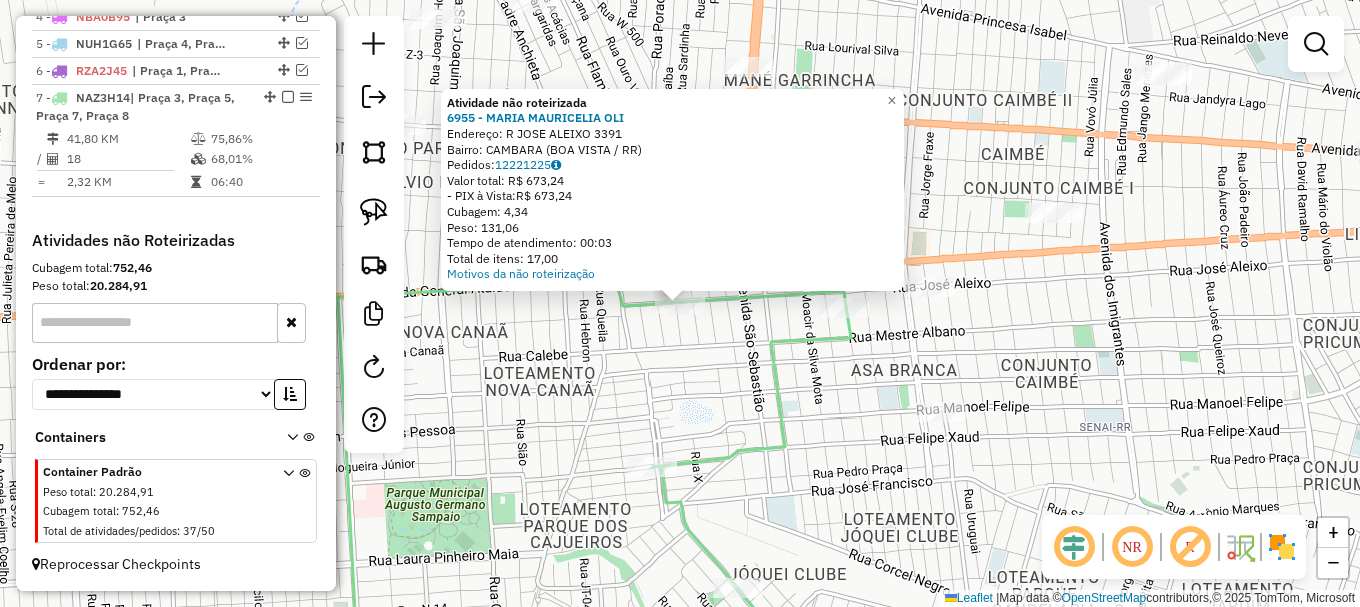 click on "Atividade não roteirizada [NUMBER] - MARIA MAURICELIA OLI Endereço: R JOSE ALEIXO [NUMBER] Bairro: CAMBARA ([CITY] / [STATE]) Pedidos: [NUMBER] Valor total: [CURRENCY] [NUMBER] - PIX à Vista: [CURRENCY] [NUMBER] Cubagem: [NUMBER] Peso: [NUMBER] Tempo de atendimento: [TIME] Total de itens: [NUMBER] Motivos da não roteirização × Janela de atendimento Grade de atendimento Capacidade Transportadoras Veículos Cliente Pedidos Rotas Selecione os dias de semana para filtrar as janelas de atendimento Seg Ter Qua Qui Sex Sáb Dom Informe o período da janela de atendimento: De: Até: Filtrar exatamente a janela do cliente Considerar janela de atendimento padrão Selecione os dias de semana para filtrar as grades de atendimento Seg Ter Qua Qui Sex Sáb Dom Considerar clientes sem dia de atendimento cadastrado Clientes fora do dia de atendimento selecionado Filtrar as atividades entre os valores definidos abaixo: Peso mínimo: Peso máximo: Cubagem mínima: De: Até: +" 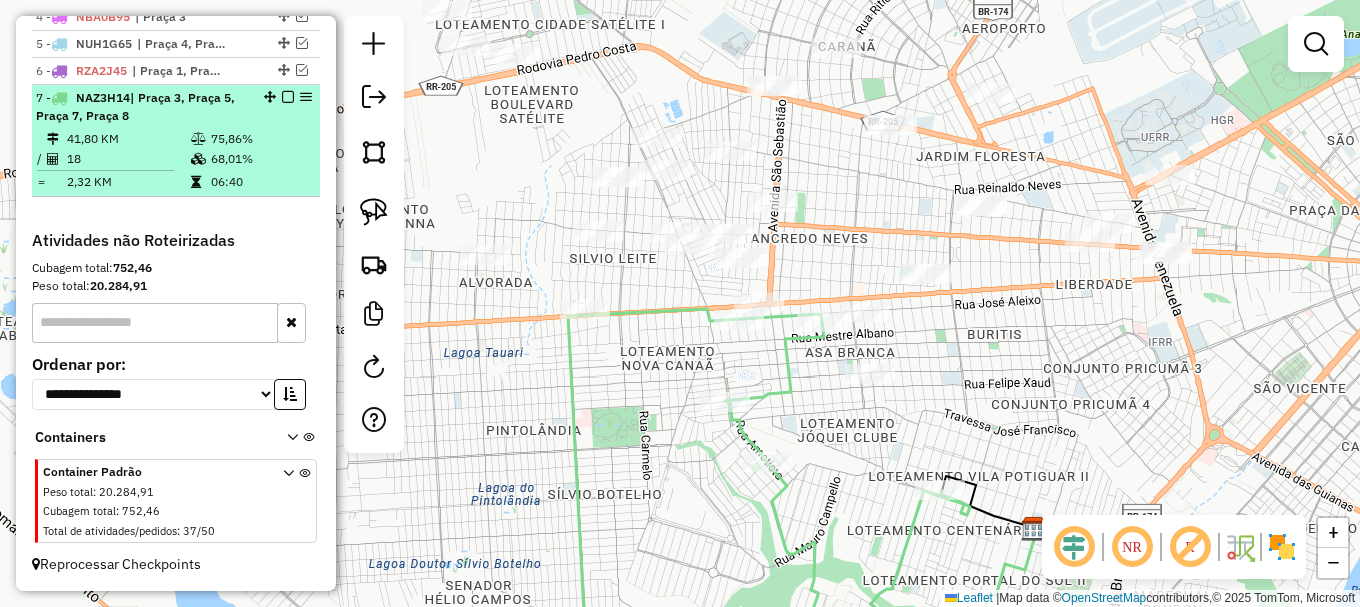 click at bounding box center (288, 97) 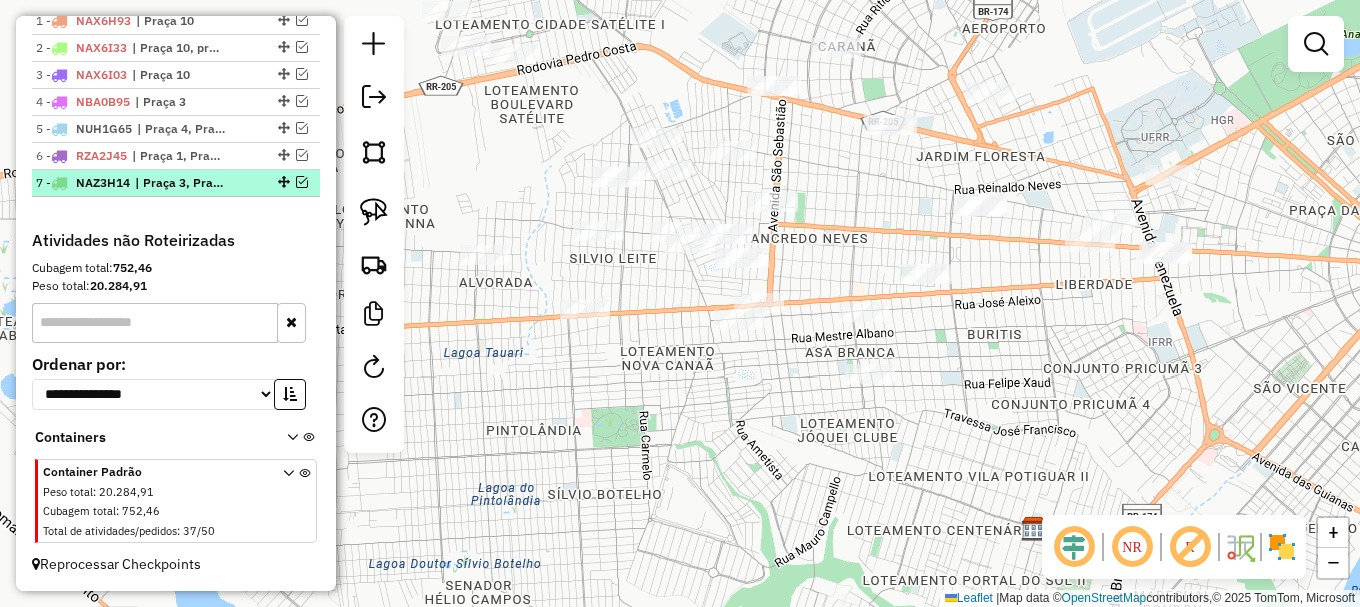 scroll, scrollTop: 800, scrollLeft: 0, axis: vertical 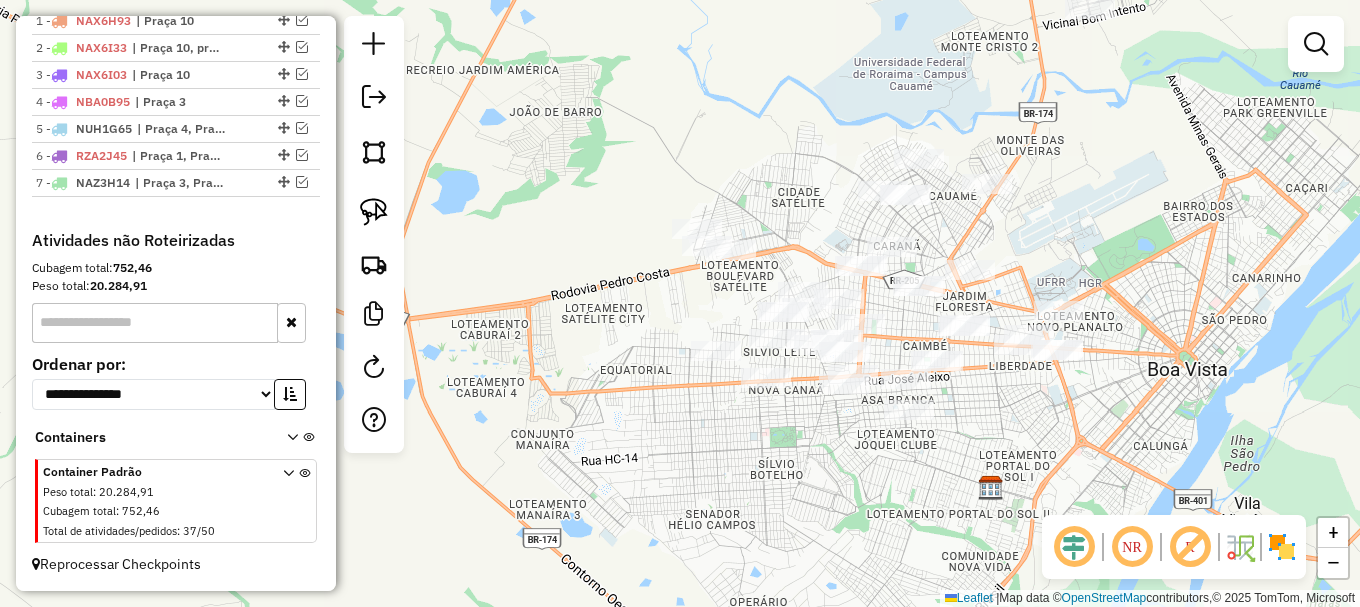 drag, startPoint x: 622, startPoint y: 389, endPoint x: 843, endPoint y: 466, distance: 234.0299 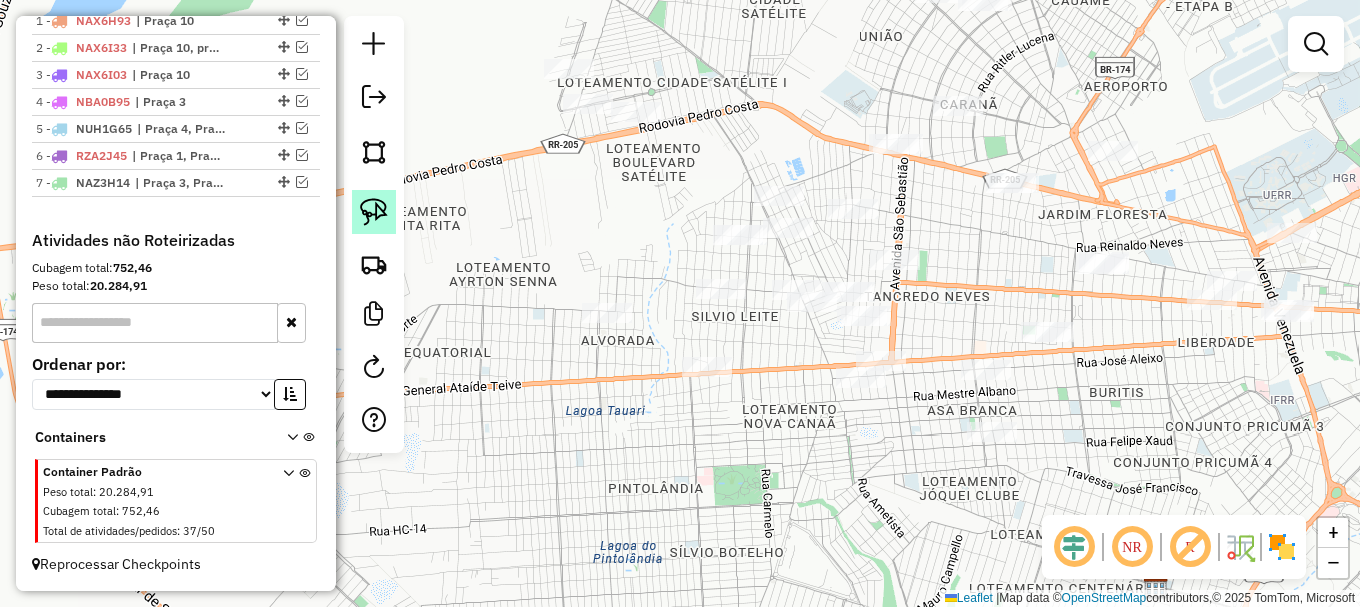 click 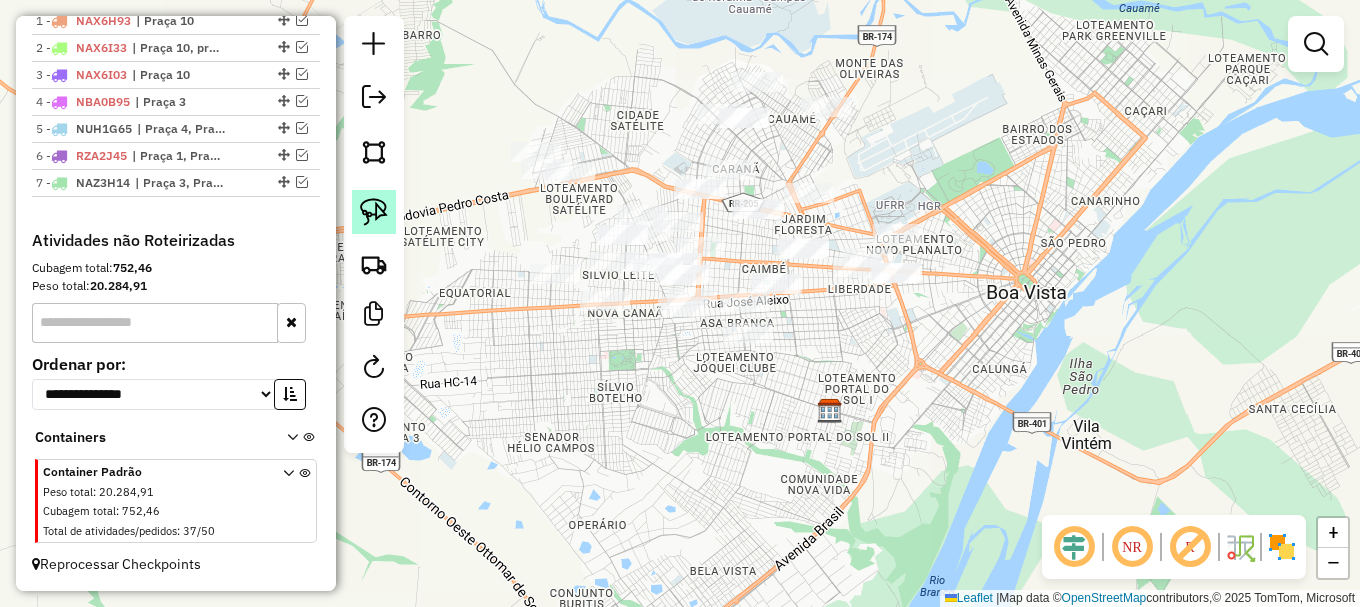 click 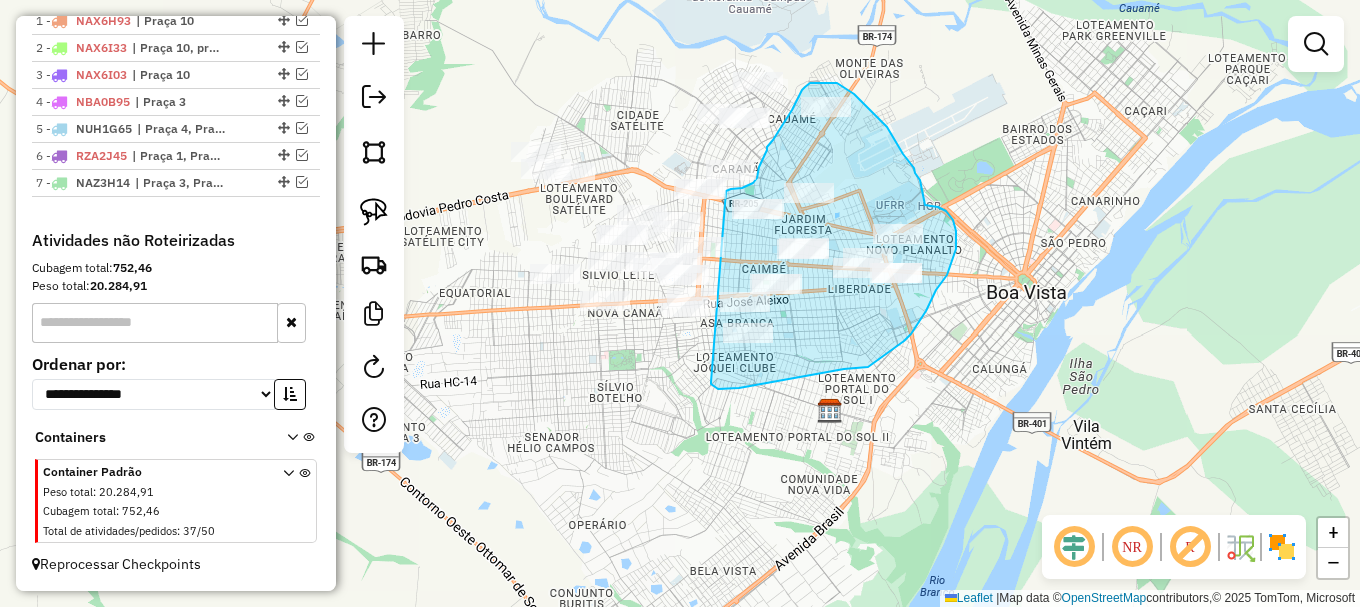drag, startPoint x: 772, startPoint y: 382, endPoint x: 726, endPoint y: 191, distance: 196.4612 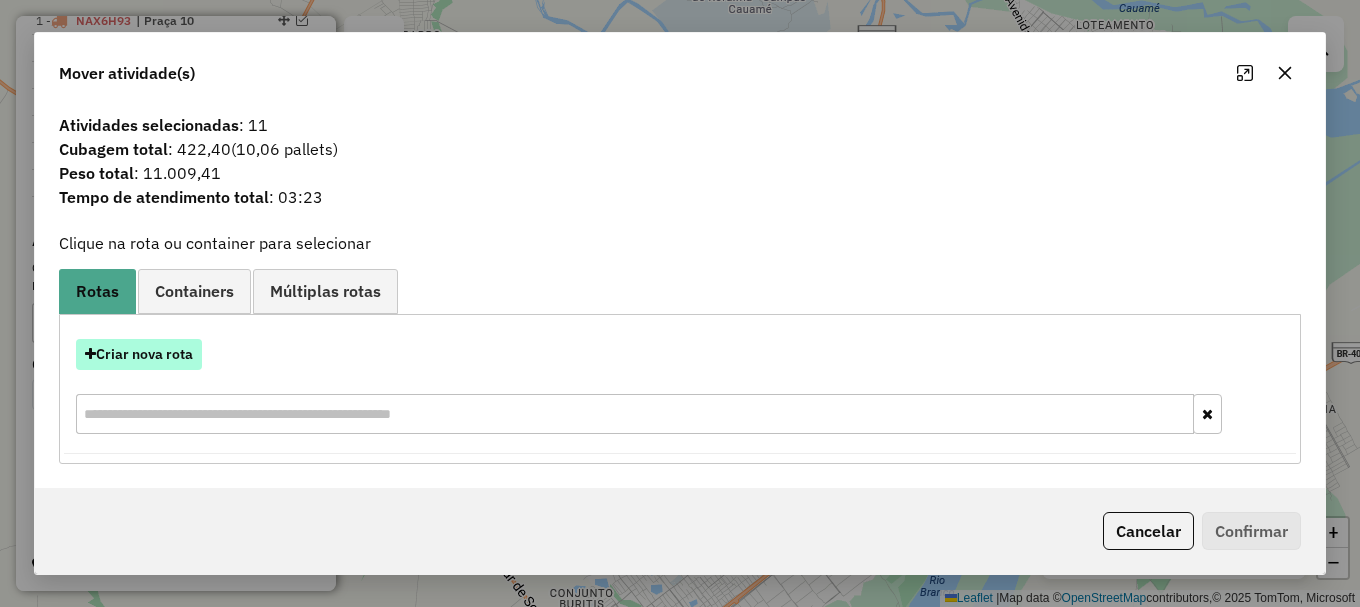 click on "Criar nova rota" at bounding box center [139, 354] 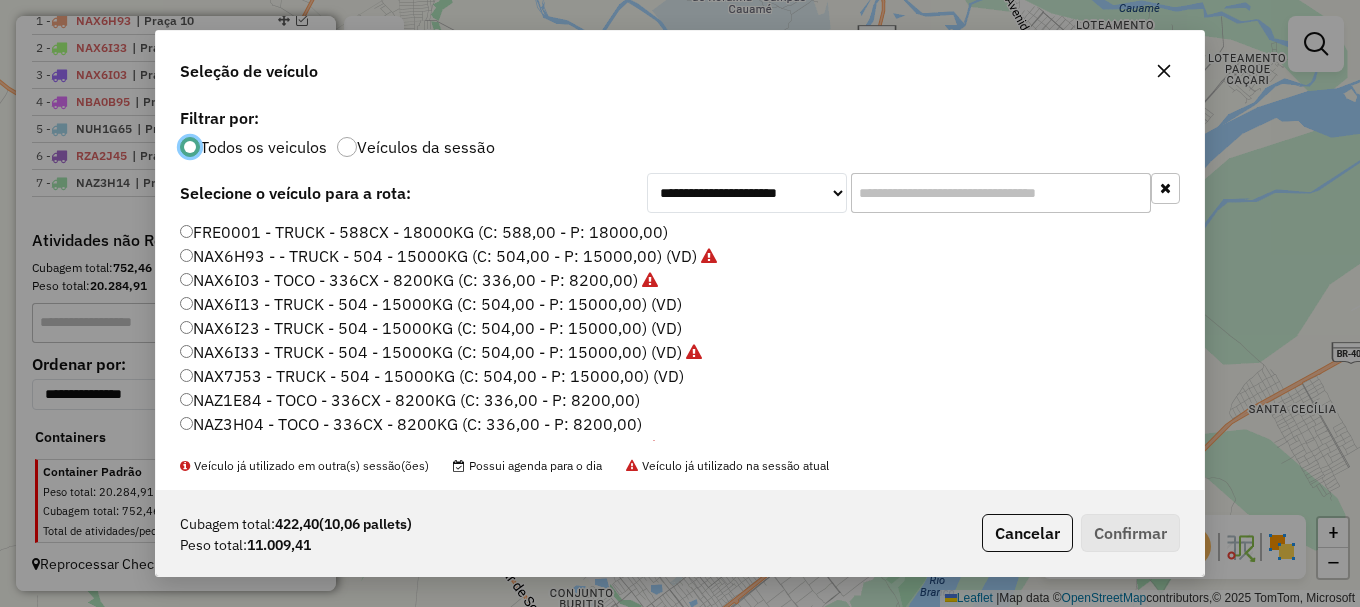 scroll, scrollTop: 11, scrollLeft: 6, axis: both 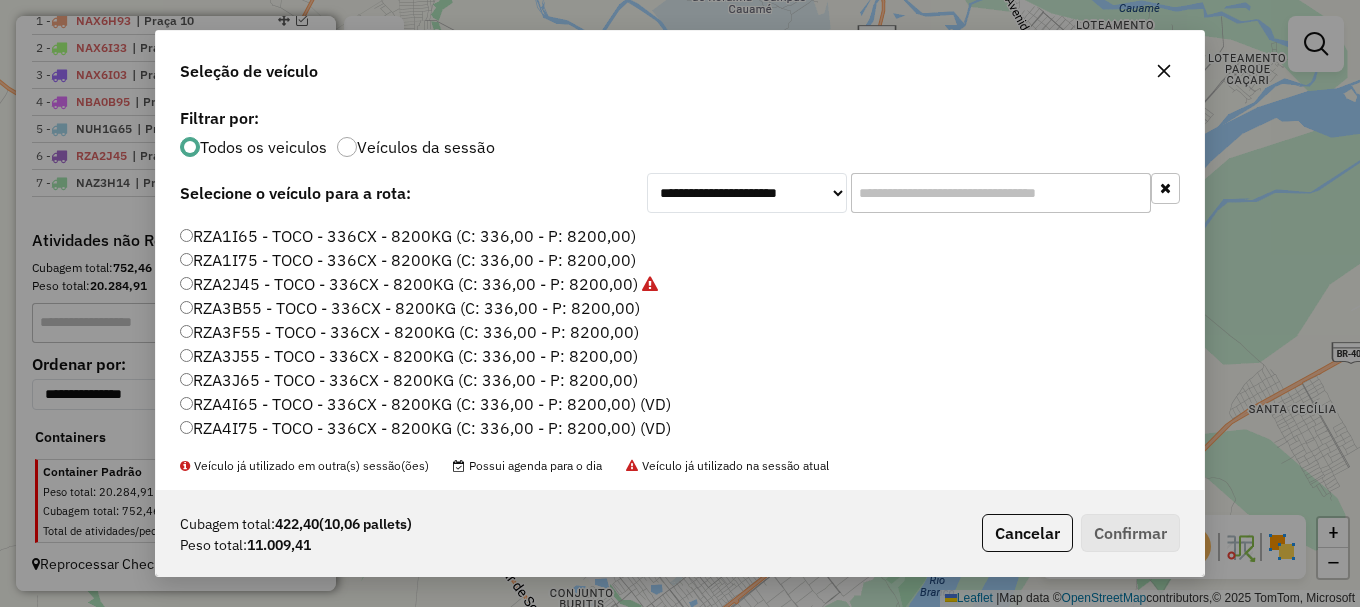 click on "RZA4I65 - TOCO - 336CX - 8200KG (C: 336,00 - P: 8200,00) (VD)" 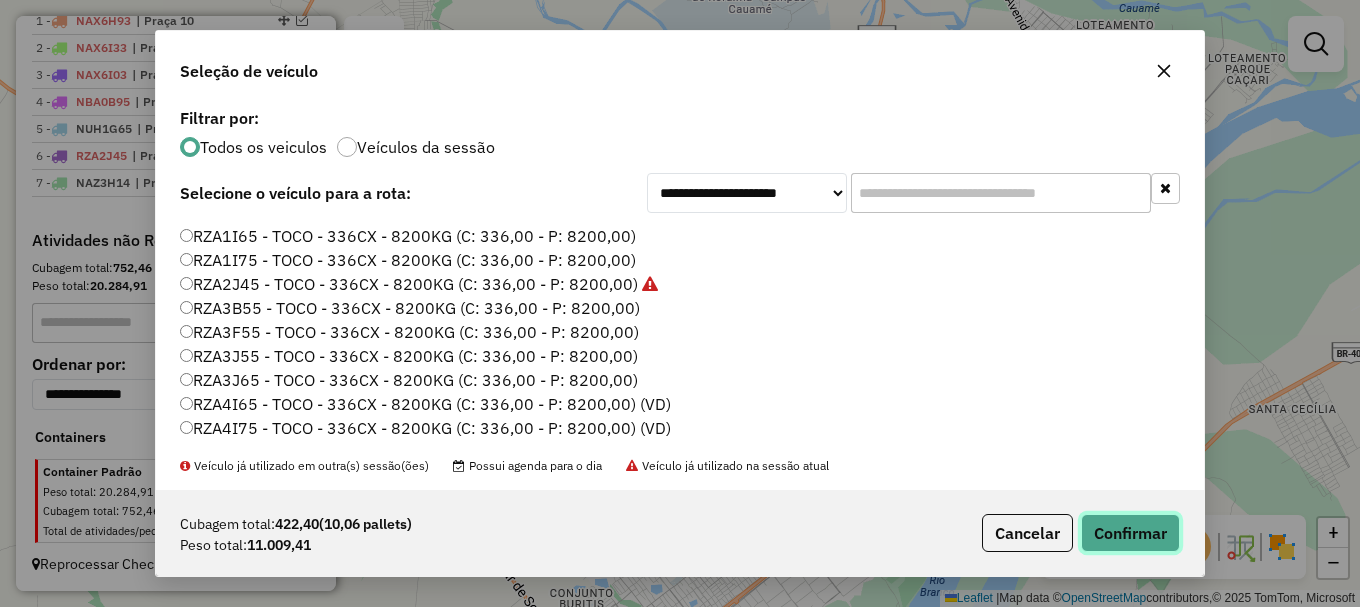 click on "Confirmar" 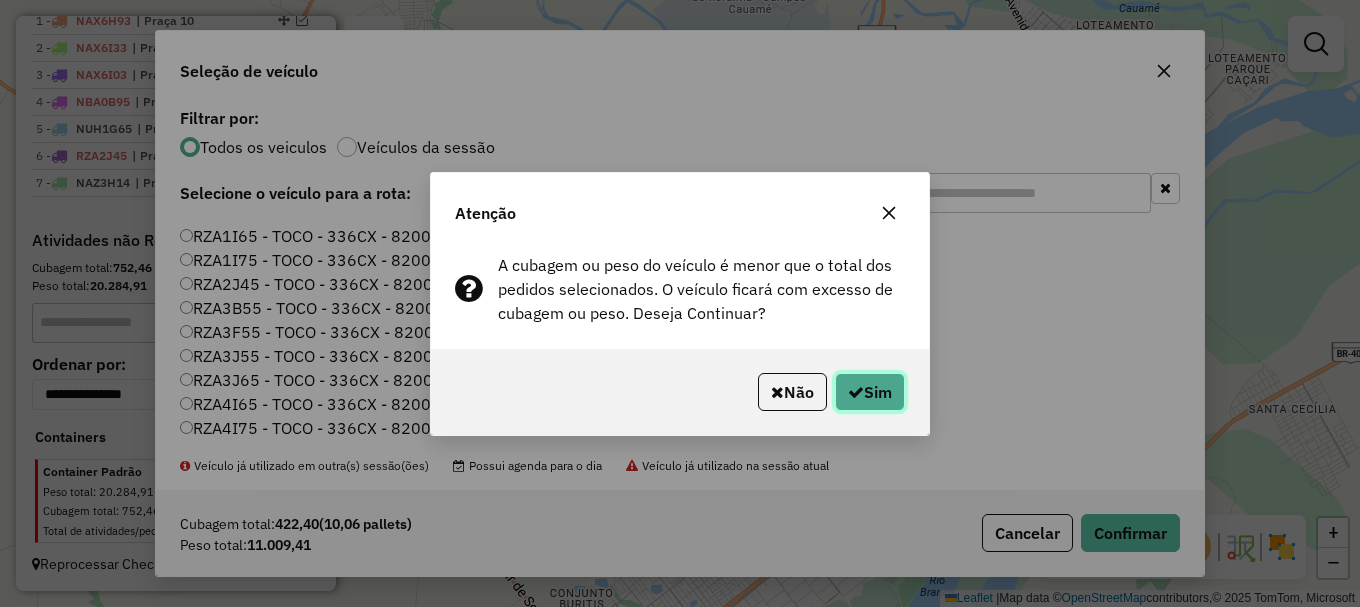 click on "Sim" 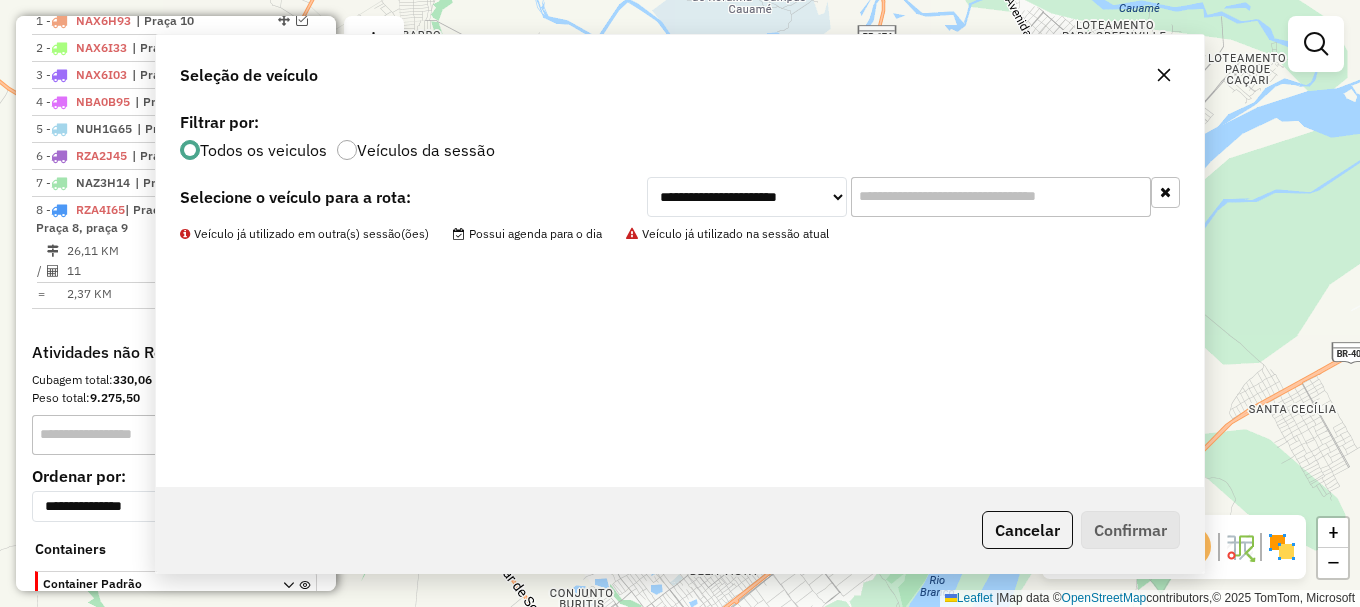 scroll, scrollTop: 885, scrollLeft: 0, axis: vertical 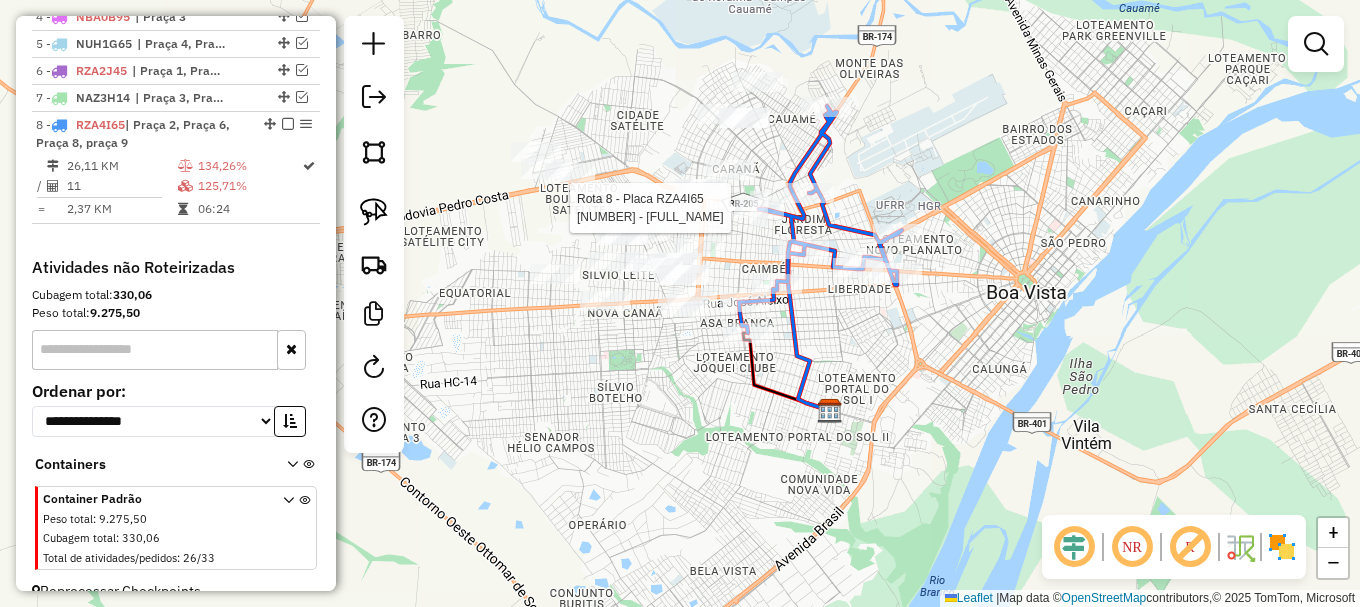 select on "**********" 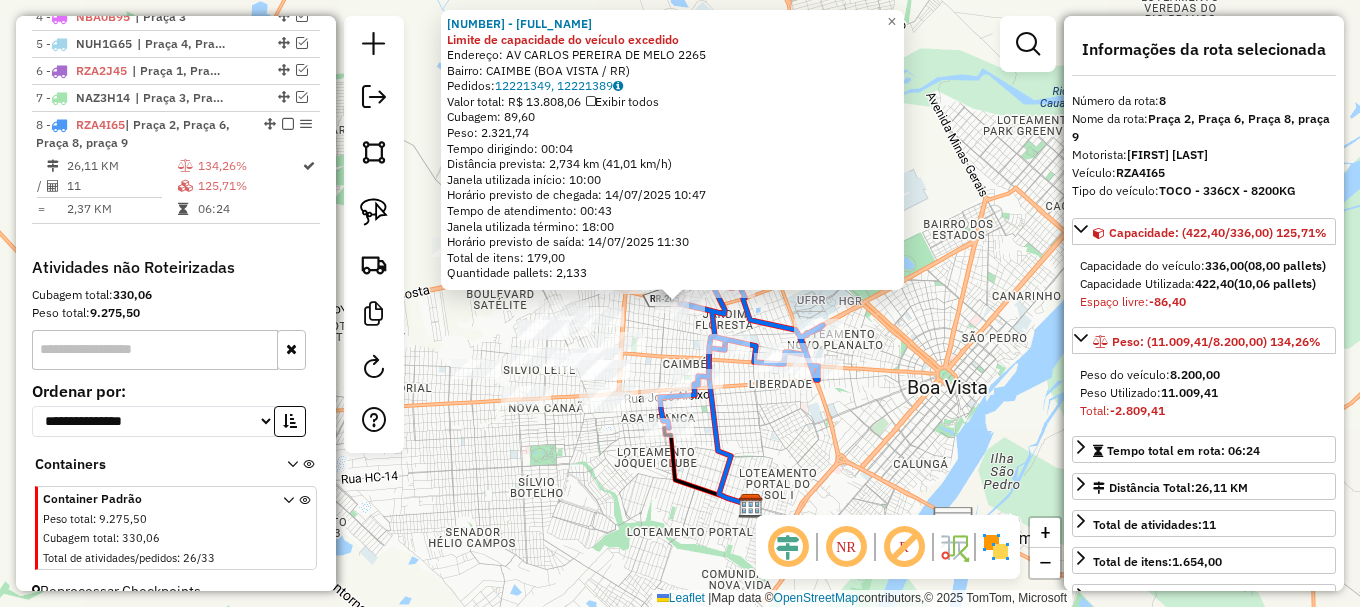 scroll, scrollTop: 912, scrollLeft: 0, axis: vertical 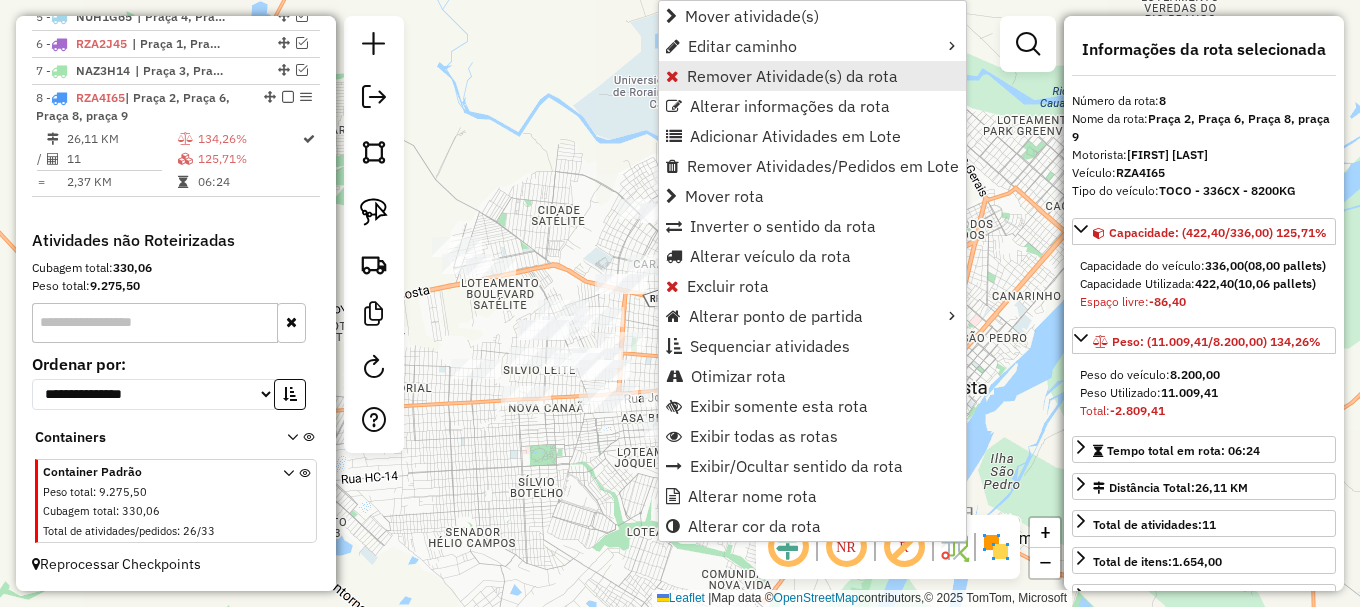 click on "Remover Atividade(s) da rota" at bounding box center [792, 76] 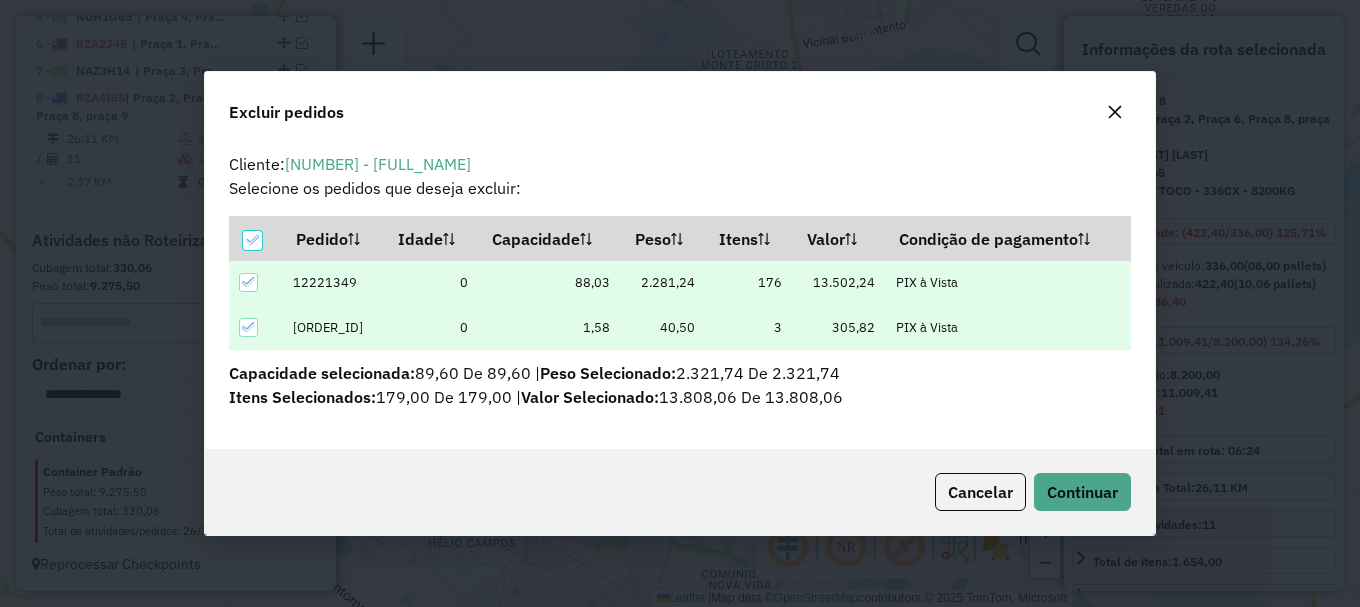 scroll, scrollTop: 0, scrollLeft: 0, axis: both 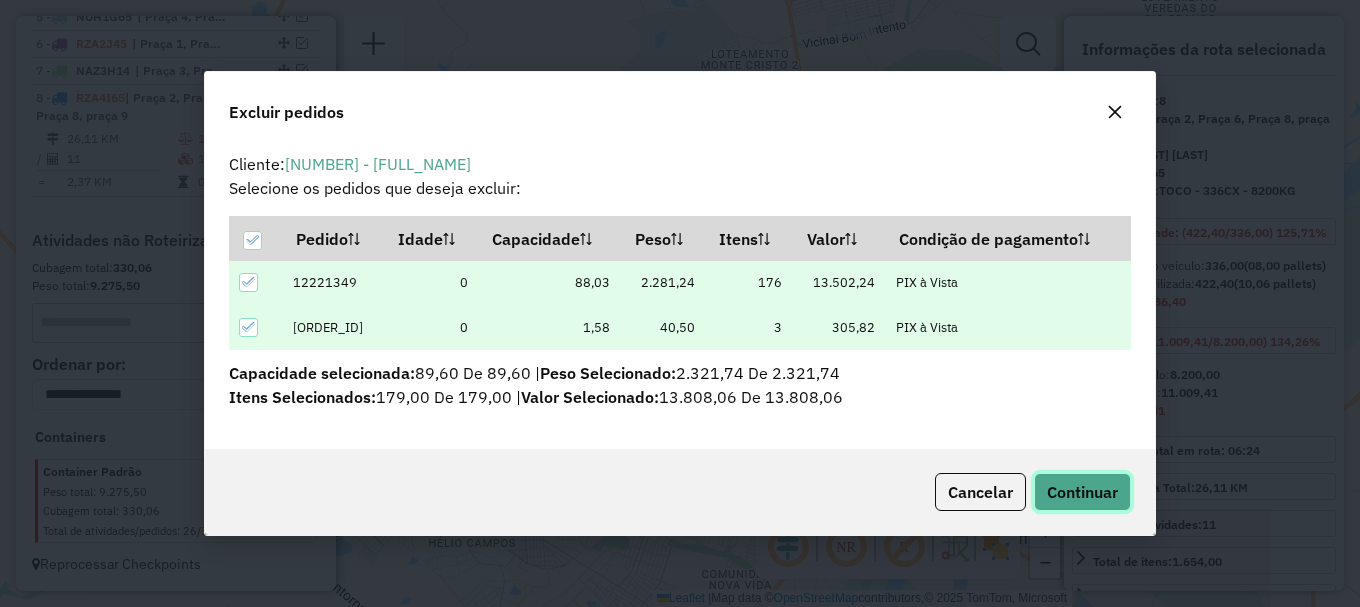click on "Continuar" 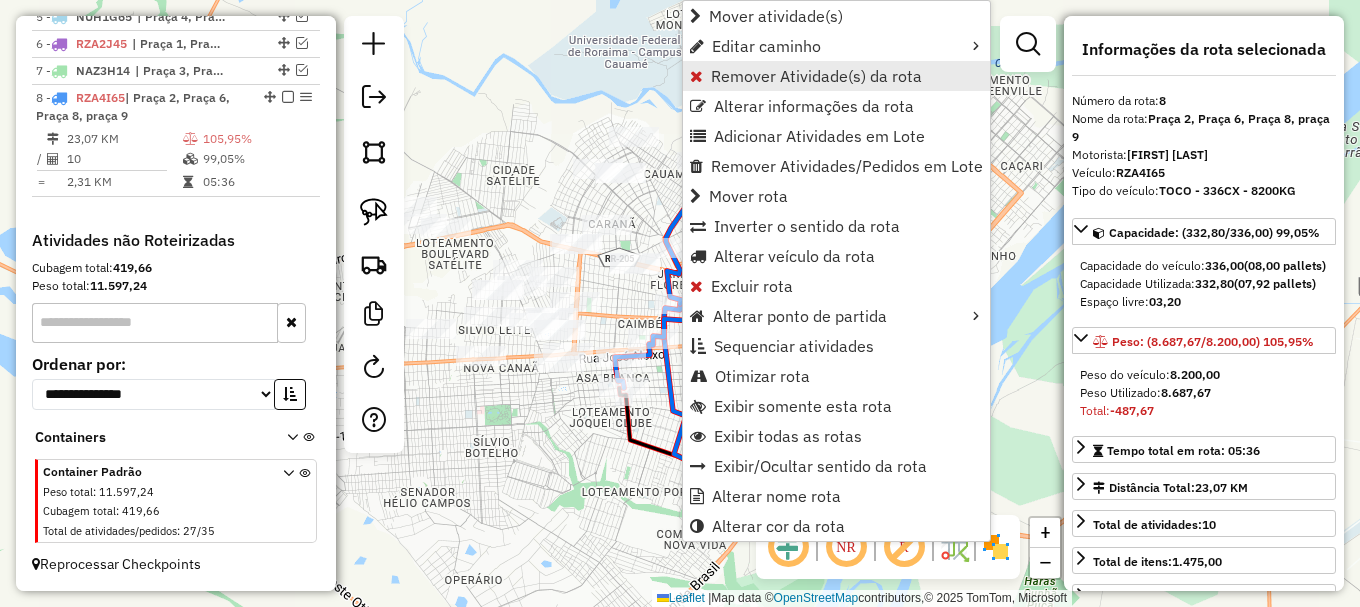 click on "Remover Atividade(s) da rota" at bounding box center [816, 76] 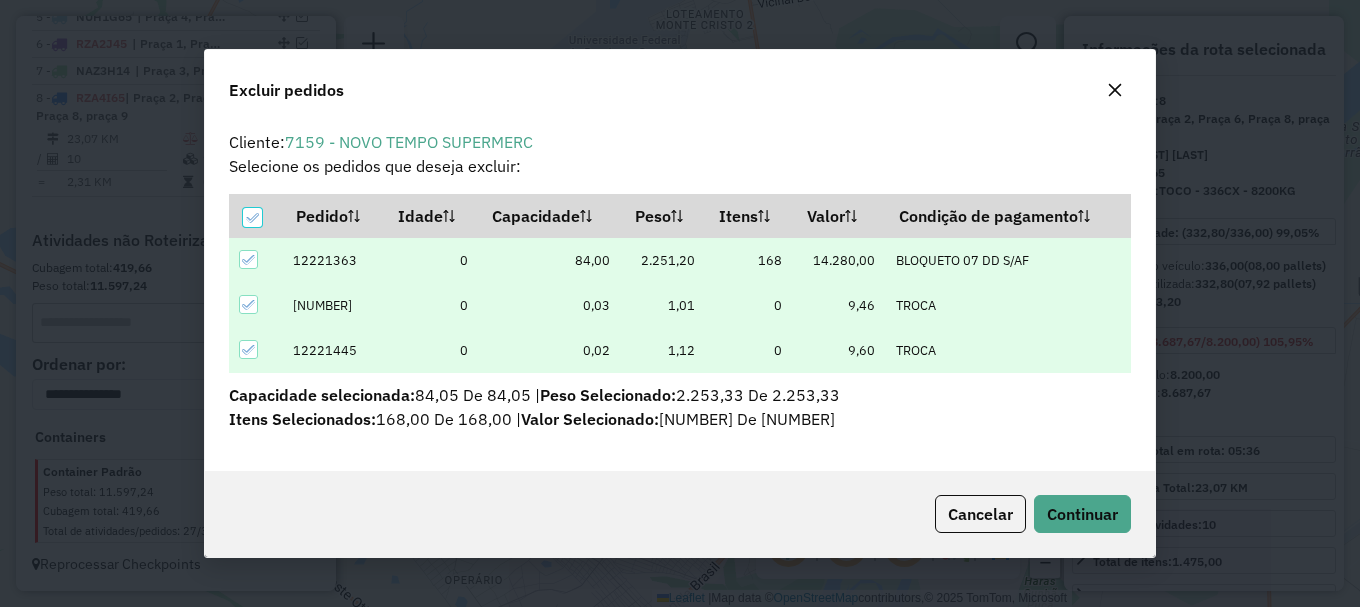 scroll, scrollTop: 0, scrollLeft: 0, axis: both 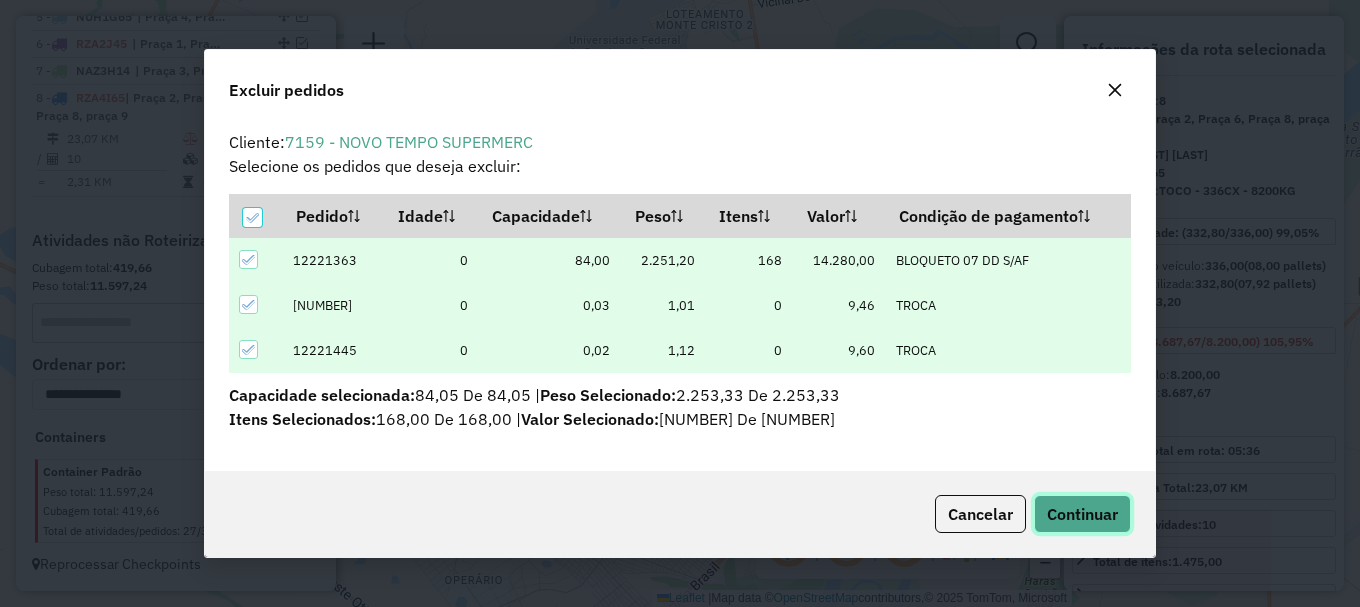 click on "Continuar" 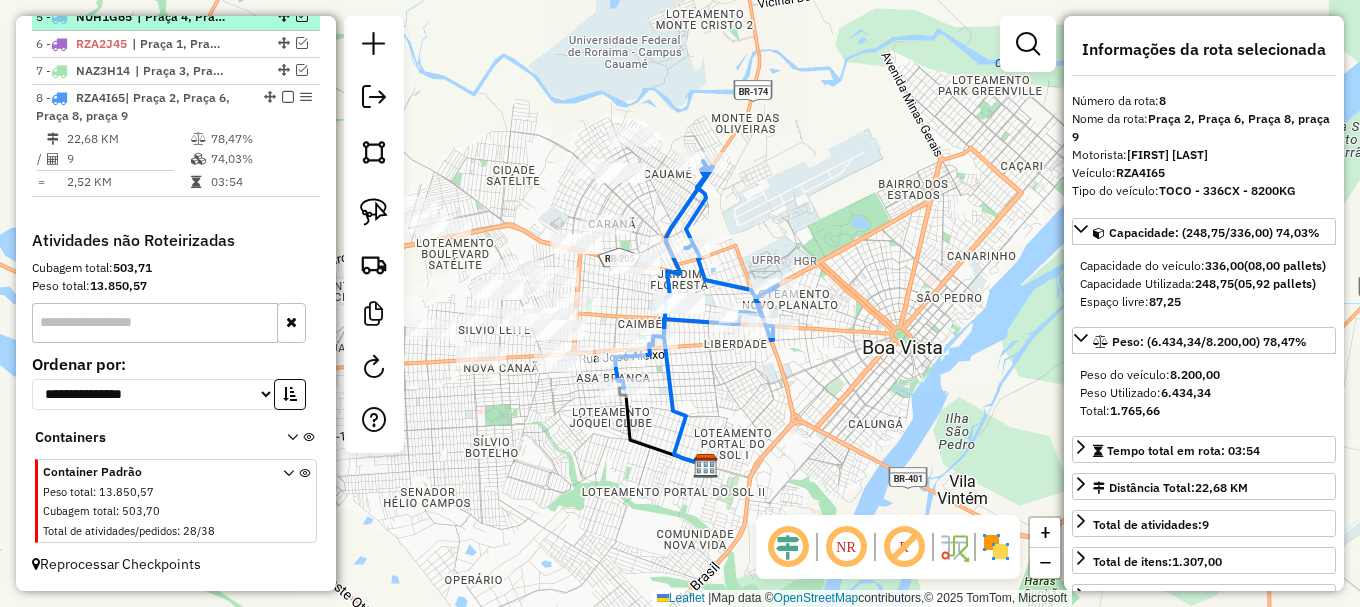click at bounding box center [288, 97] 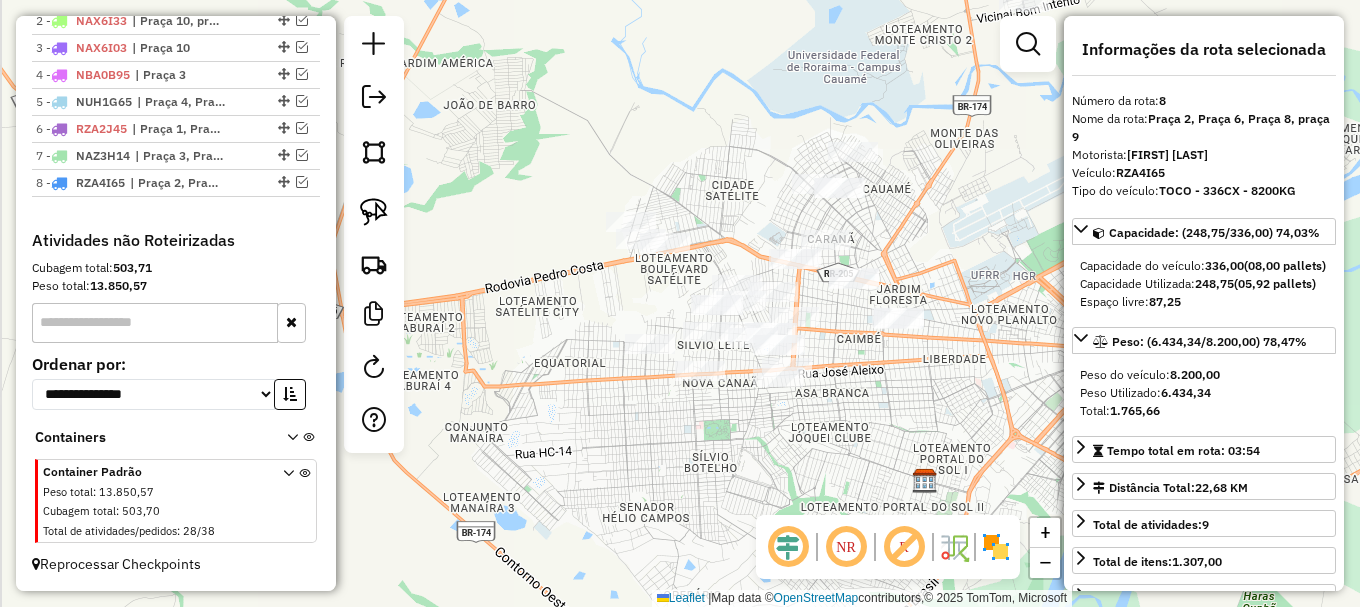drag, startPoint x: 873, startPoint y: 300, endPoint x: 1092, endPoint y: 315, distance: 219.51309 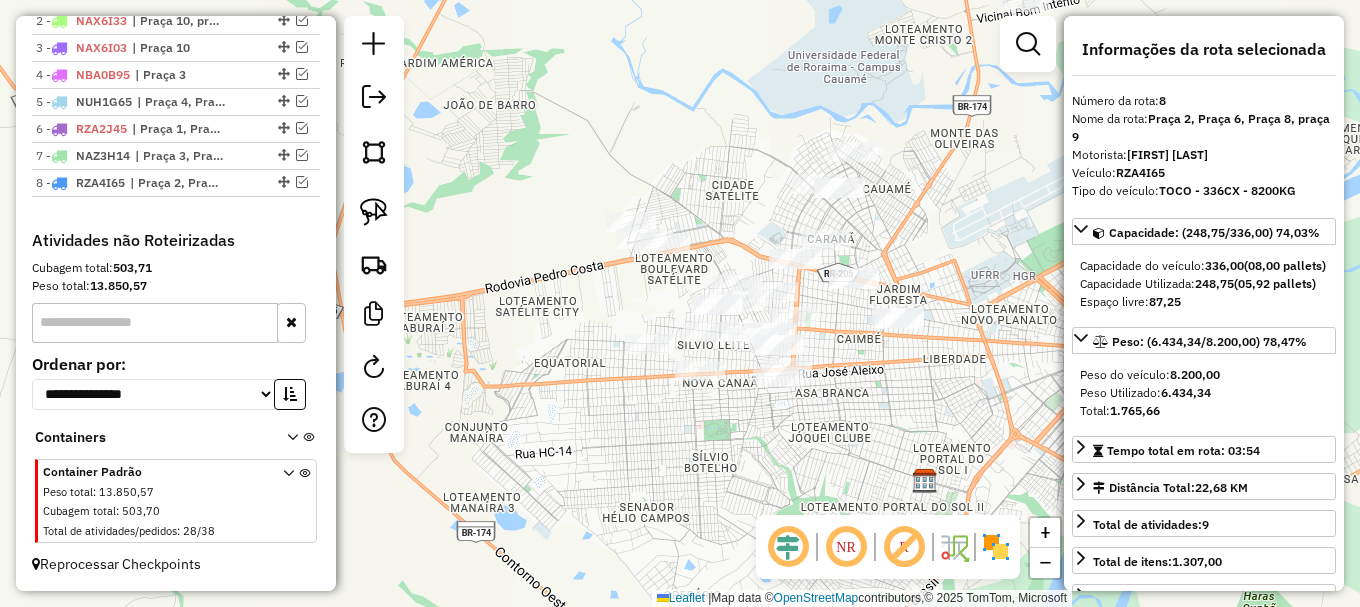 drag, startPoint x: 1055, startPoint y: 333, endPoint x: 935, endPoint y: 380, distance: 128.87592 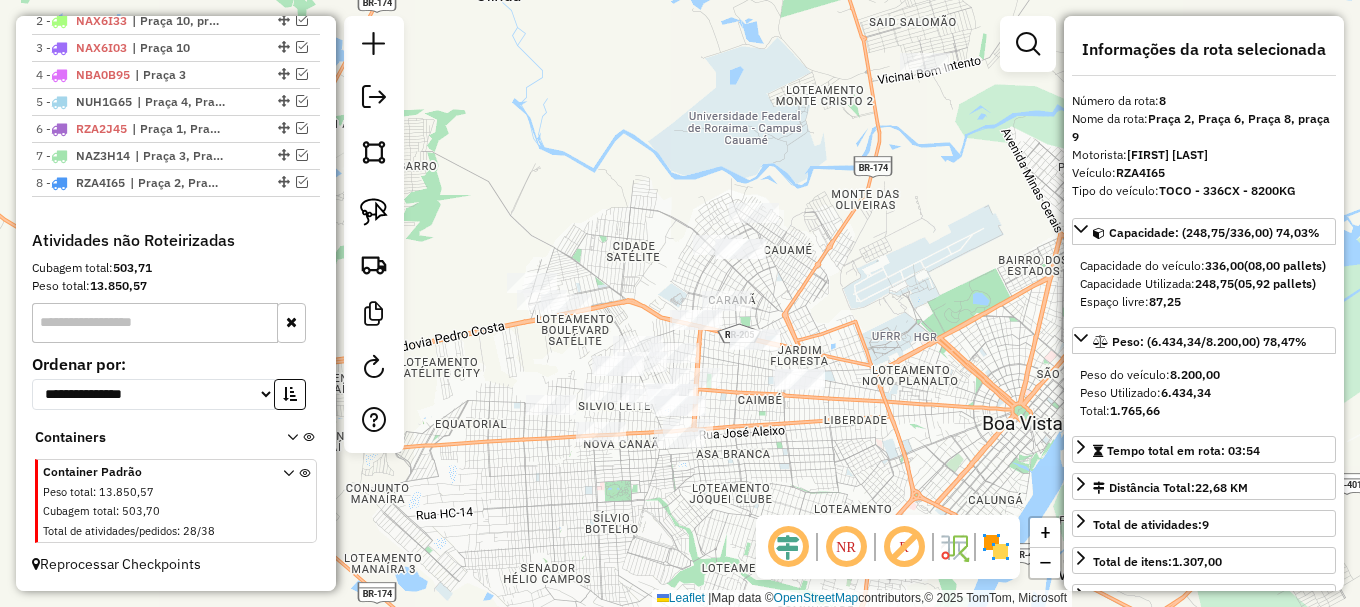 drag, startPoint x: 1014, startPoint y: 232, endPoint x: 914, endPoint y: 292, distance: 116.61904 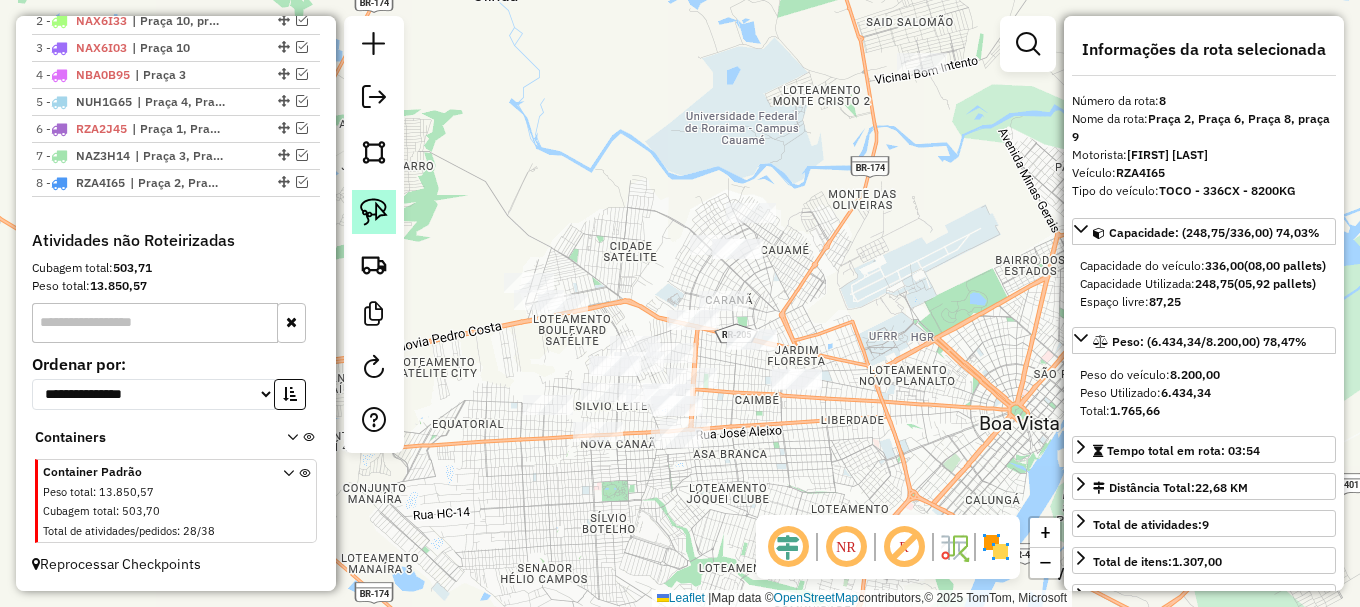 click 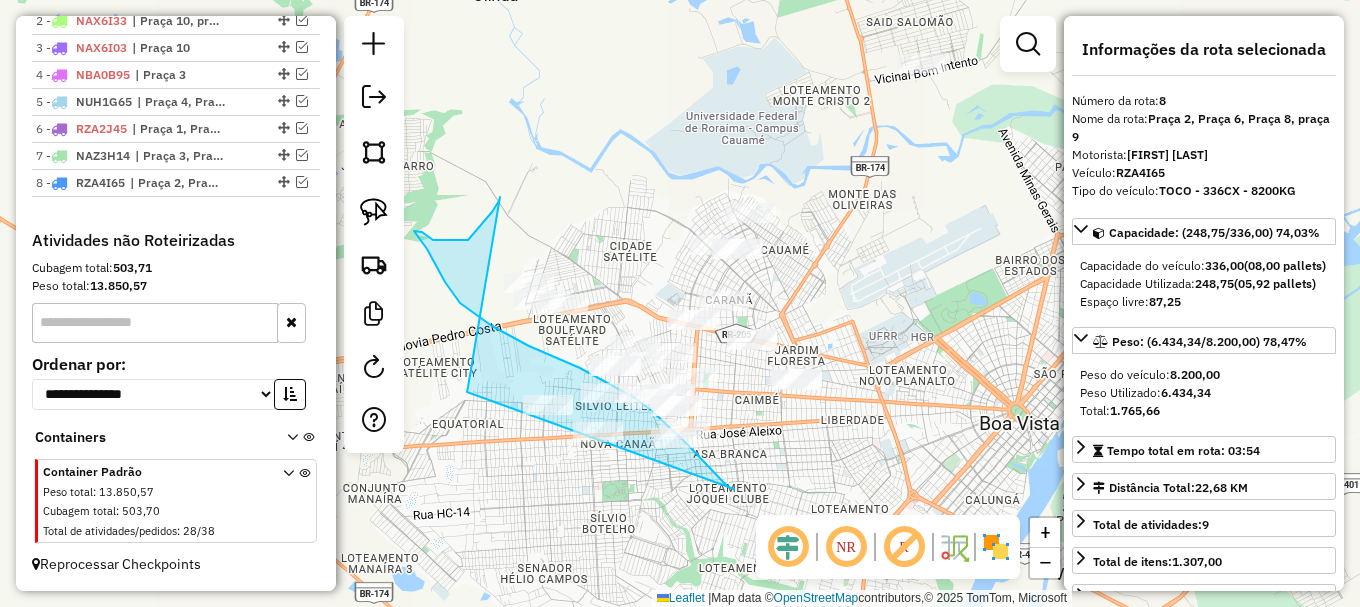 click on "Janela de atendimento Grade de atendimento Capacidade Transportadoras Veículos Cliente Pedidos  Rotas Selecione os dias de semana para filtrar as janelas de atendimento  Seg   Ter   Qua   Qui   Sex   Sáb   Dom  Informe o período da janela de atendimento: De: Até:  Filtrar exatamente a janela do cliente  Considerar janela de atendimento padrão  Selecione os dias de semana para filtrar as grades de atendimento  Seg   Ter   Qua   Qui   Sex   Sáb   Dom   Considerar clientes sem dia de atendimento cadastrado  Clientes fora do dia de atendimento selecionado Filtrar as atividades entre os valores definidos abaixo:  Peso mínimo:   Peso máximo:   Cubagem mínima:   Cubagem máxima:   De:   Até:  Filtrar as atividades entre o tempo de atendimento definido abaixo:  De:   Até:   Considerar capacidade total dos clientes não roteirizados Transportadora: Selecione um ou mais itens Tipo de veículo: Selecione um ou mais itens Veículo: Selecione um ou mais itens Motorista: Selecione um ou mais itens Nome: Rótulo:" 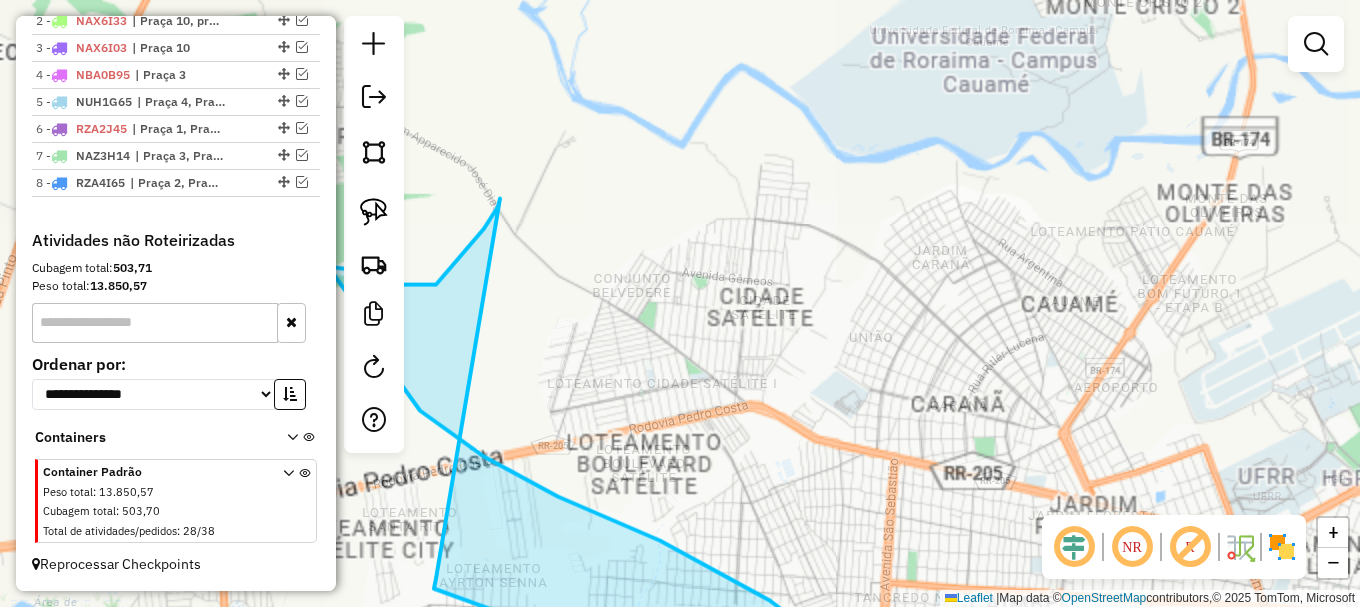 click on "Janela de atendimento Grade de atendimento Capacidade Transportadoras Veículos Cliente Pedidos  Rotas Selecione os dias de semana para filtrar as janelas de atendimento  Seg   Ter   Qua   Qui   Sex   Sáb   Dom  Informe o período da janela de atendimento: De: Até:  Filtrar exatamente a janela do cliente  Considerar janela de atendimento padrão  Selecione os dias de semana para filtrar as grades de atendimento  Seg   Ter   Qua   Qui   Sex   Sáb   Dom   Considerar clientes sem dia de atendimento cadastrado  Clientes fora do dia de atendimento selecionado Filtrar as atividades entre os valores definidos abaixo:  Peso mínimo:   Peso máximo:   Cubagem mínima:   Cubagem máxima:   De:   Até:  Filtrar as atividades entre o tempo de atendimento definido abaixo:  De:   Até:   Considerar capacidade total dos clientes não roteirizados Transportadora: Selecione um ou mais itens Tipo de veículo: Selecione um ou mais itens Veículo: Selecione um ou mais itens Motorista: Selecione um ou mais itens Nome: Rótulo:" 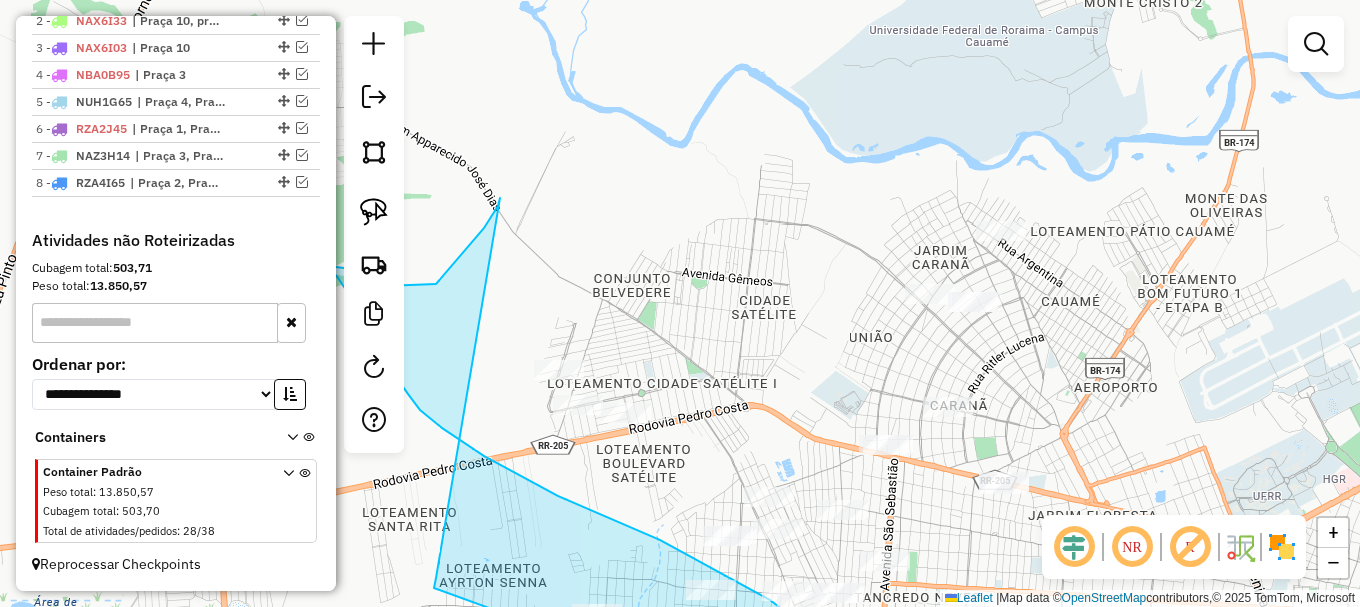 click on "Janela de atendimento Grade de atendimento Capacidade Transportadoras Veículos Cliente Pedidos  Rotas Selecione os dias de semana para filtrar as janelas de atendimento  Seg   Ter   Qua   Qui   Sex   Sáb   Dom  Informe o período da janela de atendimento: De: Até:  Filtrar exatamente a janela do cliente  Considerar janela de atendimento padrão  Selecione os dias de semana para filtrar as grades de atendimento  Seg   Ter   Qua   Qui   Sex   Sáb   Dom   Considerar clientes sem dia de atendimento cadastrado  Clientes fora do dia de atendimento selecionado Filtrar as atividades entre os valores definidos abaixo:  Peso mínimo:   Peso máximo:   Cubagem mínima:   Cubagem máxima:   De:   Até:  Filtrar as atividades entre o tempo de atendimento definido abaixo:  De:   Até:   Considerar capacidade total dos clientes não roteirizados Transportadora: Selecione um ou mais itens Tipo de veículo: Selecione um ou mais itens Veículo: Selecione um ou mais itens Motorista: Selecione um ou mais itens Nome: Rótulo:" 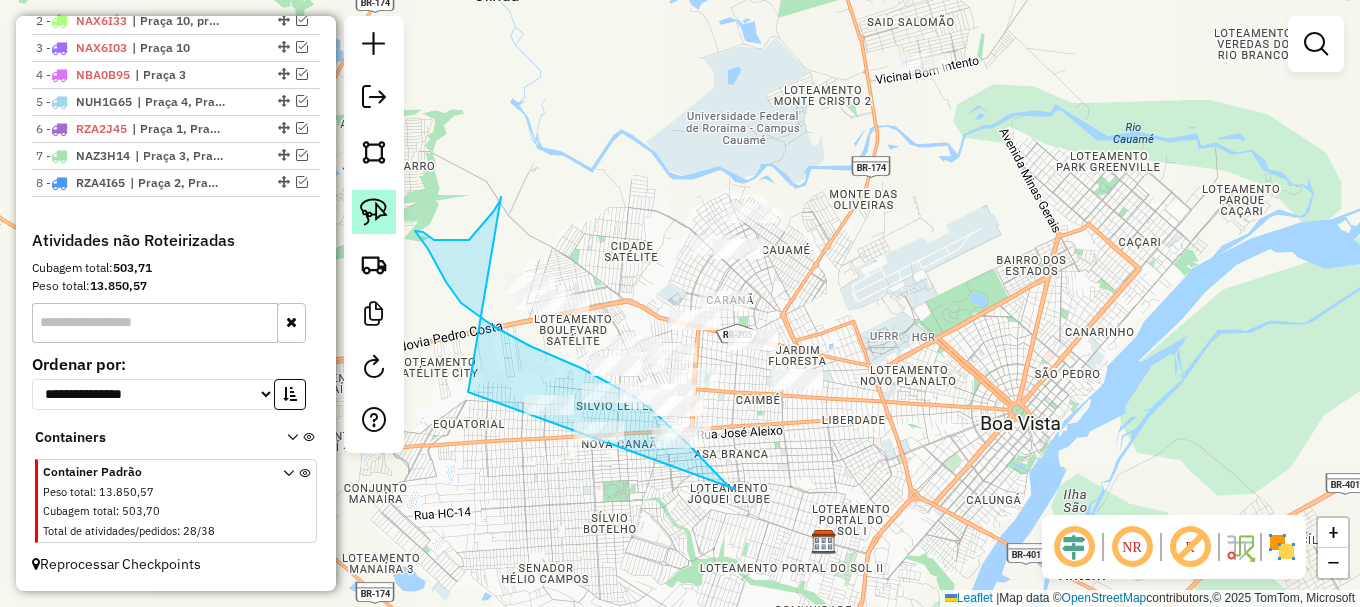 click 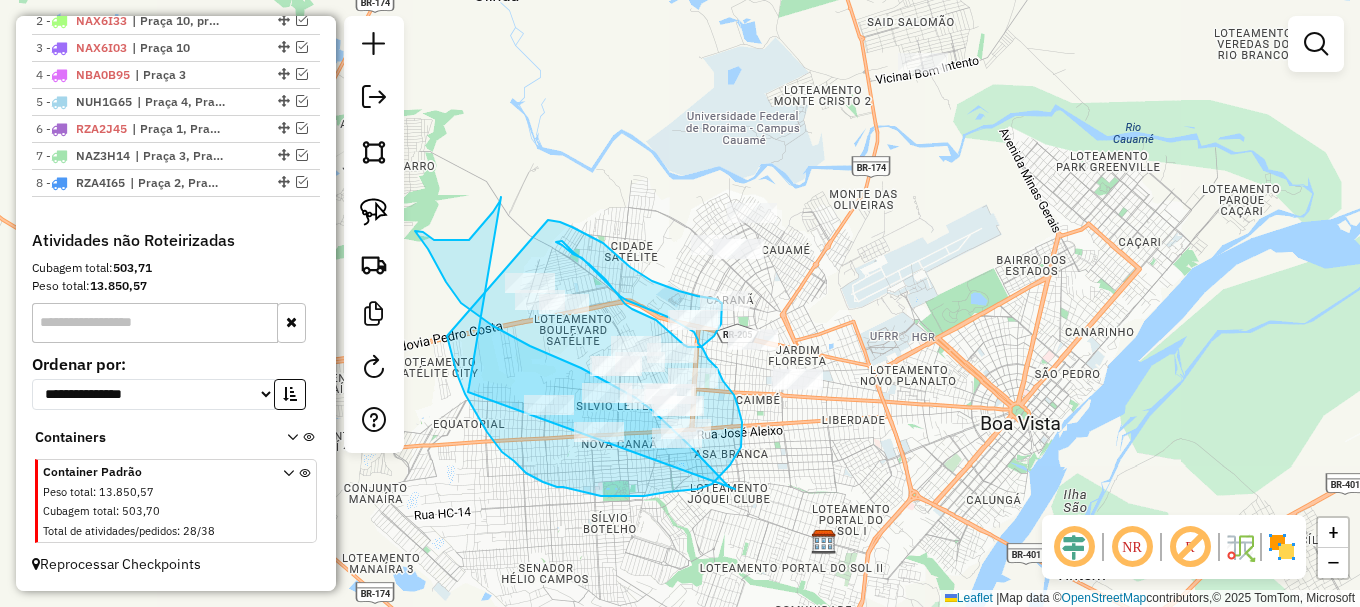 drag, startPoint x: 461, startPoint y: 384, endPoint x: 546, endPoint y: 220, distance: 184.7187 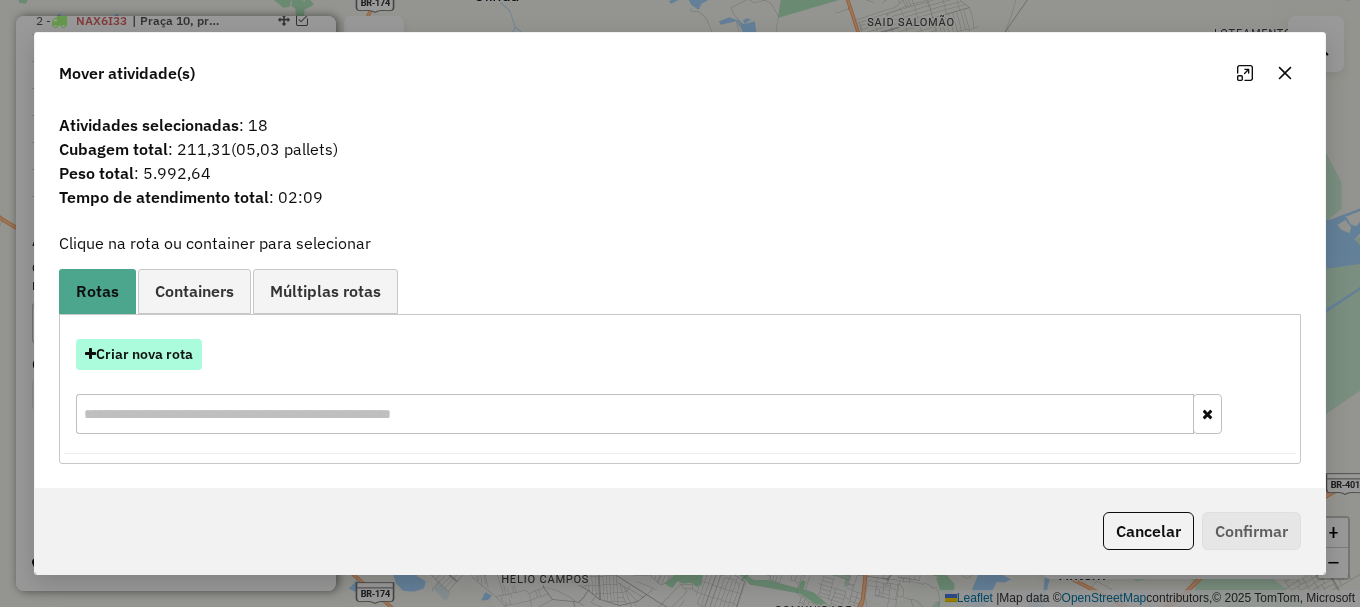 click on "Criar nova rota" at bounding box center [139, 354] 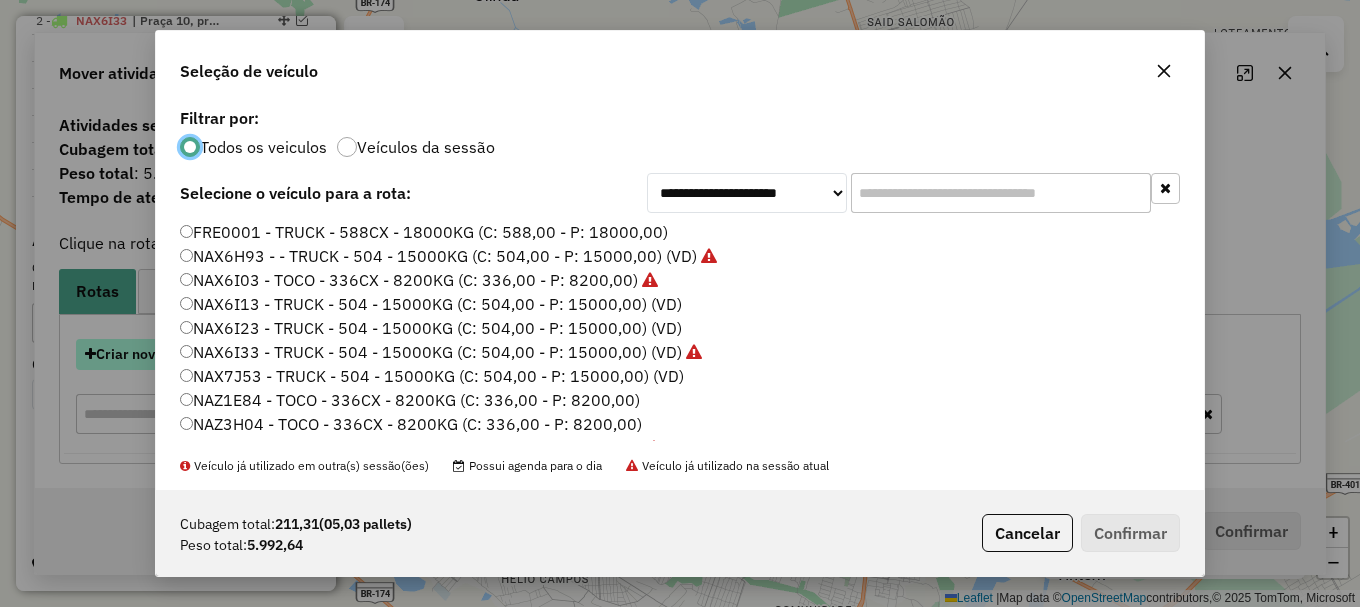 scroll, scrollTop: 11, scrollLeft: 6, axis: both 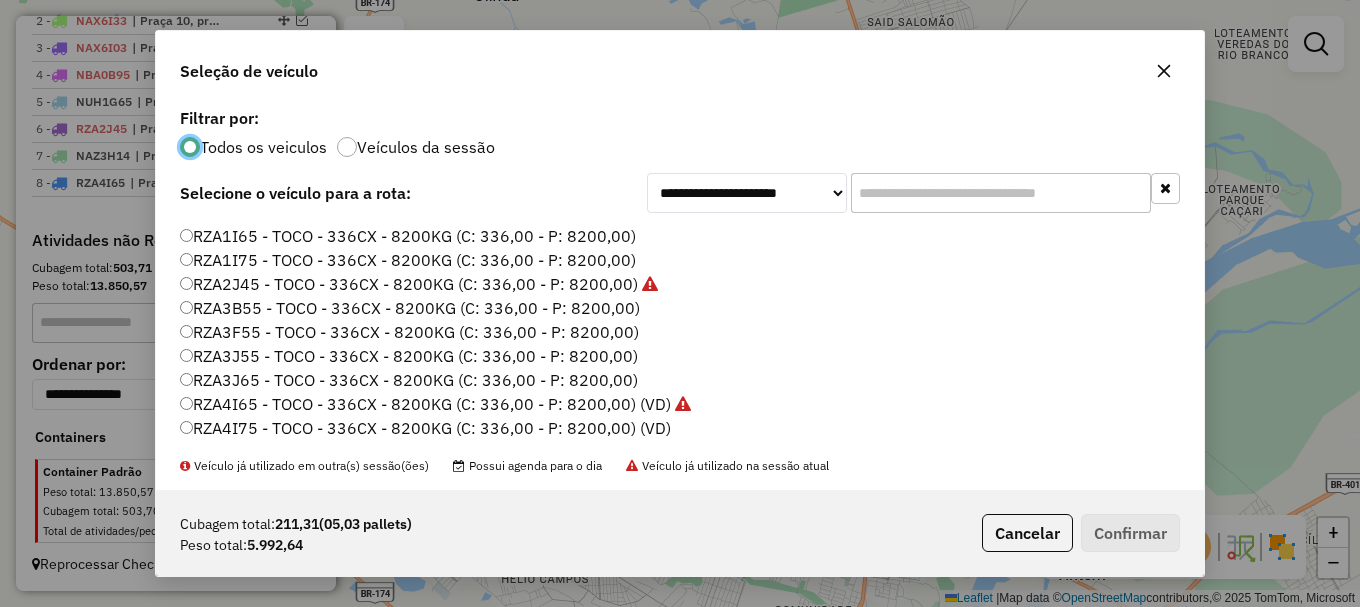 click on "RZA1I75 - TOCO - 336CX - 8200KG (C: 336,00 - P: 8200,00)" 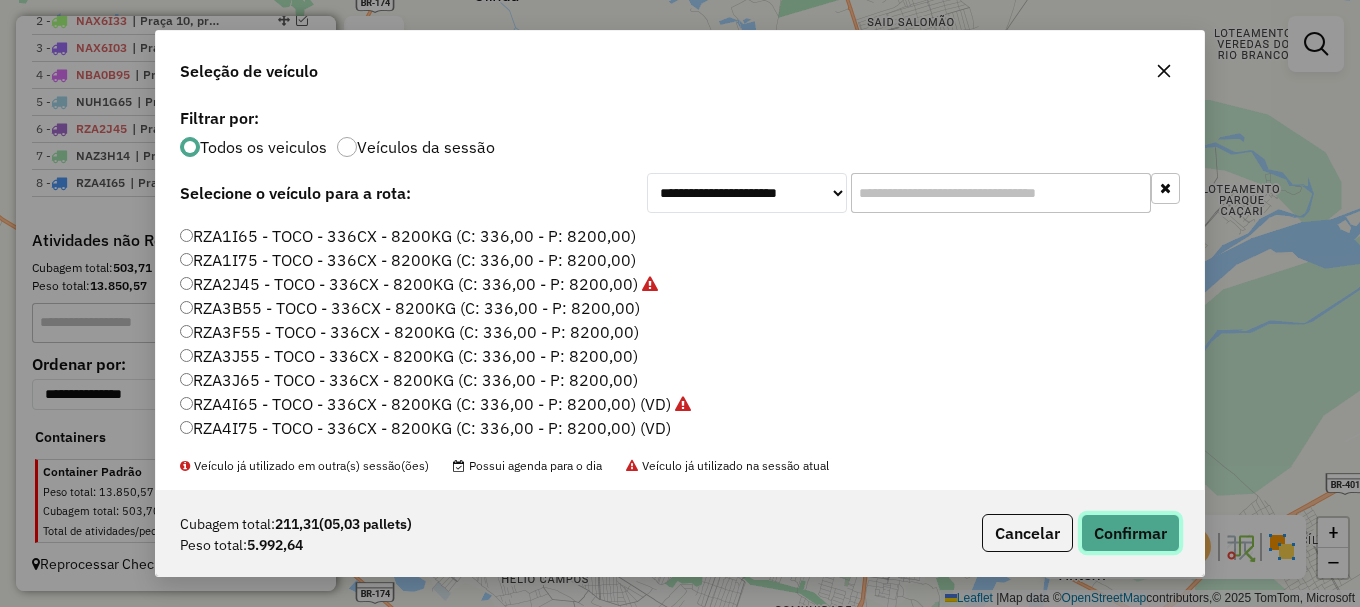 click on "Confirmar" 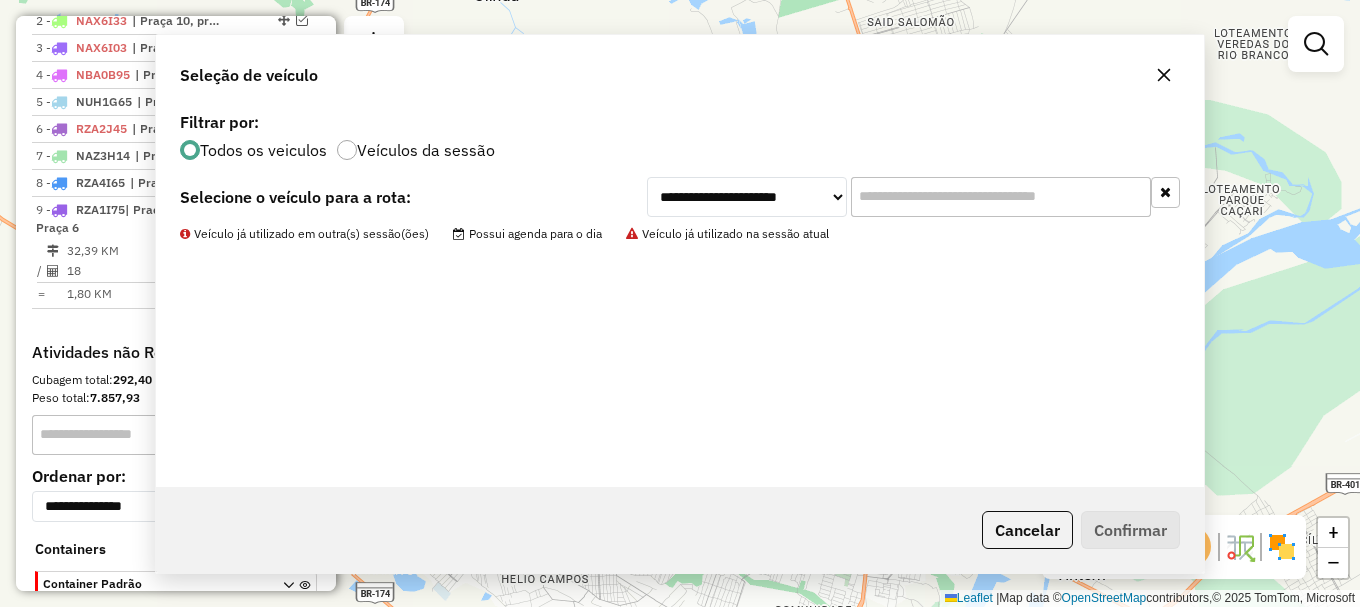scroll, scrollTop: 912, scrollLeft: 0, axis: vertical 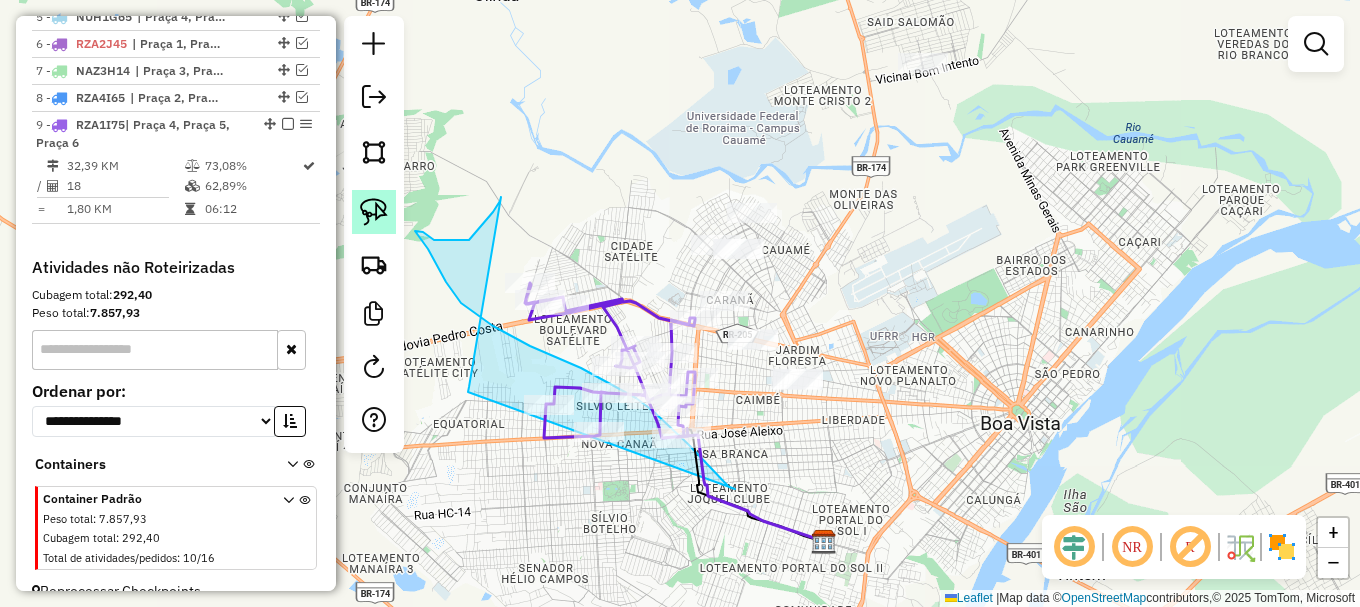 click 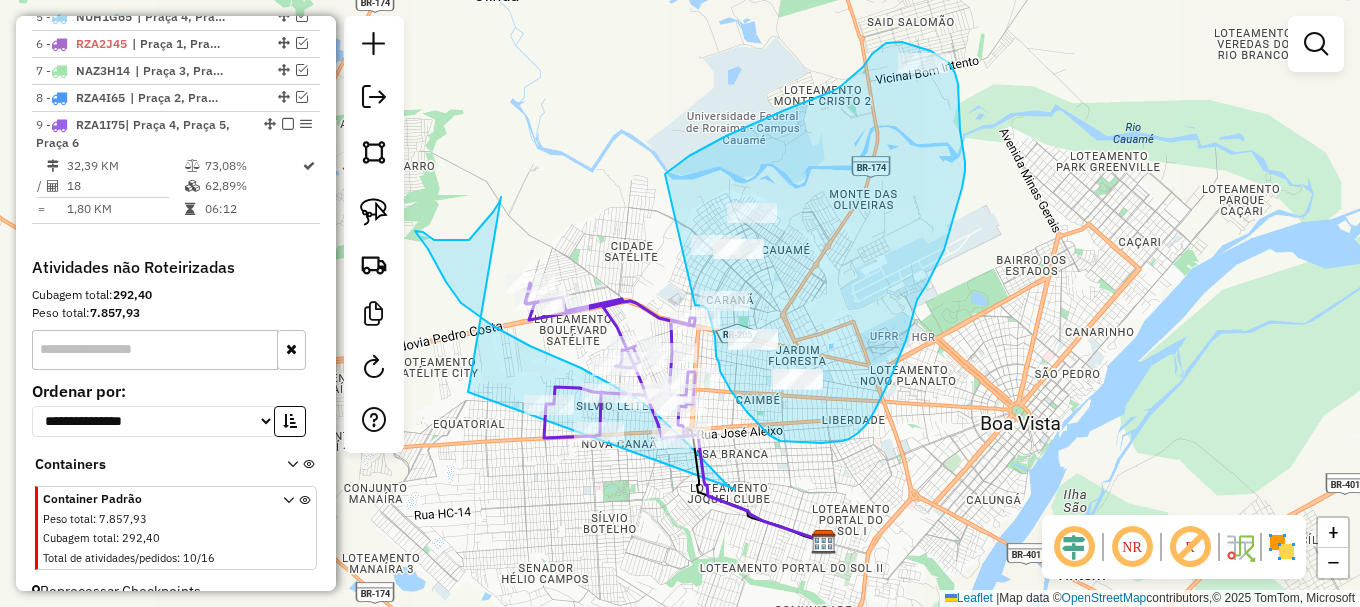 drag, startPoint x: 677, startPoint y: 164, endPoint x: 690, endPoint y: 303, distance: 139.60658 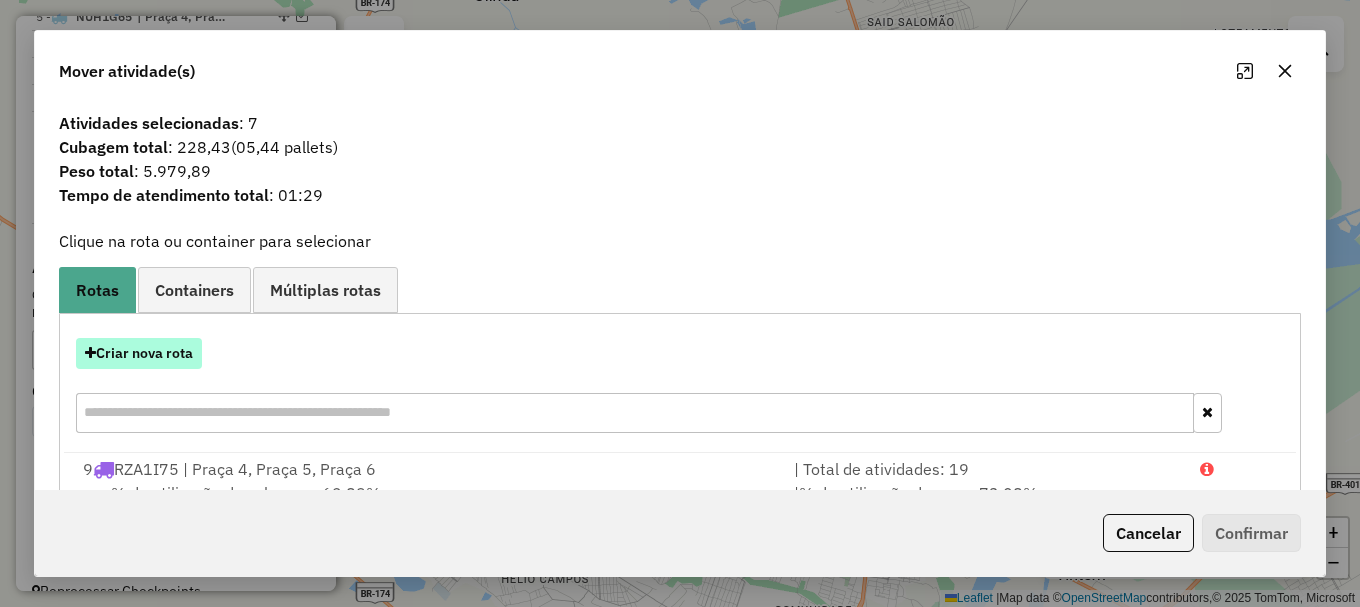 click on "Criar nova rota" at bounding box center [139, 353] 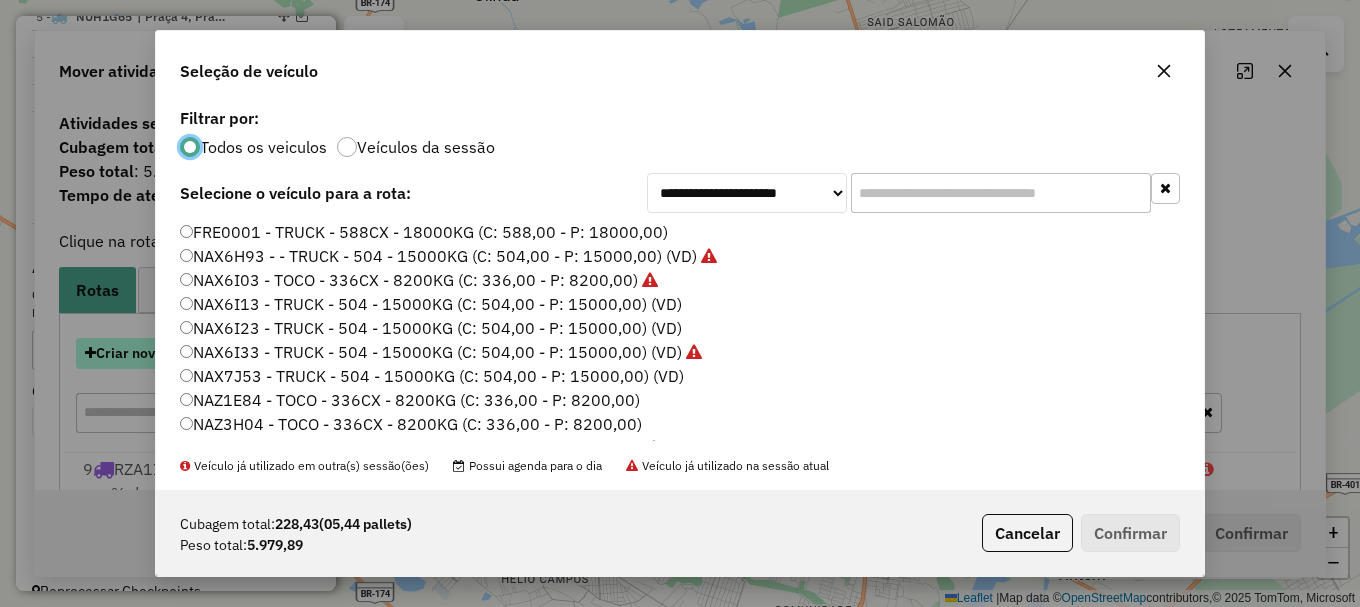 scroll, scrollTop: 11, scrollLeft: 6, axis: both 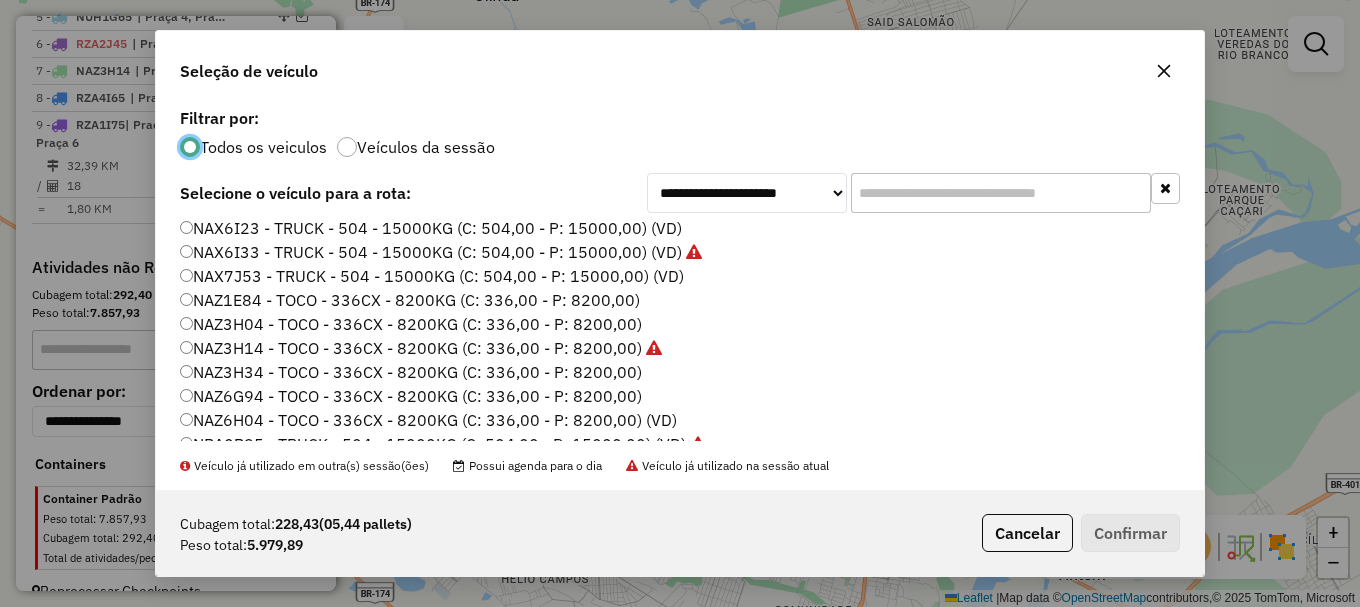 click on "NAZ6H04 - TOCO - 336CX - 8200KG (C: 336,00 - P: 8200,00) (VD)" 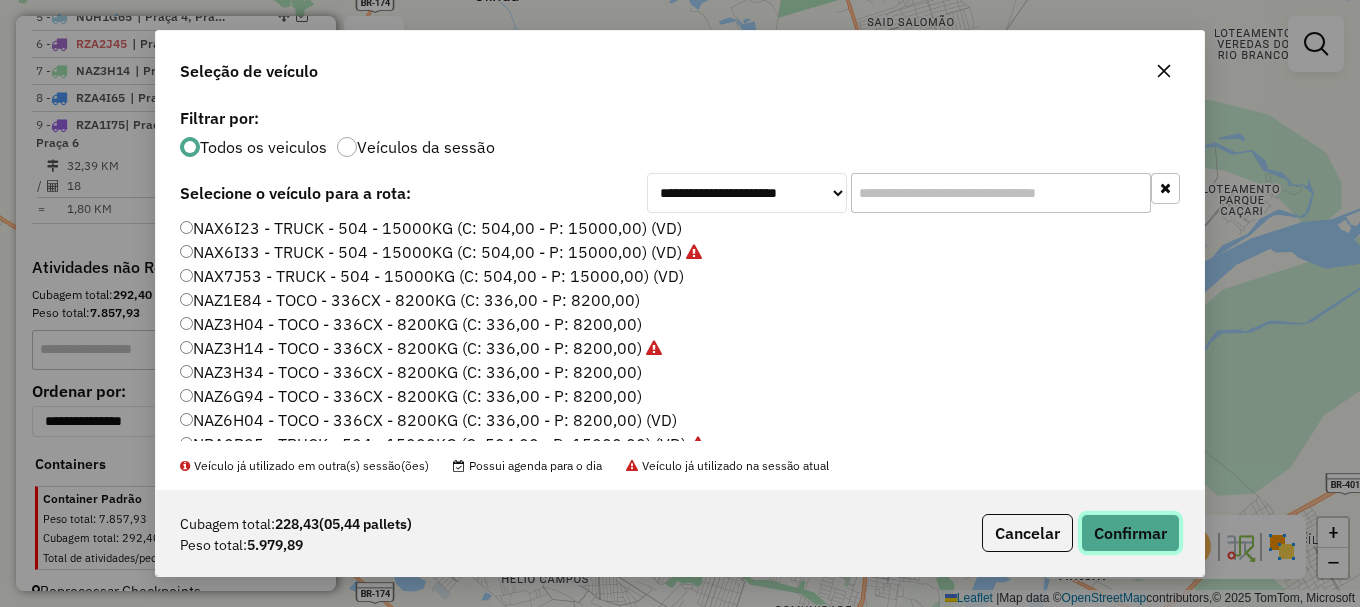 click on "Confirmar" 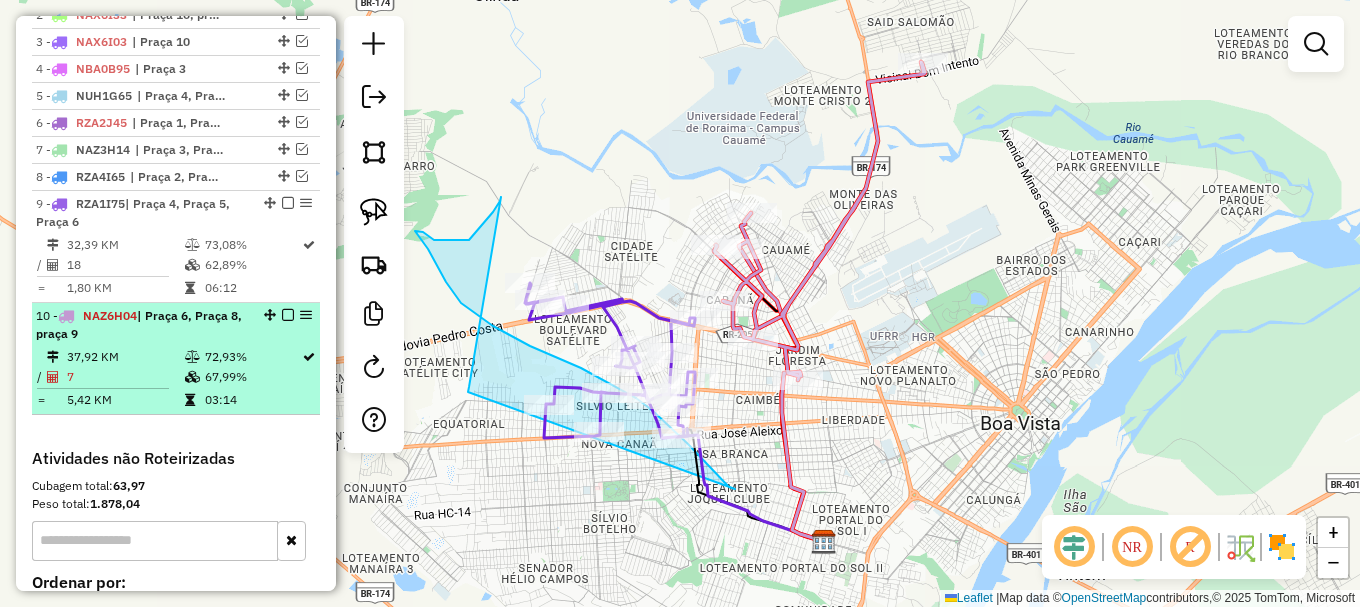 scroll, scrollTop: 812, scrollLeft: 0, axis: vertical 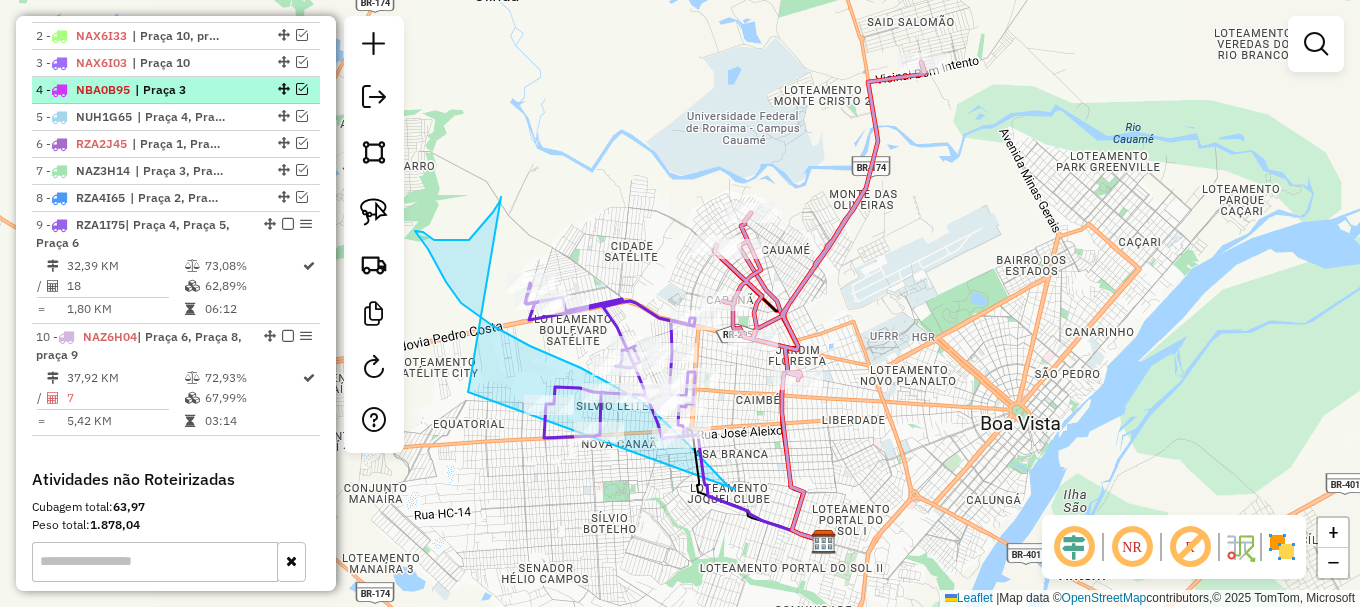 click at bounding box center (302, 89) 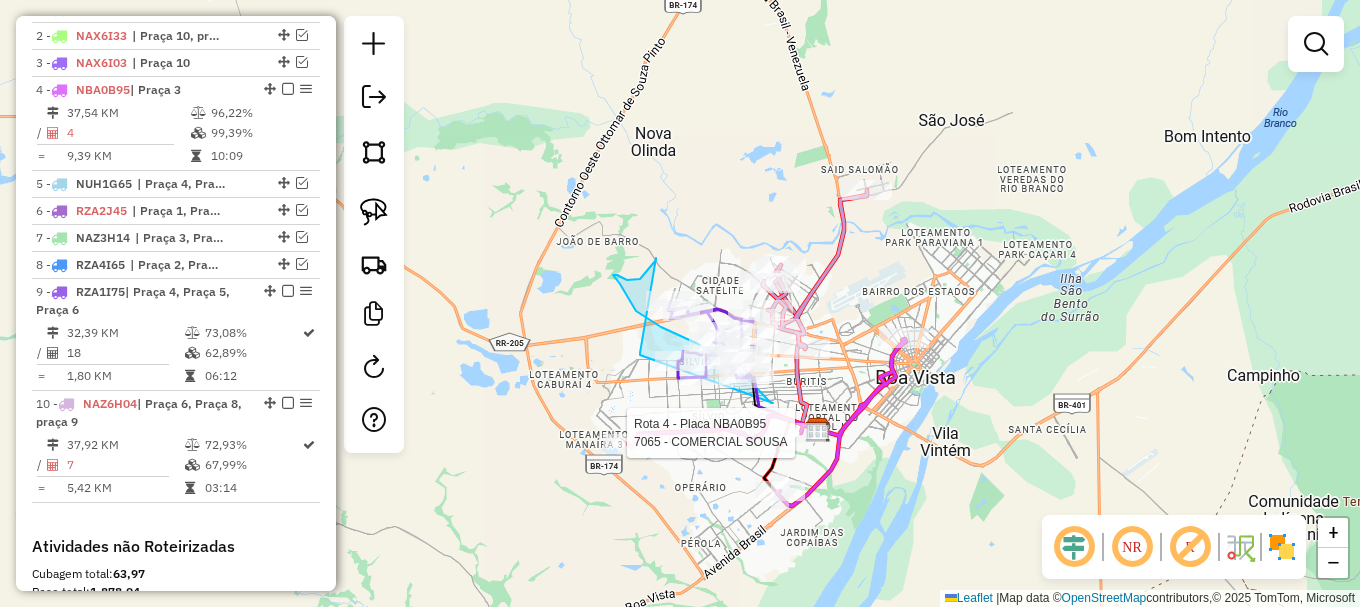 select on "**********" 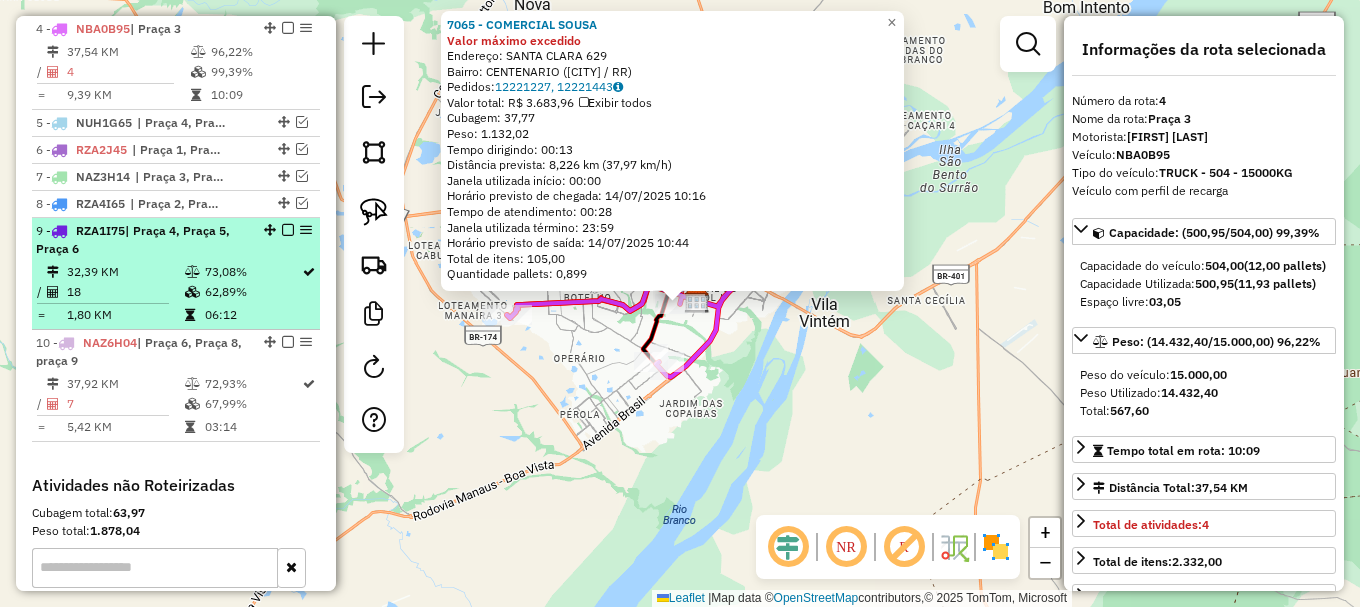 scroll, scrollTop: 773, scrollLeft: 0, axis: vertical 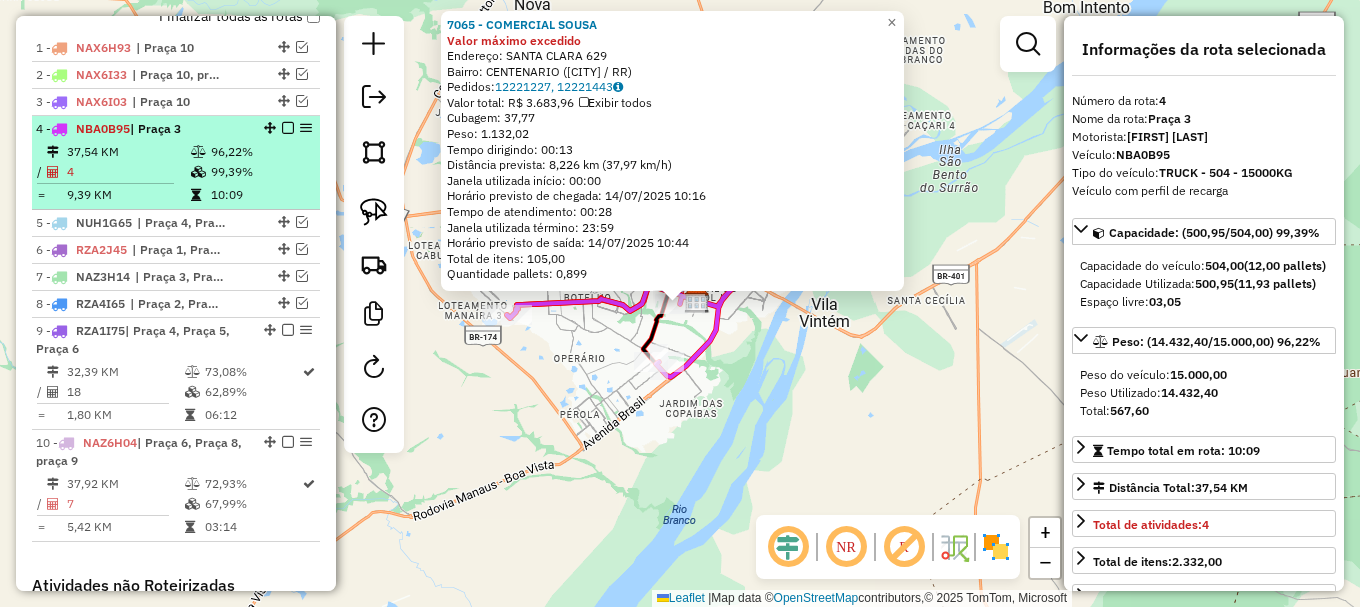 click at bounding box center (288, 128) 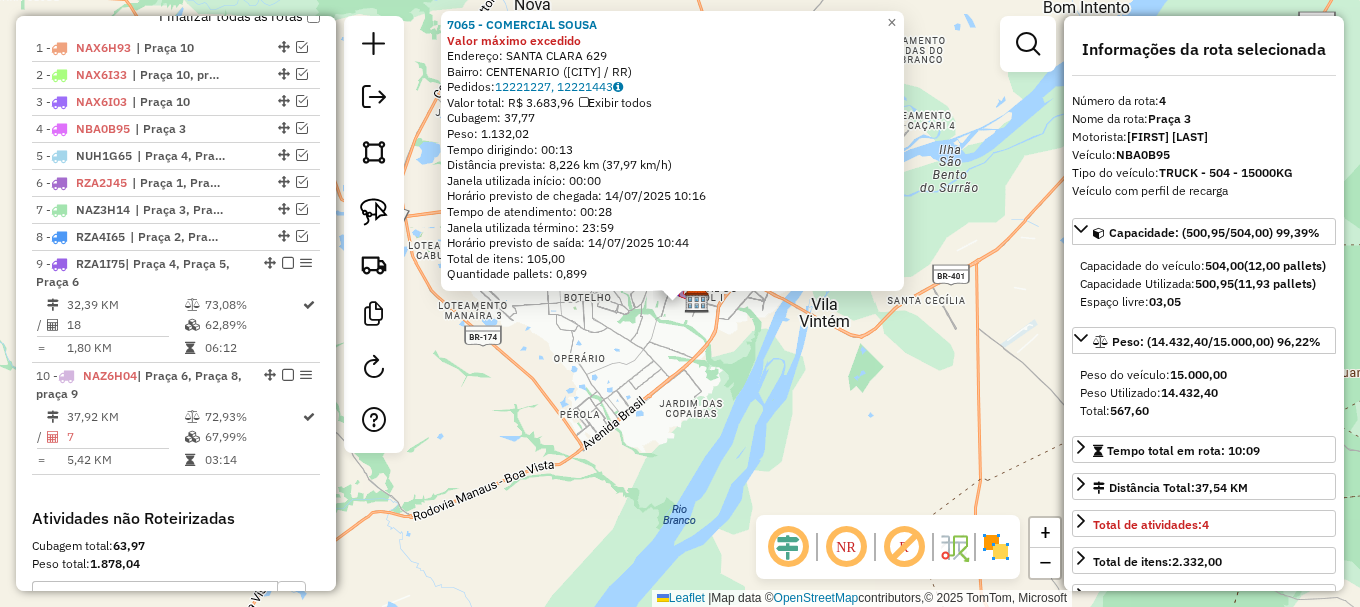 click on "7065 - [BRAND] [COMPANY] Valor máximo excedido Endereço: SANTA CLARA 629 Bairro: [NEIGHBORHOOD] ([CITY] / [STATE]) Pedidos: 12221227,12221443 Valor total: R$ 3.683,96 Exibir todos Cubagem: 37,77 Peso: 1.132,02 Tempo dirigindo: 00:13 Distância prevista: 8,226 km (37,97 km/h) Janela utilizada início: 00:00 Horário previsto de chegada: [DATE] [TIME] Tempo de atendimento: 00:28 Janela utilizada término: 23:59 Horário previsto de saída: [DATE] [TIME] Total de itens: 105,00 Quantidade pallets: 0,899 × Janela de atendimento Grade de atendimento Capacidade Transportadoras Veículos Cliente Pedidos Rotas Selecione os dias de semana para filtrar as janelas de atendimento Seg Ter Qua Qui Sex Sáb Dom Informe o período da janela de atendimento: De: Até: Filtrar exatamente a janela do cliente Considerar janela de atendimento padrão Selecione os dias de semana para filtrar as grades de atendimento Seg Ter Qua Qui Sex Sáb Dom Peso mínimo: De: +" 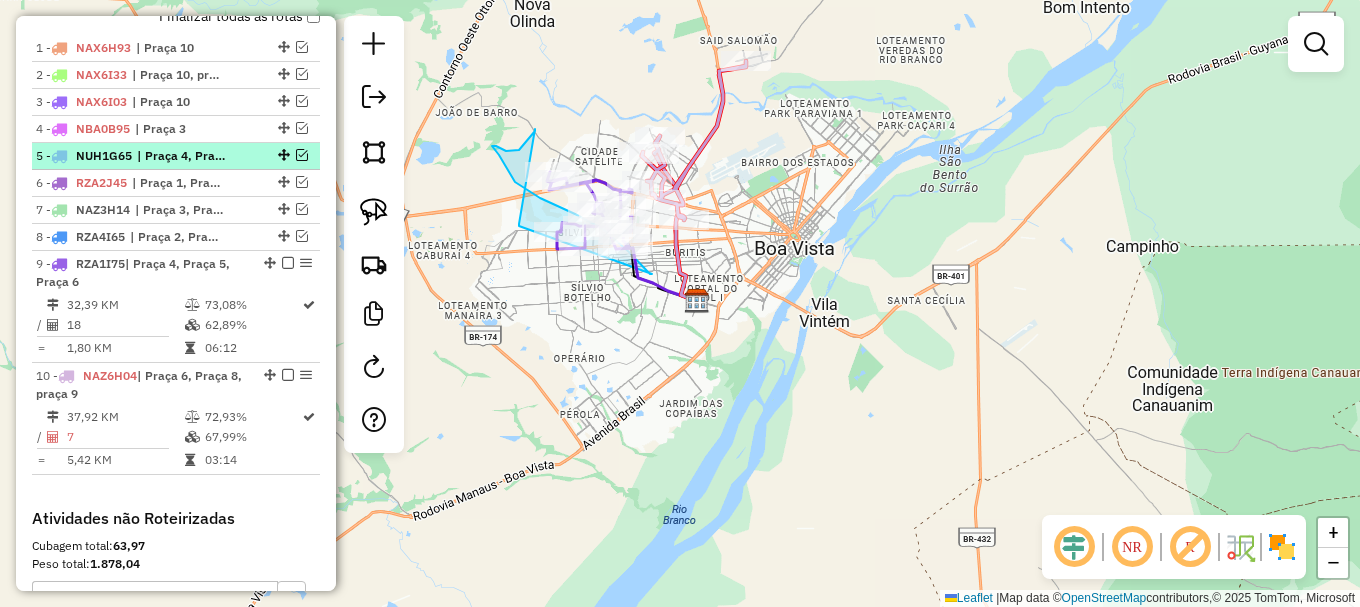 click at bounding box center [302, 155] 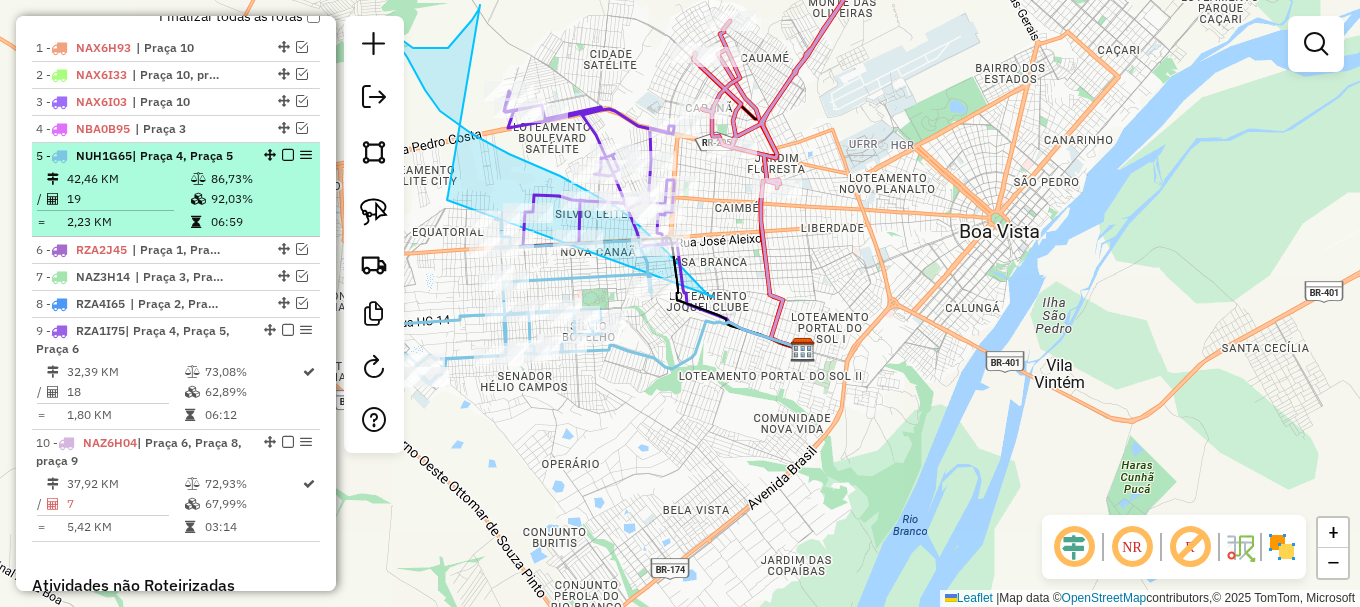 click at bounding box center (288, 155) 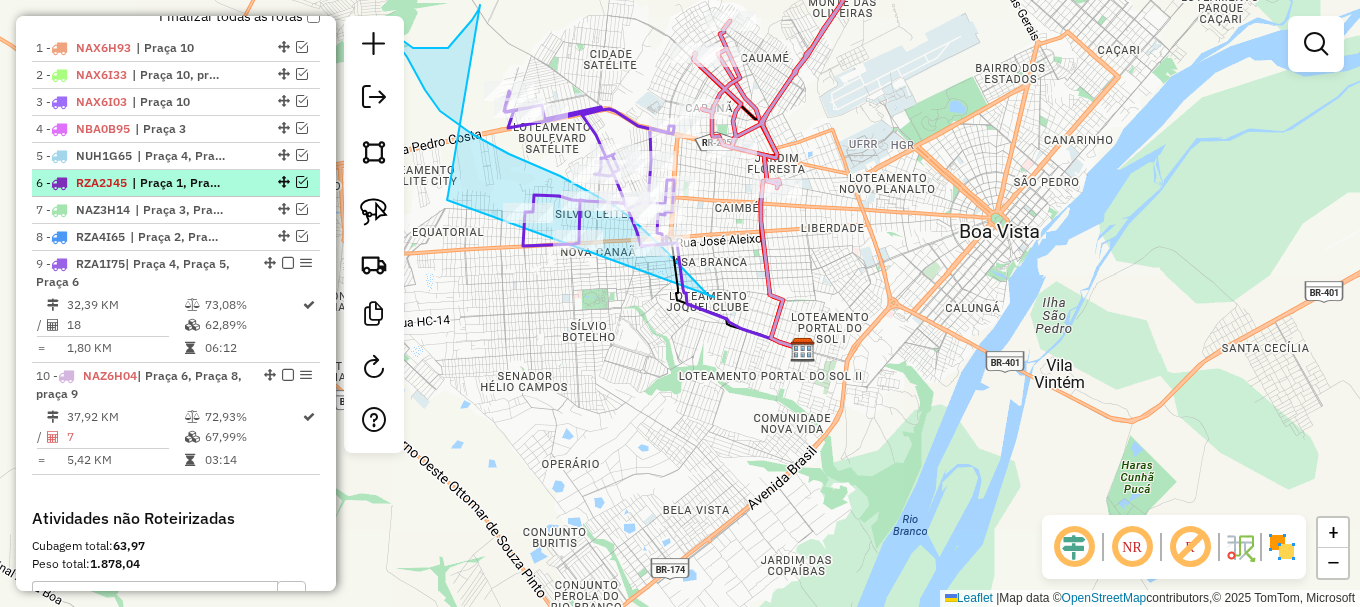click at bounding box center (302, 182) 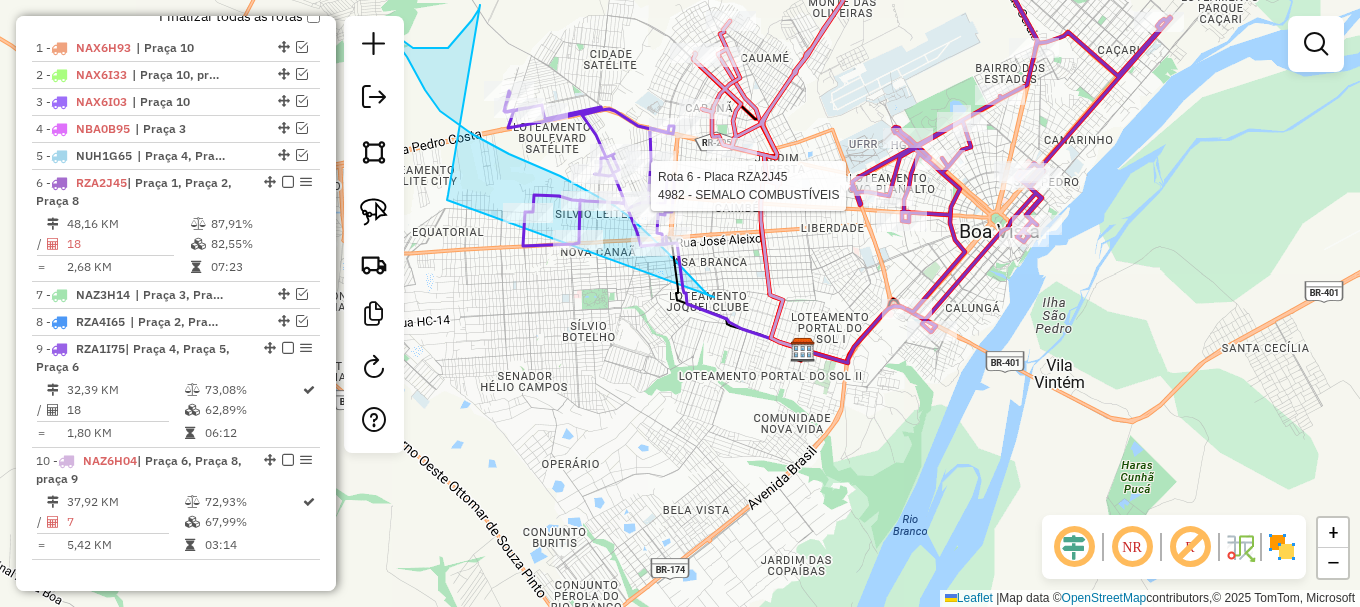 select on "**********" 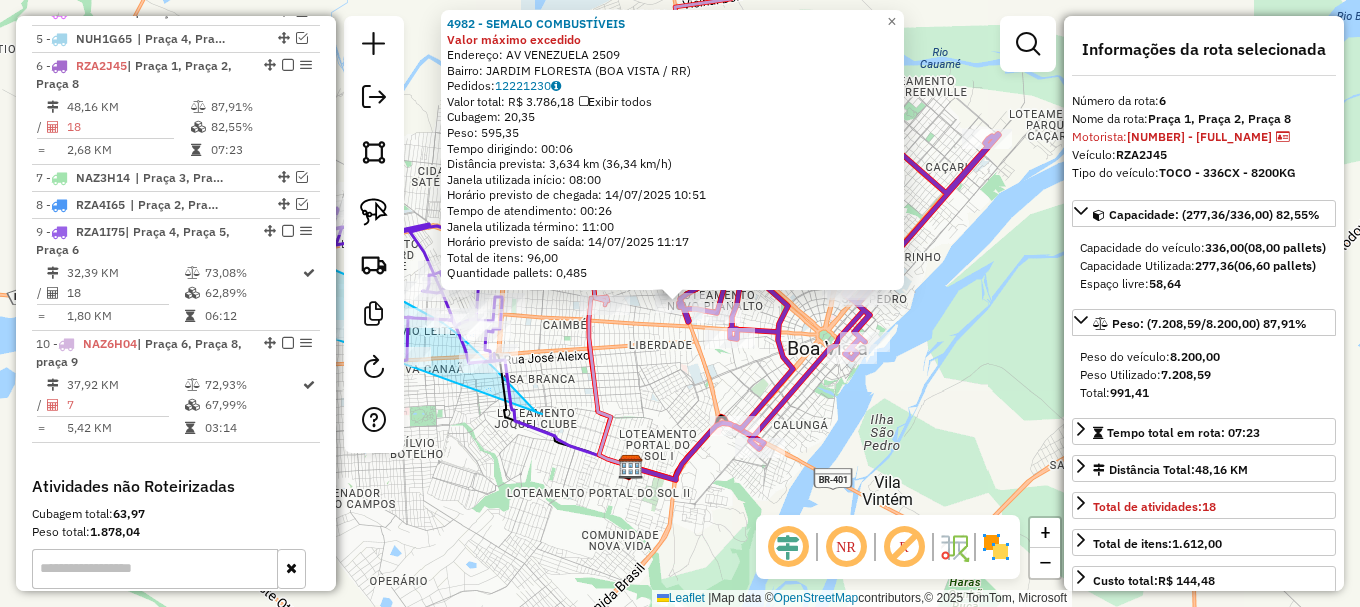 scroll, scrollTop: 927, scrollLeft: 0, axis: vertical 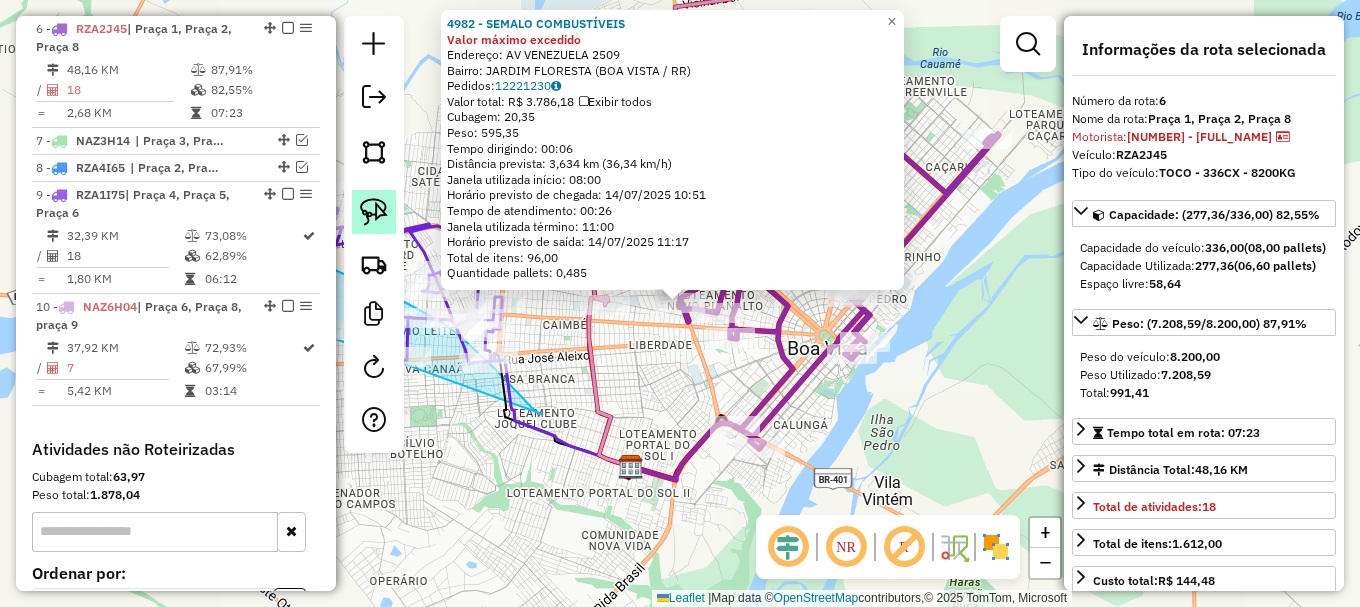 click 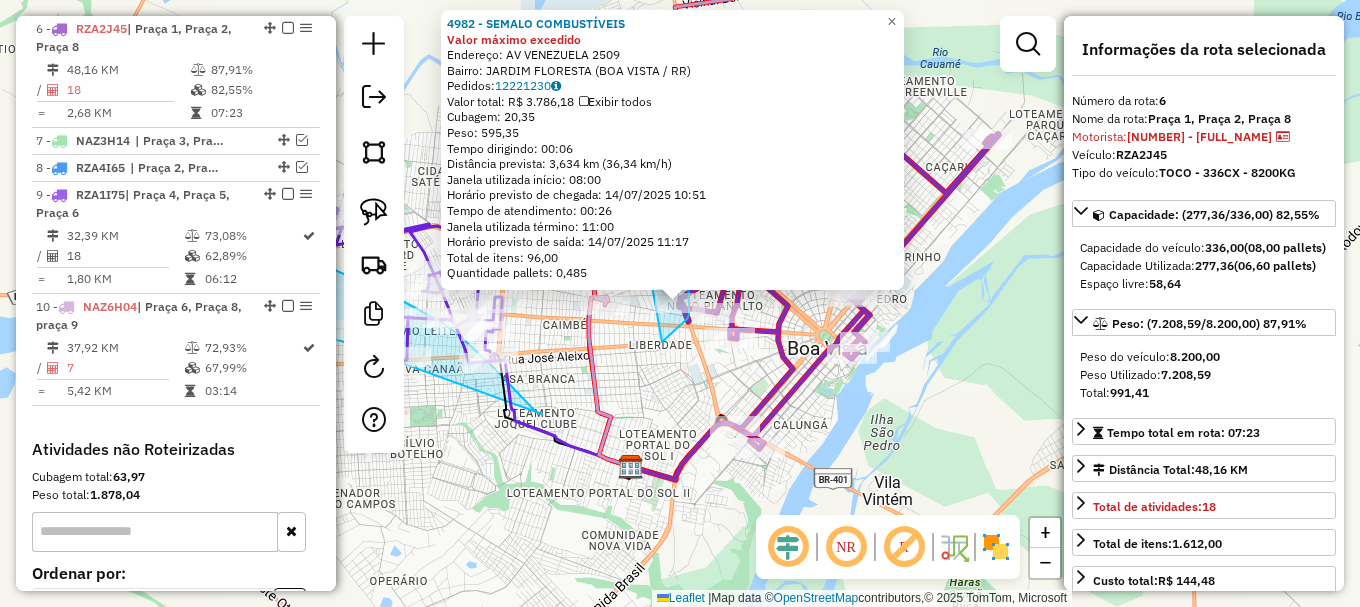 drag, startPoint x: 662, startPoint y: 342, endPoint x: 647, endPoint y: 268, distance: 75.50497 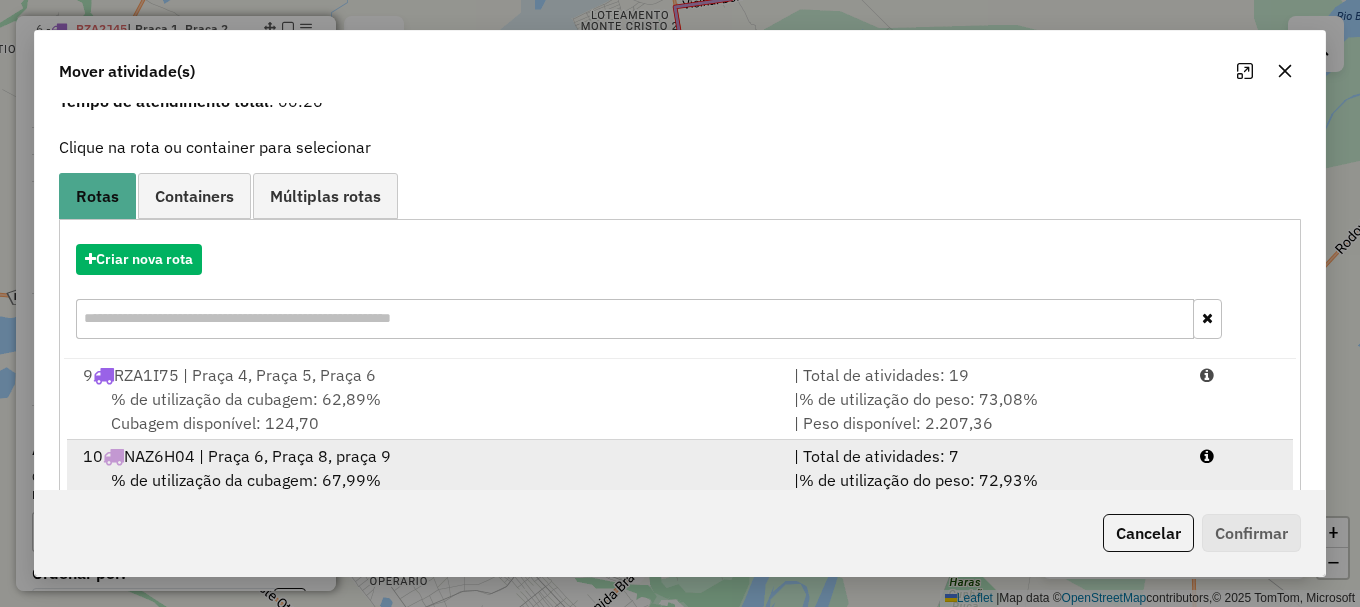 scroll, scrollTop: 159, scrollLeft: 0, axis: vertical 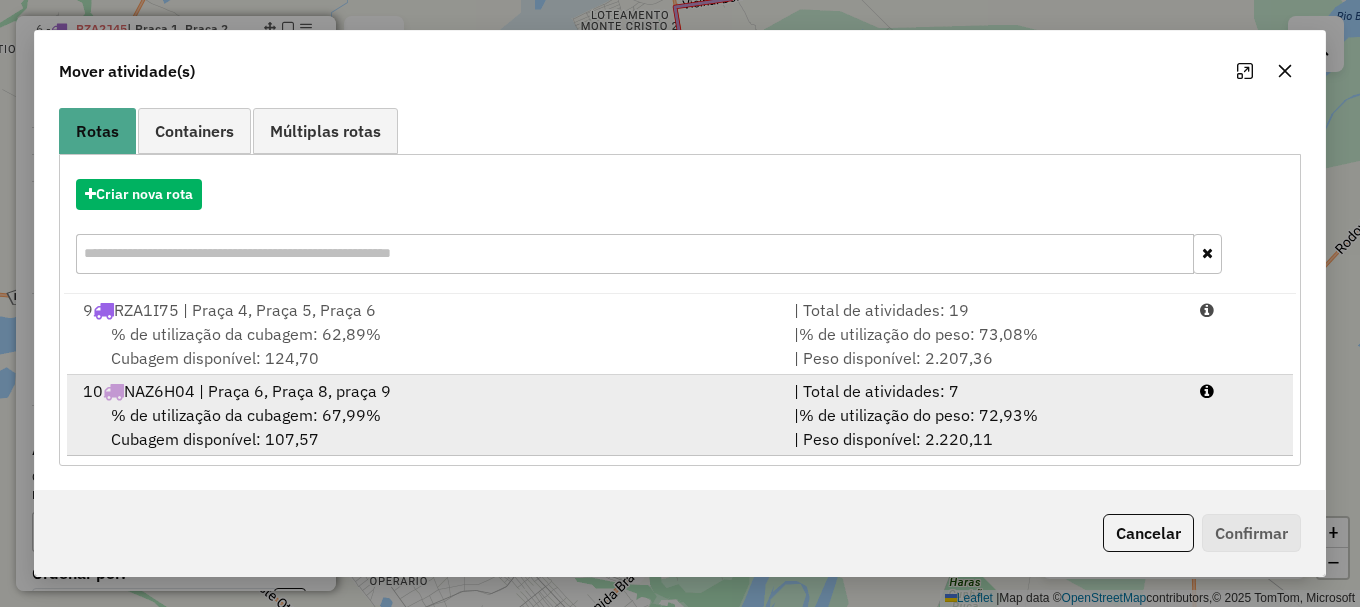 drag, startPoint x: 1182, startPoint y: 405, endPoint x: 1184, endPoint y: 421, distance: 16.124516 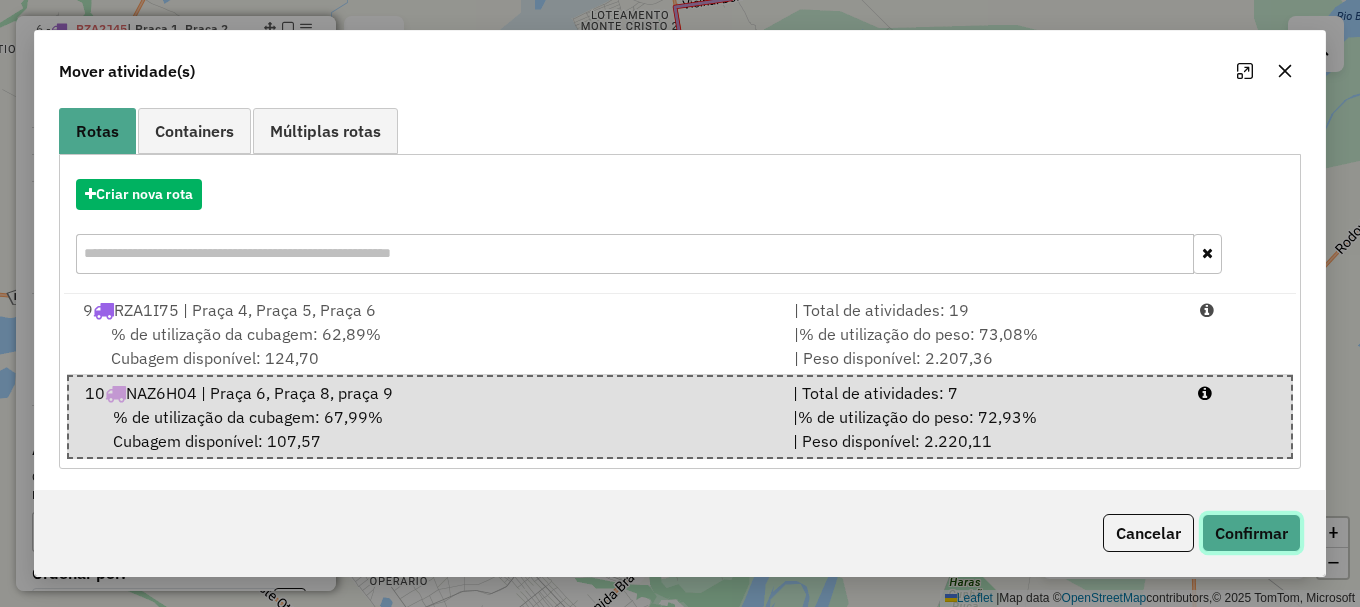 click on "Confirmar" 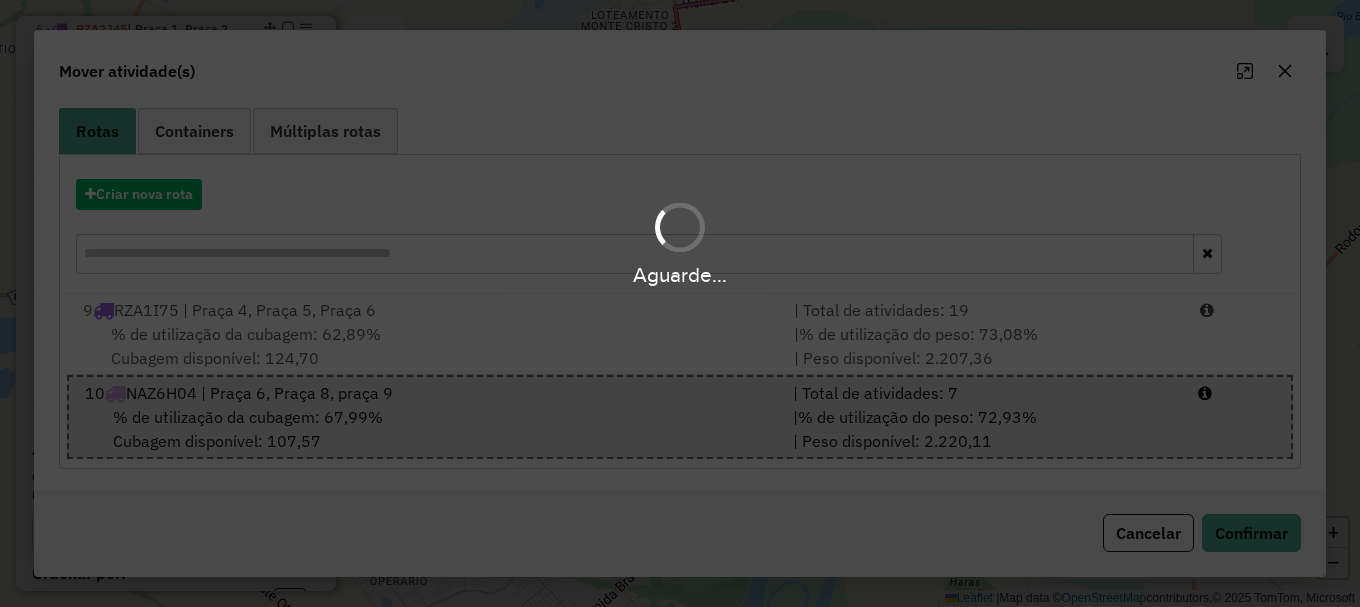 scroll, scrollTop: 0, scrollLeft: 0, axis: both 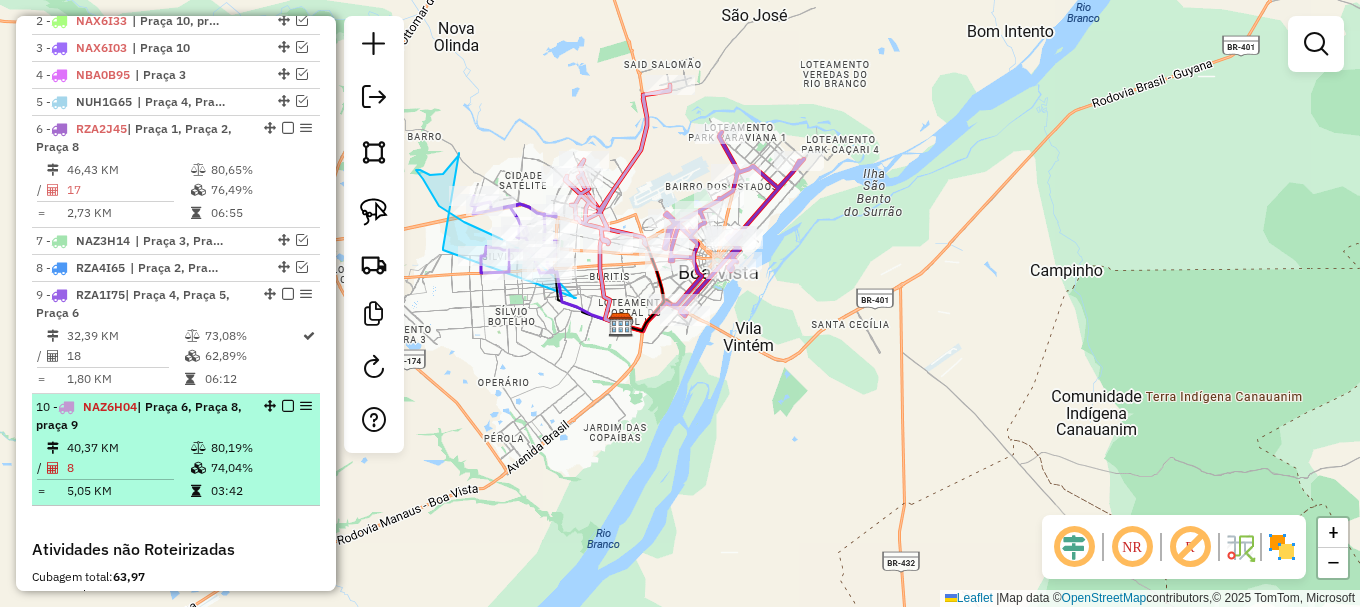 click at bounding box center (288, 406) 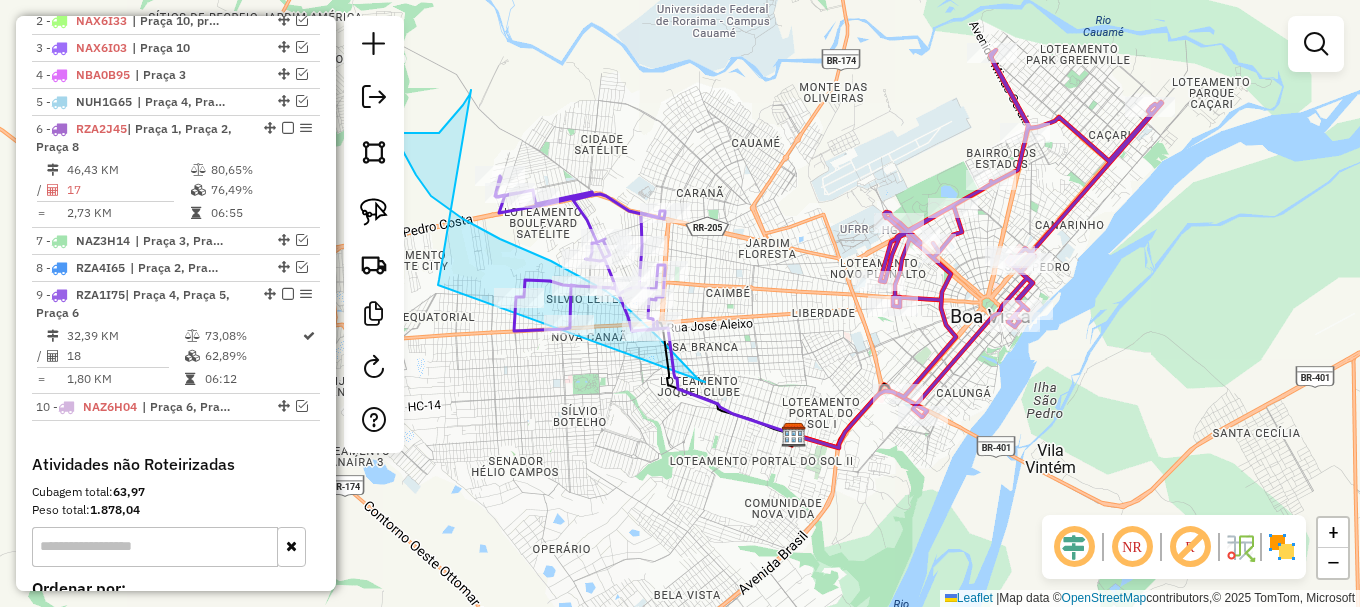 drag, startPoint x: 619, startPoint y: 154, endPoint x: 694, endPoint y: 115, distance: 84.53402 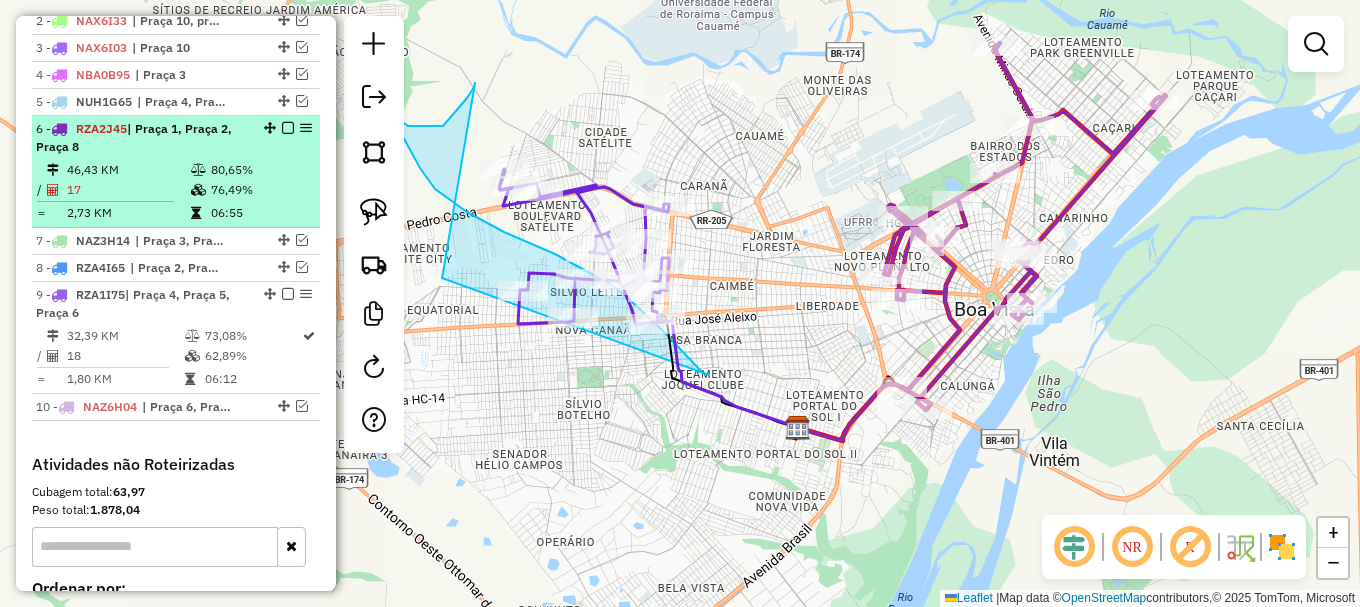 click at bounding box center [288, 128] 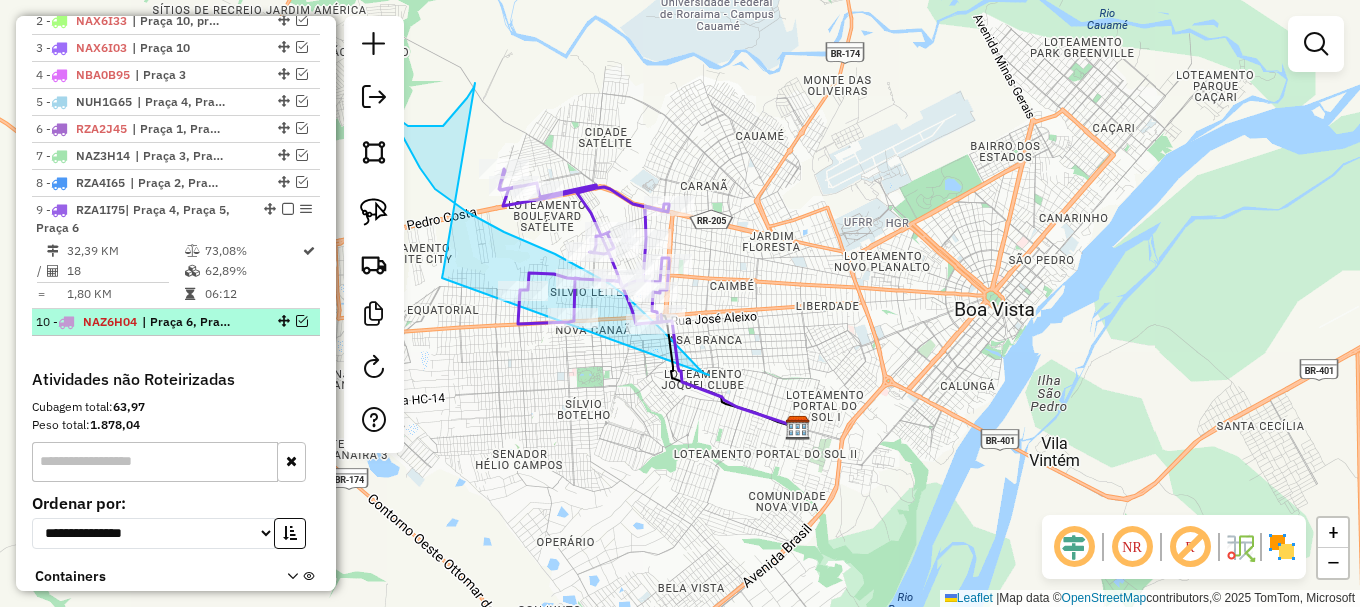 click at bounding box center (302, 321) 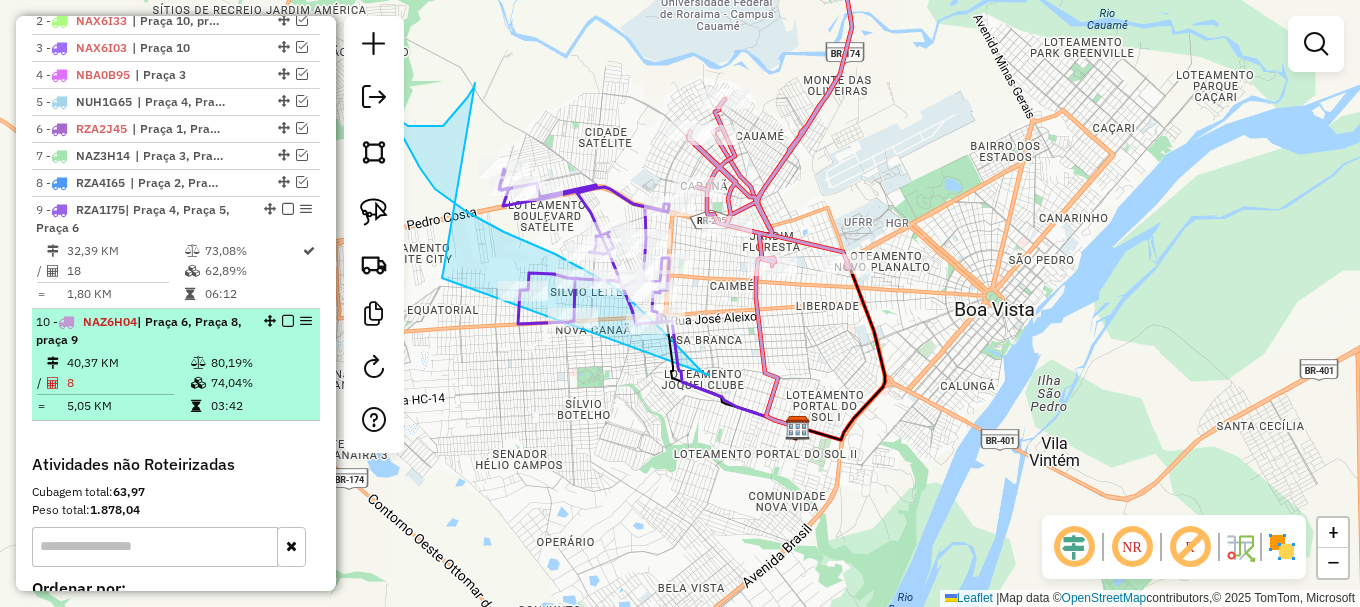 click at bounding box center (288, 321) 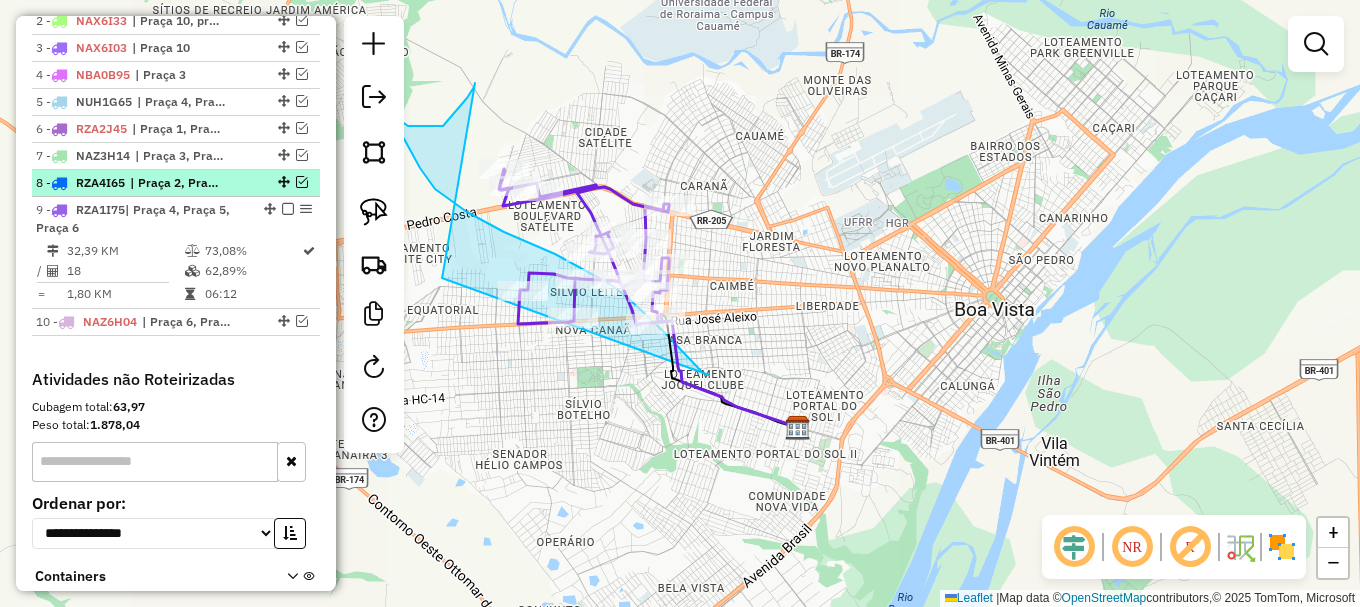 click at bounding box center [302, 182] 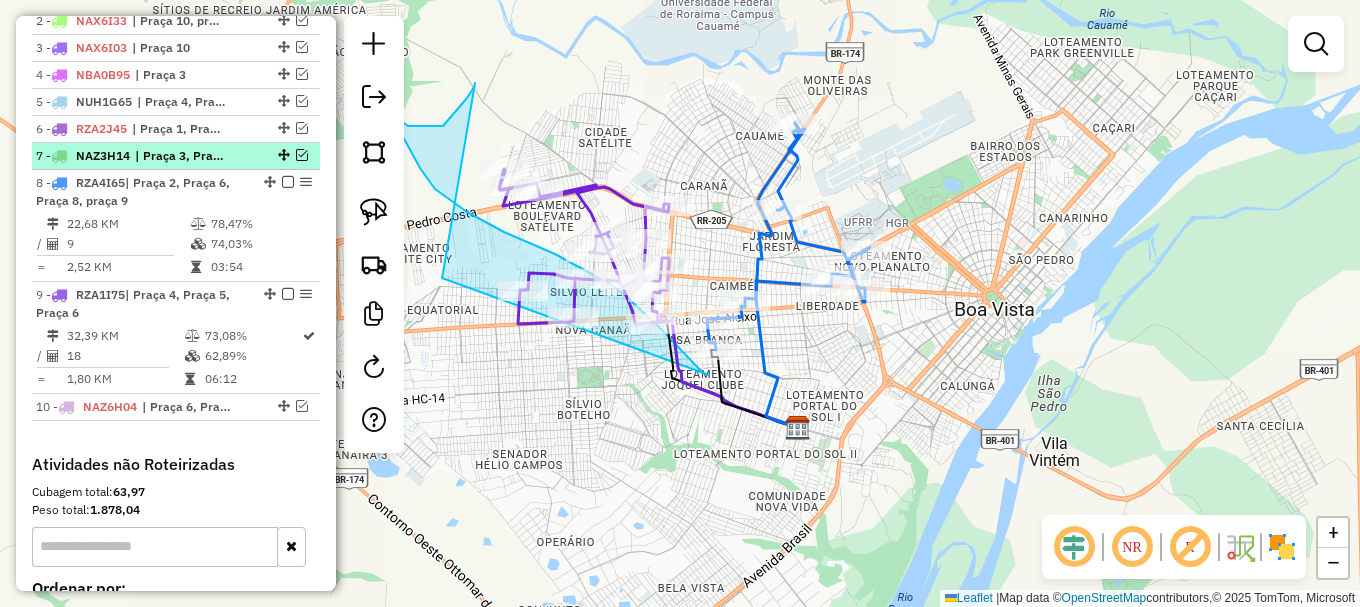 click at bounding box center [302, 155] 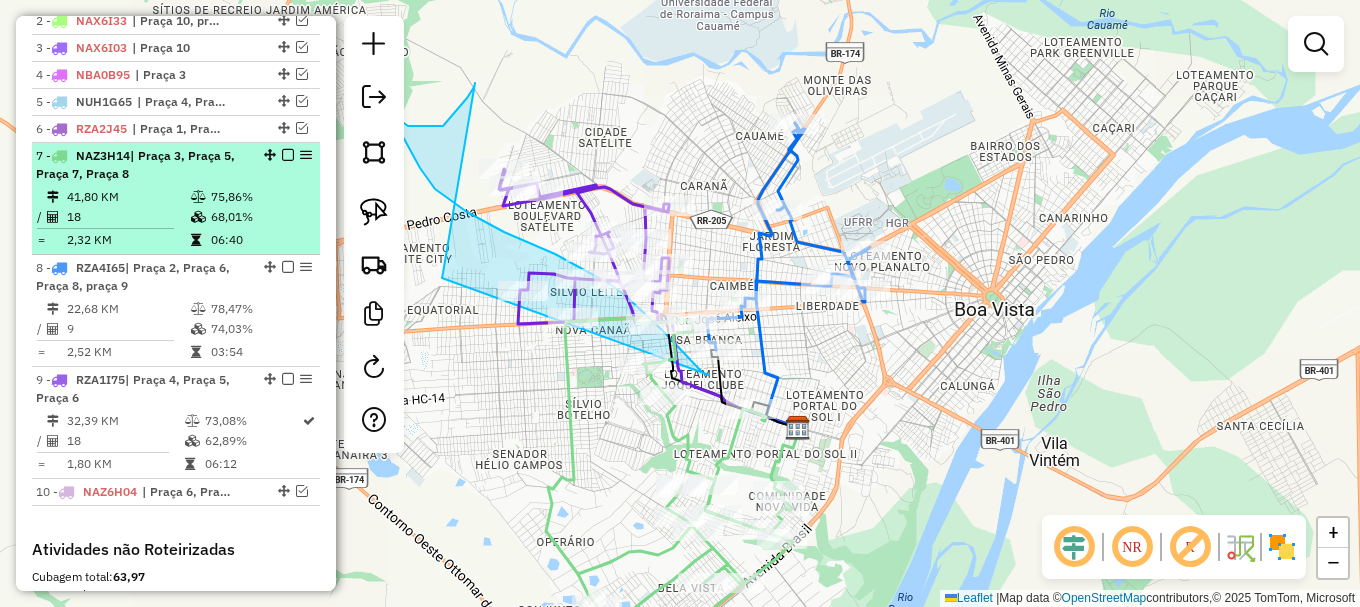 click at bounding box center [288, 155] 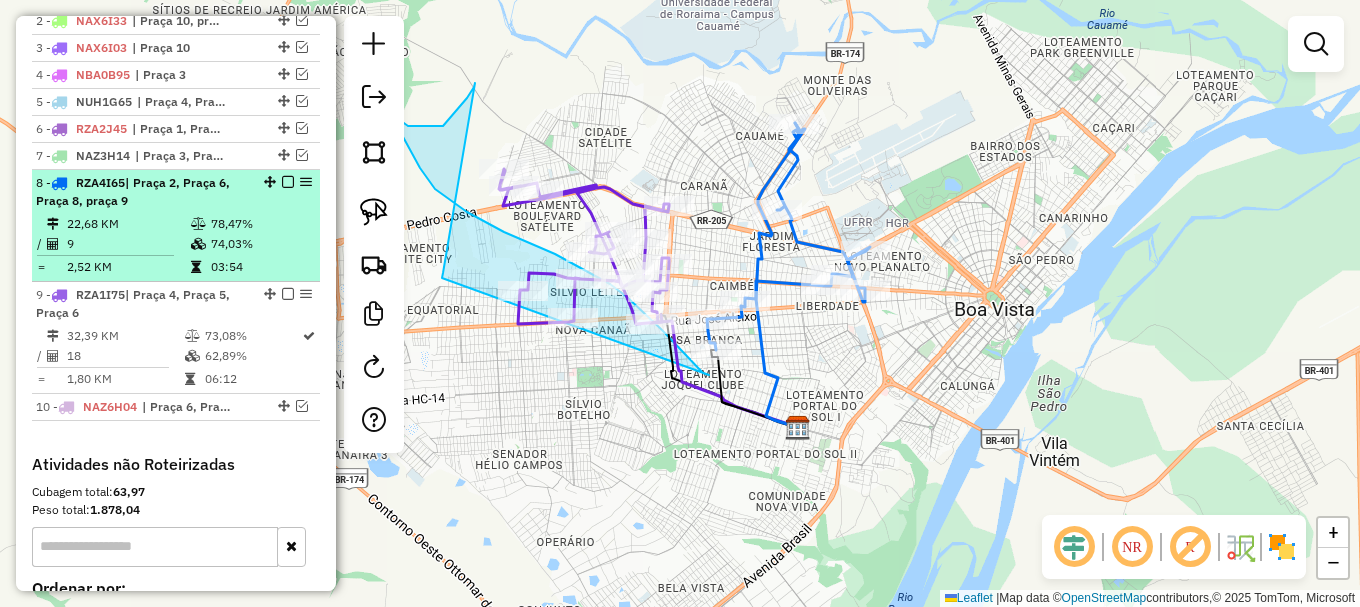 scroll, scrollTop: 727, scrollLeft: 0, axis: vertical 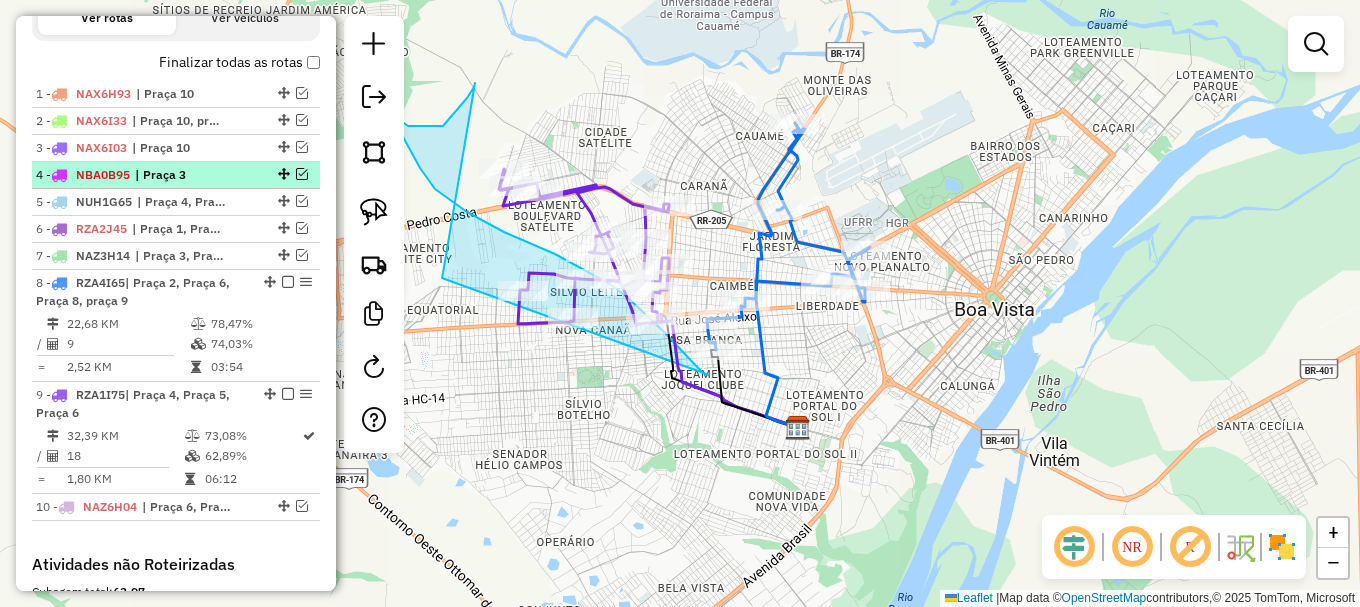 click at bounding box center [302, 174] 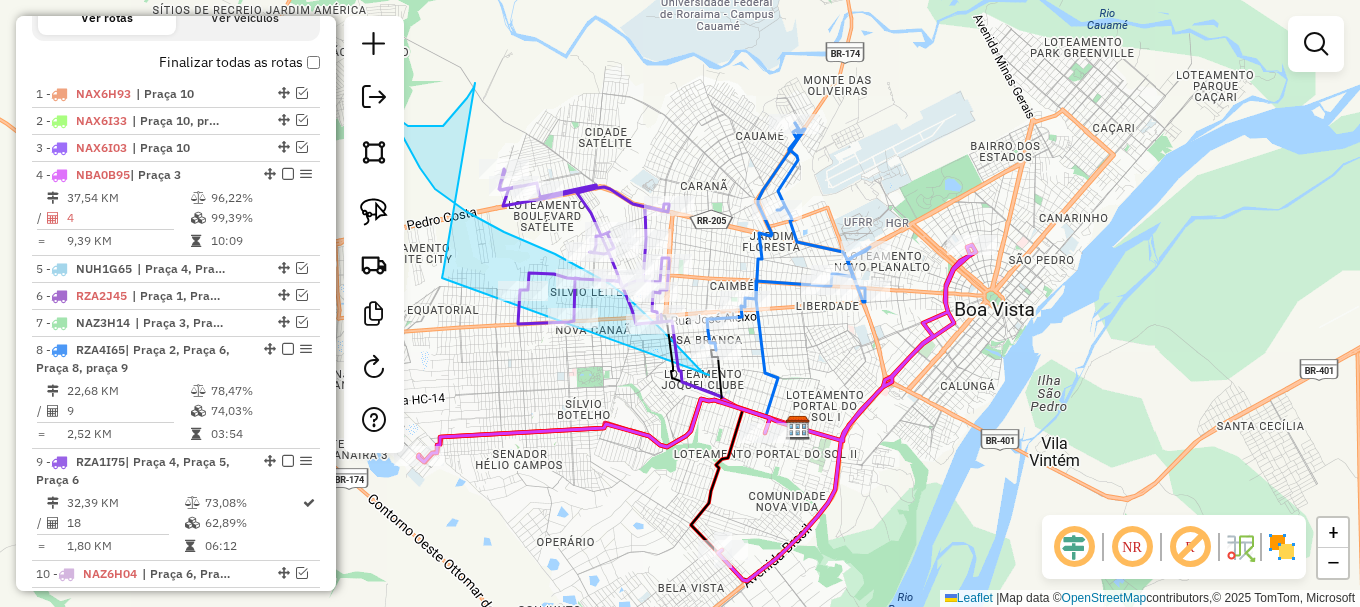 click 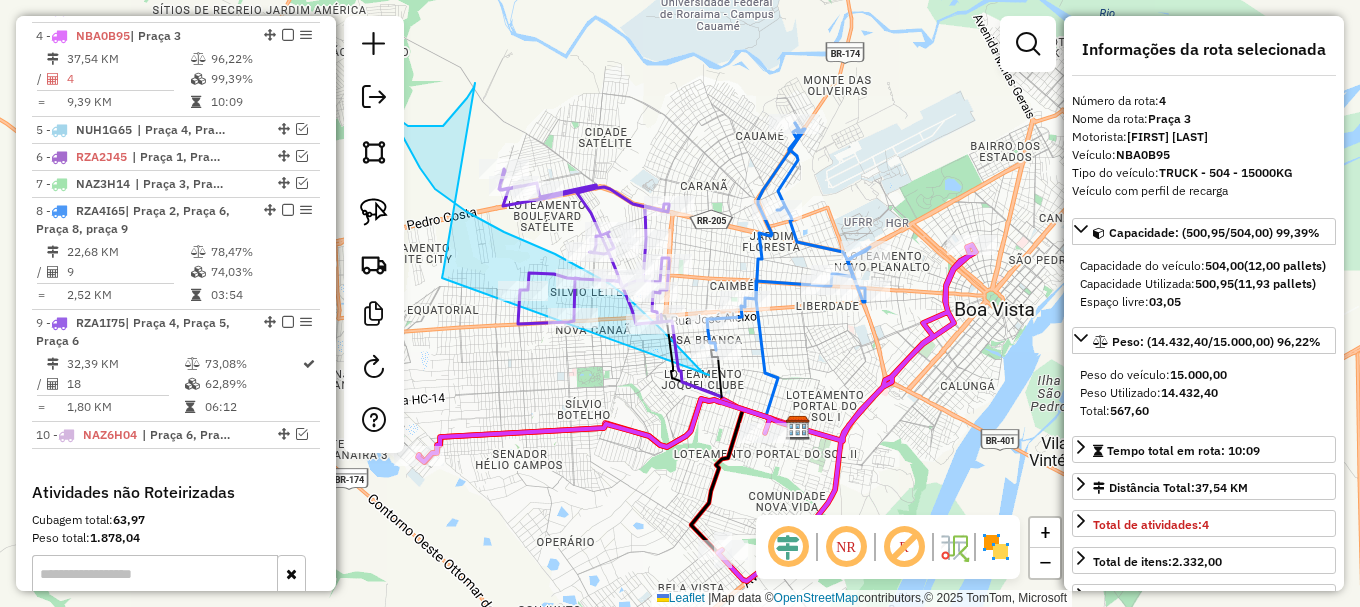 scroll, scrollTop: 873, scrollLeft: 0, axis: vertical 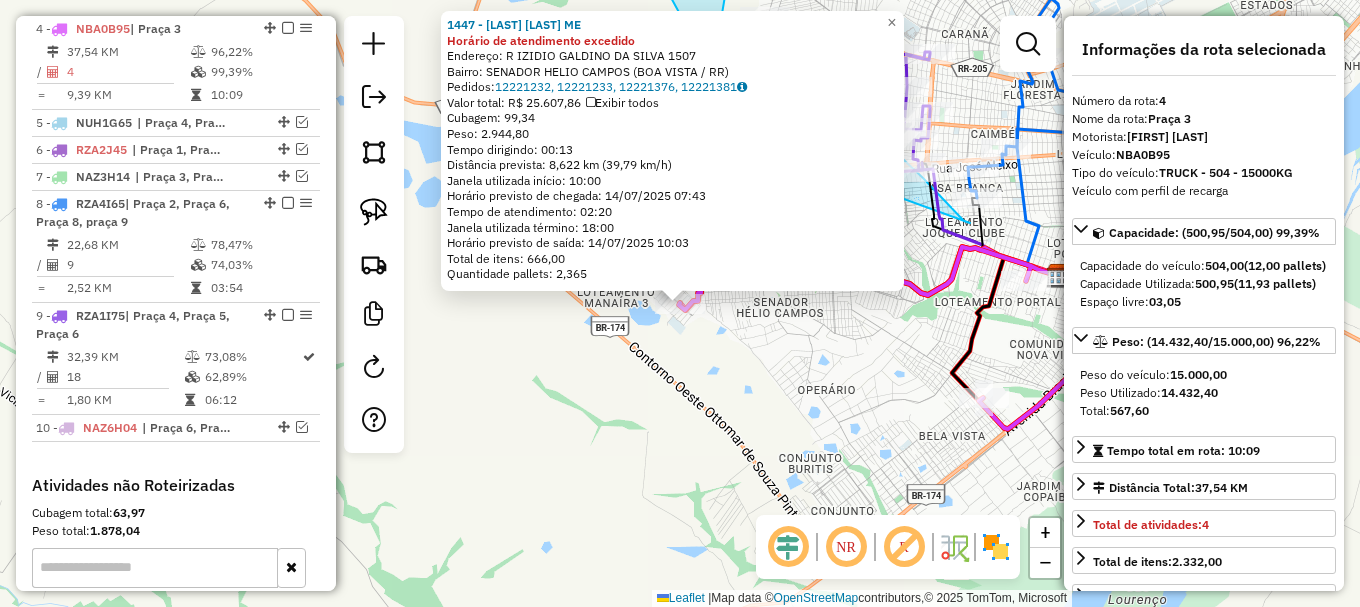 click on "[NUMBER] - ALTEIROS V. SILVA ME Horário de atendimento excedido Endereço: R IZIDIO GALDINO DA SILVA [NUMBER] Bairro: SENADOR HELIO CAMPOS ([CITY] / [STATE]) Pedidos: [NUMBER], [NUMBER], [NUMBER], [NUMBER] Valor total: [CURRENCY] [NUMBER] Exibir todos Cubagem: [NUMBER] Peso: [NUMBER] Tempo dirigindo: [TIME] Distância prevista: [NUMBER] km ([NUMBER] km/h) Janela utilizada início: [TIME] Horário previsto de chegada: [DATE] [TIME] Tempo de atendimento: [TIME] Janela utilizada término: [TIME] Horário previsto de saída: [DATE] [TIME] Total de itens: [NUMBER] Quantidade pallets: [NUMBER] × Janela de atendimento Grade de atendimento Capacidade Transportadoras Veículos Cliente Pedidos Rotas Selecione os dias de semana para filtrar as janelas de atendimento Seg Ter Qua Qui Sex Sáb Dom Informe o período da janela de atendimento: De: Até: Filtrar exatamente a janela do cliente Considerar janela de atendimento padrão Seg Ter Qua Qui Sex Sáb Dom Peso mínimo: De:" 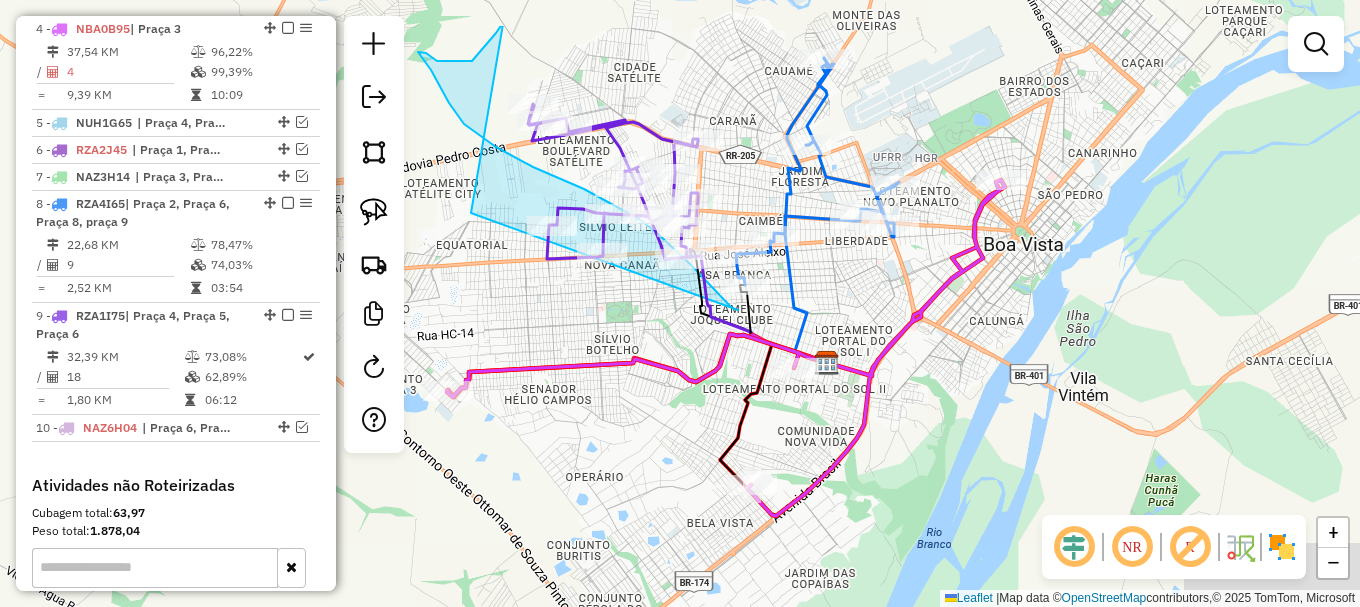 drag, startPoint x: 885, startPoint y: 340, endPoint x: 650, endPoint y: 428, distance: 250.93625 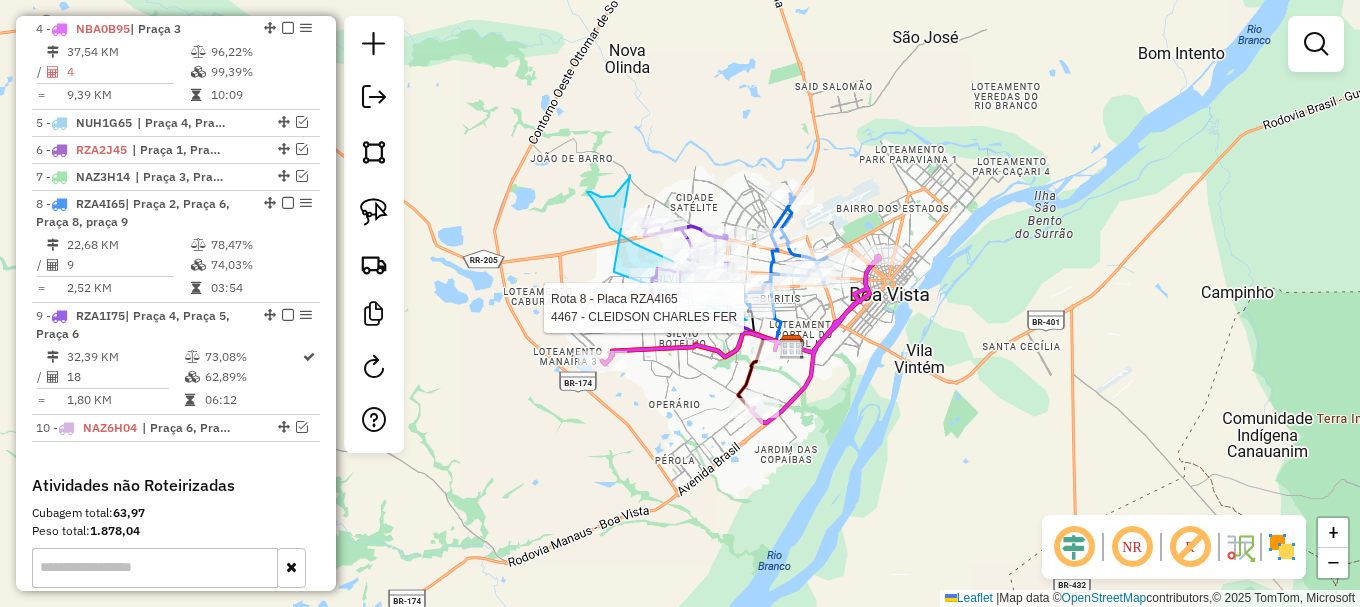 select on "**********" 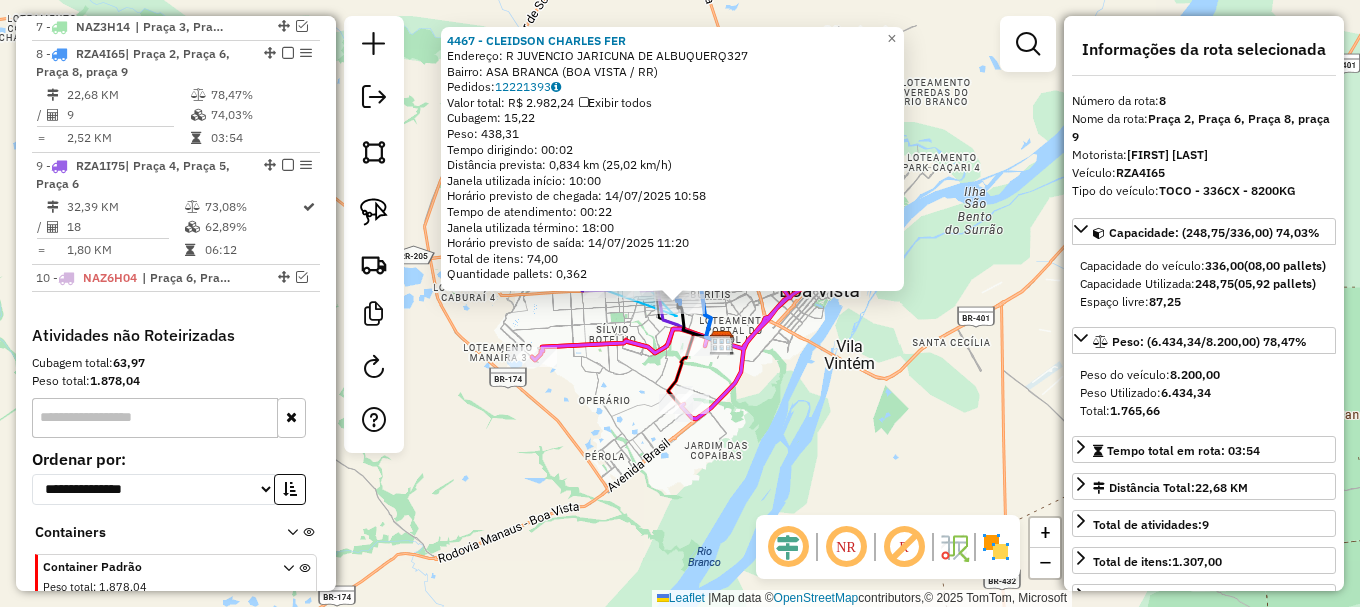 scroll, scrollTop: 1048, scrollLeft: 0, axis: vertical 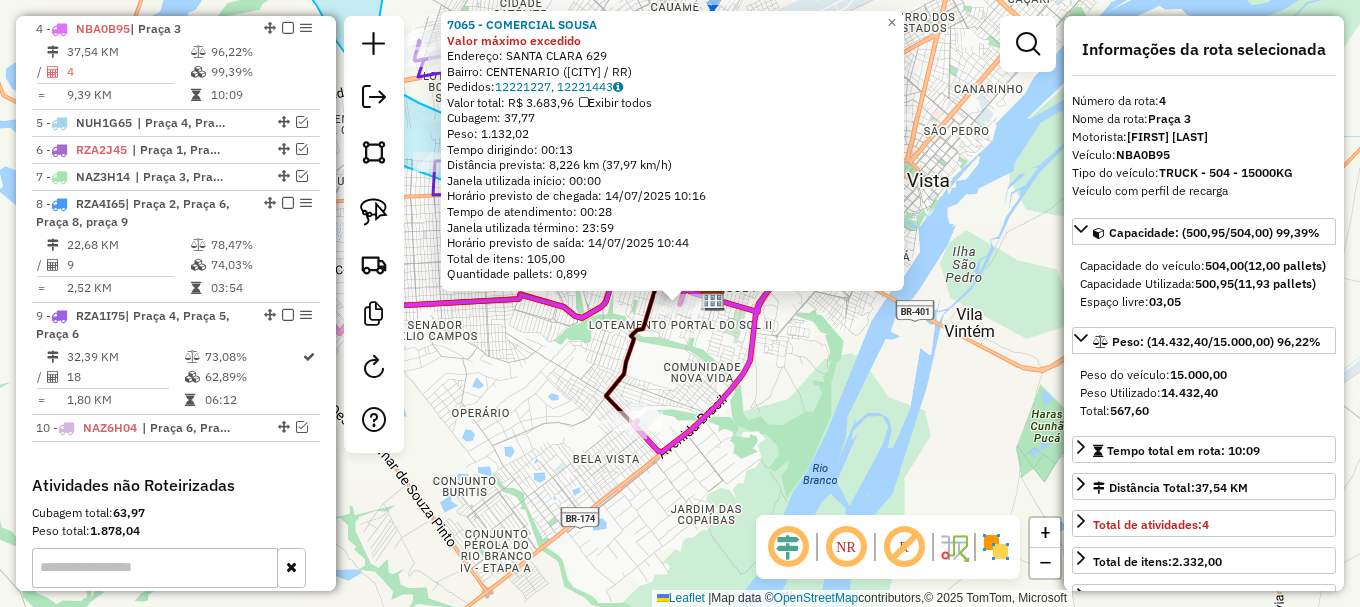 click on "7065 - [BRAND] [COMPANY] Valor máximo excedido Endereço: SANTA CLARA 629 Bairro: [NEIGHBORHOOD] ([CITY] / [STATE]) Pedidos: 12221227,12221443 Valor total: R$ 3.683,96 Exibir todos Cubagem: 37,77 Peso: 1.132,02 Tempo dirigindo: 00:13 Distância prevista: 8,226 km (37,97 km/h) Janela utilizada início: 00:00 Horário previsto de chegada: [DATE] [TIME] Tempo de atendimento: 00:28 Janela utilizada término: 23:59 Horário previsto de saída: [DATE] [TIME] Total de itens: 105,00 Quantidade pallets: 0,899 × Janela de atendimento Grade de atendimento Capacidade Transportadoras Veículos Cliente Pedidos Rotas Selecione os dias de semana para filtrar as janelas de atendimento Seg Ter Qua Qui Sex Sáb Dom Informe o período da janela de atendimento: De: Até: Filtrar exatamente a janela do cliente Considerar janela de atendimento padrão Selecione os dias de semana para filtrar as grades de atendimento Seg Ter Qua Qui Sex Sáb Dom Peso mínimo: De: +" 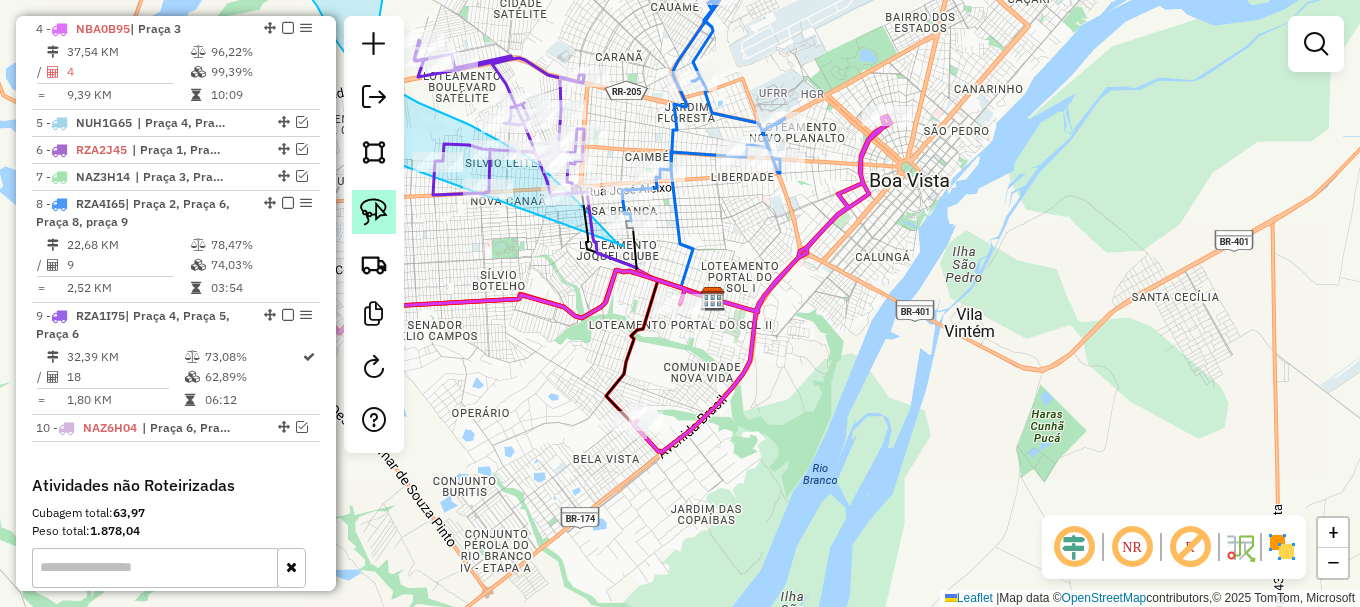click 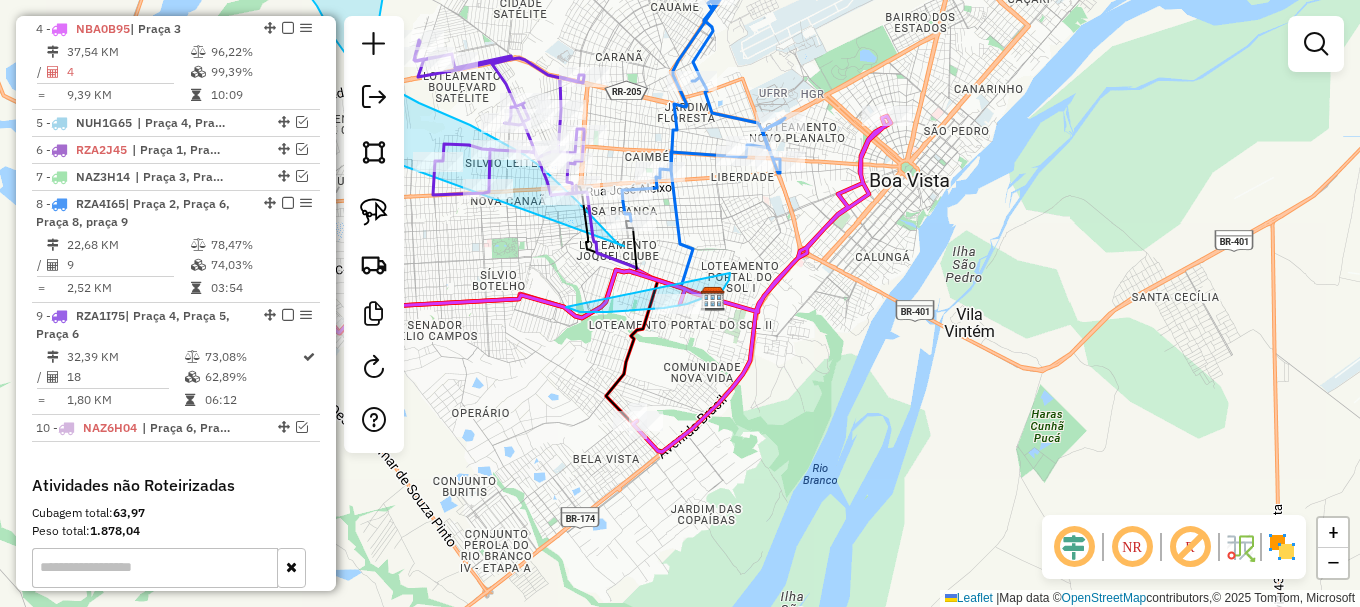 drag, startPoint x: 591, startPoint y: 312, endPoint x: 730, endPoint y: 264, distance: 147.05441 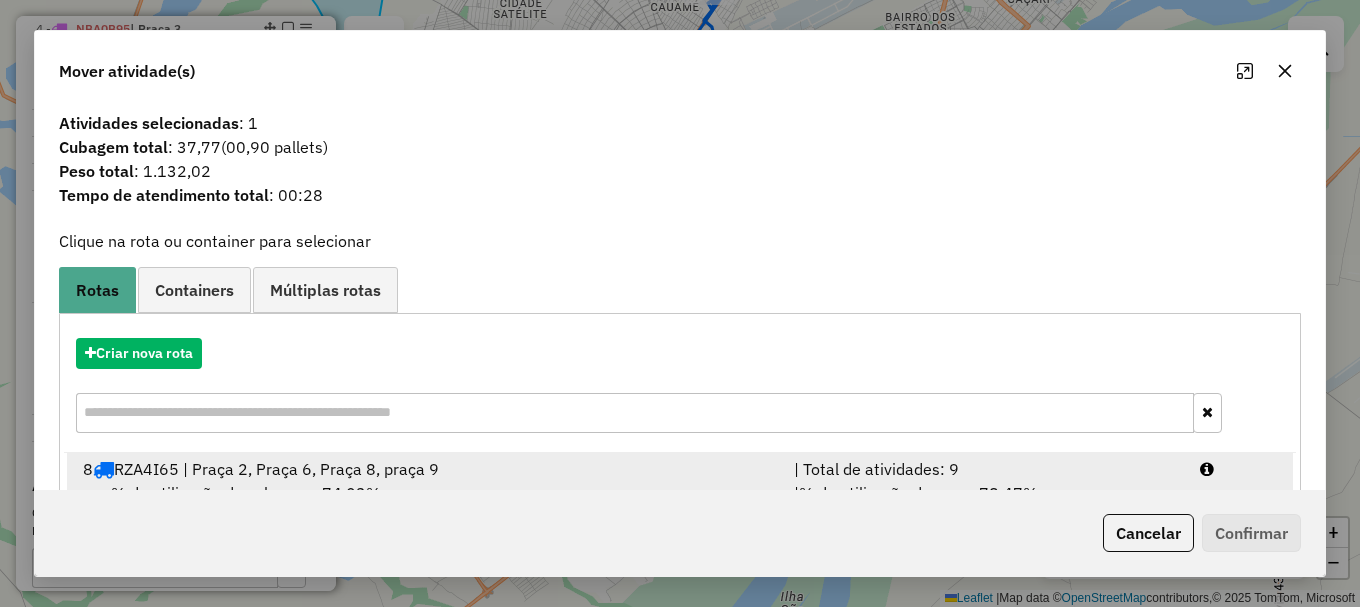 click at bounding box center [1239, 469] 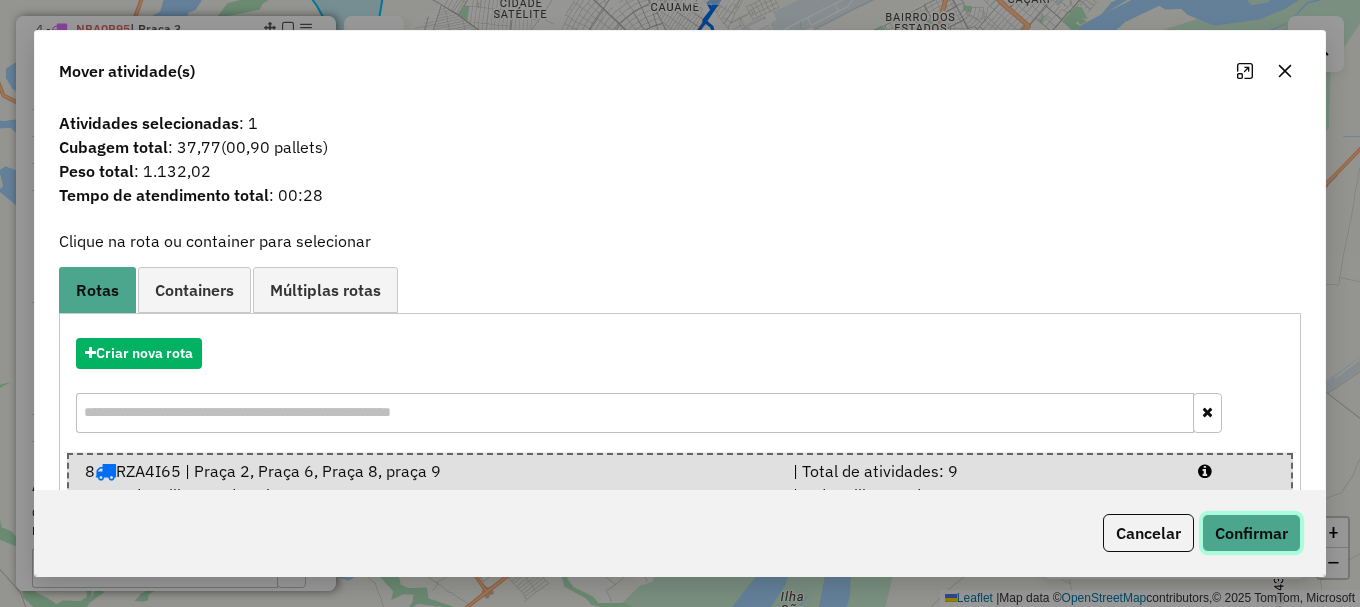 click on "Confirmar" 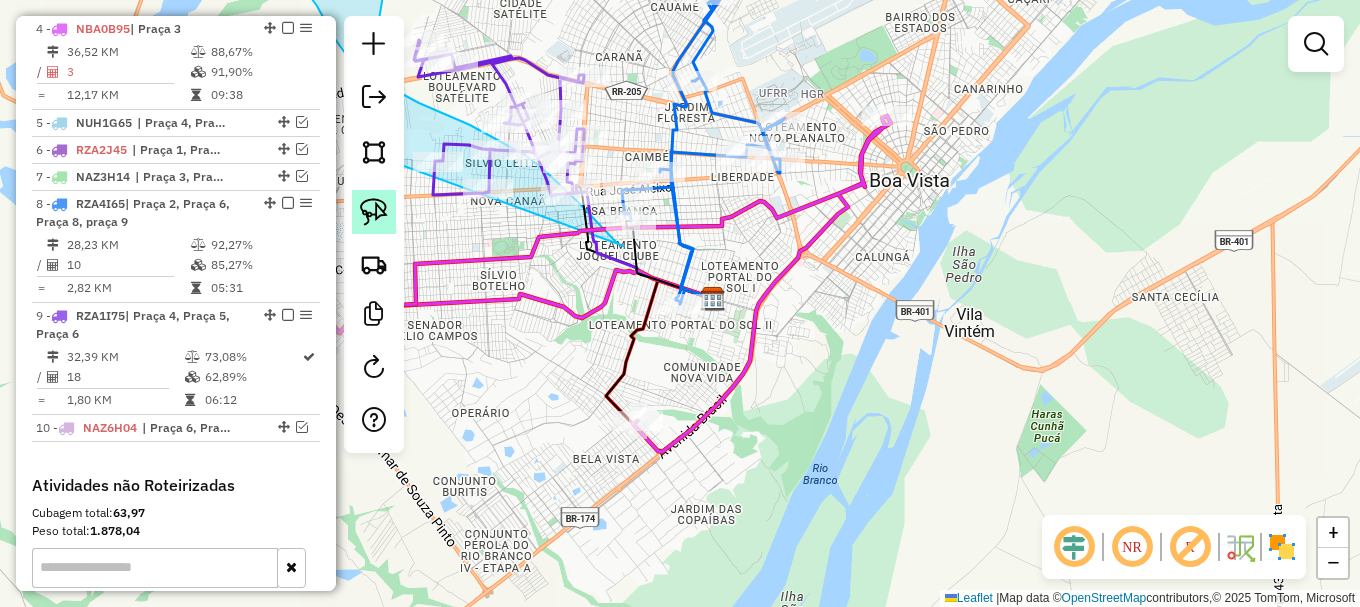 click 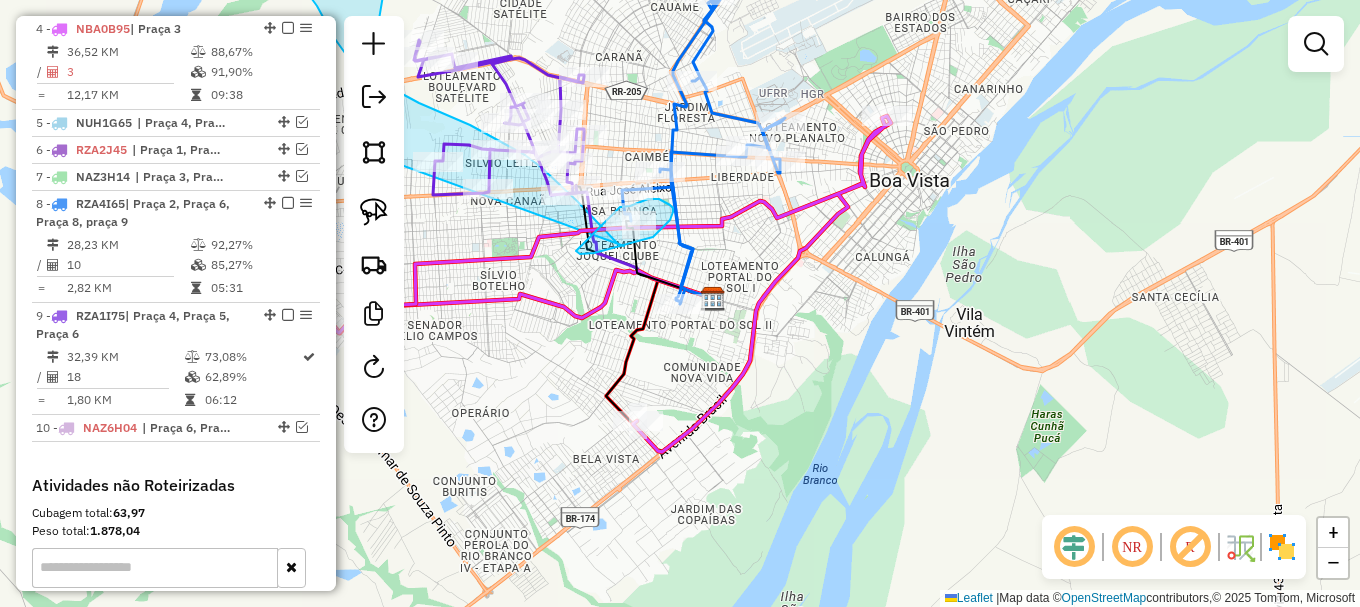 drag, startPoint x: 642, startPoint y: 239, endPoint x: 618, endPoint y: 207, distance: 40 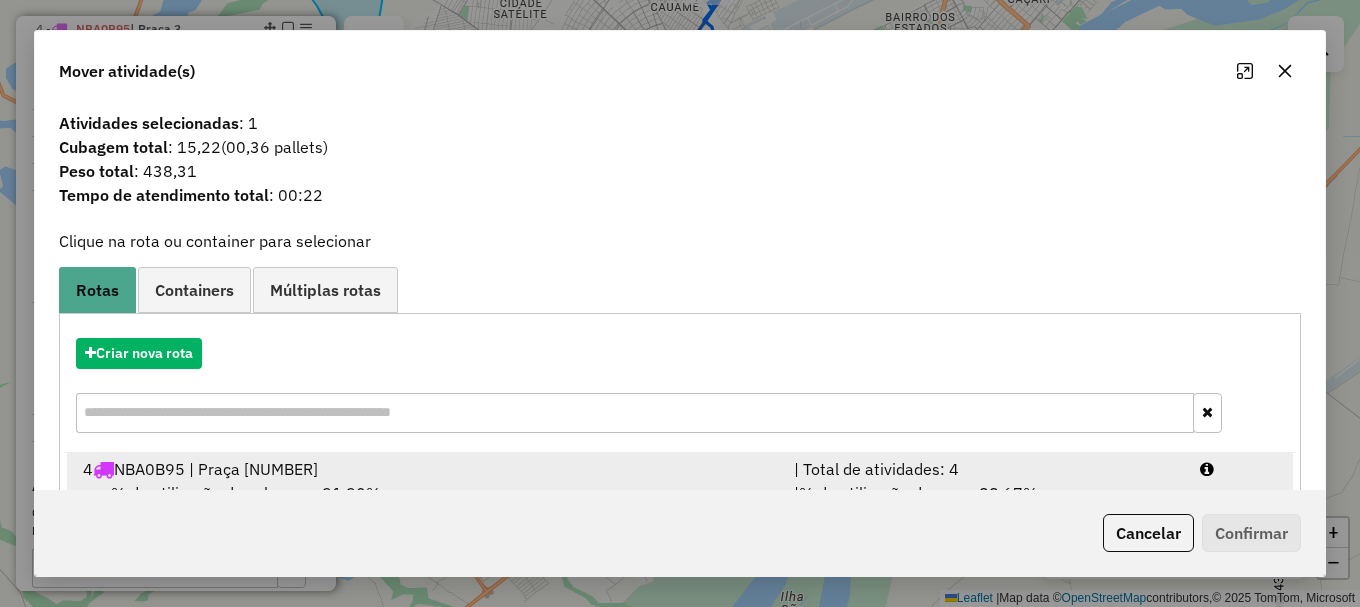click on "| Total de atividades: 4" at bounding box center [985, 469] 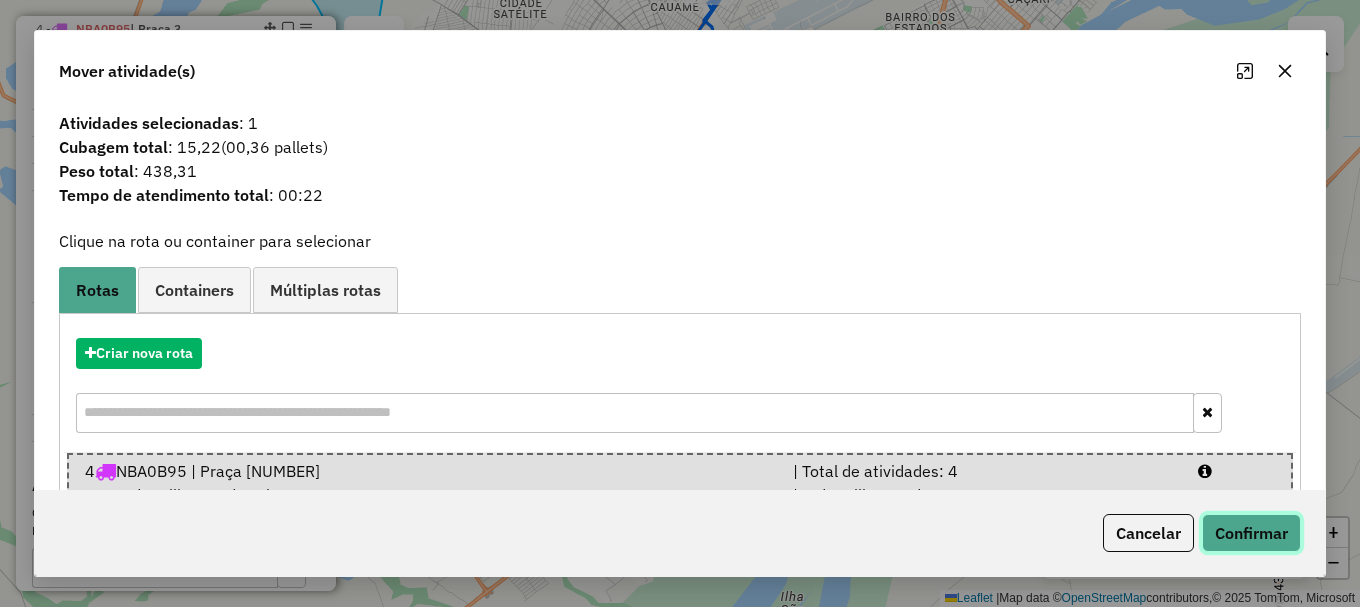 click on "Confirmar" 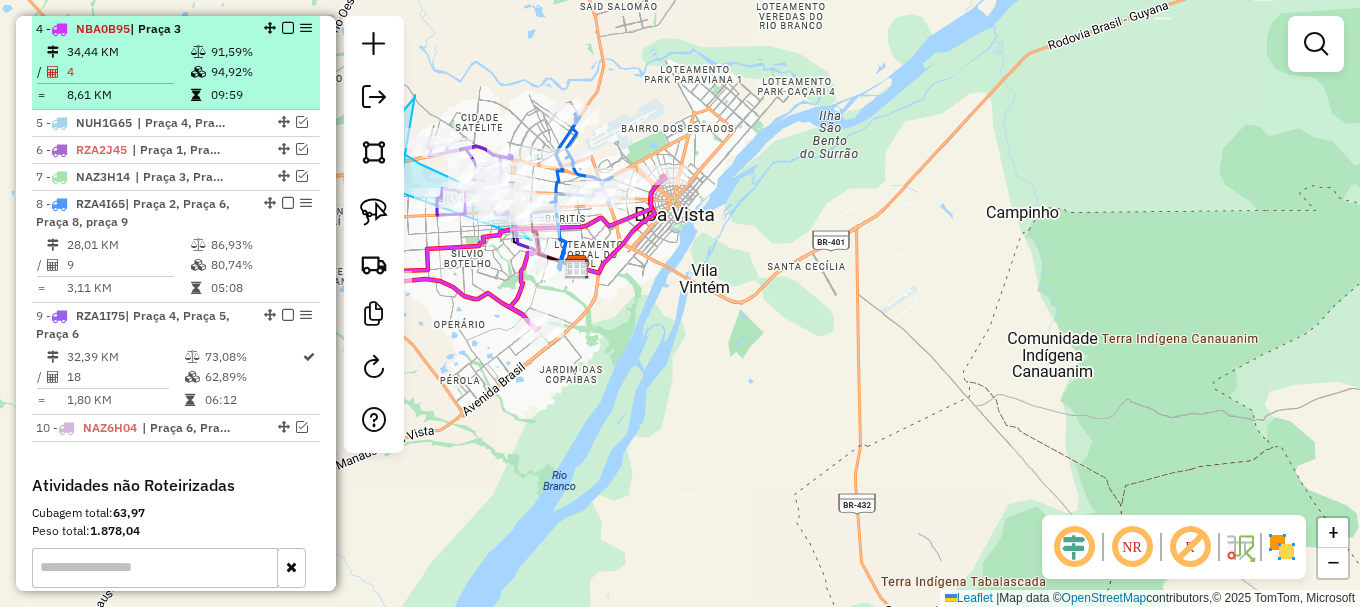 click at bounding box center [288, 28] 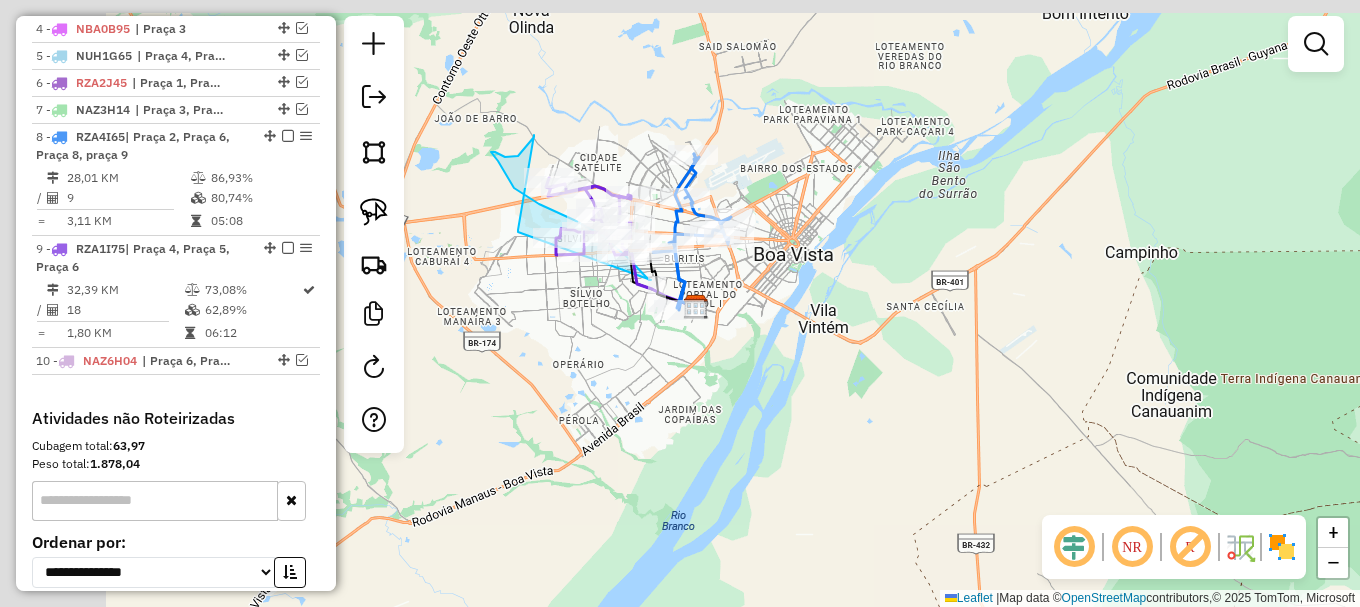 drag, startPoint x: 468, startPoint y: 303, endPoint x: 595, endPoint y: 345, distance: 133.76472 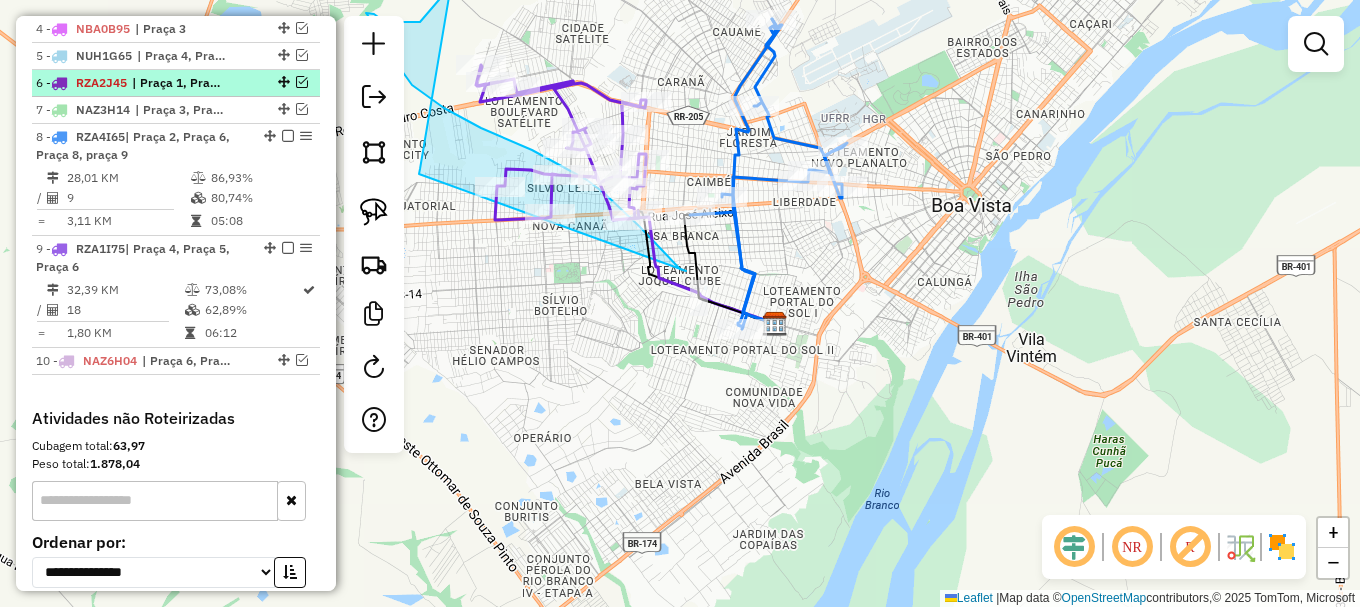 click at bounding box center [302, 82] 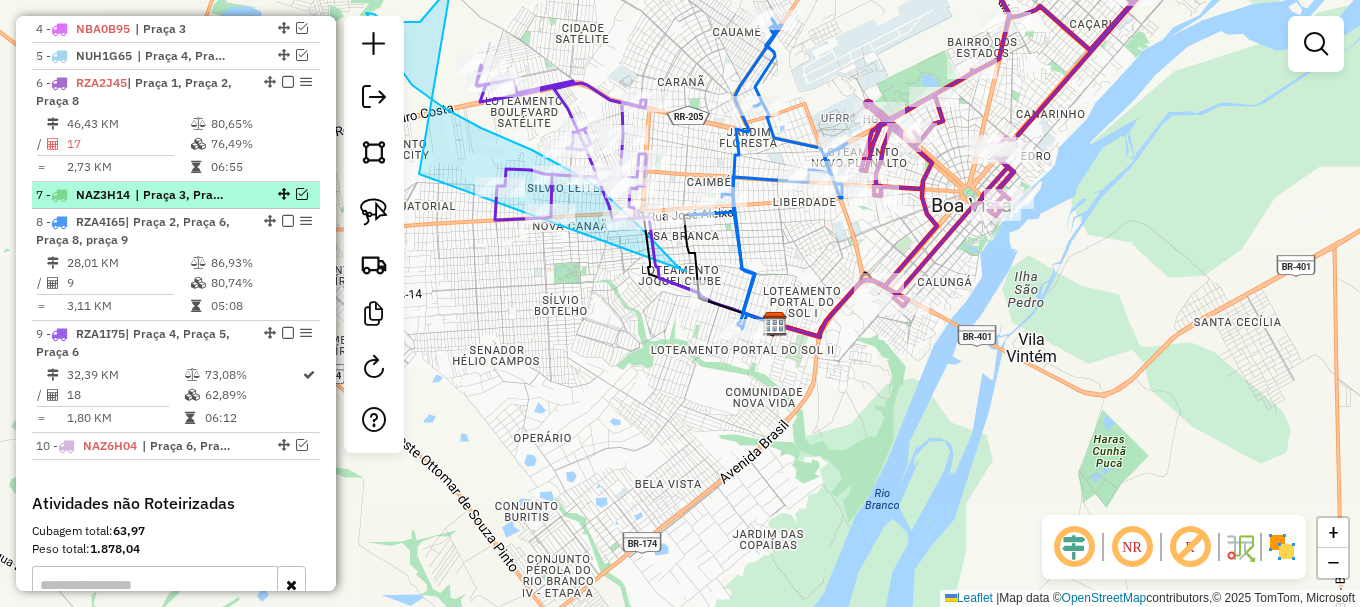 click at bounding box center [302, 194] 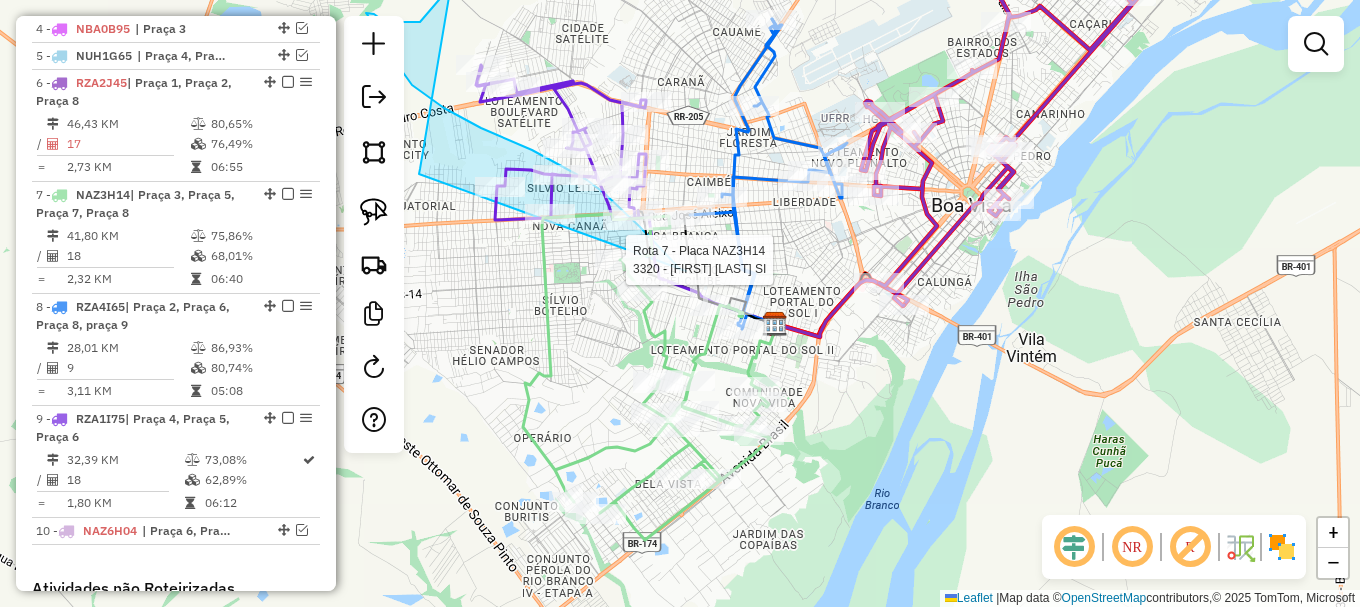select on "**********" 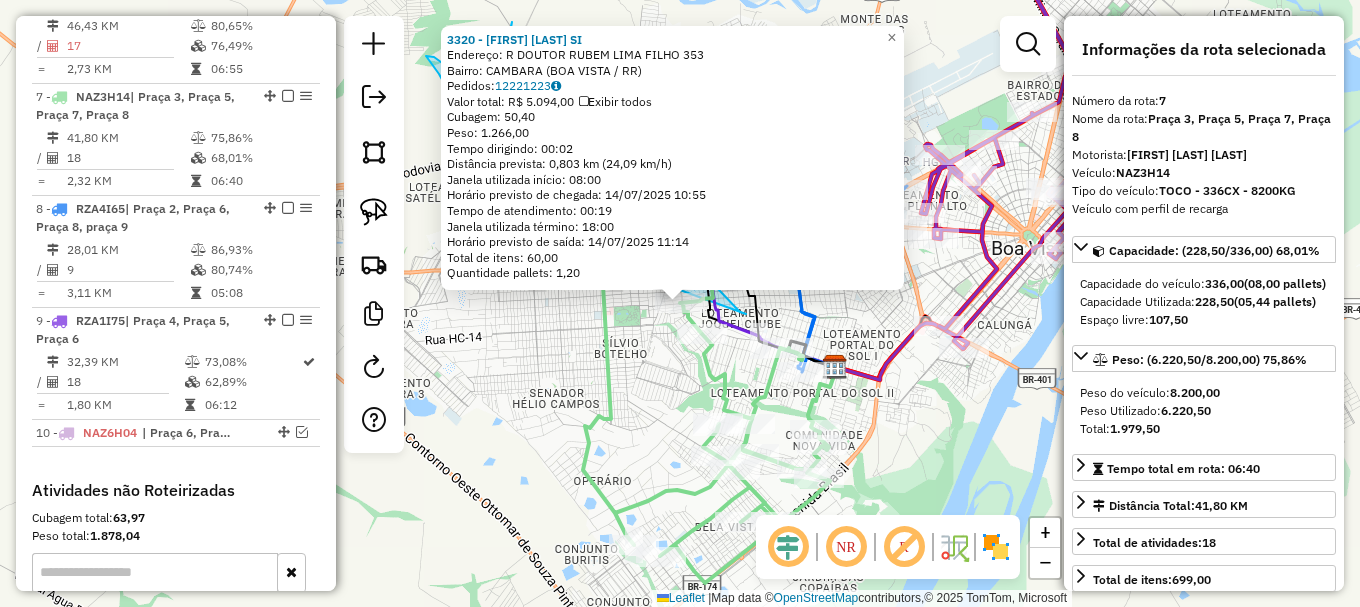 scroll, scrollTop: 1039, scrollLeft: 0, axis: vertical 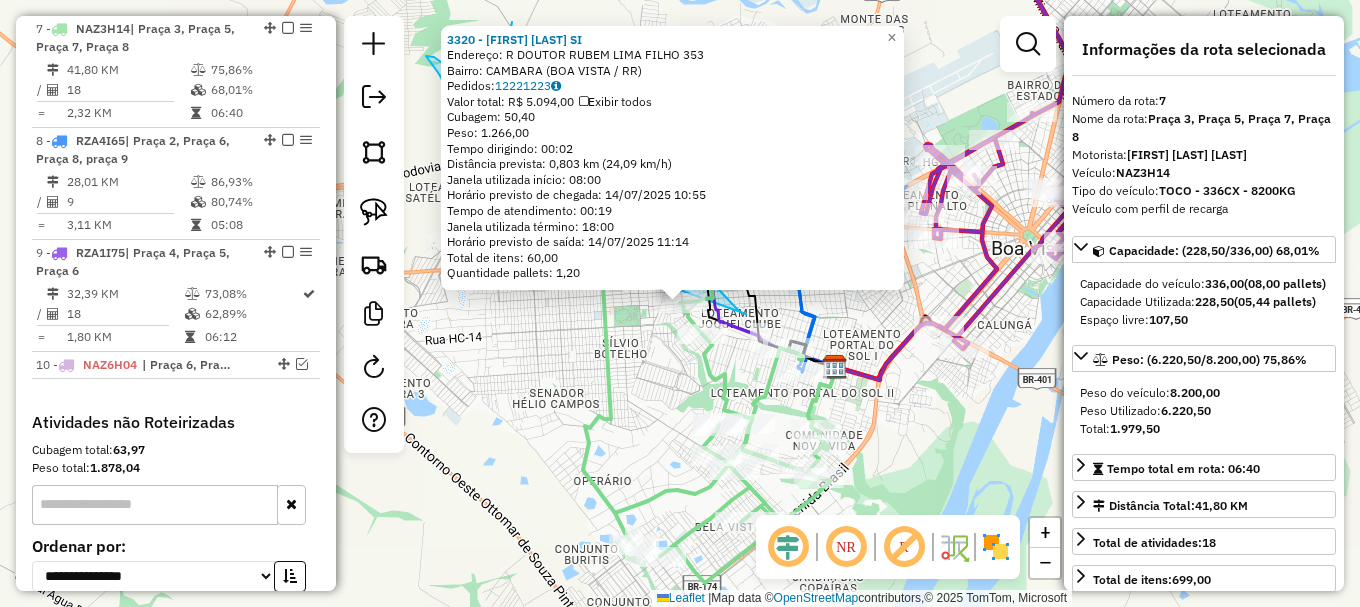 click on "3320 - [NAME]  Endereço: R   DOUTOR RUBEM LIMA FILHO       353   Bairro: CAMBARA ([BOA VISTA] / [RR])   Pedidos:  12221223   Valor total: R$ 5.094,00   Exibir todos   Cubagem: 50,40  Peso: 1.266,00  Tempo dirigindo: 00:02   Distância prevista: 0,803 km (24,09 km/h)   Janela utilizada início: 08:00   Horário previsto de chegada: 14/07/2025 10:55   Tempo de atendimento: 00:19   Janela utilizada término: 18:00   Horário previsto de saída: 14/07/2025 11:14   Total de itens: 60,00   Quantidade pallets: 1,20  × Janela de atendimento Grade de atendimento Capacidade Transportadoras Veículos Cliente Pedidos  Rotas Selecione os dias de semana para filtrar as janelas de atendimento  Seg   Ter   Qua   Qui   Sex   Sáb   Dom  Informe o período da janela de atendimento: De: Até:  Filtrar exatamente a janela do cliente  Considerar janela de atendimento padrão  Selecione os dias de semana para filtrar as grades de atendimento  Seg   Ter   Qua   Qui   Sex   Sáb   Dom   Peso mínimo:   Peso máximo:  De:" 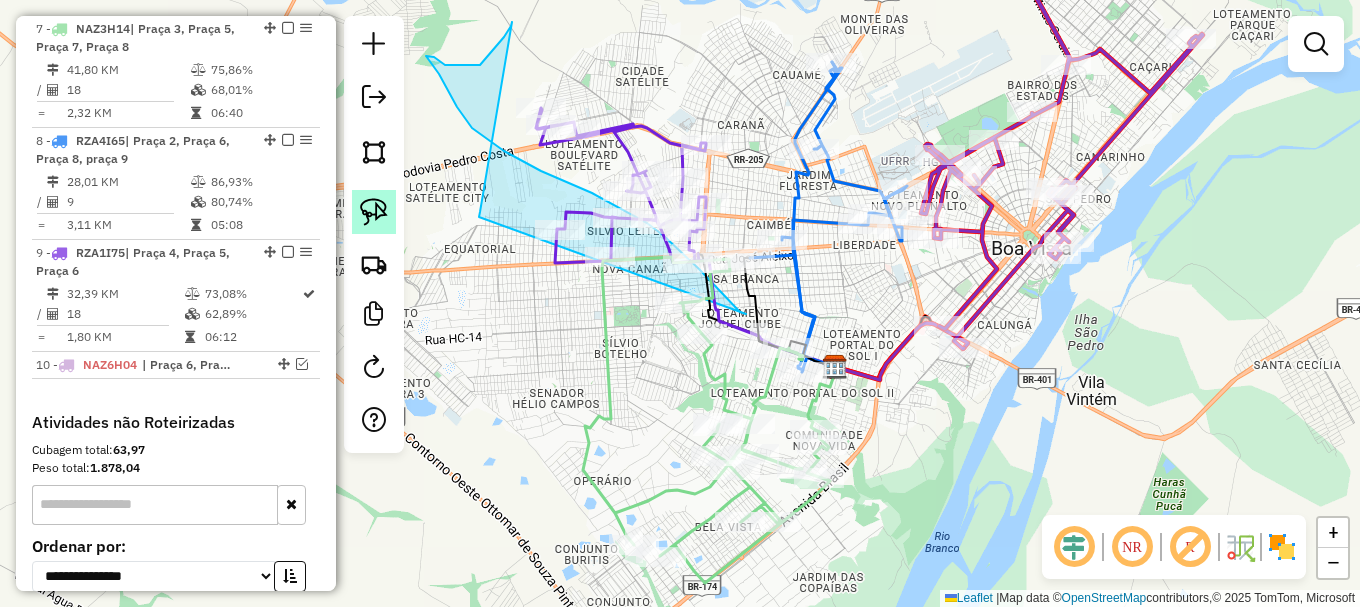 click 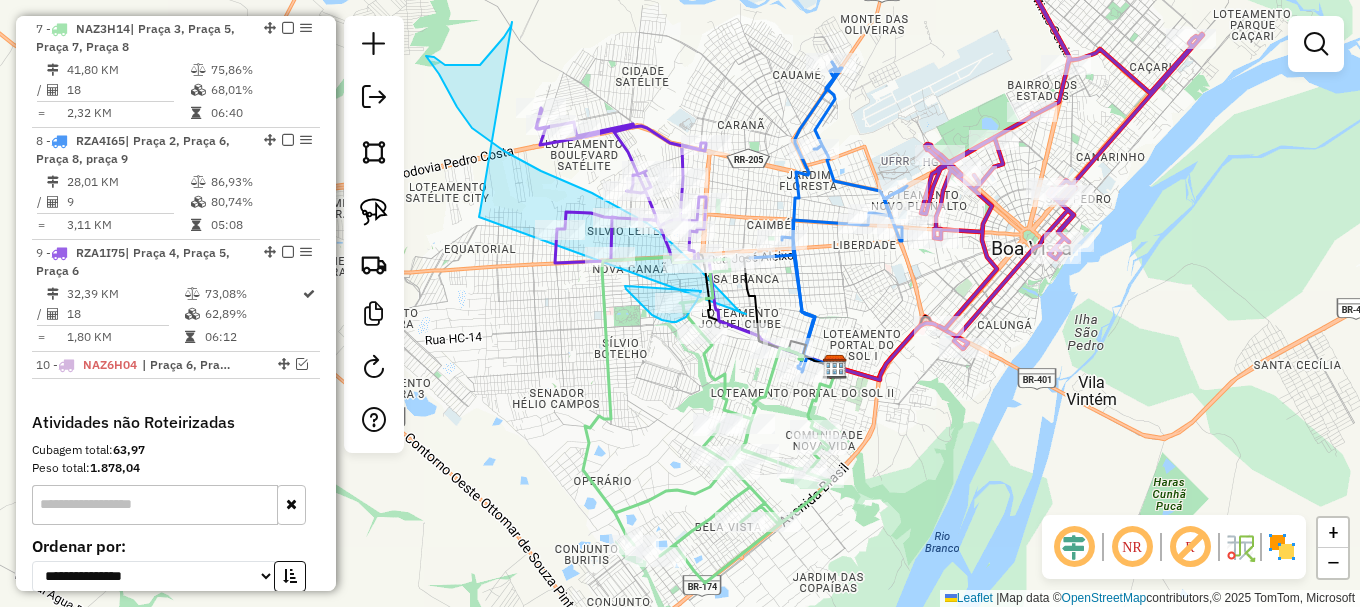 drag, startPoint x: 627, startPoint y: 290, endPoint x: 701, endPoint y: 291, distance: 74.00676 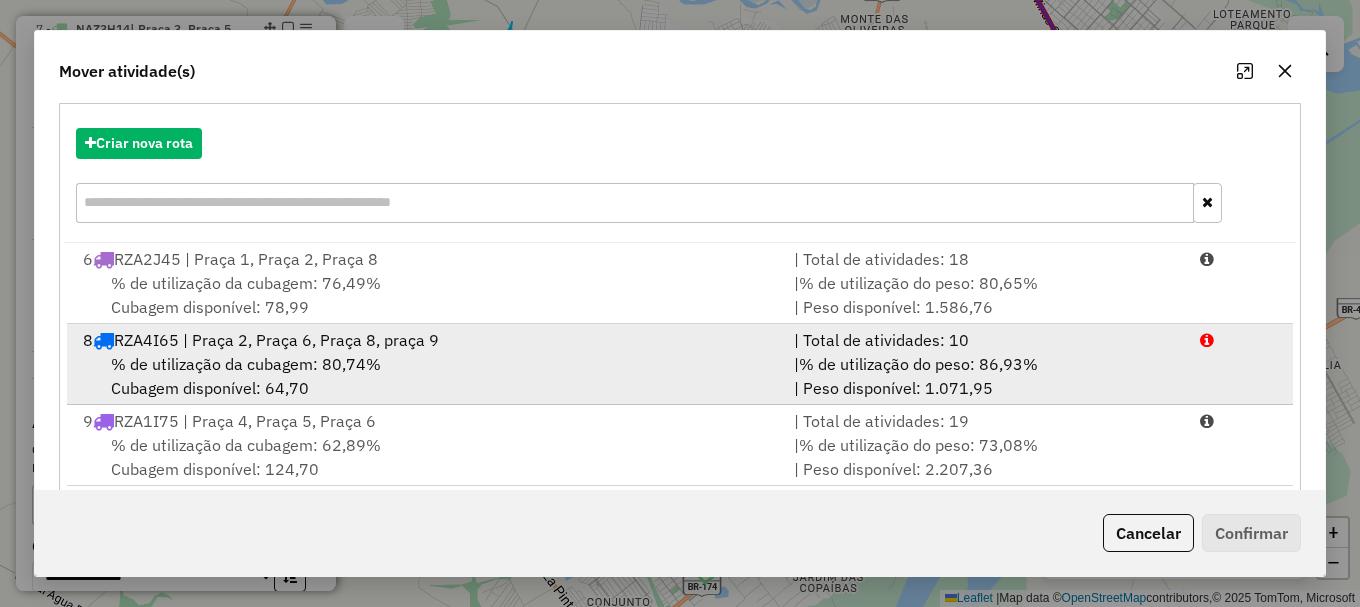 scroll, scrollTop: 240, scrollLeft: 0, axis: vertical 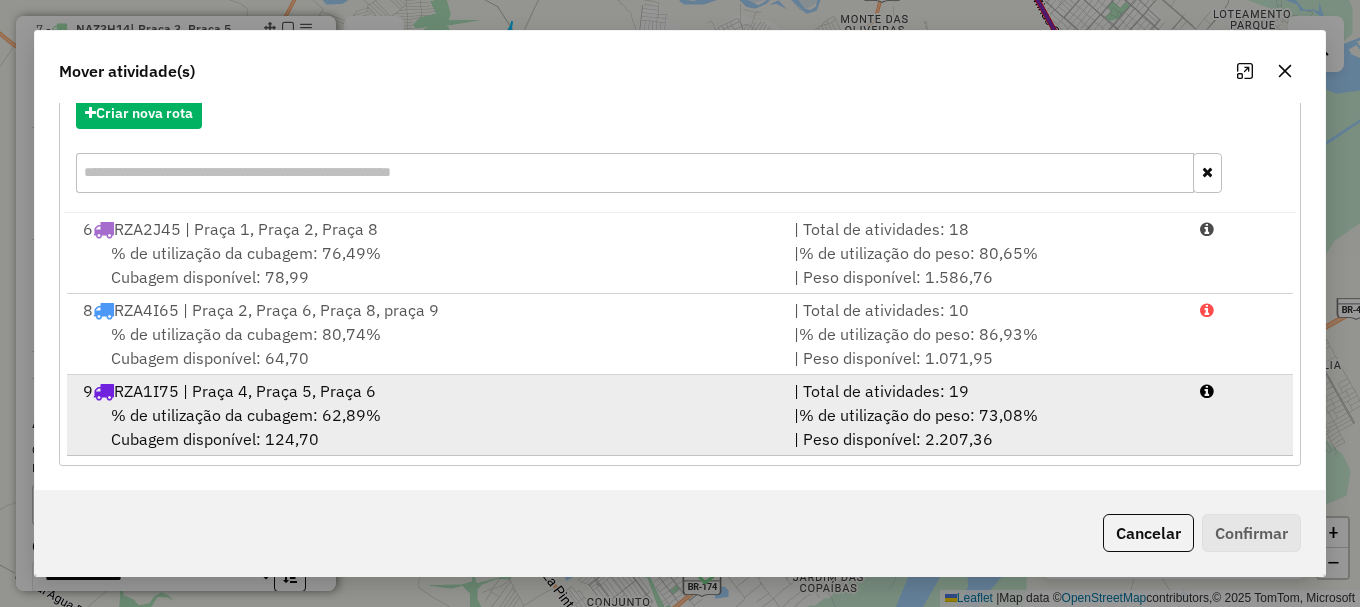 click on "|  % de utilização do peso: 73,08%  | Peso disponível: 2.207,36" at bounding box center [985, 427] 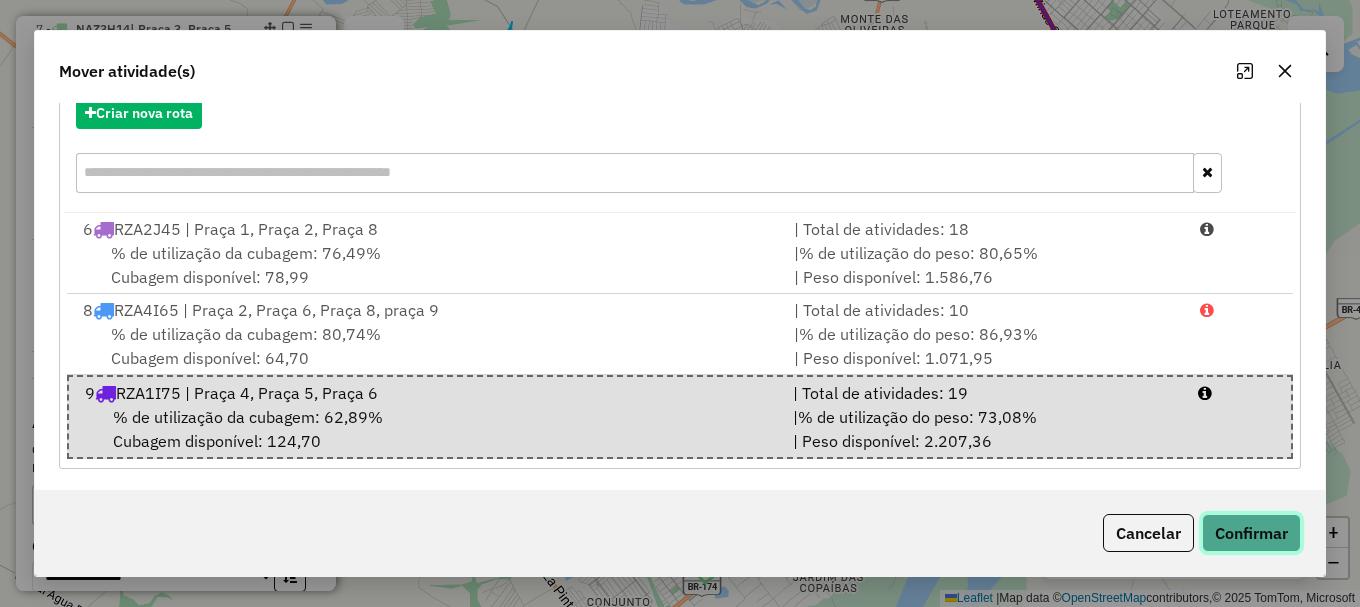 click on "Confirmar" 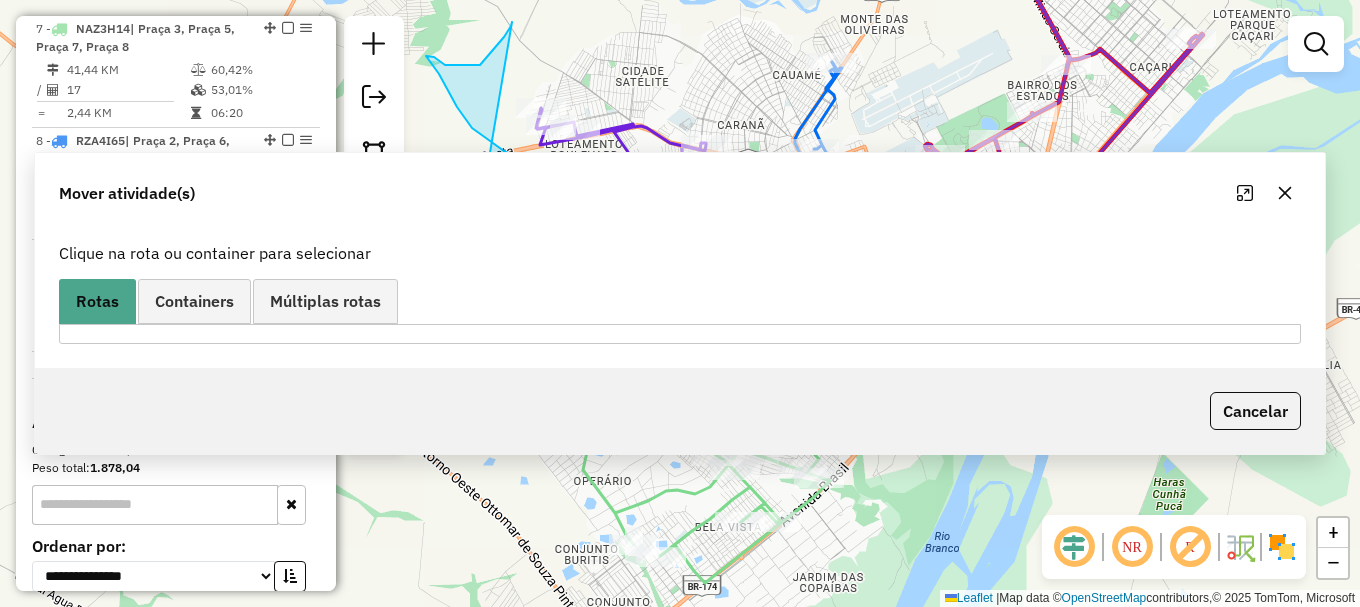 scroll, scrollTop: 0, scrollLeft: 0, axis: both 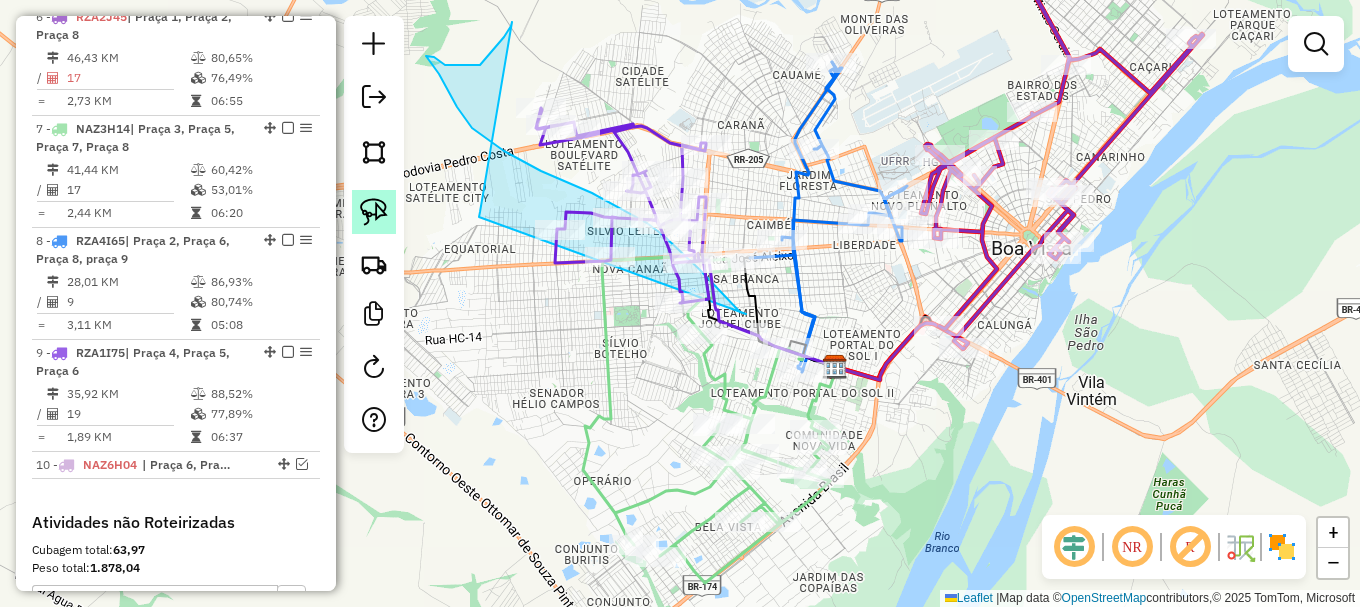 click 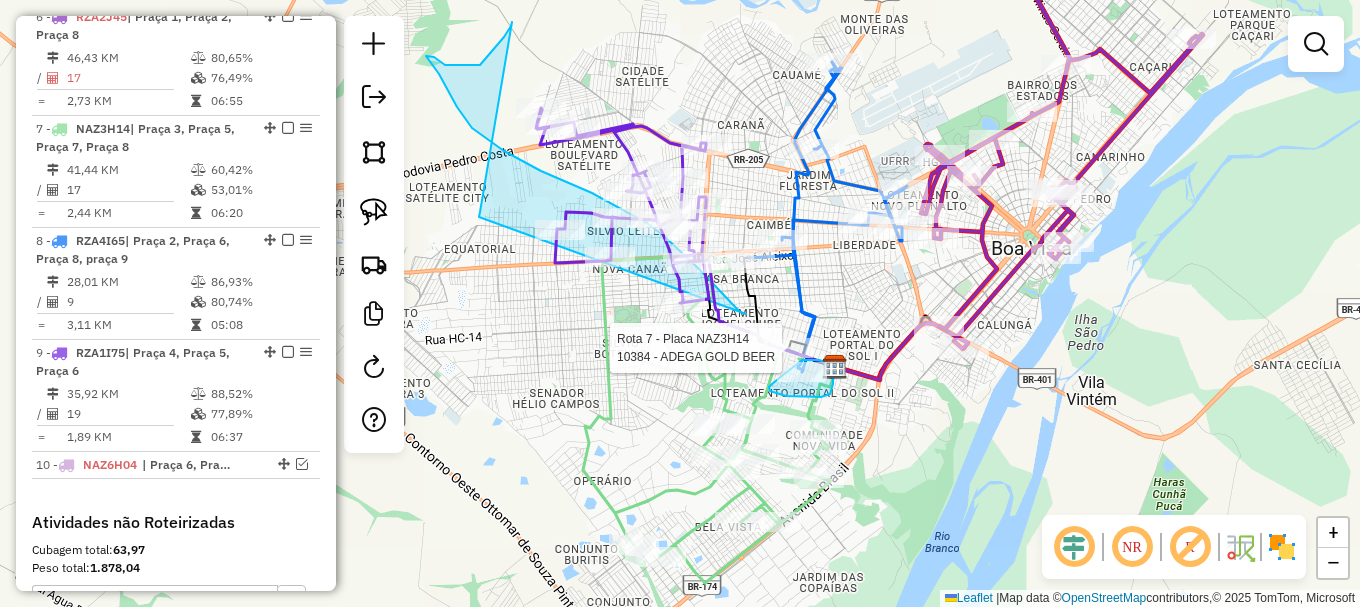 drag, startPoint x: 803, startPoint y: 397, endPoint x: 791, endPoint y: 360, distance: 38.8973 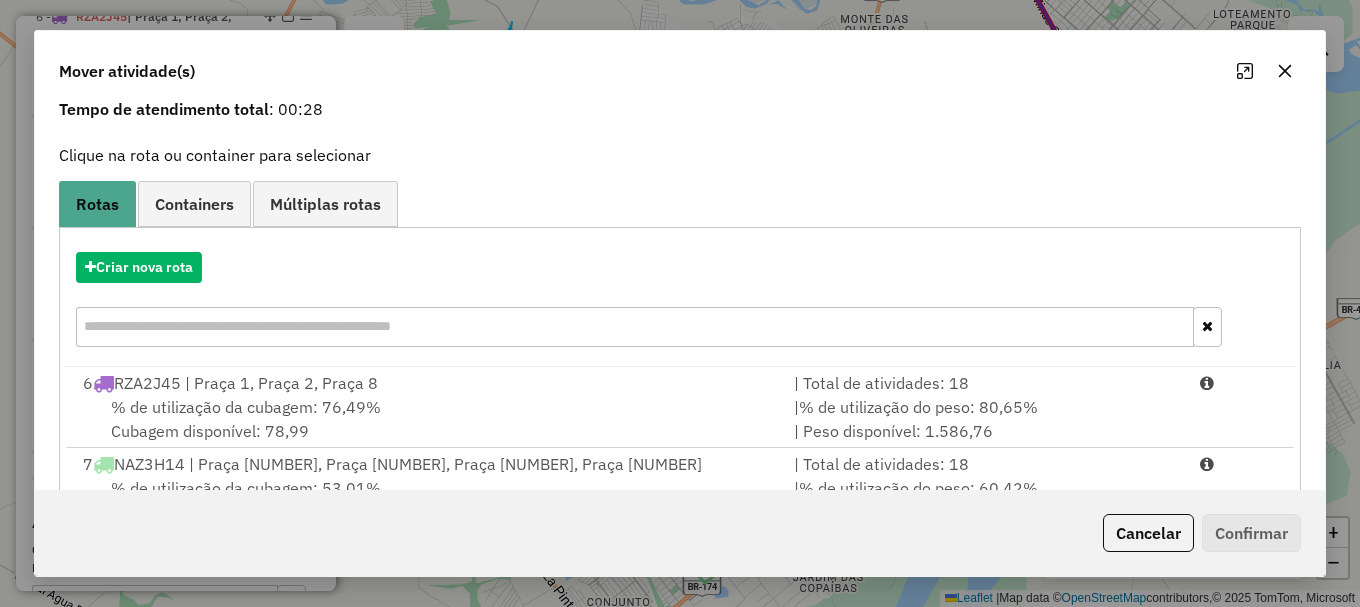 scroll, scrollTop: 240, scrollLeft: 0, axis: vertical 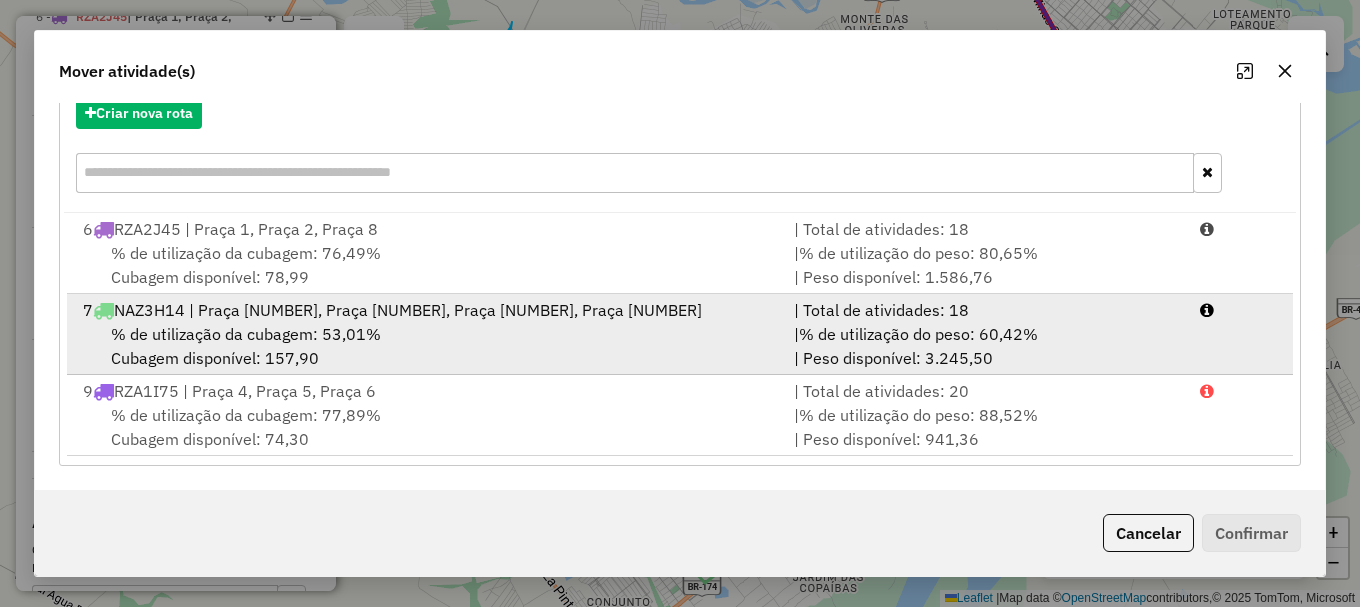click on "|  % de utilização do peso: 60,42%  | Peso disponível: 3.245,50" at bounding box center (985, 346) 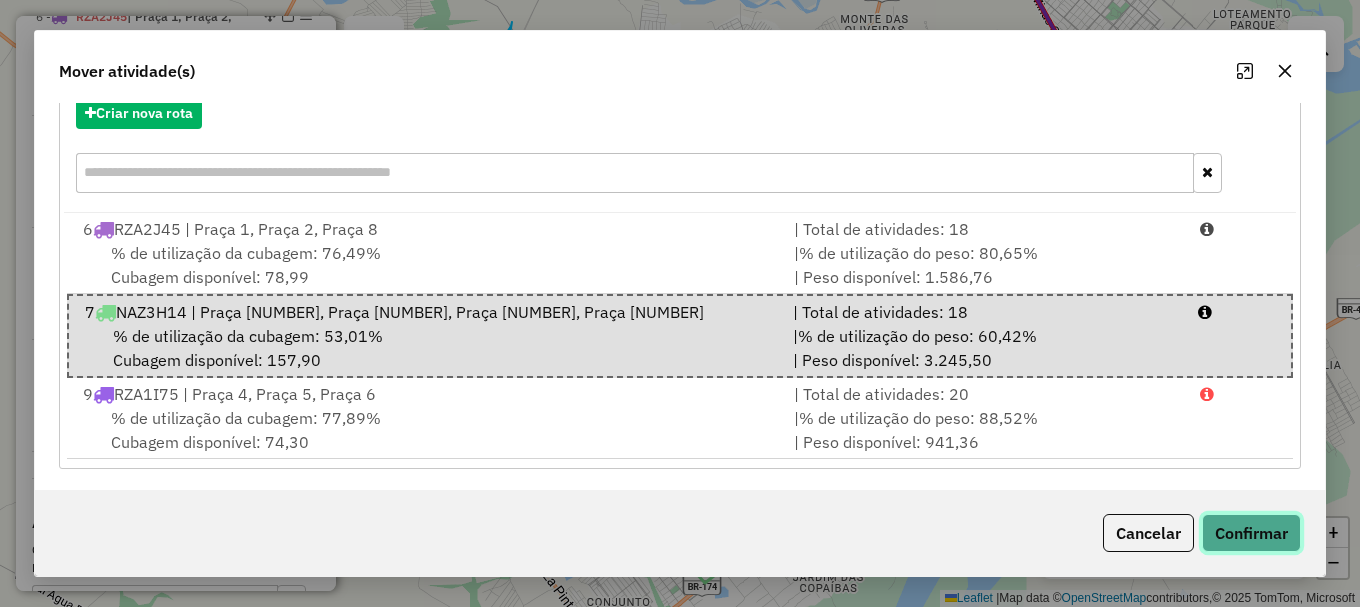 click on "Confirmar" 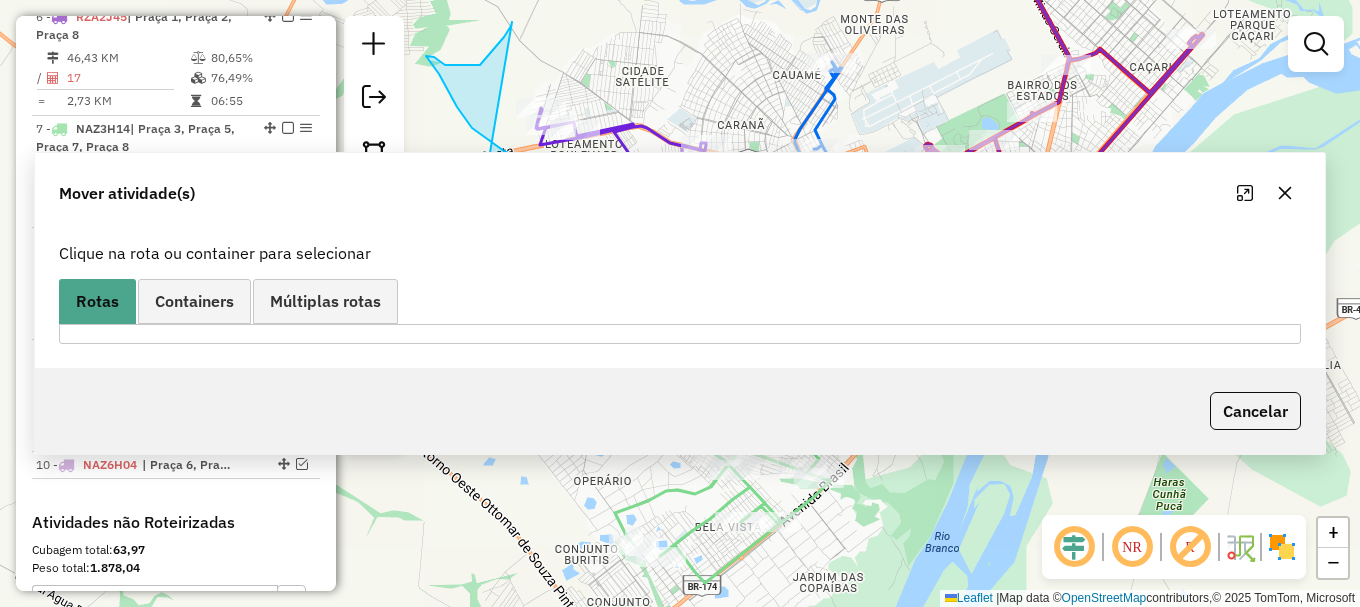 scroll, scrollTop: 0, scrollLeft: 0, axis: both 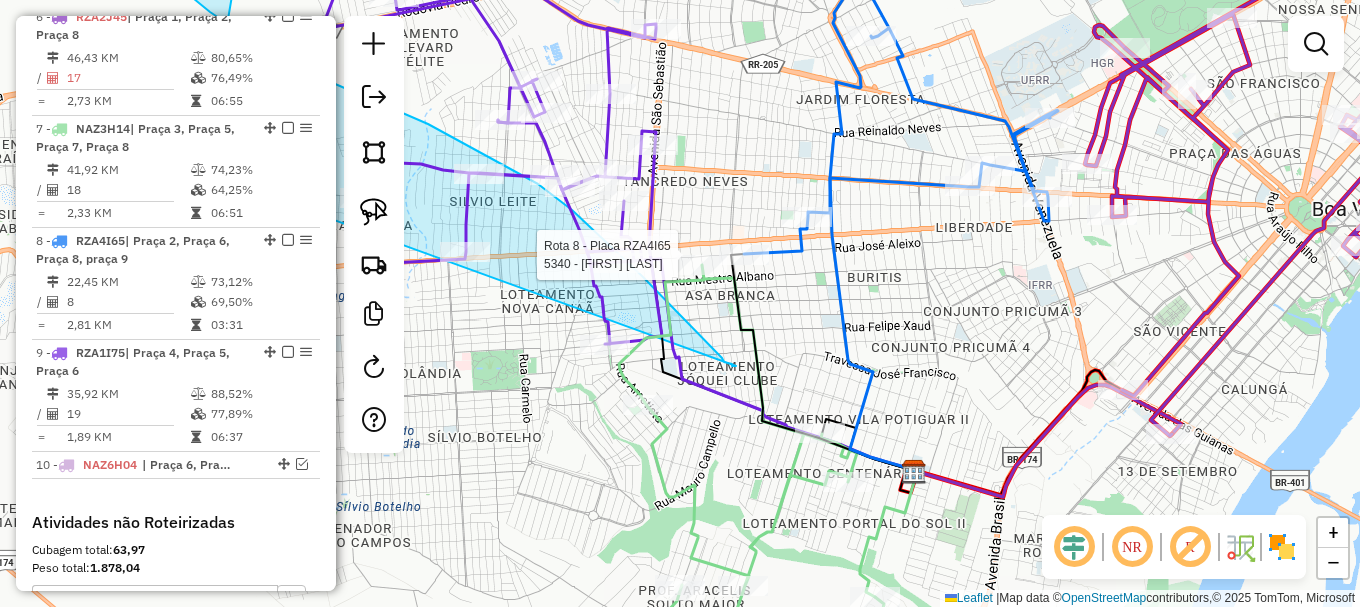 select on "**********" 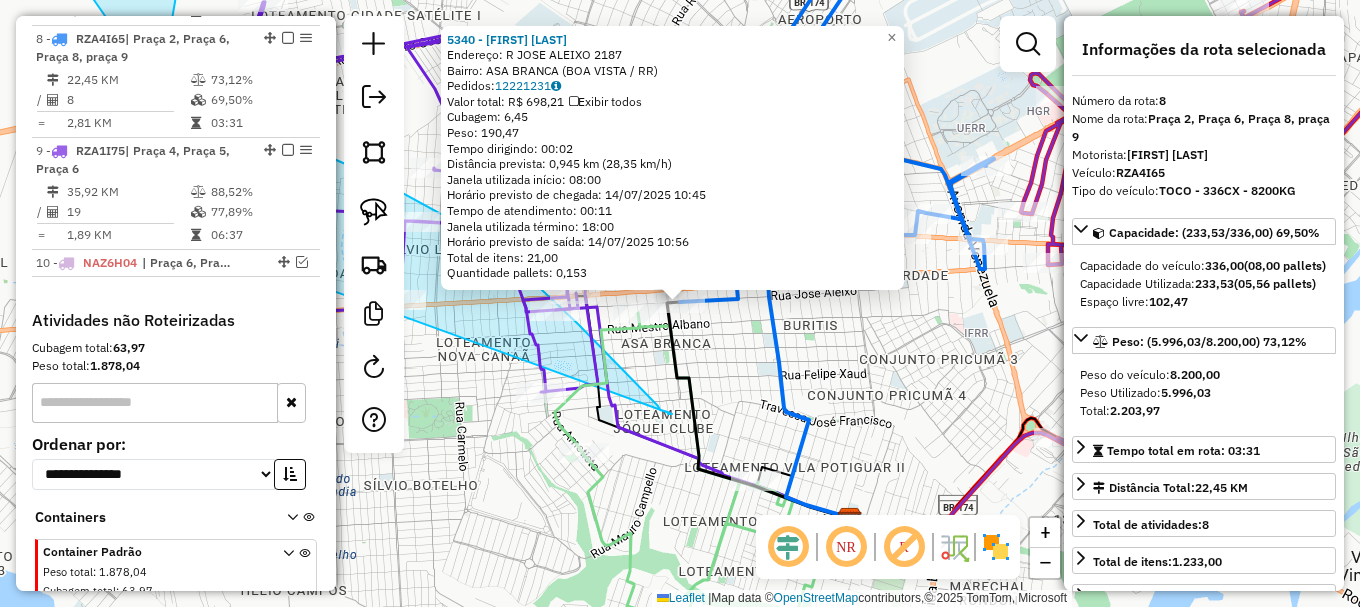 scroll, scrollTop: 1151, scrollLeft: 0, axis: vertical 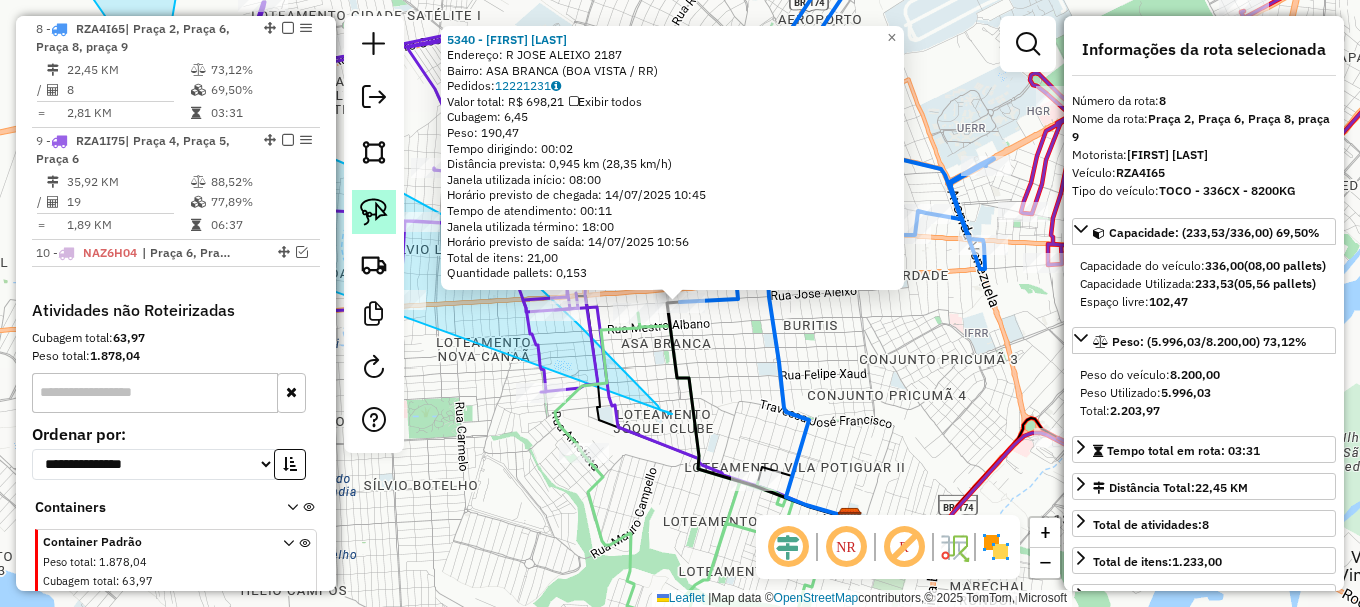 click 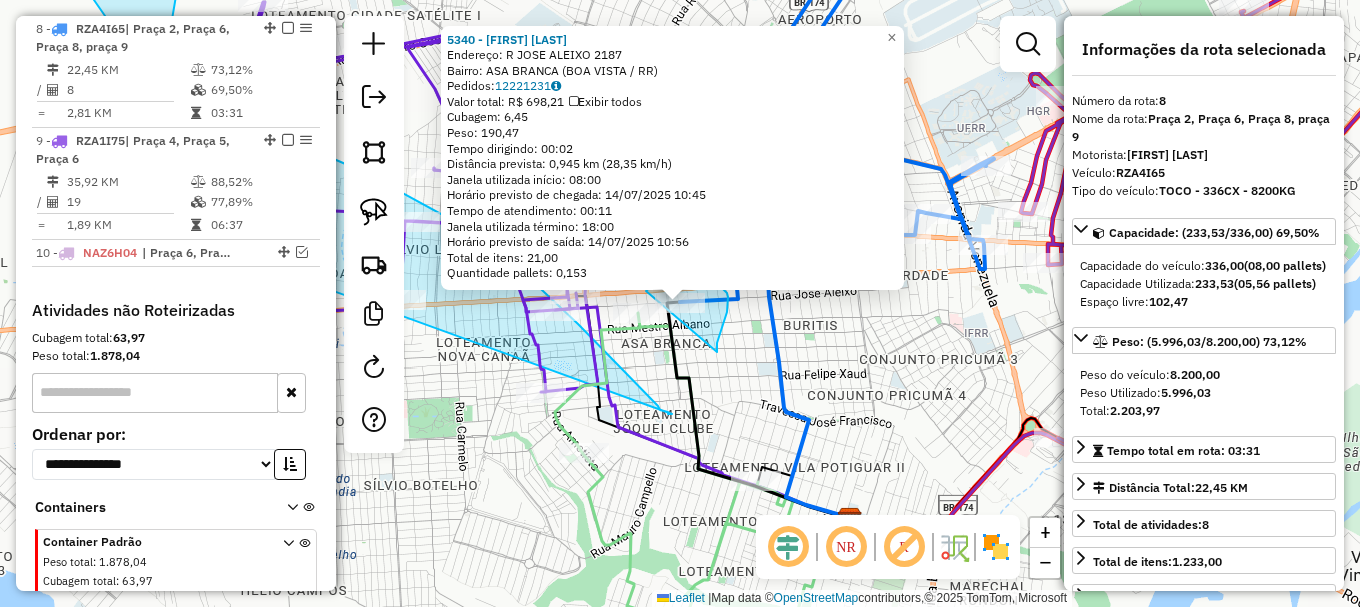 drag, startPoint x: 717, startPoint y: 343, endPoint x: 646, endPoint y: 291, distance: 88.005684 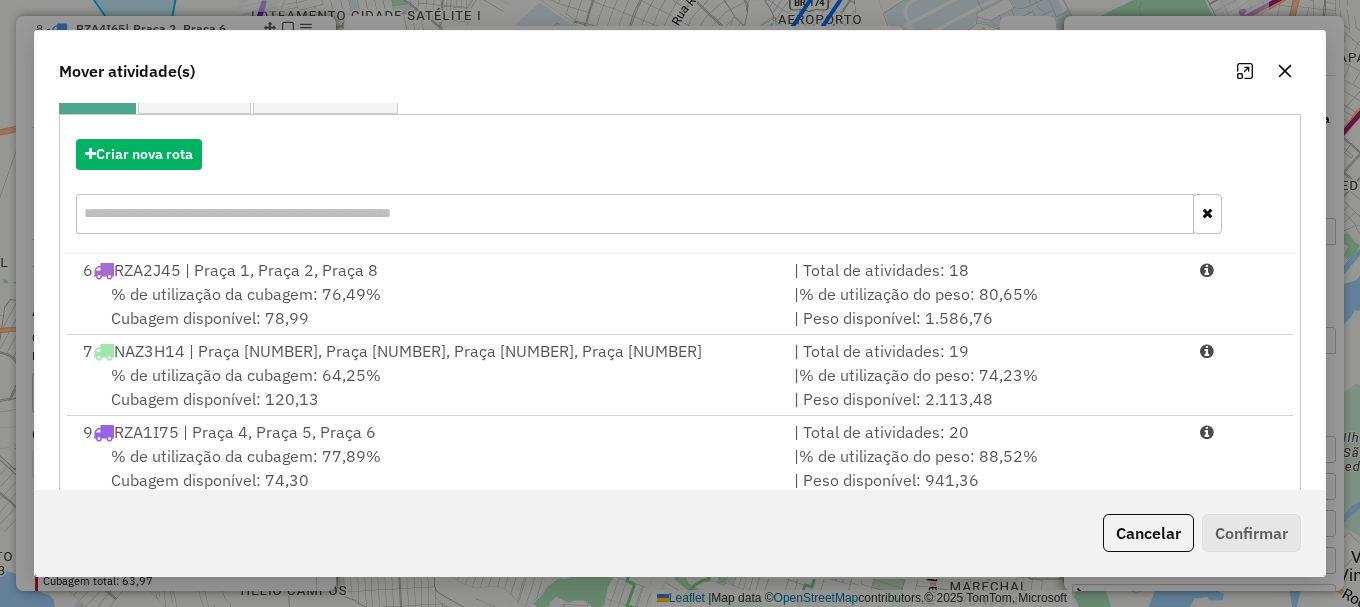 scroll, scrollTop: 240, scrollLeft: 0, axis: vertical 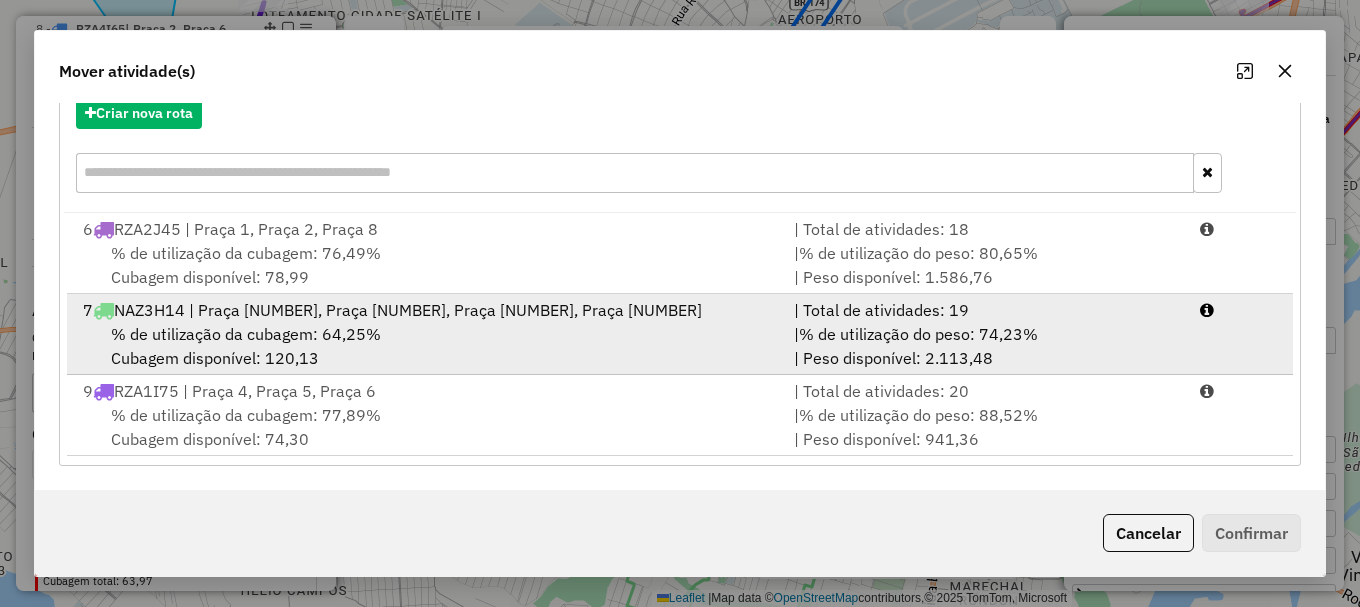 click on "|  % de utilização do peso: 74,23%  | Peso disponível: 2.113,48" at bounding box center [985, 346] 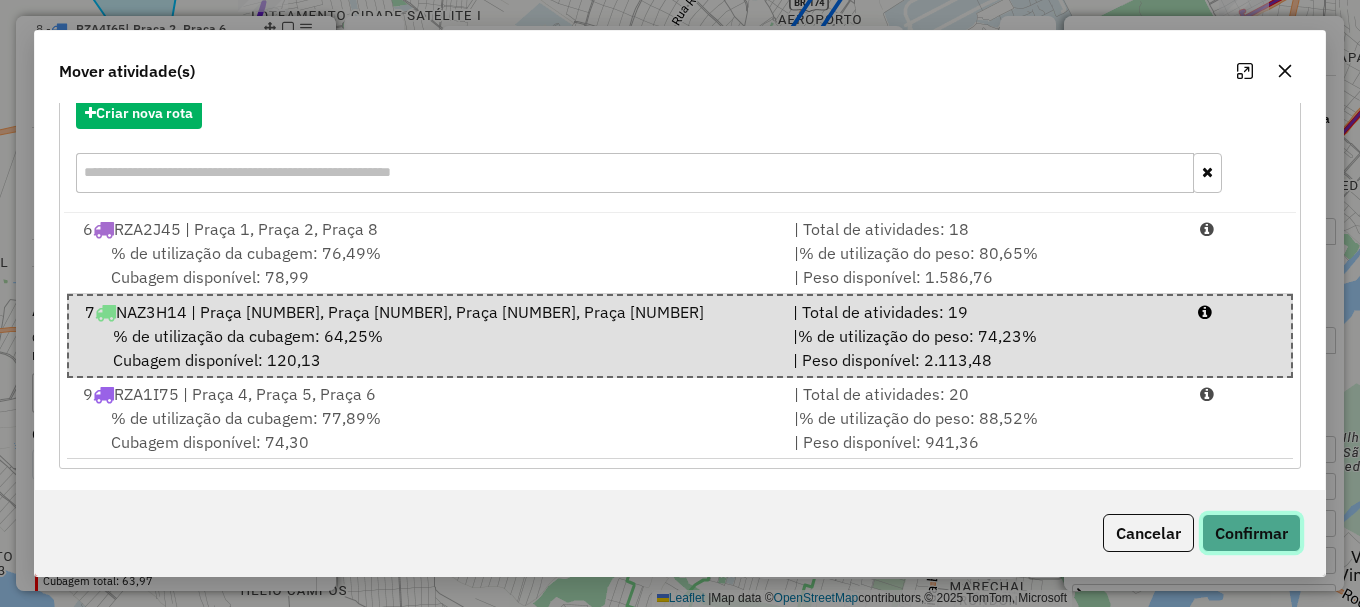 click on "Confirmar" 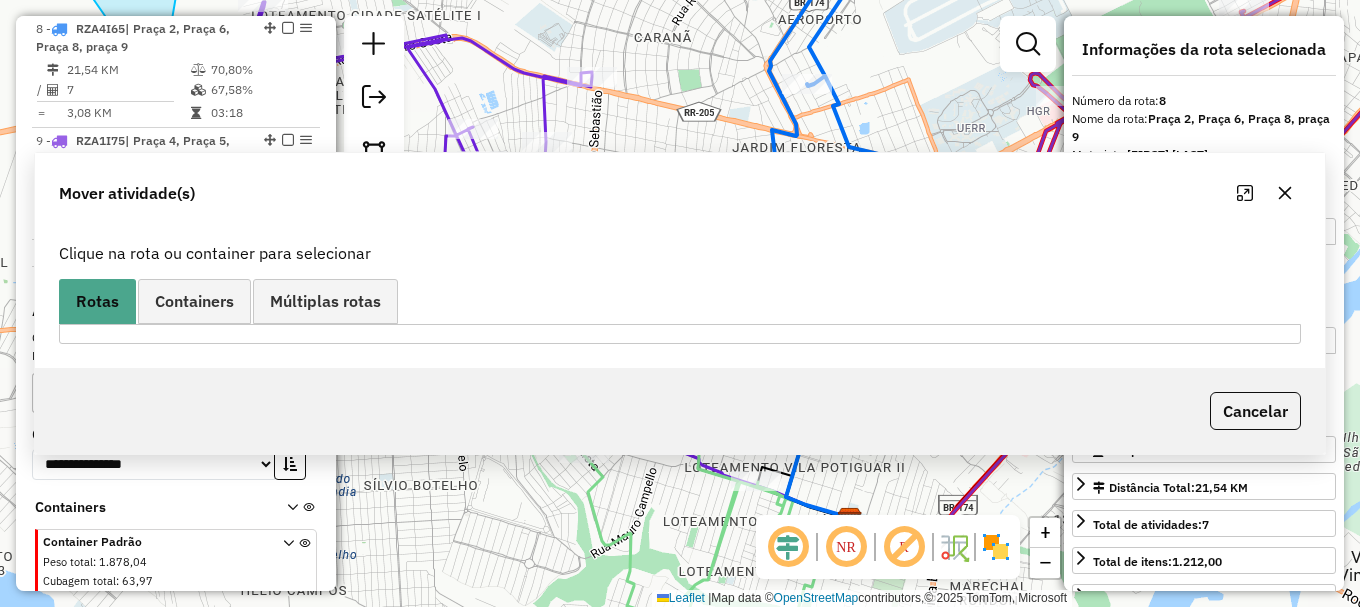 scroll, scrollTop: 0, scrollLeft: 0, axis: both 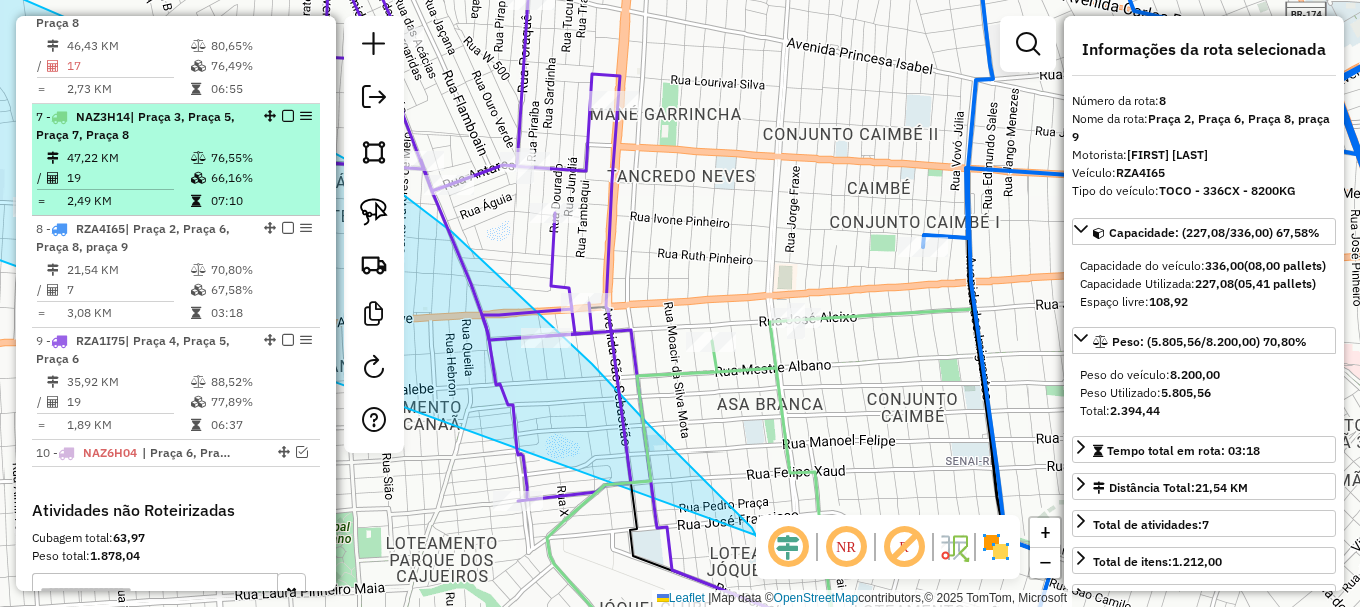 click at bounding box center [288, 116] 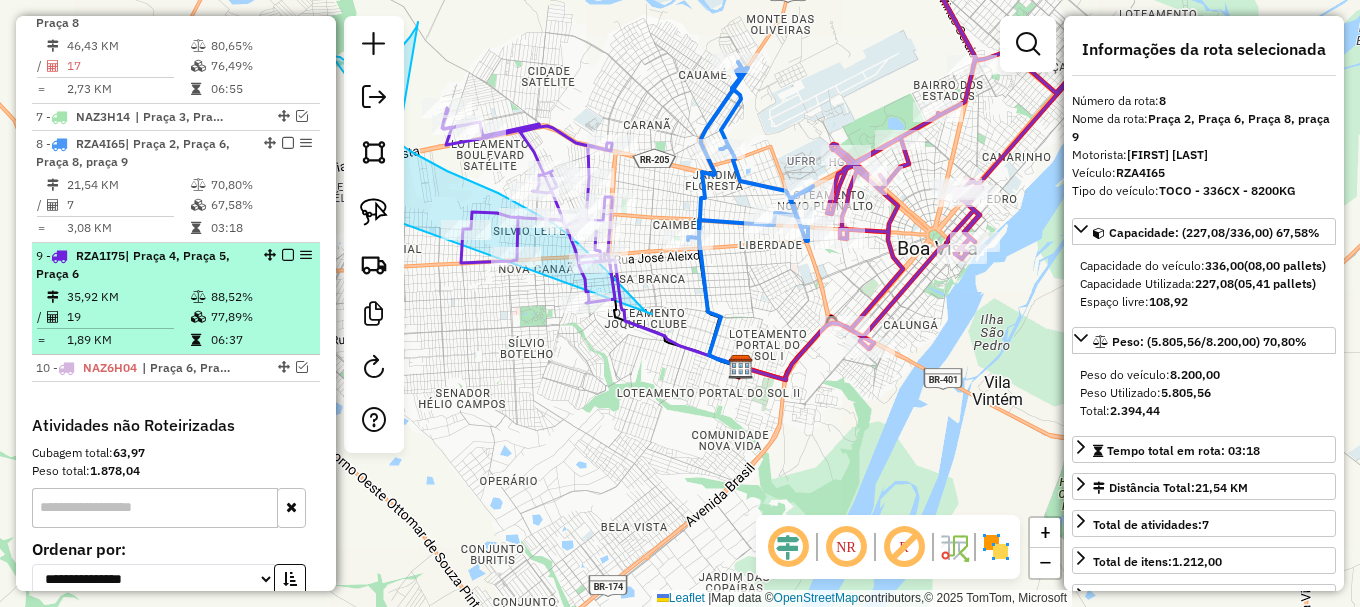 scroll, scrollTop: 851, scrollLeft: 0, axis: vertical 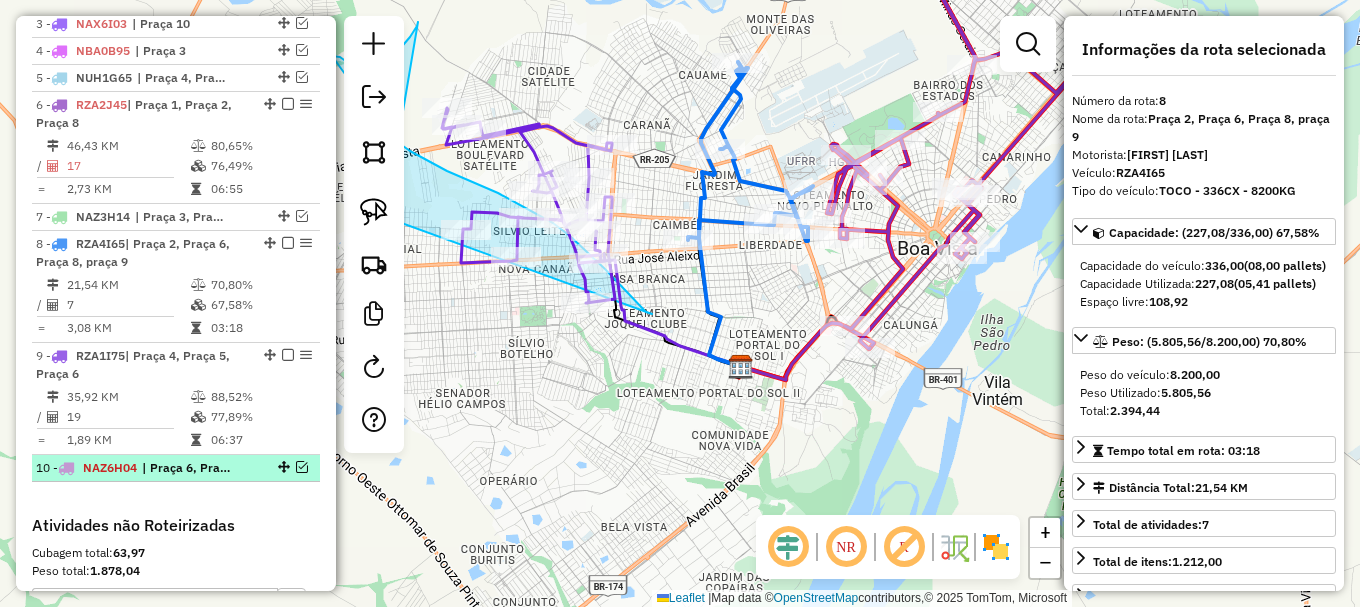 click at bounding box center [302, 467] 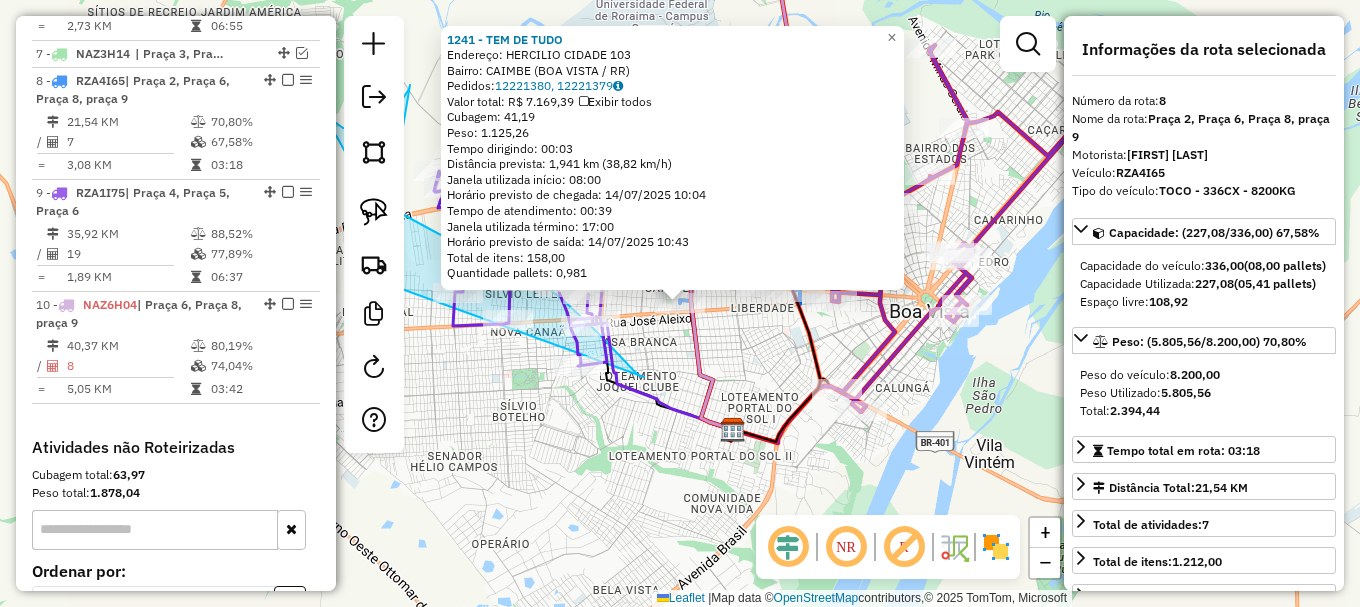 scroll, scrollTop: 1066, scrollLeft: 0, axis: vertical 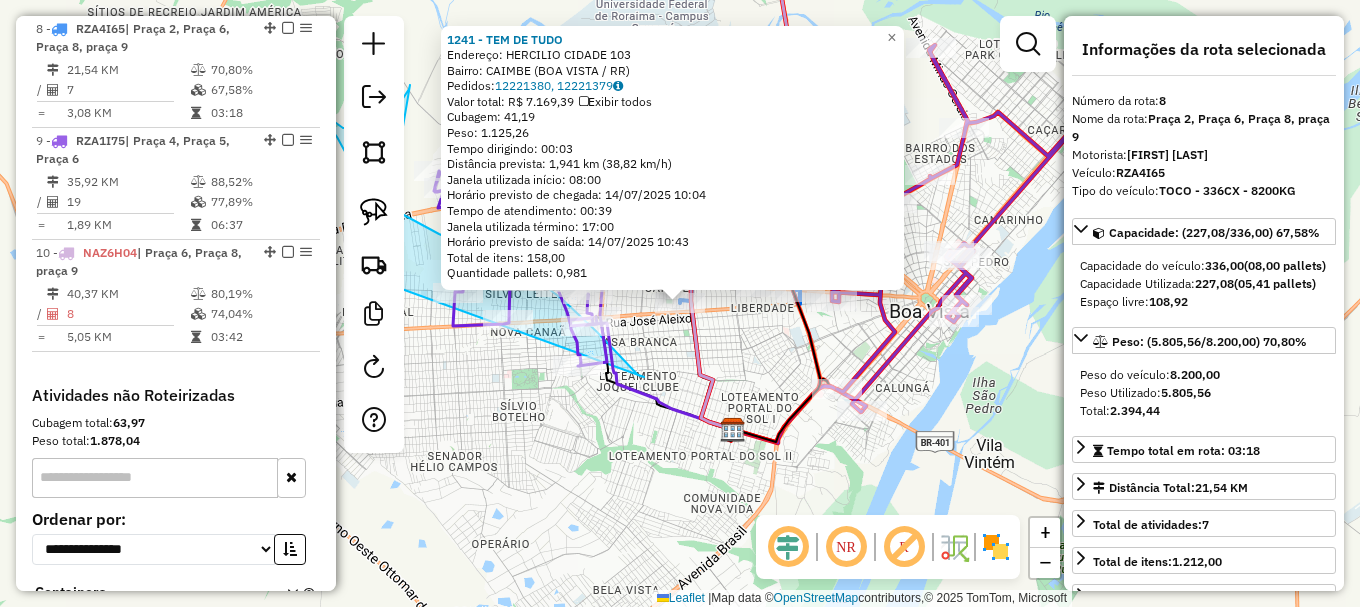 click on "1241 - [BRAND]  Endereço:  [STREET] [NUMBER]   Bairro: [NEIGHBORHOOD] ([CITY] / RR)   Pedidos:  12221380, 12221379   Valor total: R$ 7.169,39   Exibir todos   Cubagem: 41,19  Peso: 1.125,26  Tempo dirigindo: 00:03   Distância prevista: 1,941 km (38,82 km/h)   Janela utilizada início: 08:00   Horário previsto de chegada: 14/07/2025 10:04   Tempo de atendimento: 00:39   Janela utilizada término: 17:00   Horário previsto de saída: 14/07/2025 10:43   Total de itens: 158,00   Quantidade pallets: 0,981  × Janela de atendimento Grade de atendimento Capacidade Transportadoras Veículos Cliente Pedidos  Rotas Selecione os dias de semana para filtrar as janelas de atendimento  Seg   Ter   Qua   Qui   Sex   Sáb   Dom  Informe o período da janela de atendimento: De: Até:  Filtrar exatamente a janela do cliente  Considerar janela de atendimento padrão  Selecione os dias de semana para filtrar as grades de atendimento  Seg   Ter   Qua   Qui   Sex   Sáb   Dom   Clientes fora do dia de atendimento selecionado +" 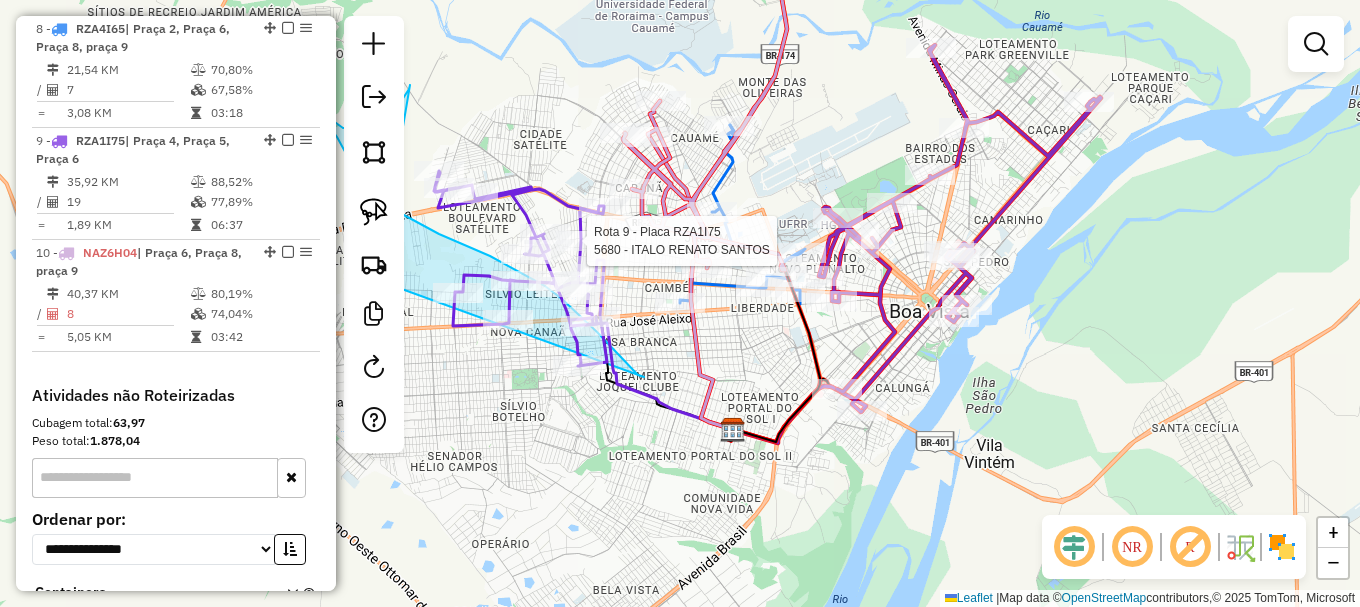 select on "**********" 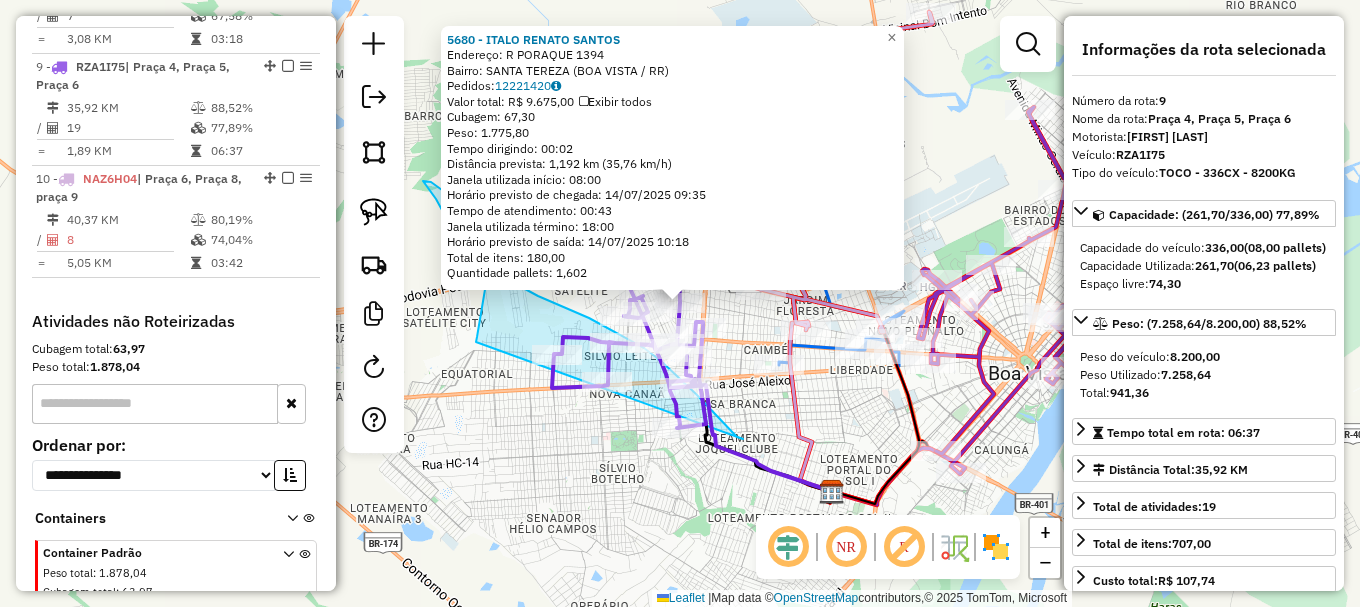 scroll, scrollTop: 1178, scrollLeft: 0, axis: vertical 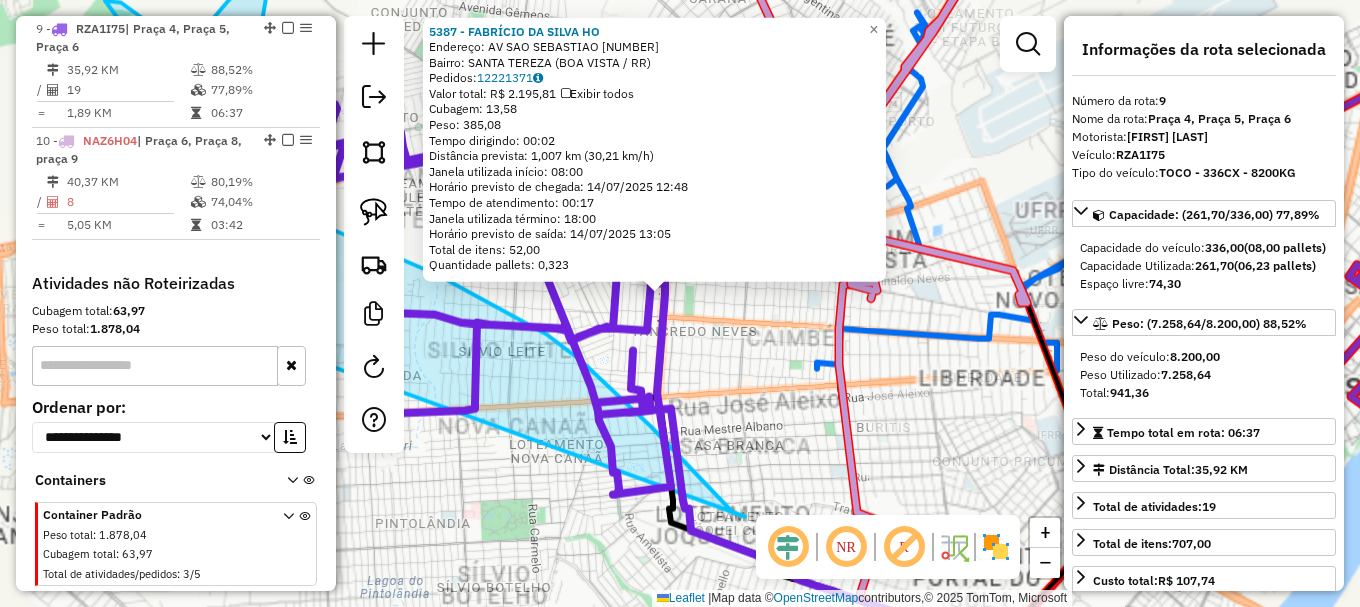 click on "Rota 9 - Placa RZA1I75  5387 - [FIRST] [LAST] HO 5387 - [FIRST] [LAST] HO  Endereço: AV  SAO SEBASTIAO                 2047   Bairro: SANTA TEREZA ([CITY] / [STATE])   Pedidos:  12221371   Valor total: R$ 2.195,81   Exibir todos   Cubagem: 13,58  Peso: 385,08  Tempo dirigindo: 00:02   Distância prevista: 1,007 km (30,21 km/h)   Janela utilizada início: 08:00   Horário previsto de chegada: [DATE] [TIME]   Tempo de atendimento: 00:17   Janela utilizada término: 18:00   Horário previsto de saída: [DATE] [TIME]   Total de itens: 52,00   Quantidade pallets: 0,323  × Janela de atendimento Grade de atendimento Capacidade Transportadoras Veículos Cliente Pedidos  Rotas Selecione os dias de semana para filtrar as janelas de atendimento  Seg   Ter   Qua   Qui   Sex   Sáb   Dom  Informe o período da janela de atendimento: De: Até:  Filtrar exatamente a janela do cliente  Considerar janela de atendimento padrão  Selecione os dias de semana para filtrar as grades de atendimento  Seg   Ter   Qua  +" 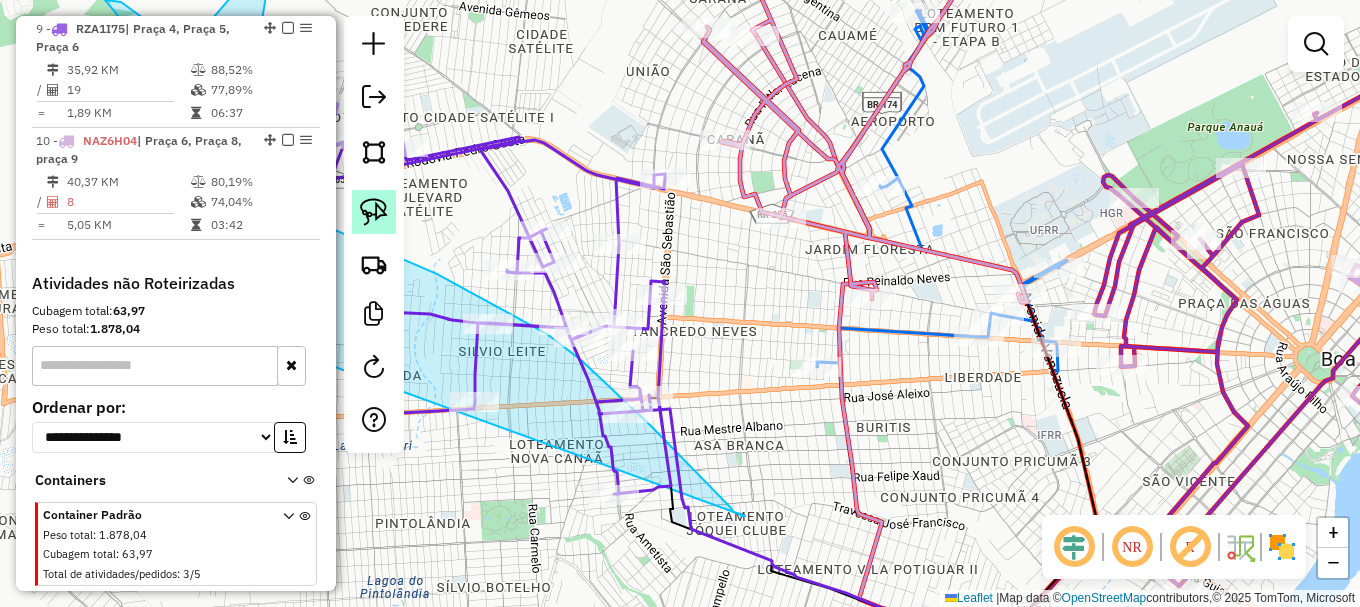 click 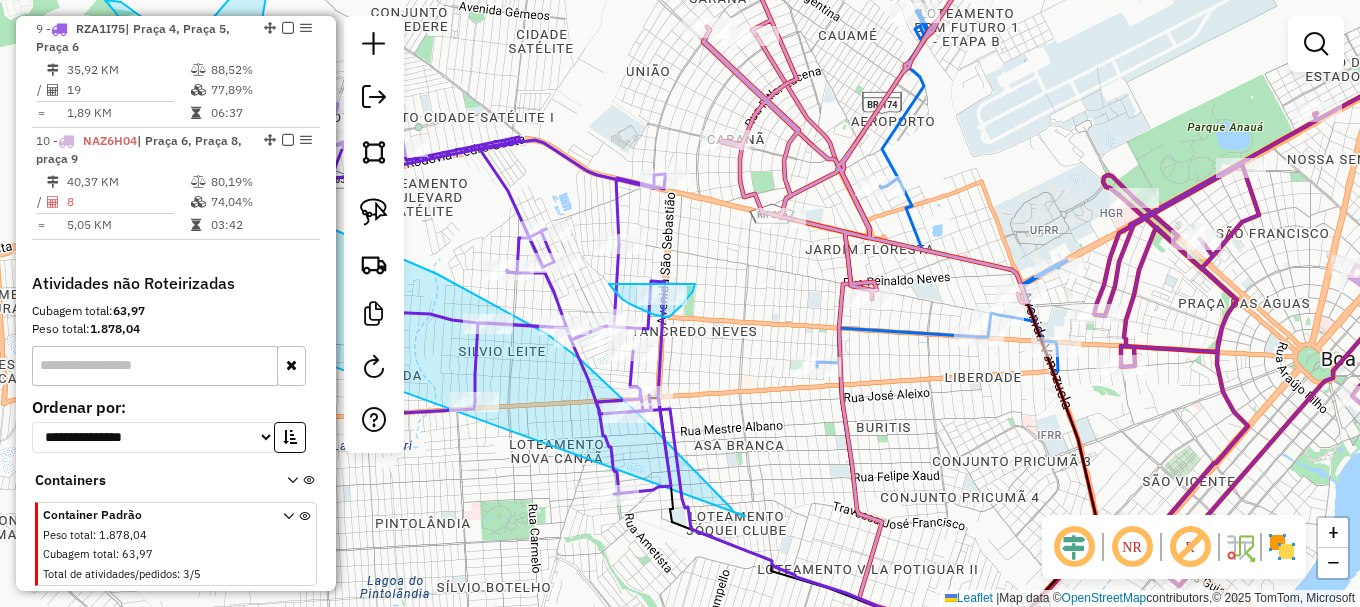 drag, startPoint x: 609, startPoint y: 284, endPoint x: 697, endPoint y: 267, distance: 89.62701 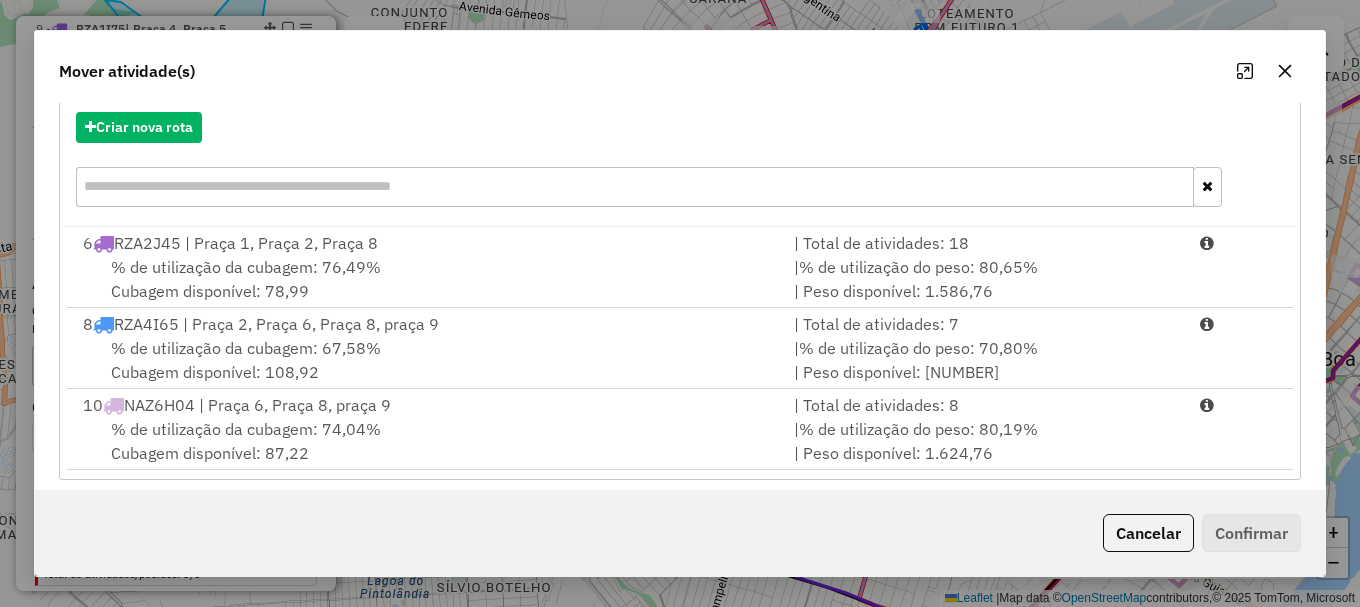 scroll, scrollTop: 240, scrollLeft: 0, axis: vertical 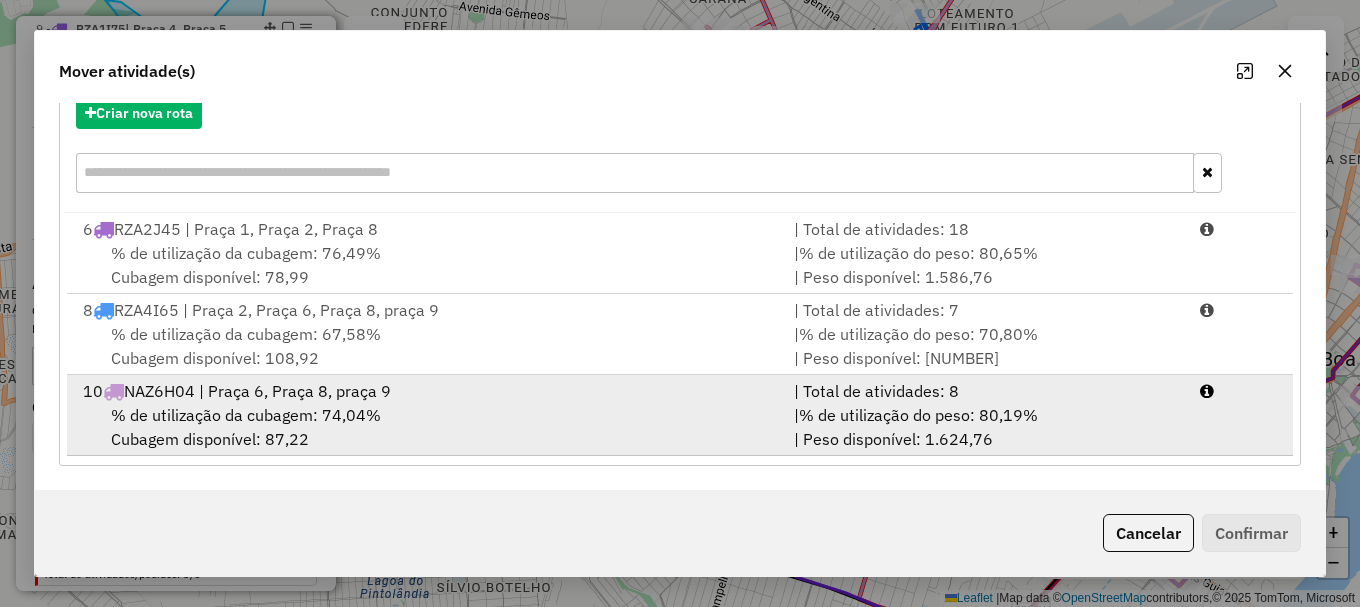 drag, startPoint x: 1105, startPoint y: 413, endPoint x: 1112, endPoint y: 423, distance: 12.206555 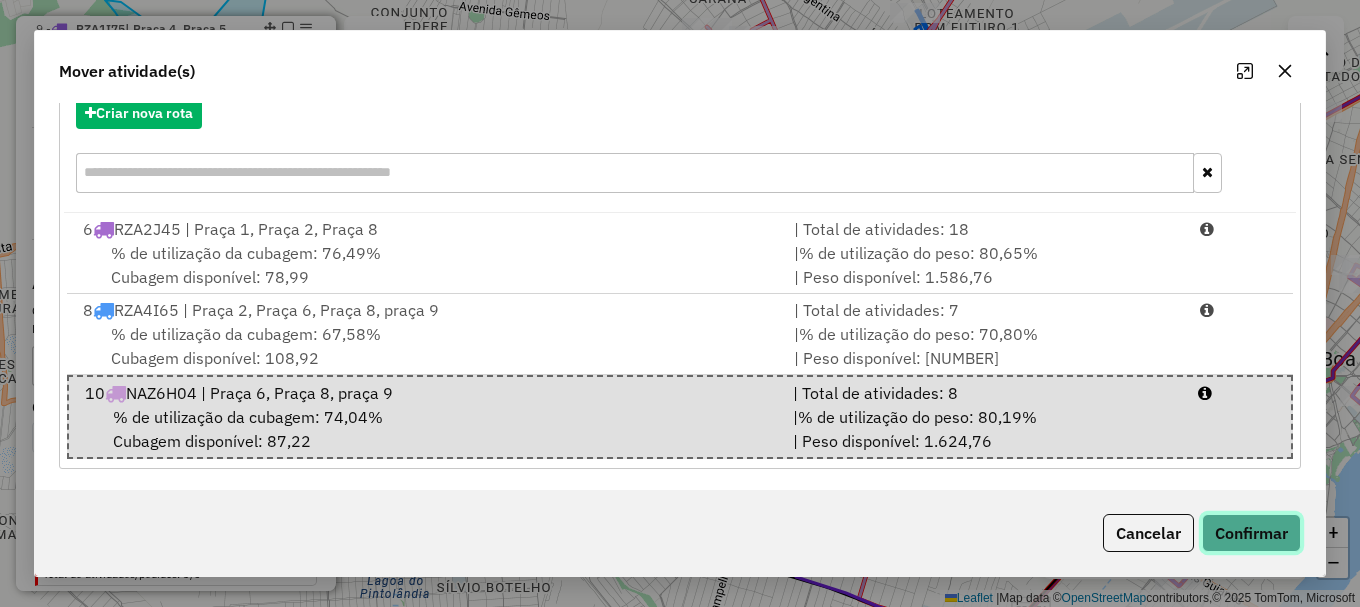 click on "Confirmar" 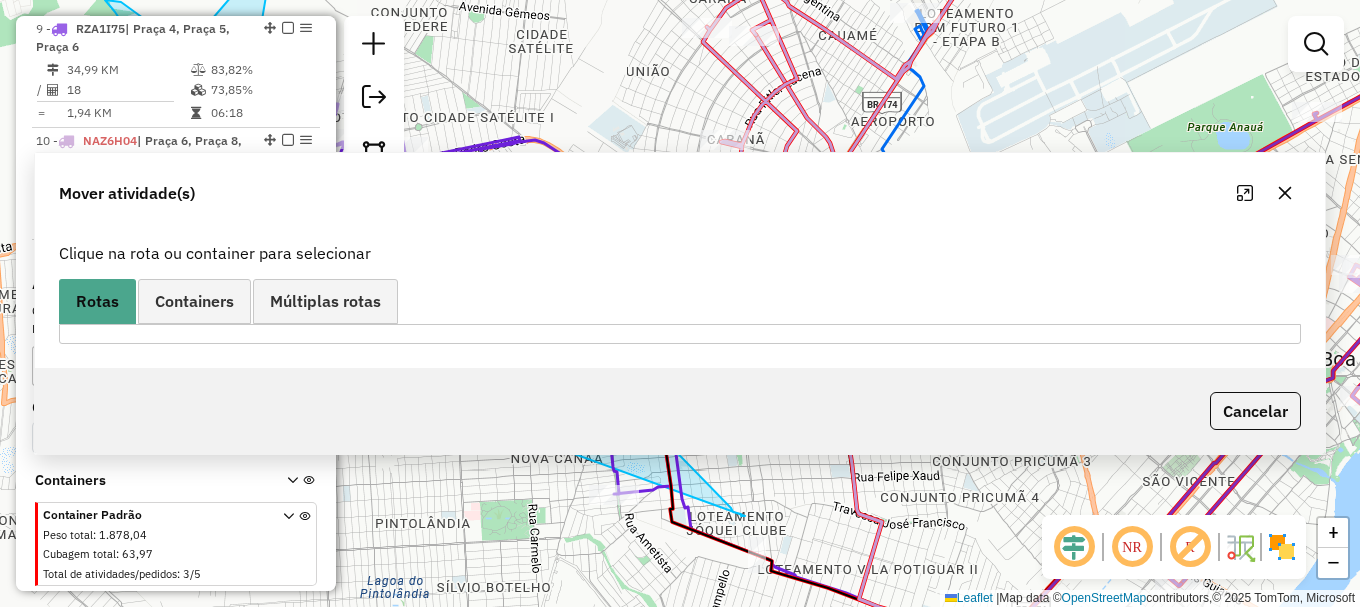 scroll, scrollTop: 0, scrollLeft: 0, axis: both 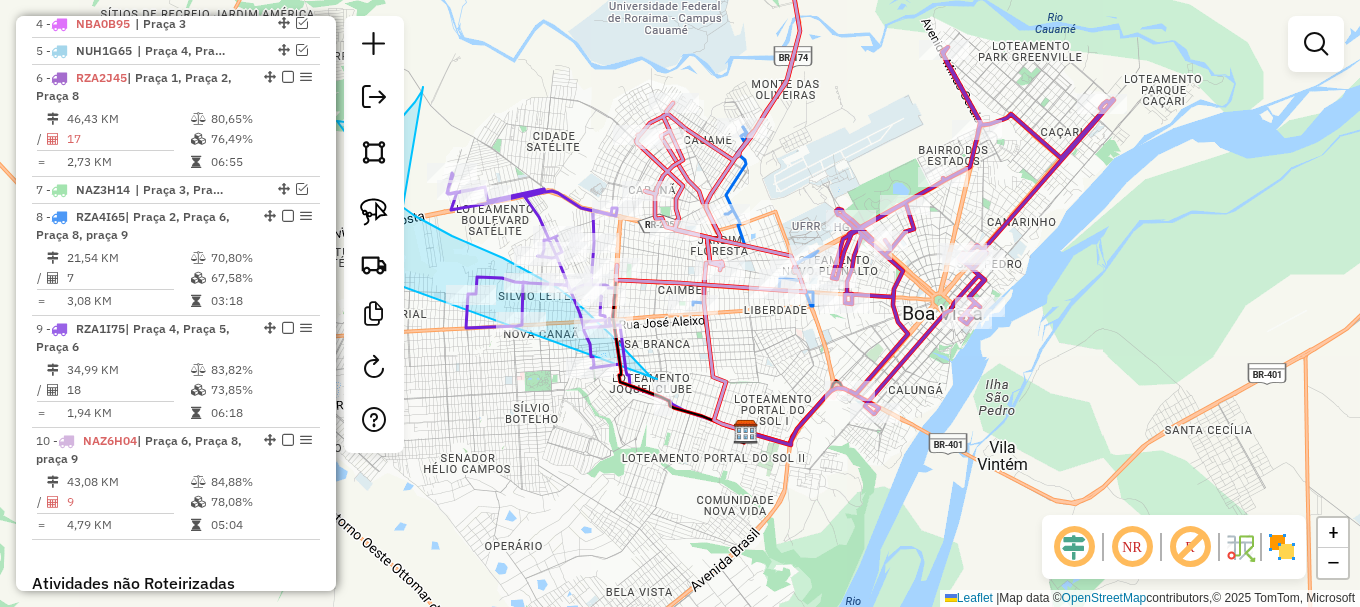 drag, startPoint x: 843, startPoint y: 118, endPoint x: 816, endPoint y: 138, distance: 33.600594 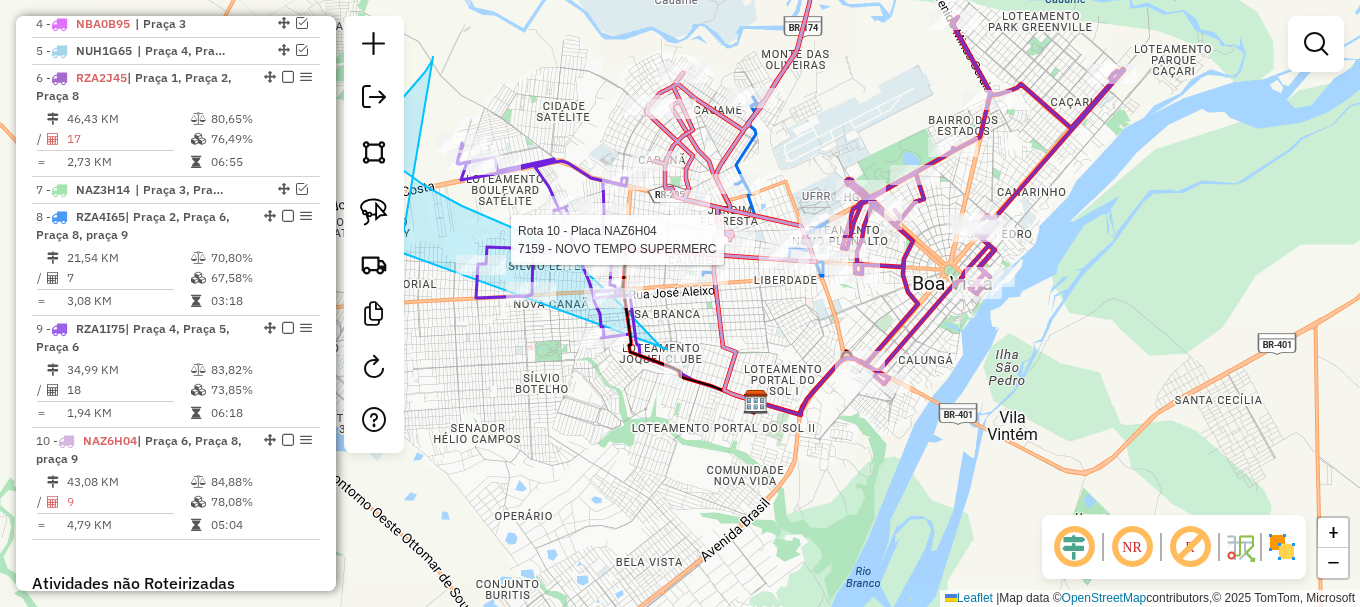 select on "**********" 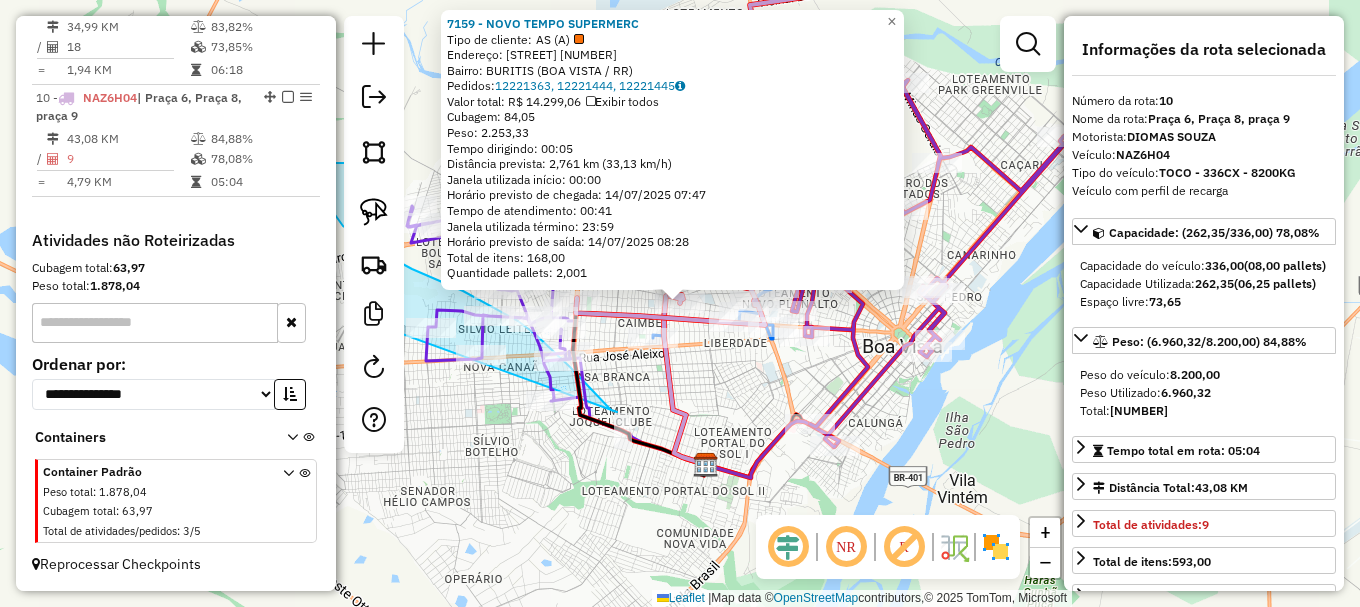 scroll, scrollTop: 1221, scrollLeft: 0, axis: vertical 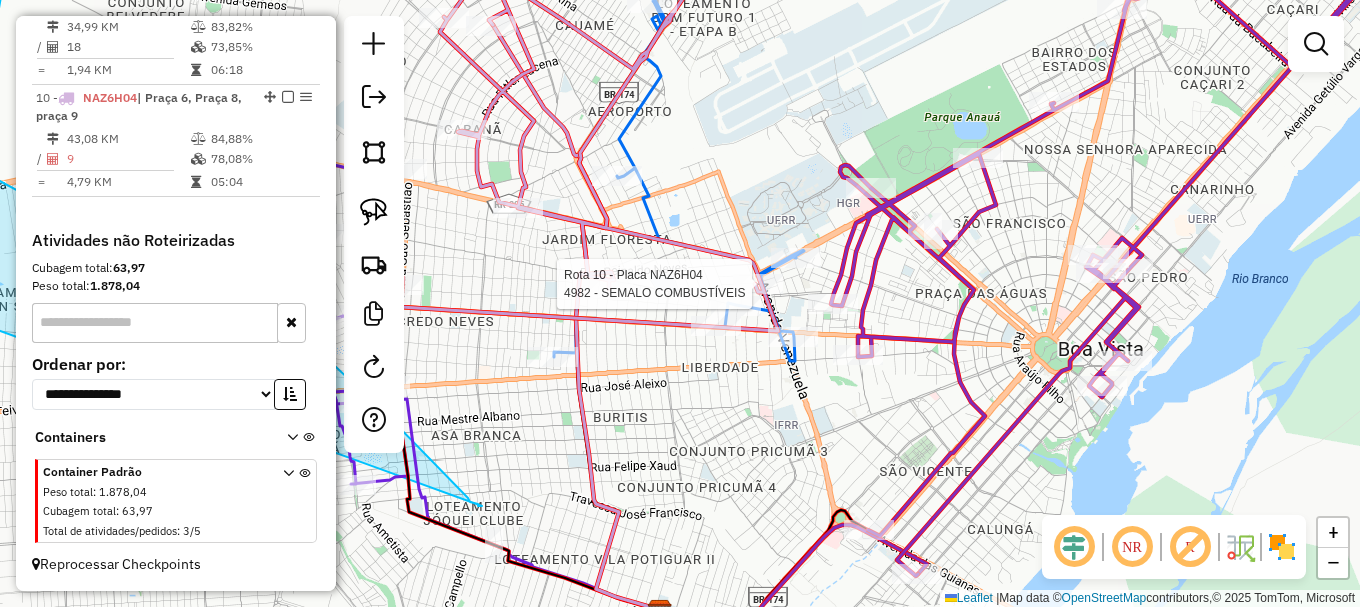 select on "**********" 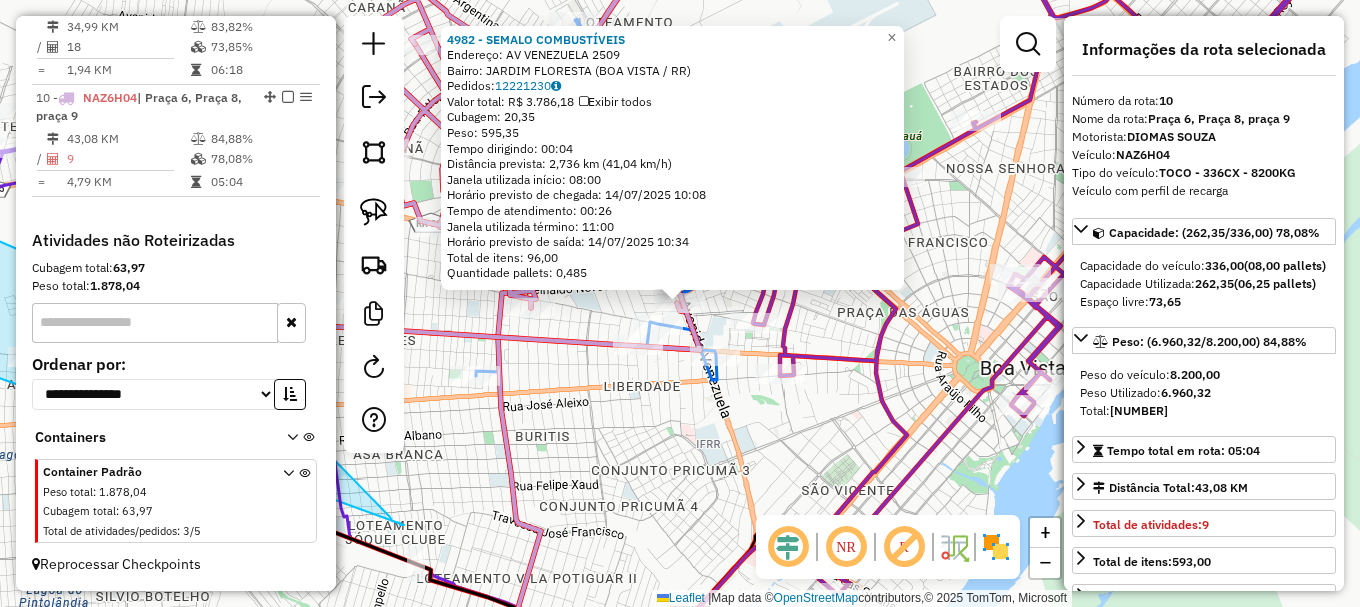 click on "4982 - [COMPANY]  Endereço: AV  VENEZUELA                     2509   Bairro: JARDIM FLORESTA ([CITY] / [STATE])   Pedidos:  12221230   Valor total: R$ 3.786,18   Exibir todos   Cubagem: 20,35  Peso: 595,35  Tempo dirigindo: 00:04   Distância prevista: 2,736 km (41,04 km/h)   Janela utilizada início: 08:00   Horário previsto de chegada: 14/07/2025 10:08   Tempo de atendimento: 00:26   Janela utilizada término: 11:00   Horário previsto de saída: 14/07/2025 10:34   Total de itens: 96,00   Quantidade pallets: 0,485  × Janela de atendimento Grade de atendimento Capacidade Transportadoras Veículos Cliente Pedidos  Rotas Selecione os dias de semana para filtrar as janelas de atendimento  Seg   Ter   Qua   Qui   Sex   Sáb   Dom  Informe o período da janela de atendimento: De: Até:  Filtrar exatamente a janela do cliente  Considerar janela de atendimento padrão  Selecione os dias de semana para filtrar as grades de atendimento  Seg   Ter   Qua   Qui   Sex   Sáb   Dom   Peso mínimo:   De:   De:" 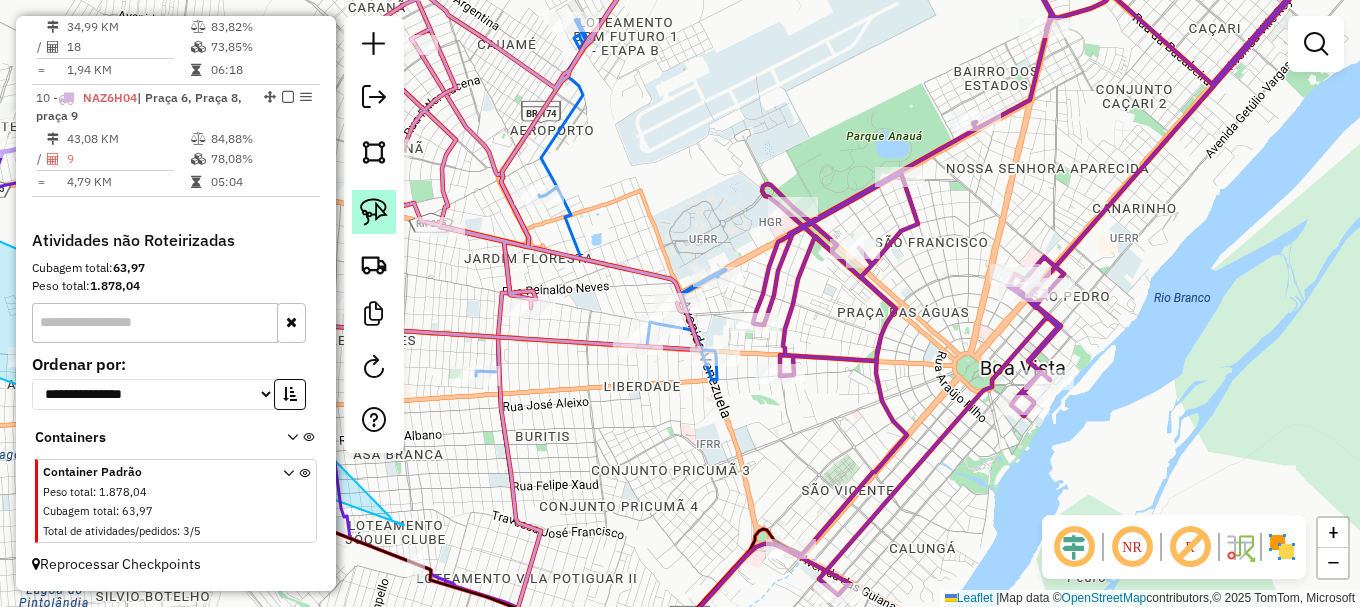 click 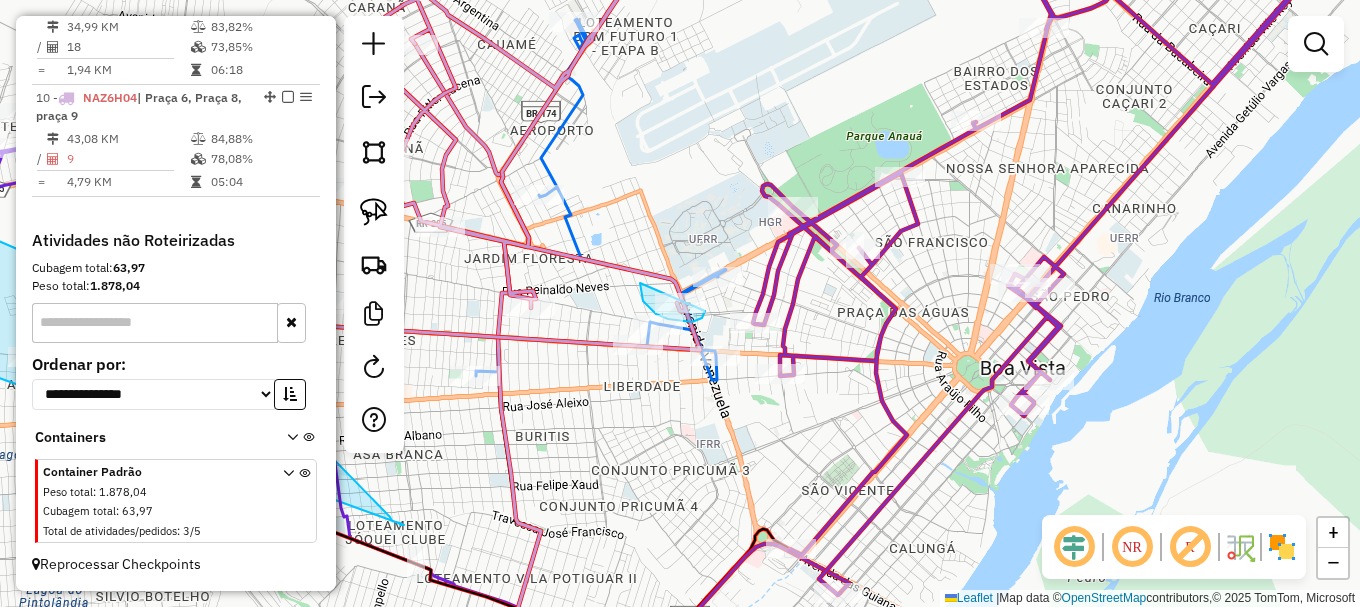 drag, startPoint x: 640, startPoint y: 283, endPoint x: 707, endPoint y: 299, distance: 68.88396 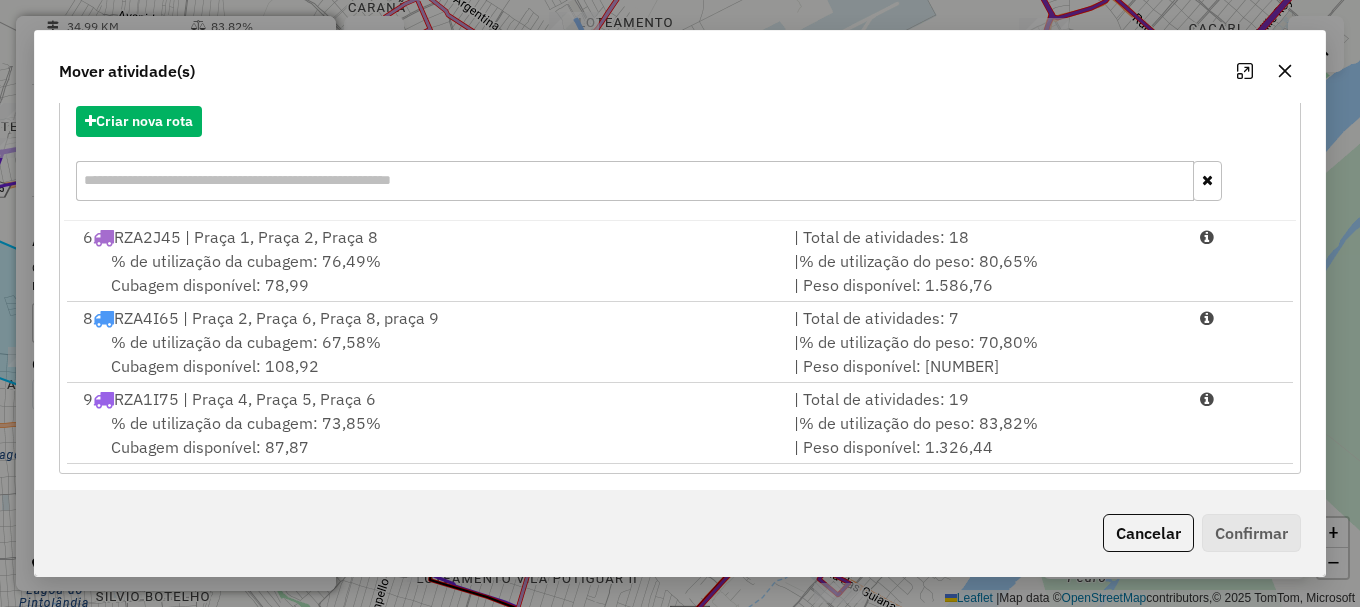 scroll, scrollTop: 240, scrollLeft: 0, axis: vertical 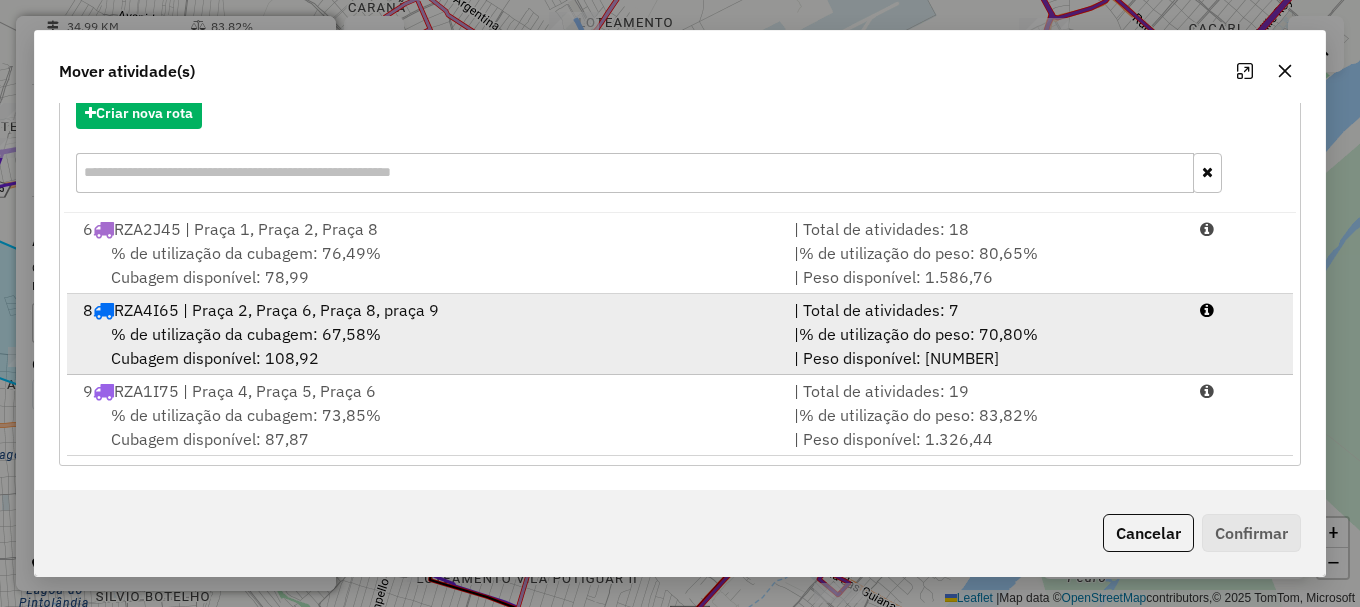 click on "|  % de utilização do peso: 70,80%  | Peso disponível: 2.394,44" at bounding box center [985, 346] 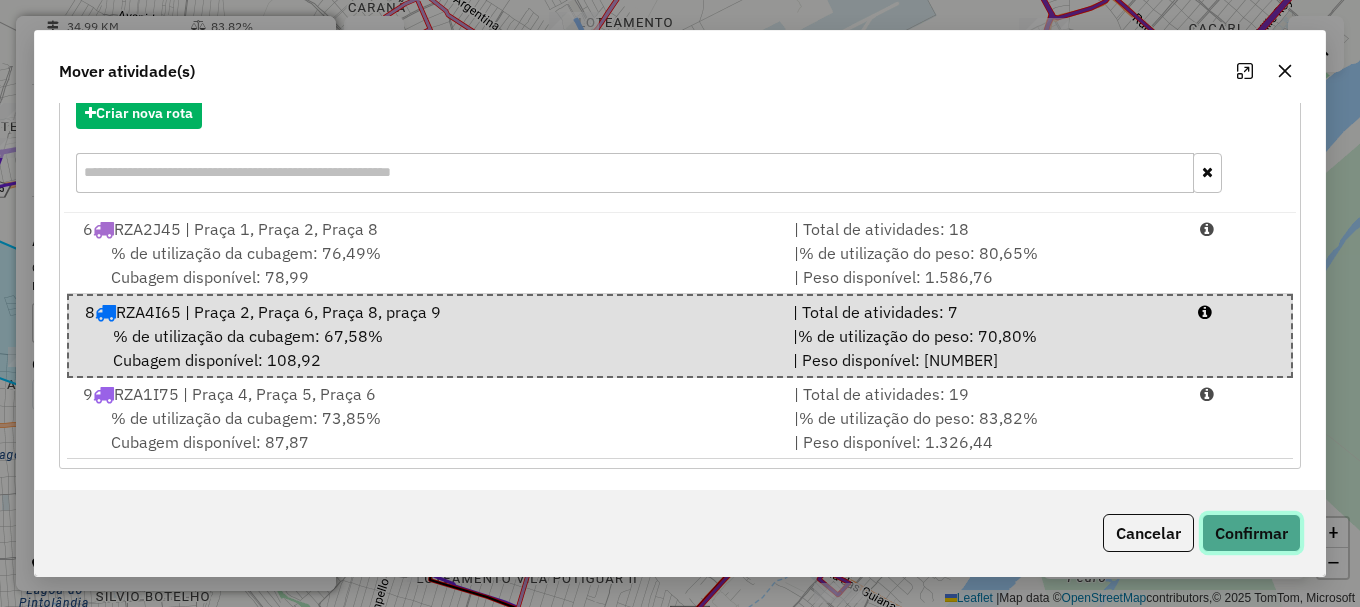 click on "Confirmar" 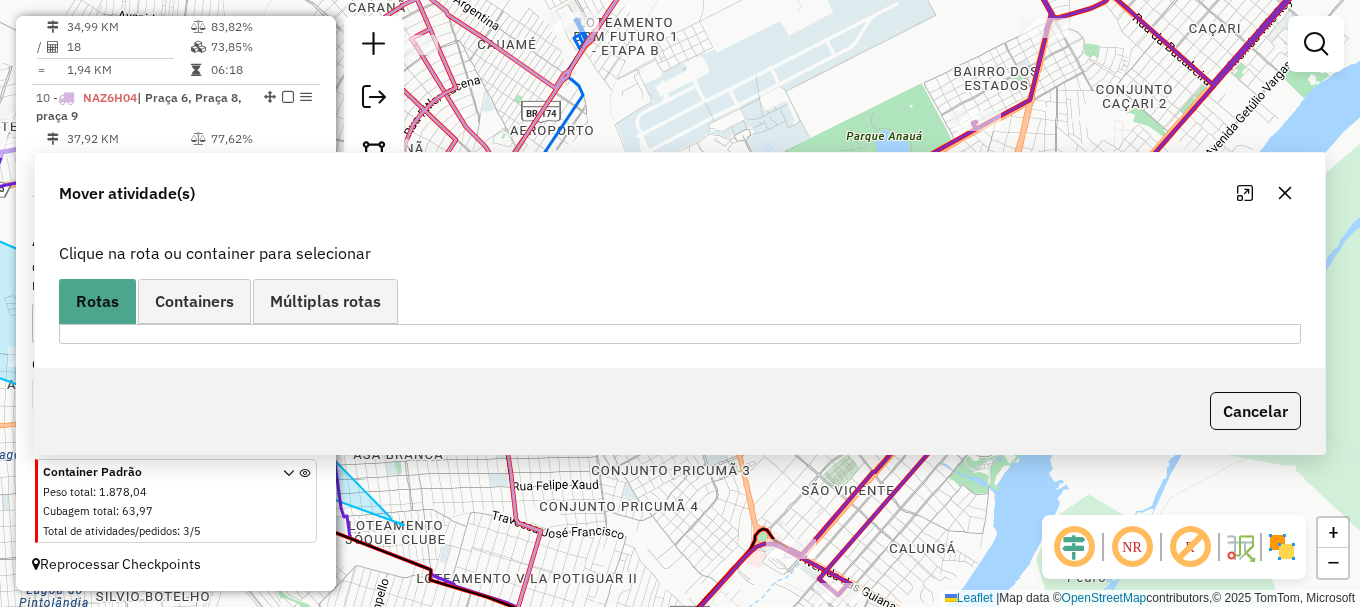 scroll, scrollTop: 0, scrollLeft: 0, axis: both 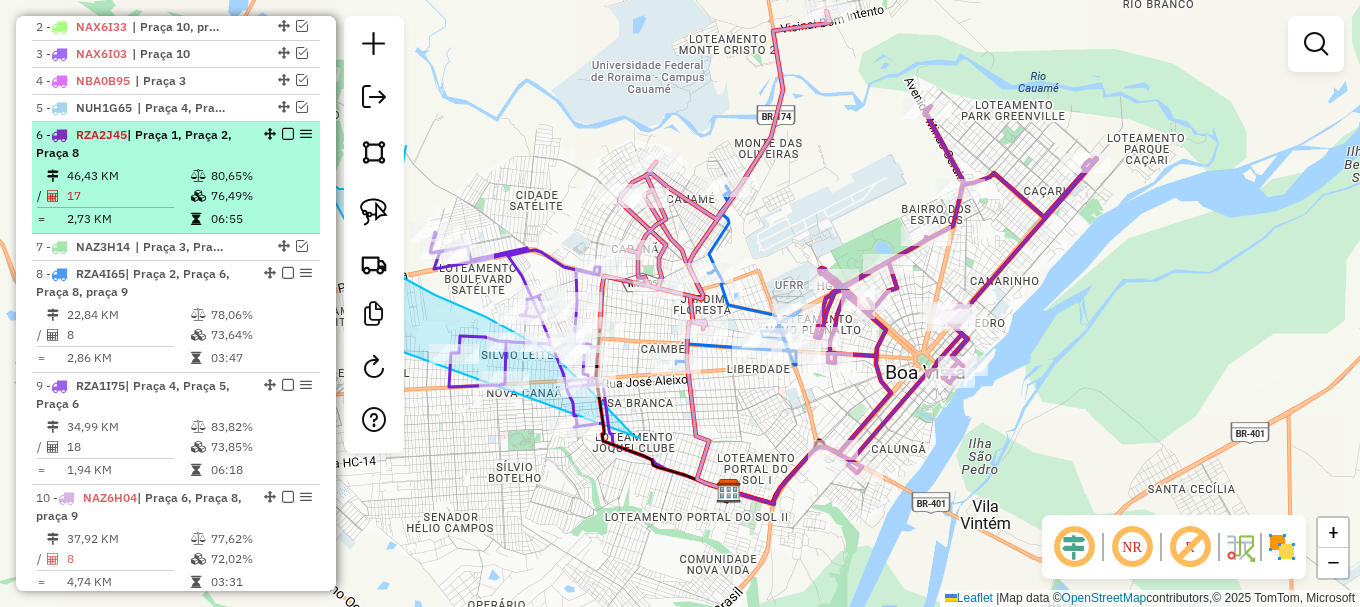 click at bounding box center (288, 134) 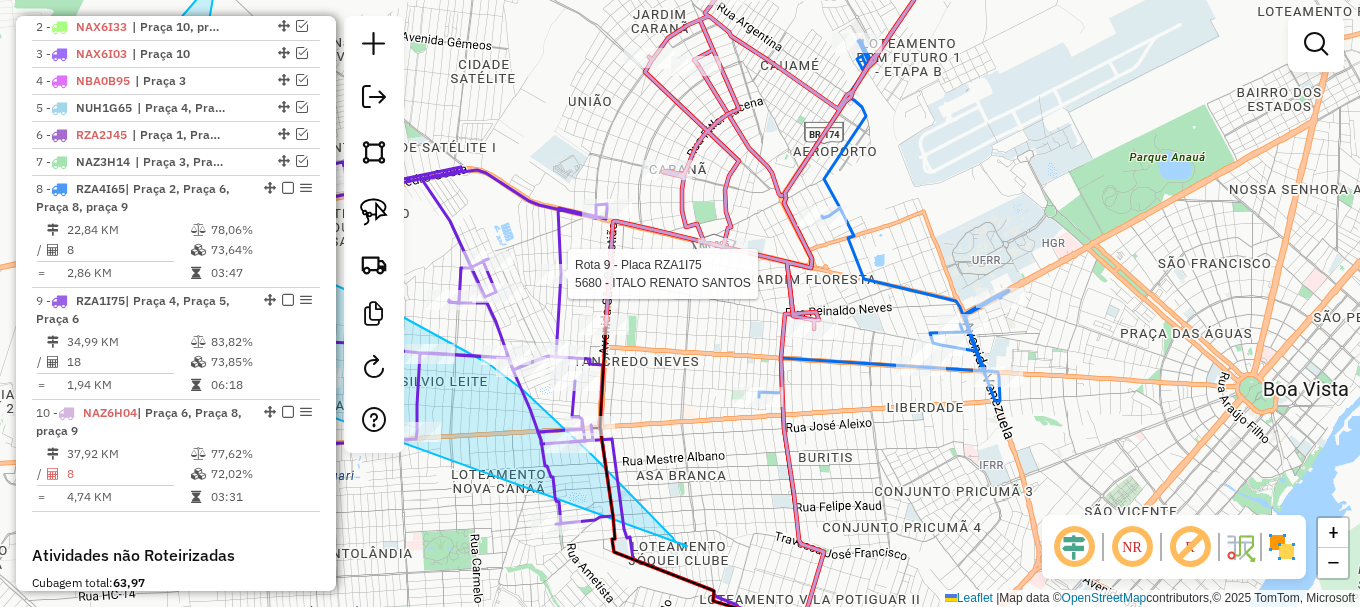 select on "**********" 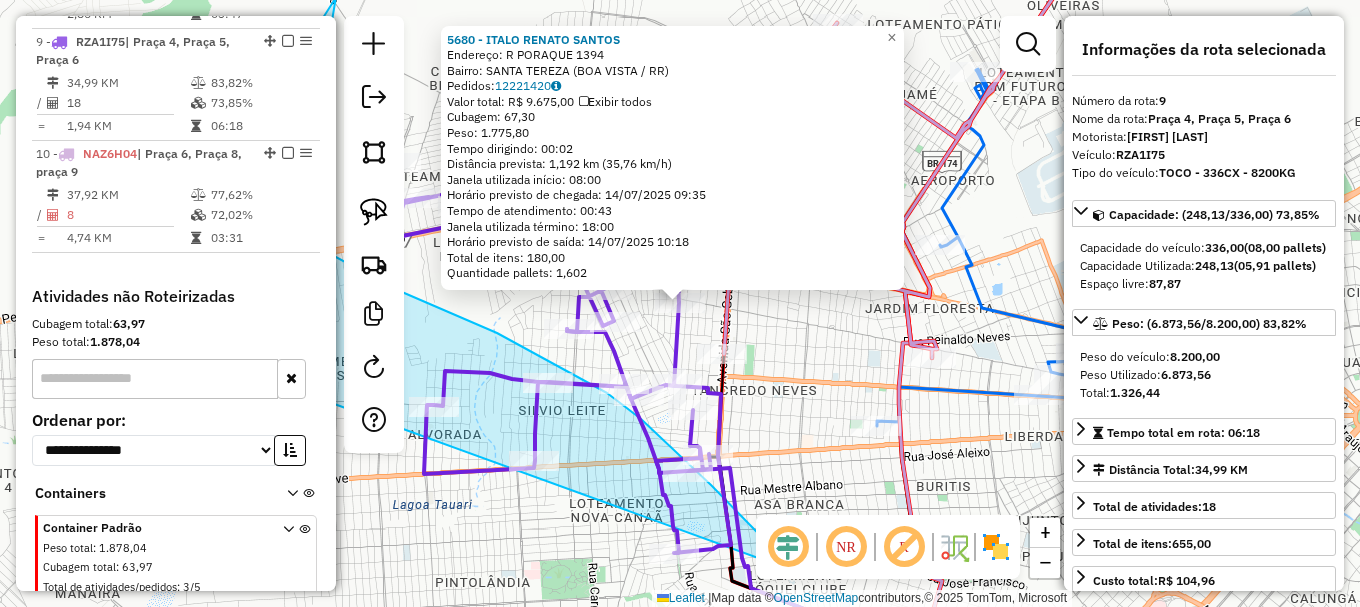 scroll, scrollTop: 1093, scrollLeft: 0, axis: vertical 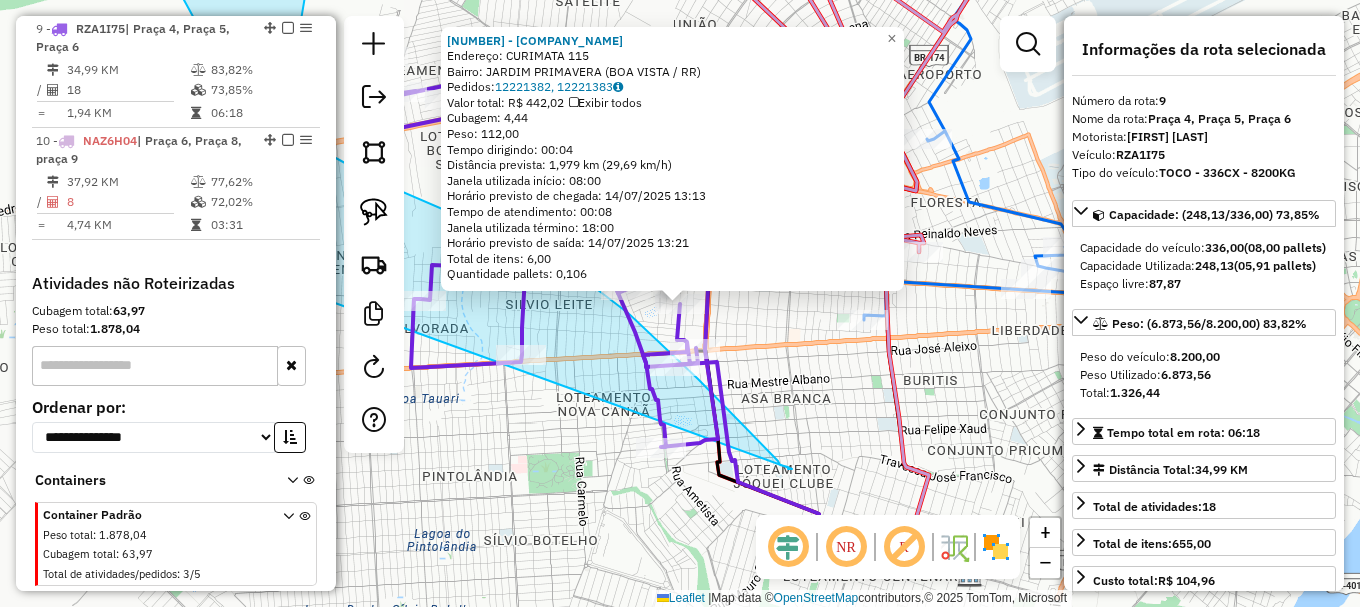 click on "5171 - [LAST] [LAST]  Endereço:  CURIMATA 115   Bairro: JARDIM PRIMAVERA ([CITY] / [STATE])   Pedidos:  12221382, 12221383   Valor total: R$ 442,02   Exibir todos   Cubagem: 4,44  Peso: 112,00  Tempo dirigindo: 00:04   Distância prevista: 1,979 km (29,69 km/h)   Janela utilizada início: 08:00   Horário previsto de chegada: [DATE] [TIME]   Tempo de atendimento: 00:08   Janela utilizada término: 18:00   Horário previsto de saída: [DATE] [TIME]   Total de itens: 6,00   Quantidade pallets: 0,106  × Janela de atendimento Grade de atendimento Capacidade Transportadoras Veículos Cliente Pedidos  Rotas Selecione os dias de semana para filtrar as janelas de atendimento  Seg   Ter   Qua   Qui   Sex   Sáb   Dom  Informe o período da janela de atendimento: De: Até:  Filtrar exatamente a janela do cliente  Considerar janela de atendimento padrão  Selecione os dias de semana para filtrar as grades de atendimento  Seg   Ter   Qua   Qui   Sex   Sáb   Dom   Clientes fora do dia de atendimento selecionado De:" 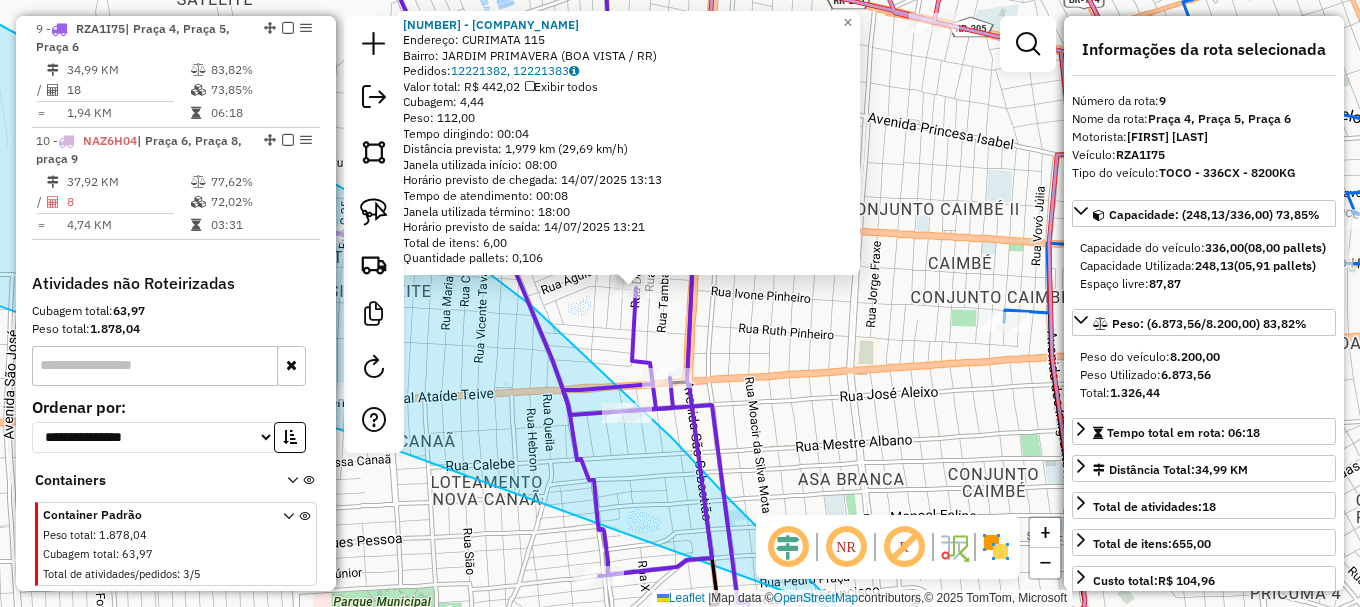 click 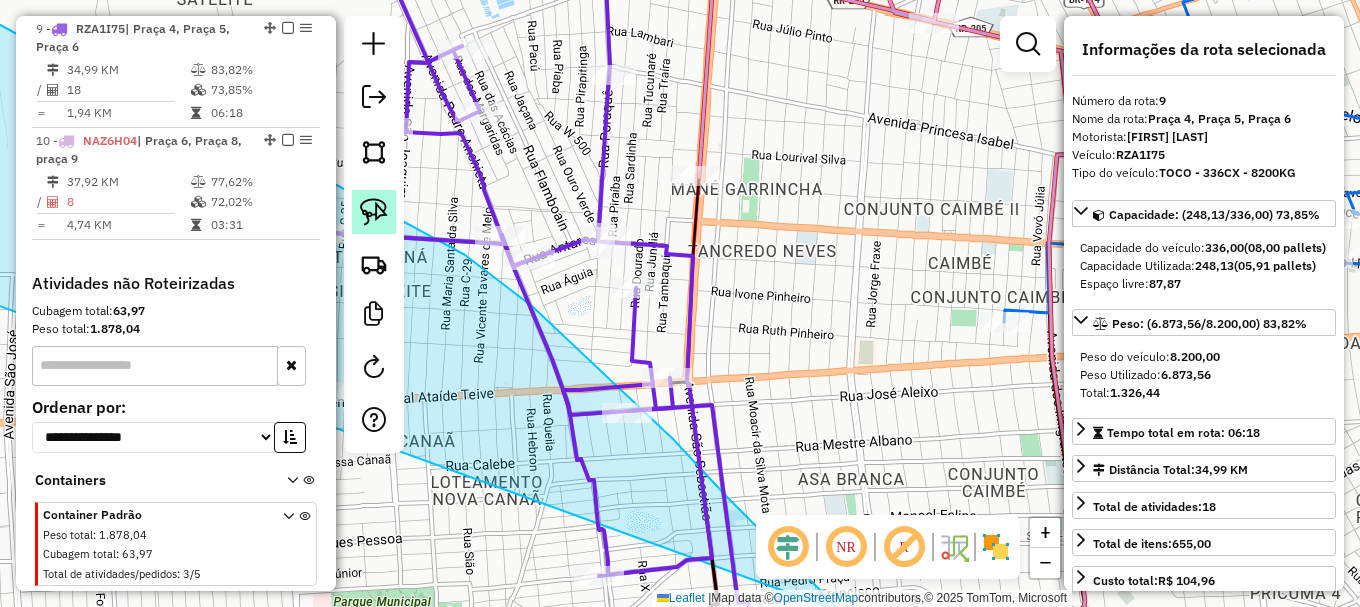 click 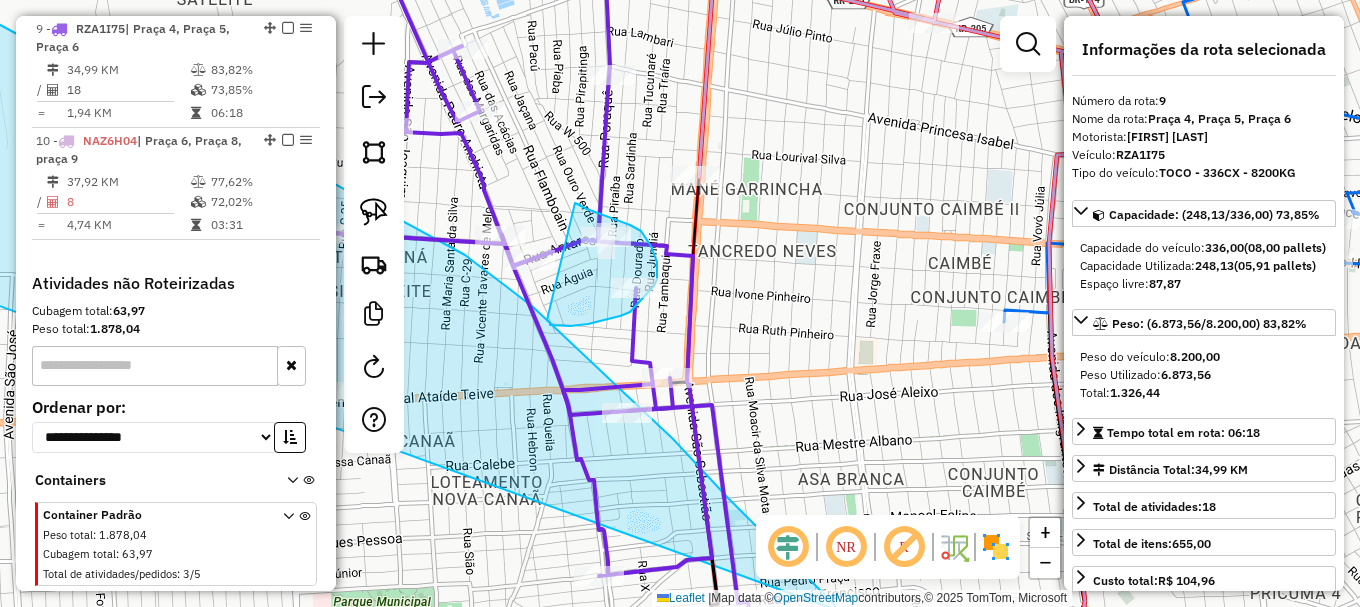 drag, startPoint x: 588, startPoint y: 324, endPoint x: 574, endPoint y: 200, distance: 124.78782 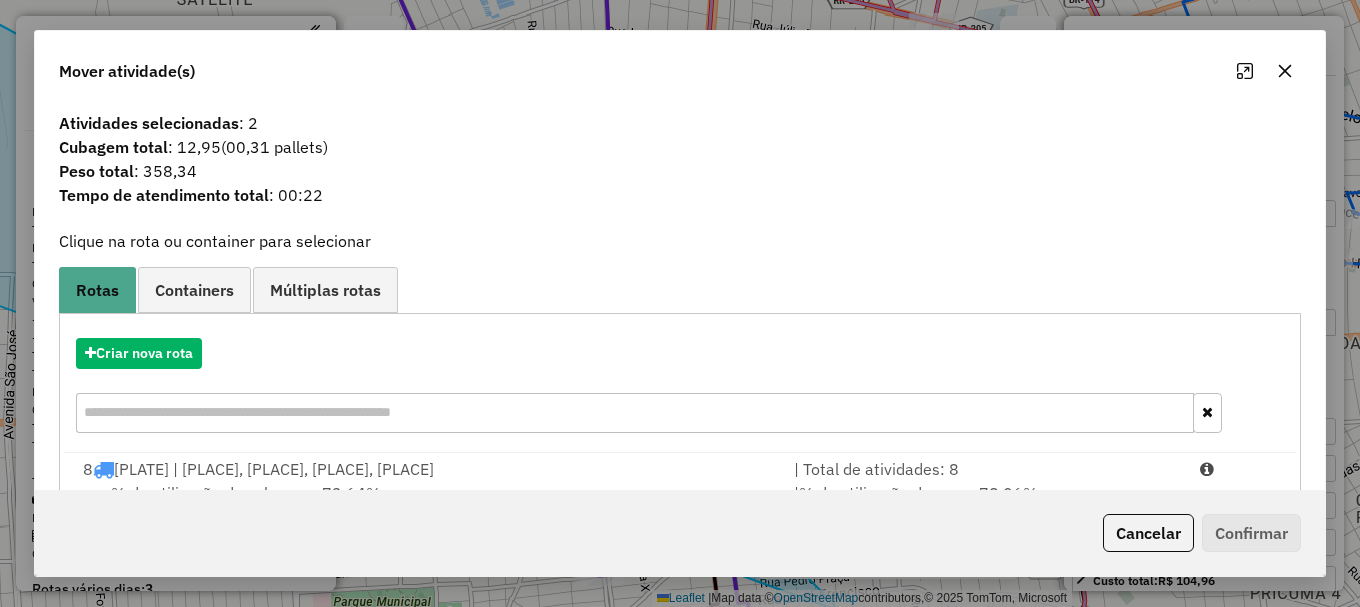 select on "**********" 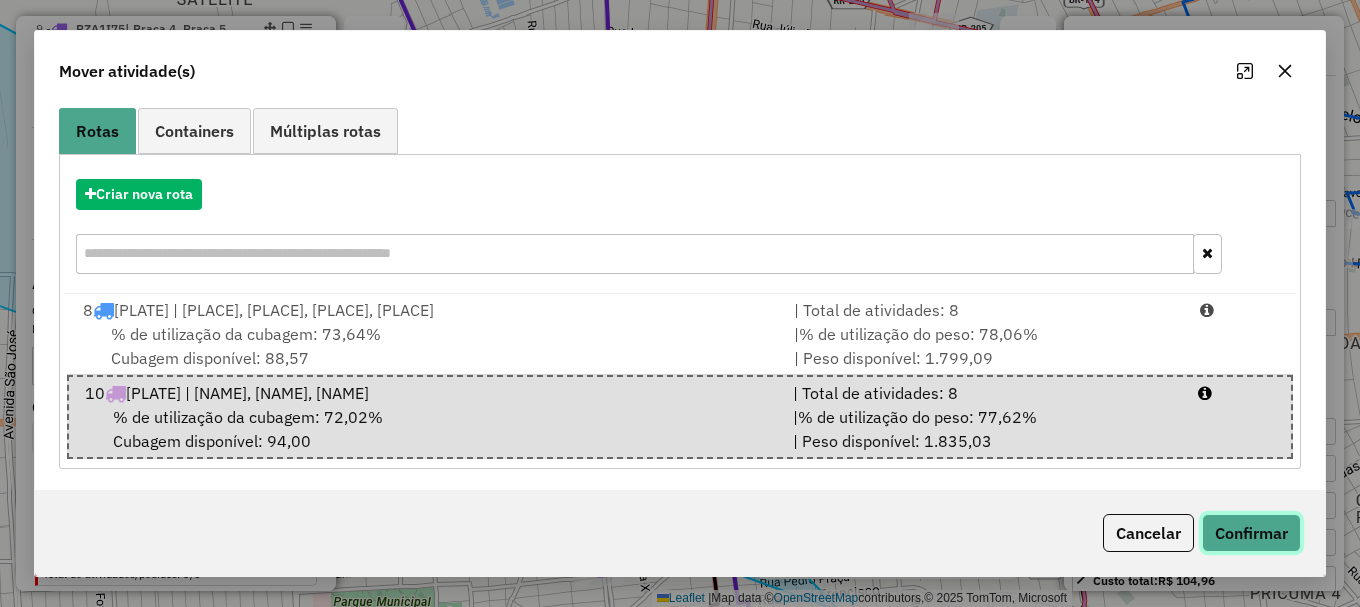 click on "Confirmar" 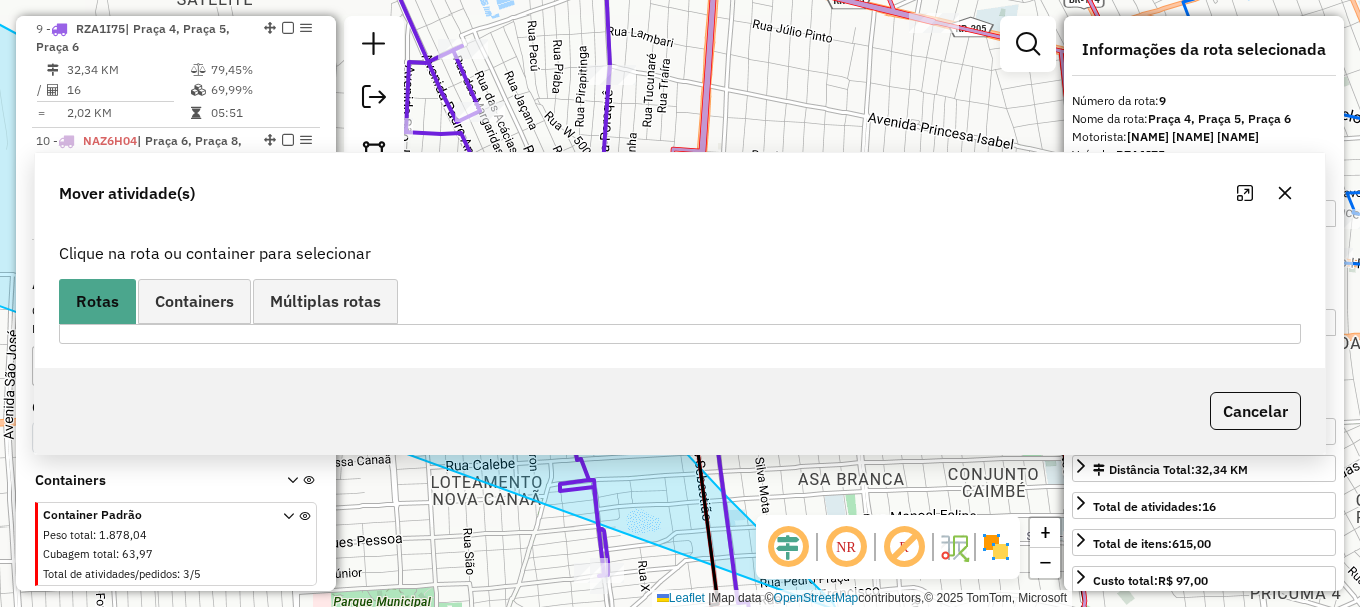 scroll, scrollTop: 0, scrollLeft: 0, axis: both 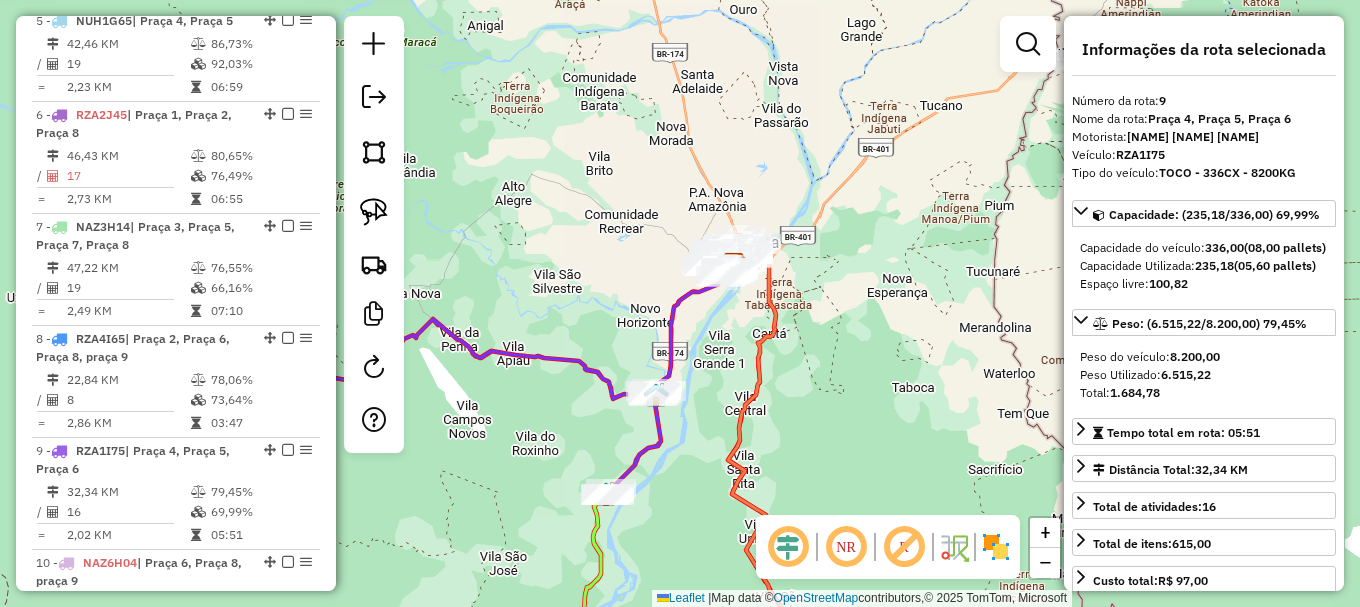 click on "Informações da Sessão [NUMBER] - [DATE] Criação: [DATE] [TIME] Depósito: Amascol - Boa Vista Total de rotas: [NUMBER] Distância Total: [NUMBER] km Tempo total: [TIME] Custo total: R$ [NUMBER] Valor total: R$ [NUMBER] - Total roteirizado: R$ [NUMBER] - Total não roteirizado: R$ [NUMBER] Total de Atividades Roteirizadas: [NUMBER] Total de Pedidos Roteirizados: [NUMBER] Peso total roteirizado: [NUMBER] Cubagem total roteirizado: [NUMBER] Total de Atividades não Roteirizadas: [NUMBER] Total de Pedidos não Roteirizados: [NUMBER] Total de caixas por viagem: [NUMBER] / [NUMBER] = [NUMBER] Média de Atividades por viagem: [NUMBER] / [NUMBER] = [NUMBER] Ocupação média da frota: [NUMBER]% Rotas vários dias: [NUMBER] Clientes Priorizados NR: [NUMBER] Transportadoras Rotas Recargas: [NUMBER] Ver rotas Ver veículos Finalizar todas as rotas [NUMBER] - [PLATE] | Praça [NUMBER] [NUMBER] KM [NUMBER]% / [NUMBER] [NUMBER]% D[NUMBER] = [NUMBER] KM [TIME] [NUMBER] - [PLATE] | Praça [NUMBER], praça [NUMBER] [NUMBER] KM [NUMBER]% / [NUMBER] D[NUMBER] =" at bounding box center (176, 303) 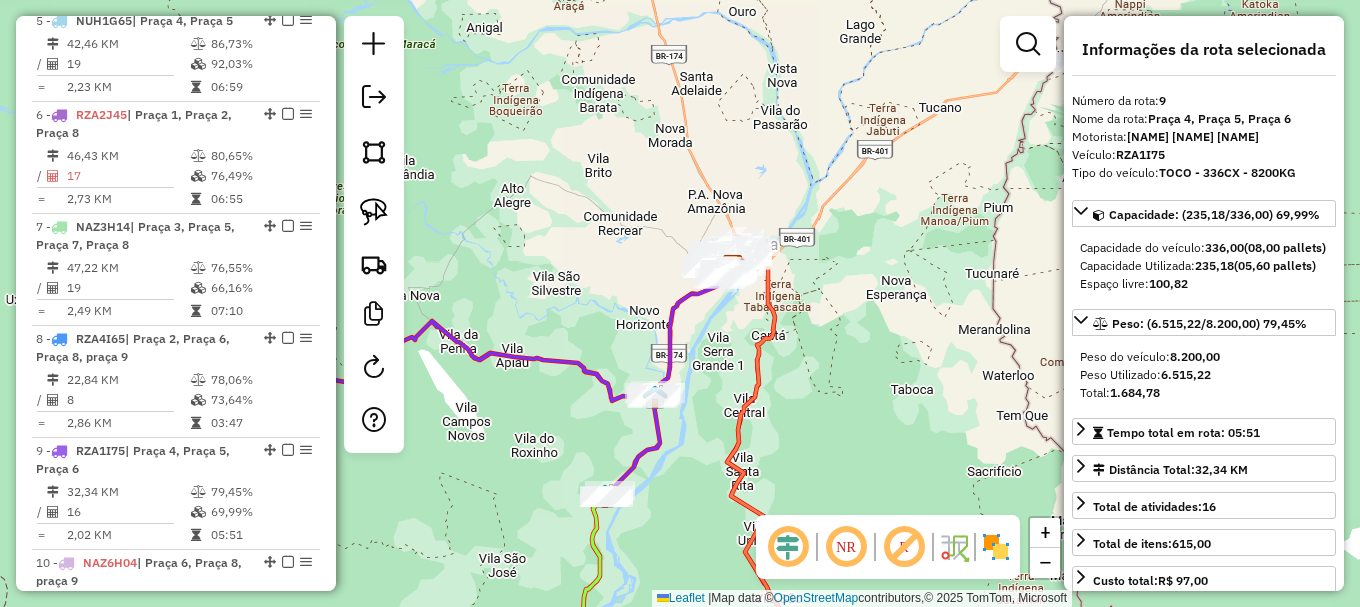 click on "Informações da Sessão [NUMBER] - [DATE] Criação: [DATE] [TIME] Depósito: Amascol - Boa Vista Total de rotas: [NUMBER] Distância Total: [NUMBER] km Tempo total: [TIME] Custo total: R$ [NUMBER] Valor total: R$ [NUMBER] - Total roteirizado: R$ [NUMBER] - Total não roteirizado: R$ [NUMBER] Total de Atividades Roteirizadas: [NUMBER] Total de Pedidos Roteirizados: [NUMBER] Peso total roteirizado: [NUMBER] Cubagem total roteirizado: [NUMBER] Total de Atividades não Roteirizadas: [NUMBER] Total de Pedidos não Roteirizados: [NUMBER] Total de caixas por viagem: [NUMBER] / [NUMBER] = [NUMBER] Média de Atividades por viagem: [NUMBER] / [NUMBER] = [NUMBER] Ocupação média da frota: [NUMBER]% Rotas vários dias: [NUMBER] Clientes Priorizados NR: [NUMBER] Transportadoras Rotas Recargas: [NUMBER] Ver rotas Ver veículos Finalizar todas as rotas [NUMBER] - [PLATE] | Praça [NUMBER] [NUMBER] KM [NUMBER]% / [NUMBER] [NUMBER]% D[NUMBER] = [NUMBER] KM [TIME] [NUMBER] - [PLATE] | Praça [NUMBER], praça [NUMBER] [NUMBER] KM [NUMBER]% / [NUMBER] D[NUMBER] =" 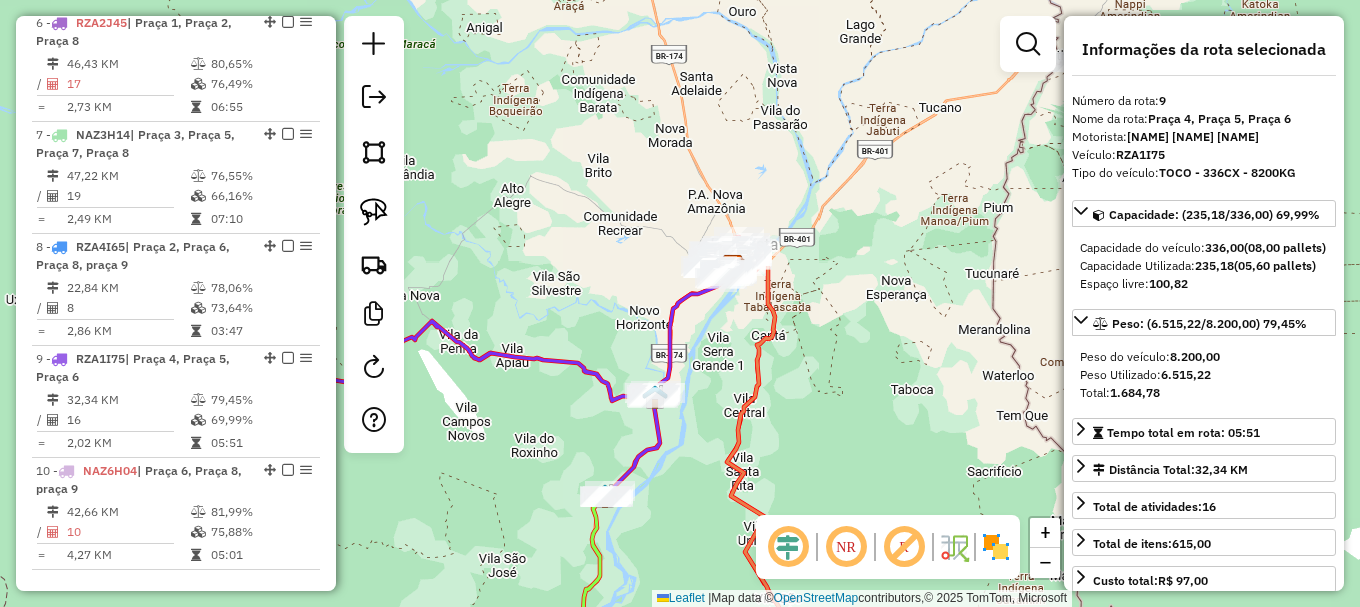 scroll, scrollTop: 1290, scrollLeft: 0, axis: vertical 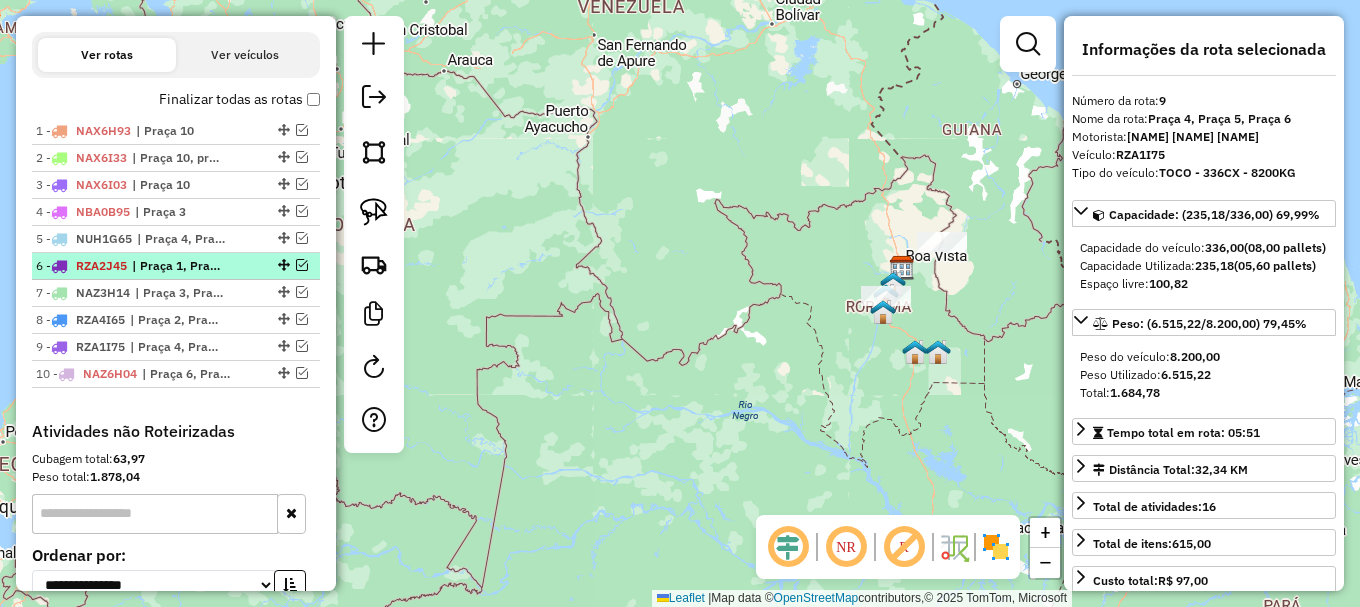 click at bounding box center (302, 265) 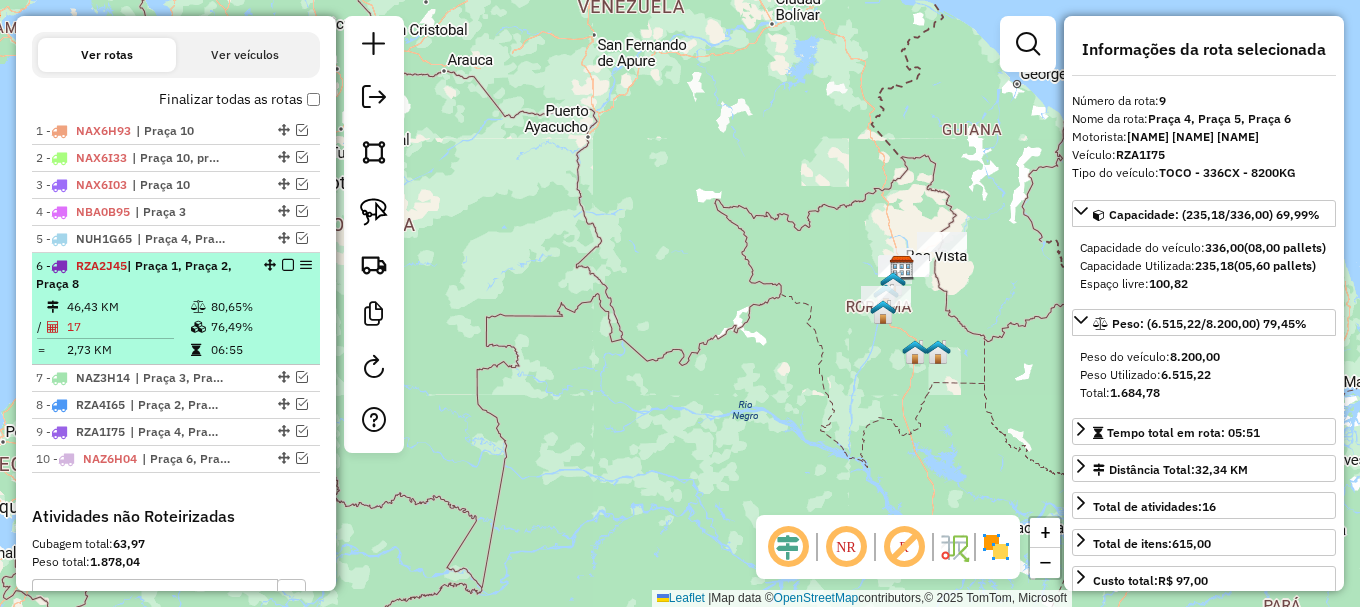 click on "80,65%" at bounding box center [260, 307] 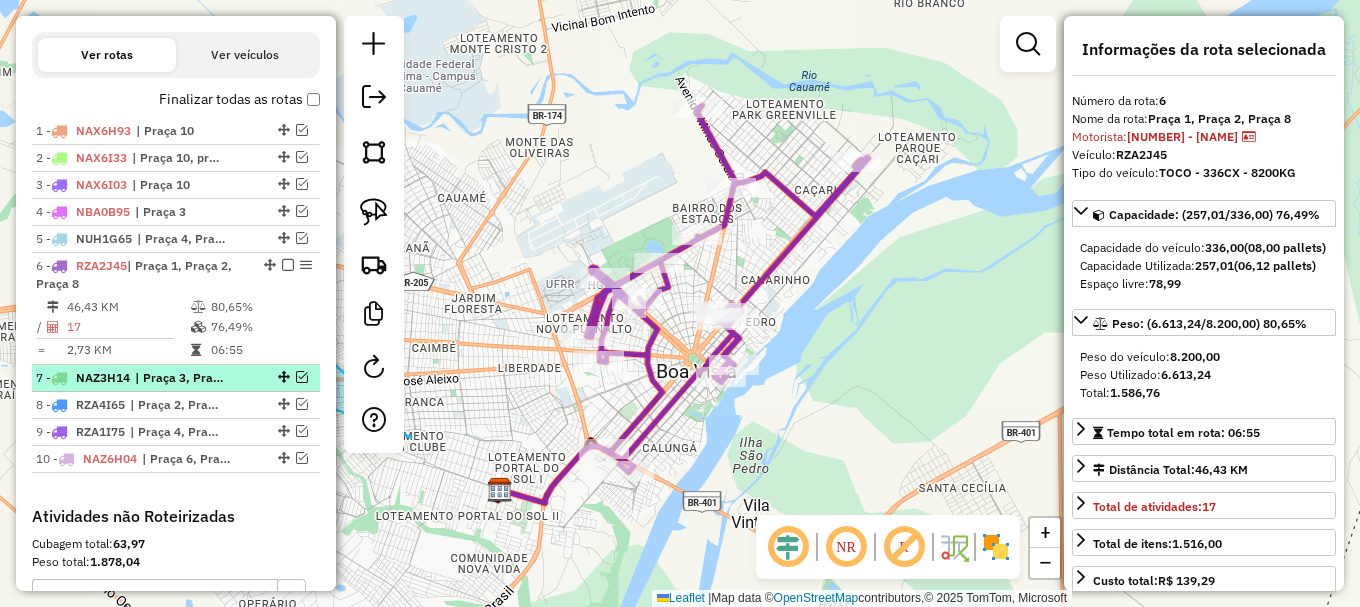 click at bounding box center [302, 377] 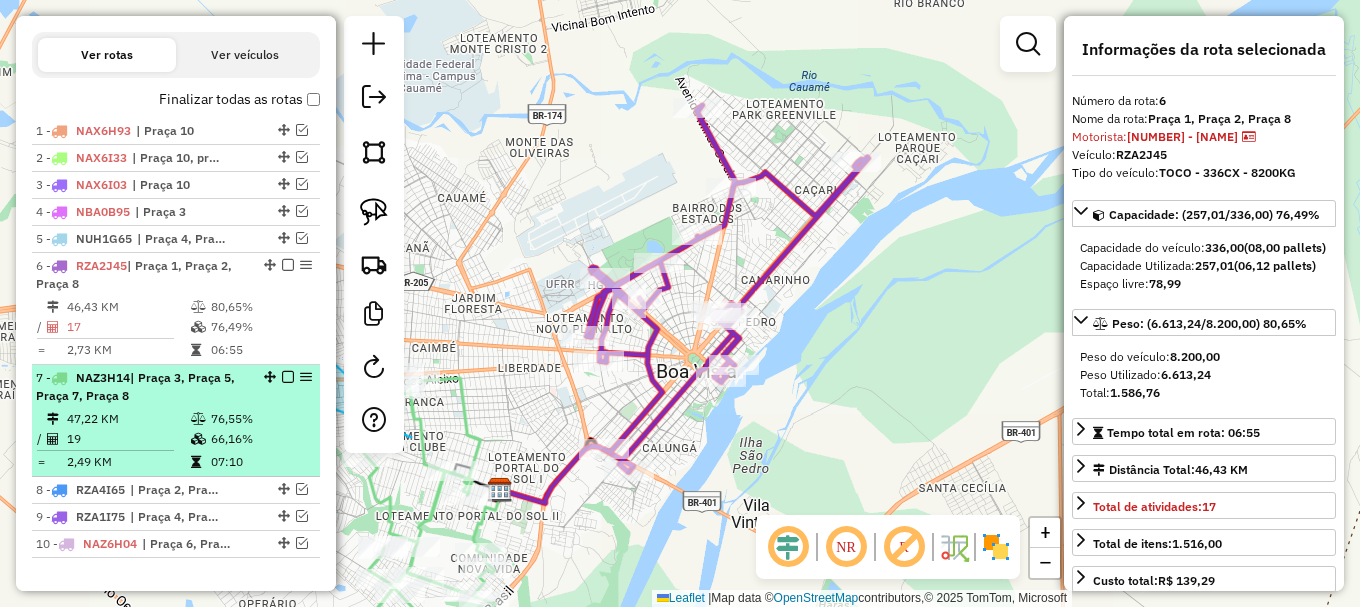 click at bounding box center [288, 377] 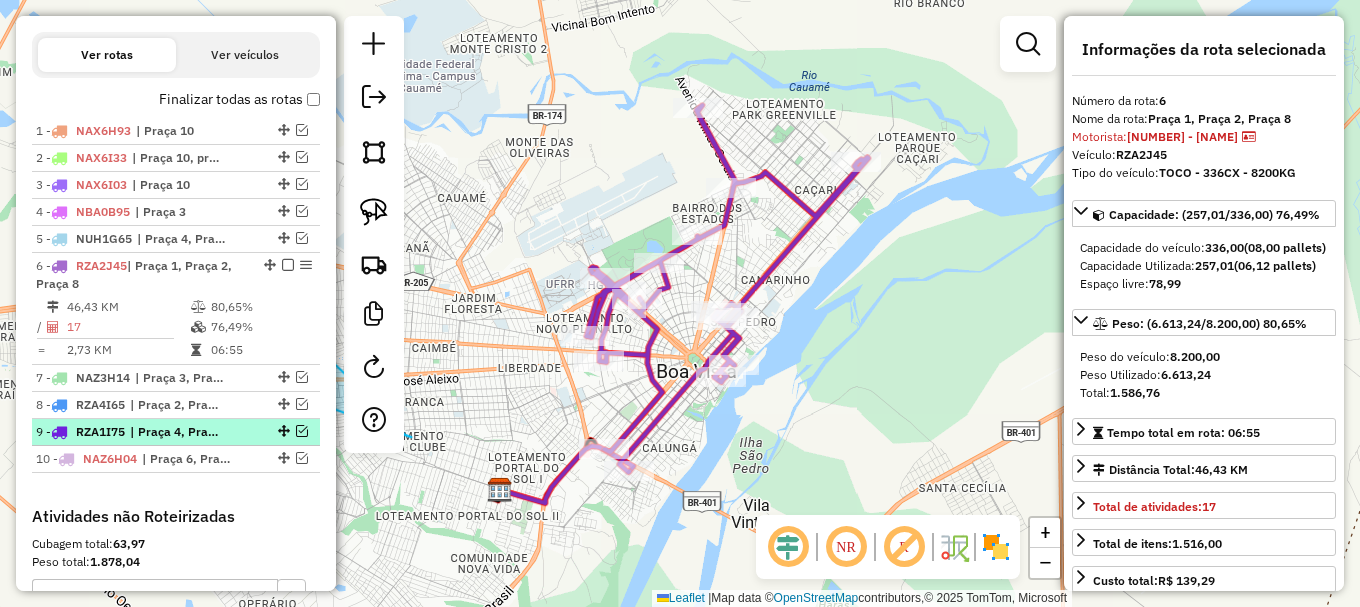 click at bounding box center (302, 431) 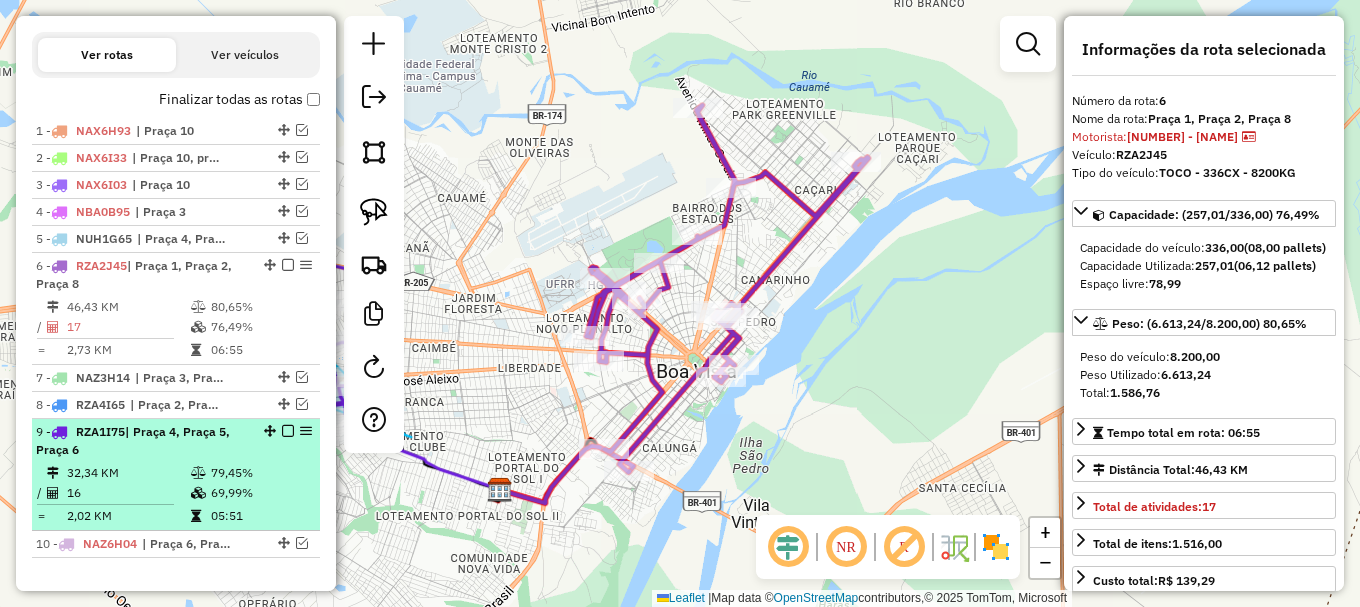 click at bounding box center [288, 431] 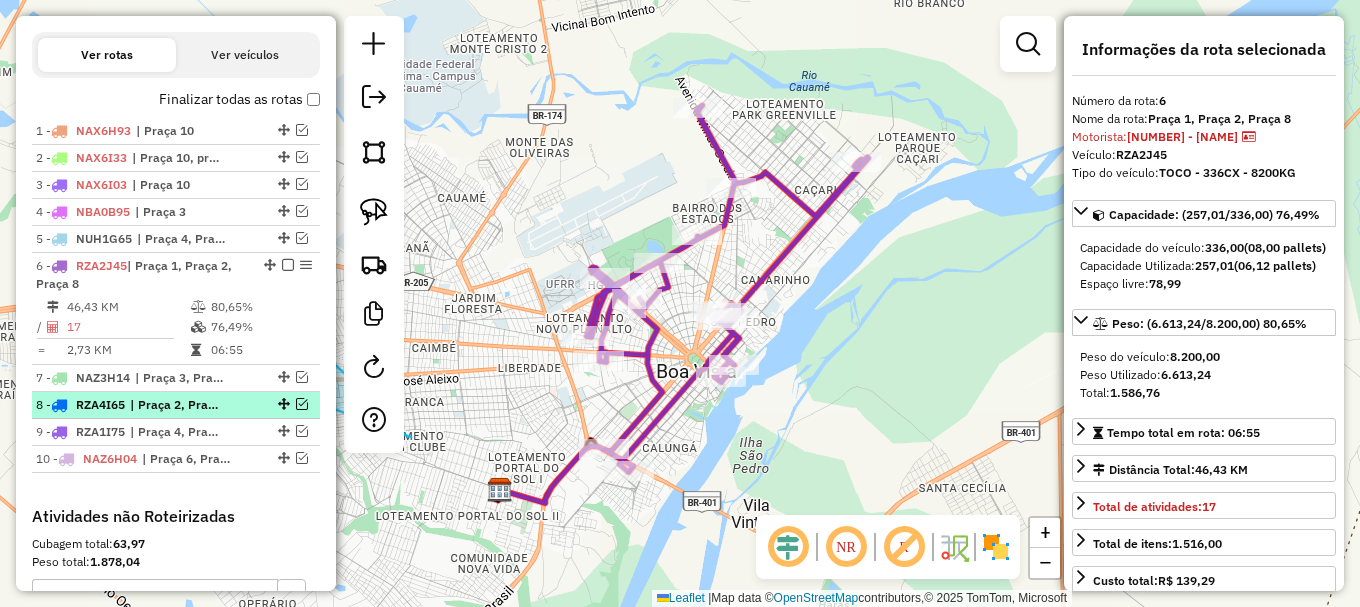 click at bounding box center [302, 404] 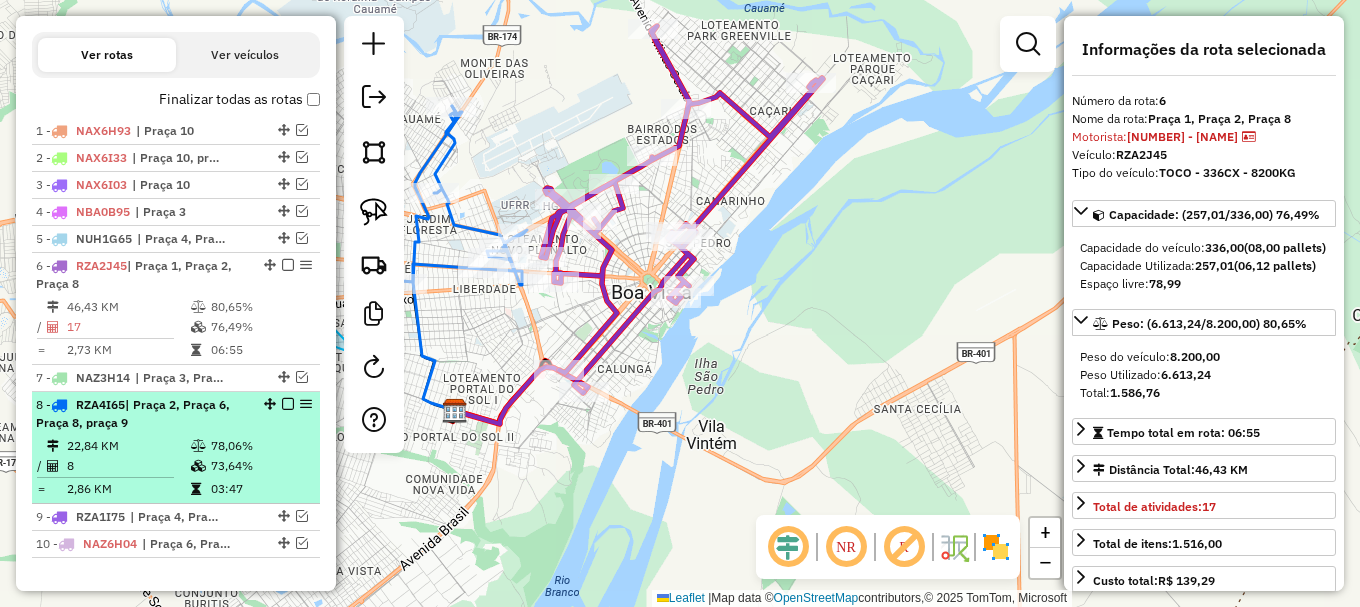 click at bounding box center [288, 404] 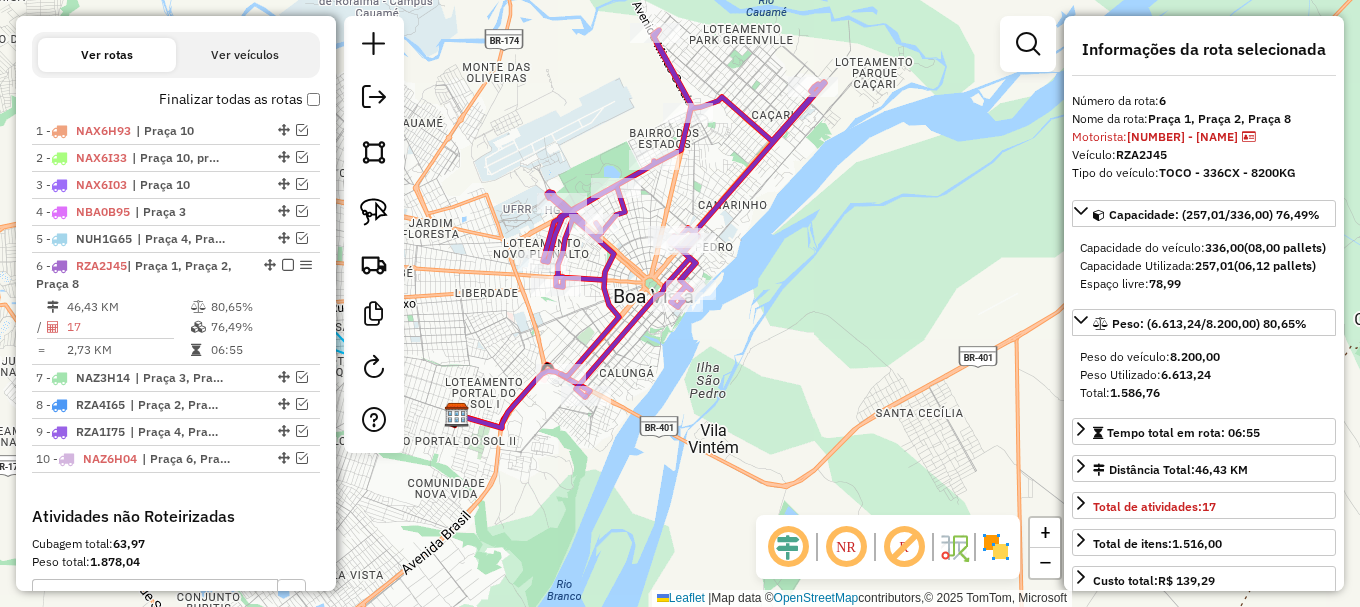 drag, startPoint x: 458, startPoint y: 179, endPoint x: 488, endPoint y: 205, distance: 39.698868 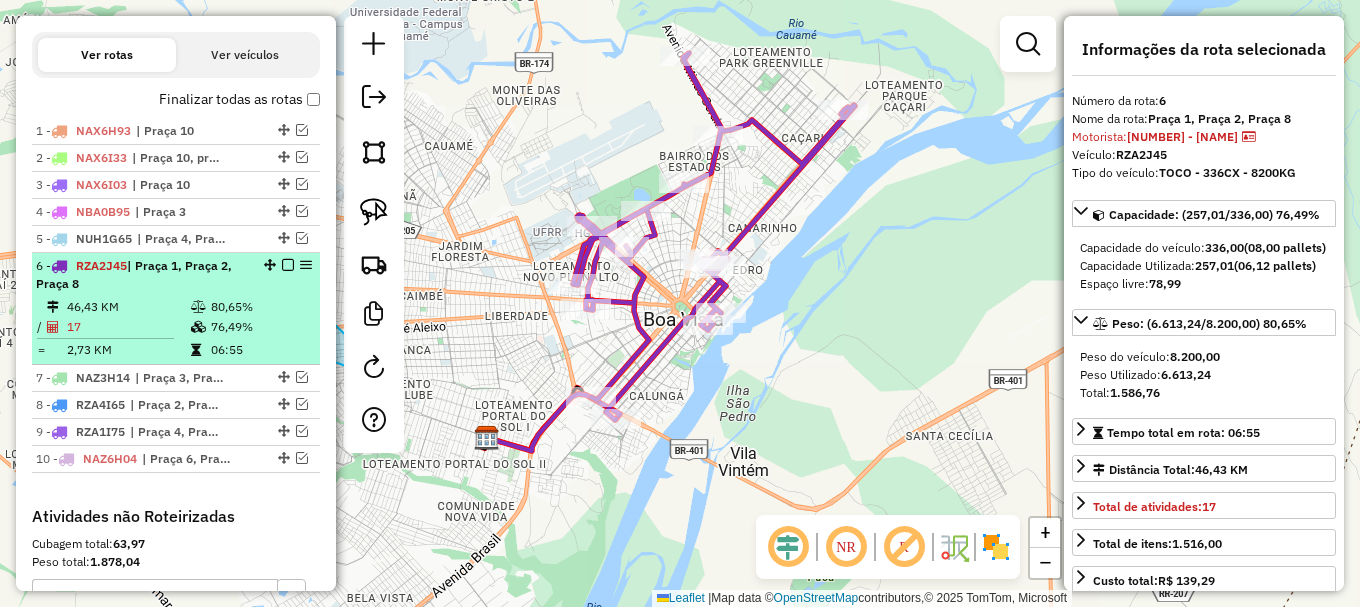 click at bounding box center (288, 265) 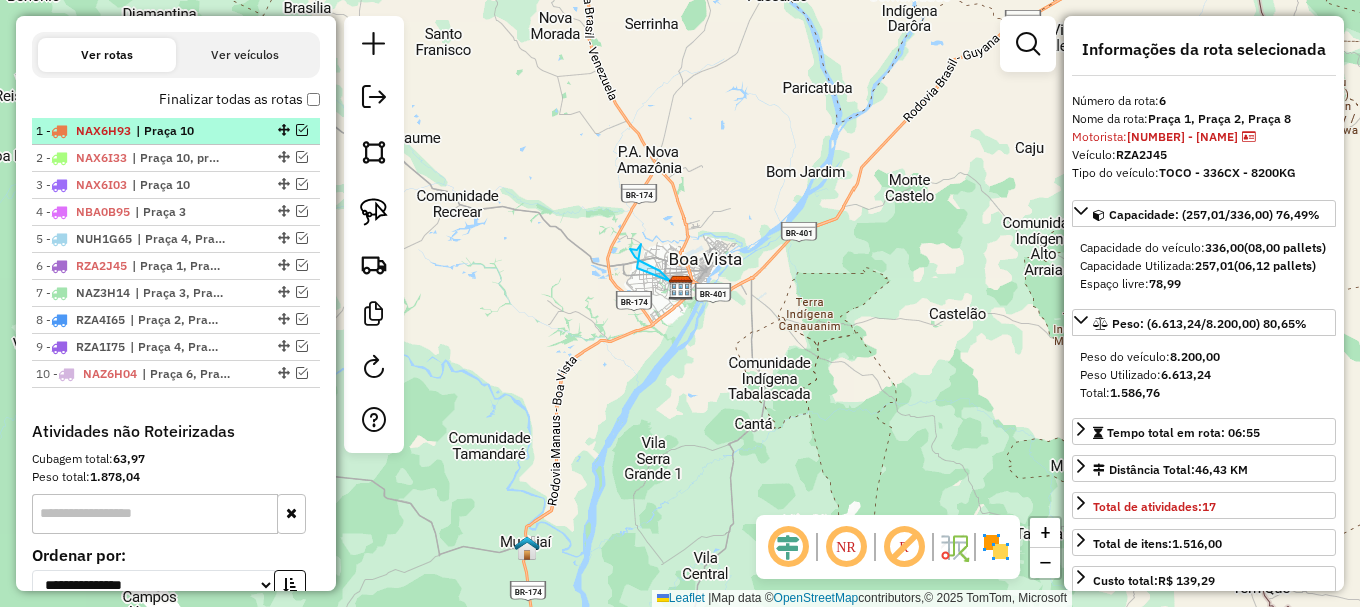click at bounding box center [302, 130] 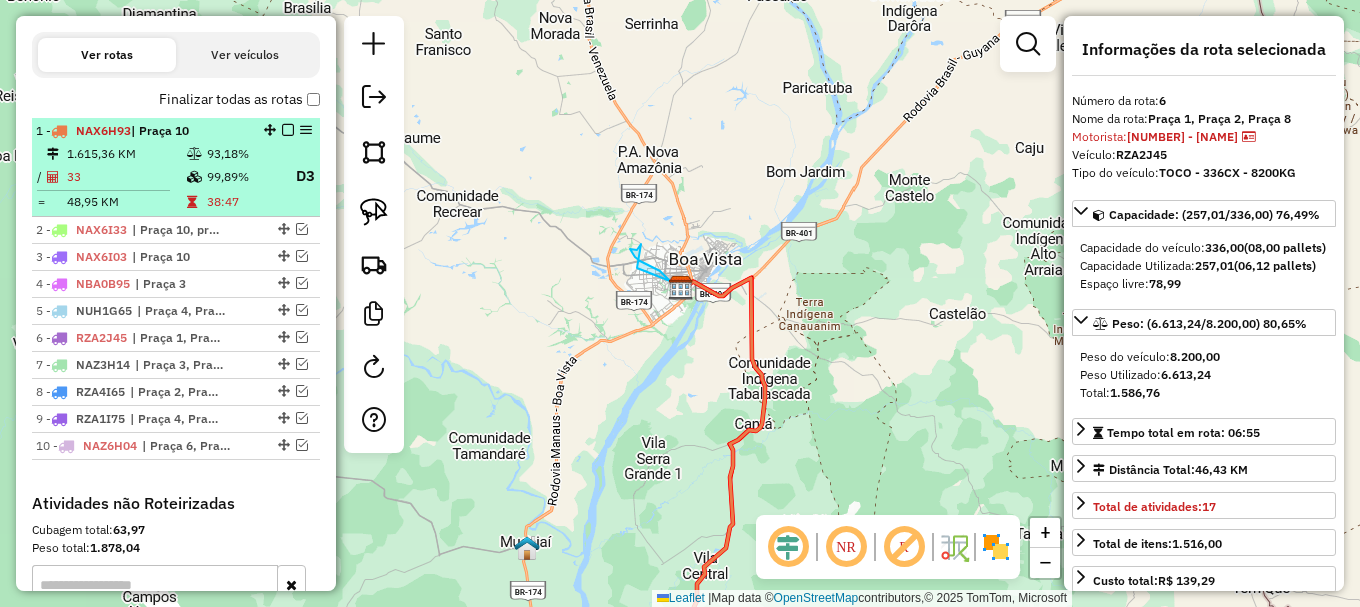 click on "99,89%" at bounding box center (243, 176) 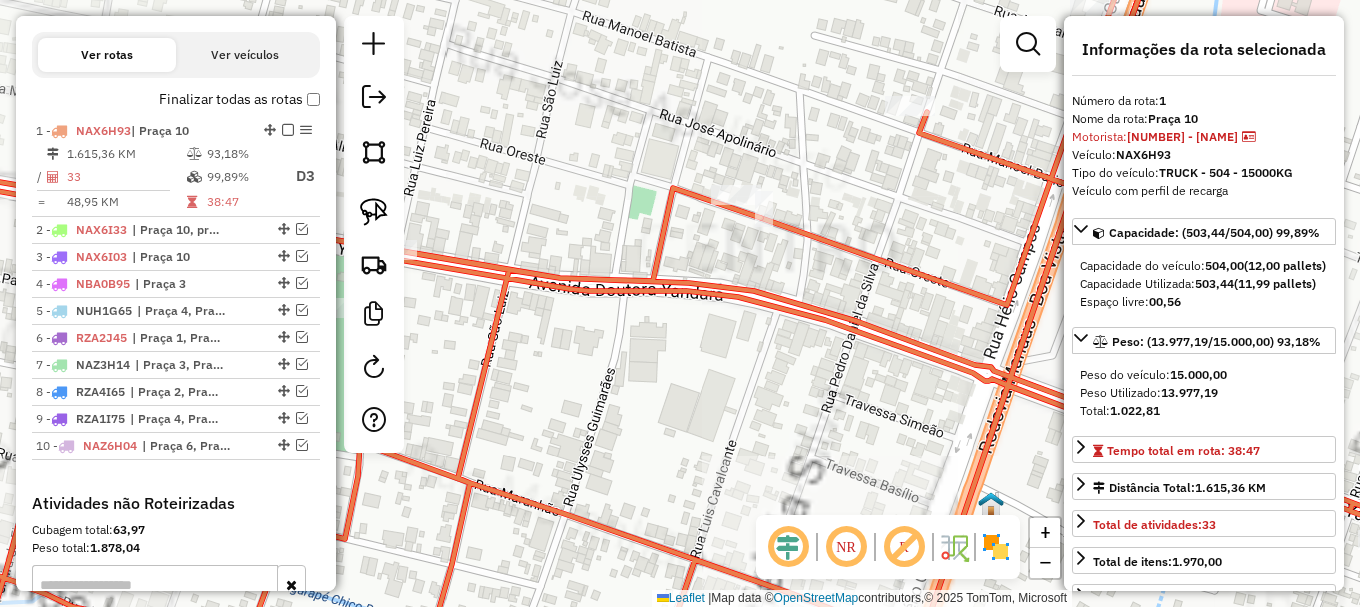 click 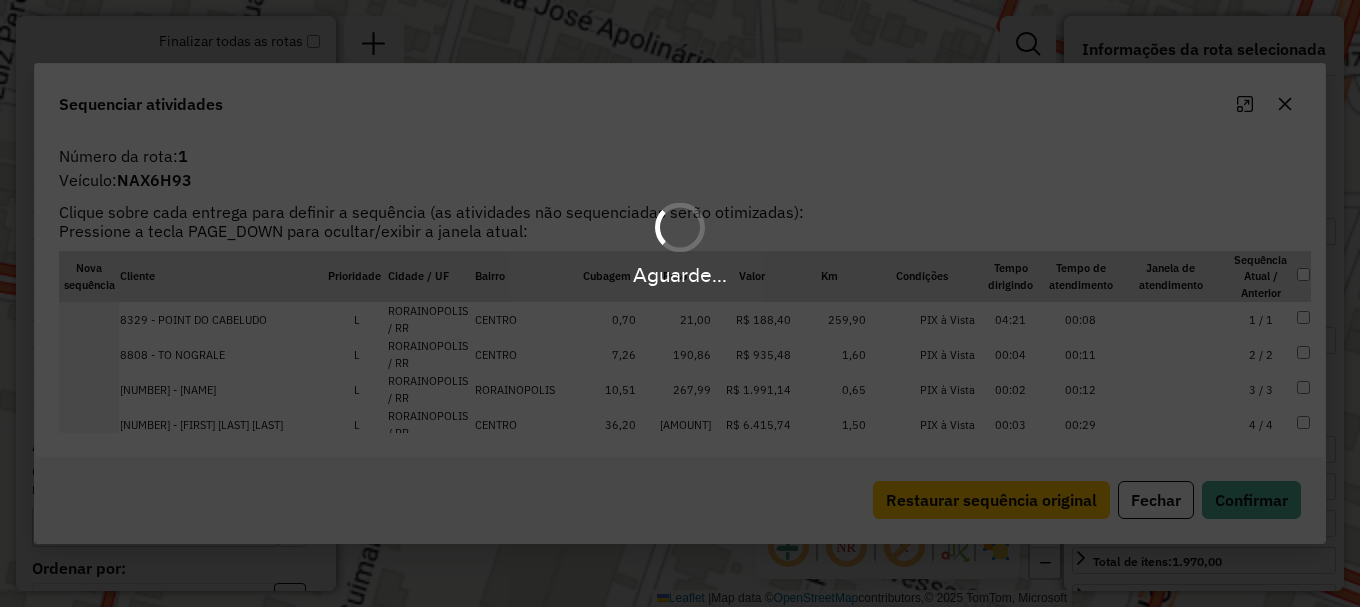 scroll, scrollTop: 792, scrollLeft: 0, axis: vertical 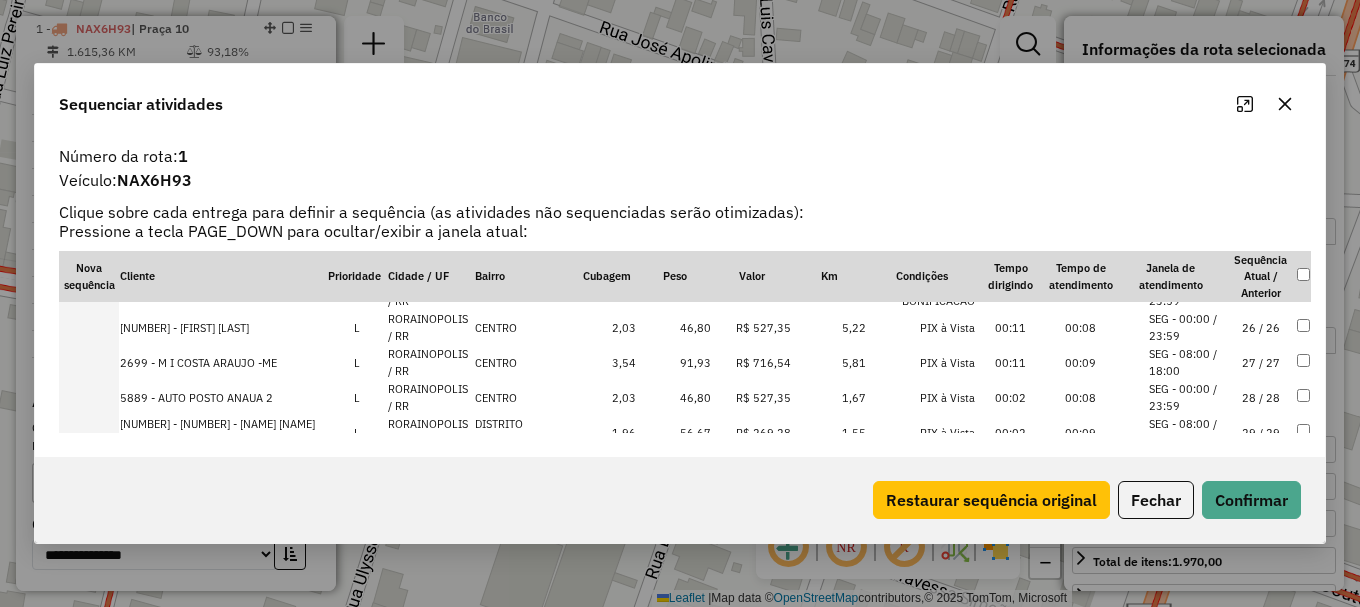 click on "SEG - 00:00 / 23:59" at bounding box center [1187, 397] 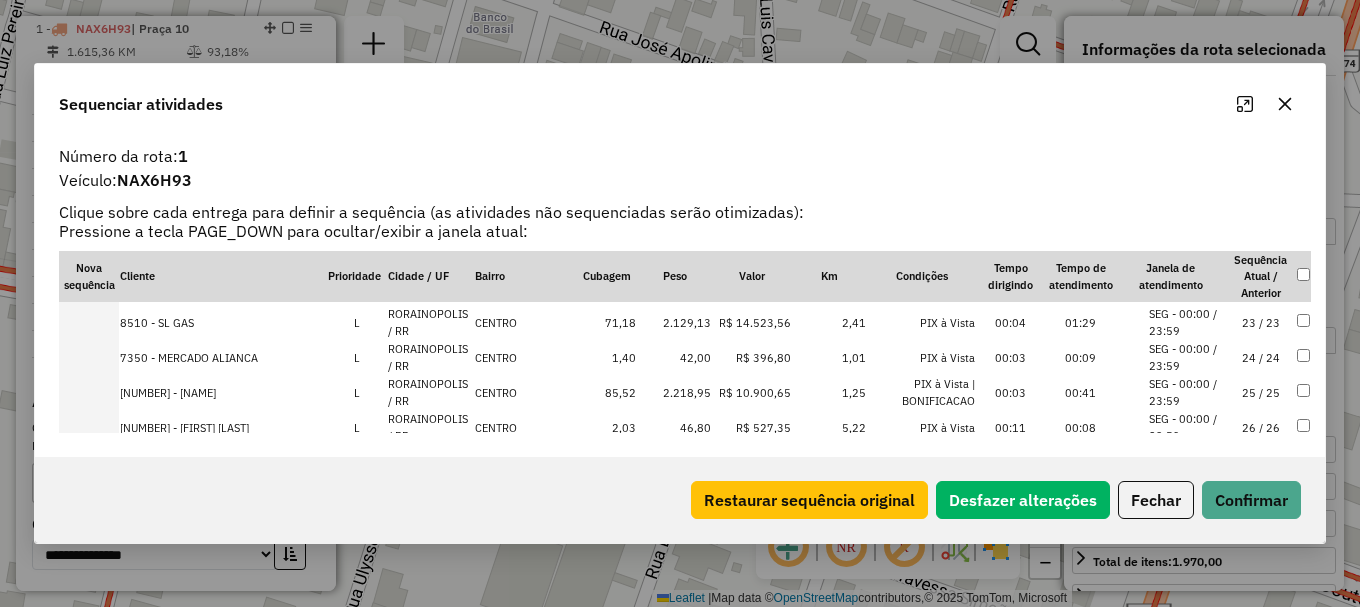 click on "SEG - 00:00 / 23:59" at bounding box center [1187, 392] 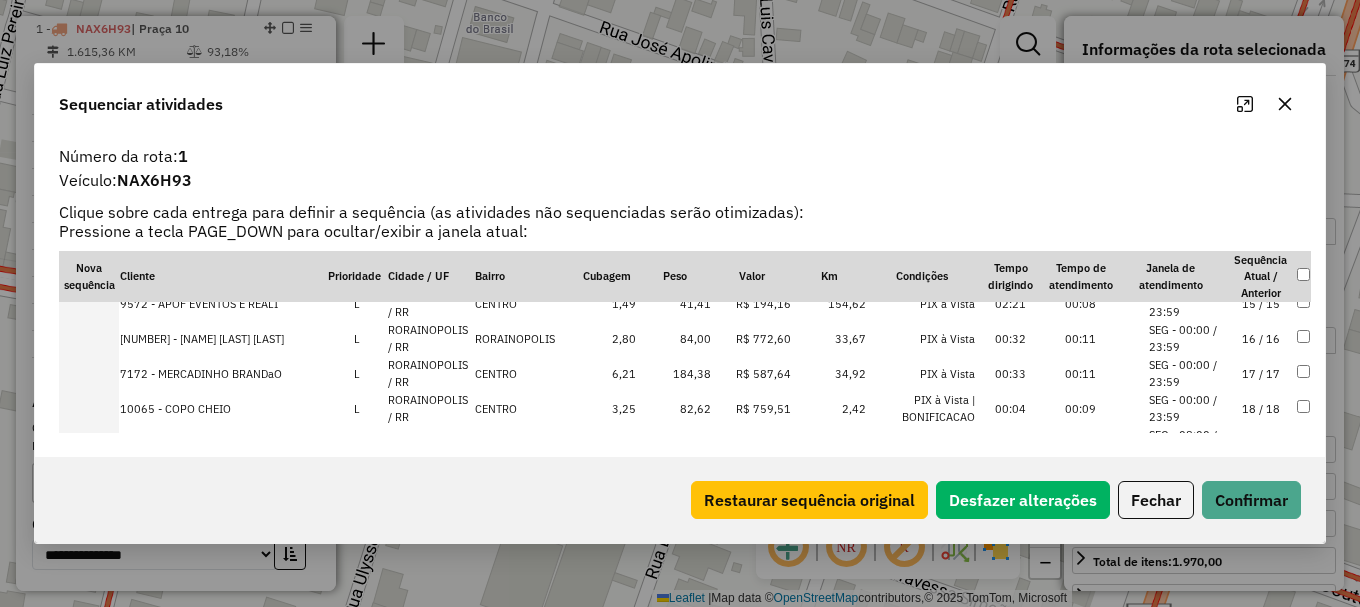 scroll, scrollTop: 470, scrollLeft: 0, axis: vertical 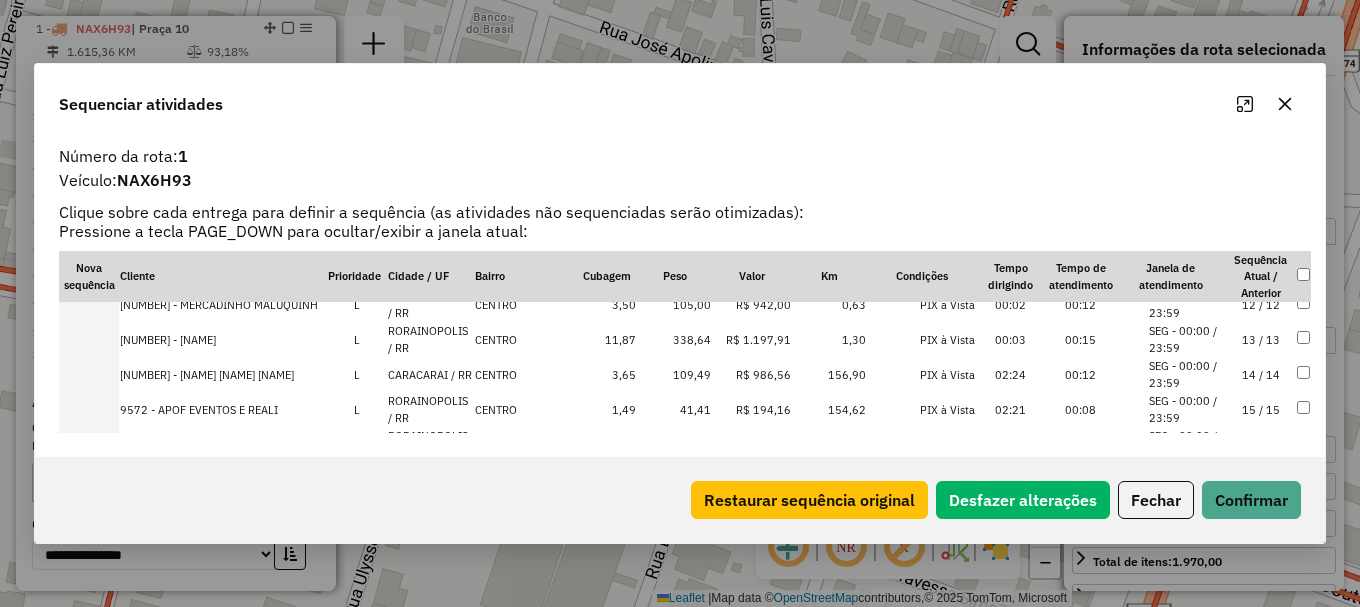 click on "SEG - 00:00 / 23:59" at bounding box center [1187, 409] 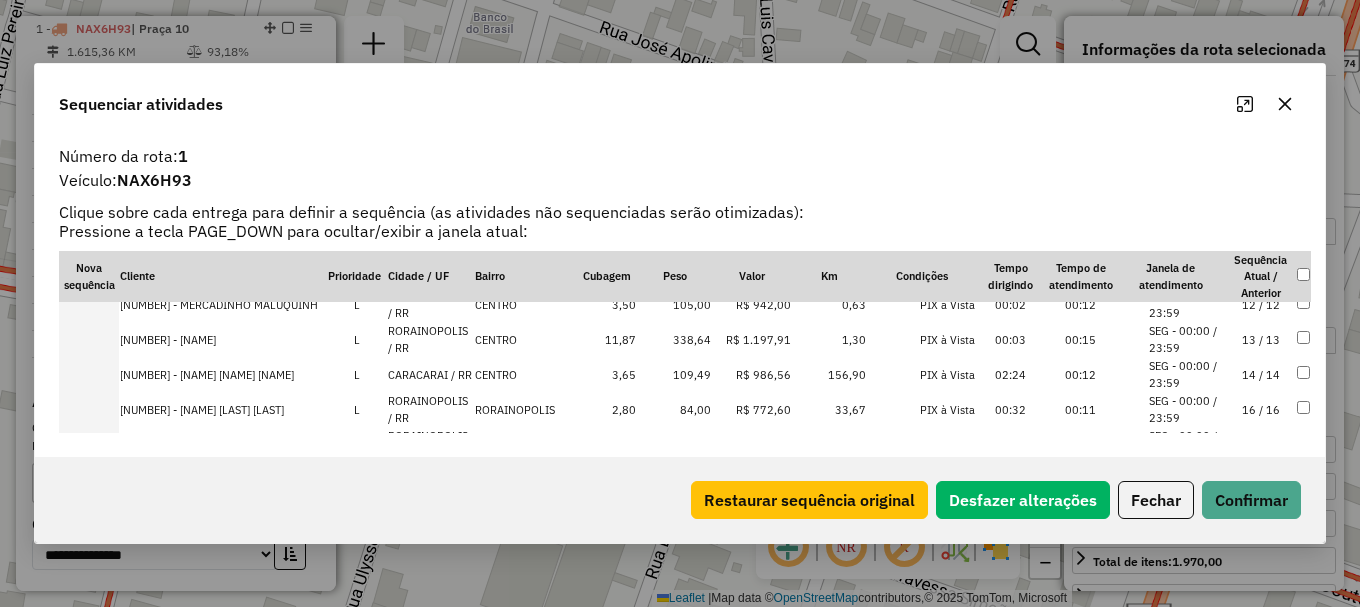 scroll, scrollTop: 5, scrollLeft: 0, axis: vertical 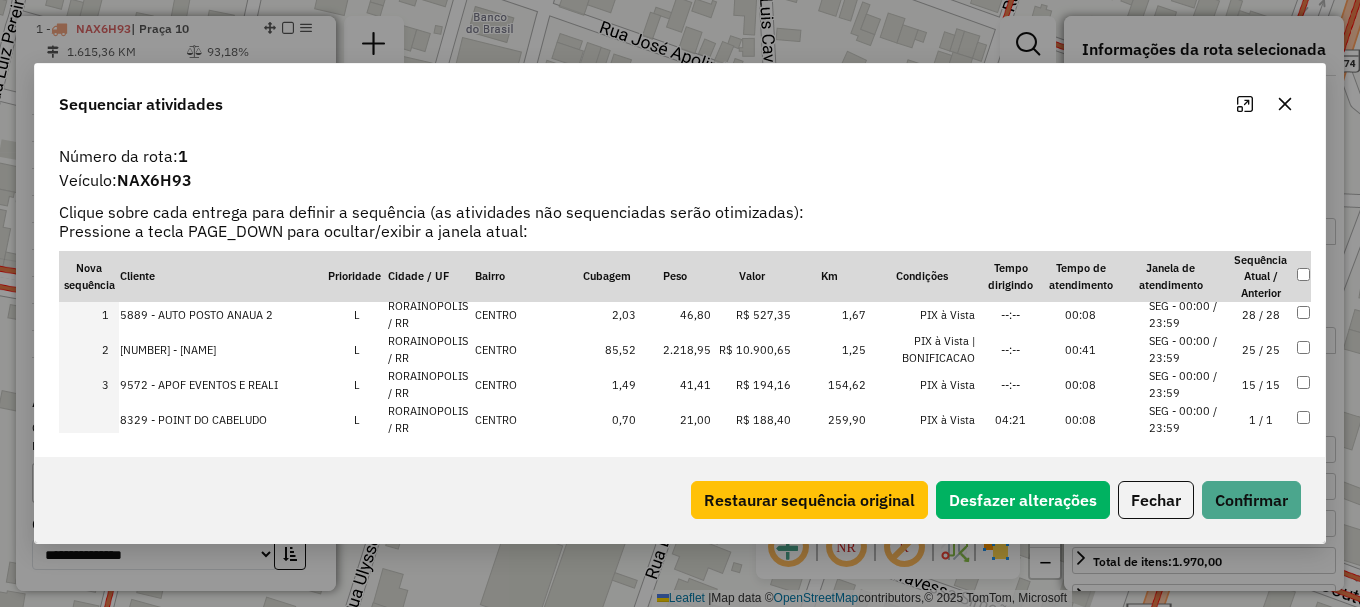 click on "SEG - 00:00 / 23:59" at bounding box center [1187, 419] 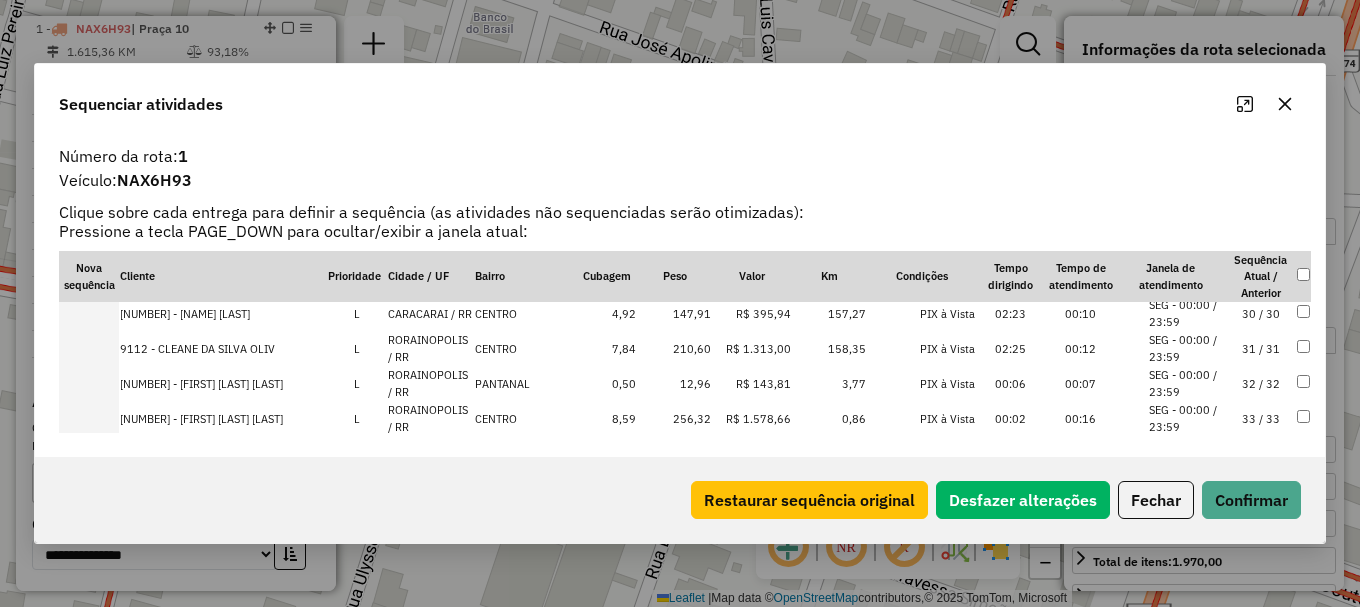 scroll, scrollTop: 1076, scrollLeft: 0, axis: vertical 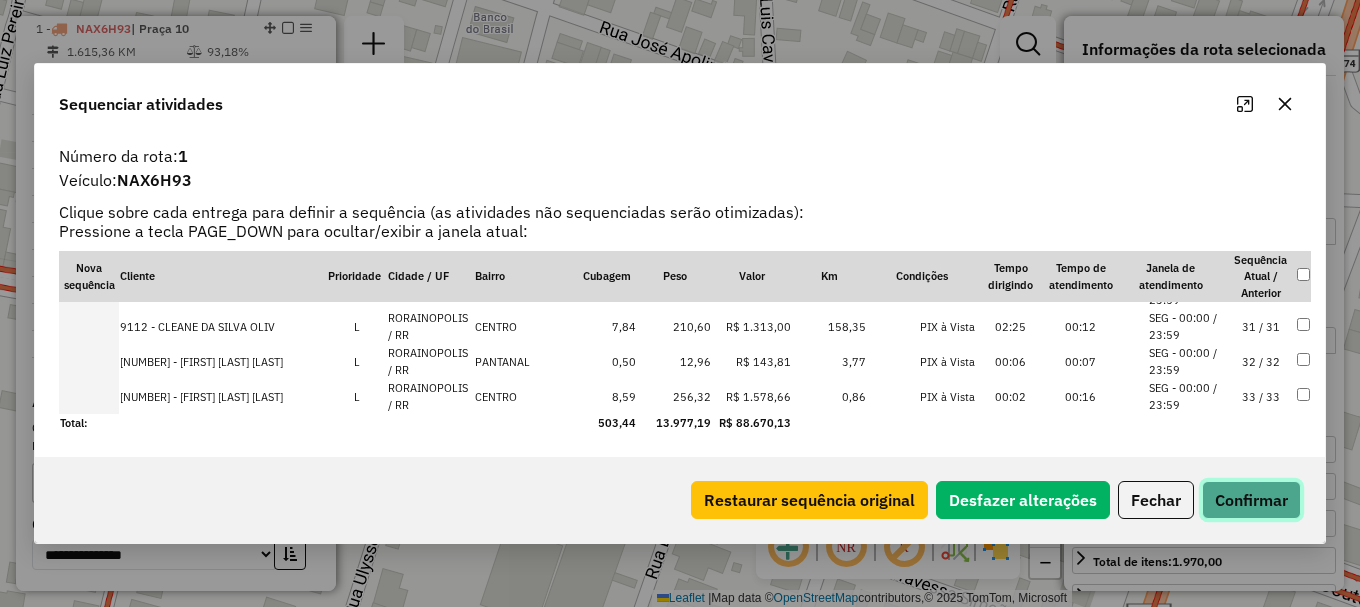 click on "Confirmar" 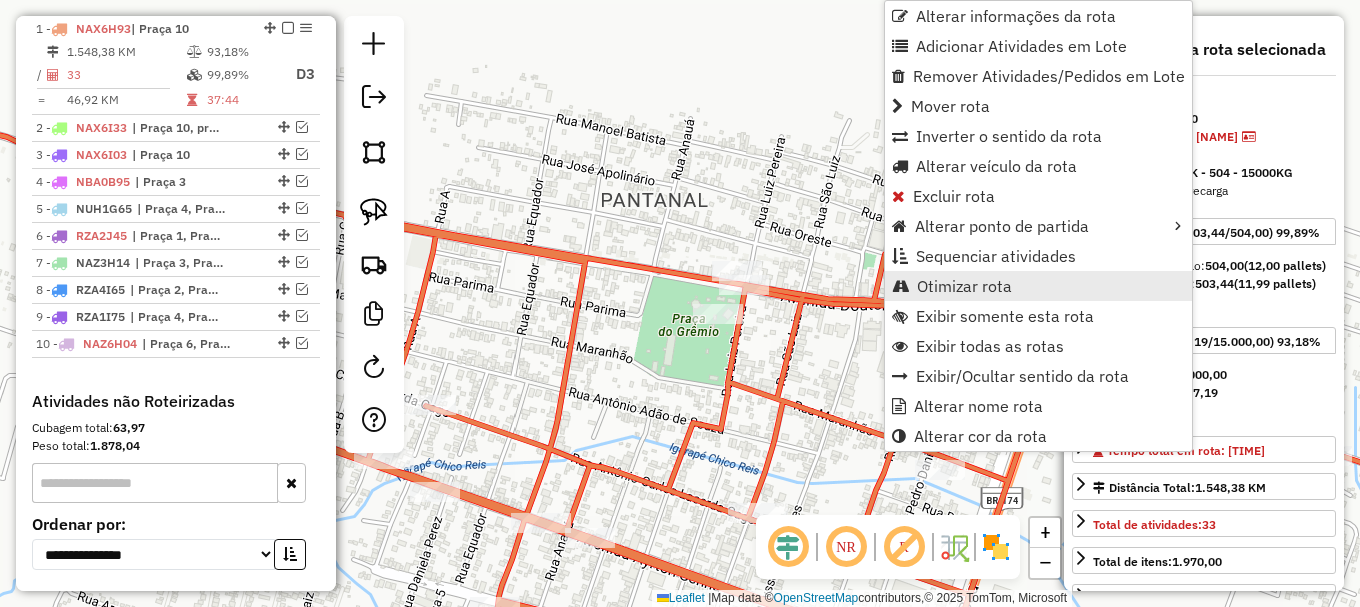 click on "Otimizar rota" at bounding box center (964, 286) 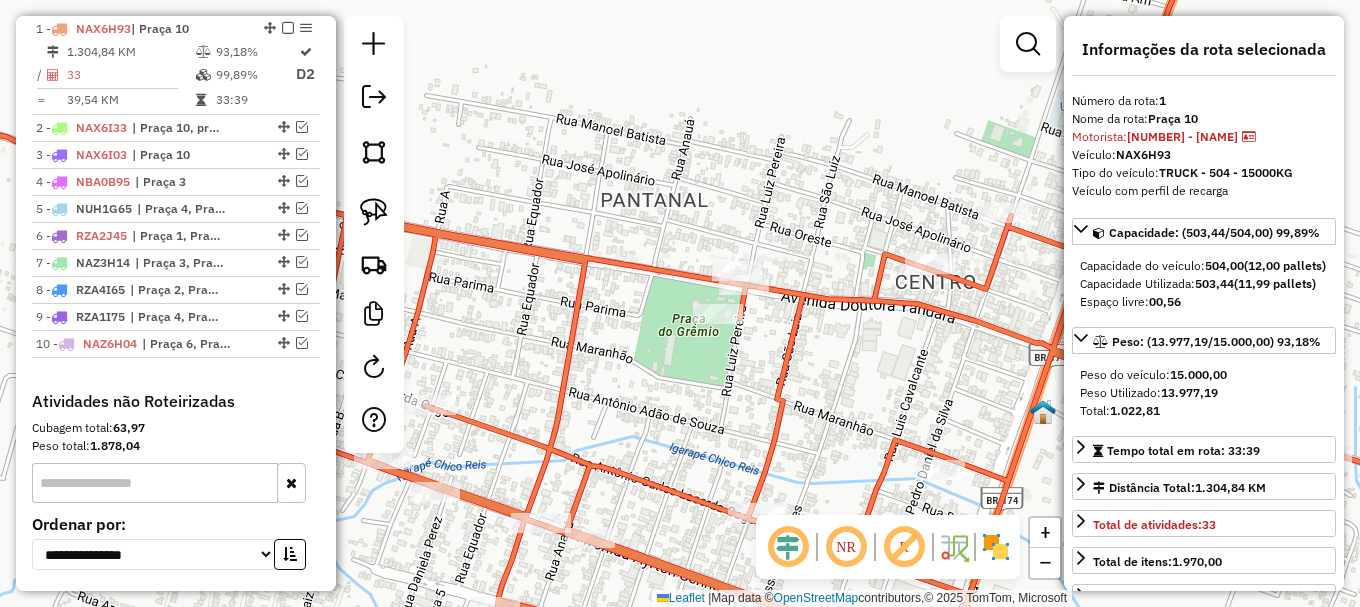 click 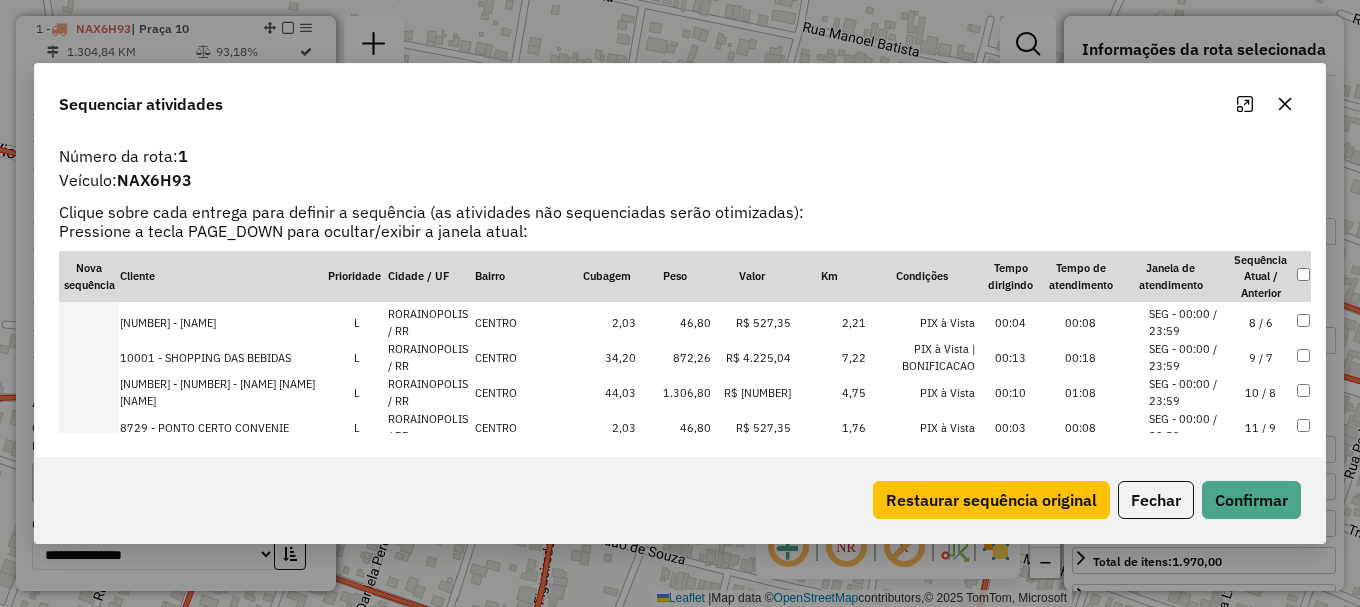 scroll, scrollTop: 0, scrollLeft: 0, axis: both 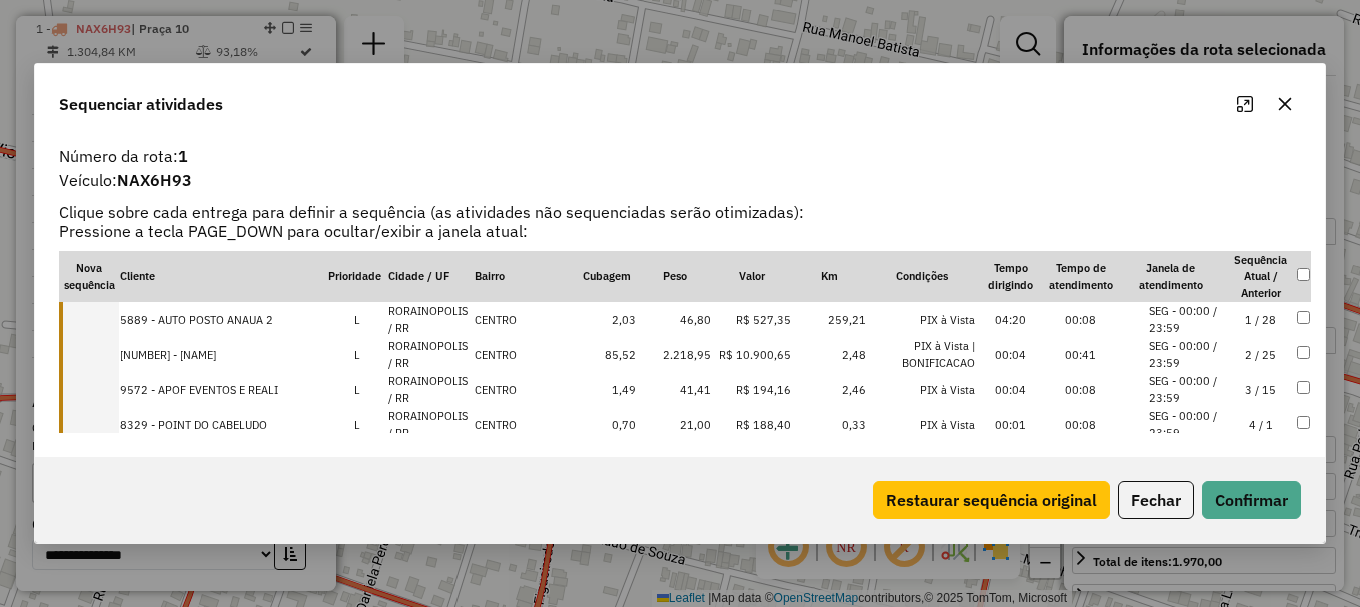 click on "RORAINOPOLIS / RR" at bounding box center (430, 319) 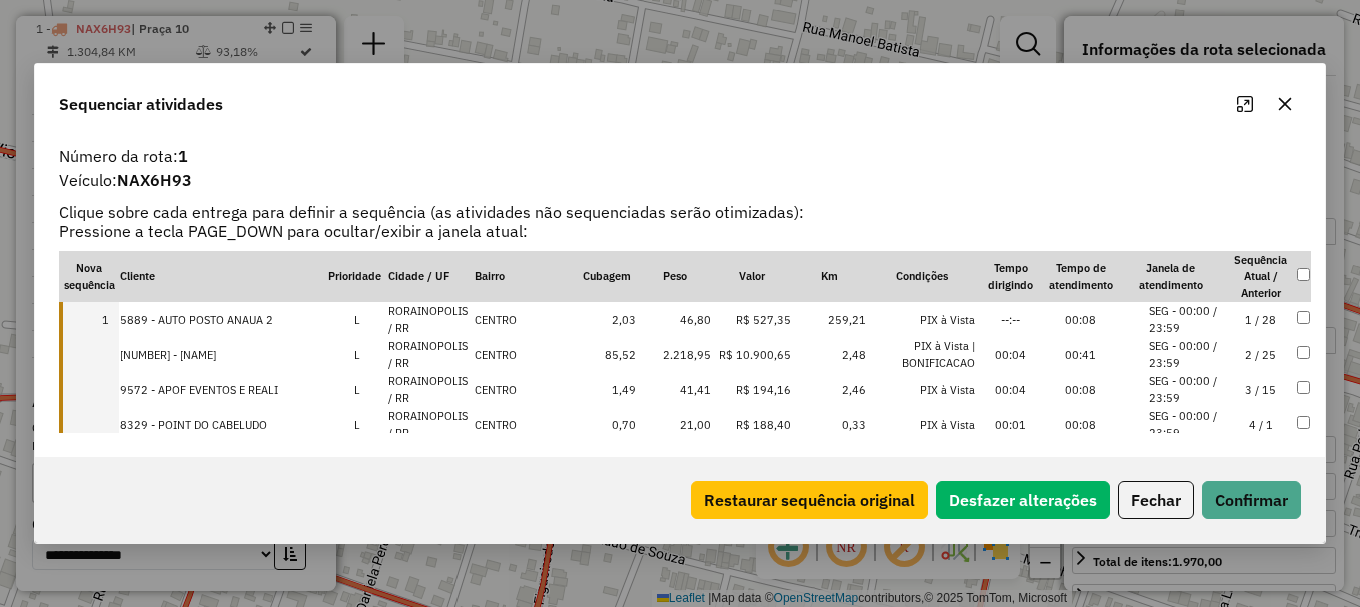 click on "RORAINOPOLIS / RR" at bounding box center (430, 354) 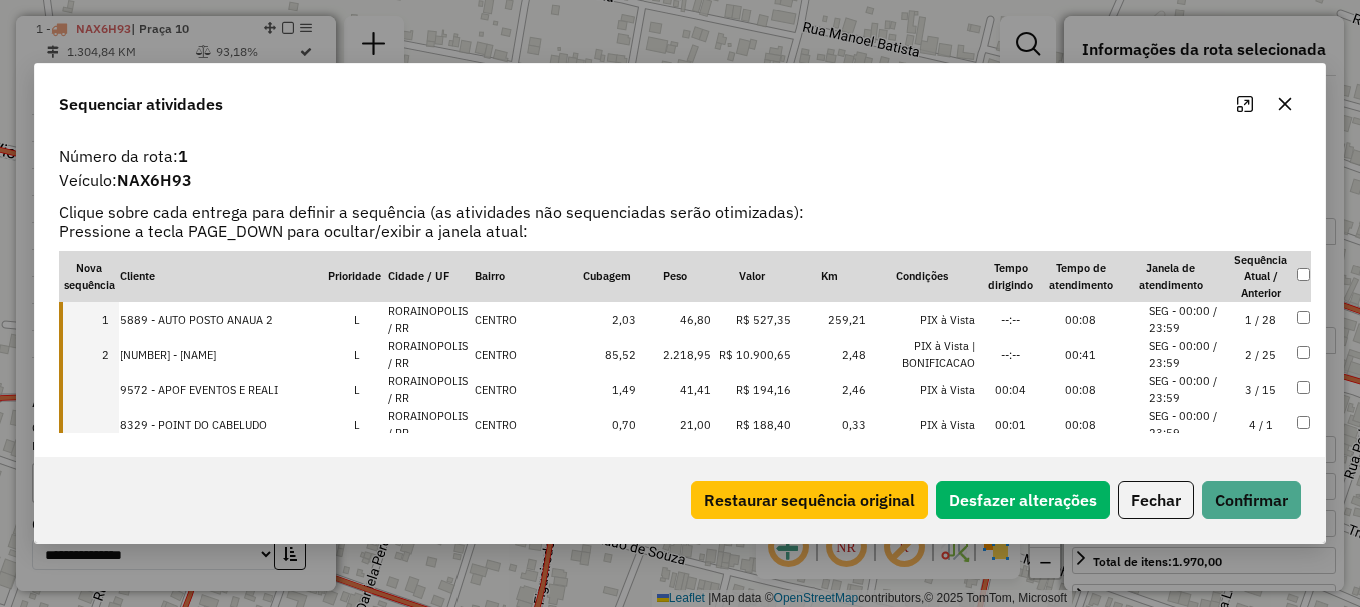 click on "RORAINOPOLIS / RR" at bounding box center [430, 389] 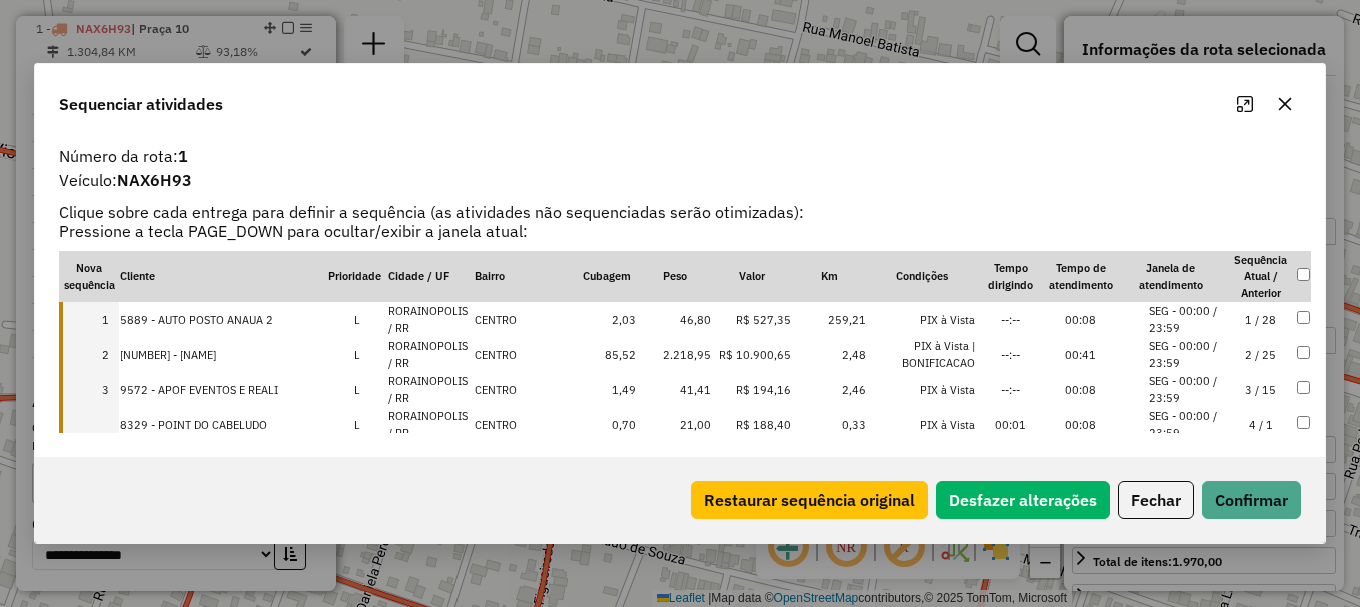 click on "RORAINOPOLIS / RR" at bounding box center (430, 424) 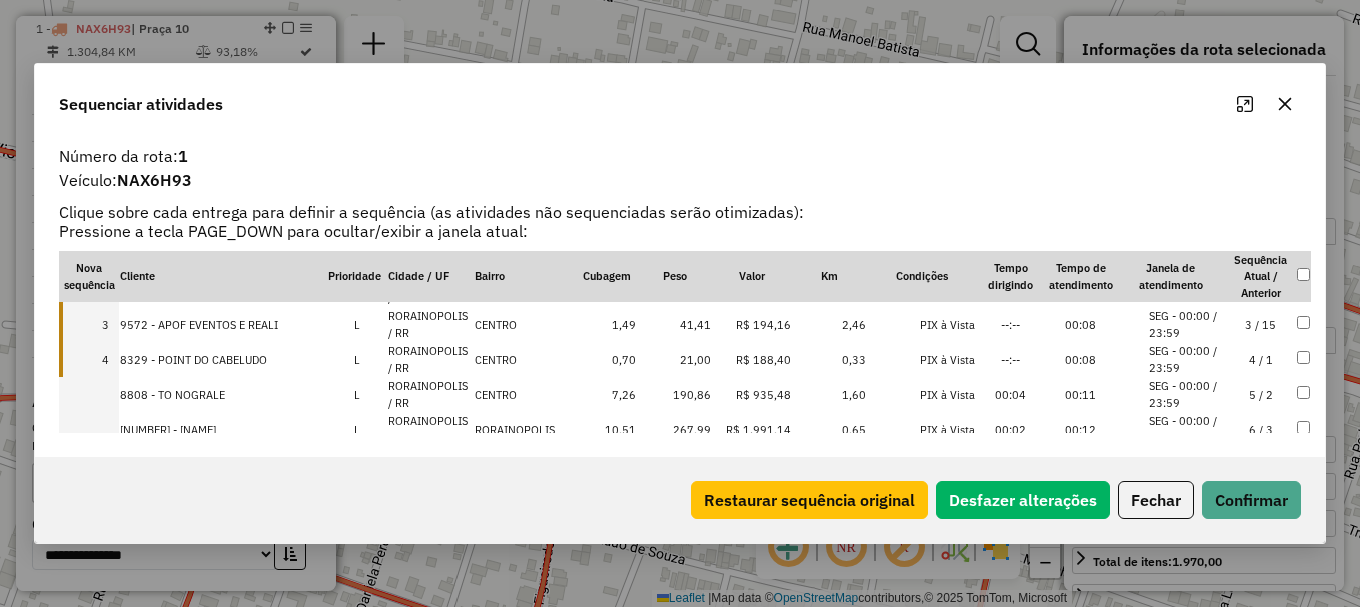 scroll, scrollTop: 100, scrollLeft: 0, axis: vertical 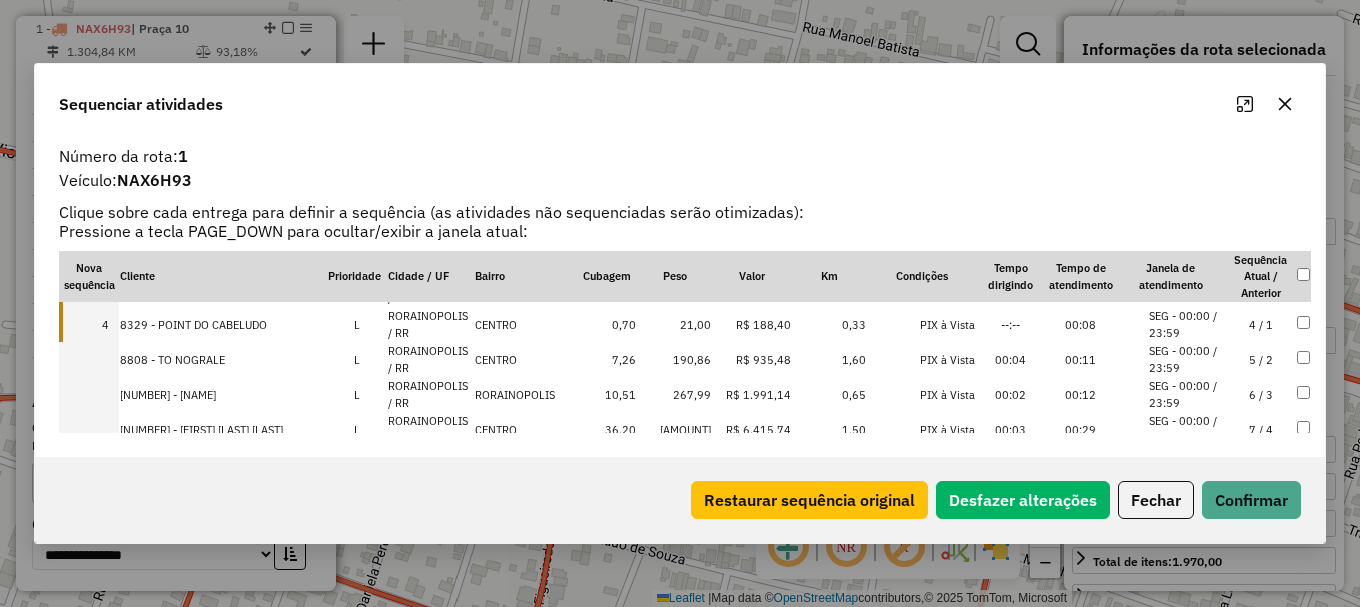 click on "RORAINOPOLIS / RR" at bounding box center (430, 359) 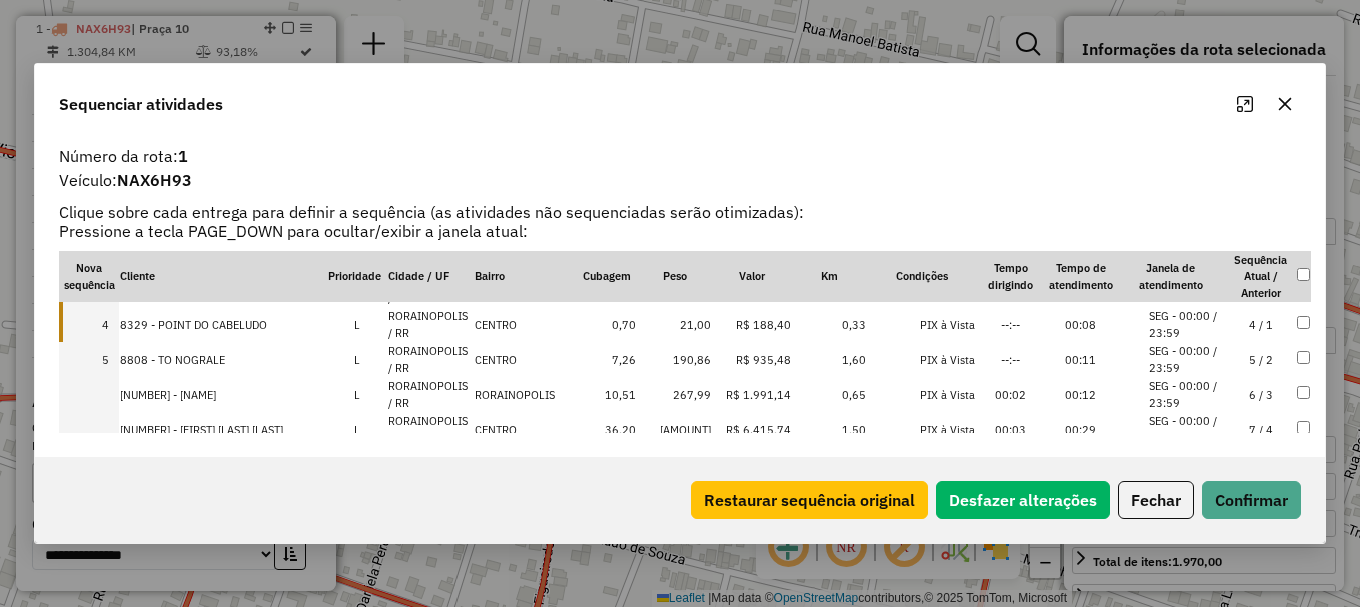 click on "RORAINOPOLIS / RR" at bounding box center (430, 394) 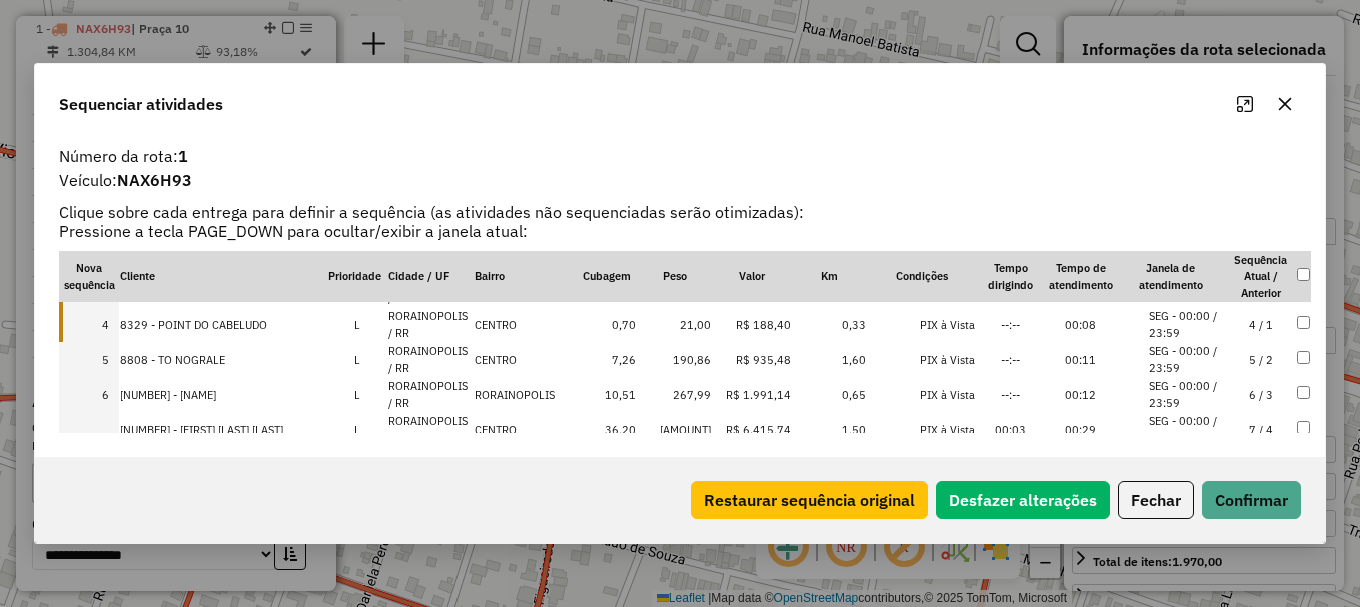 click on "RORAINOPOLIS / RR" at bounding box center [430, 429] 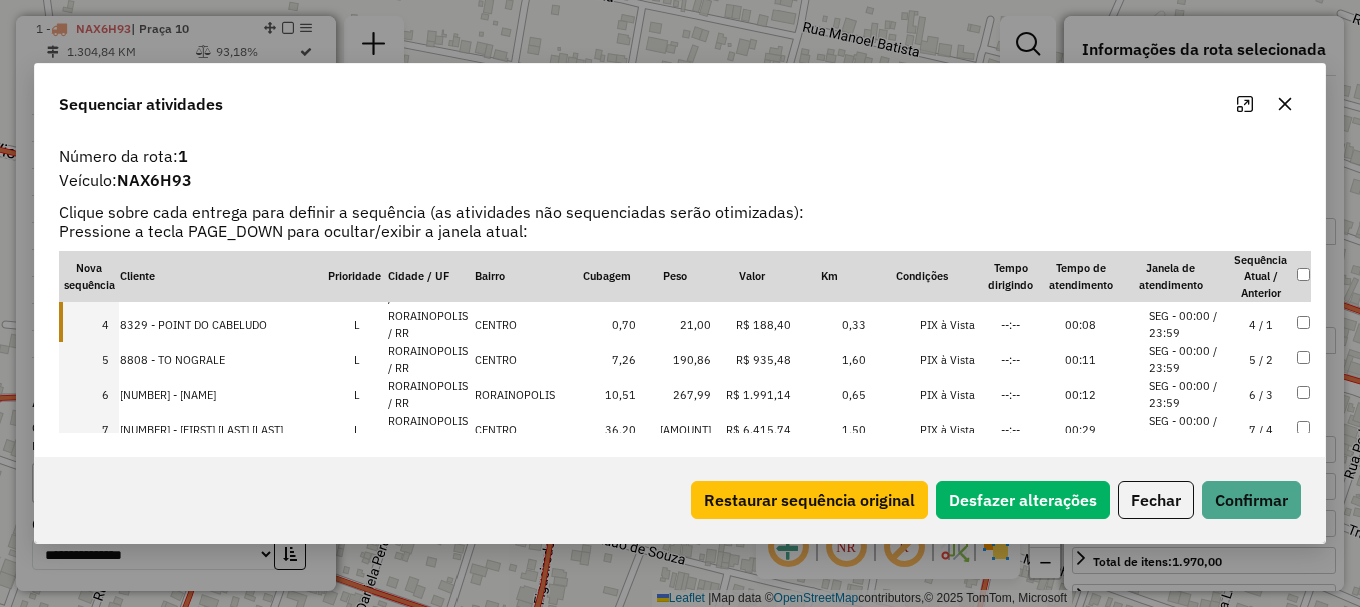 scroll, scrollTop: 200, scrollLeft: 0, axis: vertical 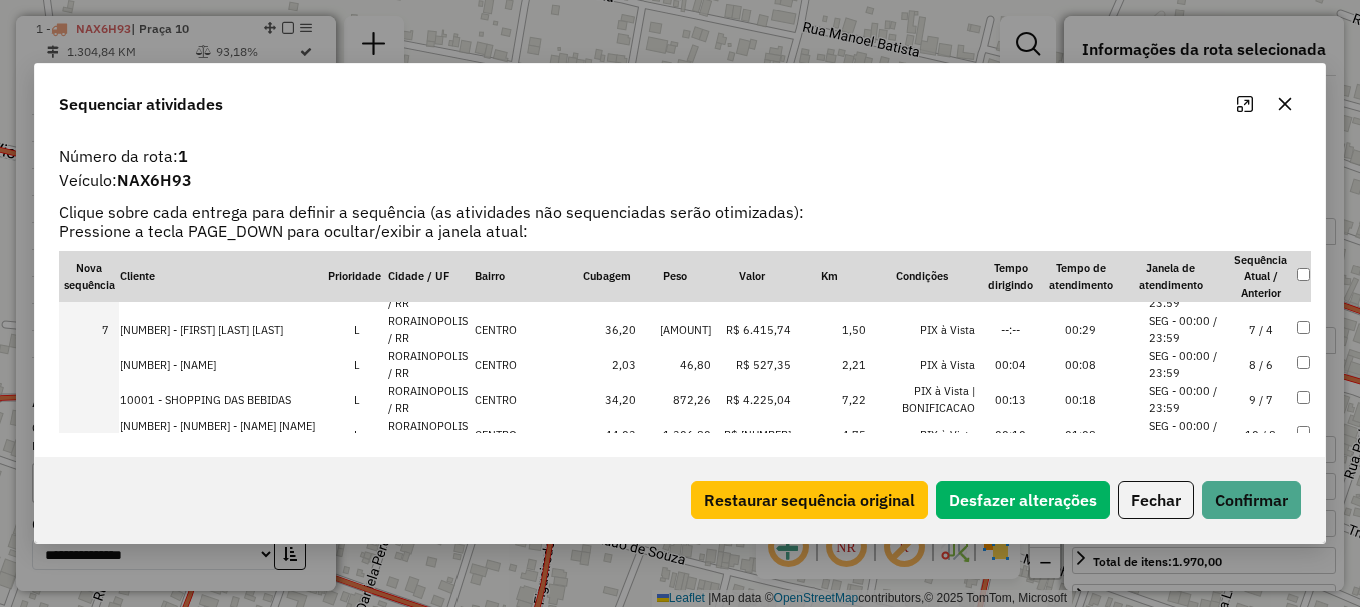 click on "RORAINOPOLIS / RR" at bounding box center (430, 364) 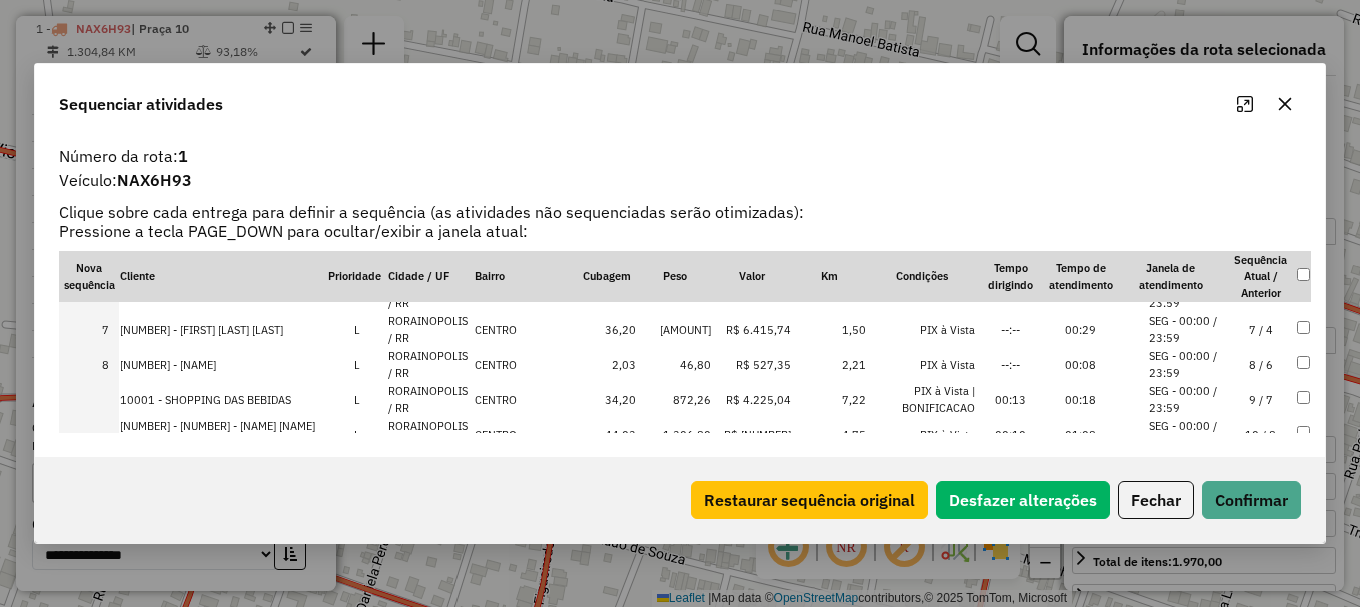 click on "RORAINOPOLIS / RR" at bounding box center [430, 399] 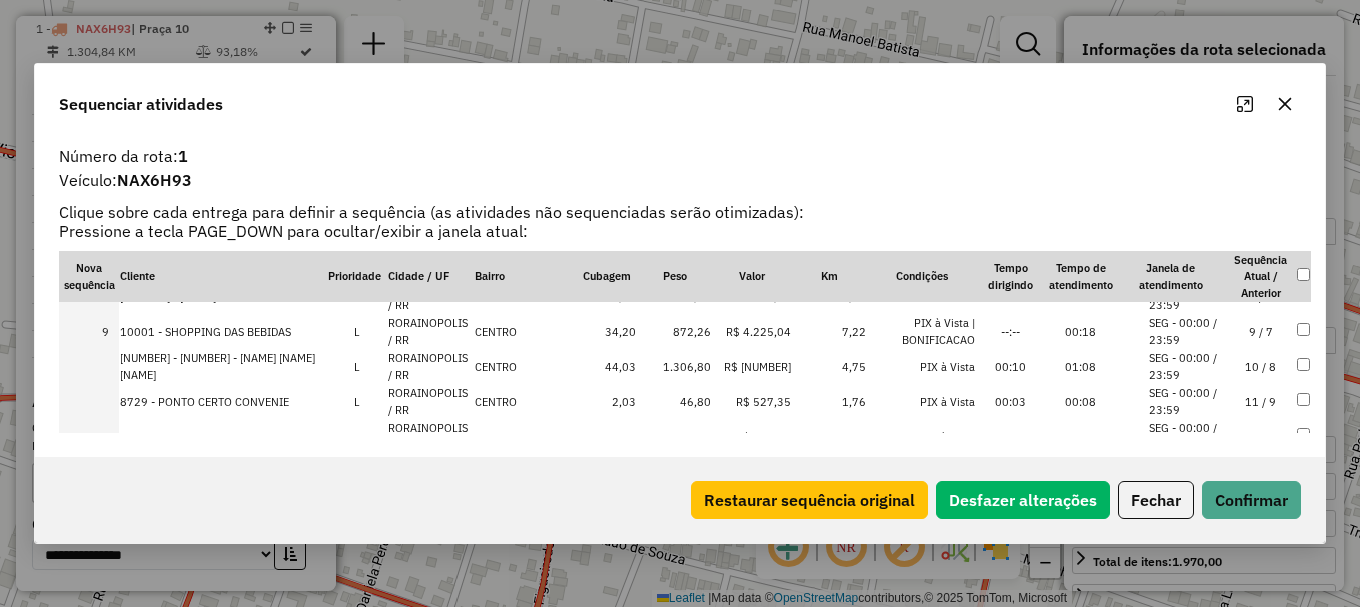 scroll, scrollTop: 300, scrollLeft: 0, axis: vertical 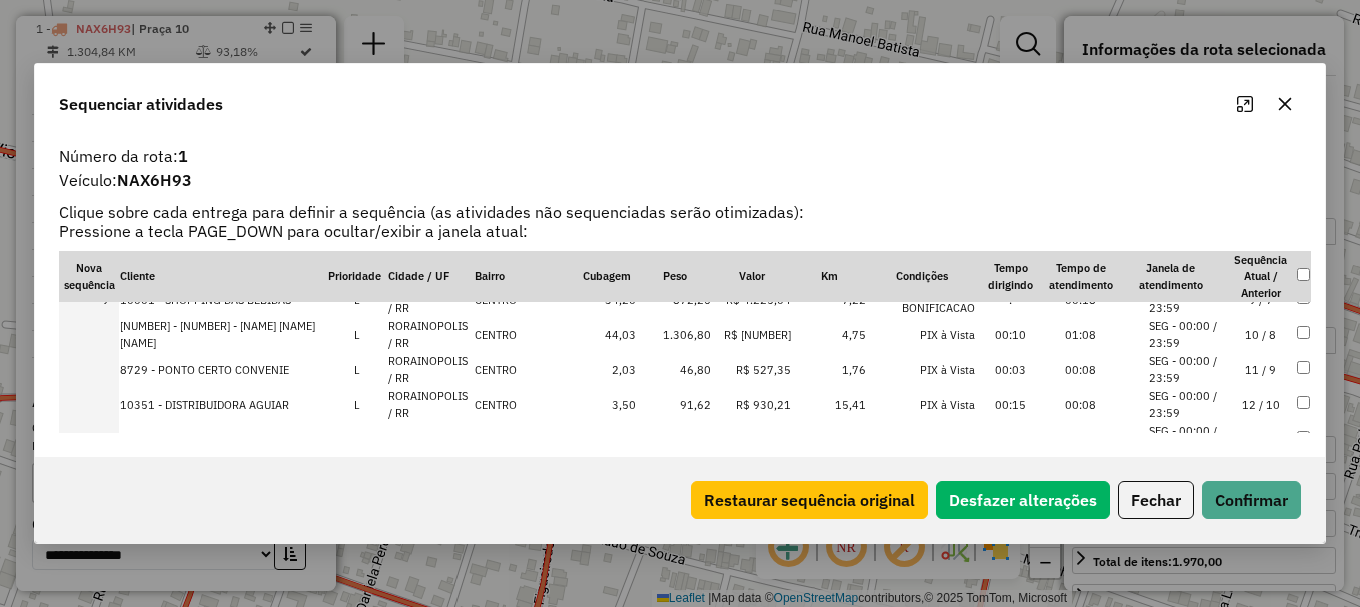 click on "RORAINOPOLIS / RR" at bounding box center [430, 334] 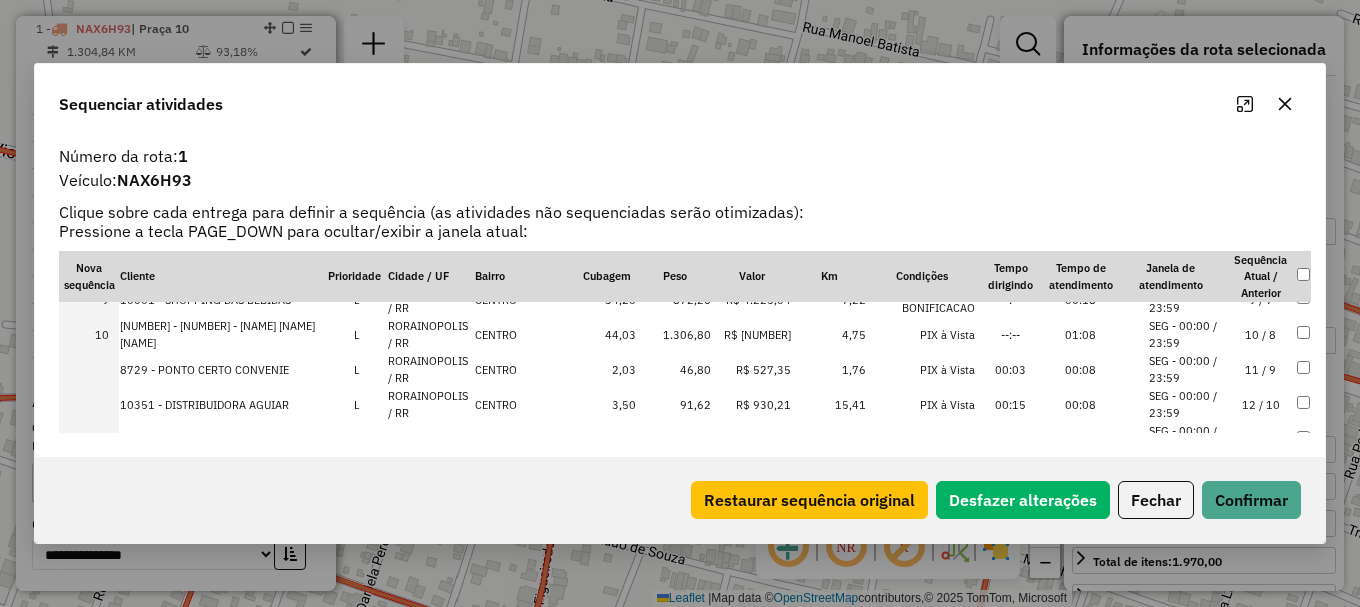 click on "RORAINOPOLIS / RR" at bounding box center [430, 369] 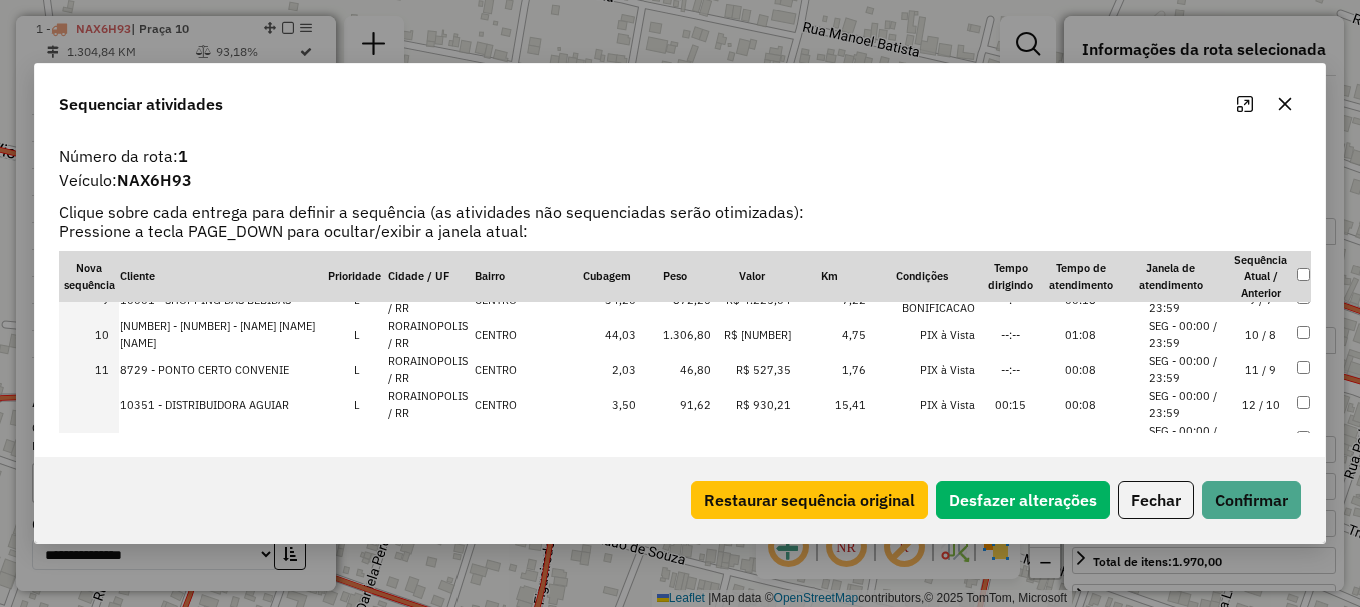 click on "RORAINOPOLIS / RR" at bounding box center [430, 404] 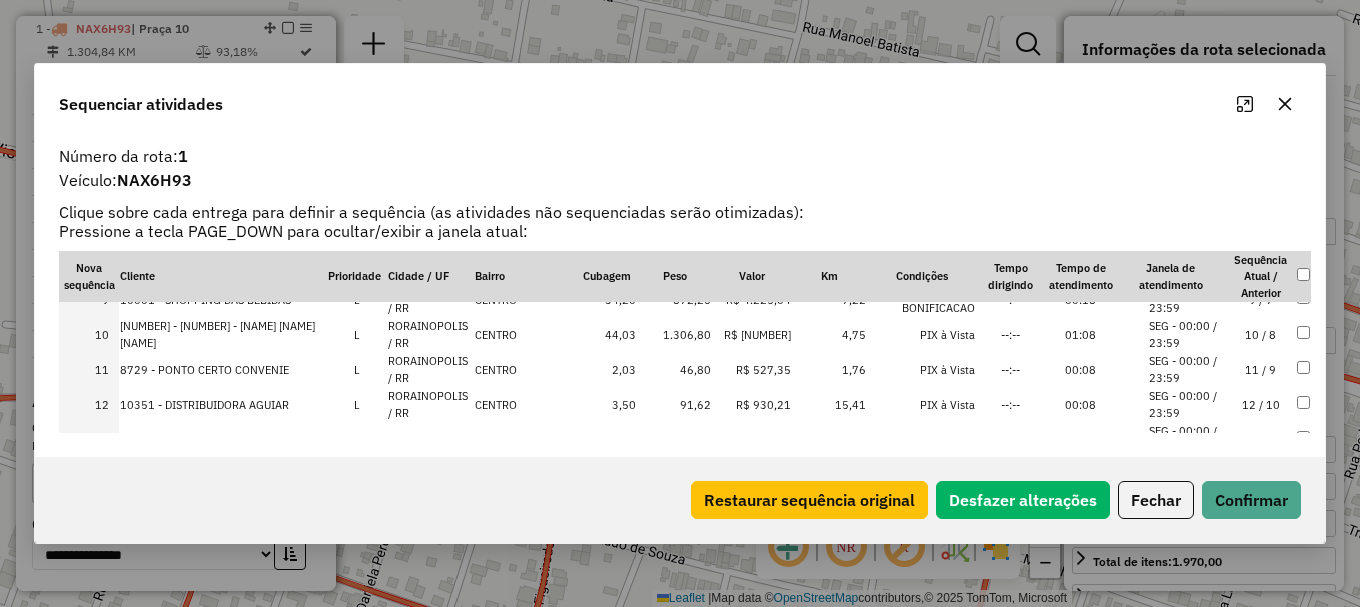 scroll, scrollTop: 400, scrollLeft: 0, axis: vertical 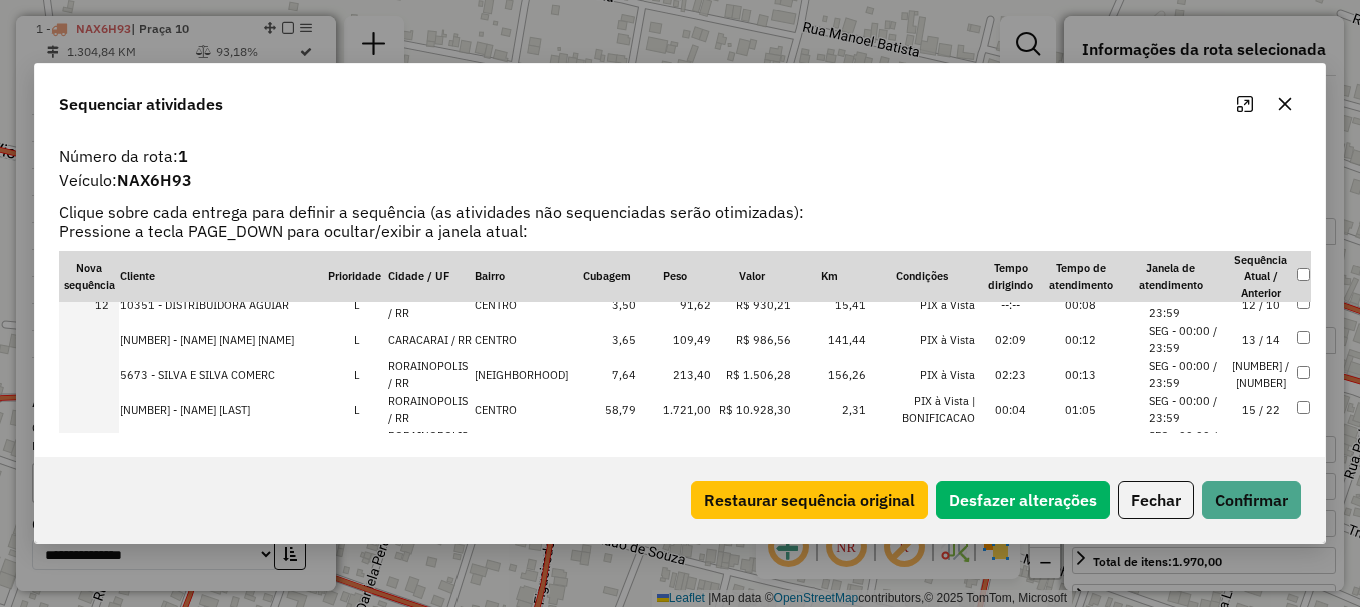 click on "RORAINOPOLIS / RR" at bounding box center [430, 374] 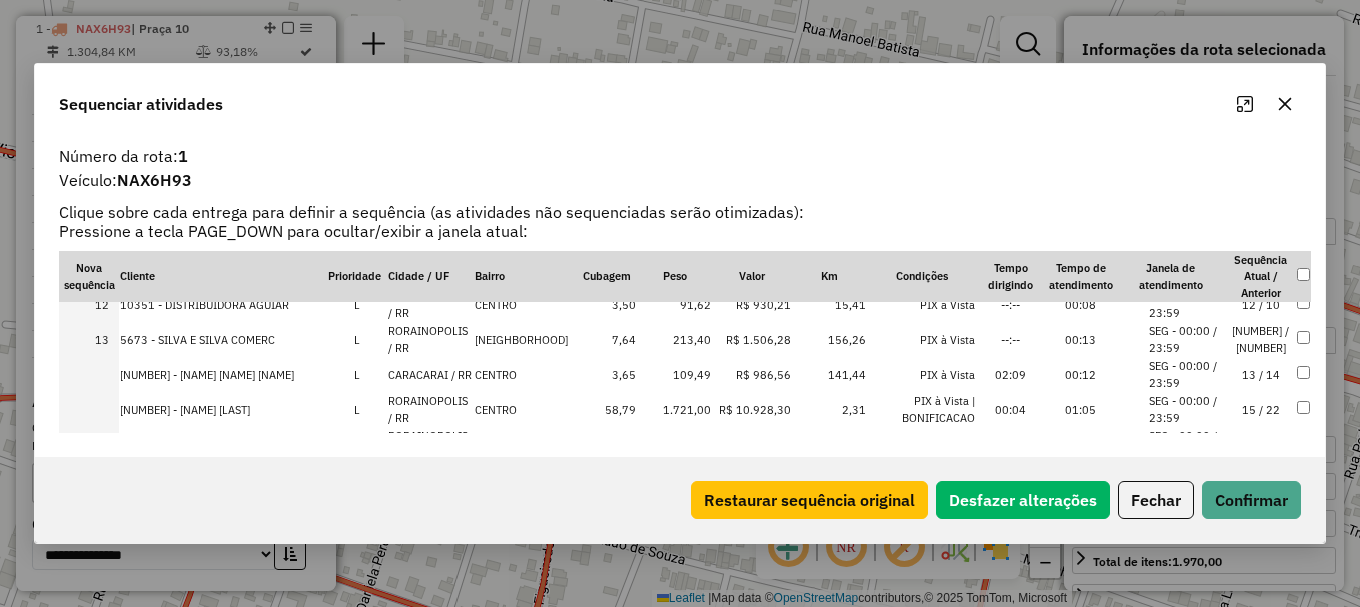 click on "RORAINOPOLIS / RR" at bounding box center [430, 409] 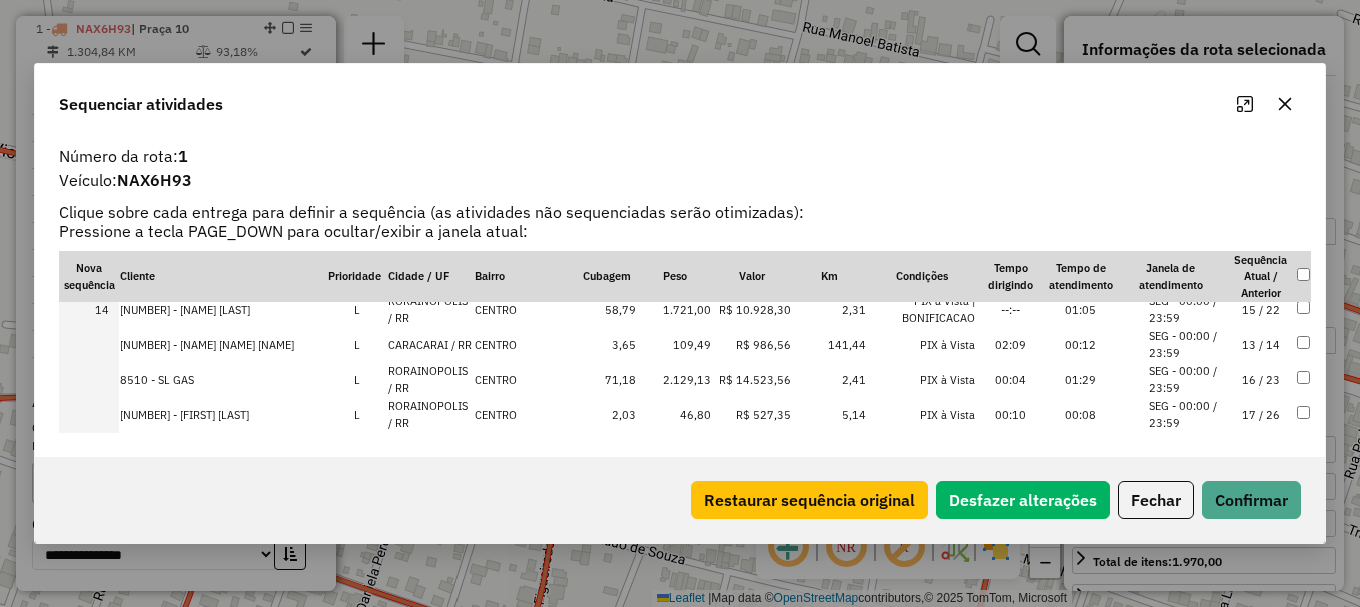 scroll, scrollTop: 500, scrollLeft: 0, axis: vertical 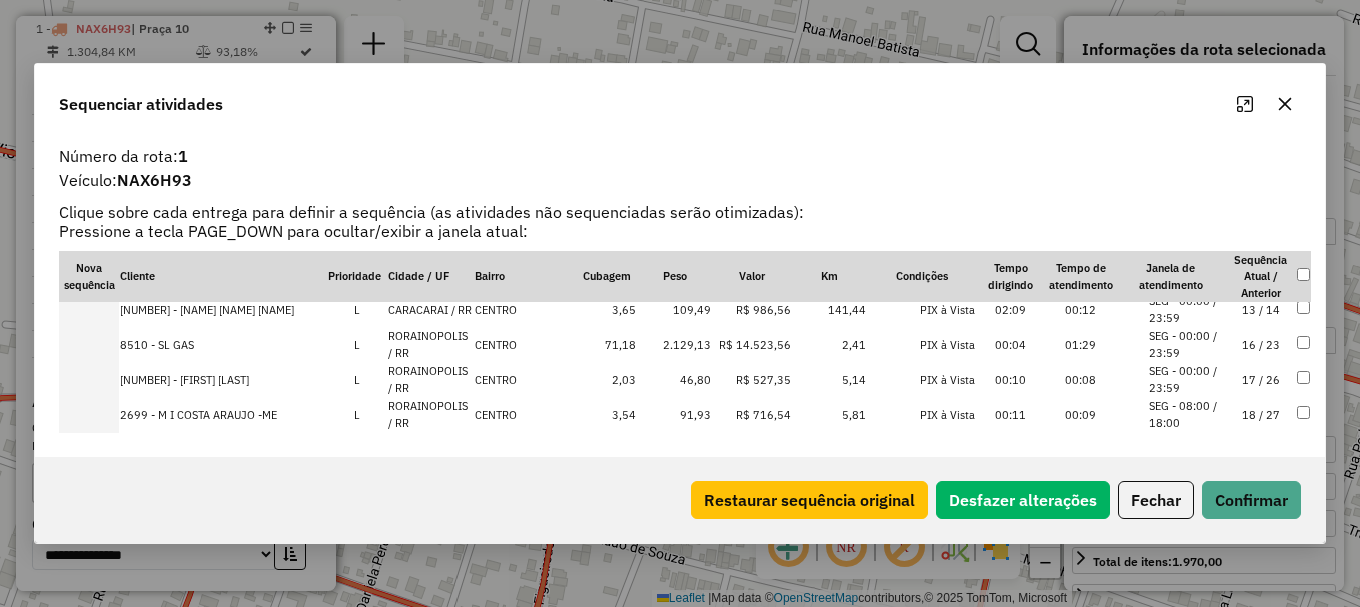 click on "RORAINOPOLIS / RR" at bounding box center [430, 344] 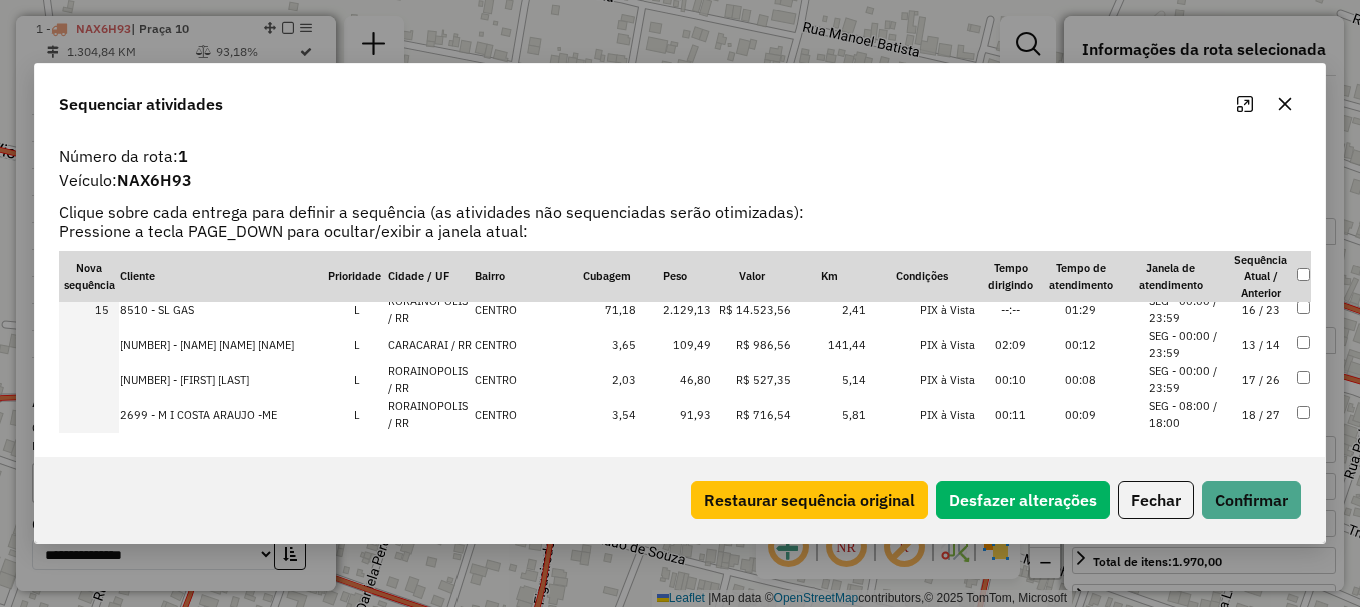 click on "RORAINOPOLIS / RR" at bounding box center [430, 379] 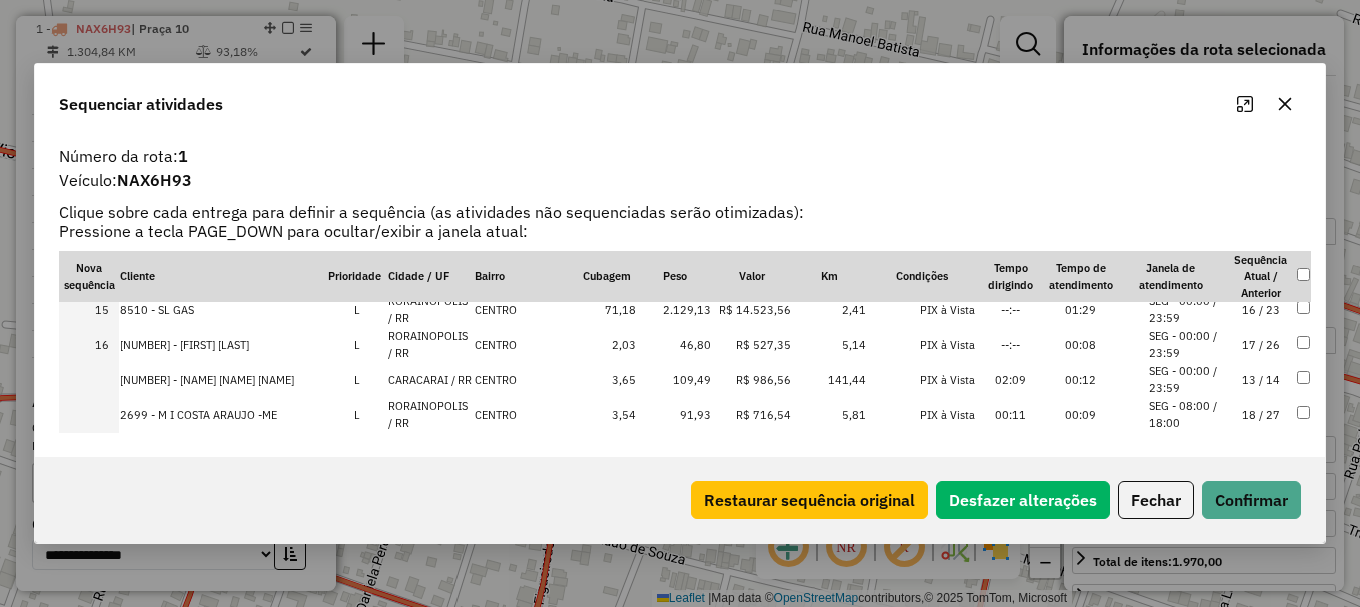 click on "RORAINOPOLIS / RR" at bounding box center (430, 414) 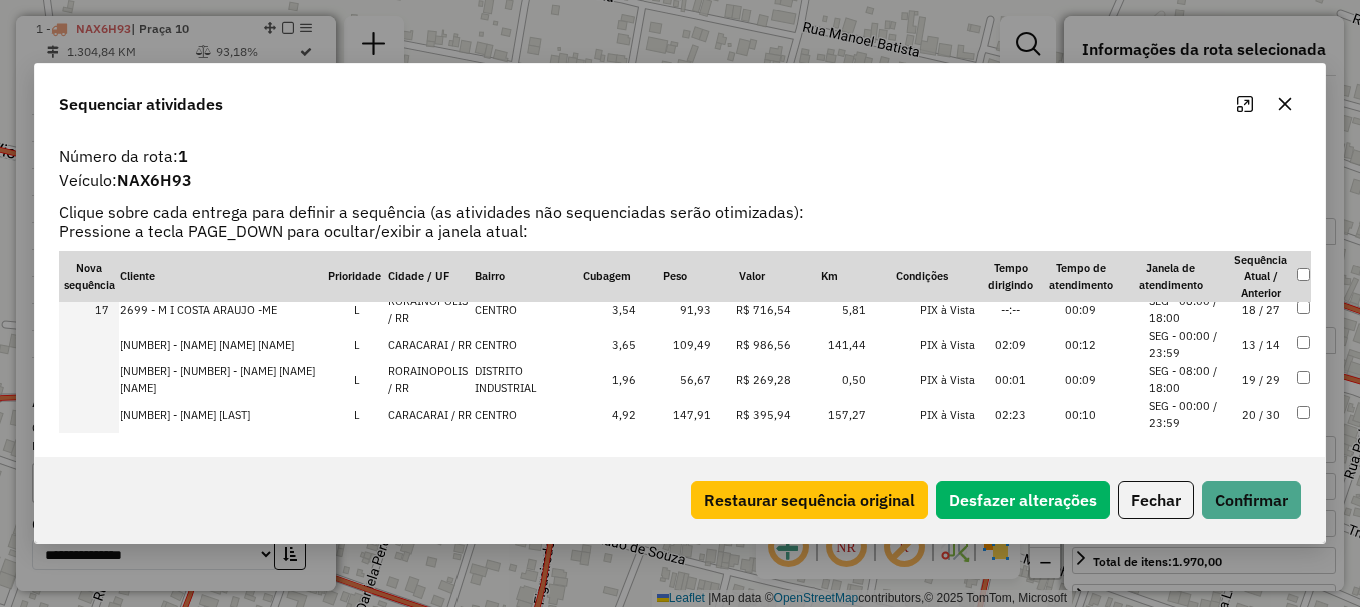 scroll, scrollTop: 600, scrollLeft: 0, axis: vertical 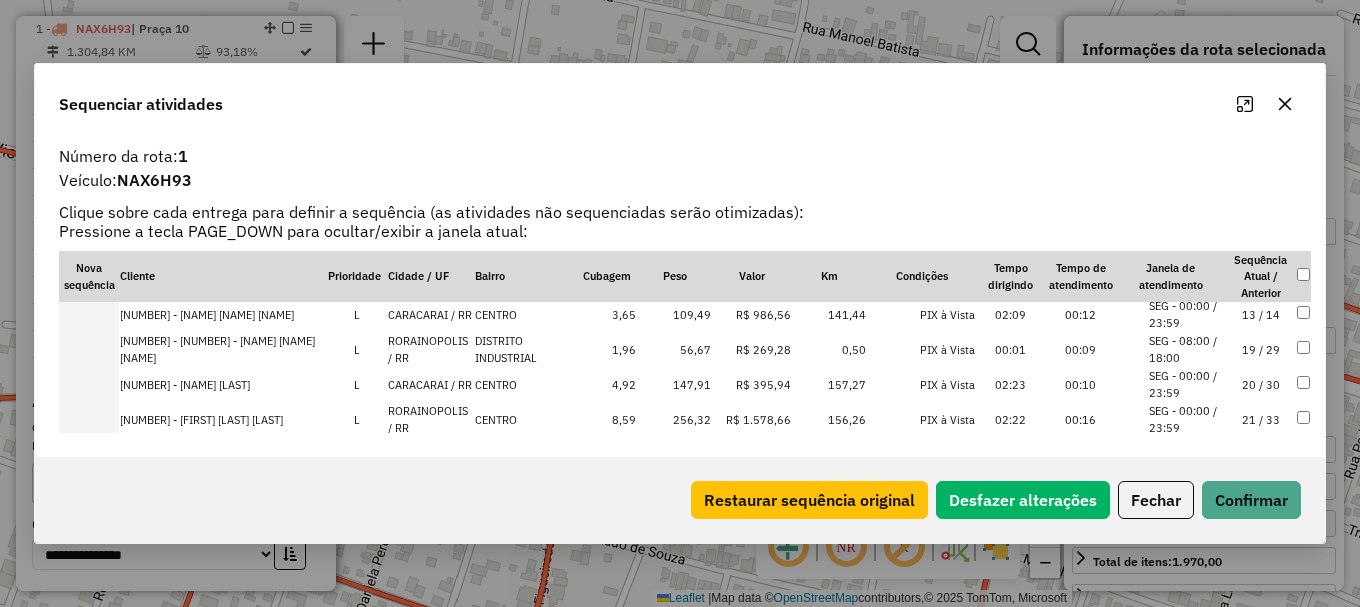 click on "RORAINOPOLIS / RR" at bounding box center (430, 349) 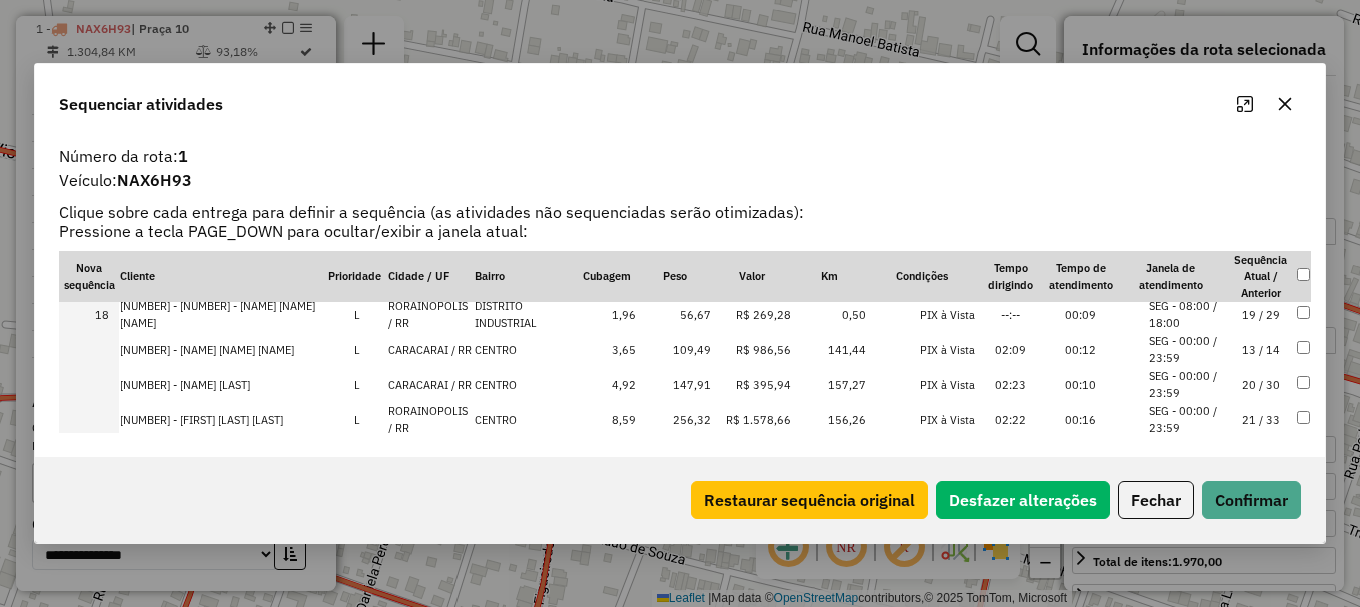 click on "RORAINOPOLIS / RR" at bounding box center [430, 419] 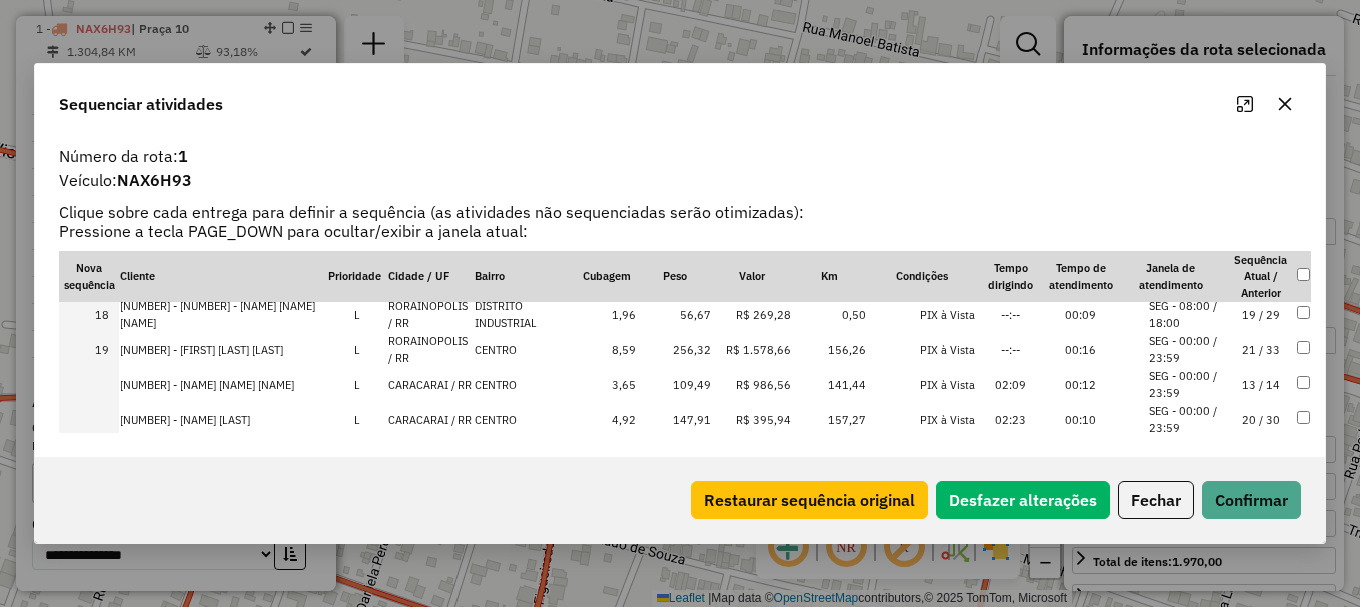 scroll, scrollTop: 700, scrollLeft: 0, axis: vertical 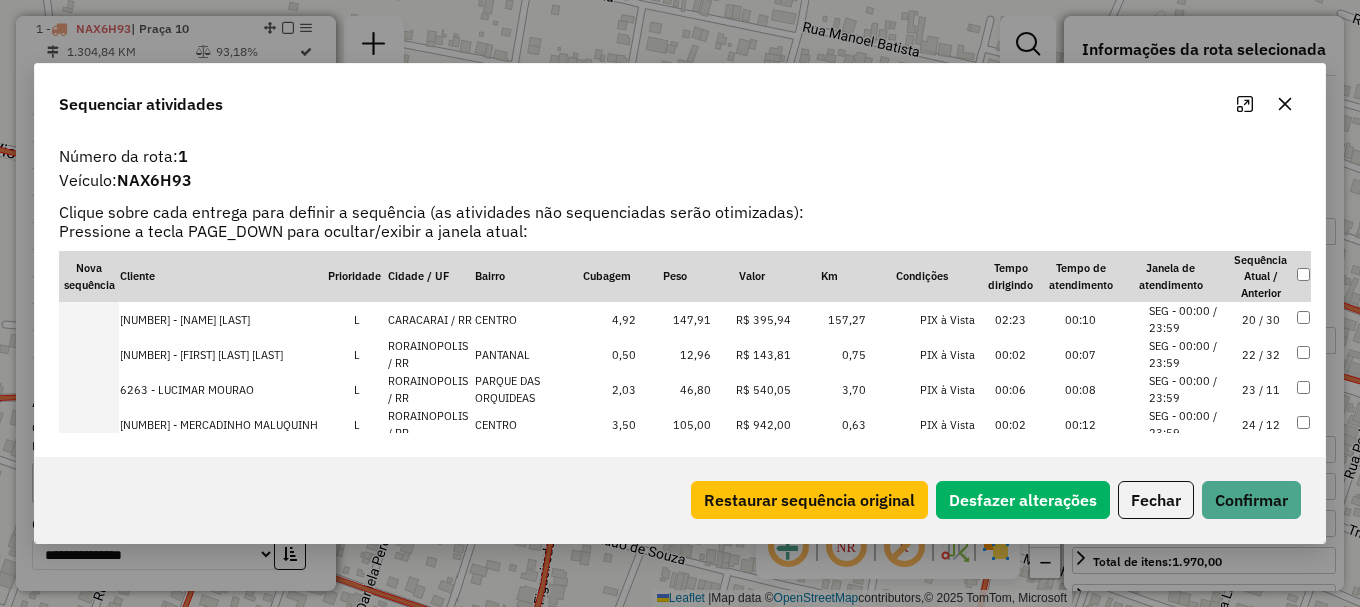 click on "RORAINOPOLIS / RR" at bounding box center (430, 354) 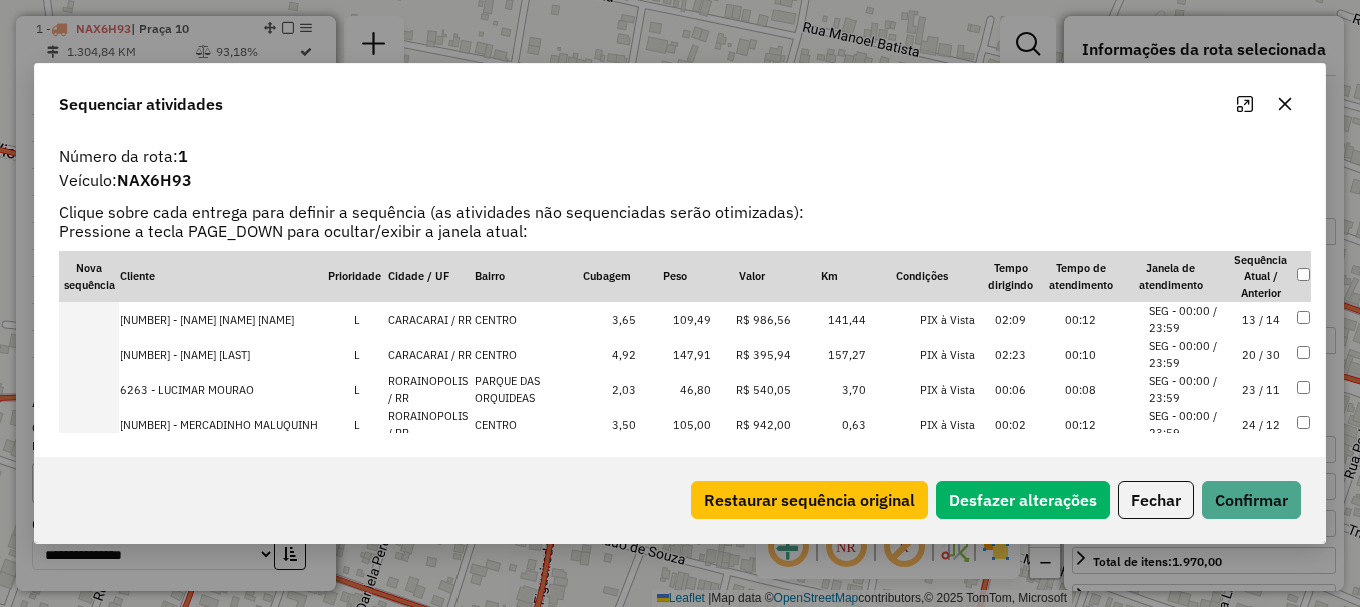 click on "RORAINOPOLIS / RR" at bounding box center [430, 389] 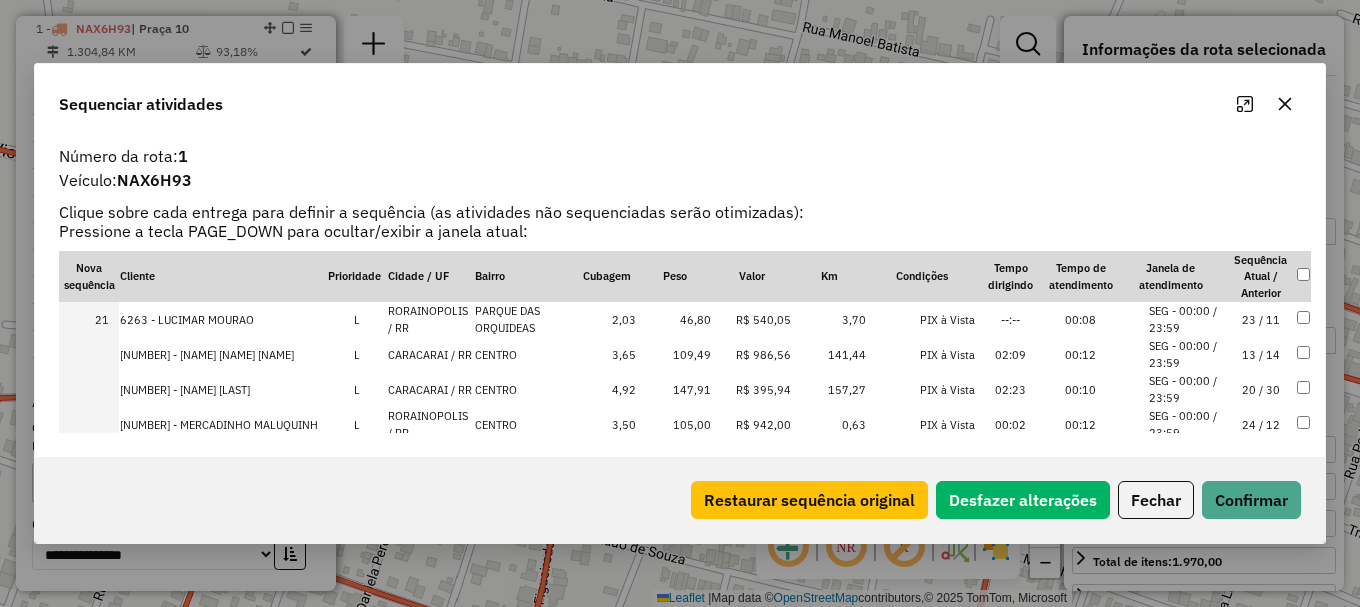 click on "RORAINOPOLIS / RR" at bounding box center (430, 424) 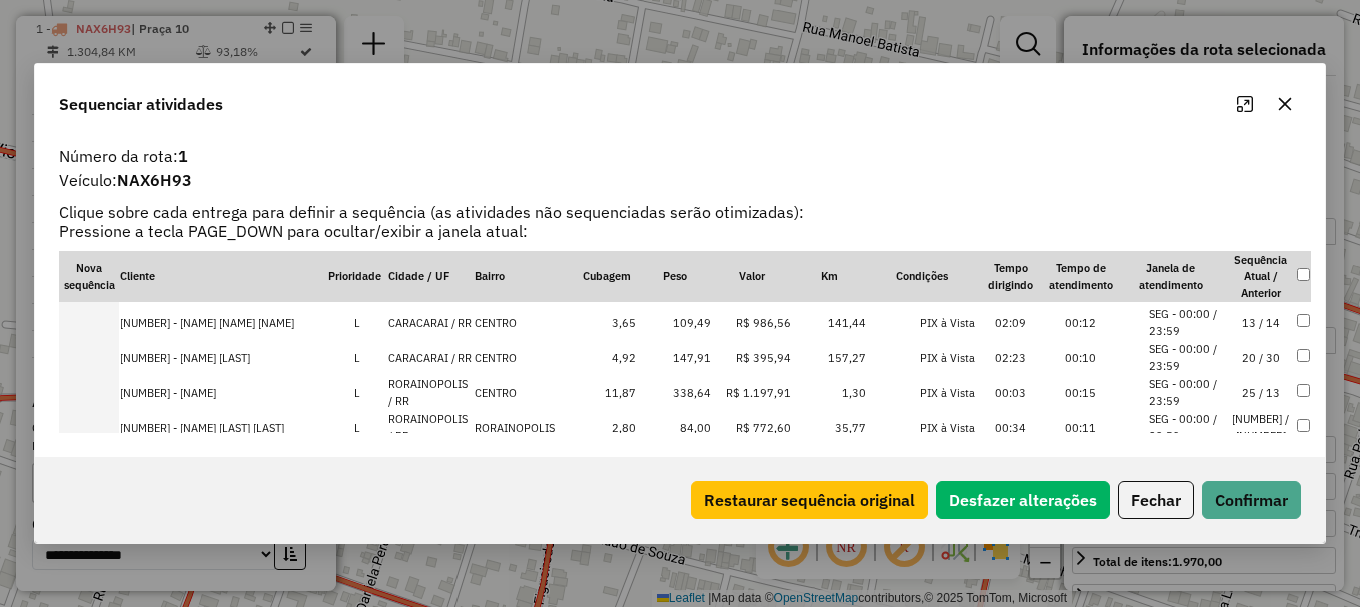 scroll, scrollTop: 800, scrollLeft: 0, axis: vertical 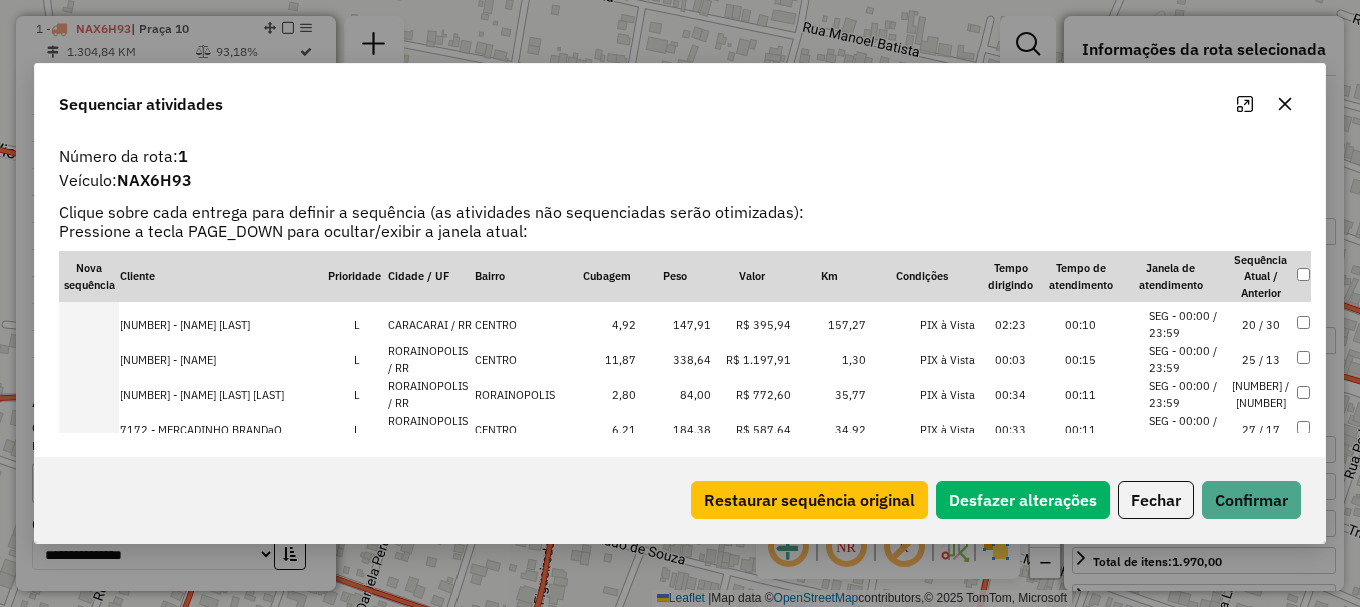 click on "RORAINOPOLIS / RR" at bounding box center (430, 394) 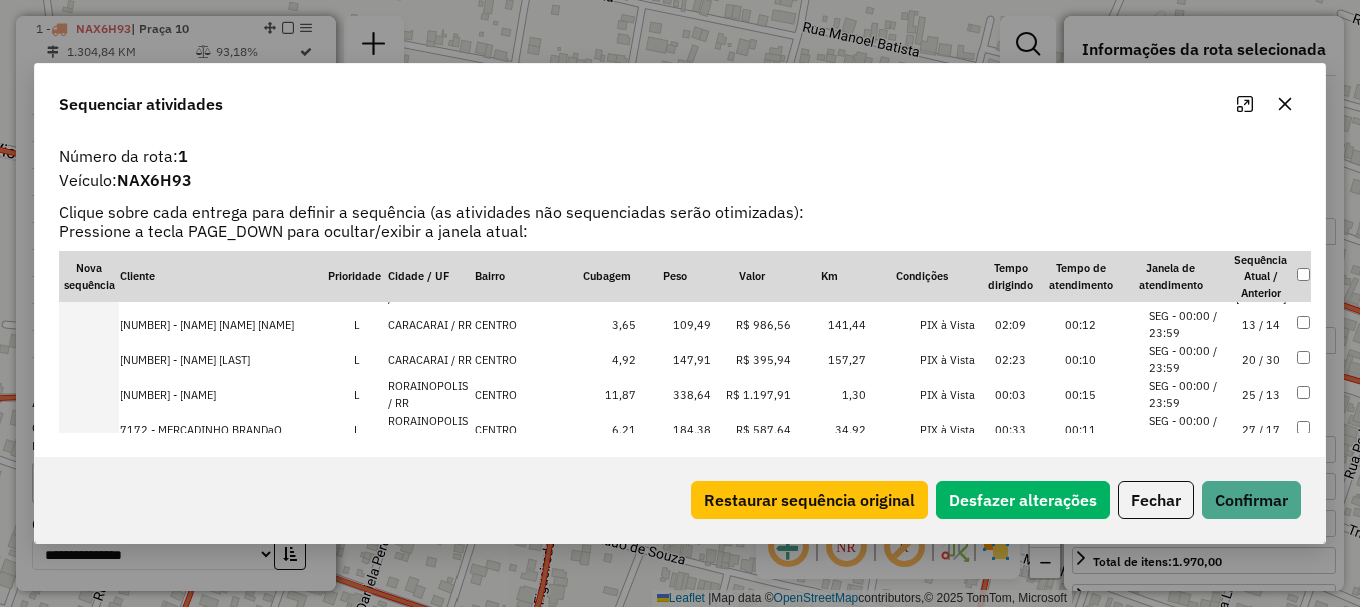 click on "RORAINOPOLIS / RR" at bounding box center [430, 429] 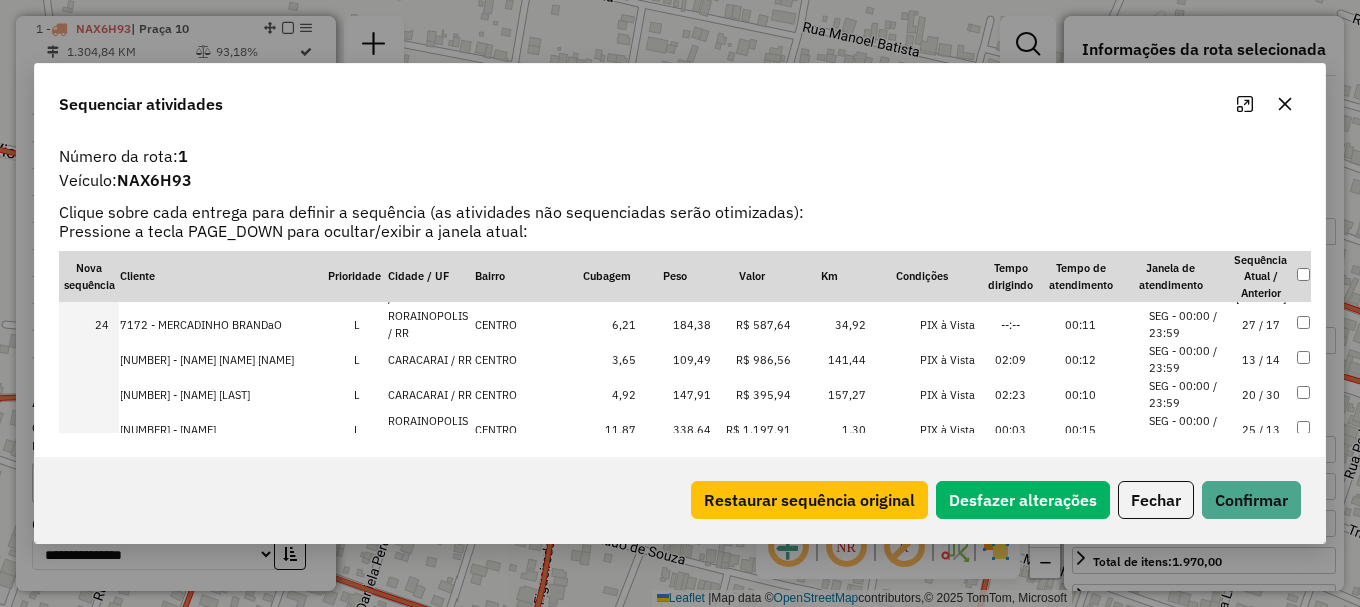 click on "RORAINOPOLIS / RR" at bounding box center [430, 429] 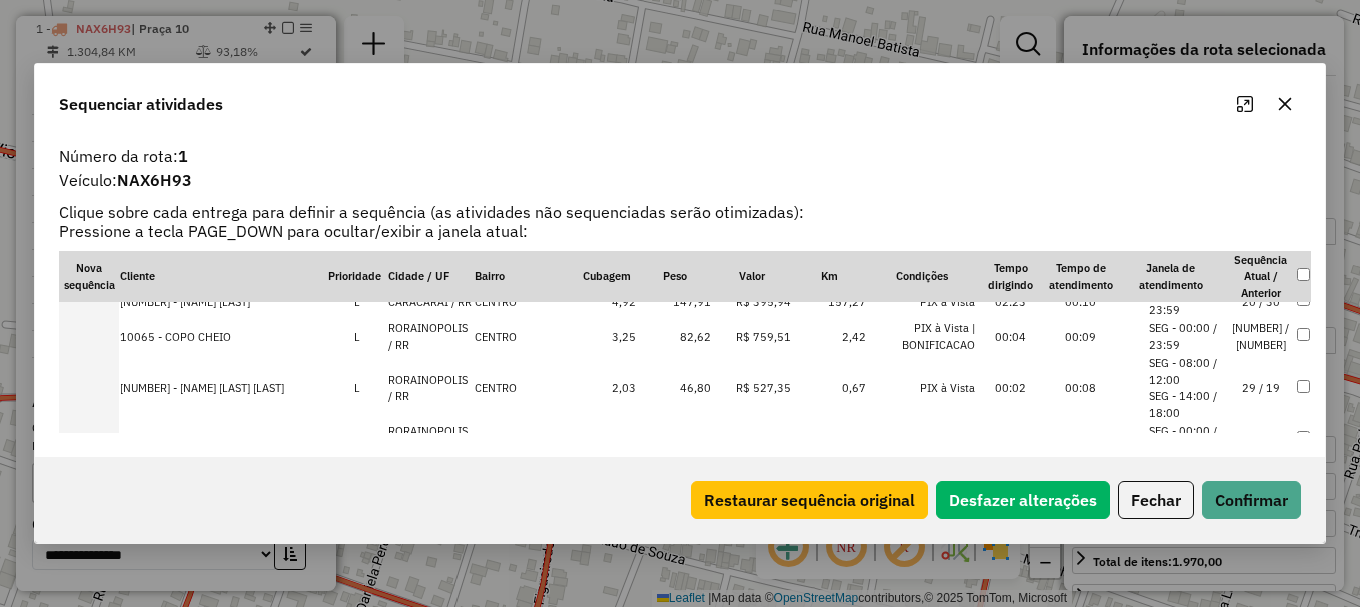scroll, scrollTop: 900, scrollLeft: 0, axis: vertical 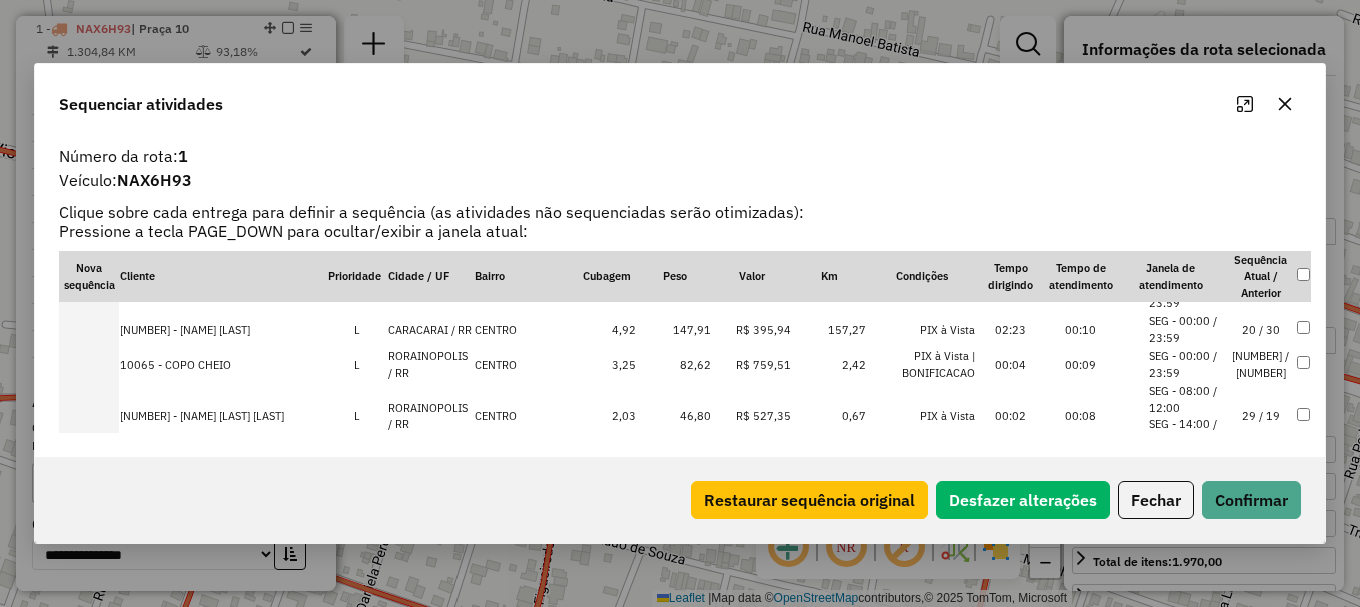 click on "CENTRO" at bounding box center [525, 364] 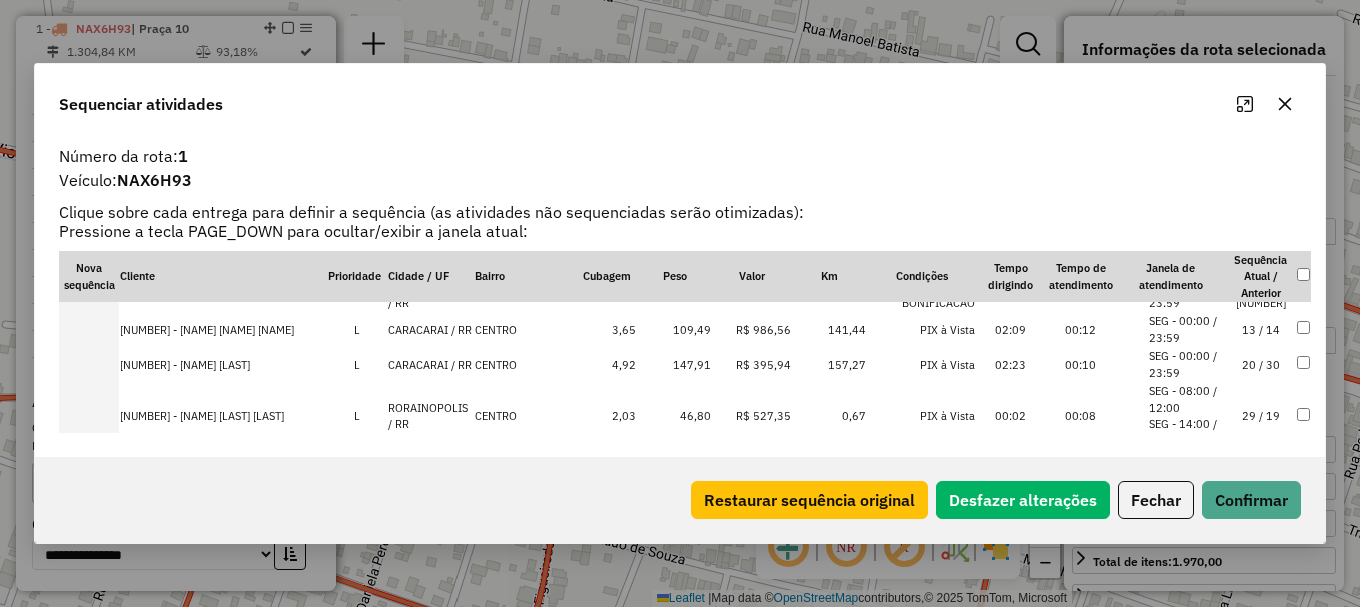 click on "RORAINOPOLIS / RR" at bounding box center [430, 416] 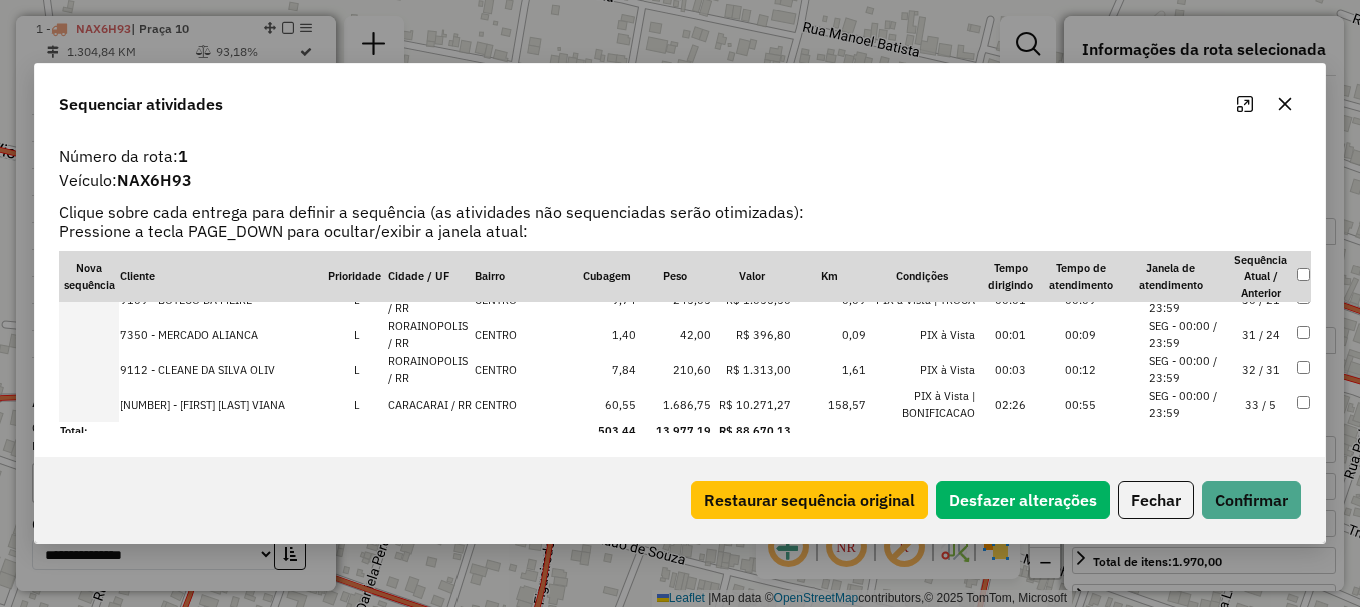 scroll, scrollTop: 1076, scrollLeft: 0, axis: vertical 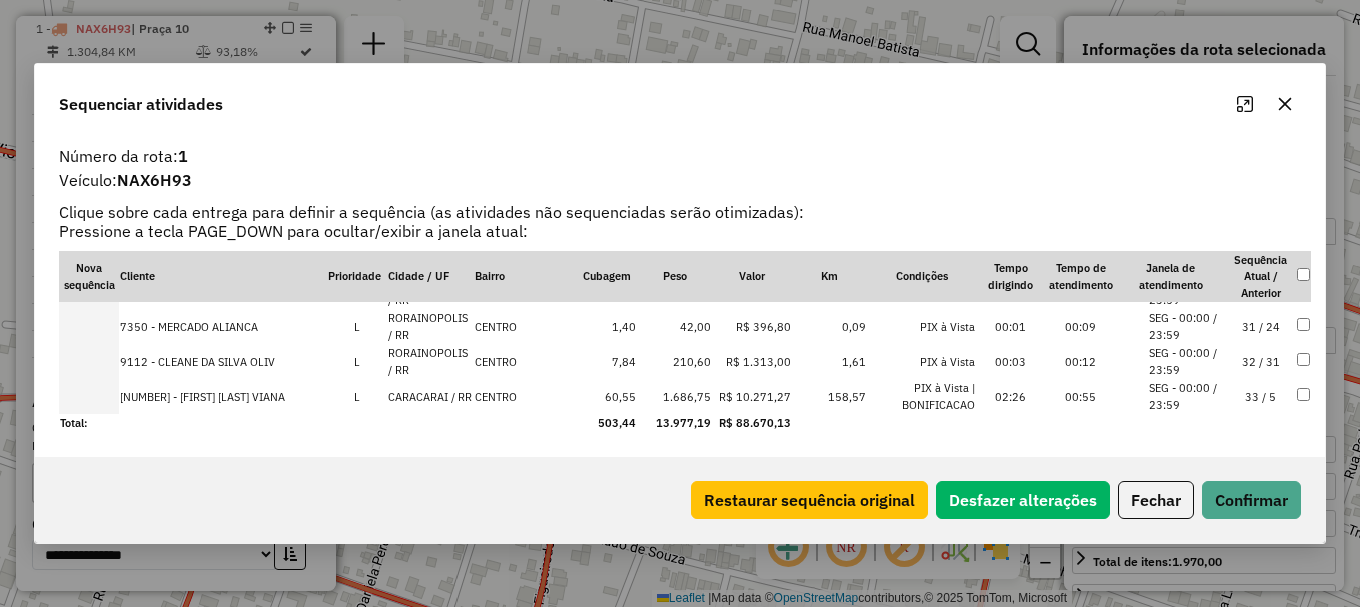 click on "RORAINOPOLIS / RR" at bounding box center (430, 361) 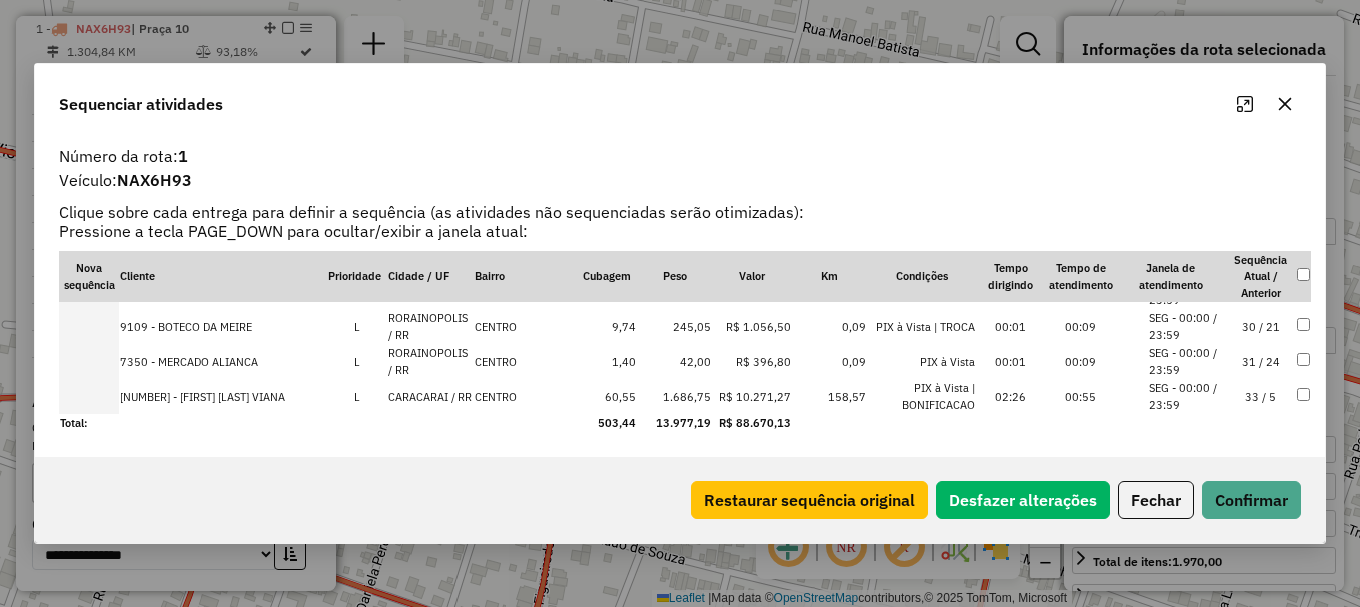 click on "RORAINOPOLIS / RR" at bounding box center [430, 361] 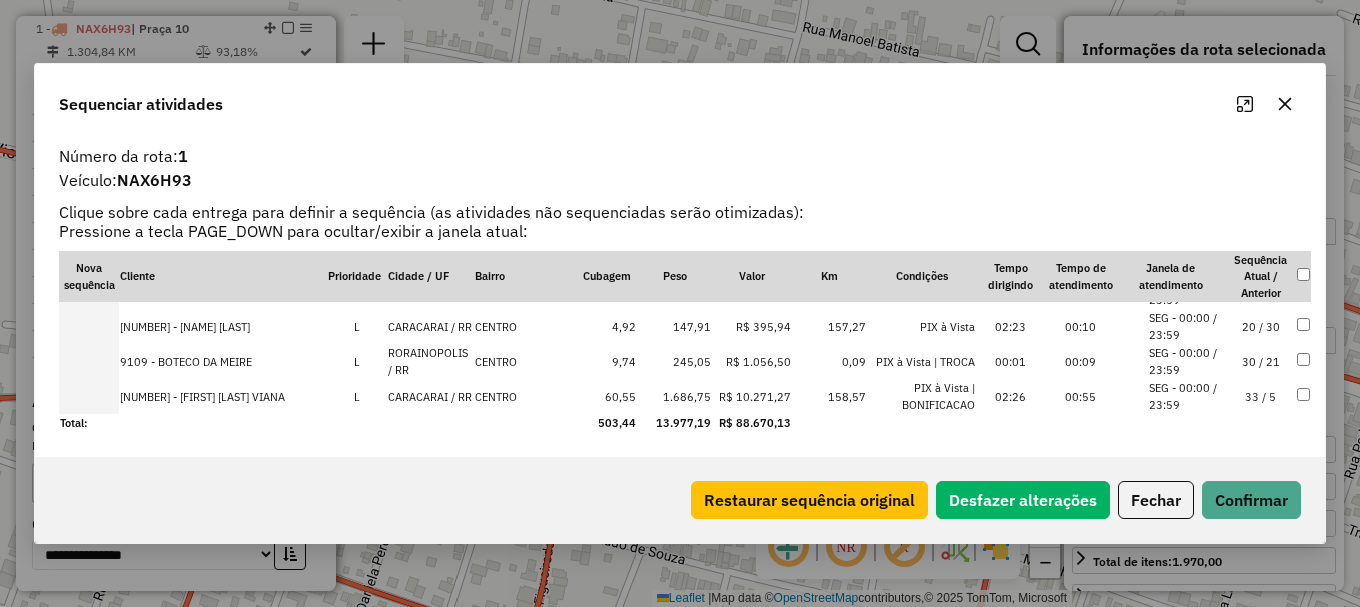 click on "RORAINOPOLIS / RR" at bounding box center (430, 361) 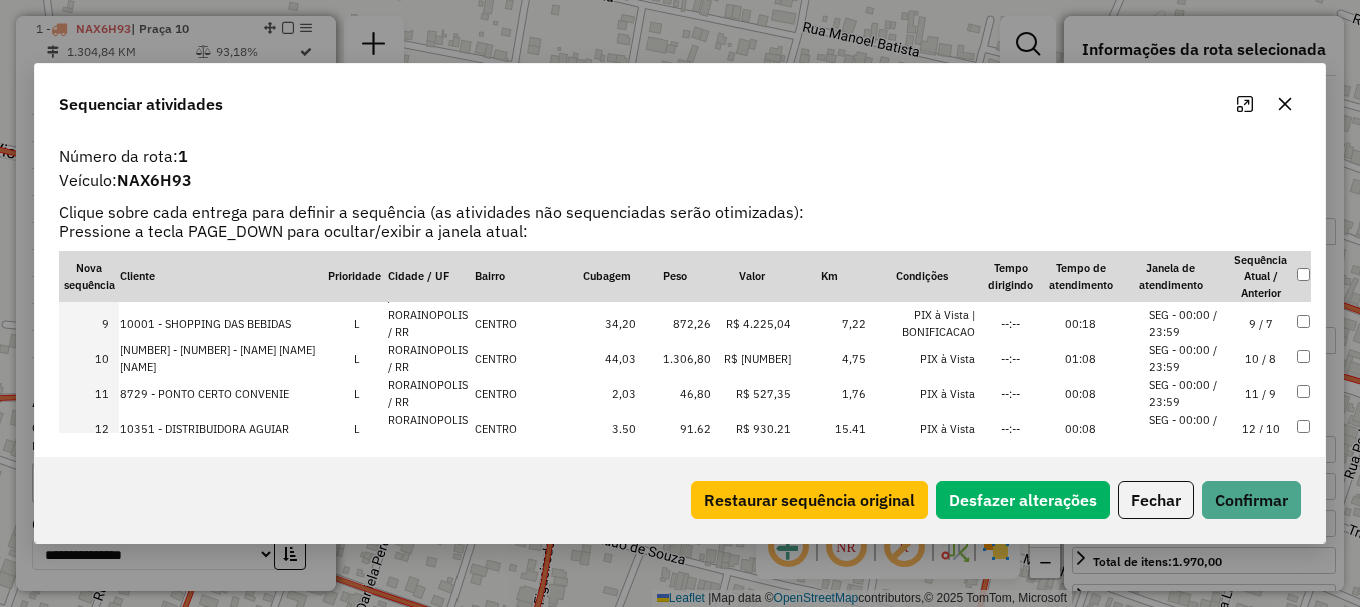 scroll, scrollTop: 176, scrollLeft: 0, axis: vertical 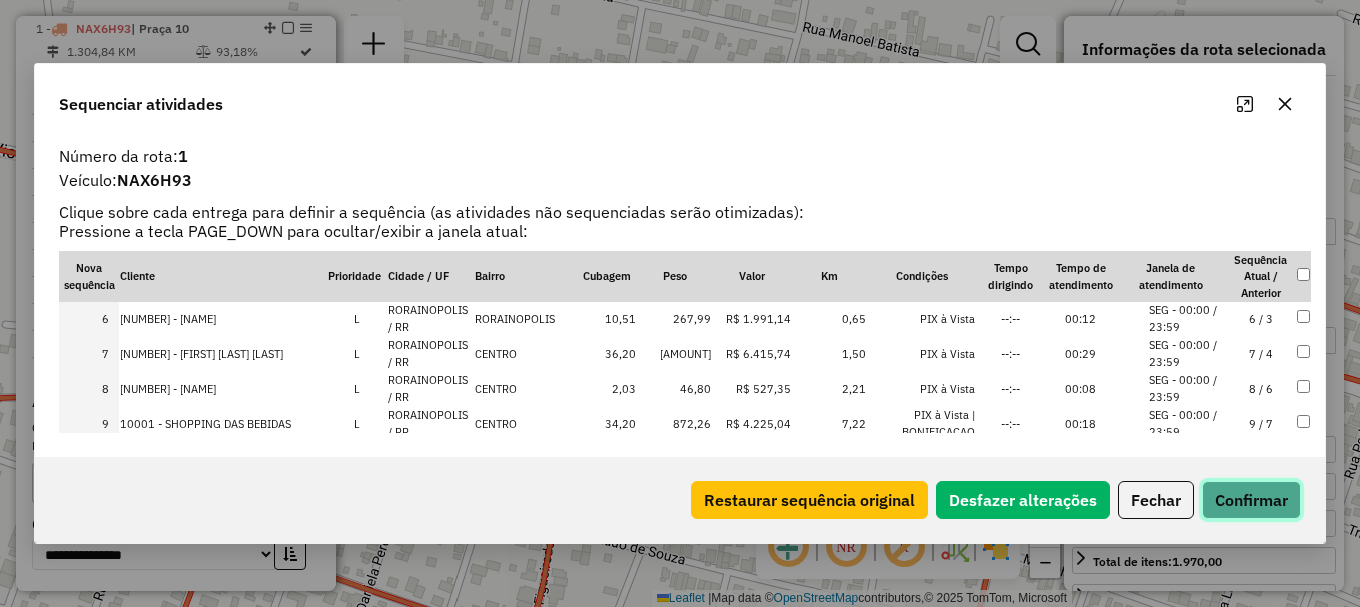click on "Confirmar" 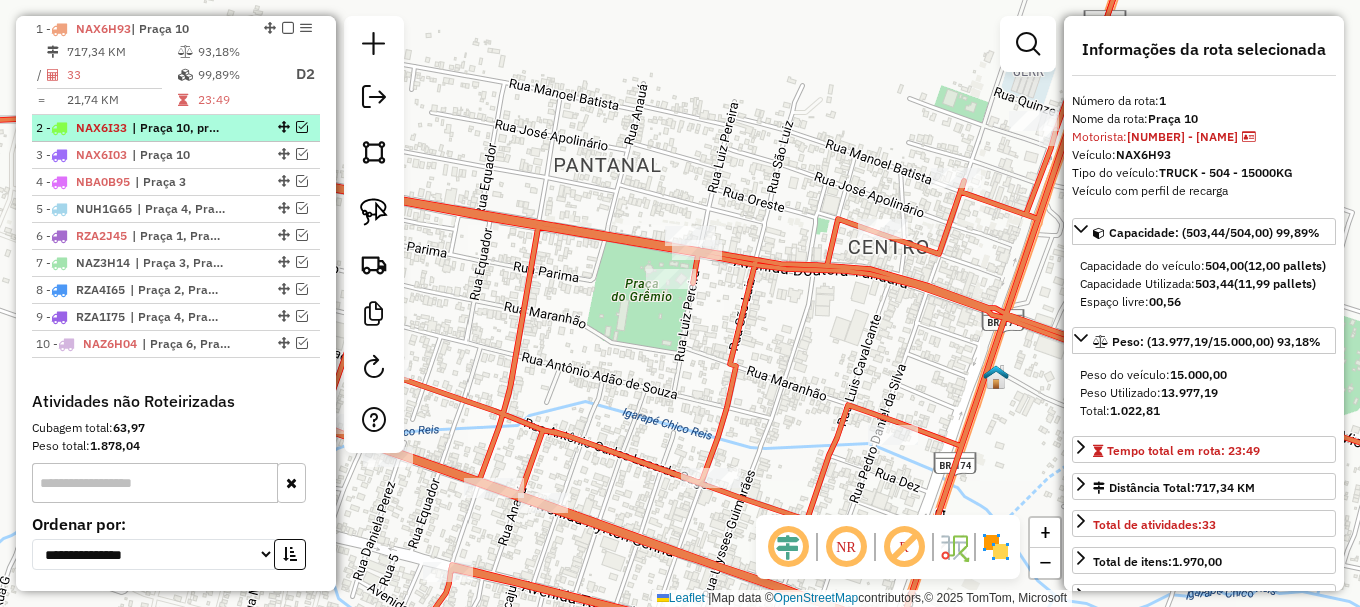 click at bounding box center (302, 127) 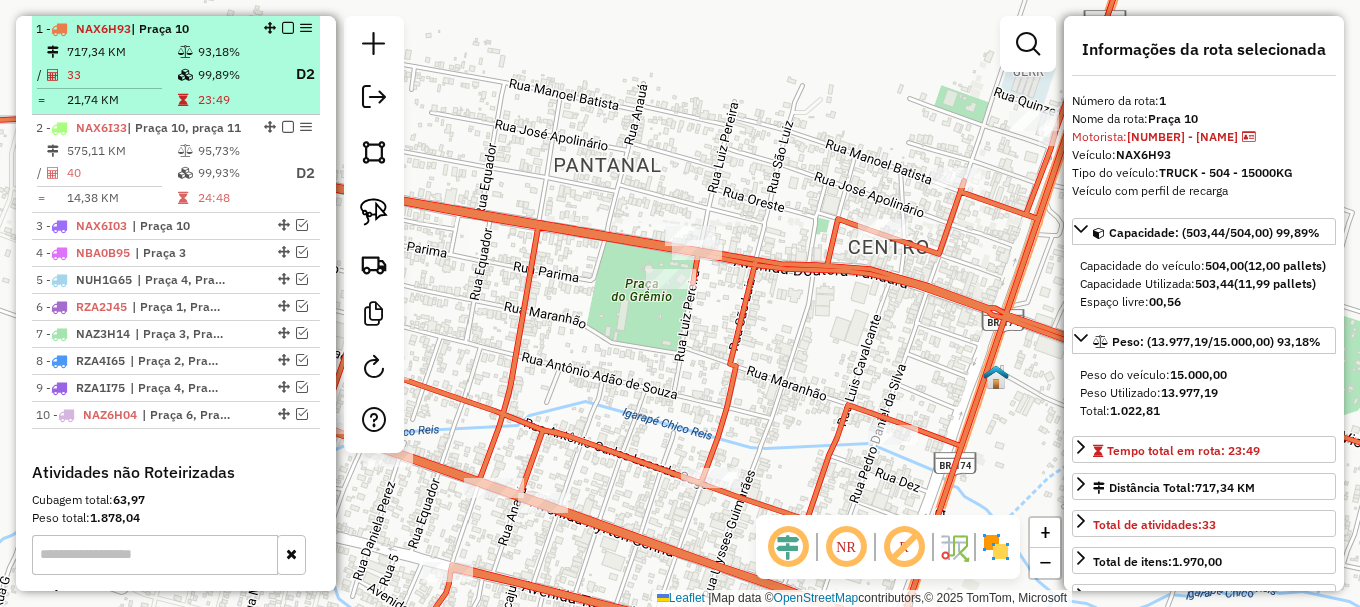 click at bounding box center [288, 28] 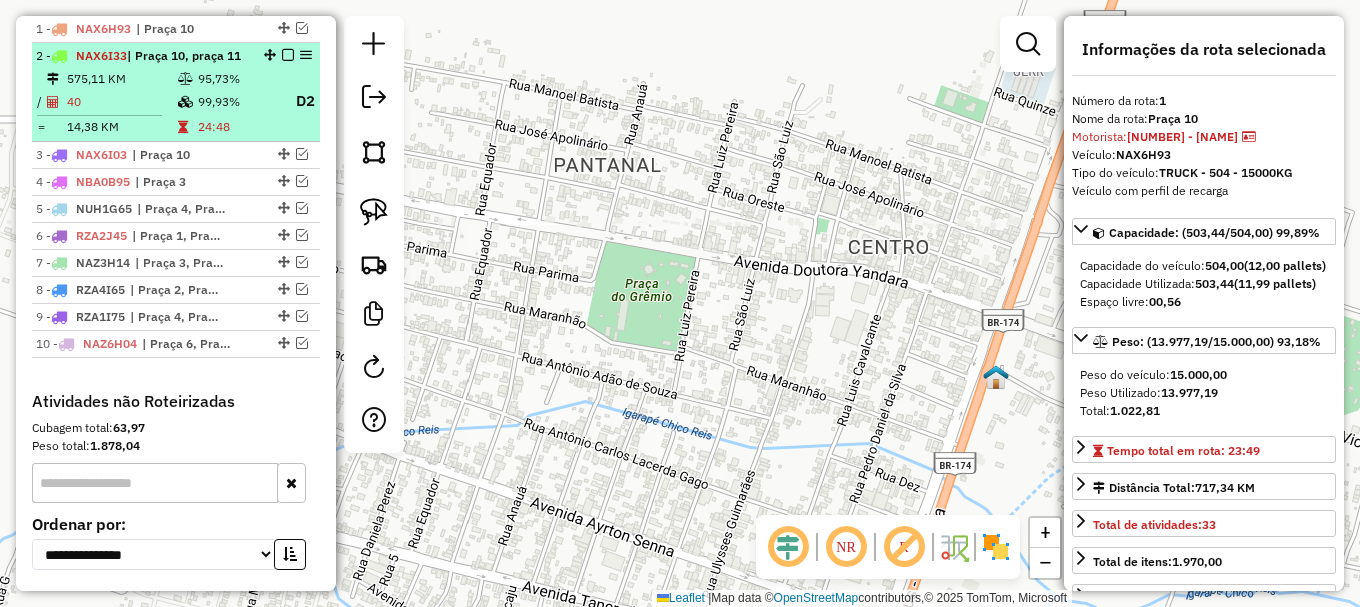 click on "D2" at bounding box center [297, 101] 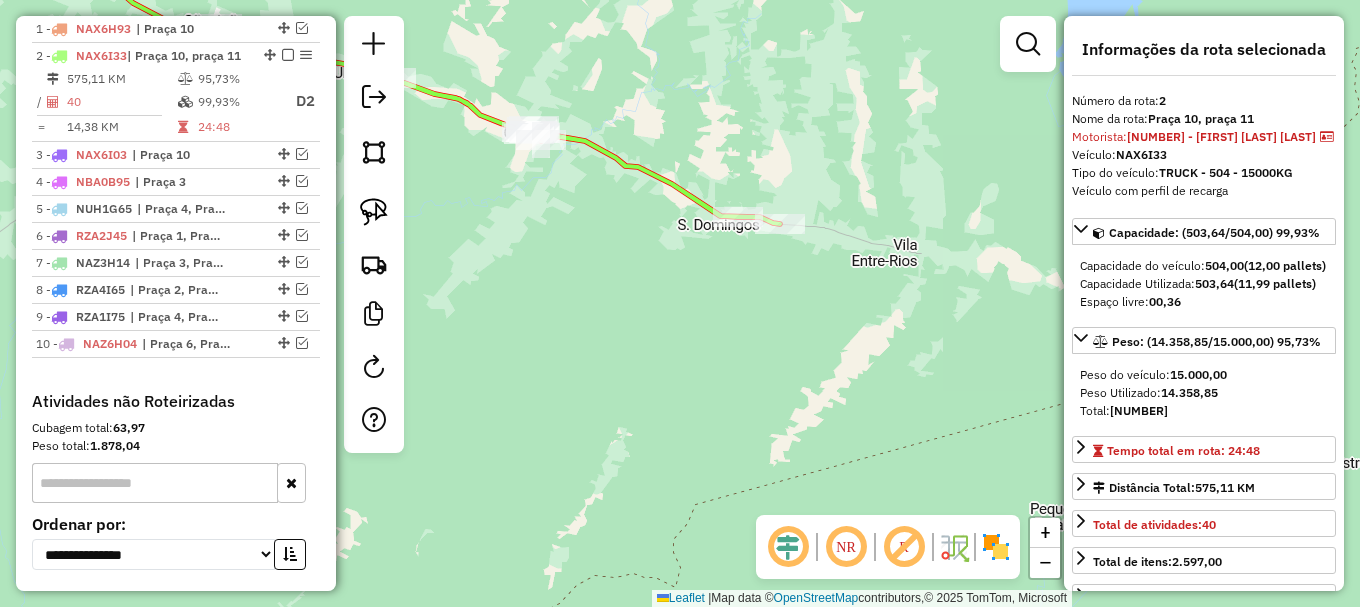 drag, startPoint x: 569, startPoint y: 231, endPoint x: 768, endPoint y: 310, distance: 214.10745 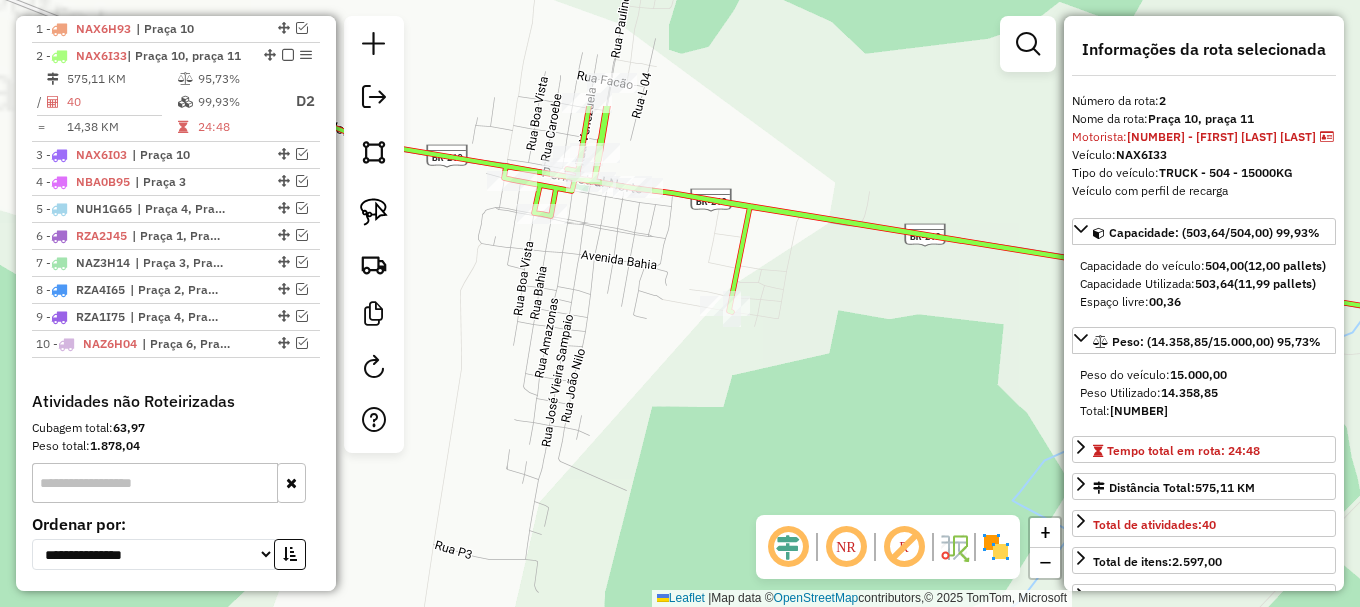 drag, startPoint x: 558, startPoint y: 122, endPoint x: 644, endPoint y: 293, distance: 191.40794 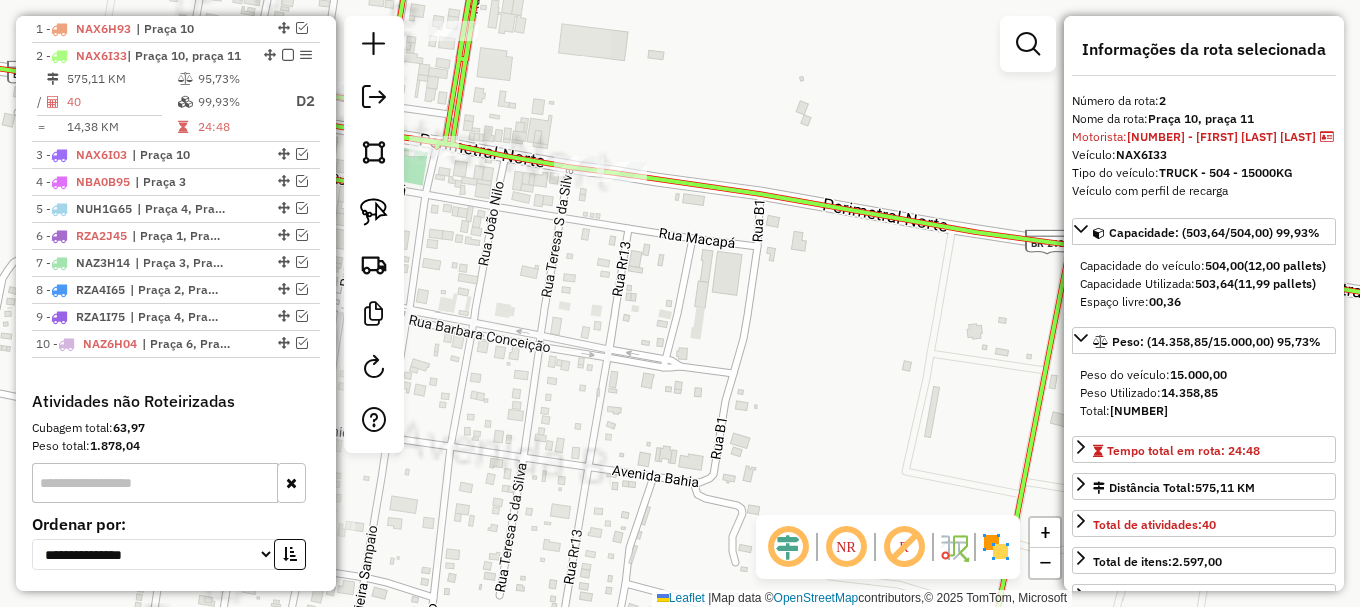 drag, startPoint x: 577, startPoint y: 212, endPoint x: 720, endPoint y: 212, distance: 143 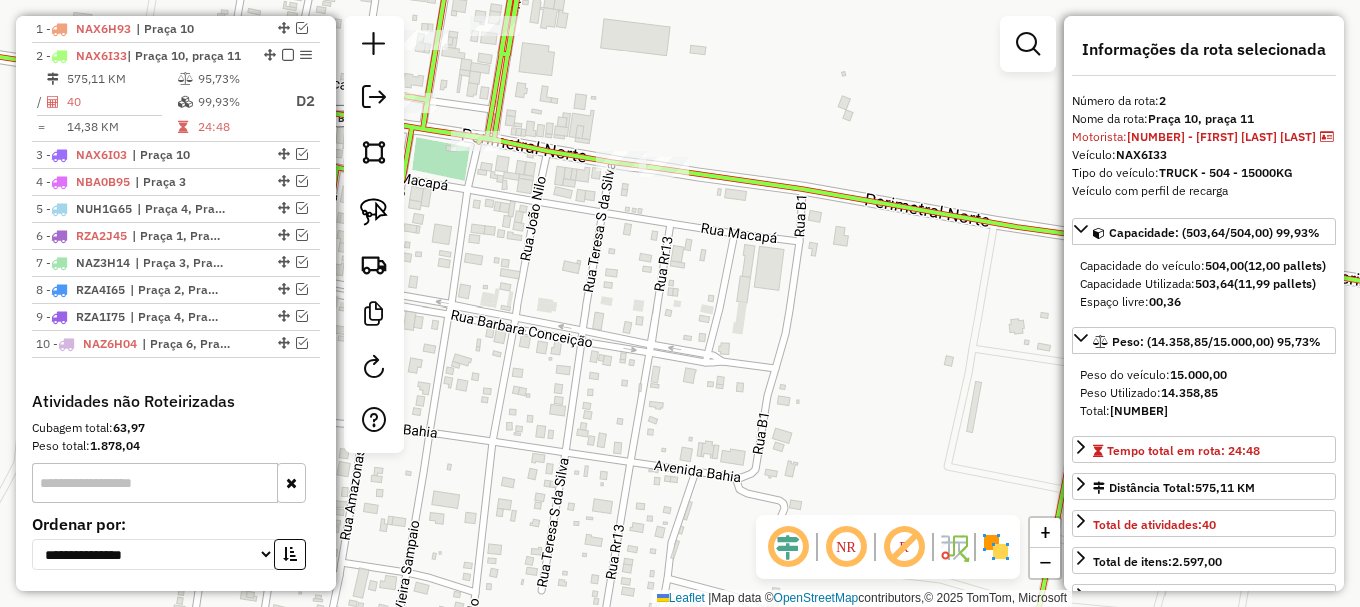 click 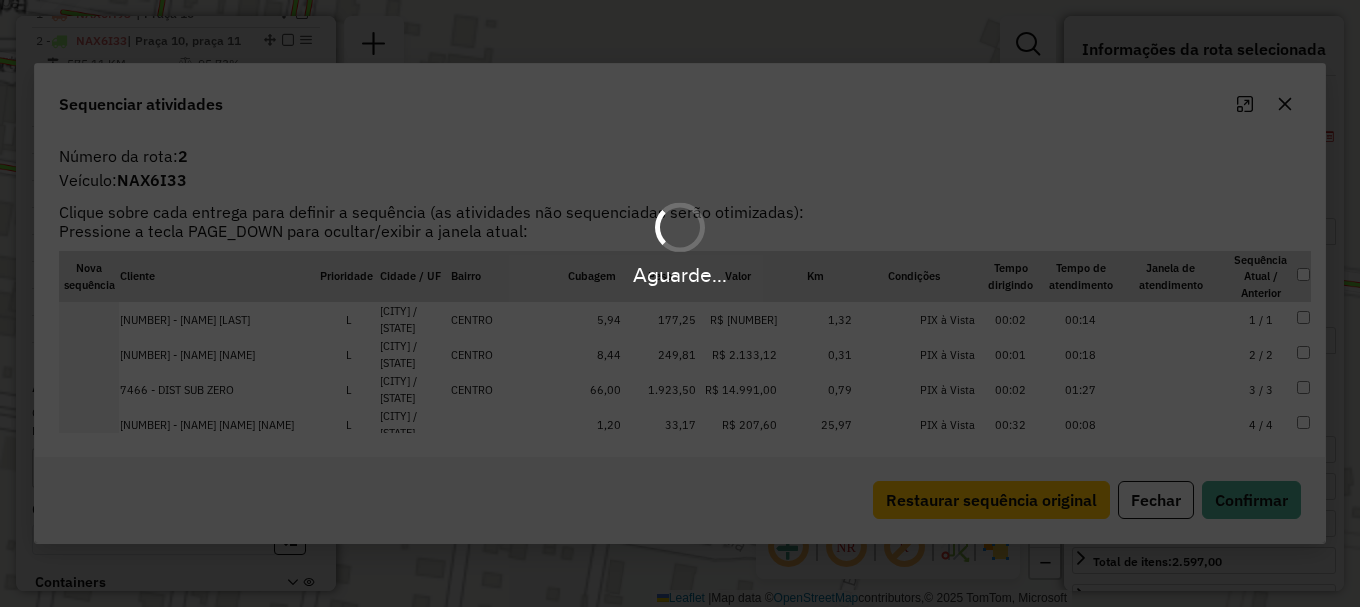 scroll, scrollTop: 819, scrollLeft: 0, axis: vertical 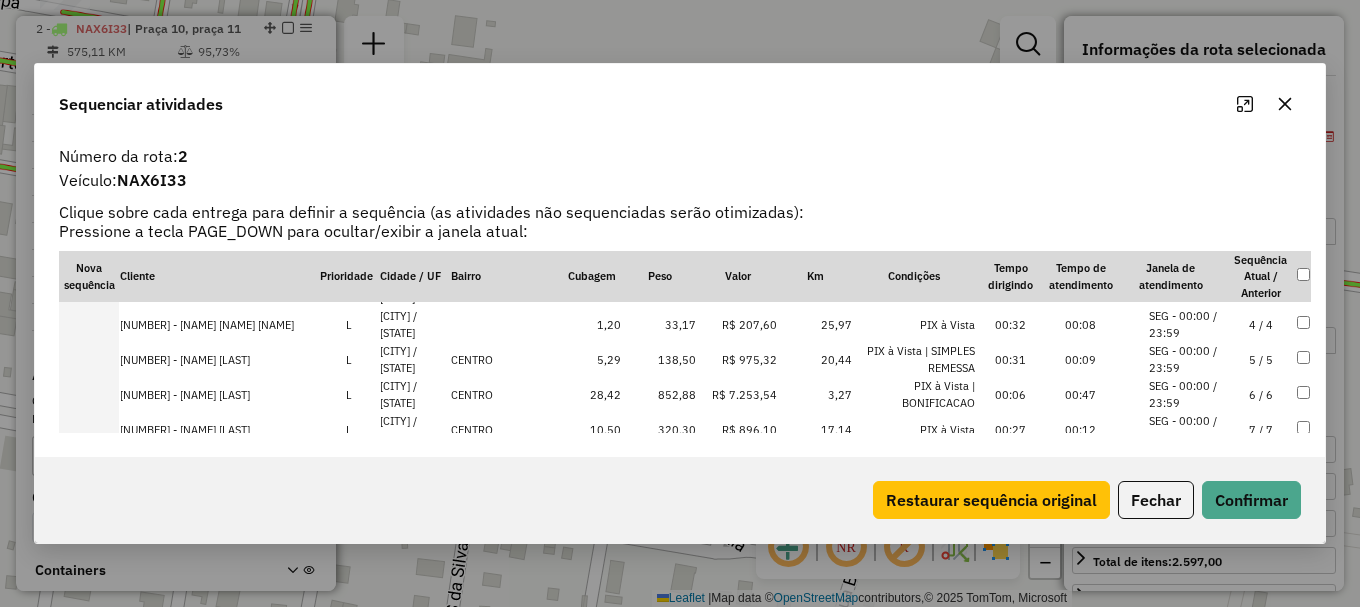 click on "SEG - 00:00 / 23:59" at bounding box center [1187, 359] 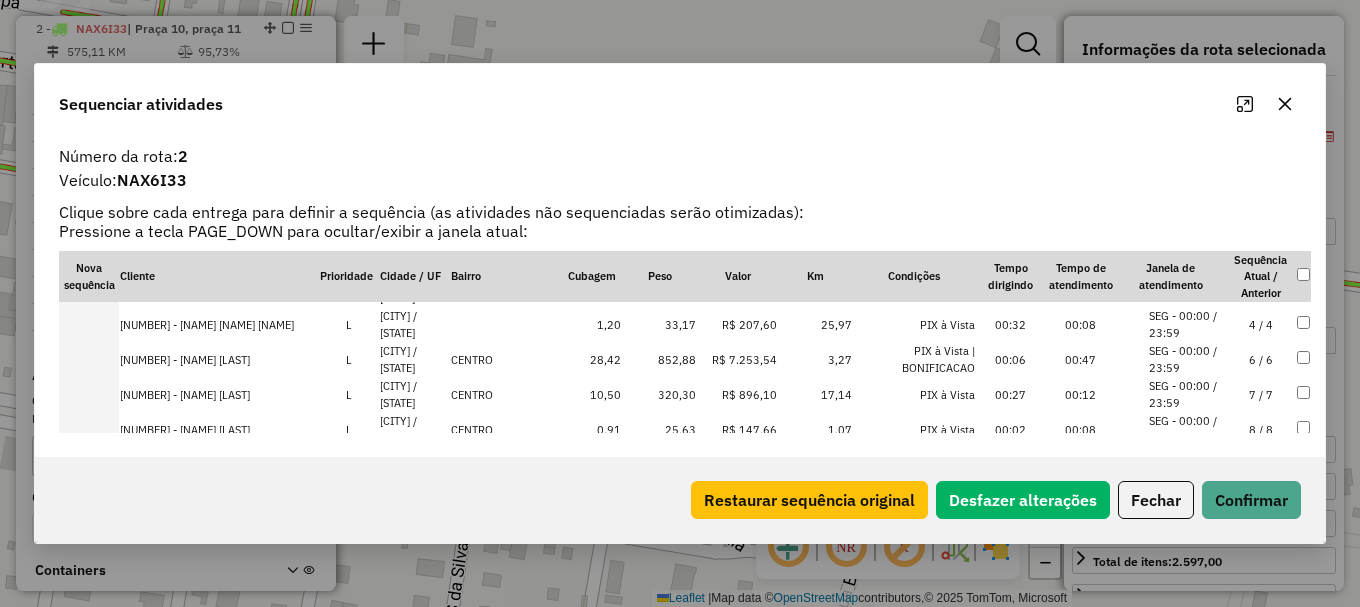 click on "SEG - 00:00 / 23:59" at bounding box center (1187, 359) 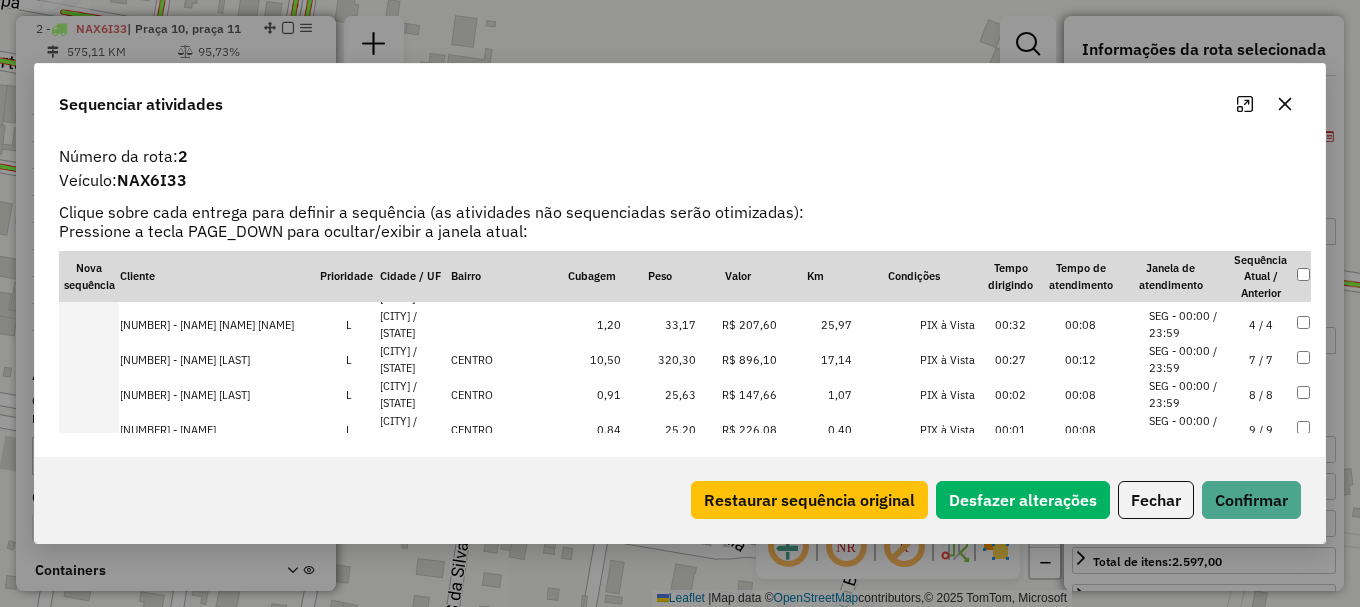 click on "SEG - 00:00 / 23:59" at bounding box center (1187, 359) 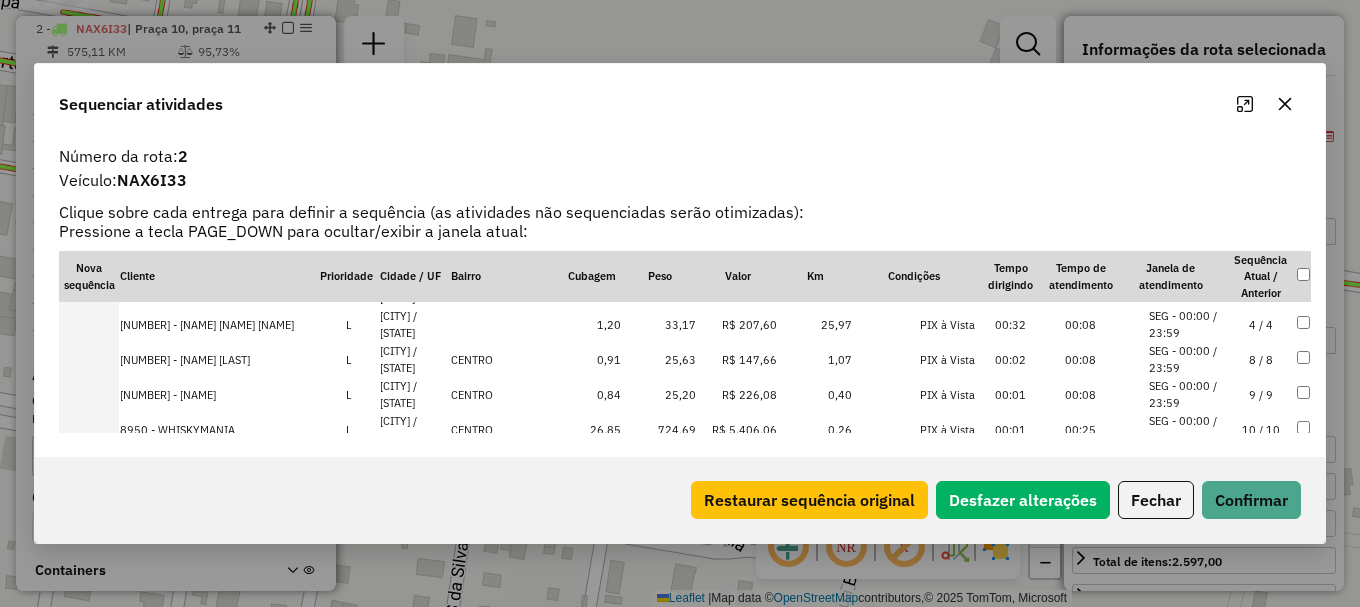 click on "SEG - 00:00 / 23:59" at bounding box center [1187, 359] 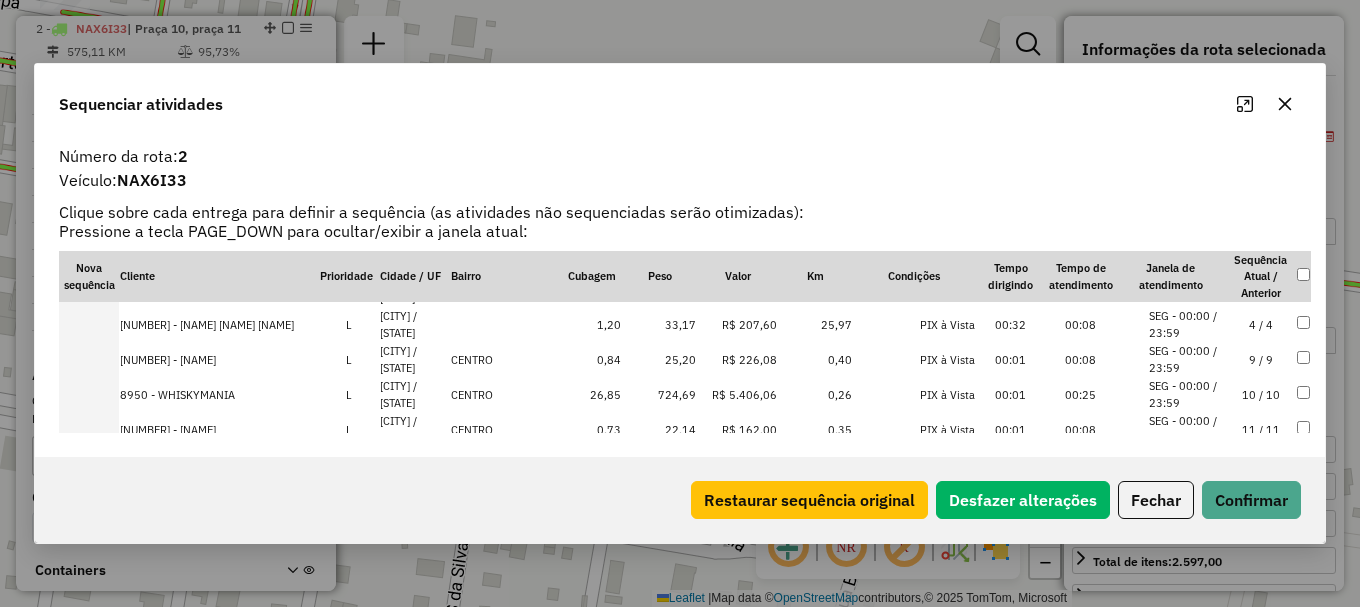 click on "SEG - 00:00 / 23:59" at bounding box center (1187, 324) 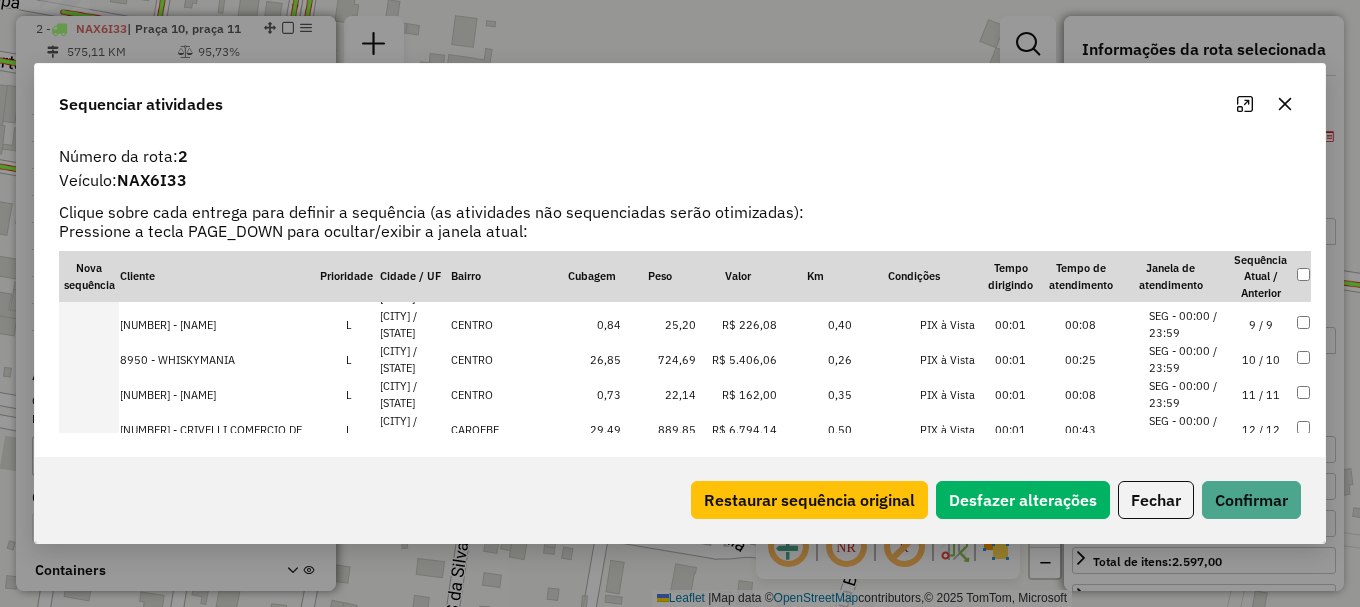 scroll, scrollTop: 375, scrollLeft: 0, axis: vertical 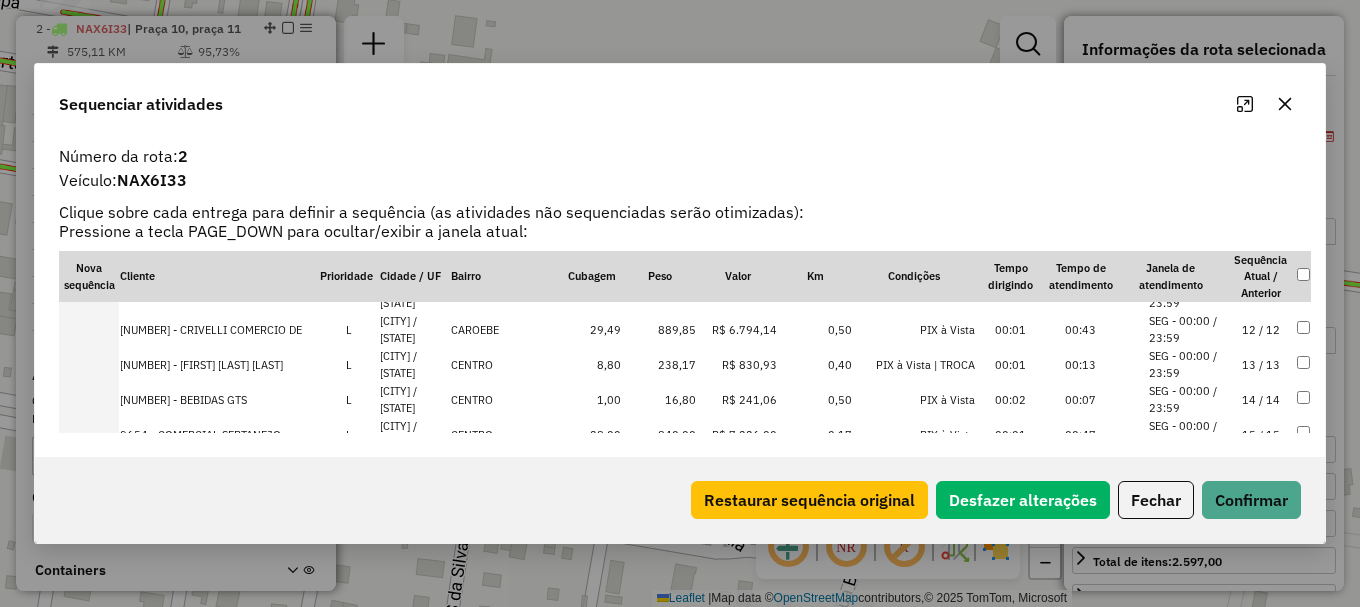 click on "SEG - 00:00 / 23:59" at bounding box center (1187, 434) 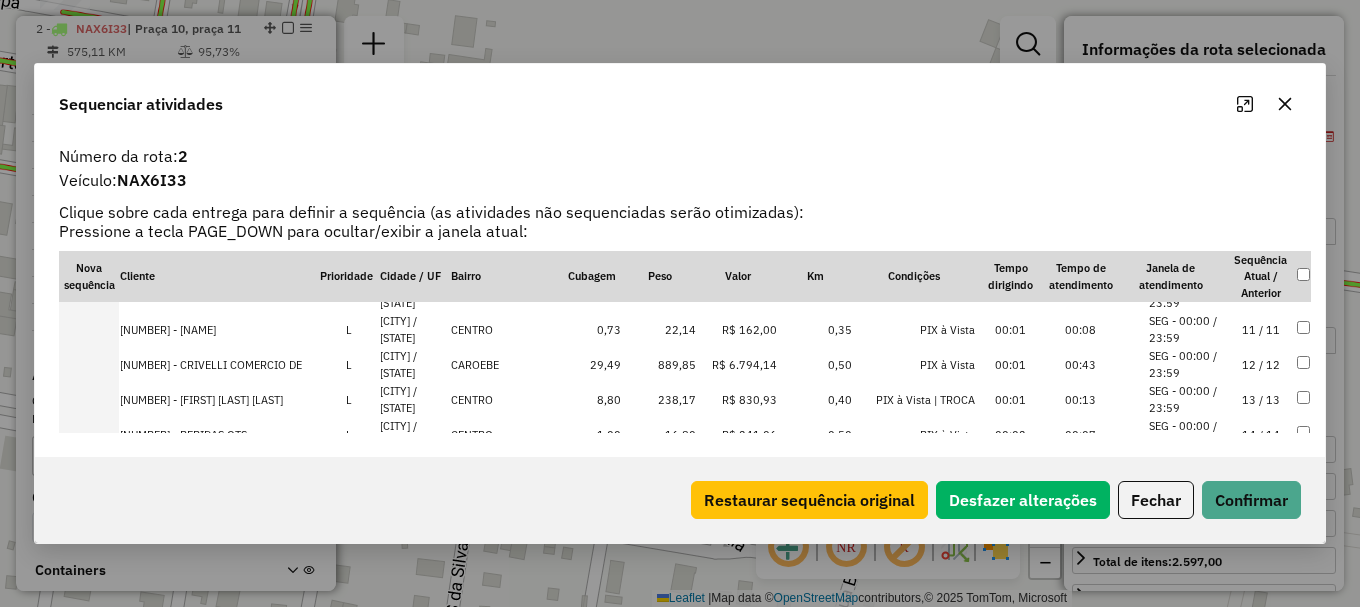 scroll, scrollTop: 410, scrollLeft: 0, axis: vertical 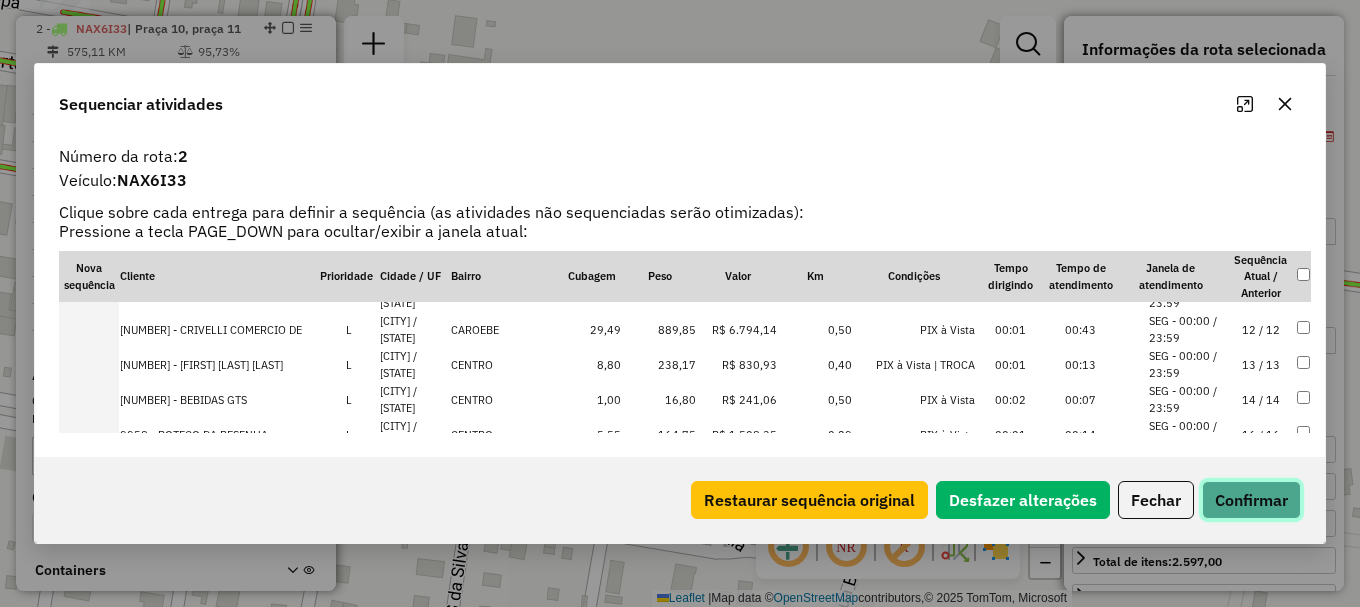 click on "Confirmar" 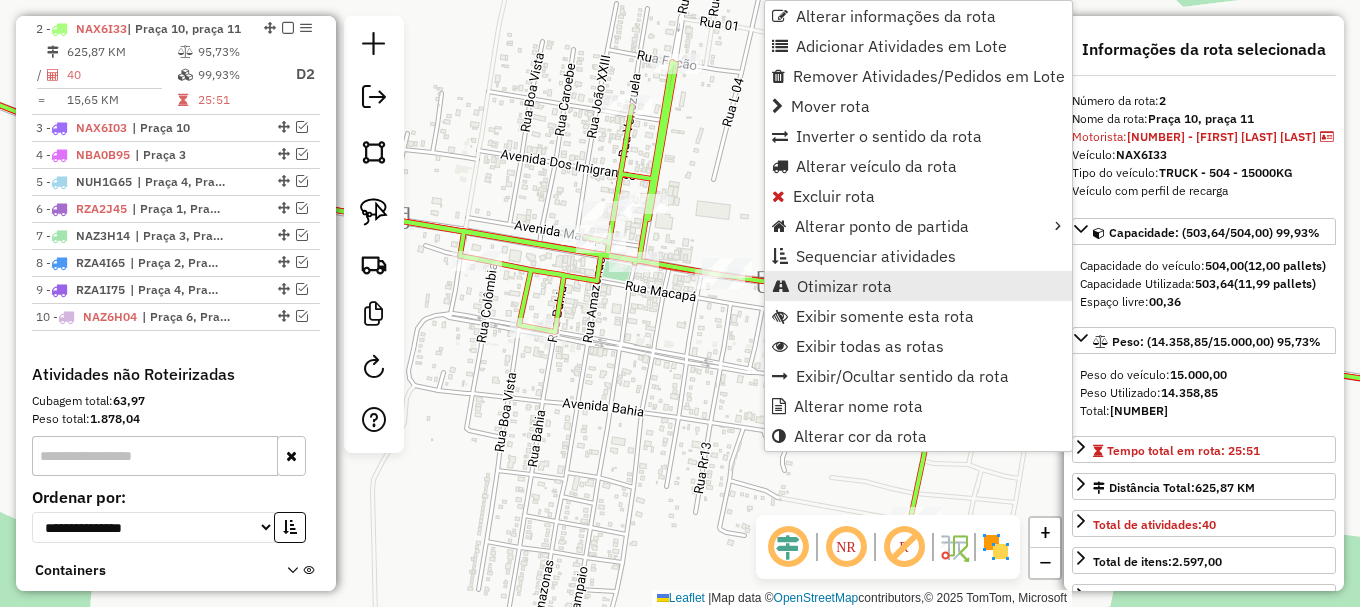 click on "Otimizar rota" at bounding box center (844, 286) 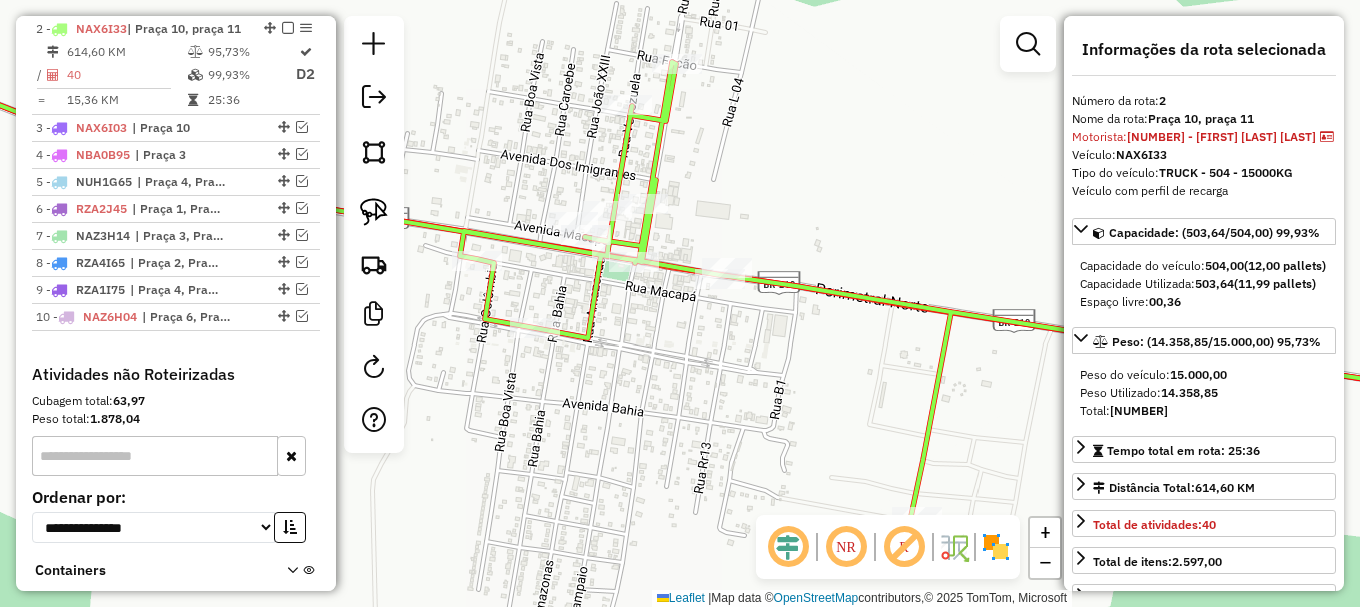 click 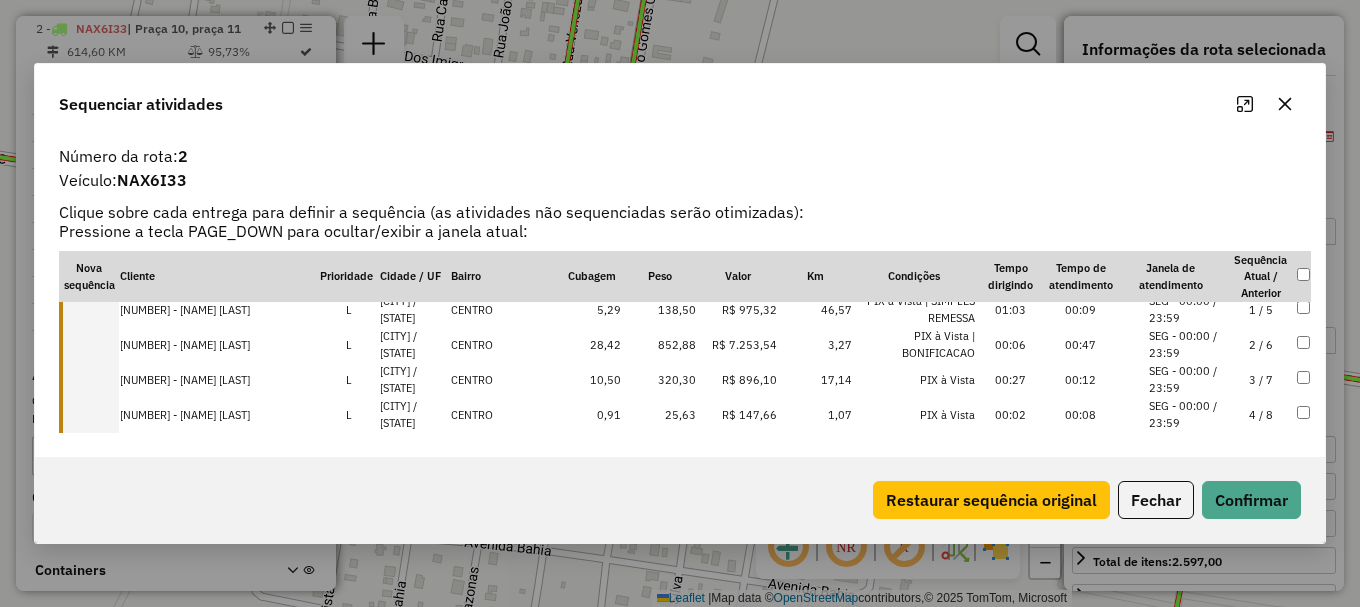 scroll, scrollTop: 0, scrollLeft: 0, axis: both 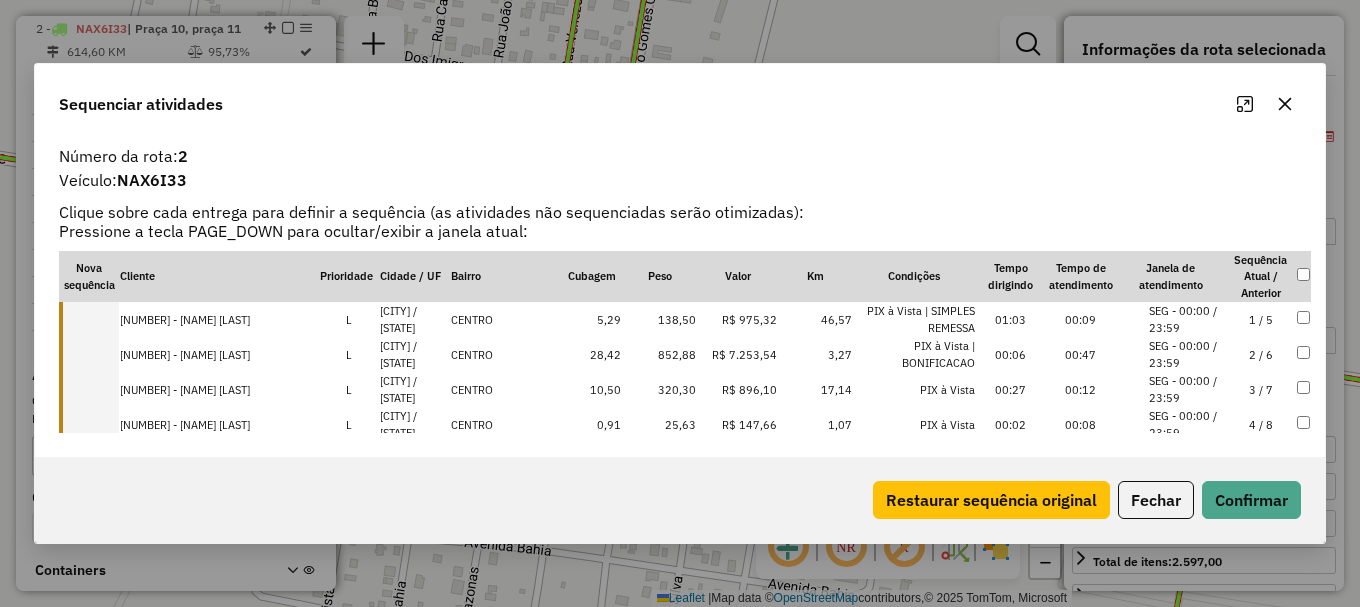 click on "CENTRO" at bounding box center (506, 319) 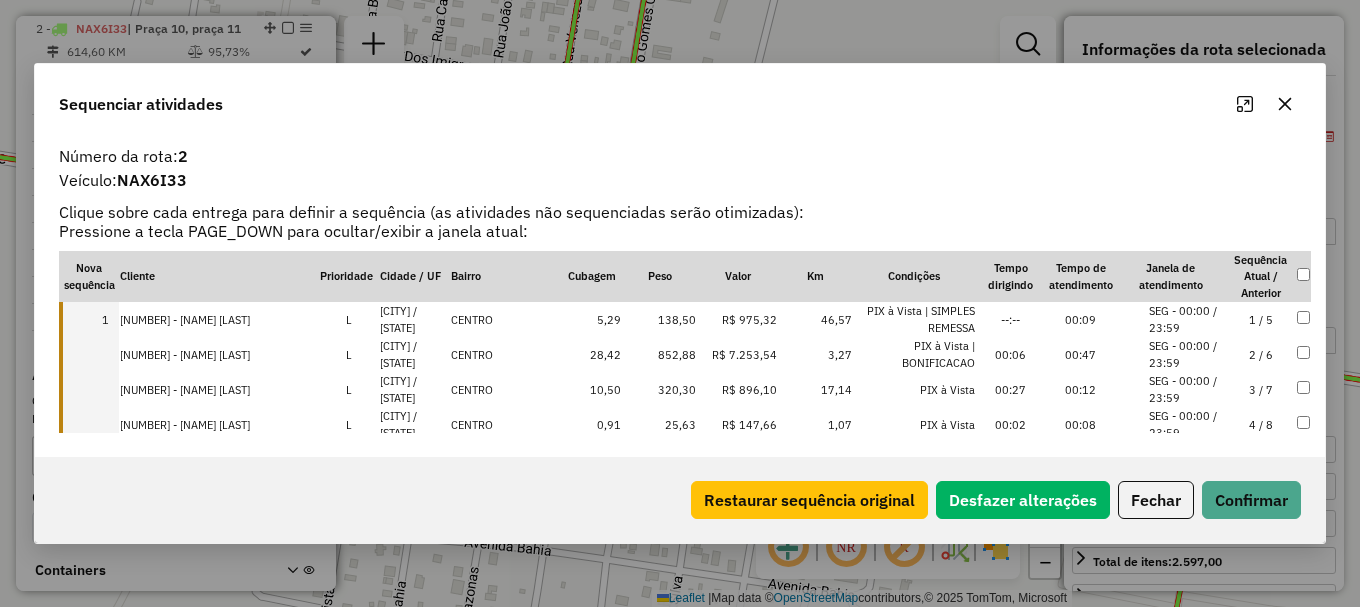 click on "CENTRO" at bounding box center [506, 354] 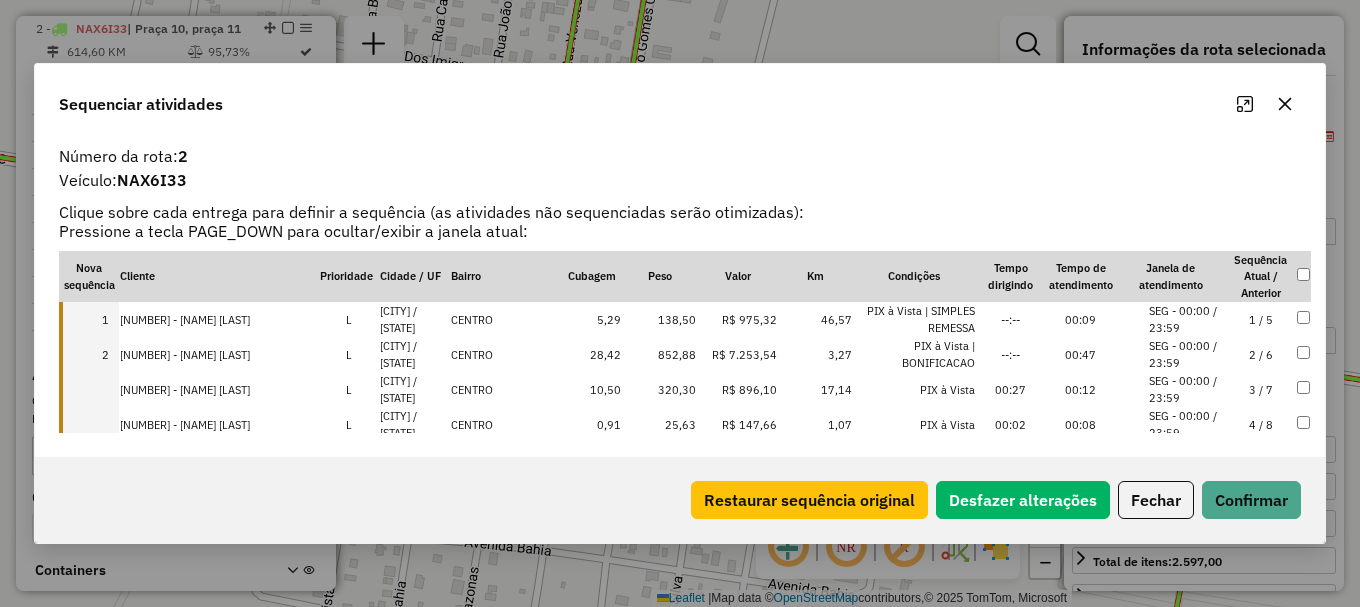 click on "CENTRO" at bounding box center [506, 389] 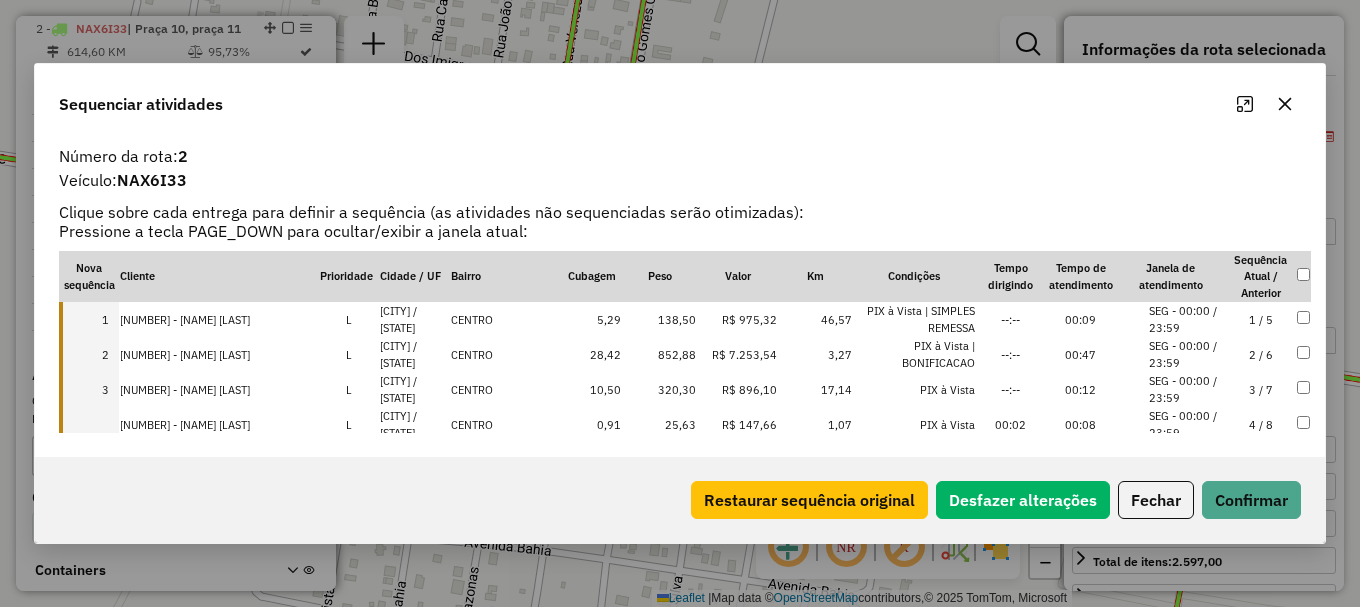 click on "CENTRO" at bounding box center (506, 424) 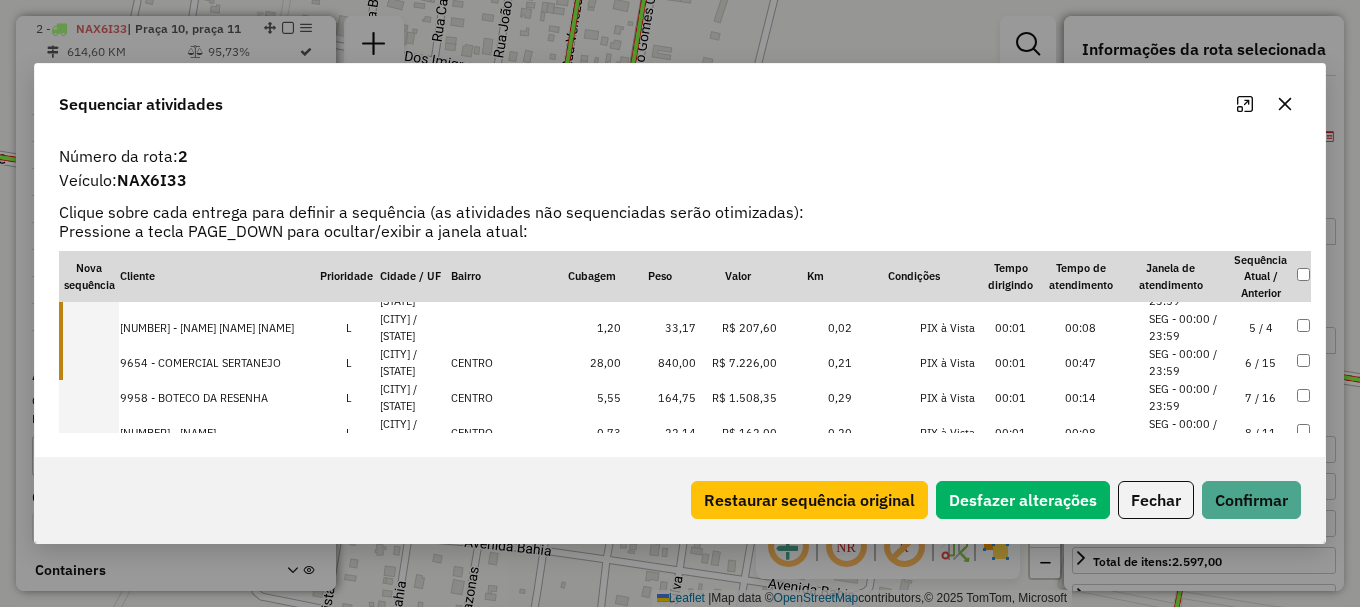 scroll, scrollTop: 100, scrollLeft: 0, axis: vertical 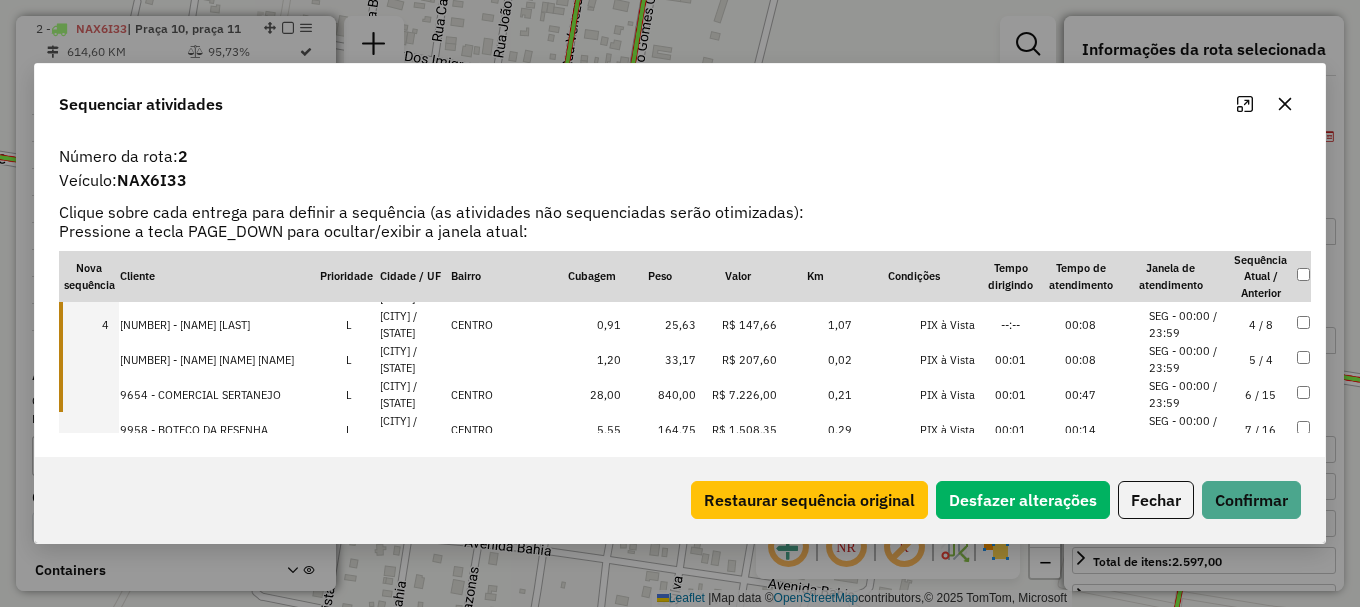 click on "Caroebe / RR" at bounding box center (414, 359) 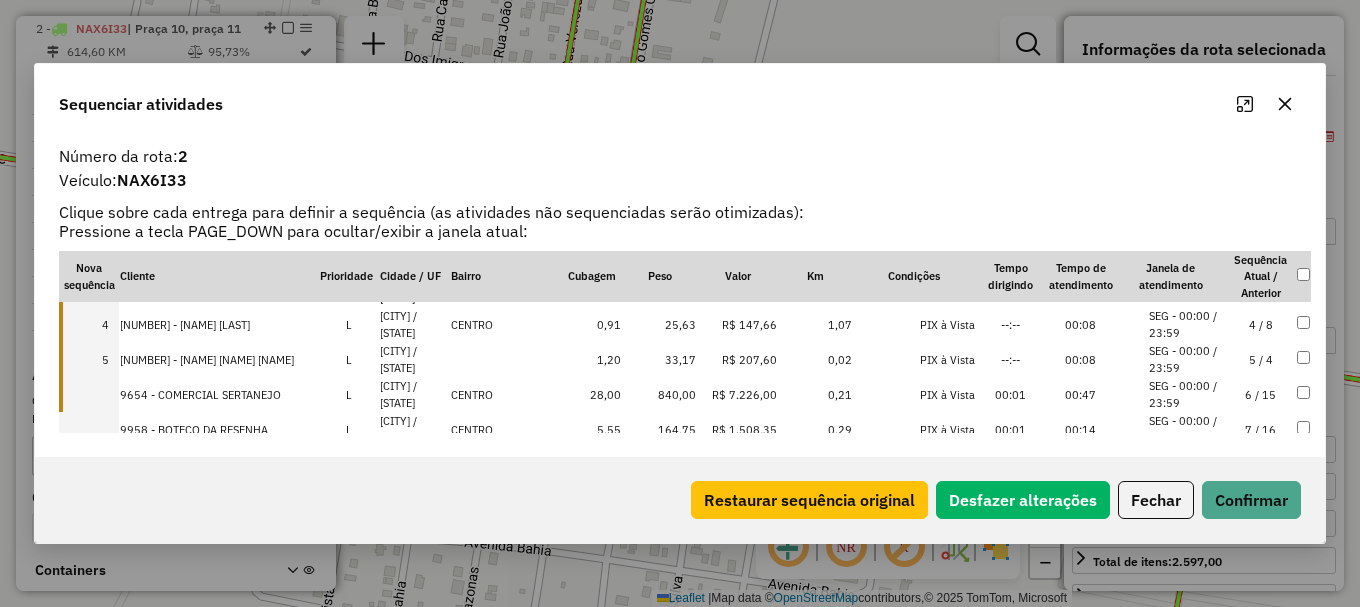 drag, startPoint x: 433, startPoint y: 399, endPoint x: 438, endPoint y: 414, distance: 15.811388 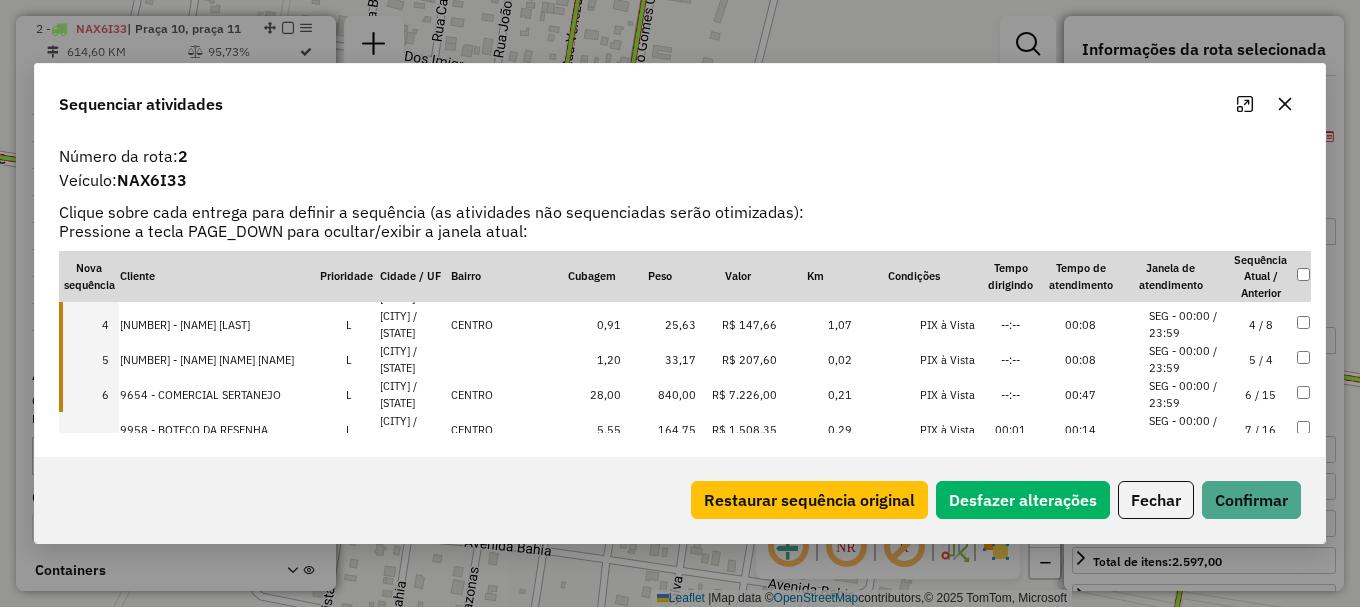click on "CAROEBE / RR" at bounding box center (414, 429) 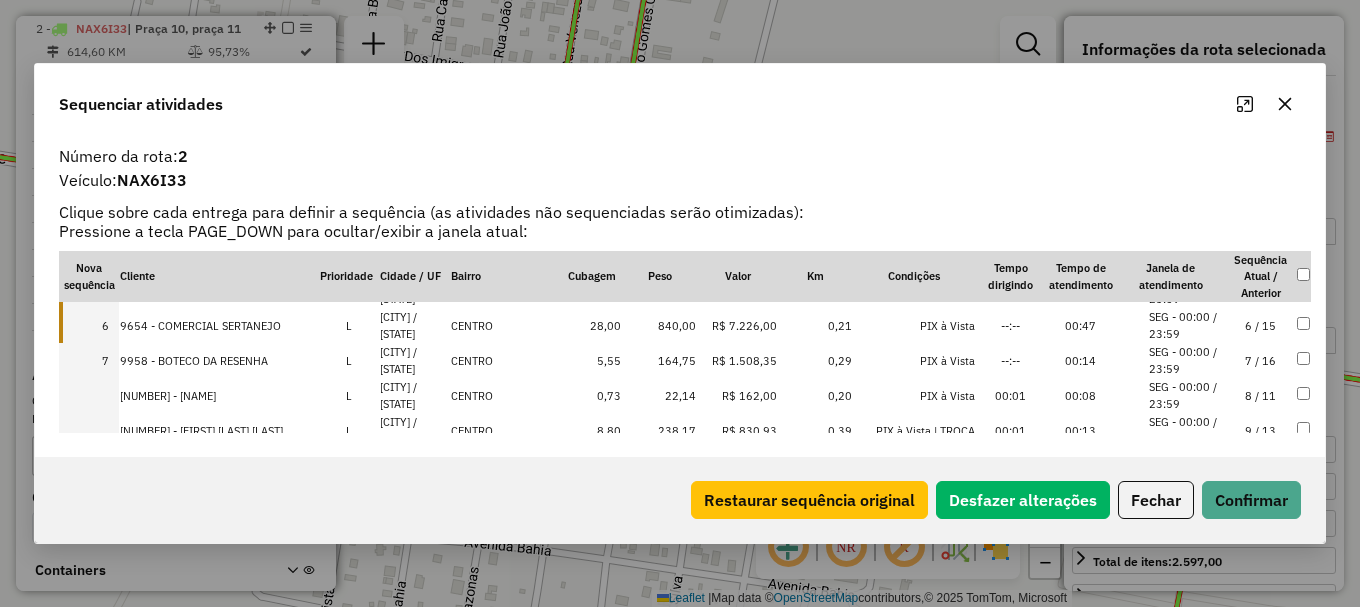 scroll, scrollTop: 200, scrollLeft: 0, axis: vertical 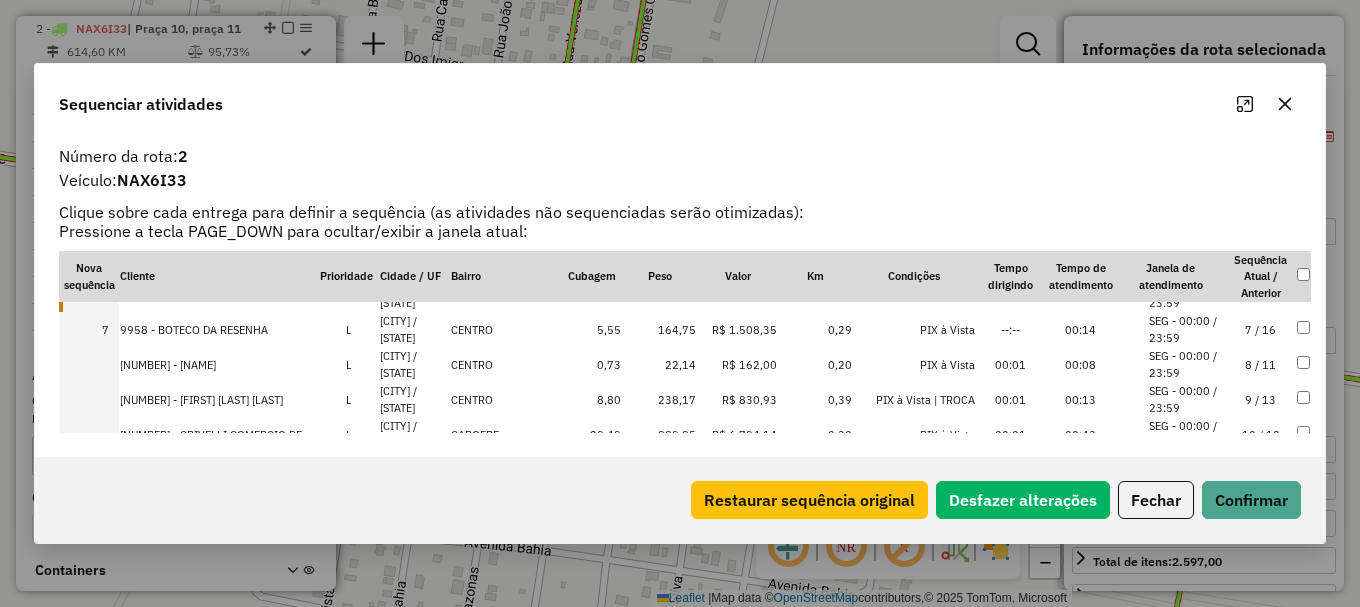 click on "CAROEBE / RR" at bounding box center [414, 364] 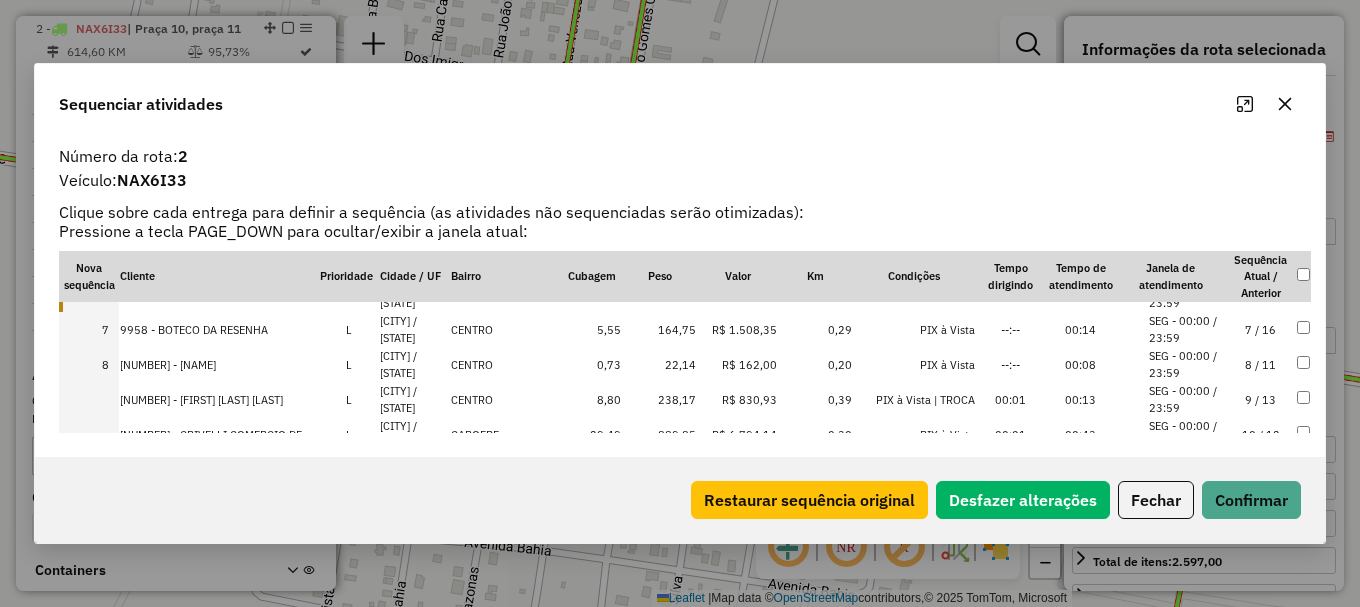 click on "CAROEBE / RR" at bounding box center (414, 399) 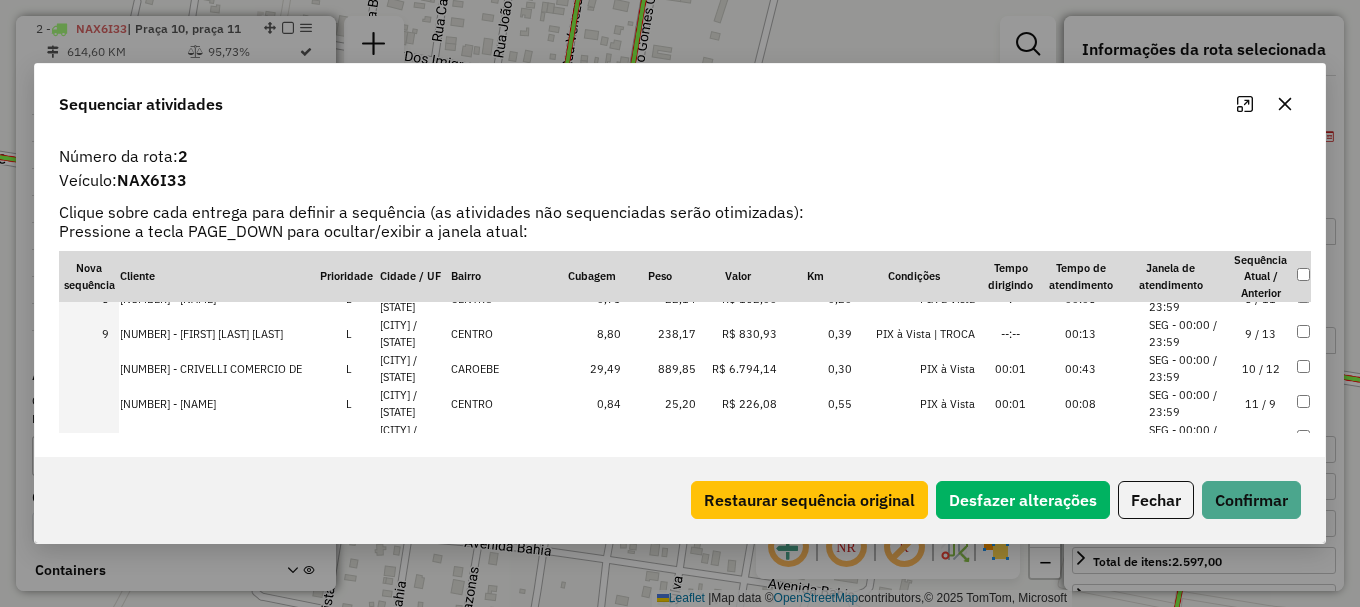 scroll, scrollTop: 300, scrollLeft: 0, axis: vertical 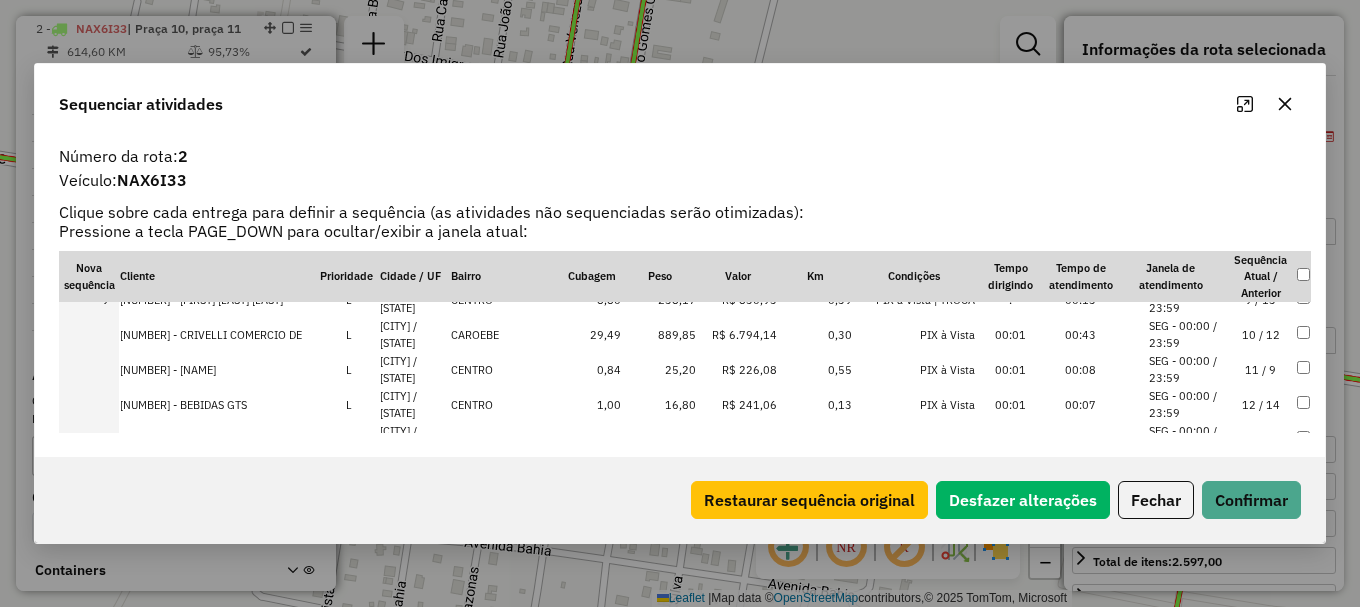 click on "CAROEBE / RR" at bounding box center [414, 334] 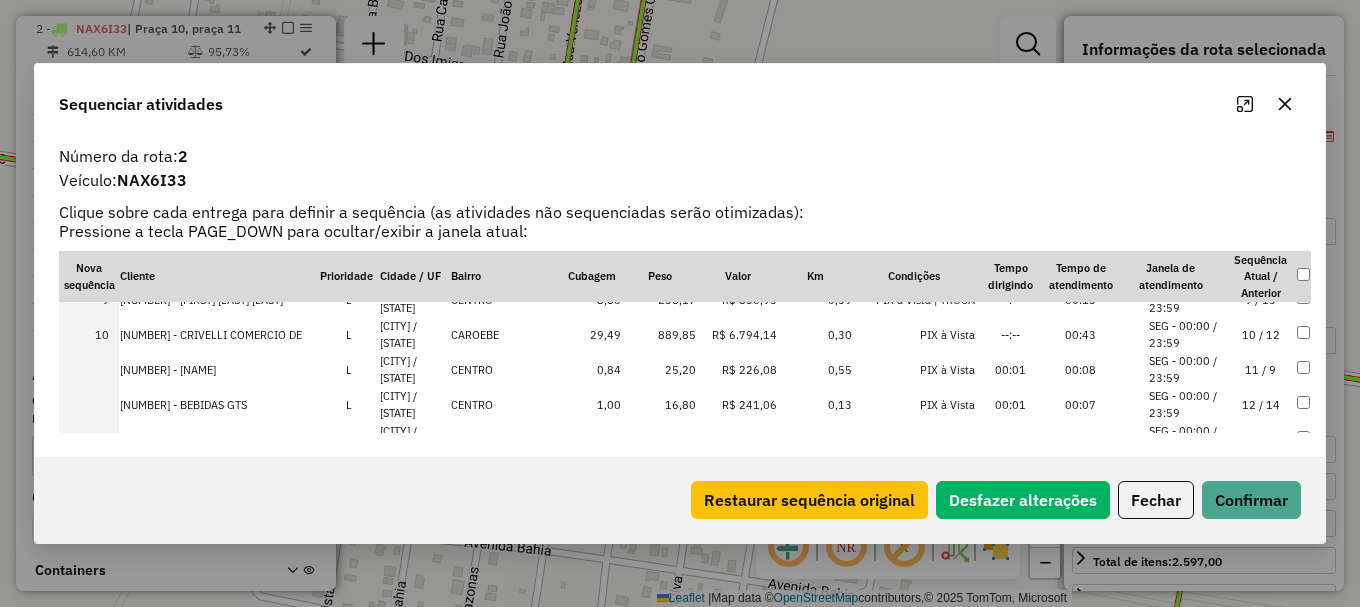 click on "CAROEBE / RR" at bounding box center [414, 369] 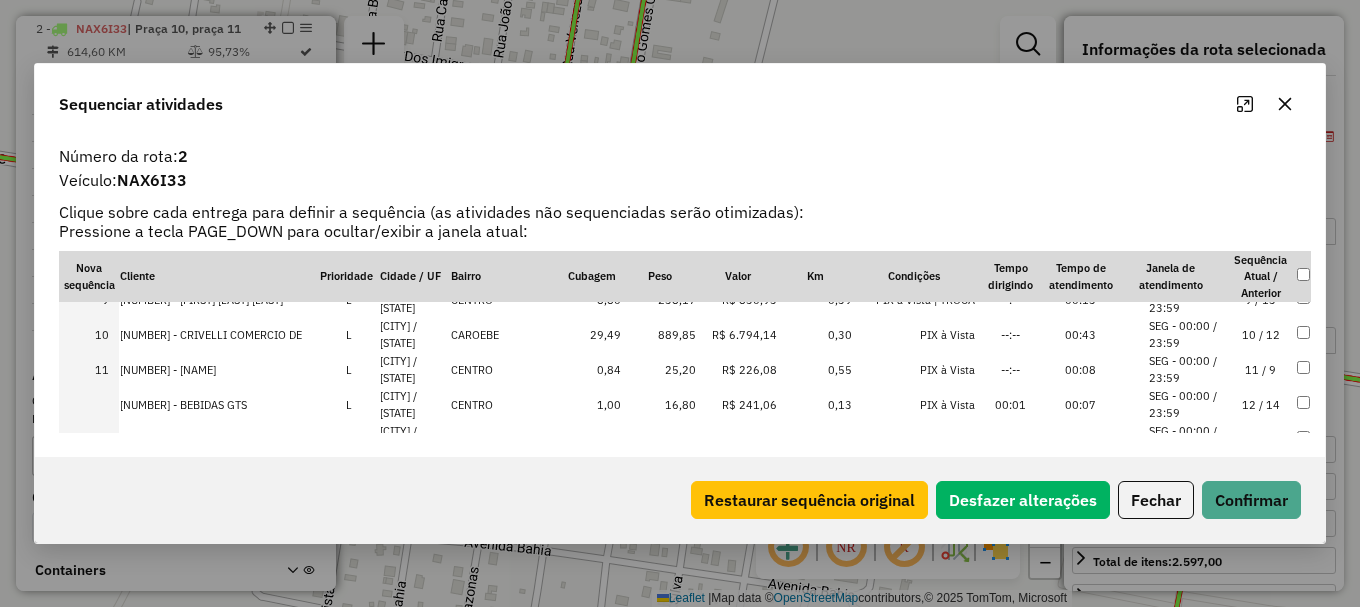 click on "CAROEBE / RR" at bounding box center (414, 404) 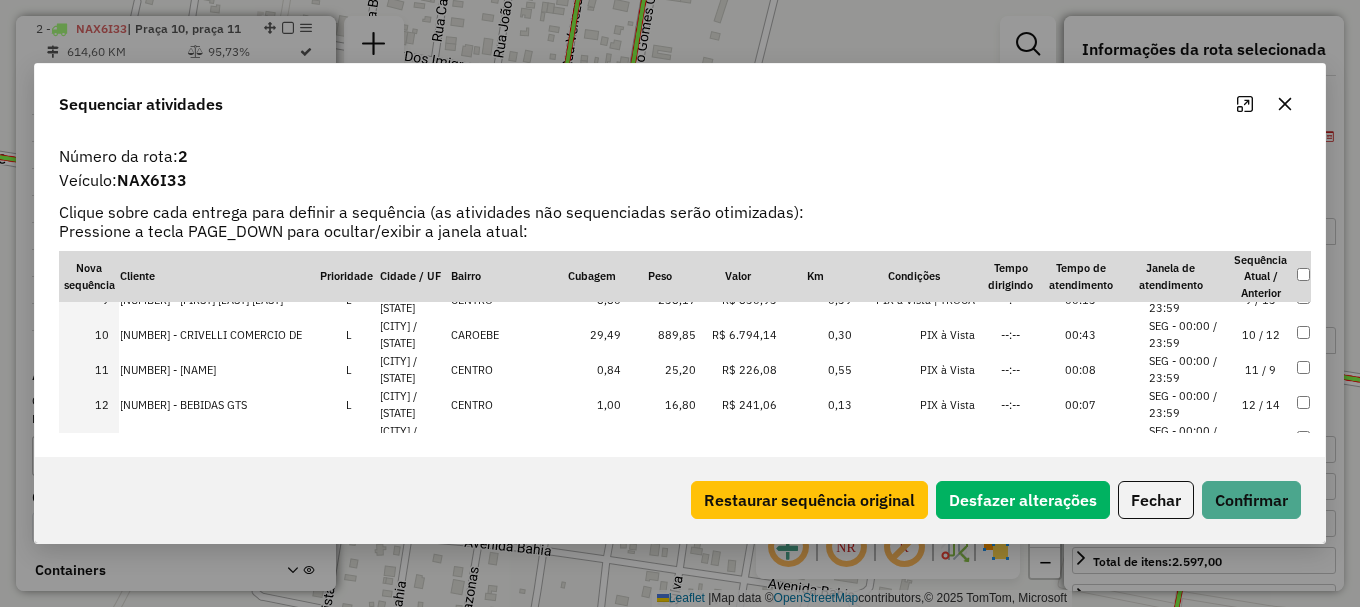 scroll, scrollTop: 400, scrollLeft: 0, axis: vertical 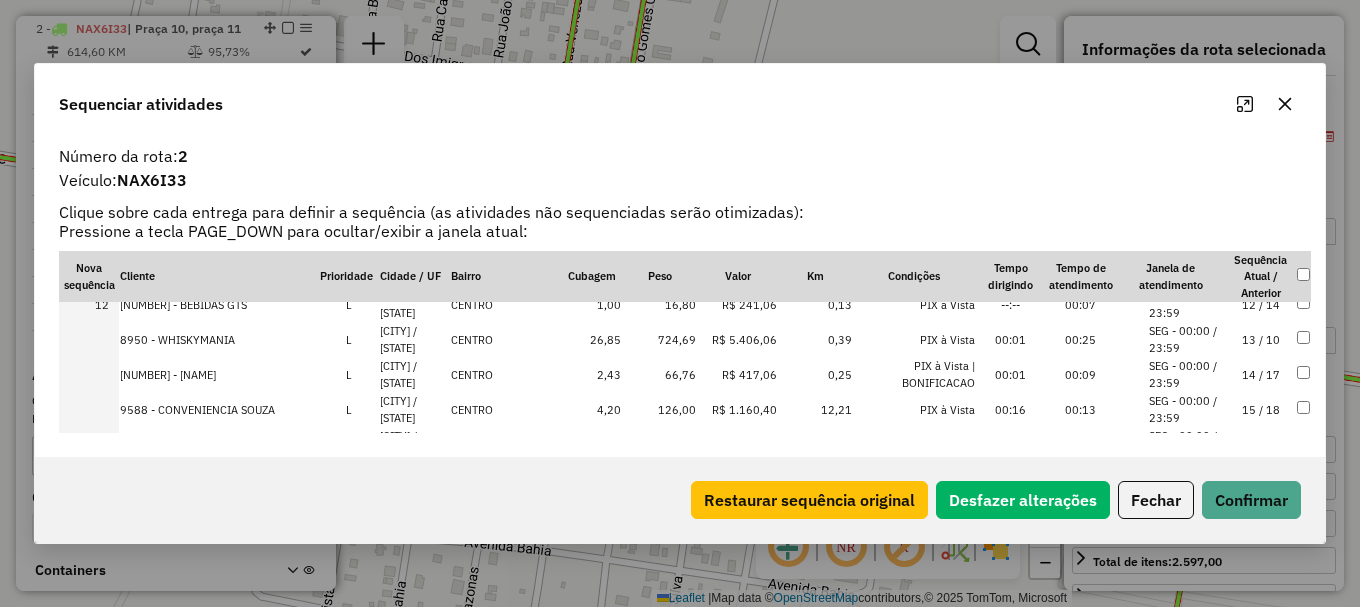 click on "CAROEBE / RR" at bounding box center [414, 339] 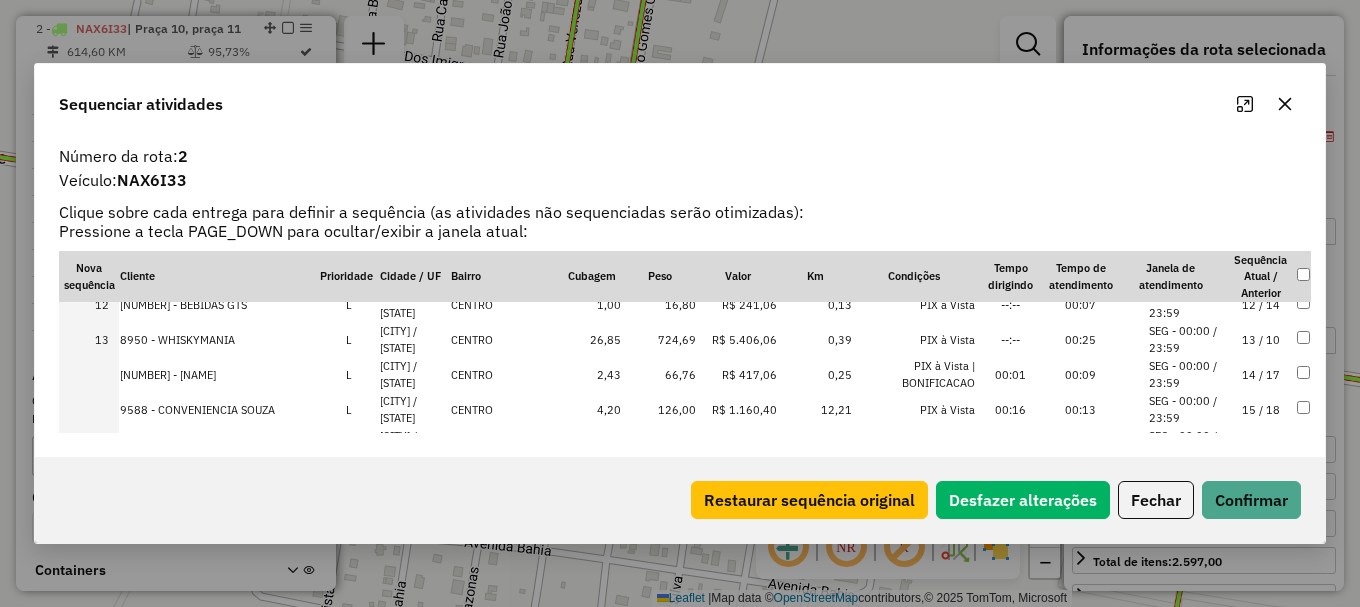 click on "CAROEBE / RR" at bounding box center (414, 374) 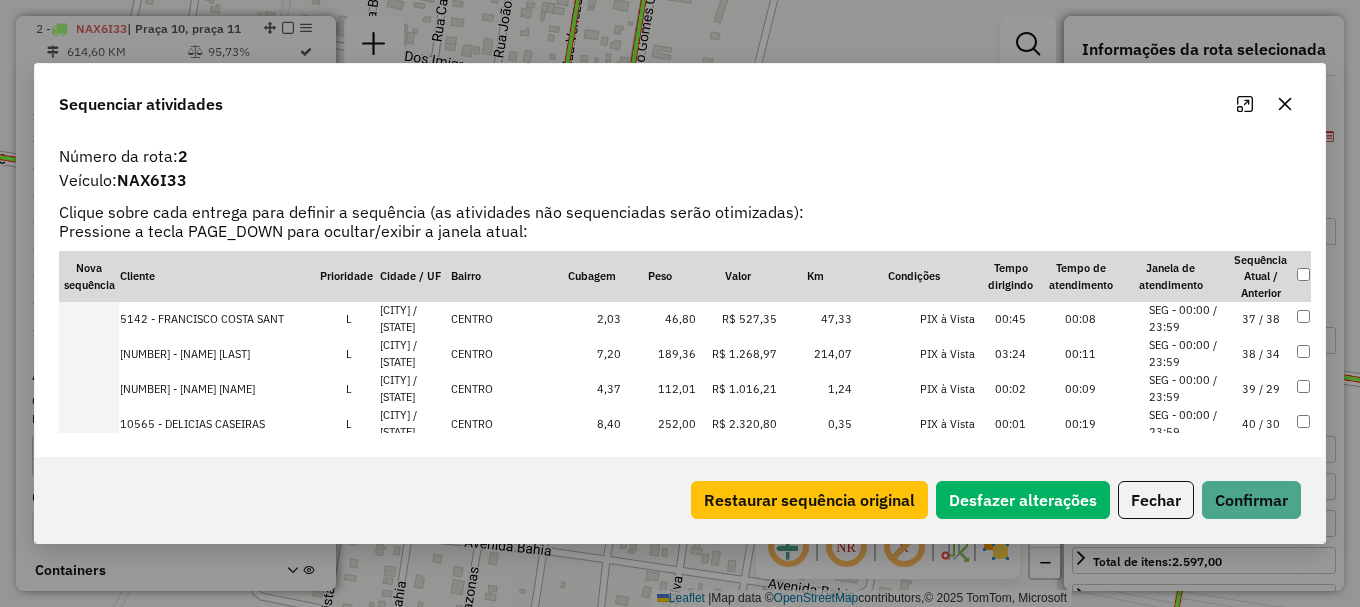 scroll, scrollTop: 1288, scrollLeft: 0, axis: vertical 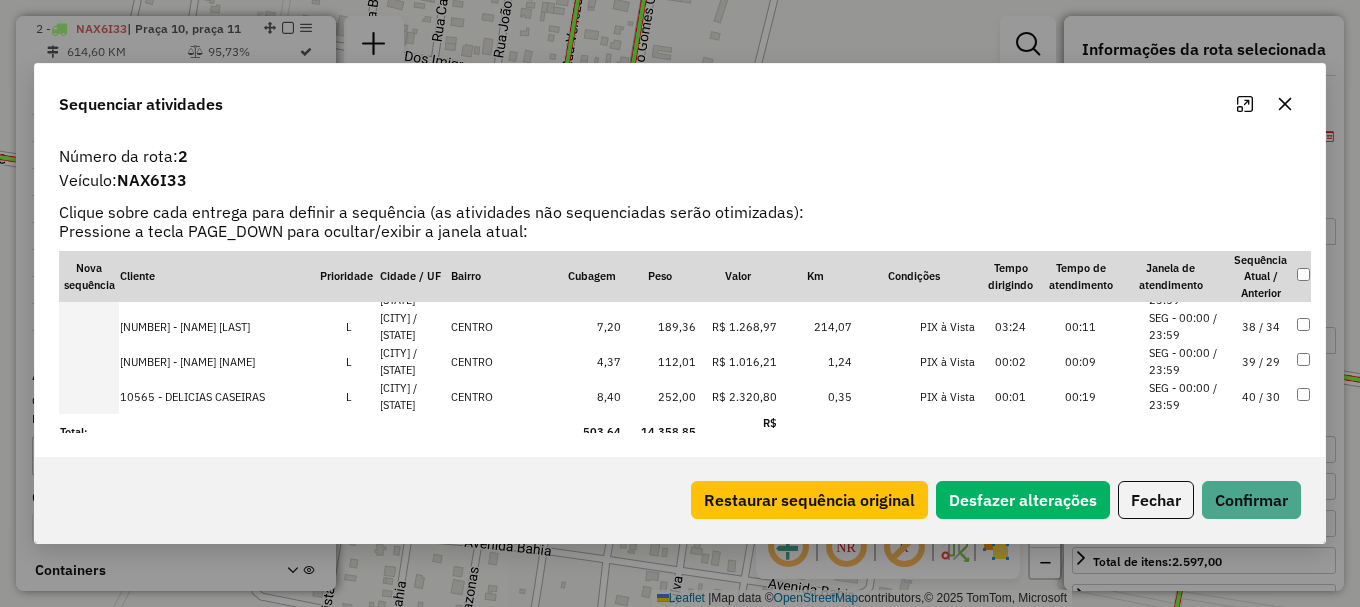 click on "CAROEBE / RR" at bounding box center [414, 396] 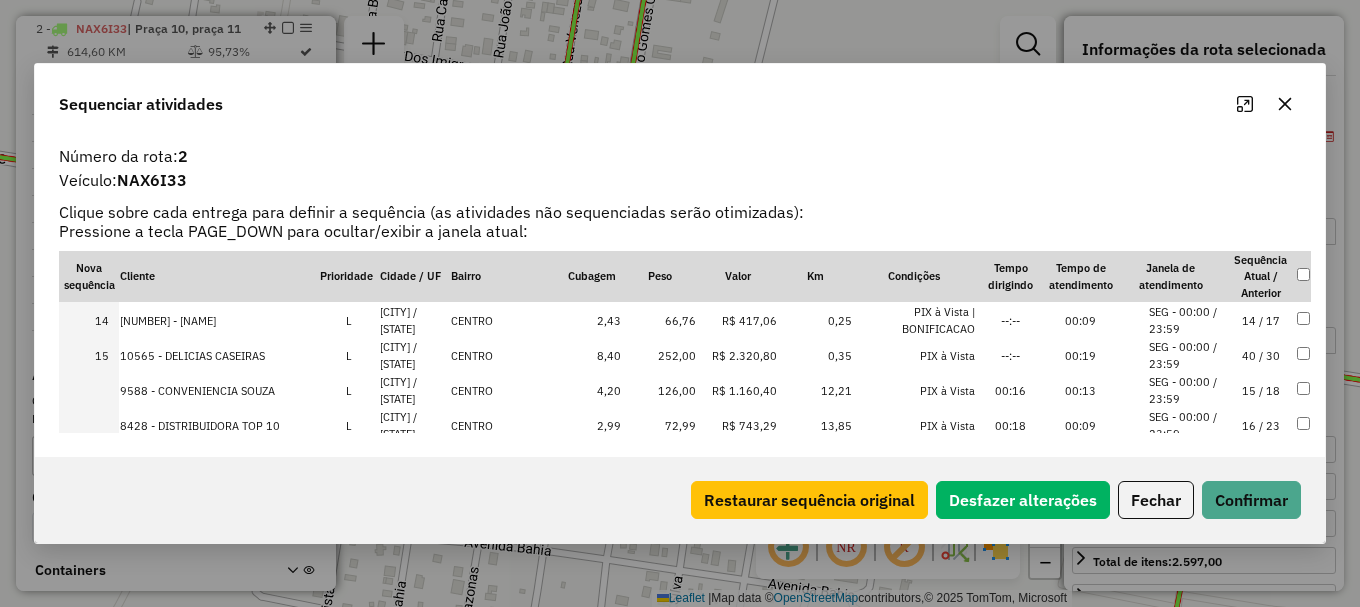 scroll, scrollTop: 488, scrollLeft: 0, axis: vertical 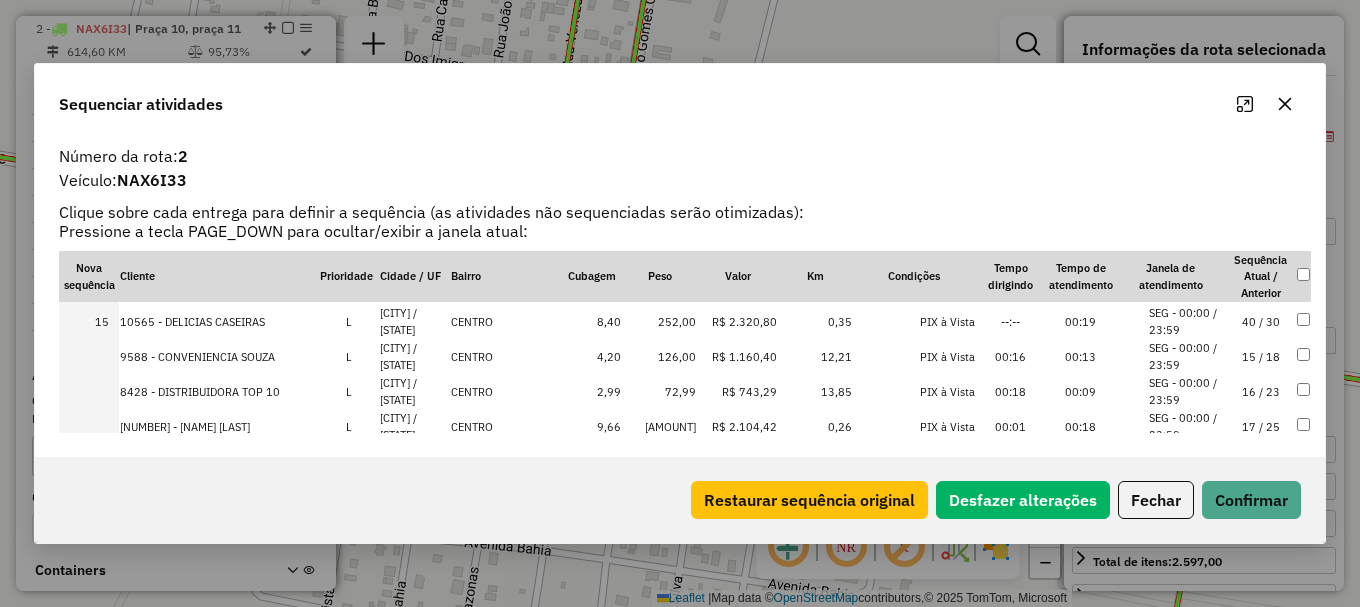 click on "Número da rota:  2" 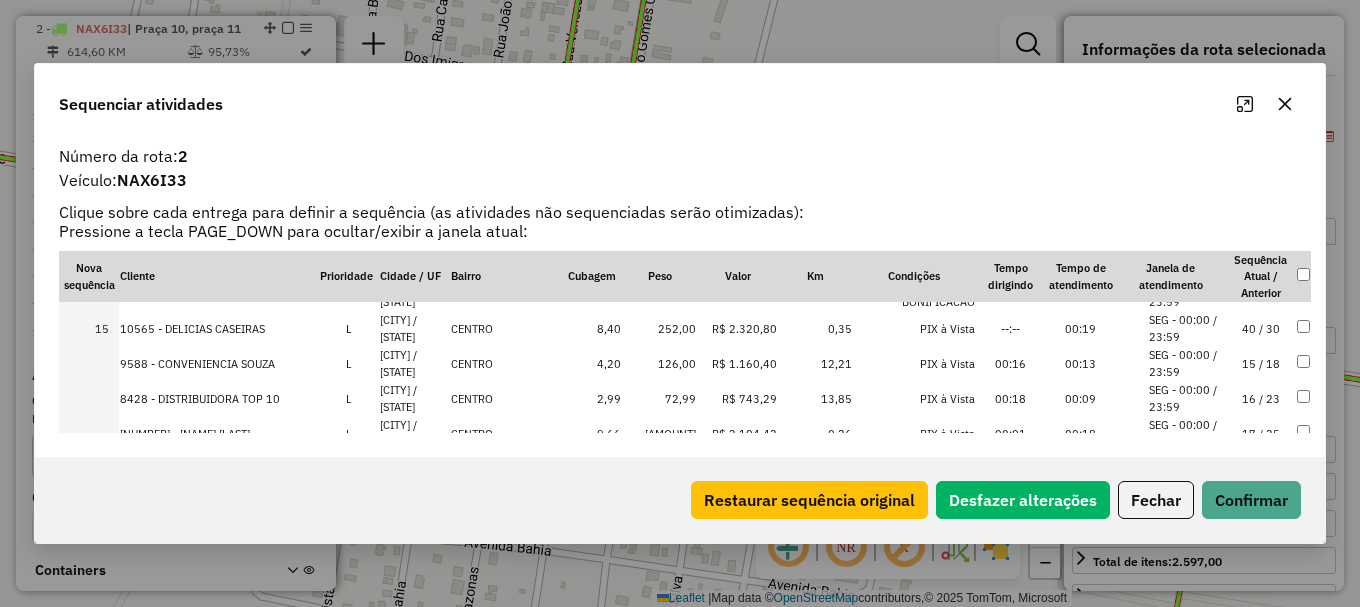 scroll, scrollTop: 488, scrollLeft: 0, axis: vertical 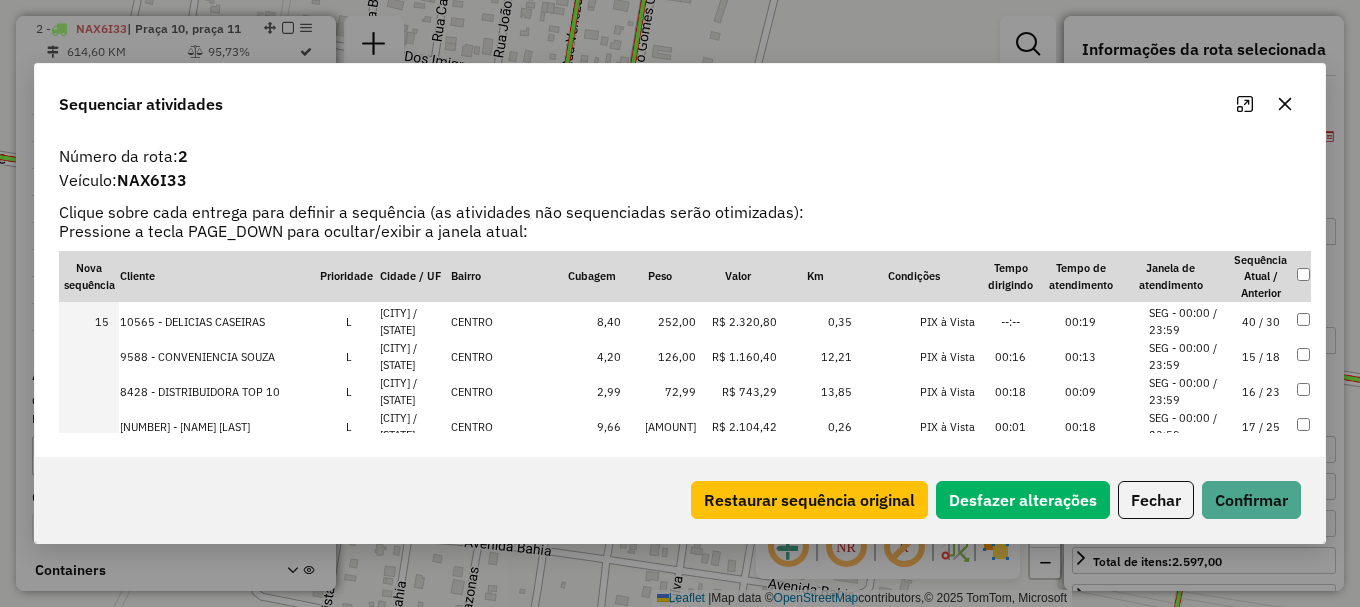 click on "CENTRO" at bounding box center [506, 356] 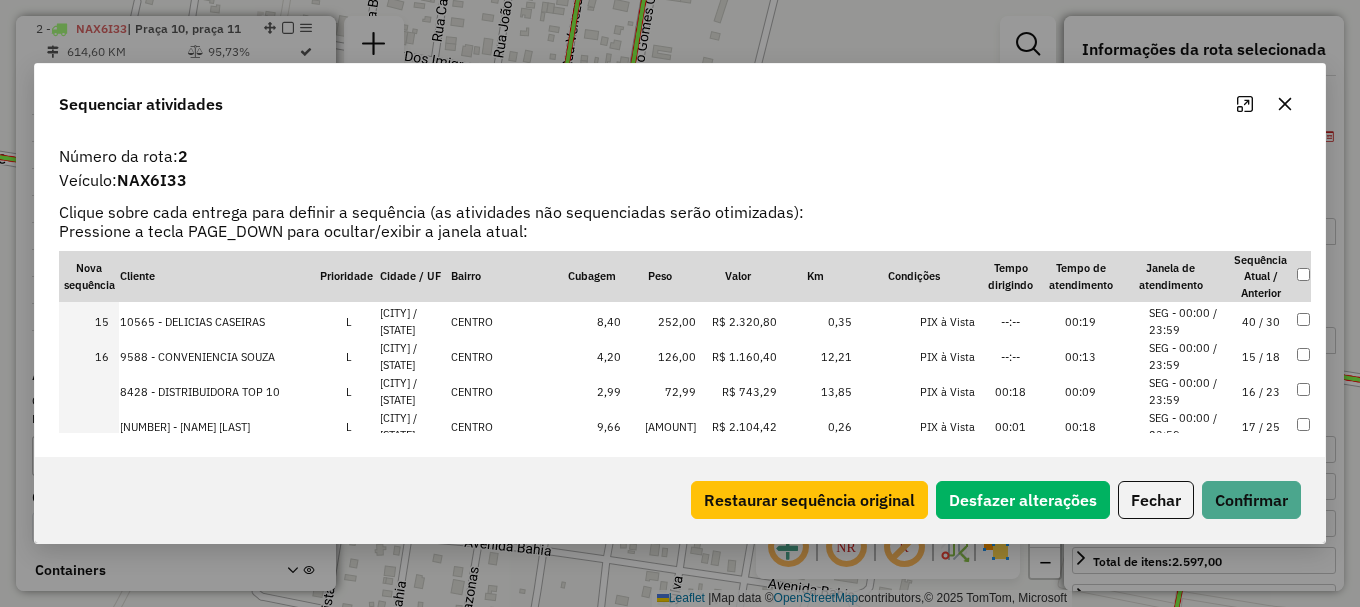 click on "SAO JOAO DA BALIZA / RR" at bounding box center [414, 391] 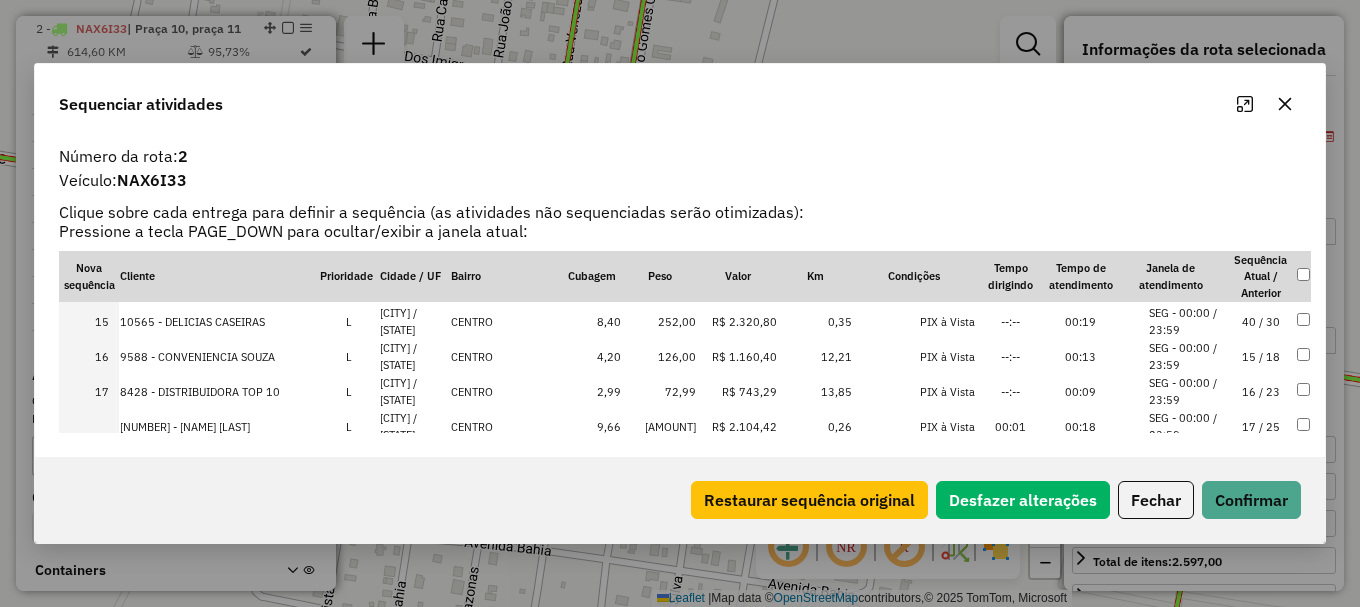 click on "SAO JOAO DA BALIZA / RR" at bounding box center (414, 426) 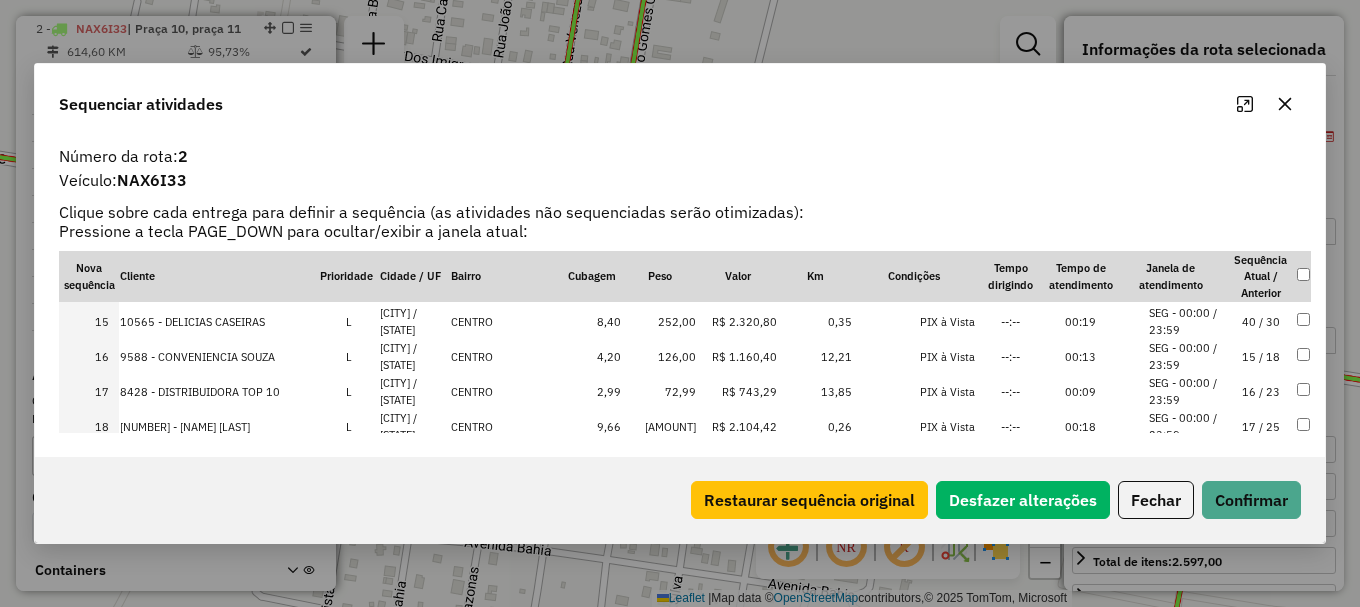 scroll, scrollTop: 588, scrollLeft: 0, axis: vertical 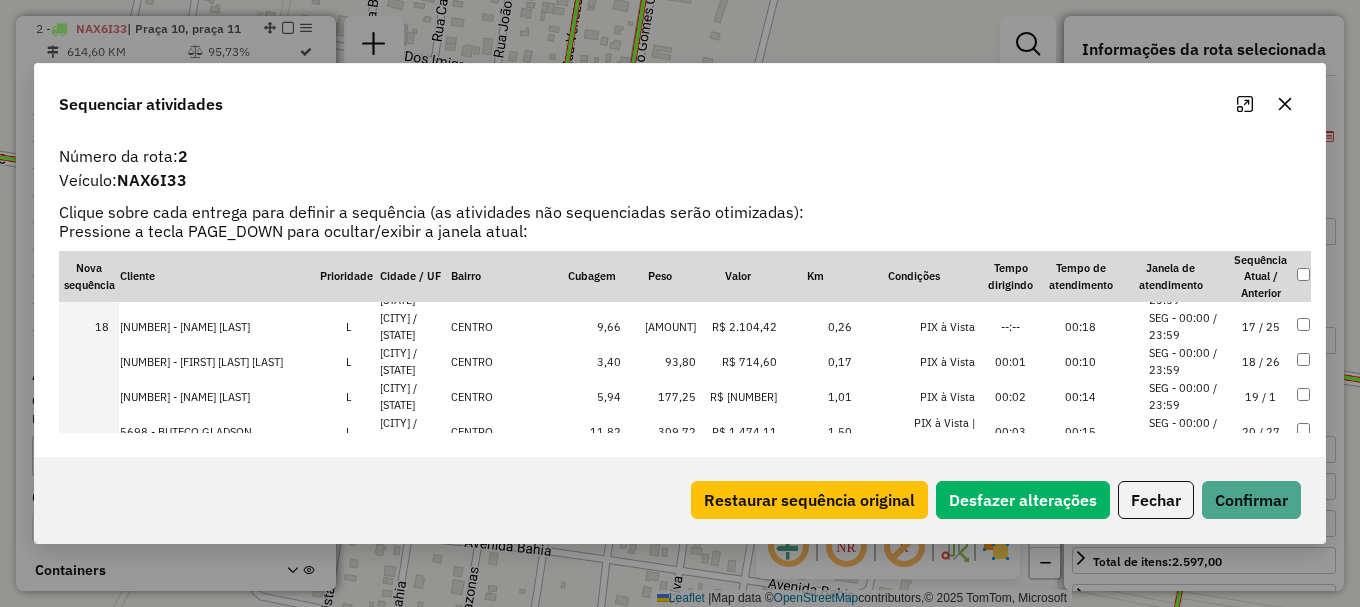 click on "SAO JOAO DA BAL / RR" at bounding box center [414, 361] 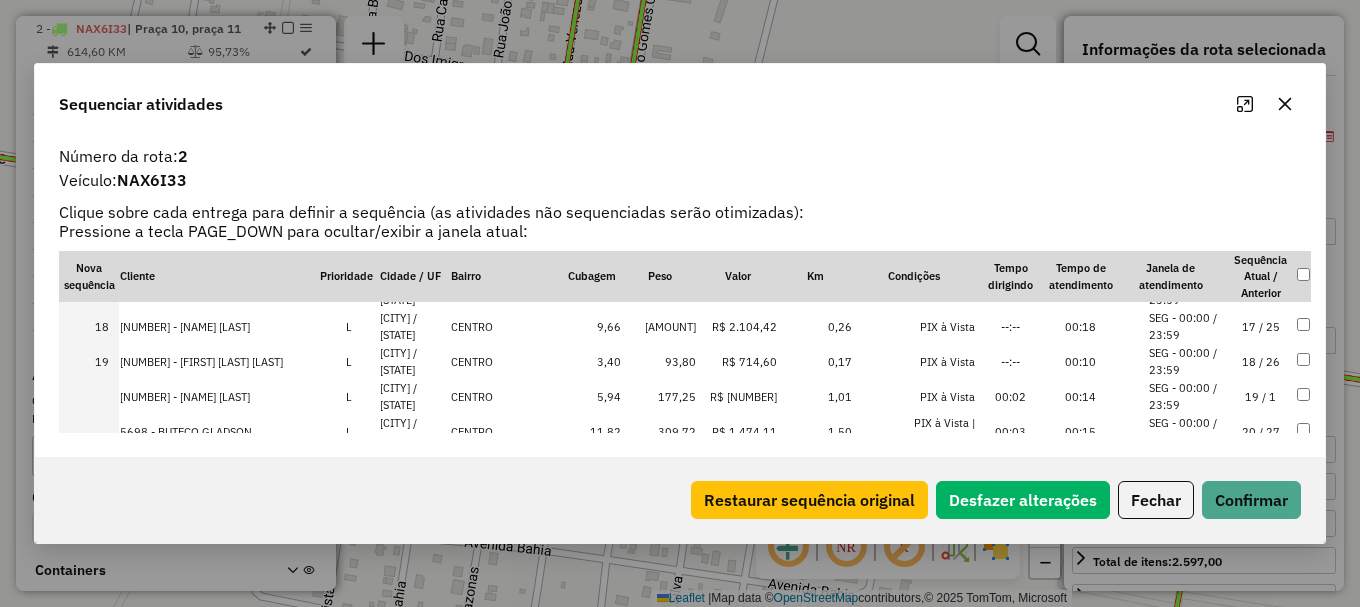 click on "SAO JOAO DA BALIZA / RR" at bounding box center [414, 396] 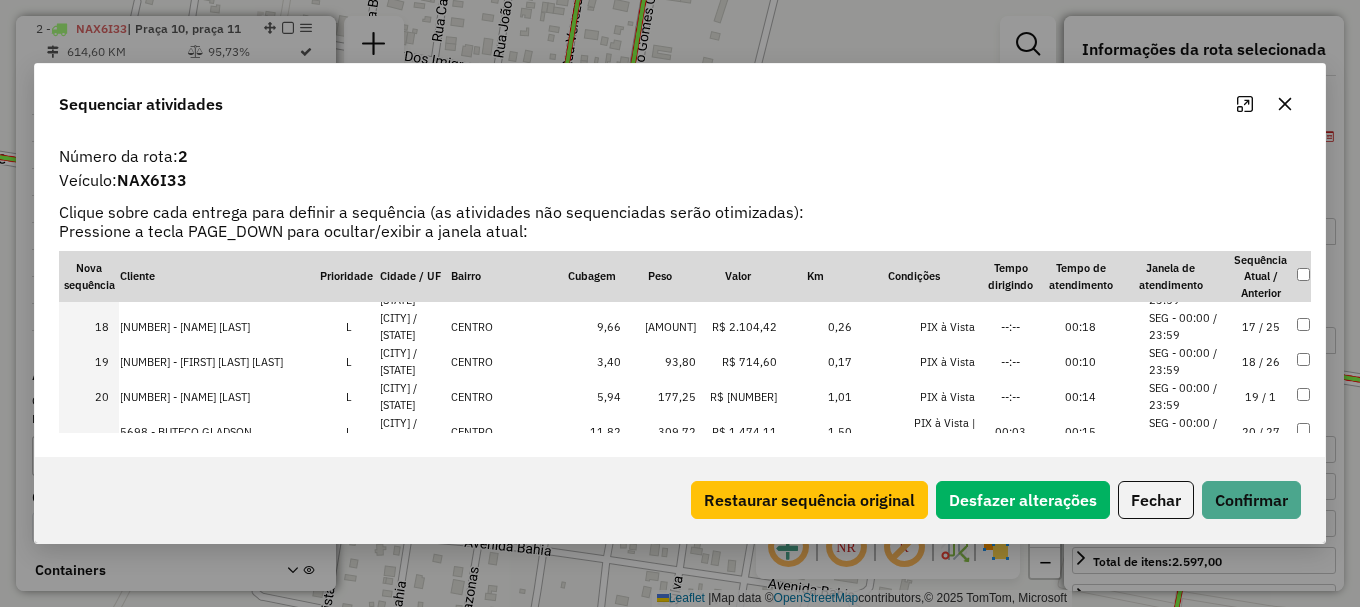 click on "SAO JOAO DA BAL / RR" at bounding box center (414, 431) 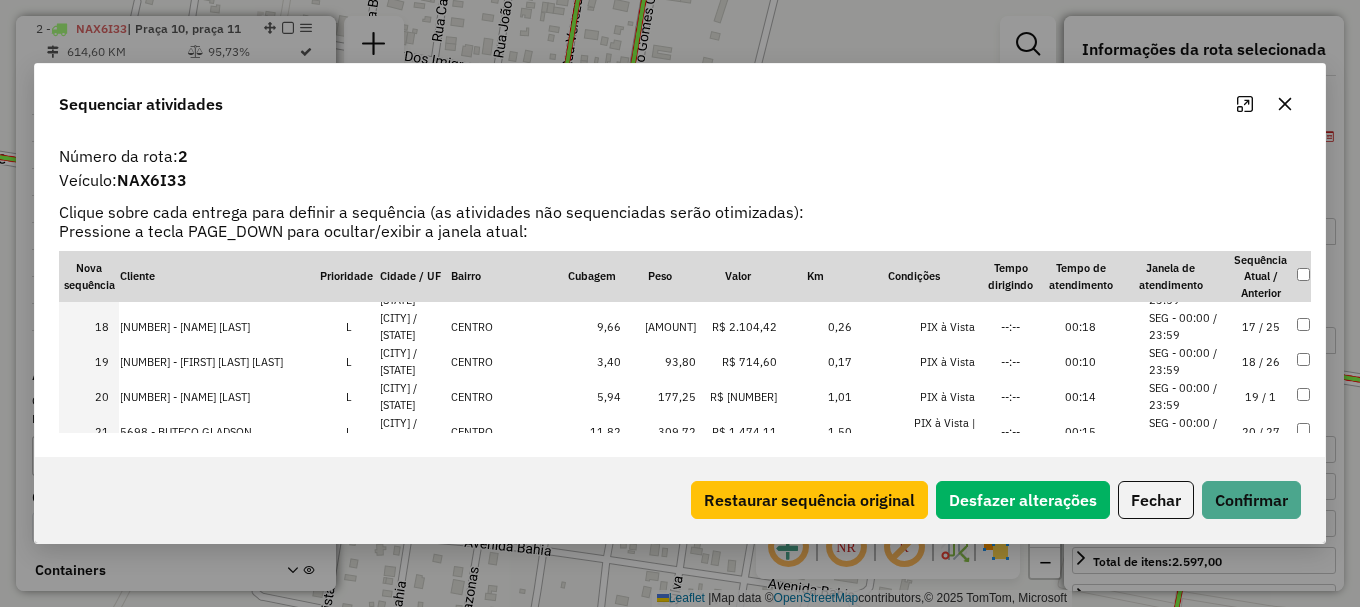scroll, scrollTop: 688, scrollLeft: 0, axis: vertical 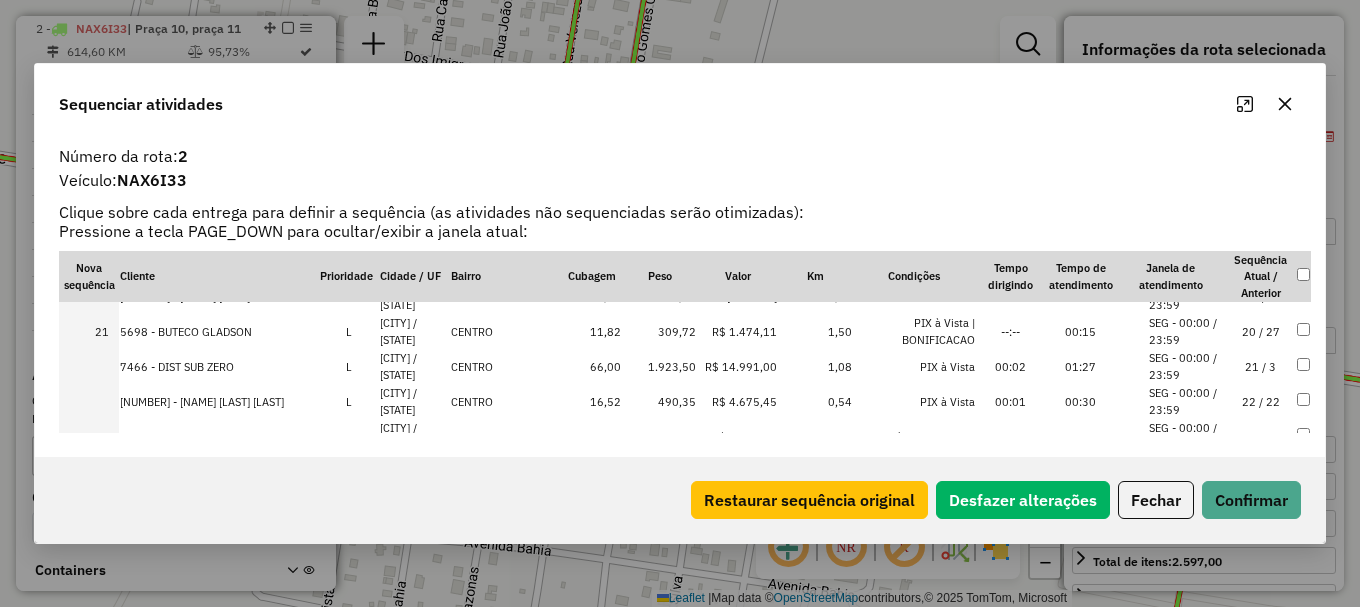 click on "SAO JOAO DA BALIZA / RR" at bounding box center (414, 366) 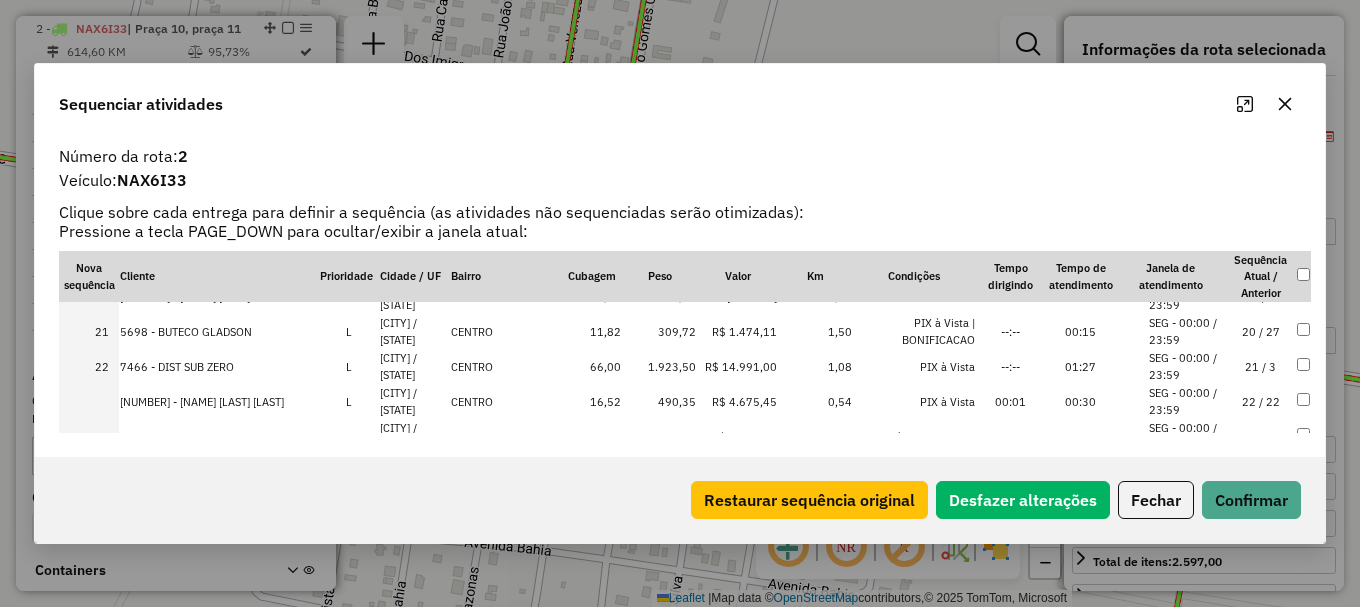 click on "SAO JOAO DA BAL / RR" at bounding box center (414, 401) 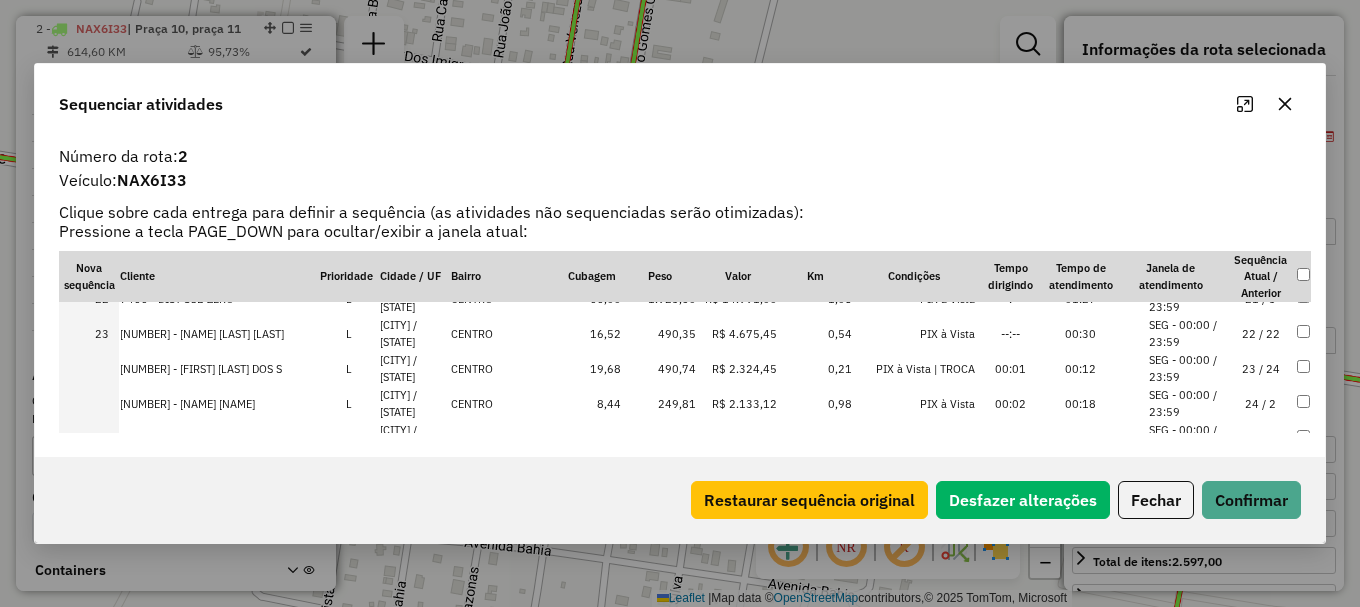 scroll, scrollTop: 788, scrollLeft: 0, axis: vertical 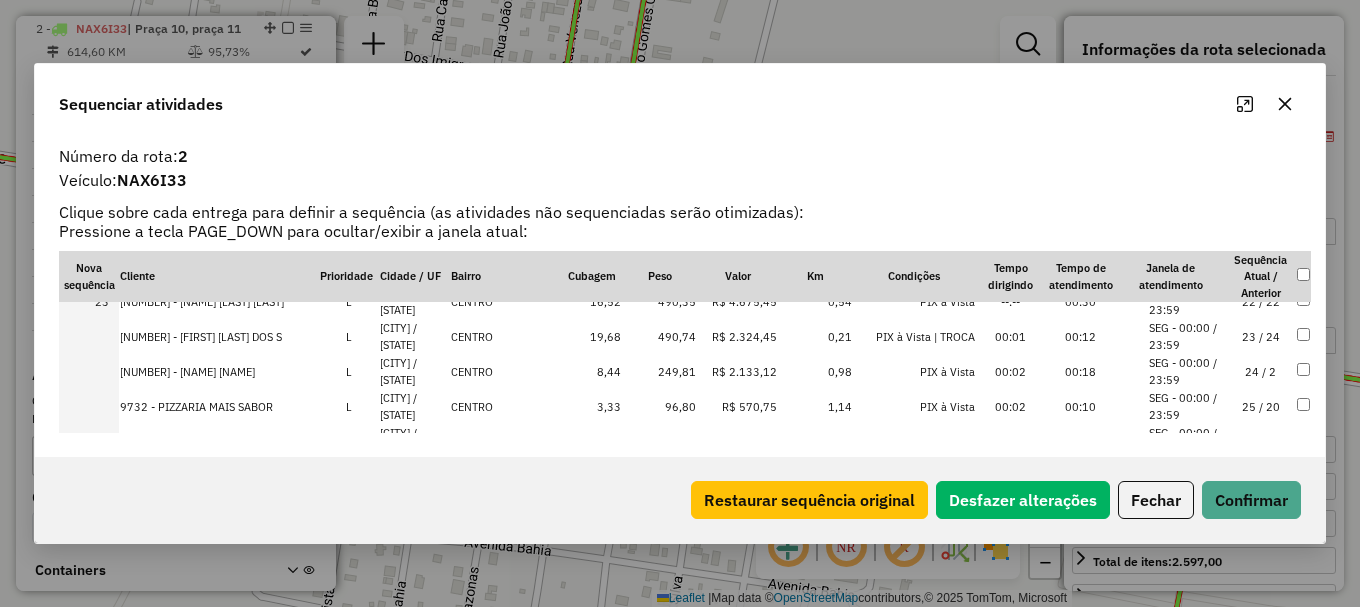 click on "SAO JOAO DA BAL / RR" at bounding box center [414, 336] 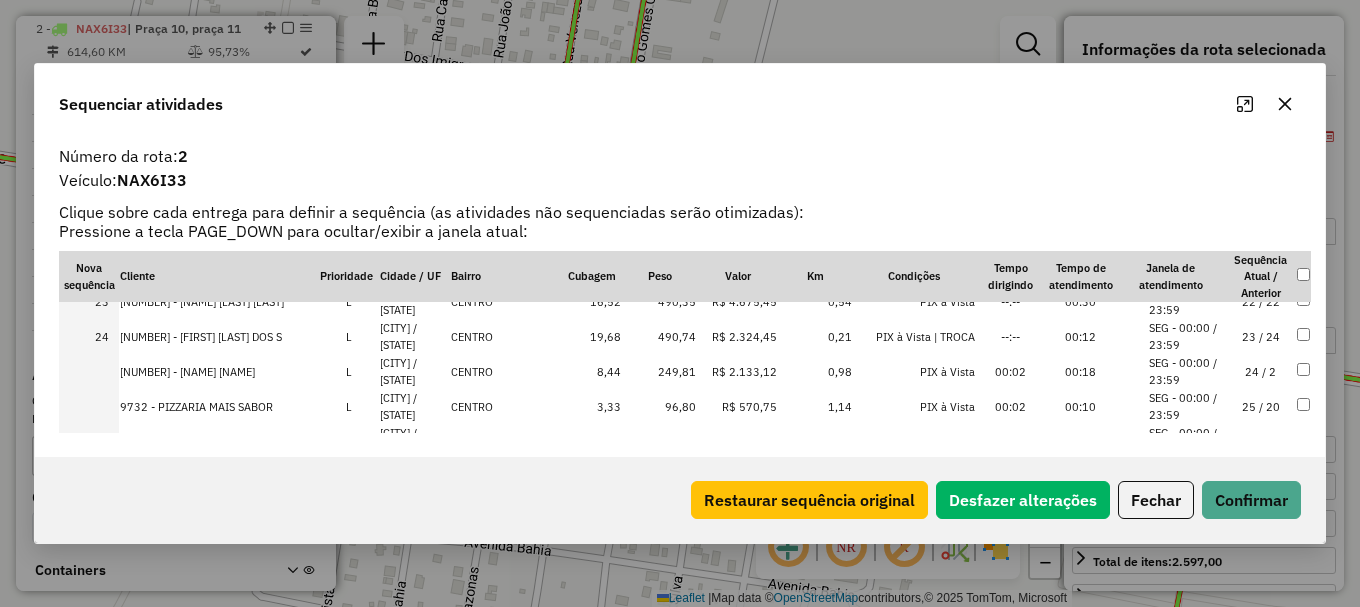 click on "SAO JOAO DA BALIZA / RR" at bounding box center [414, 371] 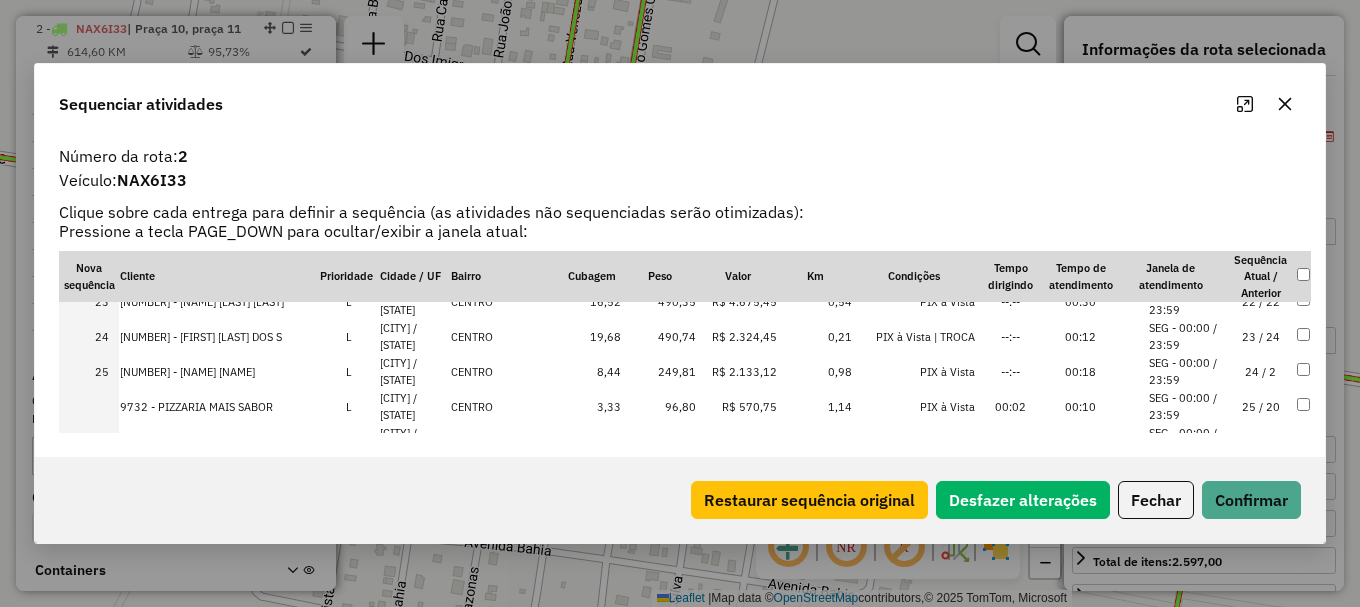 click on "SAO JOAO DA BALIZA / RR" at bounding box center (414, 406) 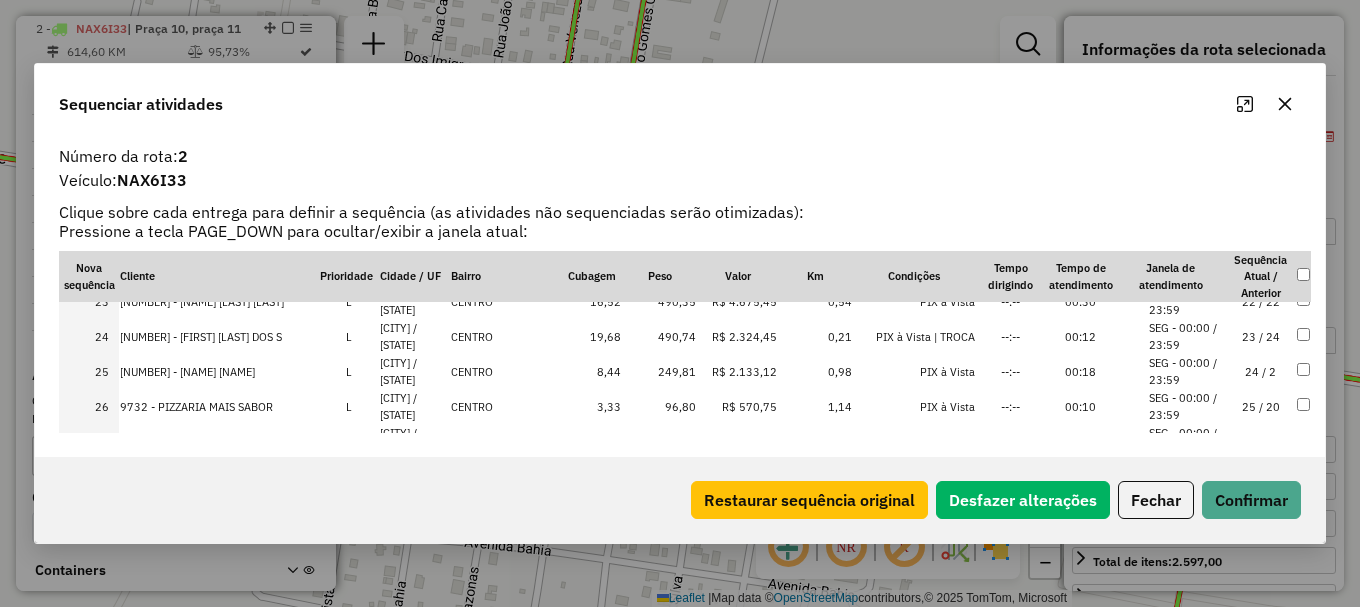 scroll, scrollTop: 888, scrollLeft: 0, axis: vertical 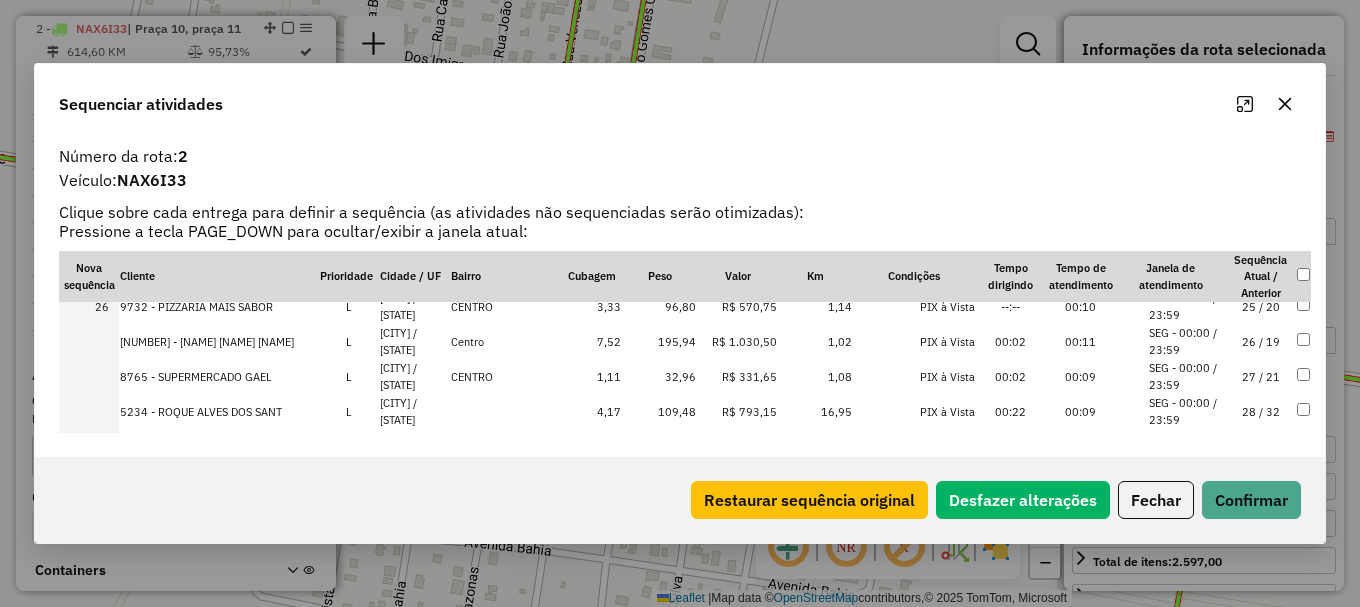 click on "São João do Baliza / RR" at bounding box center [414, 341] 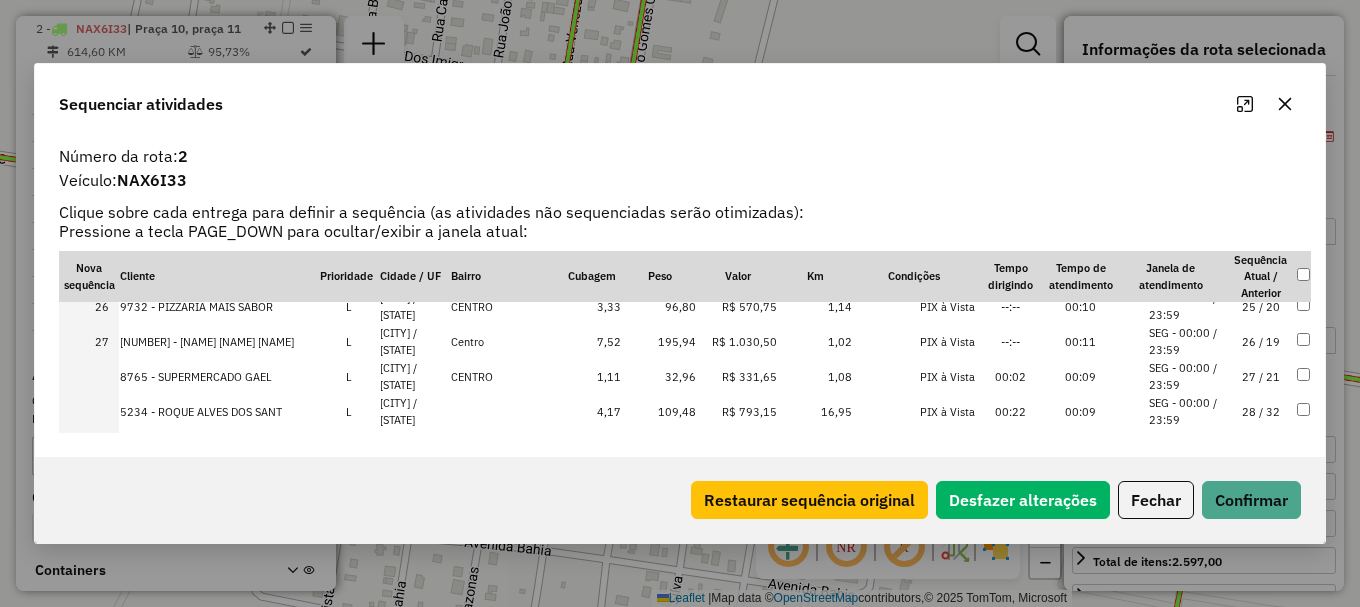 click on "SAO JOAO DA BALIZA / RR" at bounding box center [414, 376] 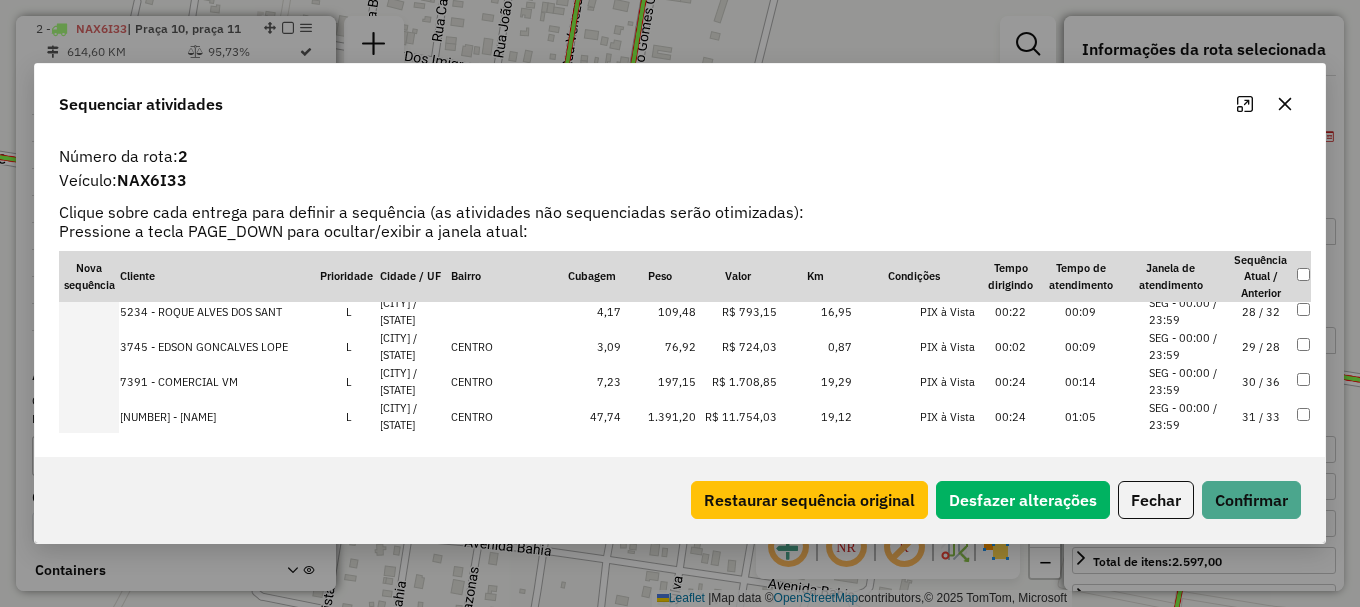 scroll, scrollTop: 888, scrollLeft: 0, axis: vertical 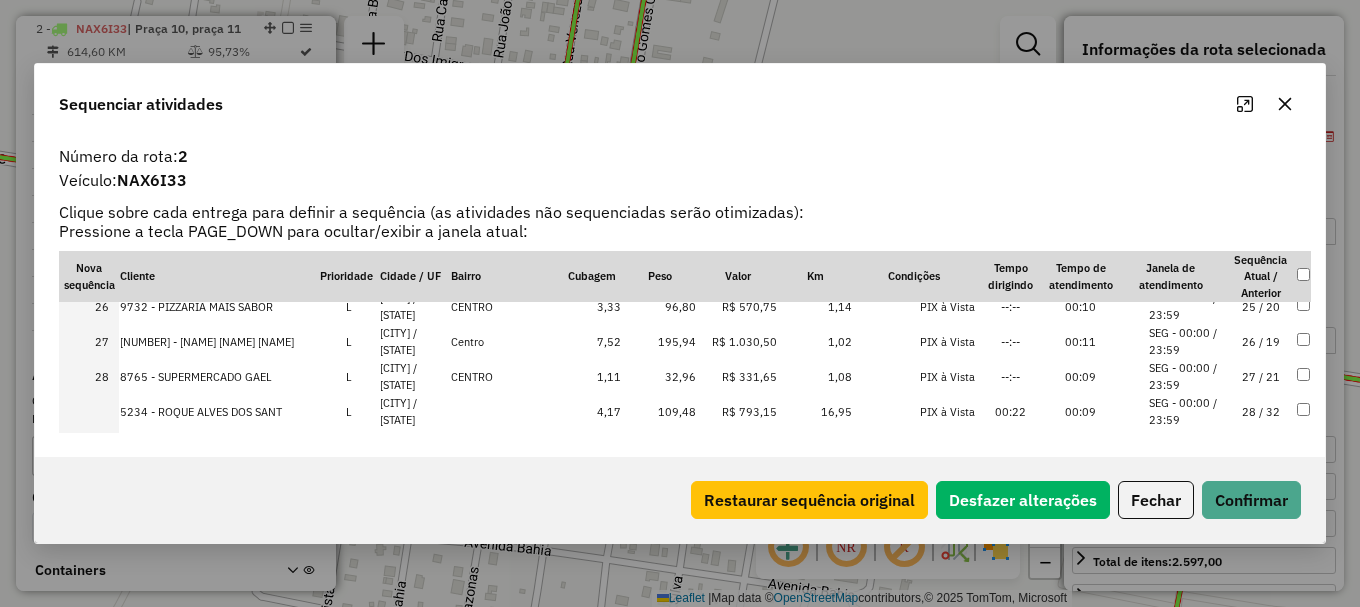 click on "São Luiz / RR" at bounding box center (414, 411) 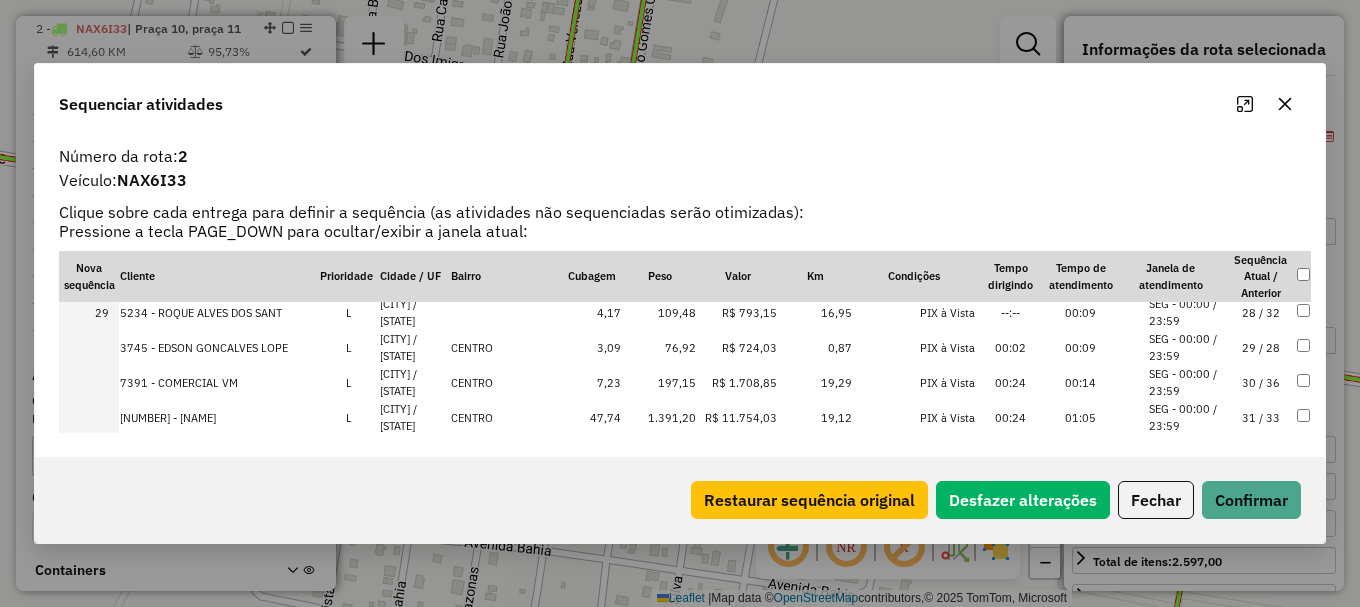 scroll, scrollTop: 988, scrollLeft: 0, axis: vertical 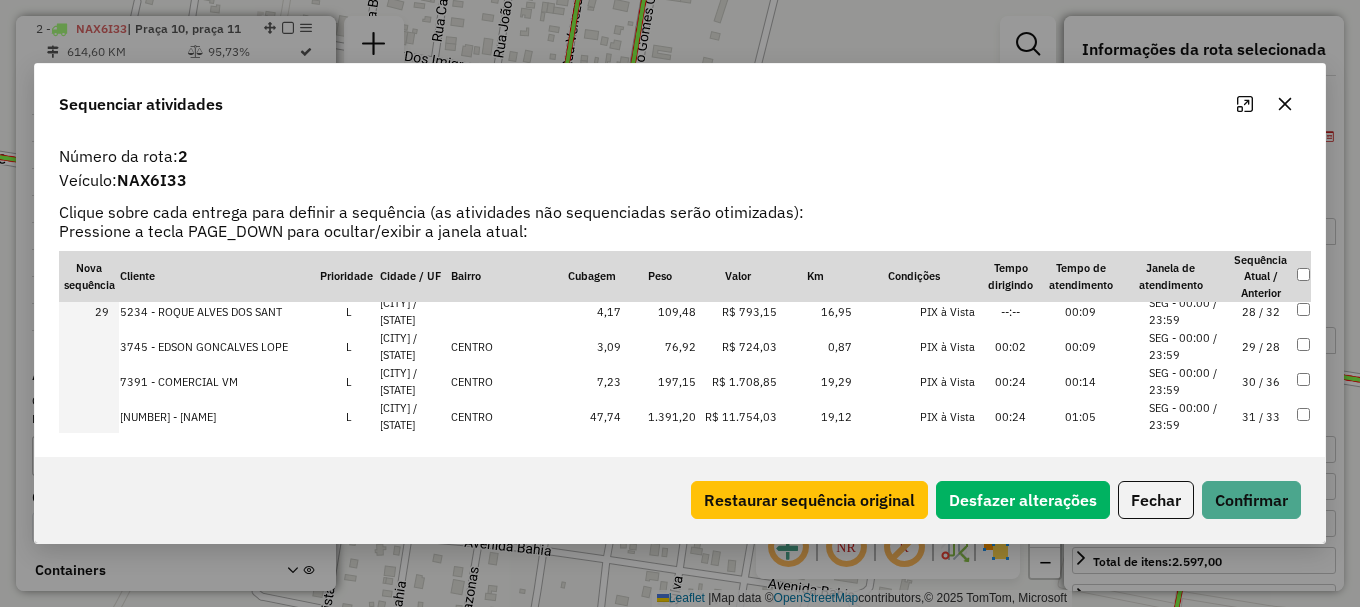 click on "SAO LUIZ / RR" at bounding box center [414, 346] 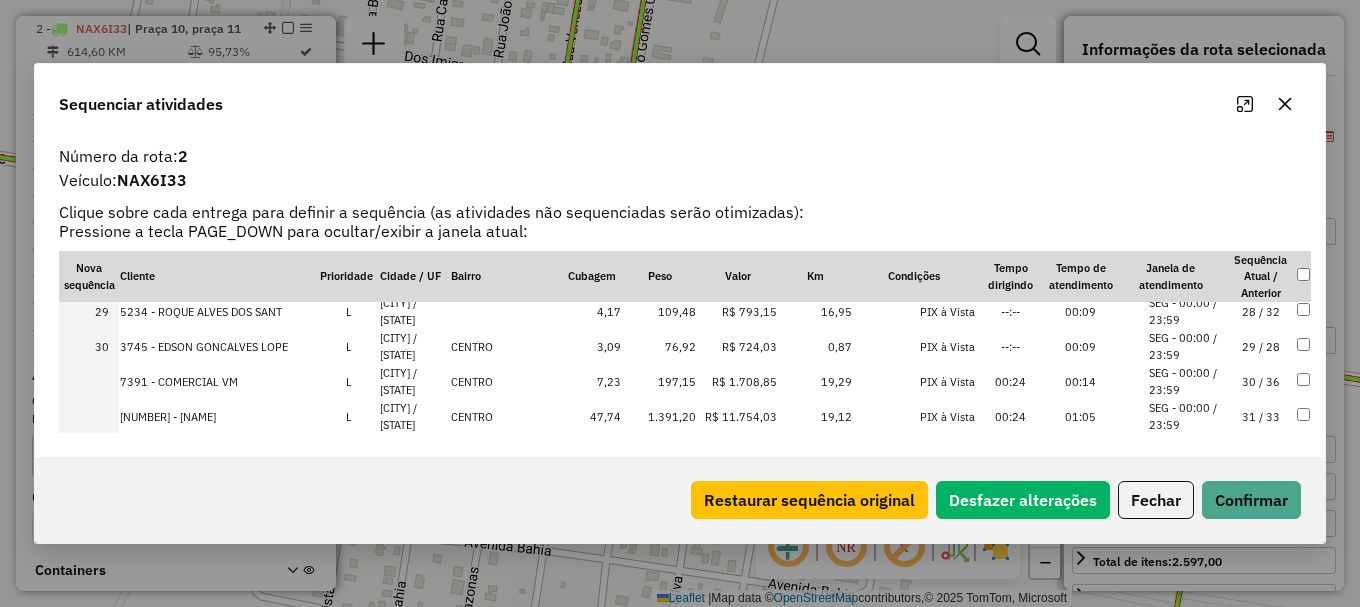 click on "SAO LUIZ / RR" at bounding box center [414, 381] 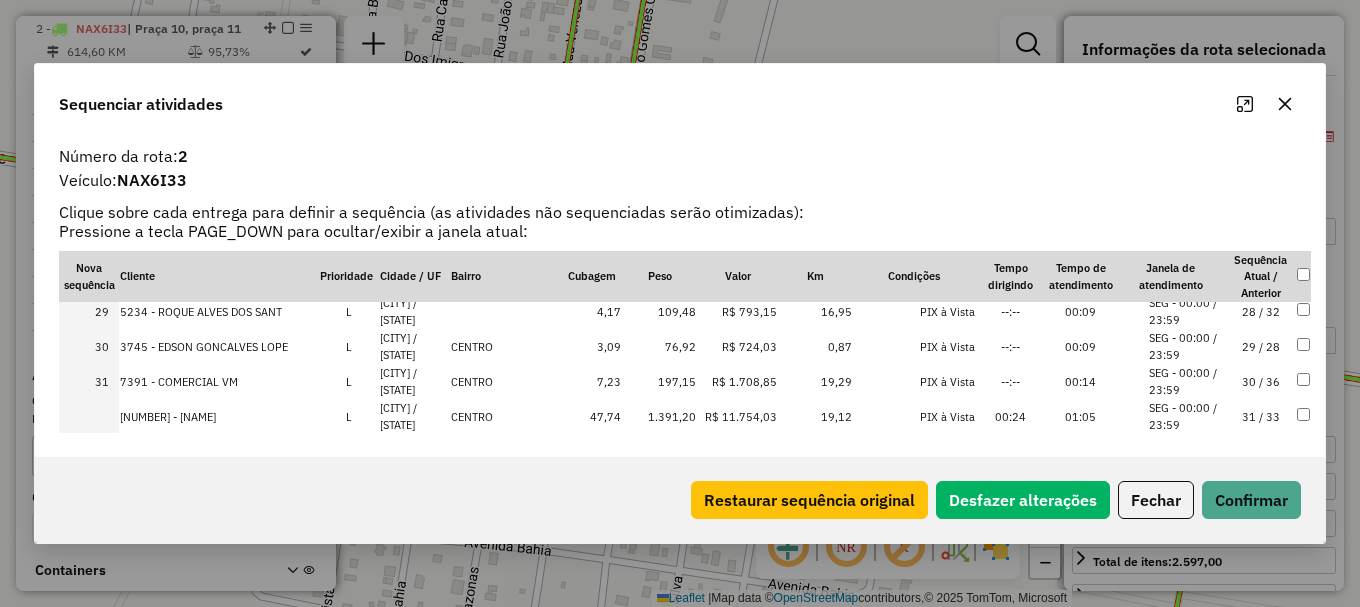click on "SAO LUIZ / RR" at bounding box center [414, 416] 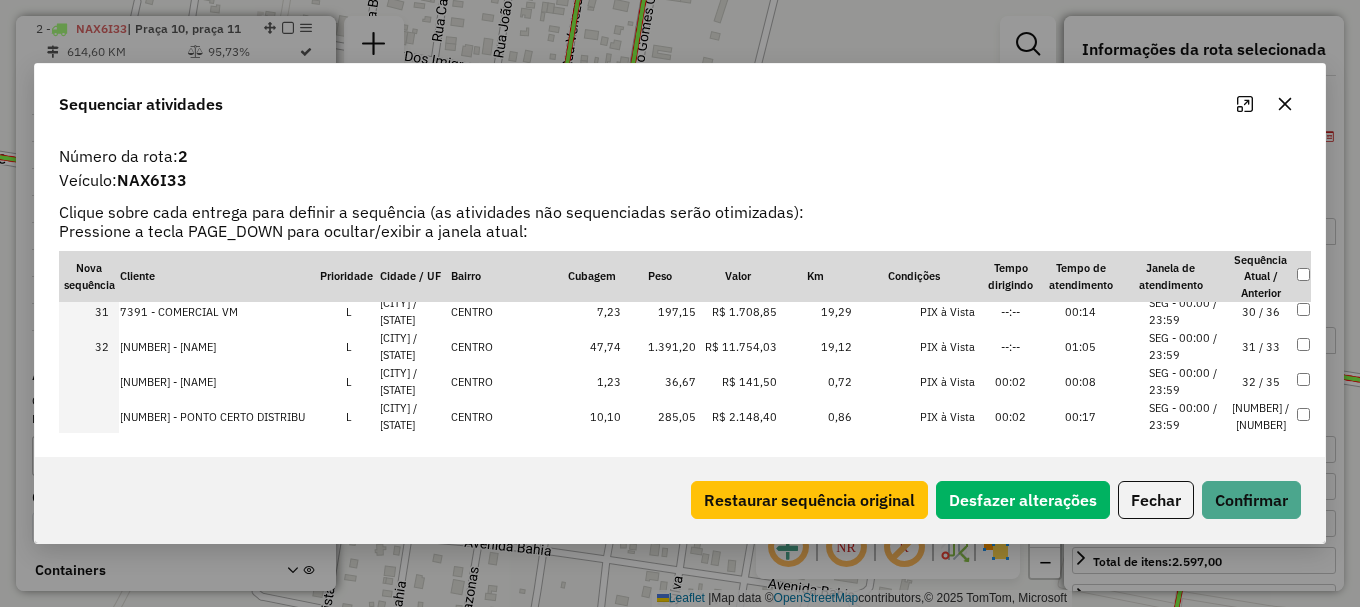 scroll, scrollTop: 1088, scrollLeft: 0, axis: vertical 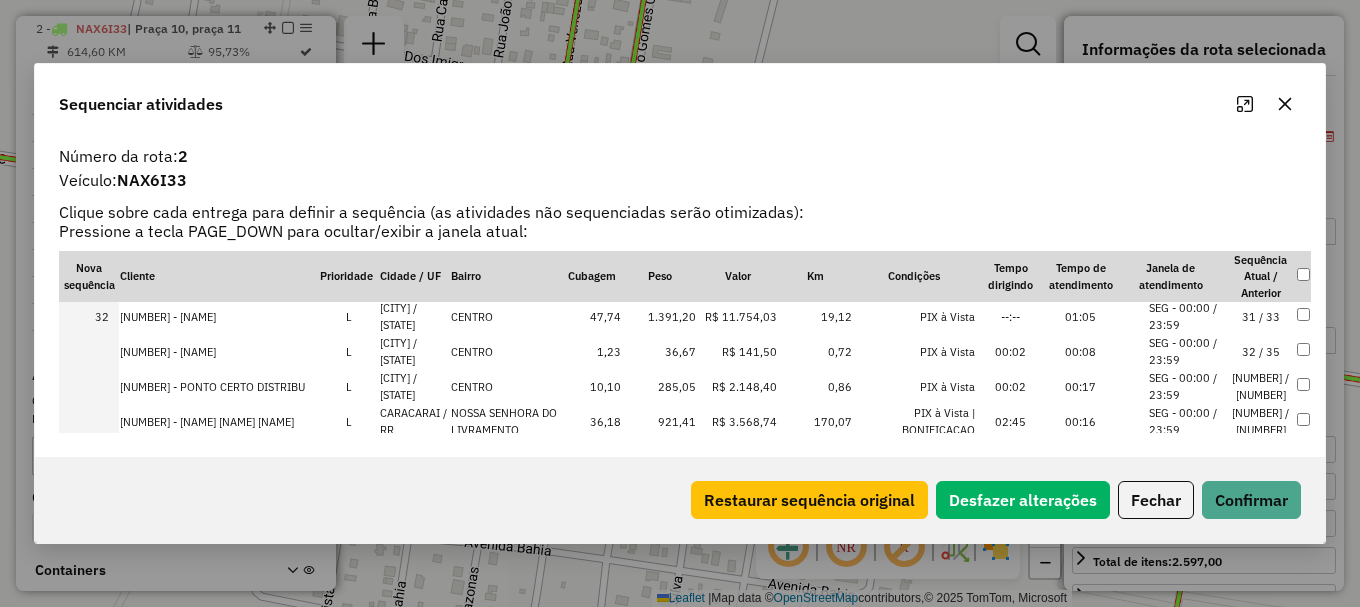 click on "SAO LUIZ / RR" at bounding box center [414, 351] 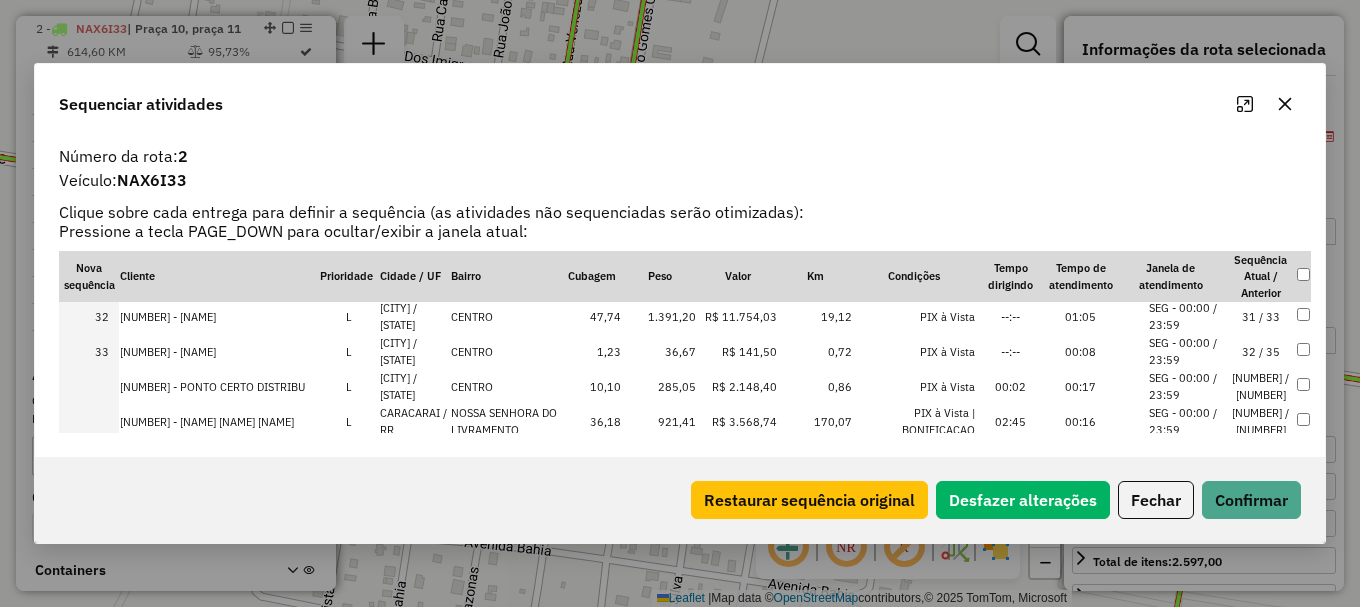 click on "SAO LUIZ / RR" at bounding box center (414, 386) 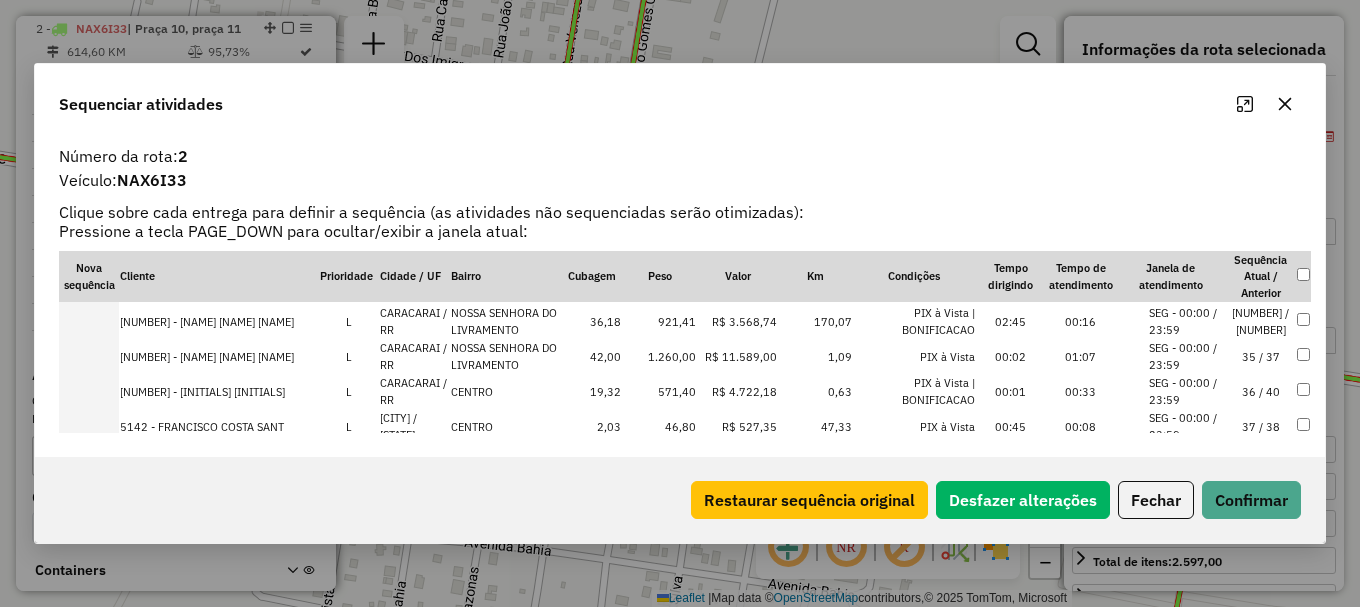 scroll, scrollTop: 1288, scrollLeft: 0, axis: vertical 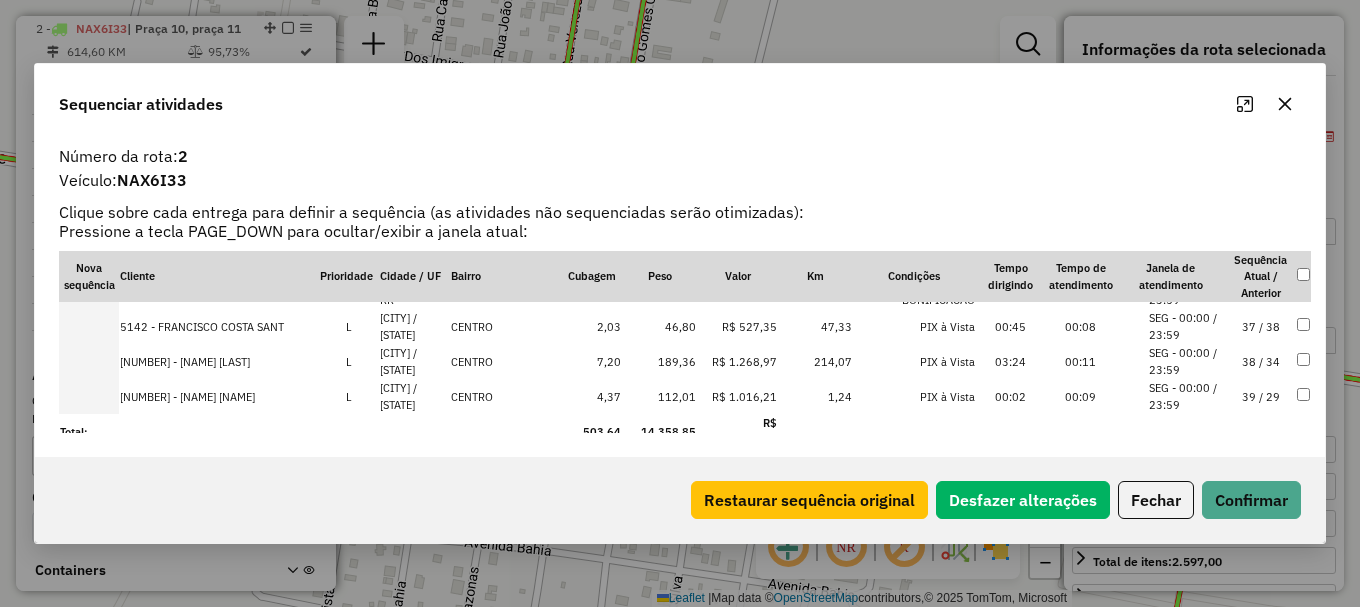 click on "SAO LUIZ / RR" at bounding box center [414, 361] 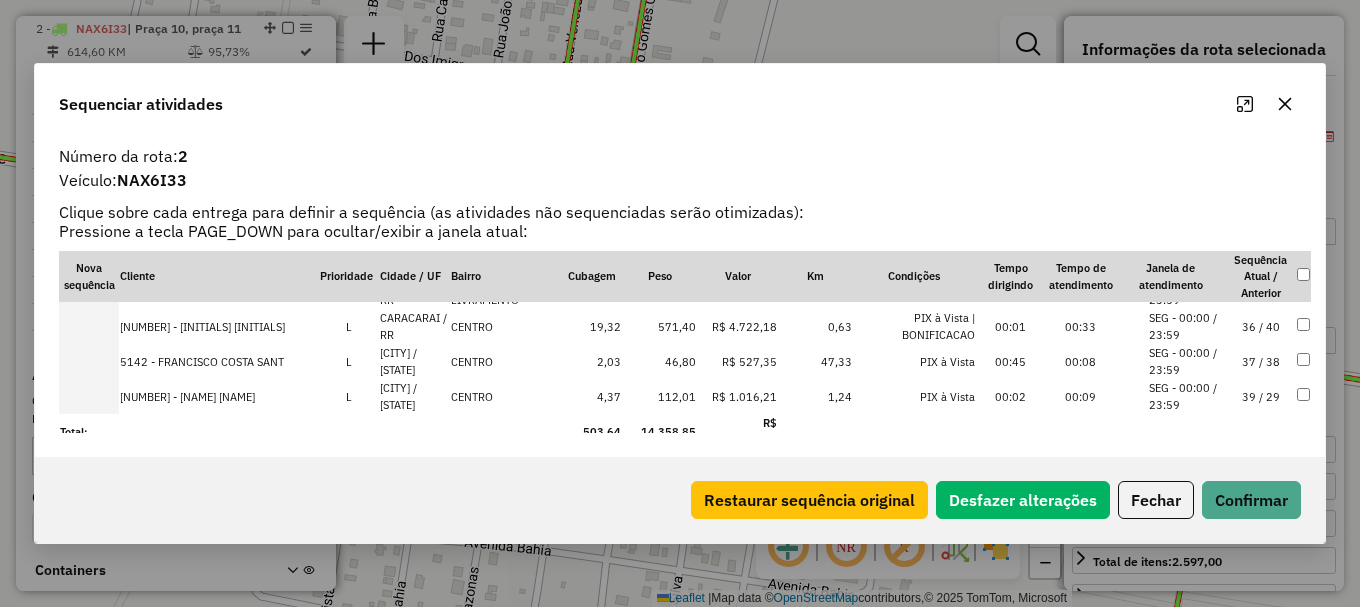 click on "SAO LUIZ / RR" at bounding box center [414, 396] 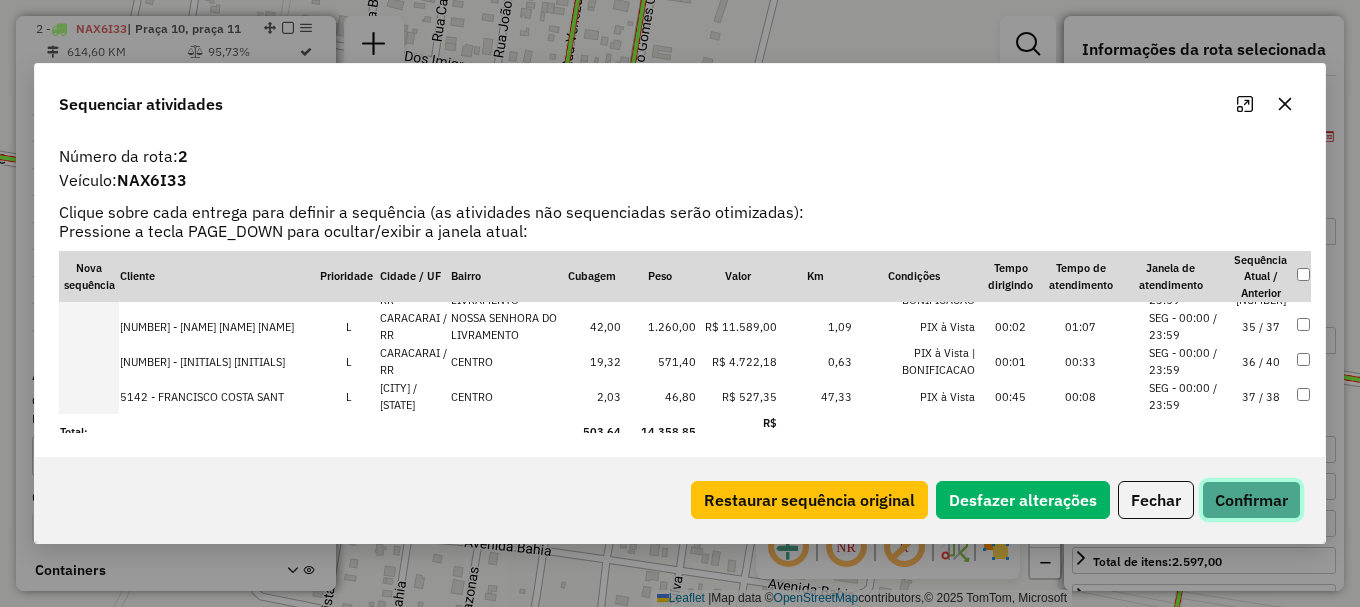 click on "Confirmar" 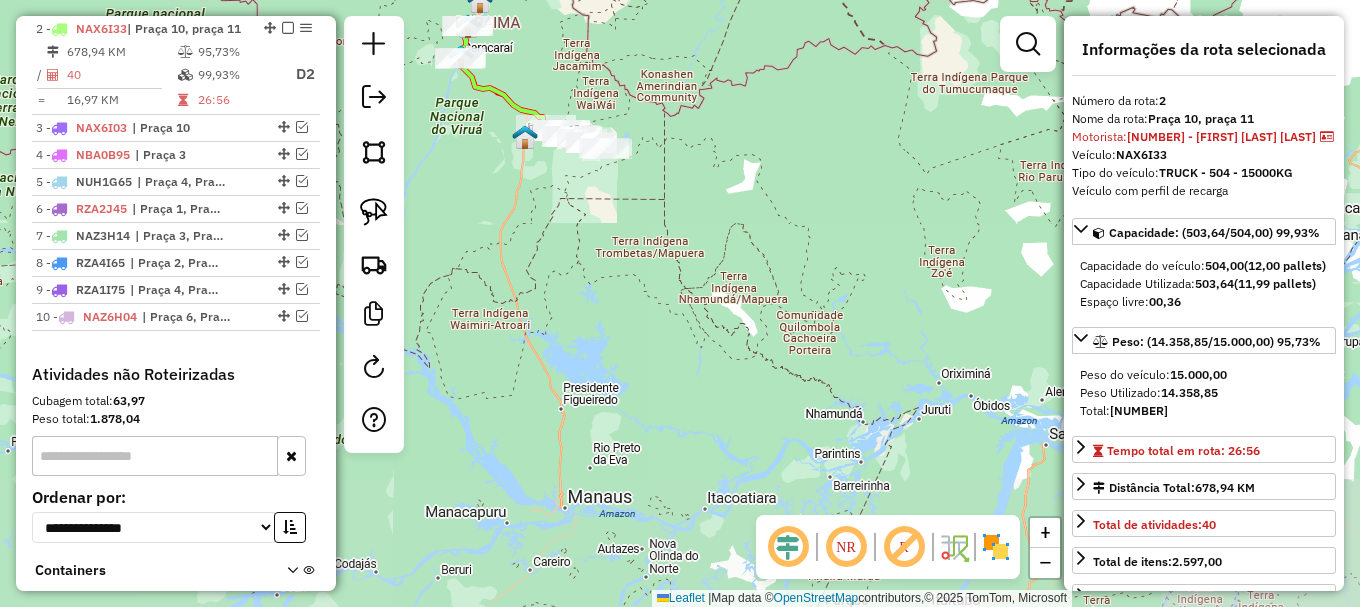 drag, startPoint x: 483, startPoint y: 156, endPoint x: 704, endPoint y: 345, distance: 290.79547 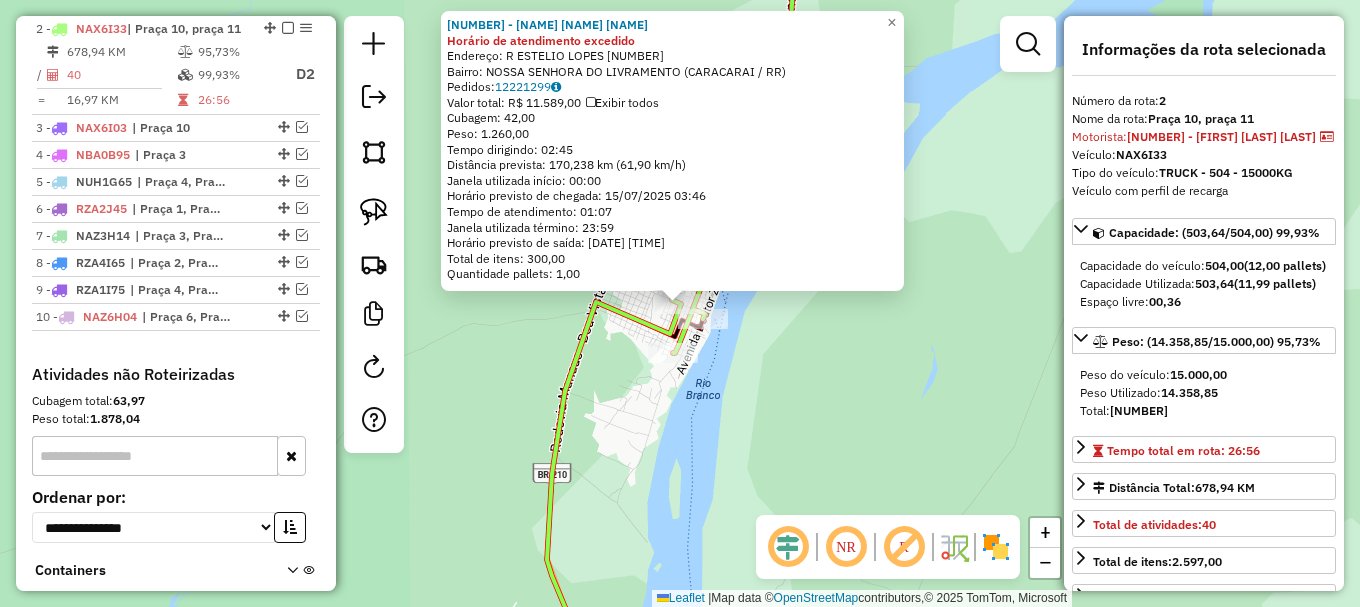 click on "Rota 2 - Placa NAX6I33  4281 - J C T S 3844 - ANTONIO MARCOS SOARE Horário de atendimento excedido  Endereço: R   ESTELIO LOPES                 595   Bairro: NOSSA SENHORA DO LIVRAMENTO (CARACARAI / RR)   Pedidos:  12221299   Valor total: R$ 11.589,00   Exibir todos   Cubagem: 42,00  Peso: 1.260,00  Tempo dirigindo: 02:45   Distância prevista: 170,238 km (61,90 km/h)   Janela utilizada início: 00:00   Horário previsto de chegada: 15/07/2025 03:46   Tempo de atendimento: 01:07   Janela utilizada término: 23:59   Horário previsto de saída: 15/07/2025 04:53   Total de itens: 300,00   Quantidade pallets: 1,00  × Janela de atendimento Grade de atendimento Capacidade Transportadoras Veículos Cliente Pedidos  Rotas Selecione os dias de semana para filtrar as janelas de atendimento  Seg   Ter   Qua   Qui   Sex   Sáb   Dom  Informe o período da janela de atendimento: De: Até:  Filtrar exatamente a janela do cliente  Considerar janela de atendimento padrão   Seg   Ter   Qua   Qui   Sex   Sáb   Dom   De:" 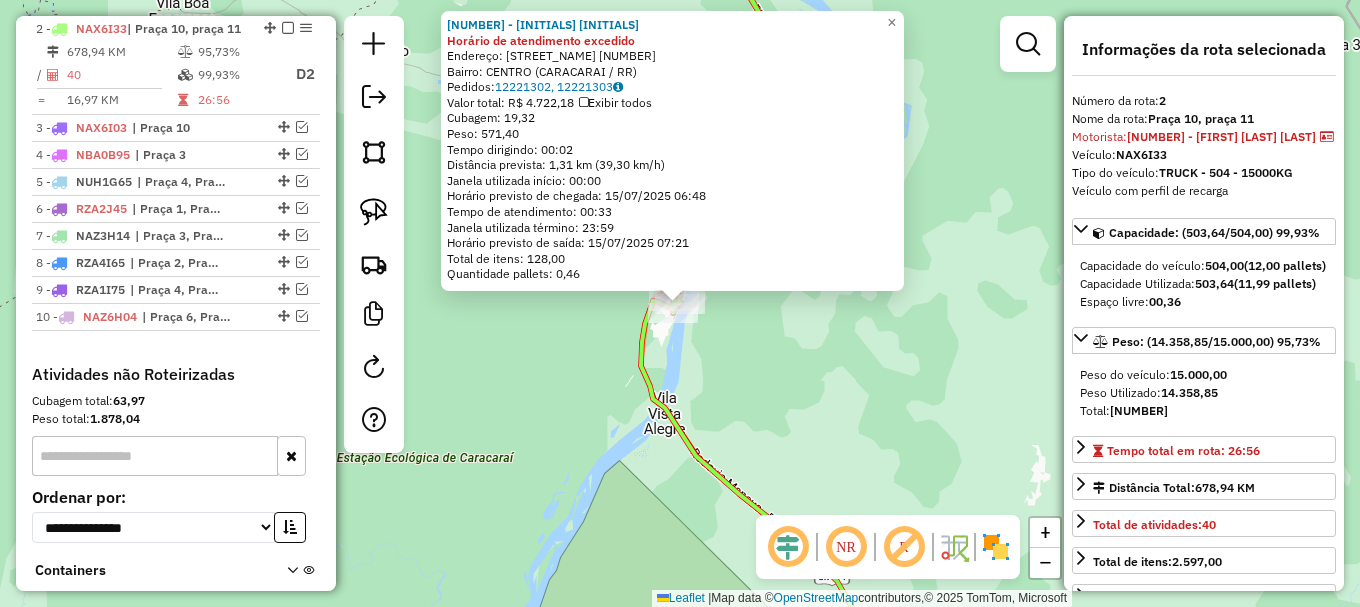 click on "4281 - J C T S Horário de atendimento excedido  Endereço:  DOUTOR ZANY 747   Bairro: CENTRO (CARACARAI / RR)   Pedidos:  12221302, 12221303   Valor total: R$ 4.722,18   Exibir todos   Cubagem: 19,32  Peso: 571,40  Tempo dirigindo: 00:02   Distância prevista: 1,31 km (39,30 km/h)   Janela utilizada início: 00:00   Horário previsto de chegada: 15/07/2025 06:48   Tempo de atendimento: 00:33   Janela utilizada término: 23:59   Horário previsto de saída: 15/07/2025 07:21   Total de itens: 128,00   Quantidade pallets: 0,46  × Janela de atendimento Grade de atendimento Capacidade Transportadoras Veículos Cliente Pedidos  Rotas Selecione os dias de semana para filtrar as janelas de atendimento  Seg   Ter   Qua   Qui   Sex   Sáb   Dom  Informe o período da janela de atendimento: De: Até:  Filtrar exatamente a janela do cliente  Considerar janela de atendimento padrão  Selecione os dias de semana para filtrar as grades de atendimento  Seg   Ter   Qua   Qui   Sex   Sáb   Dom   Peso mínimo:   De:   Até:" 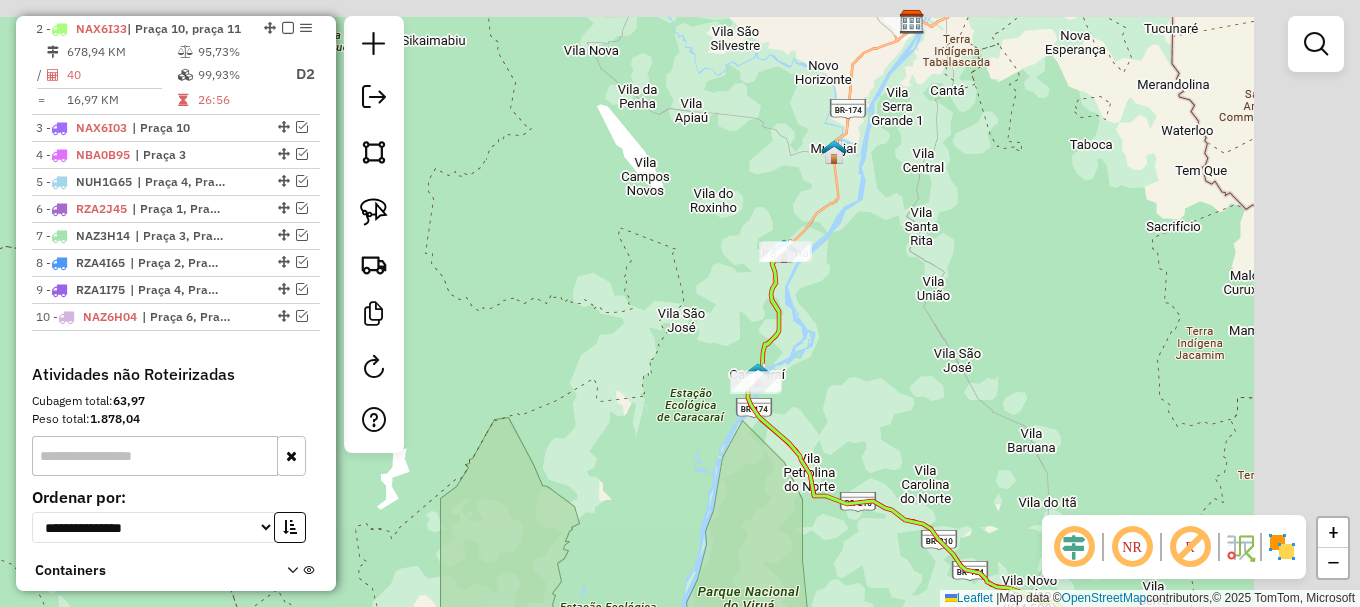 drag, startPoint x: 997, startPoint y: 74, endPoint x: 746, endPoint y: 407, distance: 417.0012 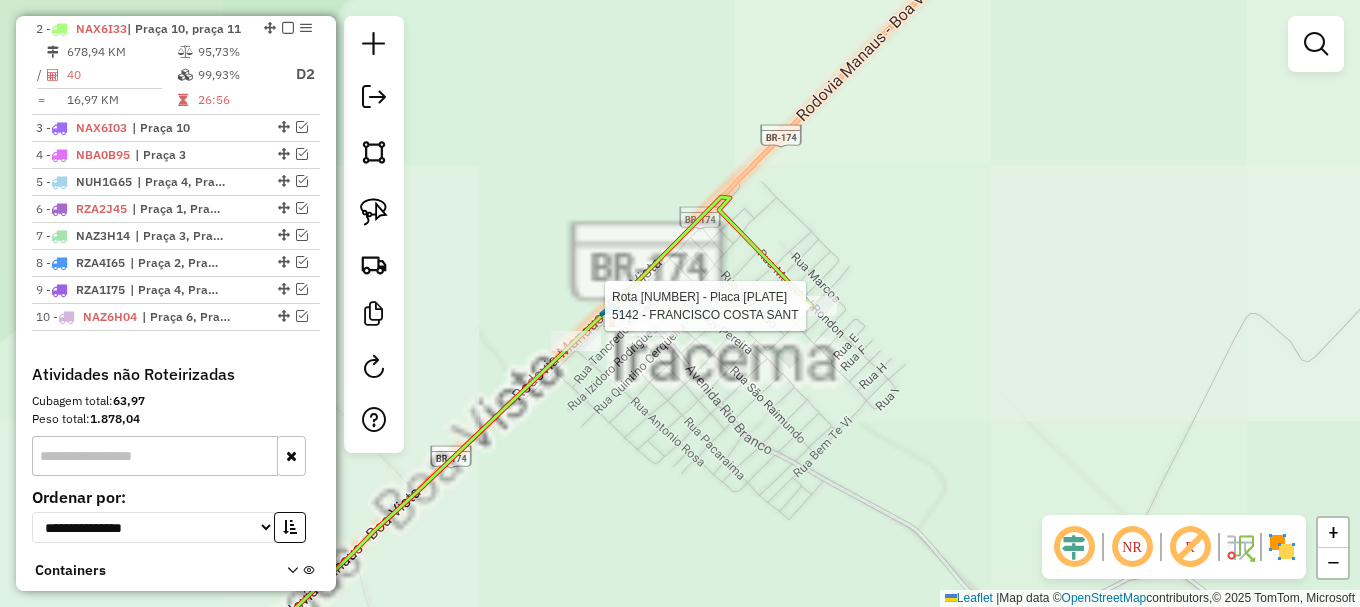 select on "**********" 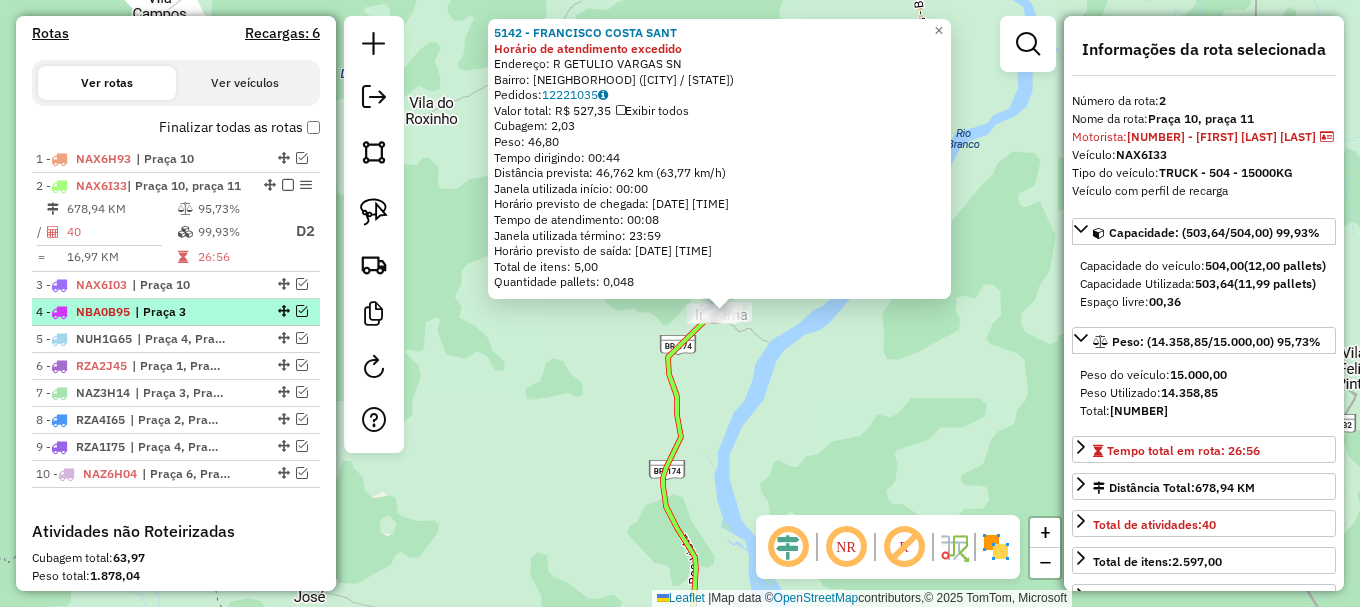 scroll, scrollTop: 619, scrollLeft: 0, axis: vertical 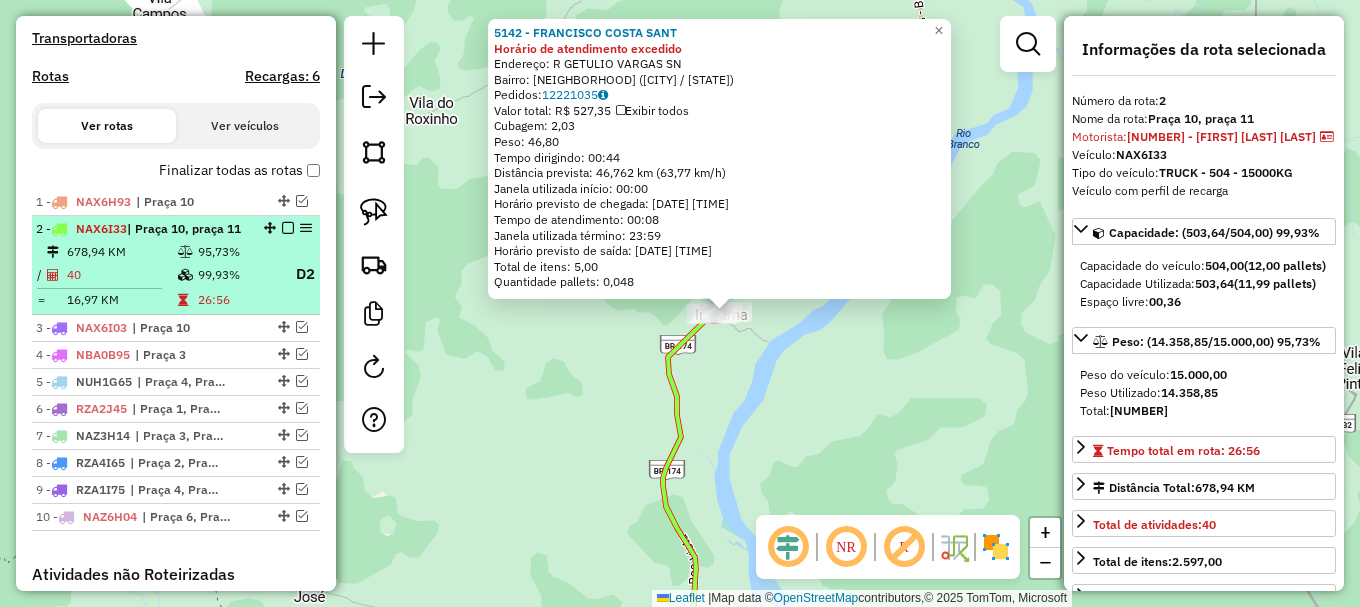 click at bounding box center [288, 228] 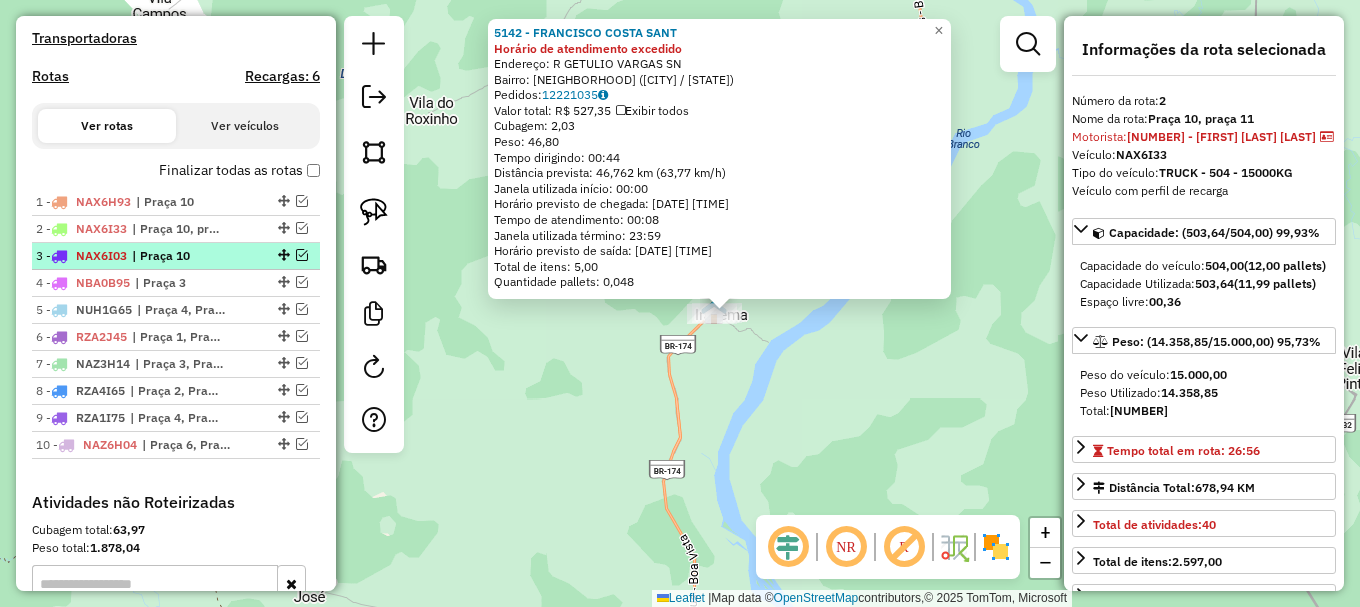 click at bounding box center [302, 255] 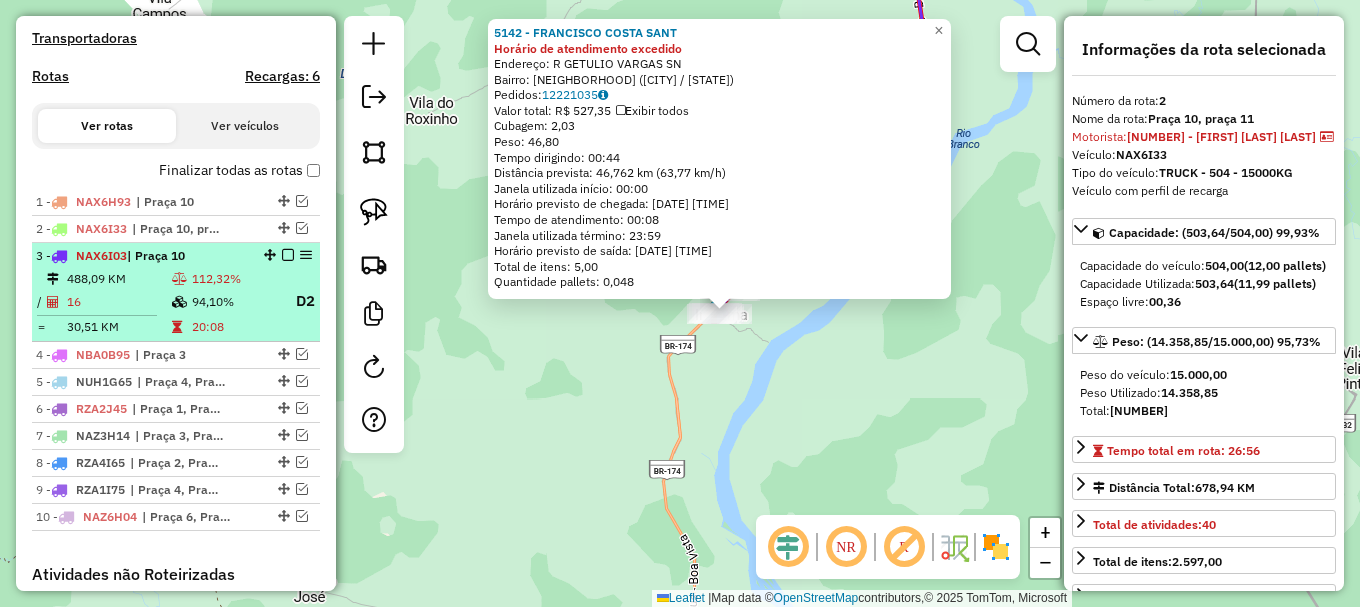 click on "112,32%" at bounding box center (235, 279) 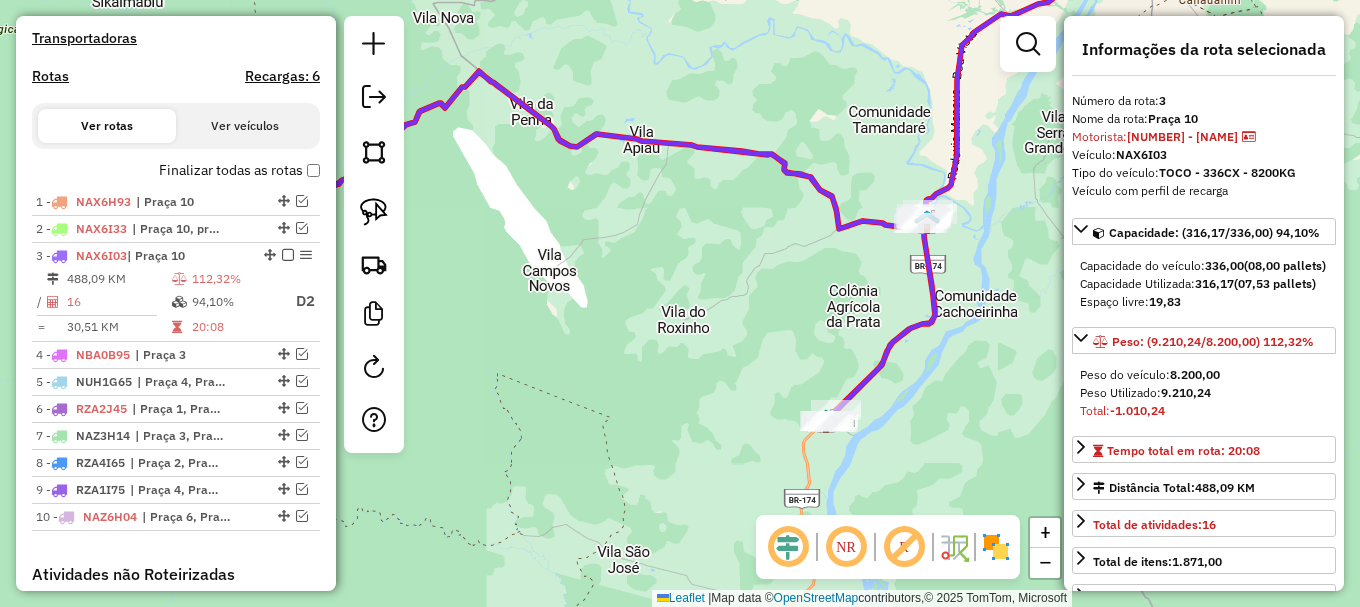 drag, startPoint x: 619, startPoint y: 373, endPoint x: 551, endPoint y: 228, distance: 160.15305 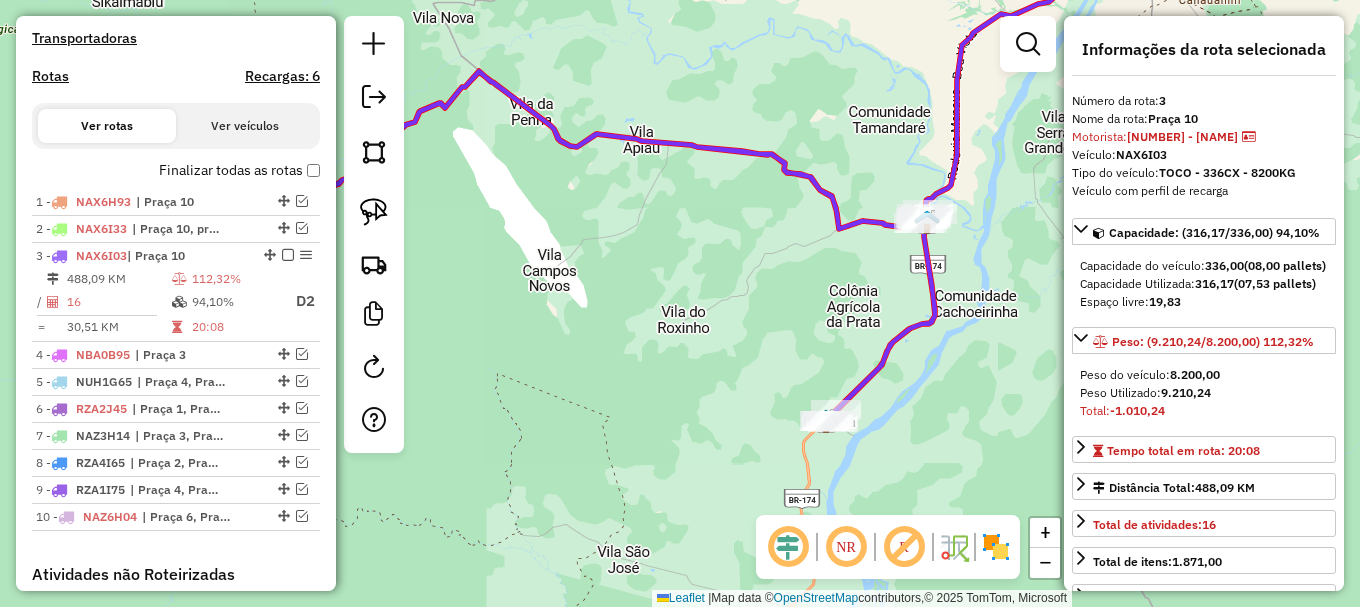 click on "Janela de atendimento Grade de atendimento Capacidade Transportadoras Veículos Cliente Pedidos  Rotas Selecione os dias de semana para filtrar as janelas de atendimento  Seg   Ter   Qua   Qui   Sex   Sáb   Dom  Informe o período da janela de atendimento: De: Até:  Filtrar exatamente a janela do cliente  Considerar janela de atendimento padrão  Selecione os dias de semana para filtrar as grades de atendimento  Seg   Ter   Qua   Qui   Sex   Sáb   Dom   Considerar clientes sem dia de atendimento cadastrado  Clientes fora do dia de atendimento selecionado Filtrar as atividades entre os valores definidos abaixo:  Peso mínimo:   Peso máximo:   Cubagem mínima:   Cubagem máxima:   De:   Até:  Filtrar as atividades entre o tempo de atendimento definido abaixo:  De:   Até:   Considerar capacidade total dos clientes não roteirizados Transportadora: Selecione um ou mais itens Tipo de veículo: Selecione um ou mais itens Veículo: Selecione um ou mais itens Motorista: Selecione um ou mais itens Nome: Rótulo:" 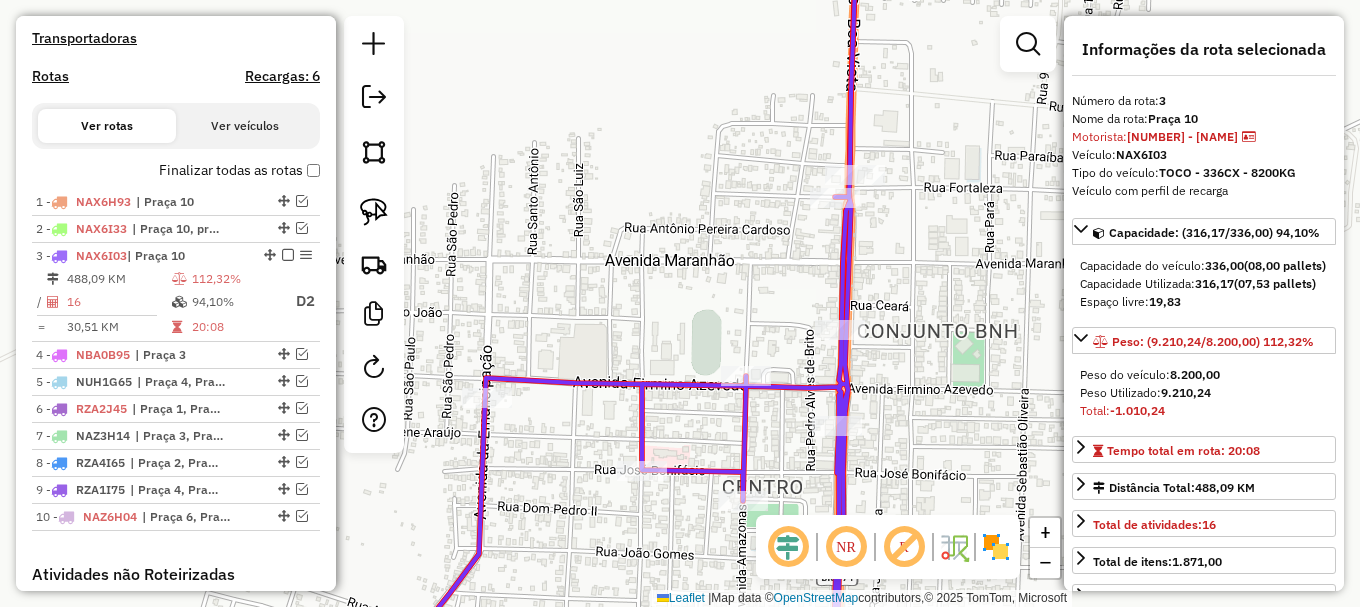 click 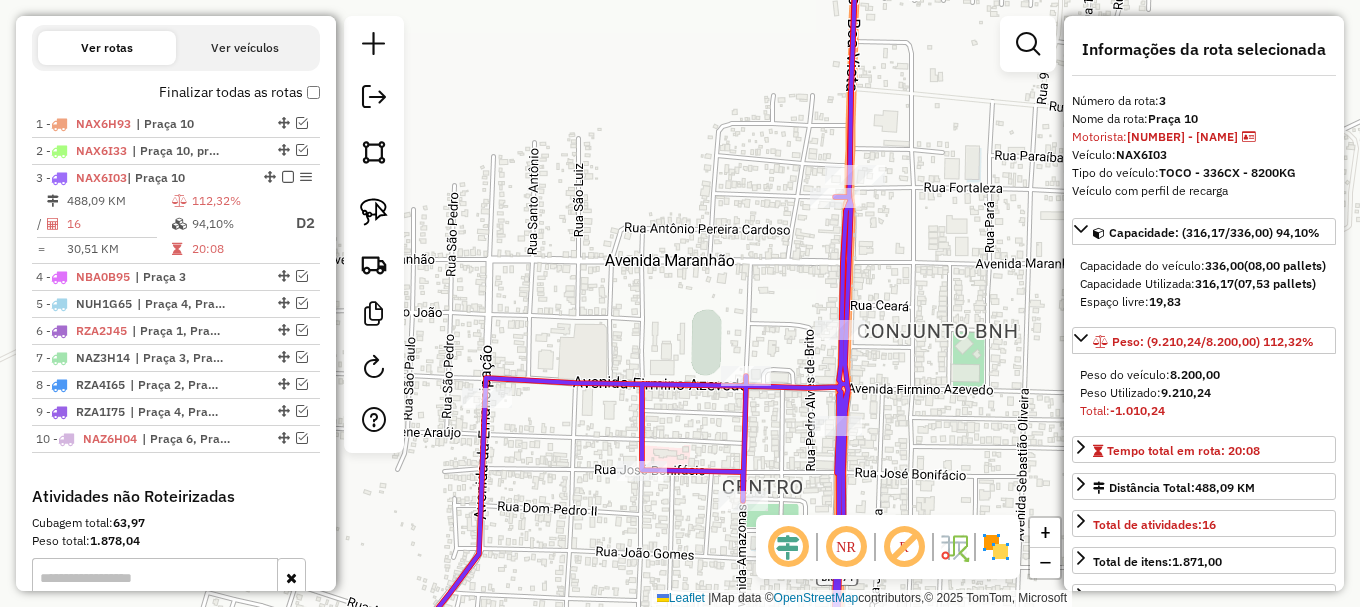 click 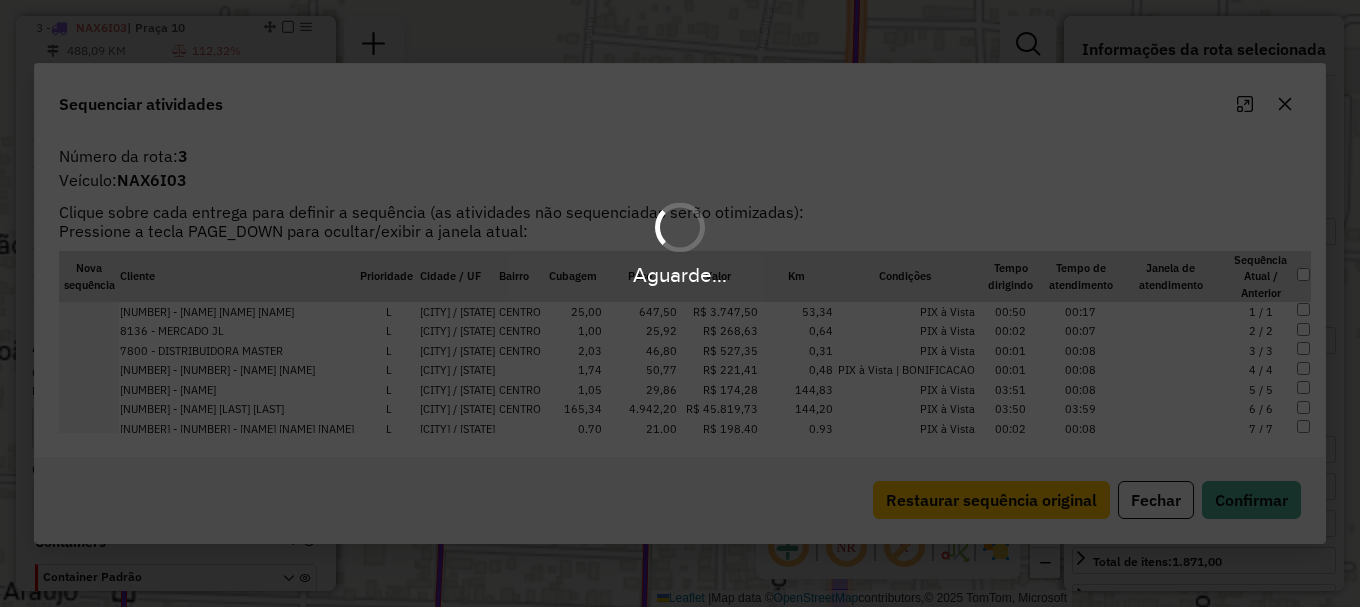 scroll, scrollTop: 846, scrollLeft: 0, axis: vertical 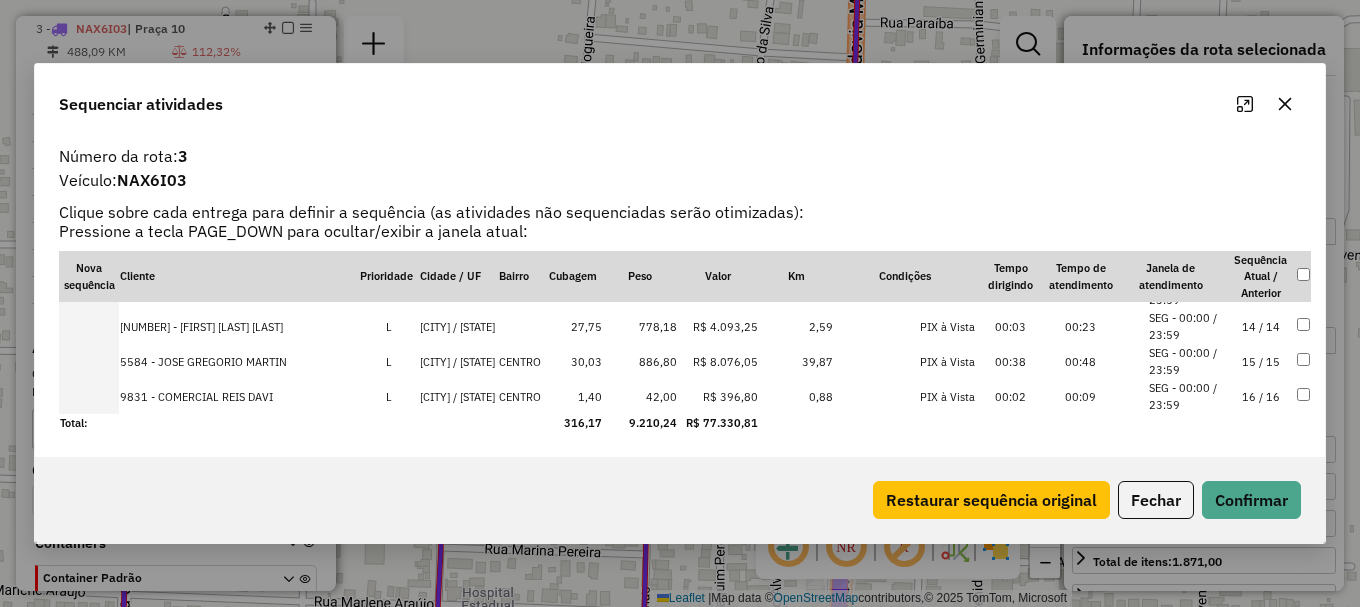 click on "SEG - 00:00 / 23:59" at bounding box center [1187, 396] 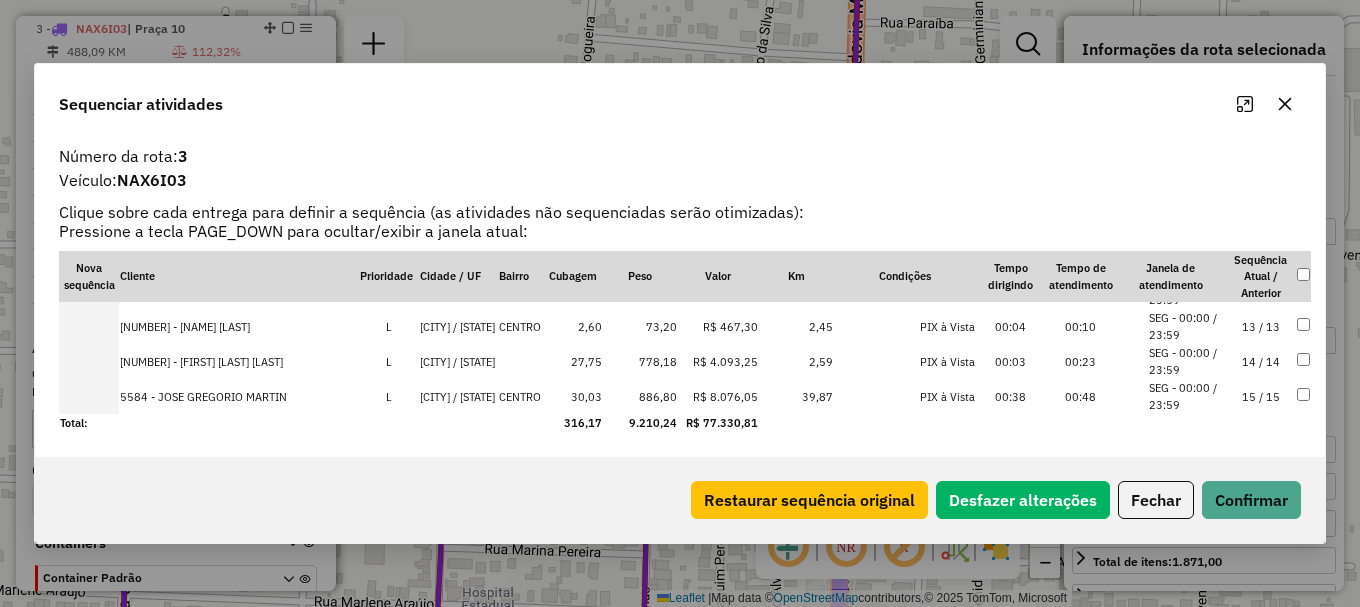 click on "SEG - 00:00 / 23:59" at bounding box center (1187, 396) 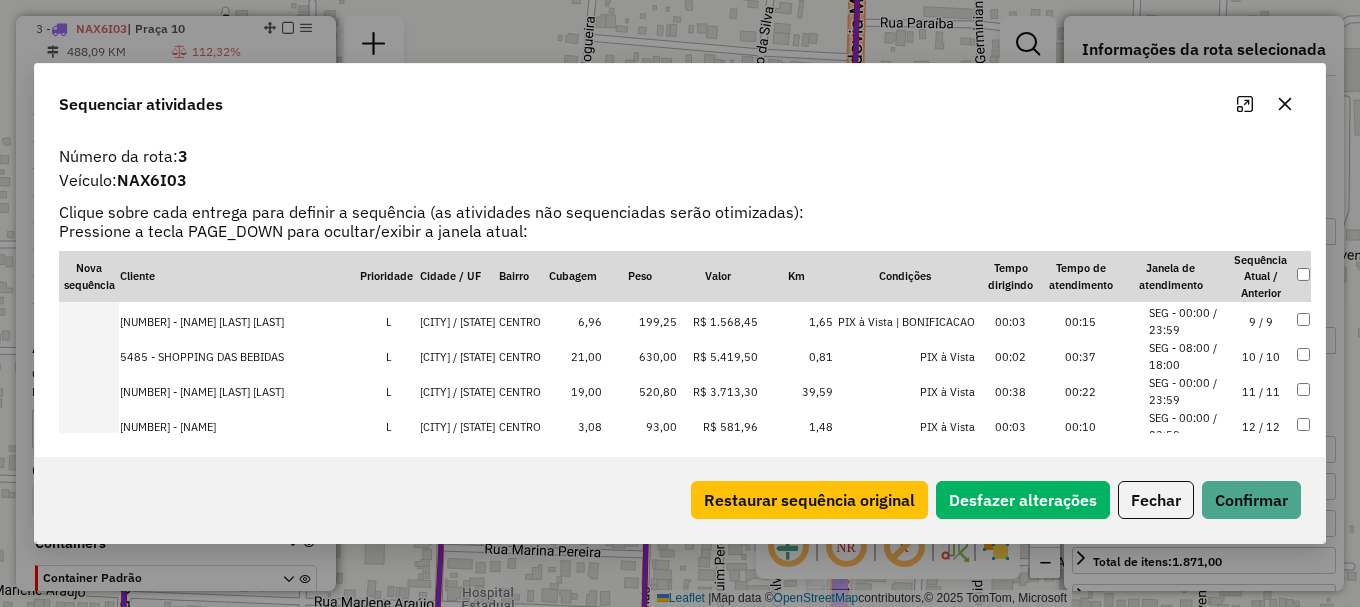 click on "SEG - 08:00 / 18:00" at bounding box center (1187, 356) 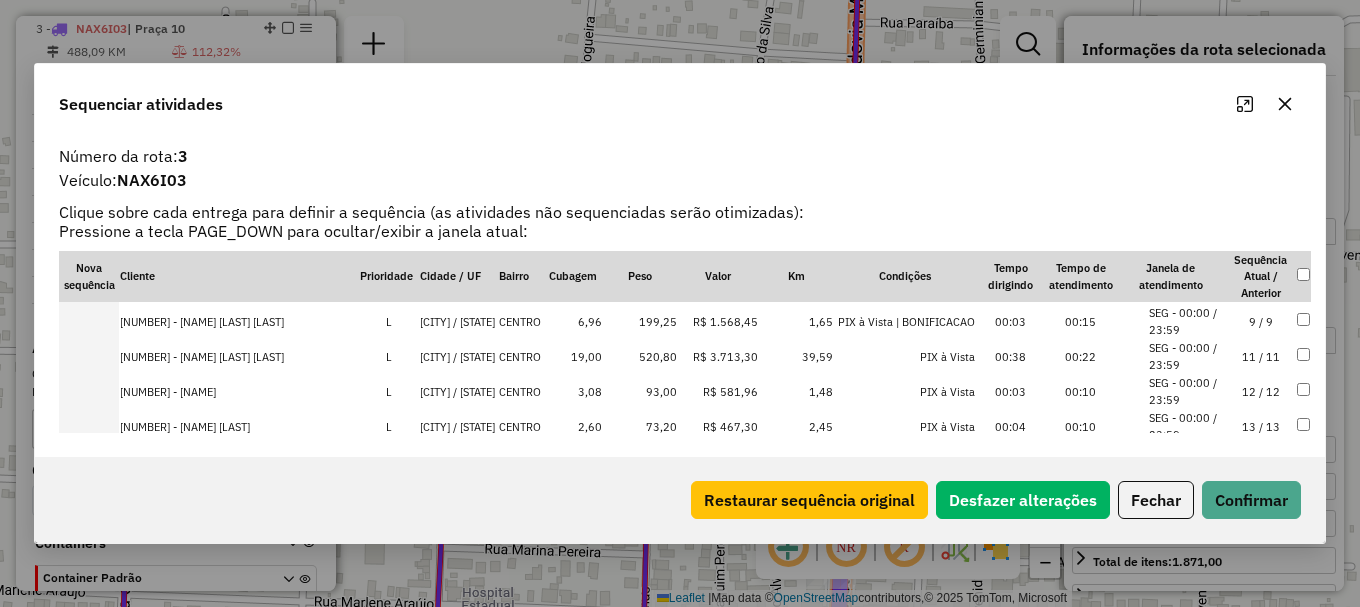 scroll, scrollTop: 0, scrollLeft: 0, axis: both 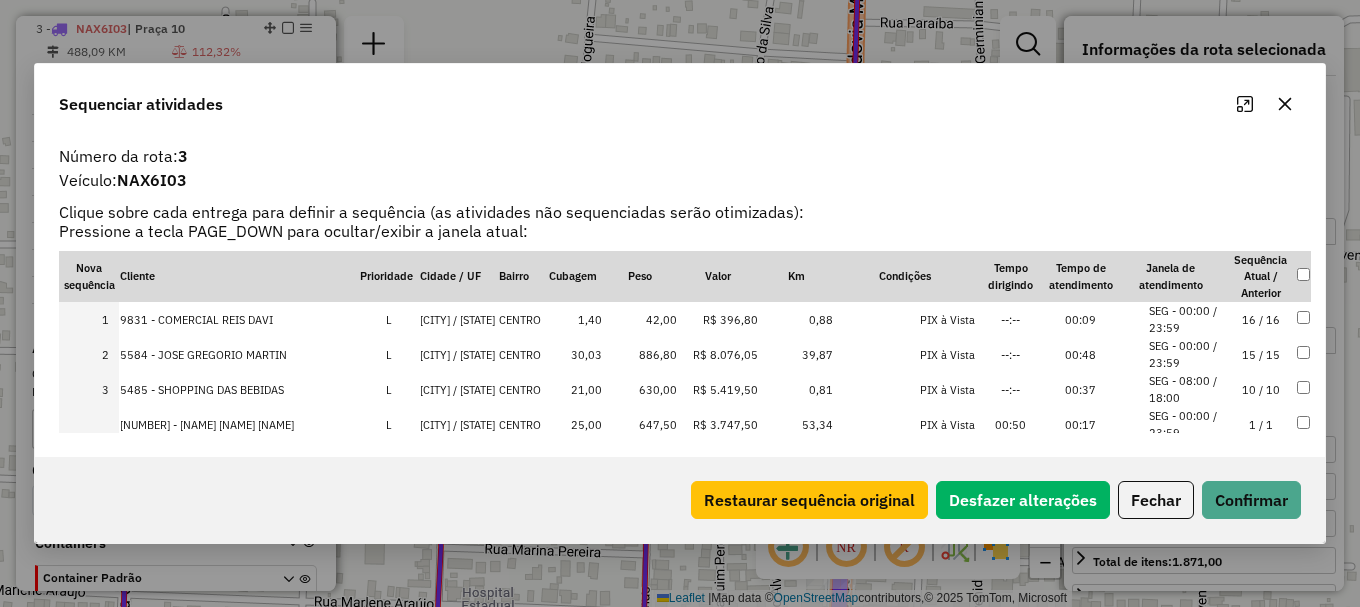 click on "SEG - 00:00 / 23:59" at bounding box center (1187, 424) 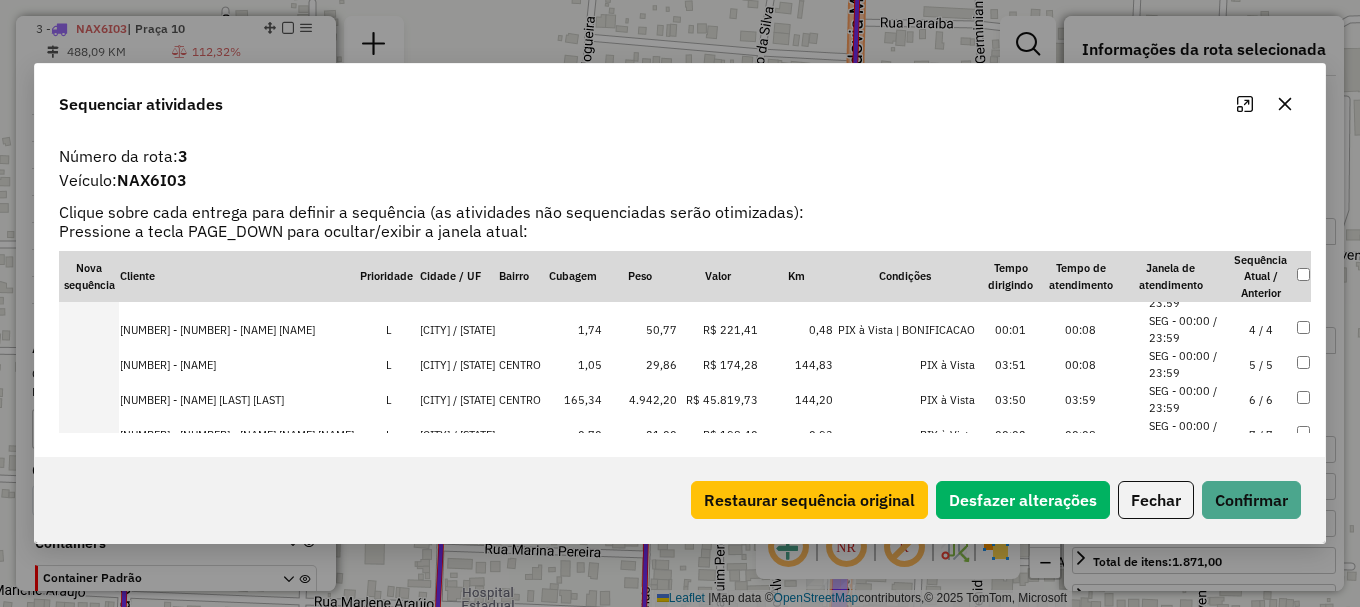 click on "SEG - 00:00 / 23:59" at bounding box center (1187, 329) 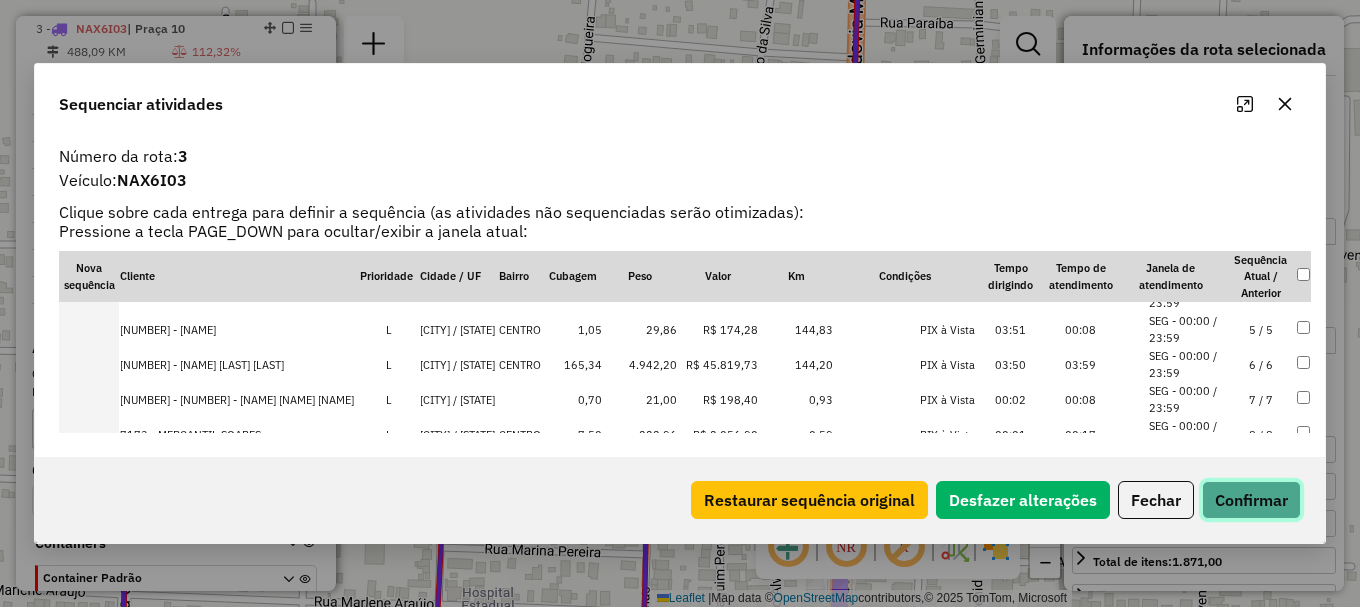 click on "Confirmar" 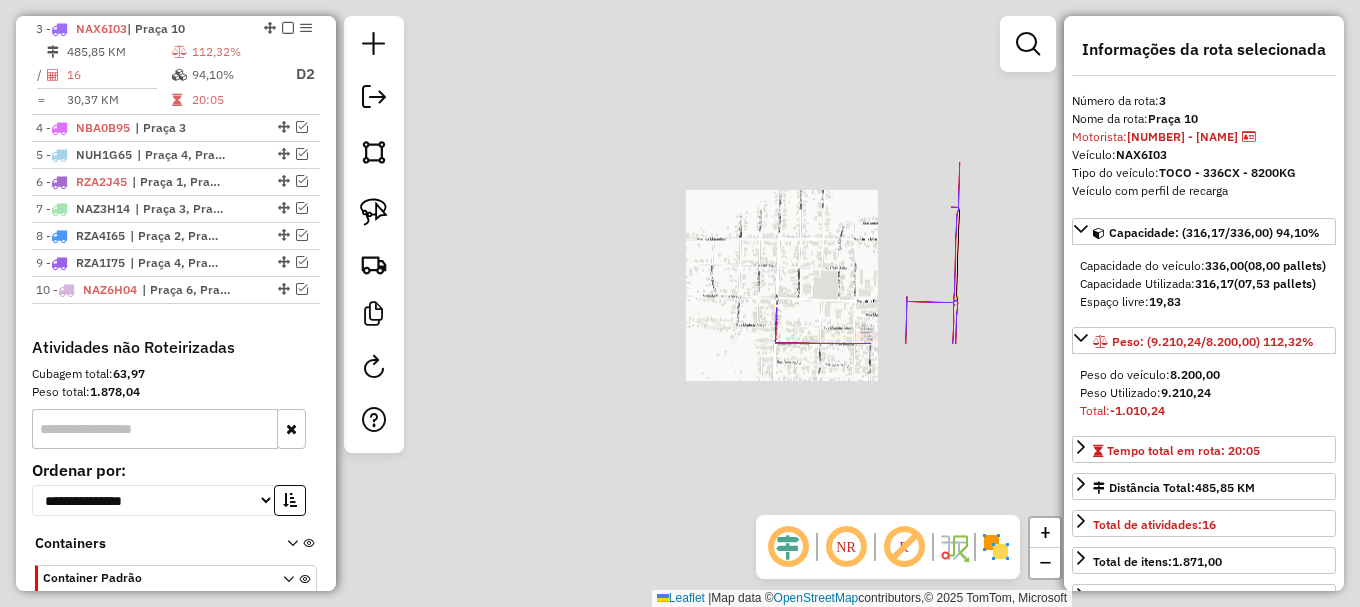 scroll, scrollTop: 100, scrollLeft: 0, axis: vertical 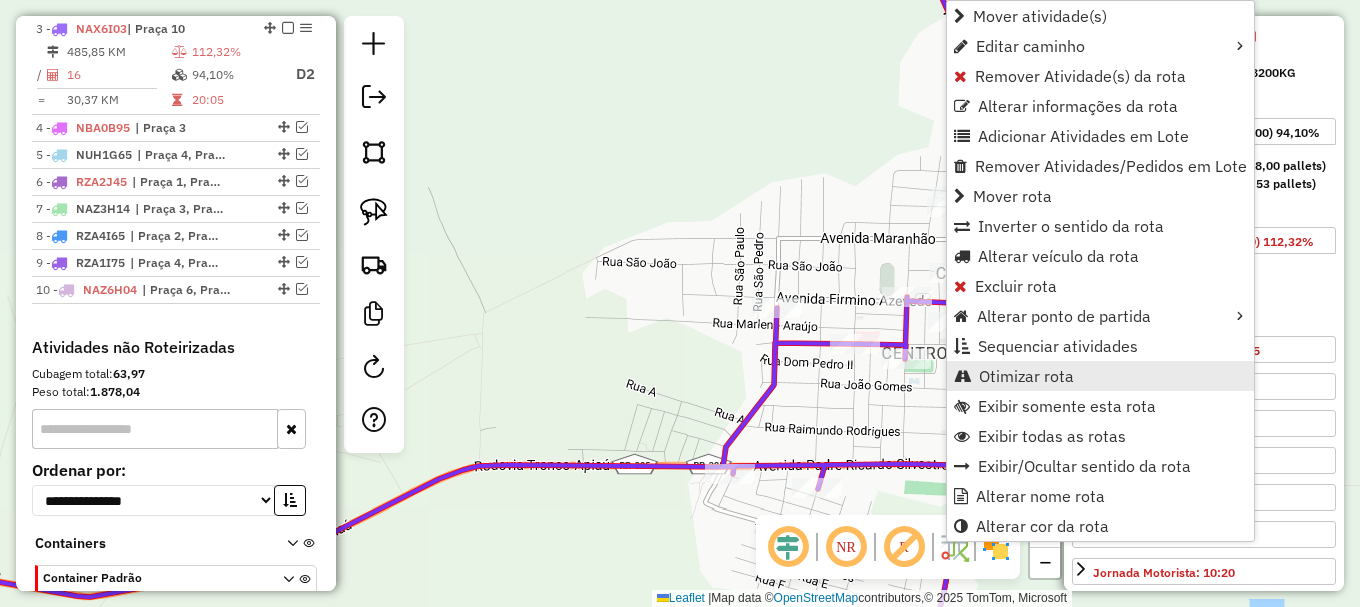 click on "Otimizar rota" at bounding box center [1026, 376] 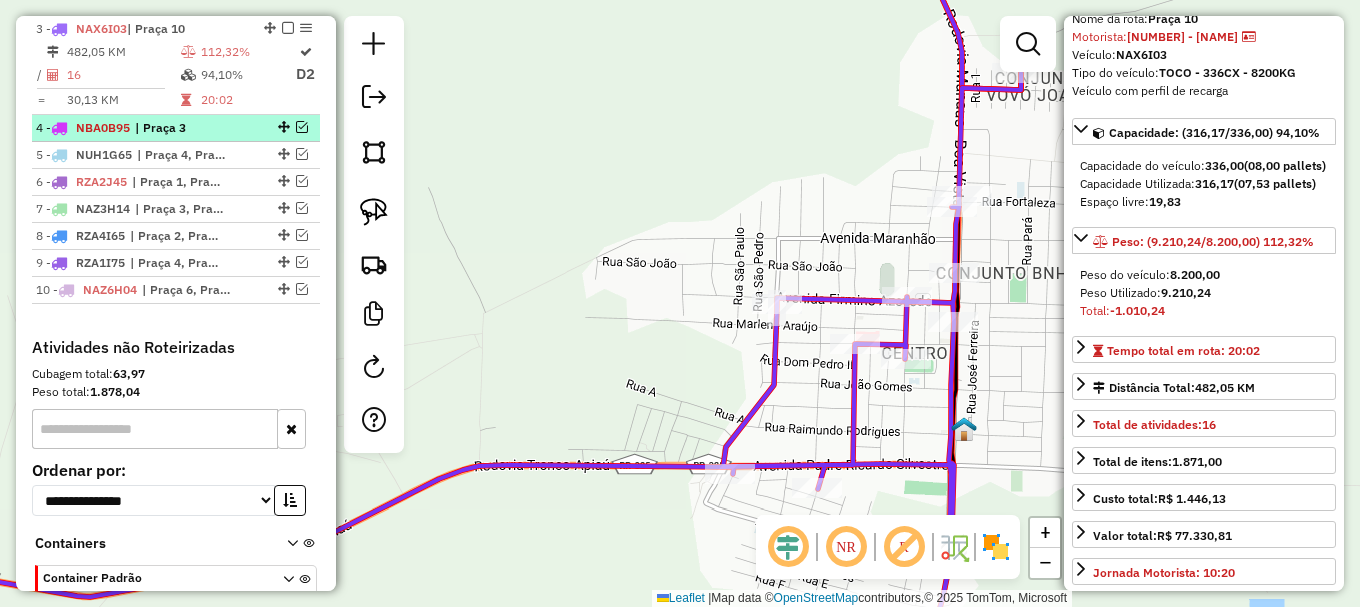 click at bounding box center [302, 127] 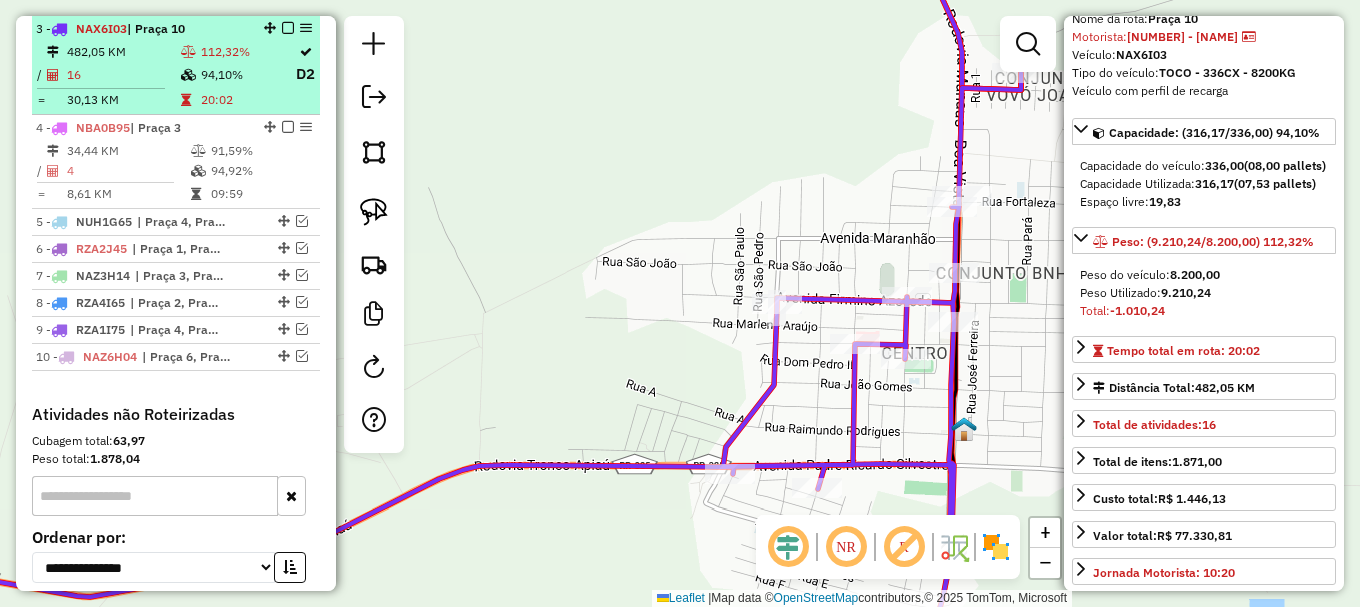 click on "3 -       NAX6I03   | Praça 10" at bounding box center (176, 29) 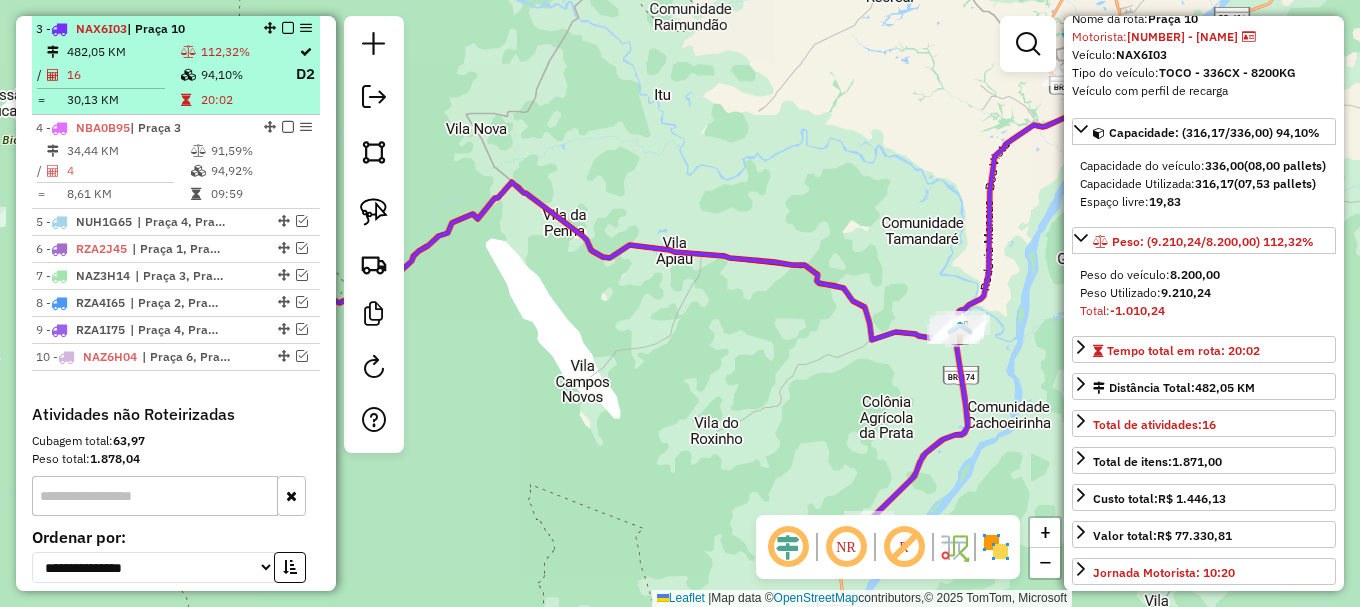 click at bounding box center [288, 28] 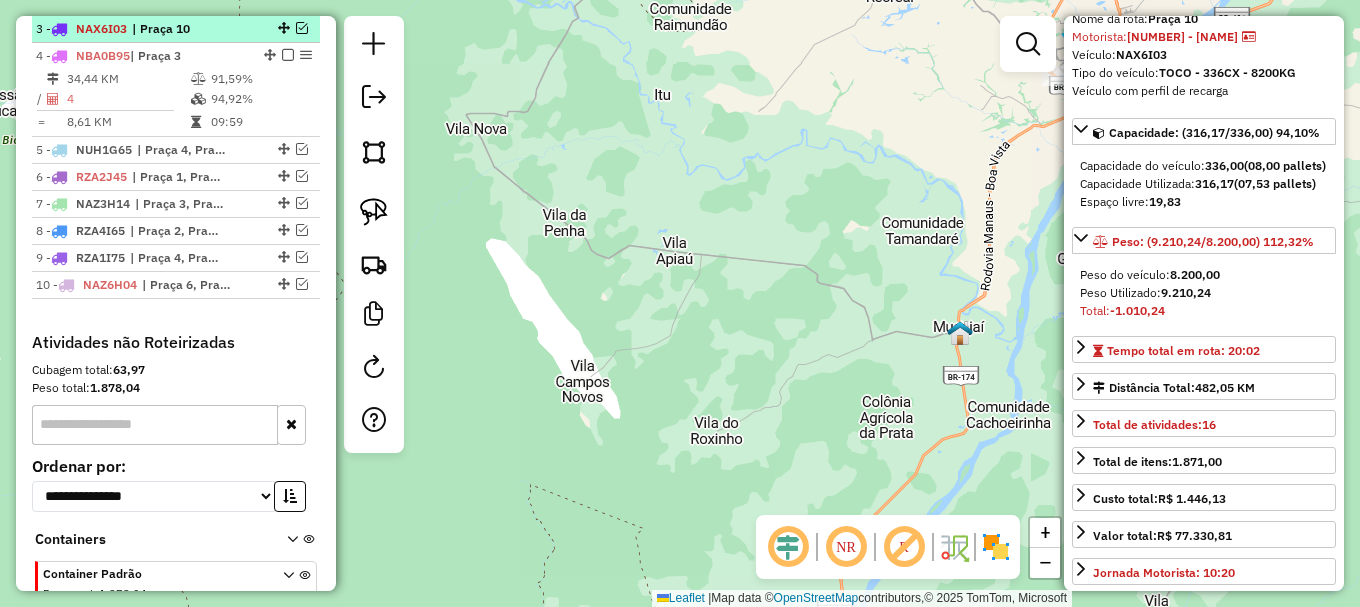 click at bounding box center [302, 28] 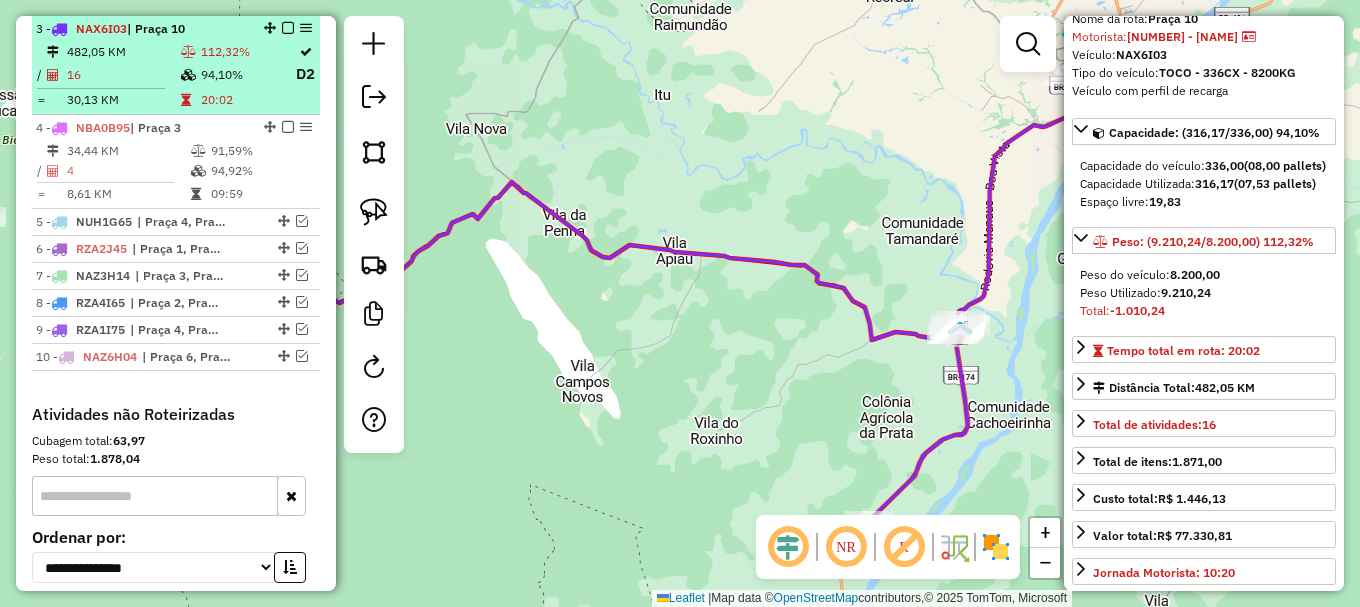 click on "112,32%" at bounding box center (247, 52) 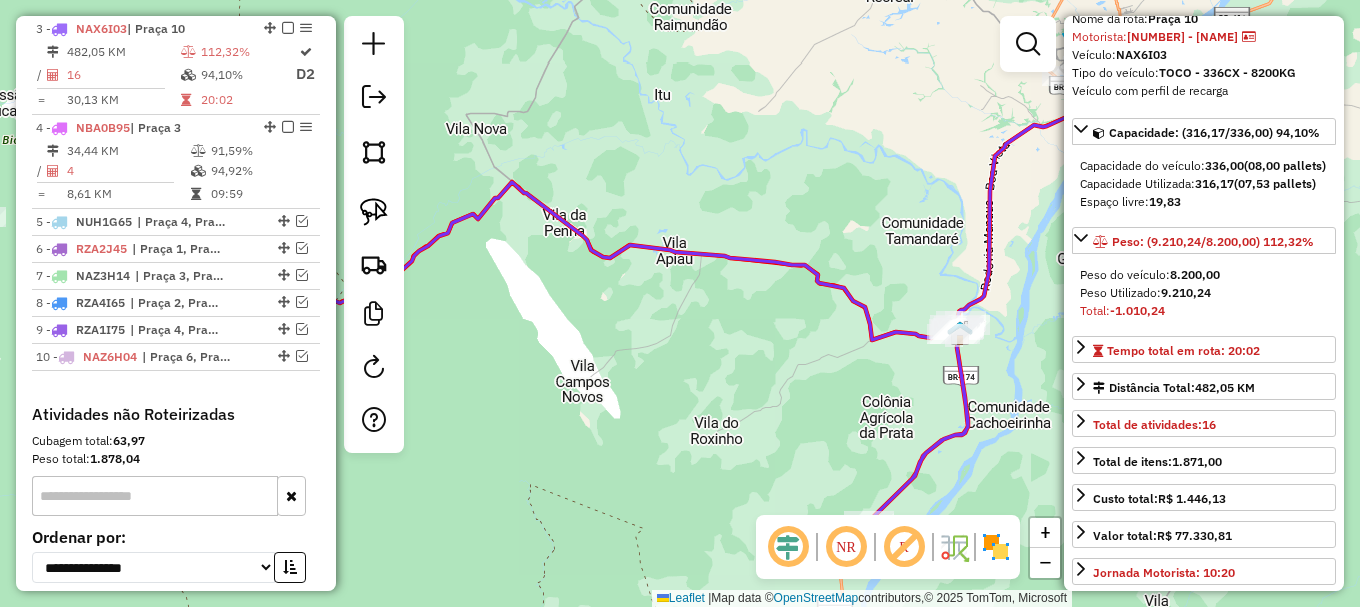 click 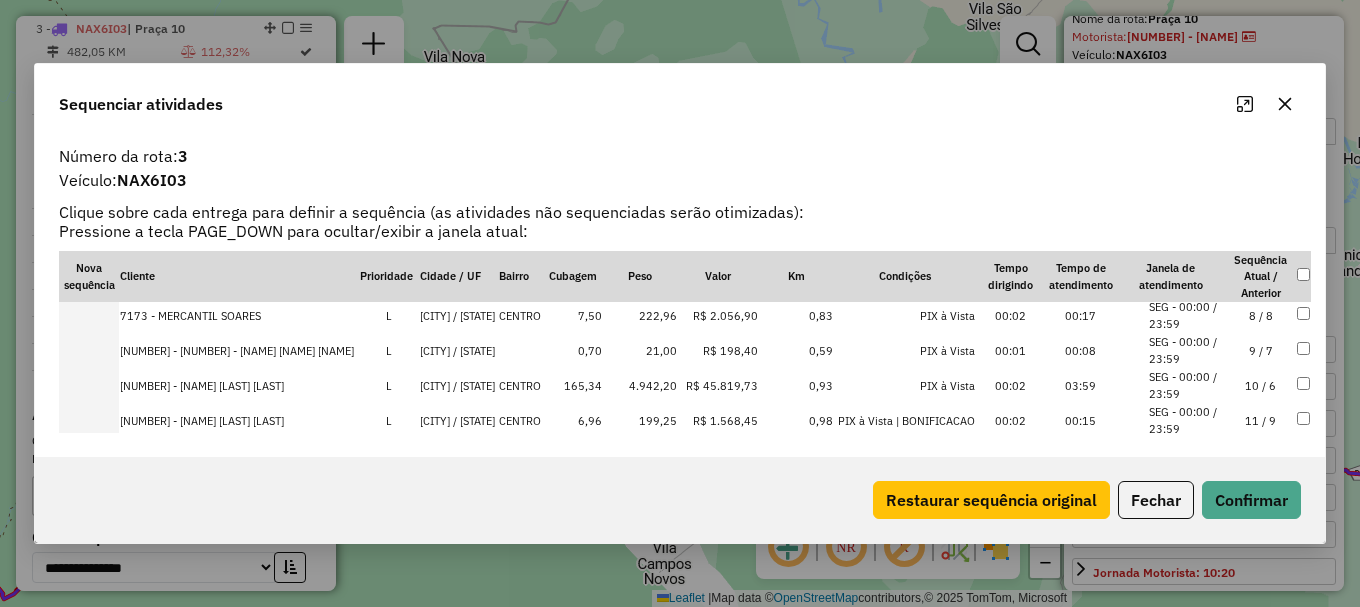 scroll, scrollTop: 0, scrollLeft: 0, axis: both 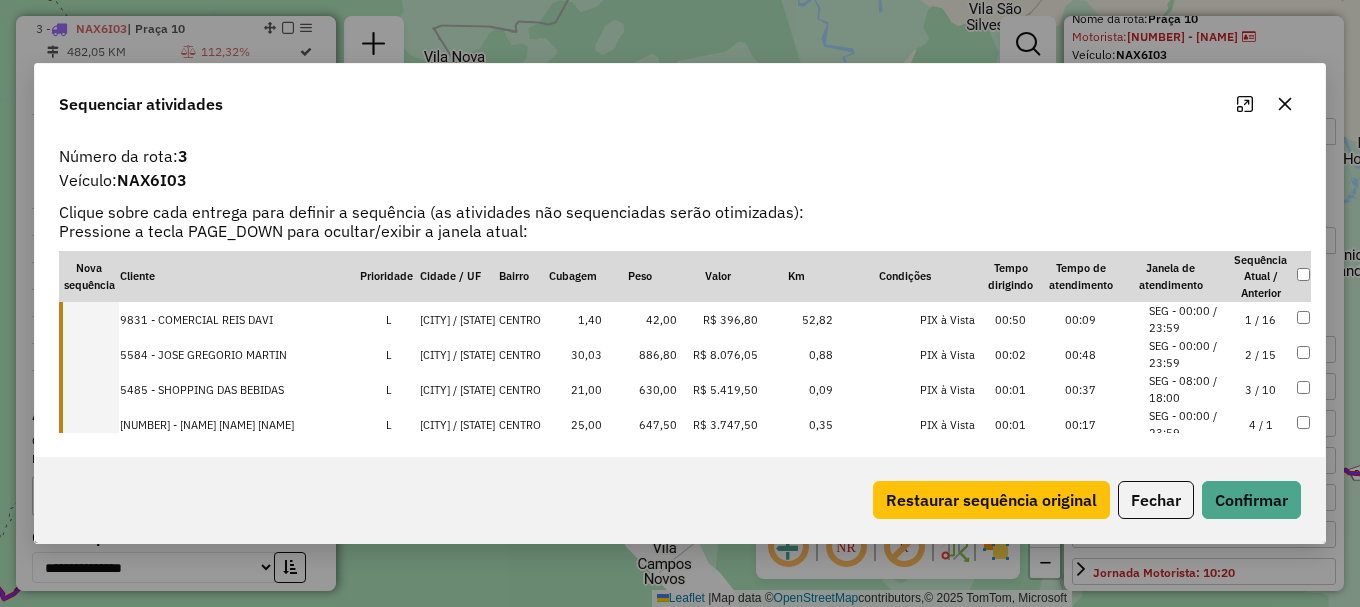 click on "MUCAJAI / RR" at bounding box center (458, 319) 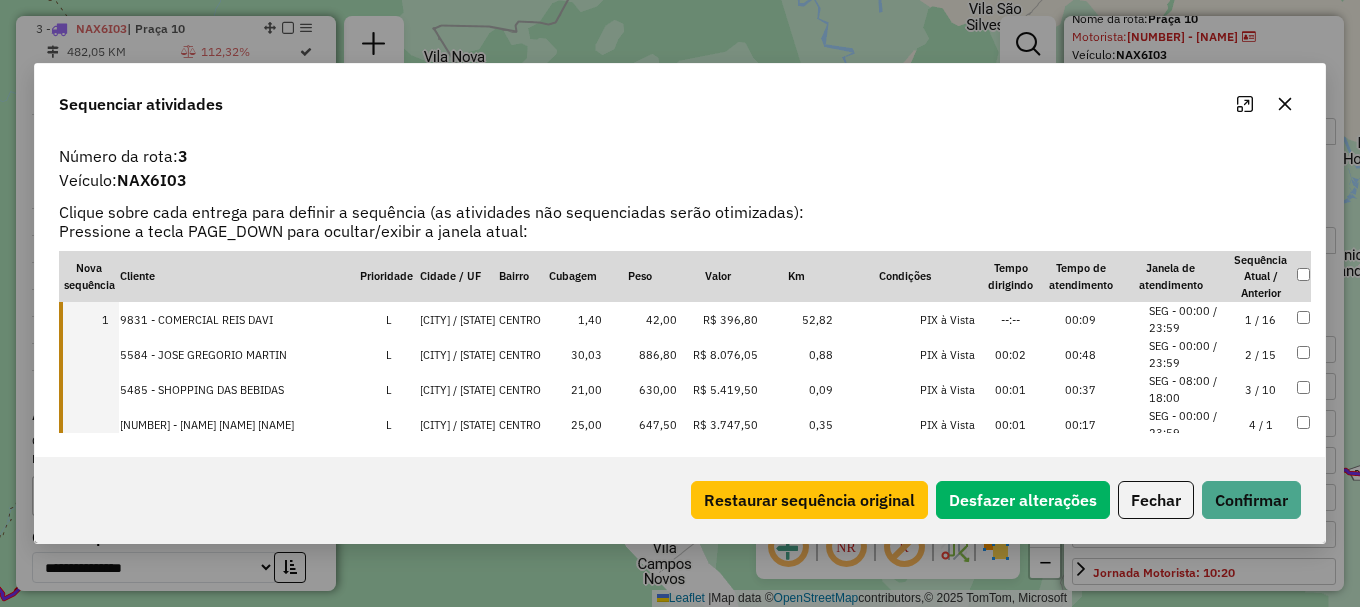 click on "MUCAJAI / RR" at bounding box center (458, 354) 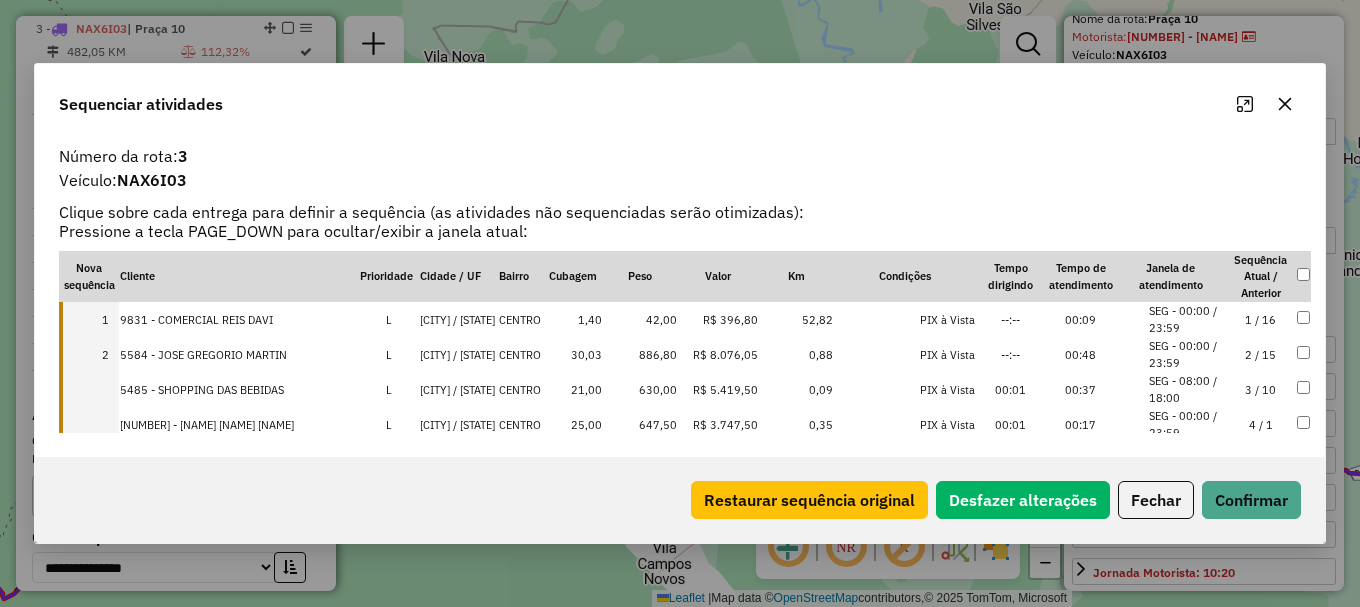 click on "MUCAJAI / RR" at bounding box center (458, 389) 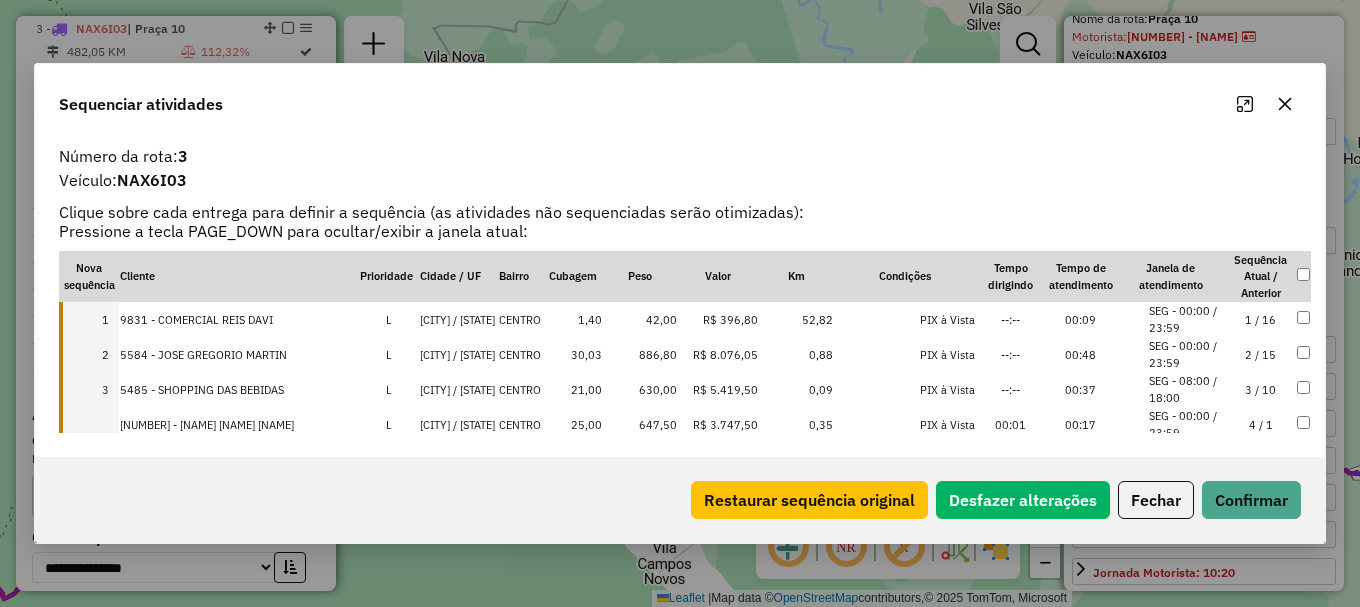 click on "MUCAJAI / RR" at bounding box center (458, 424) 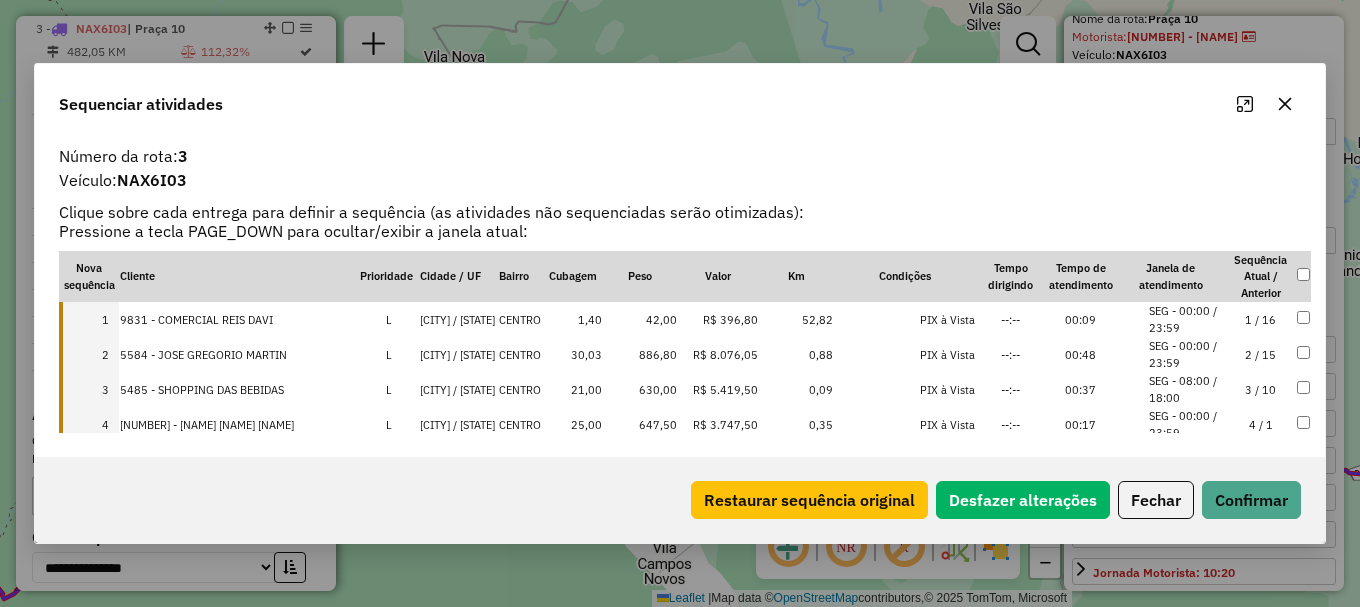 scroll, scrollTop: 100, scrollLeft: 0, axis: vertical 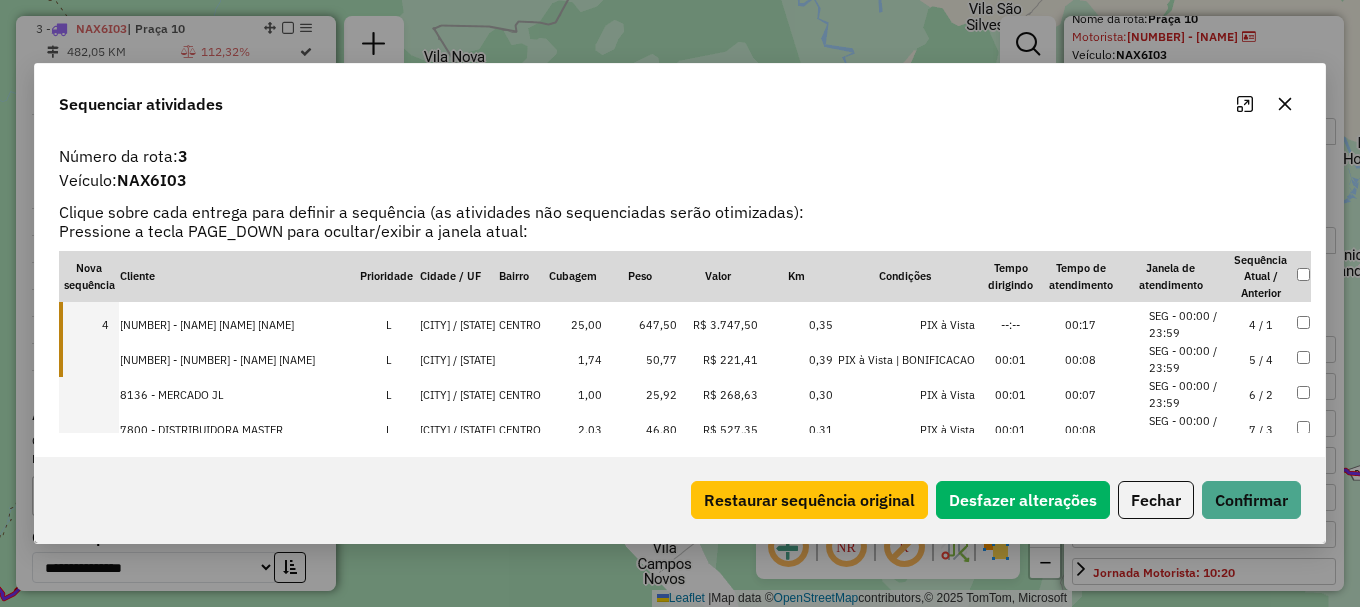 click on "Mucajaí / RR" at bounding box center (458, 359) 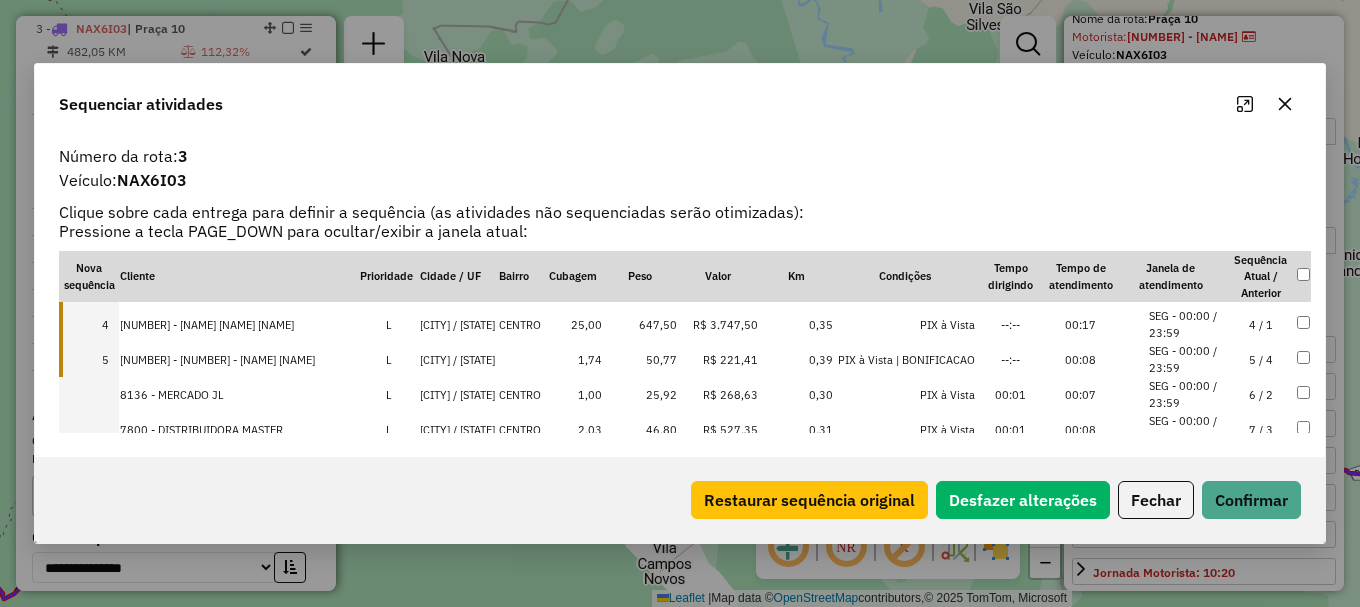 drag, startPoint x: 441, startPoint y: 385, endPoint x: 426, endPoint y: 413, distance: 31.764761 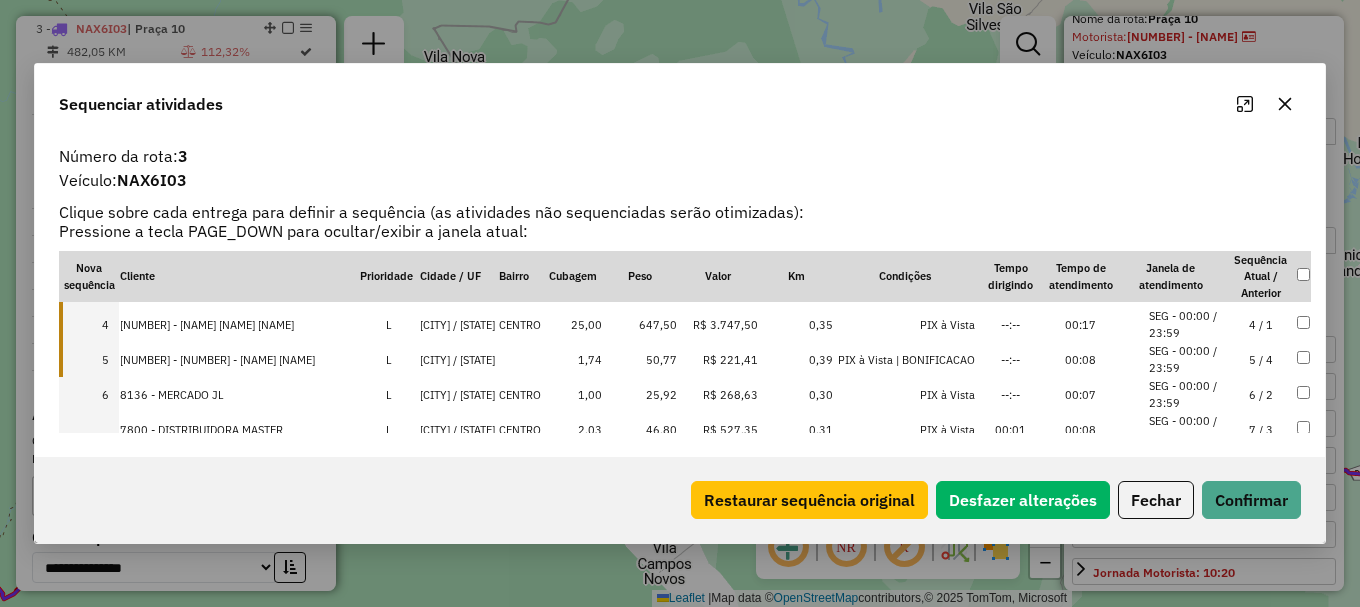 click on "MUCAJAI / RR" at bounding box center [458, 429] 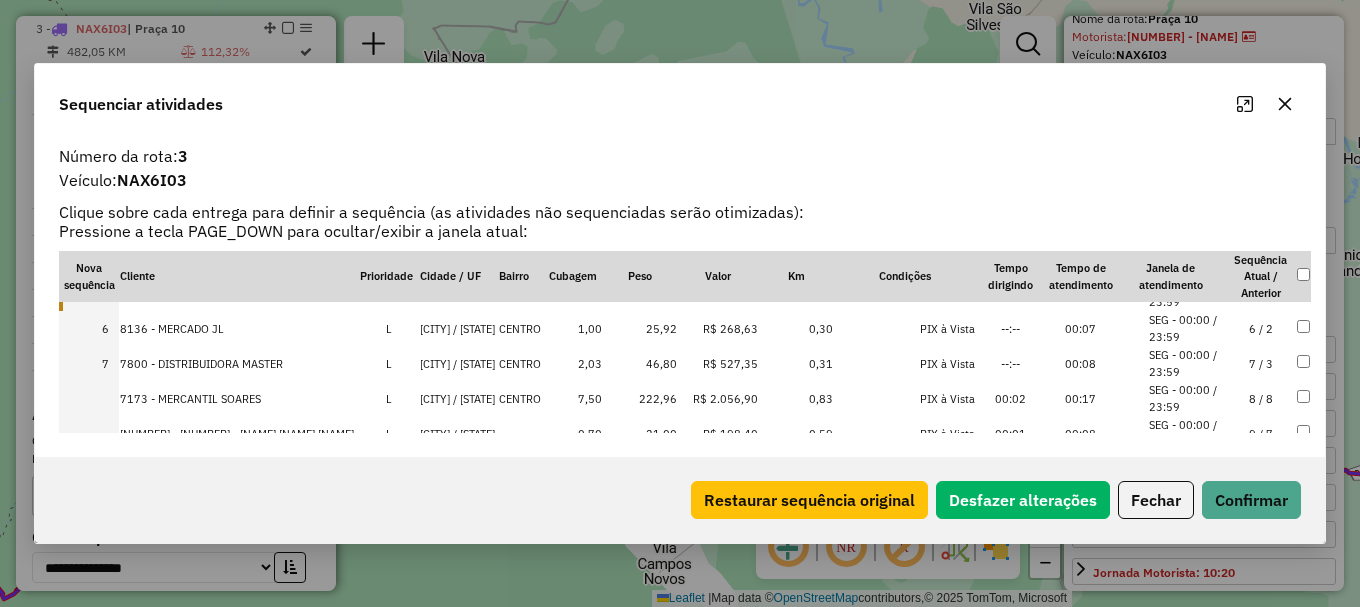 scroll, scrollTop: 200, scrollLeft: 0, axis: vertical 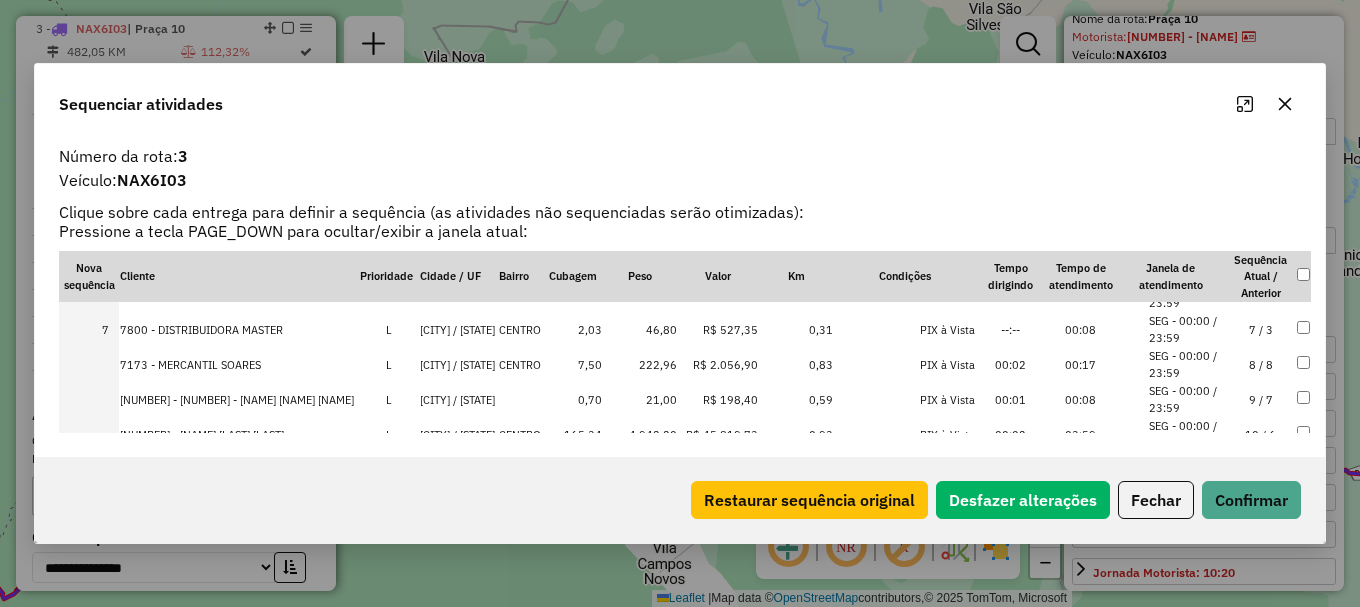 click on "MUCAJAI / RR" at bounding box center [458, 364] 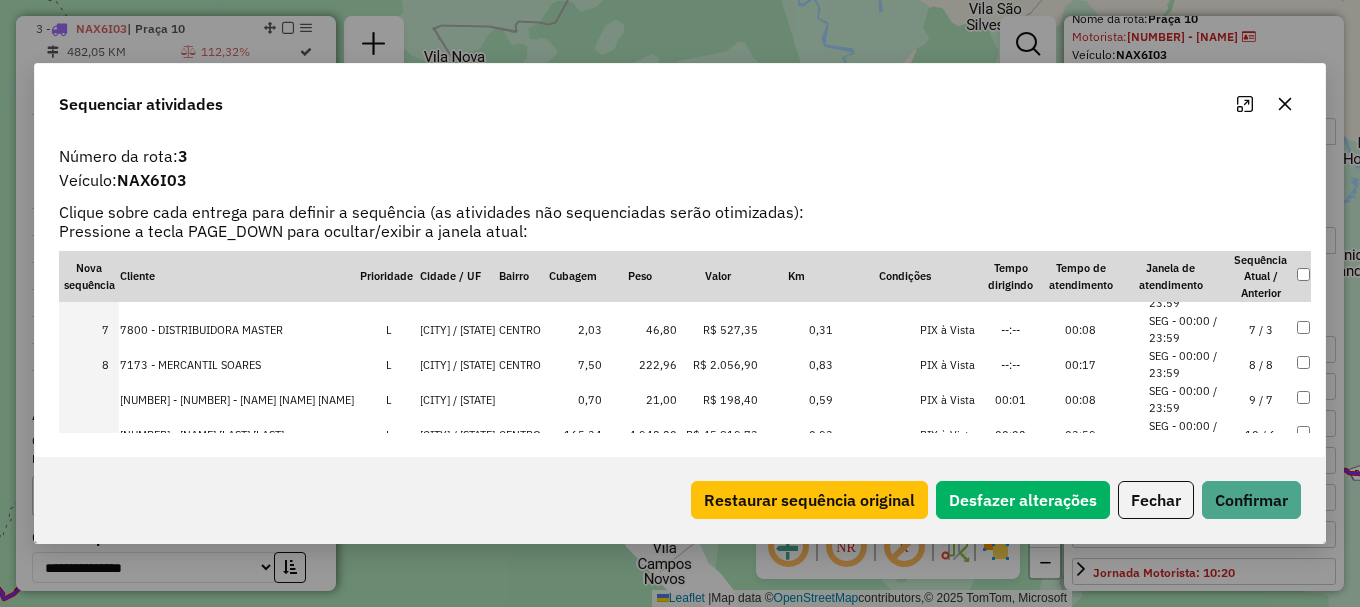 click on "Mucajaí / RR" at bounding box center (458, 399) 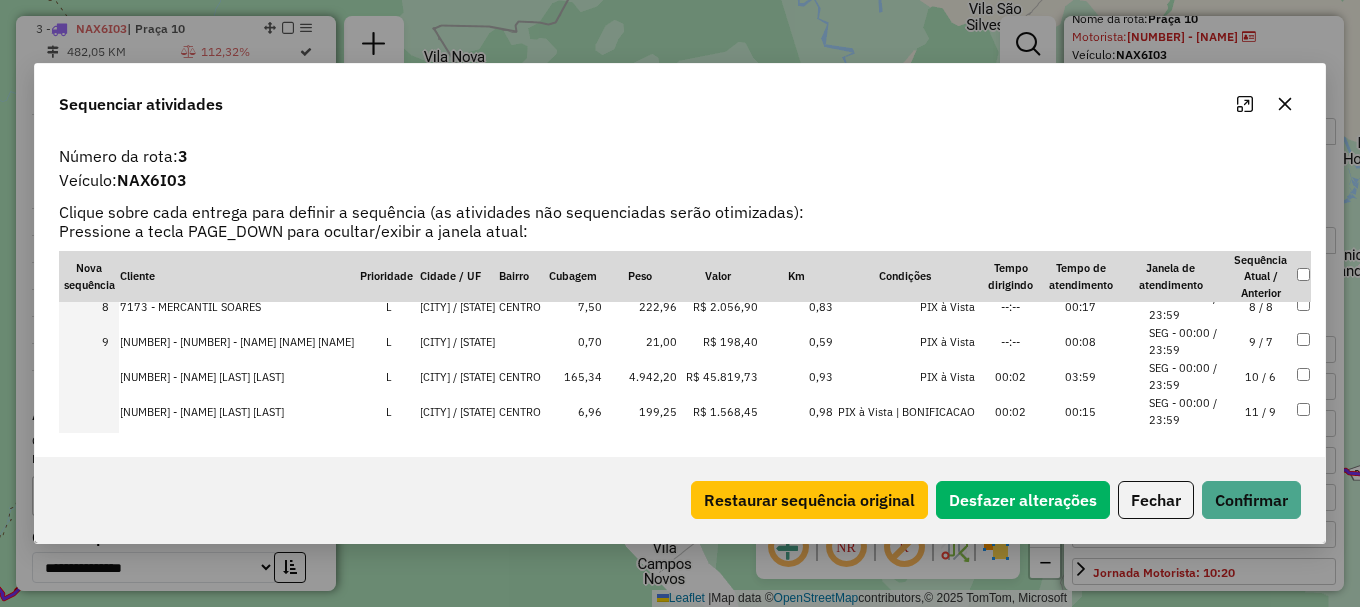scroll, scrollTop: 300, scrollLeft: 0, axis: vertical 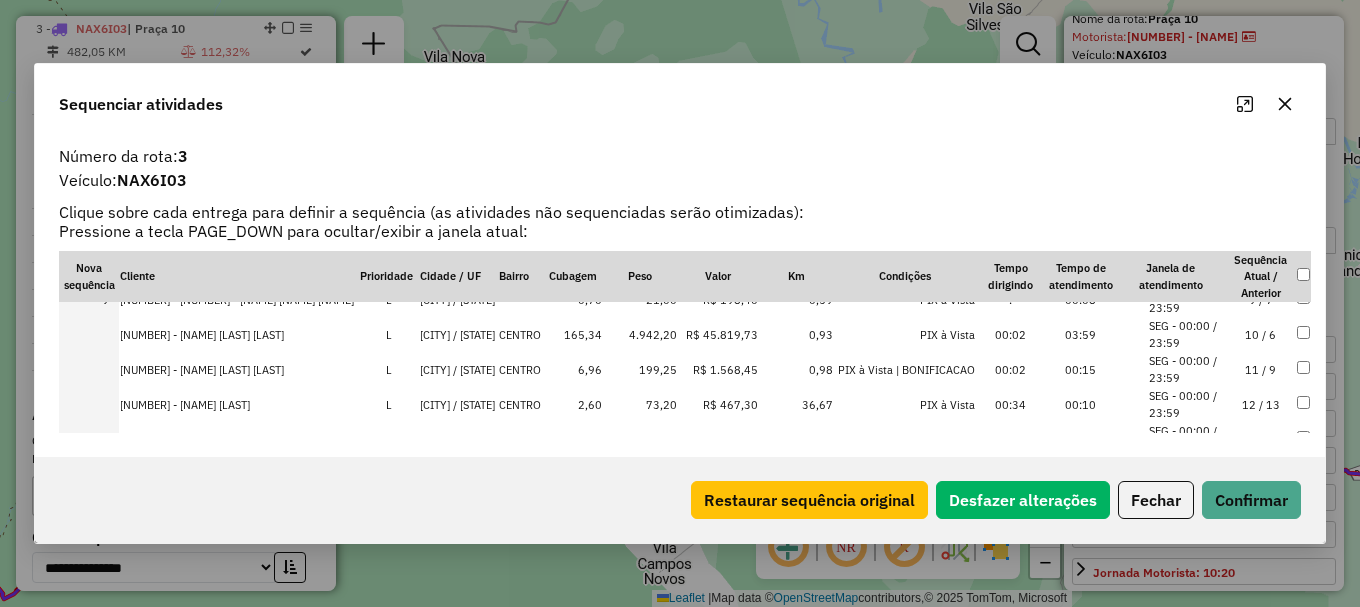 click on "MUCAJAI / RR" at bounding box center (458, 334) 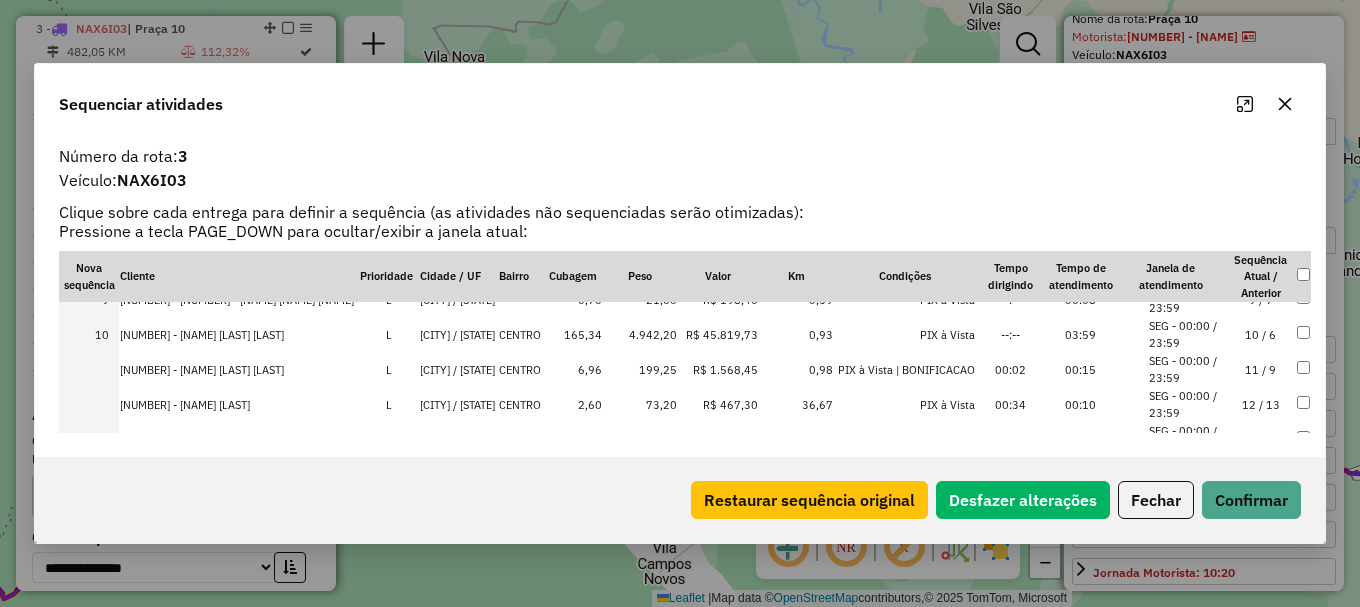 click on "MUCAJAI / RR" at bounding box center [458, 369] 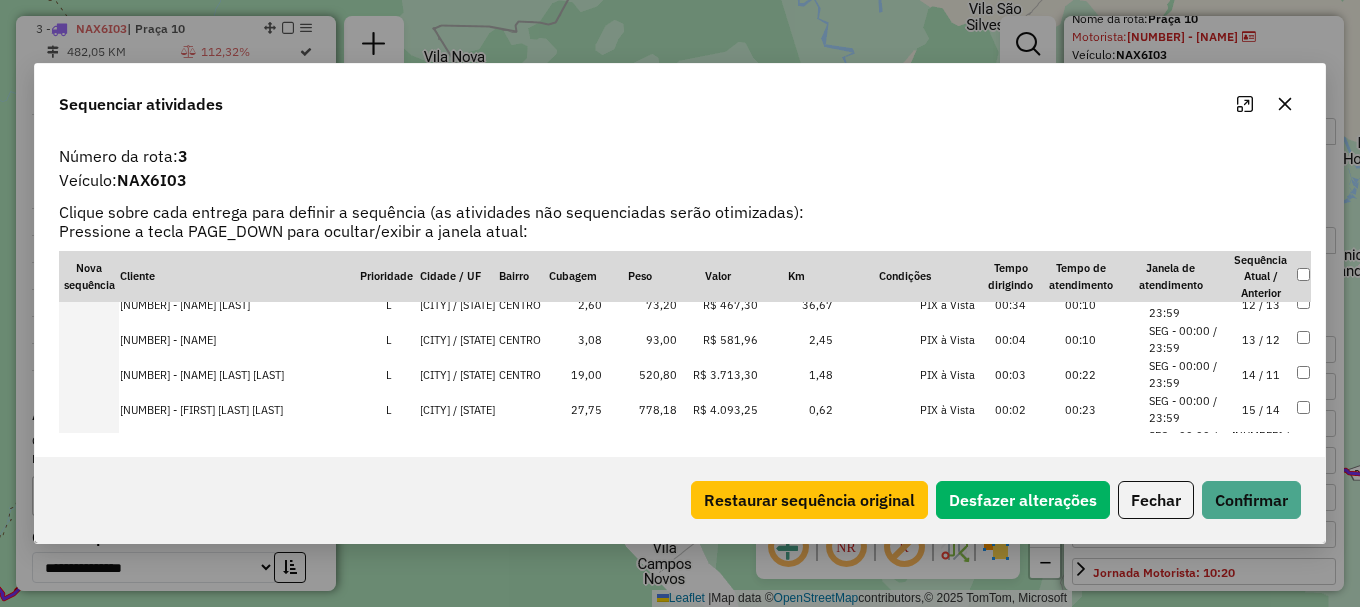 scroll, scrollTop: 448, scrollLeft: 0, axis: vertical 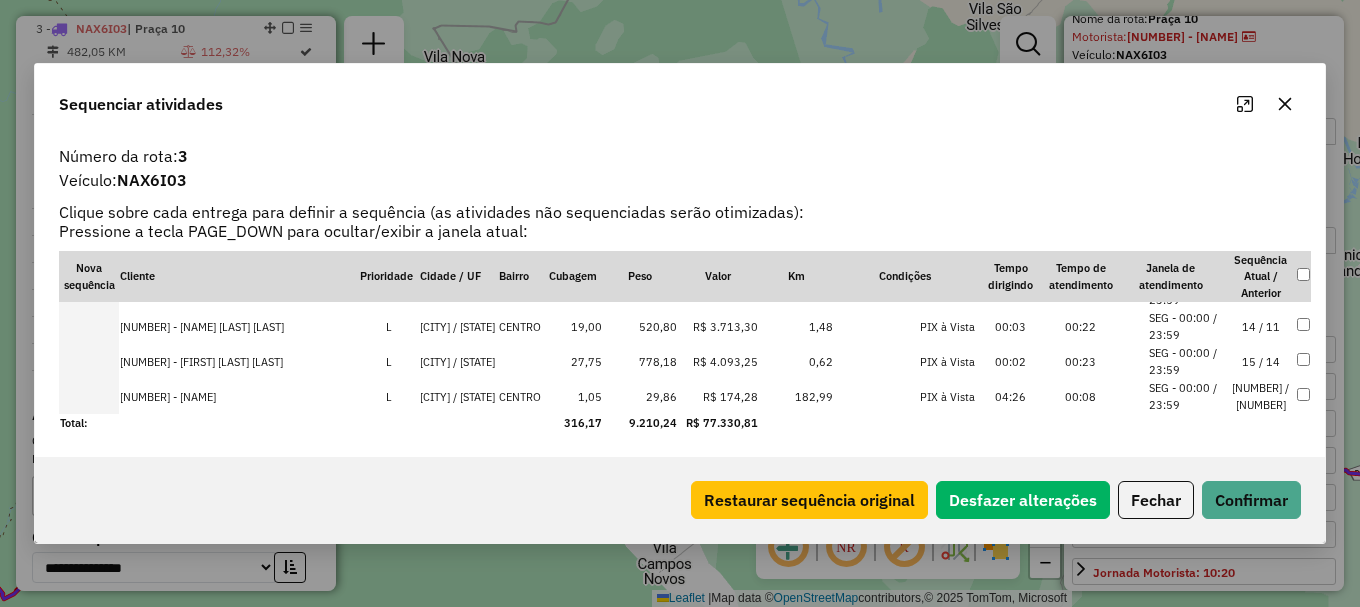 click on "MUCAJAI / RR" at bounding box center (458, 396) 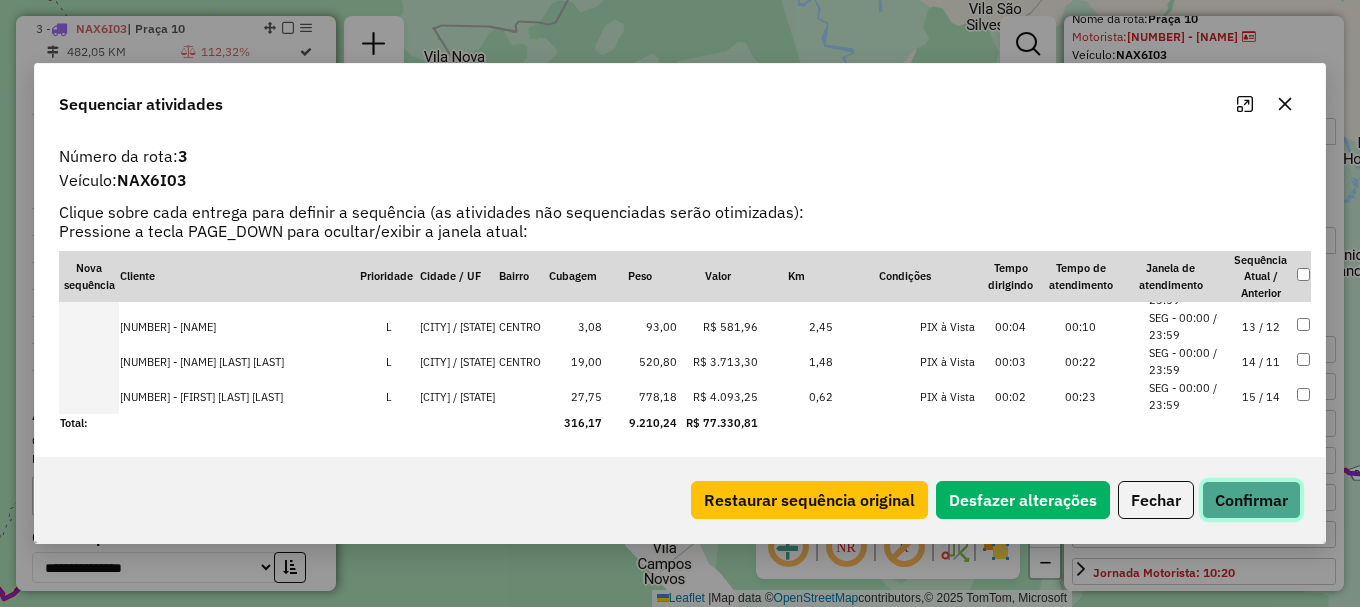 click on "Confirmar" 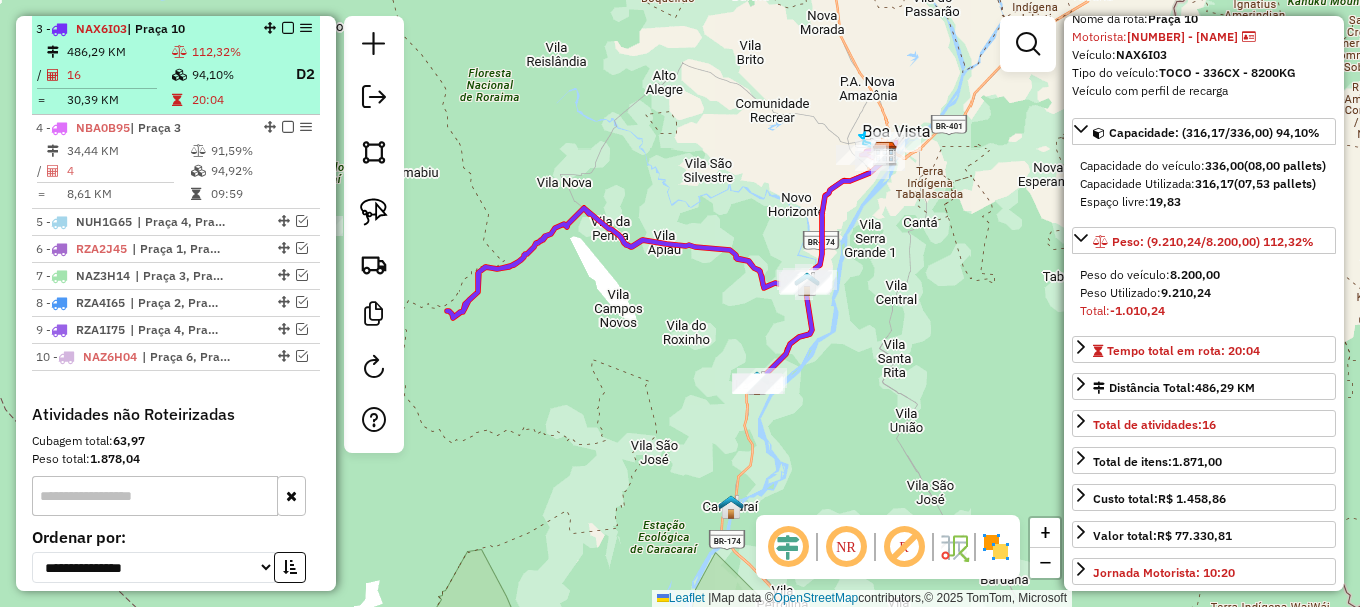 click at bounding box center [288, 28] 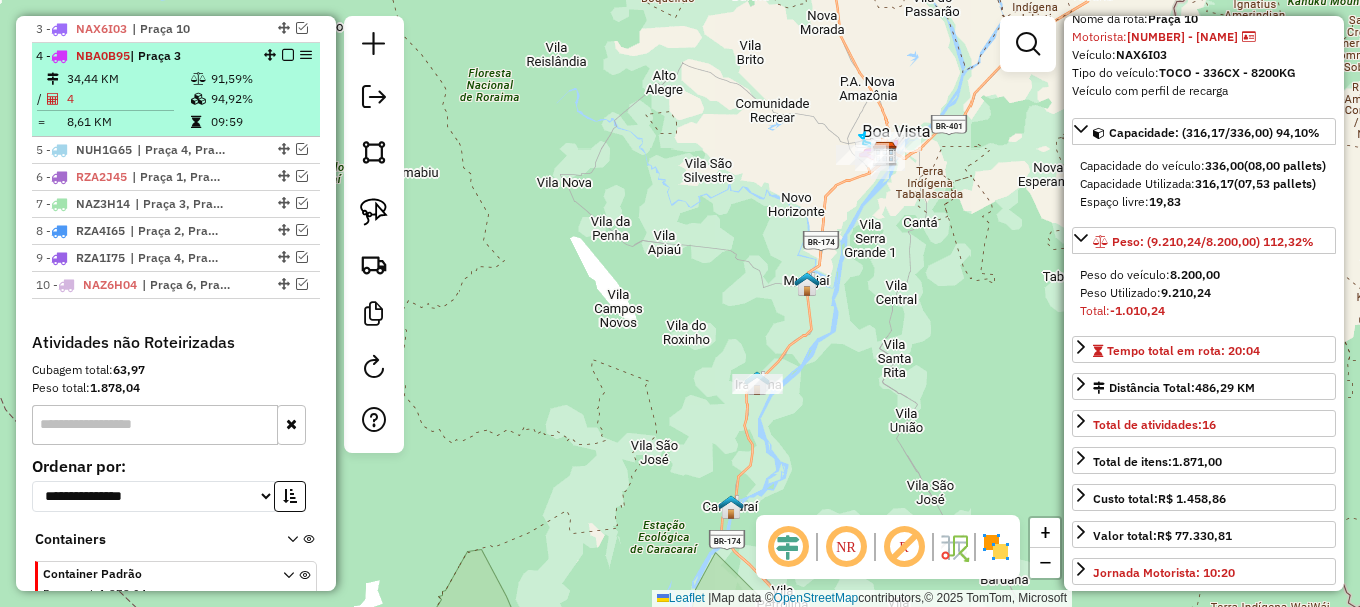 click on "94,92%" at bounding box center [260, 99] 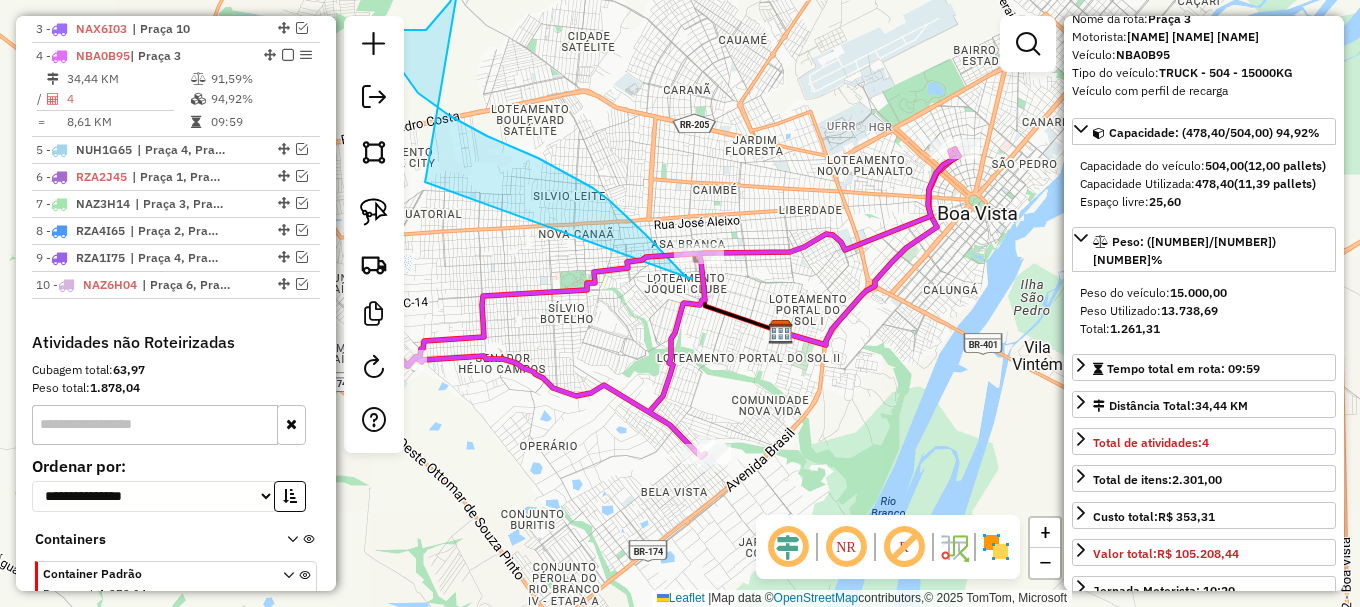 click 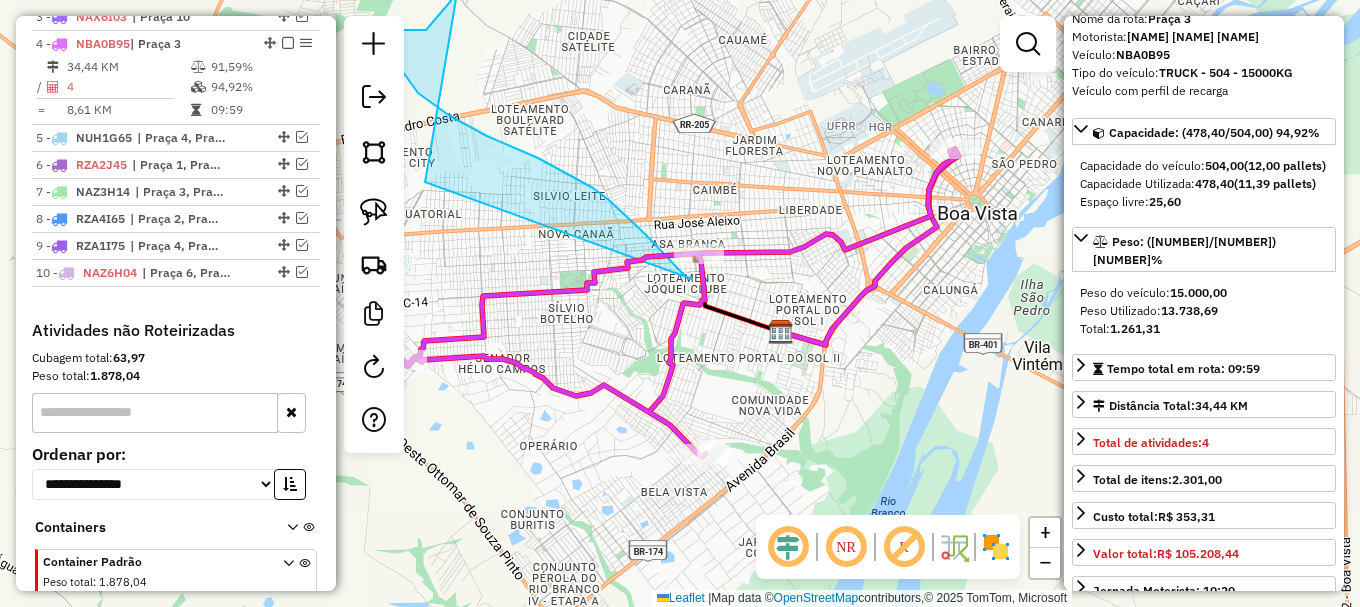 click 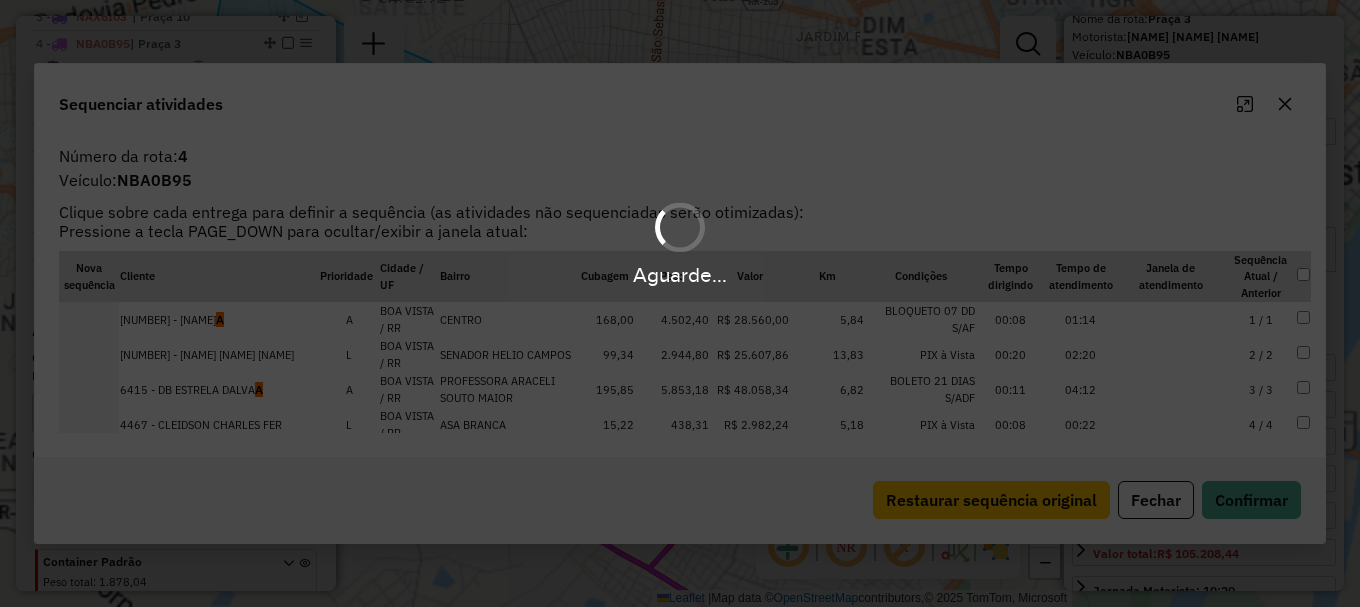 scroll, scrollTop: 873, scrollLeft: 0, axis: vertical 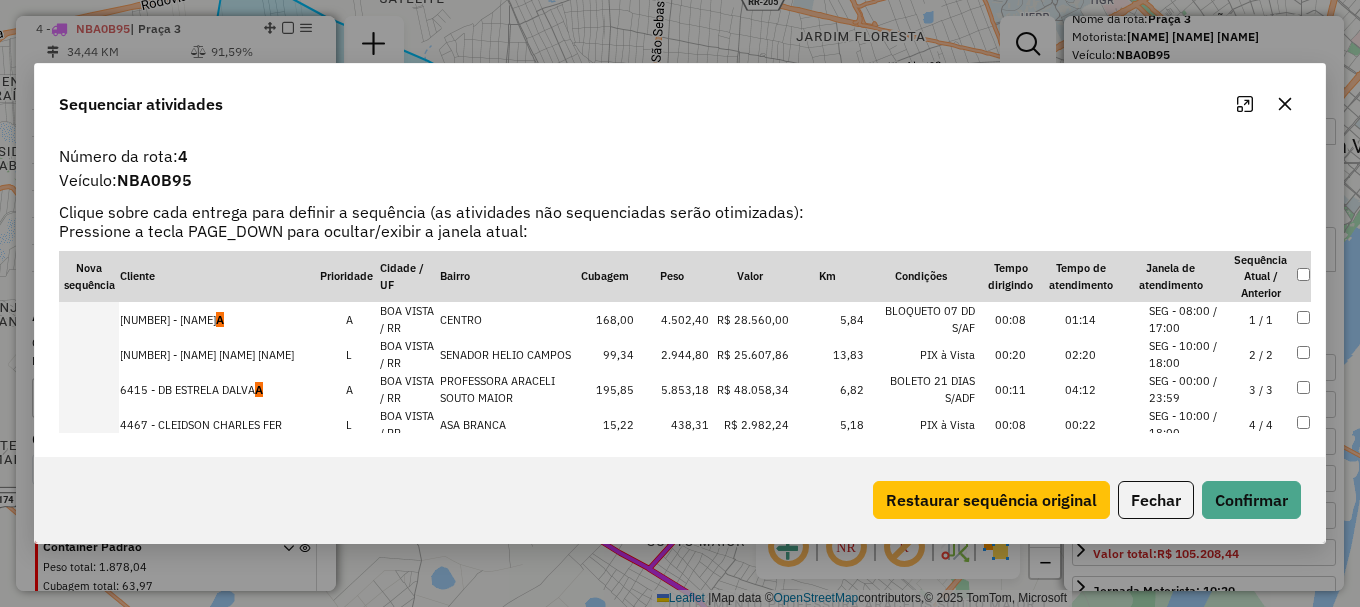 click at bounding box center (89, 389) 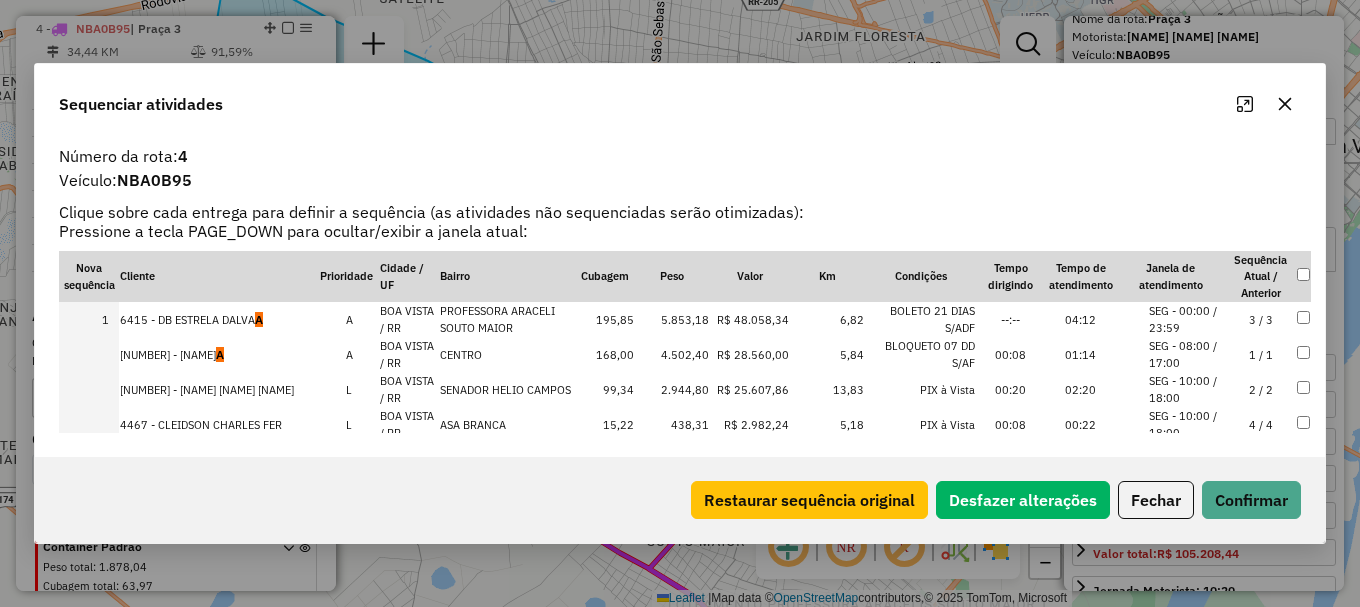click at bounding box center (89, 354) 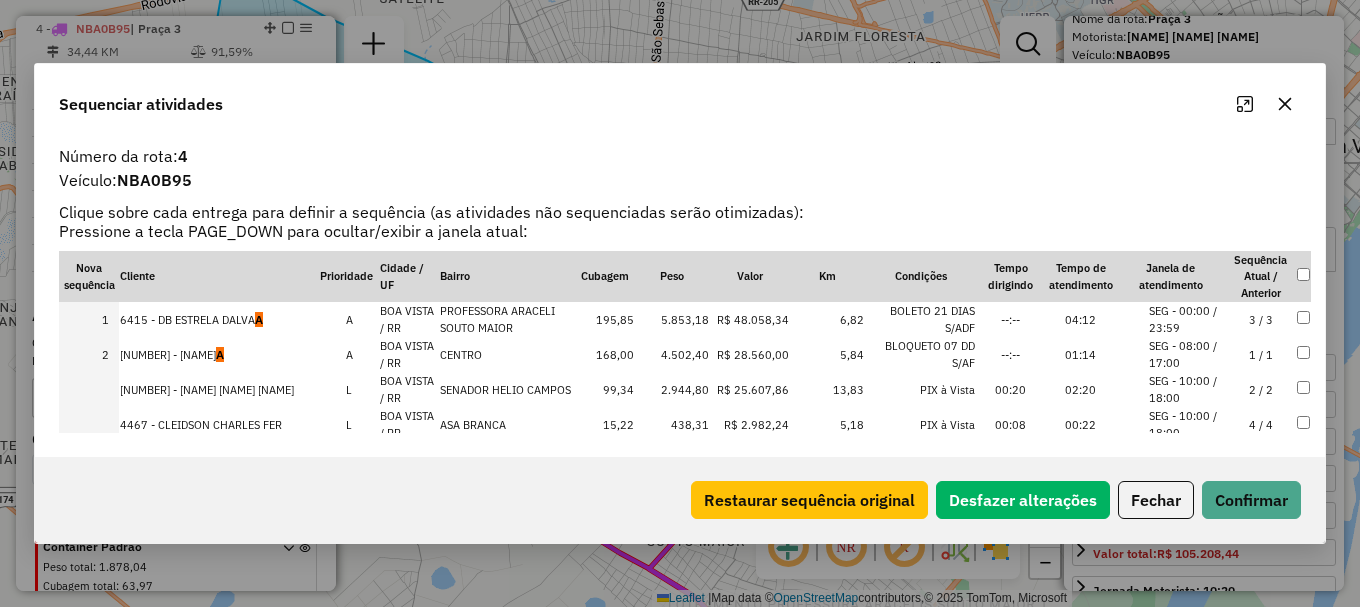 click at bounding box center (89, 389) 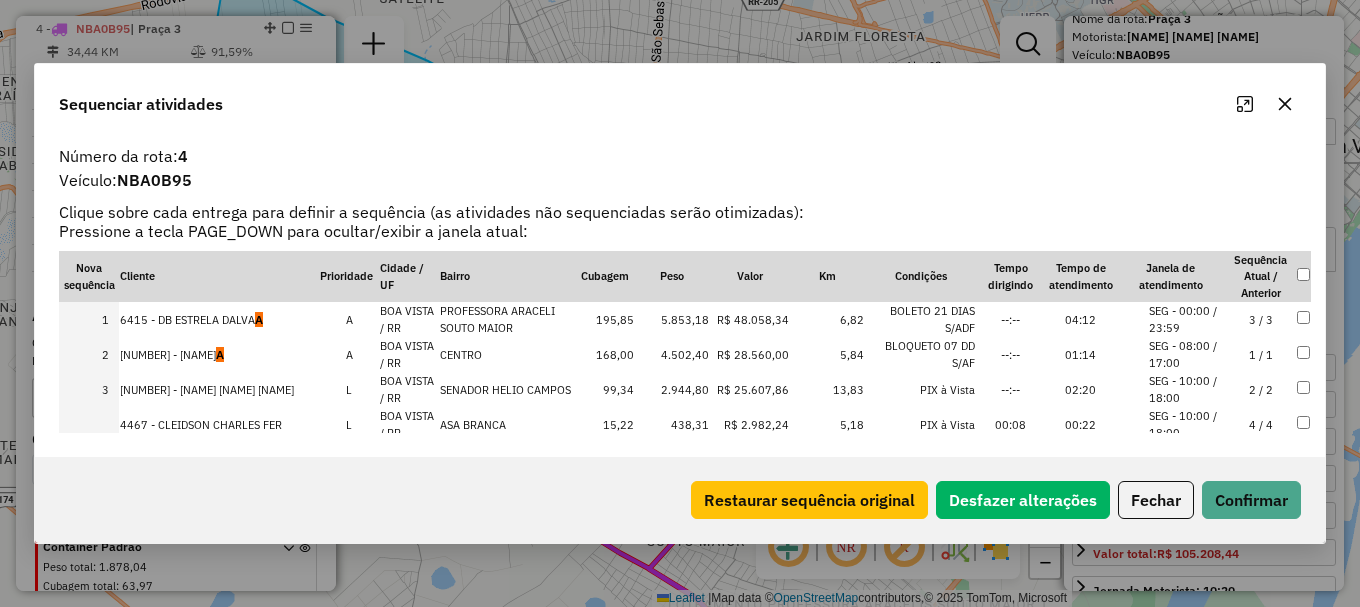 click at bounding box center [89, 424] 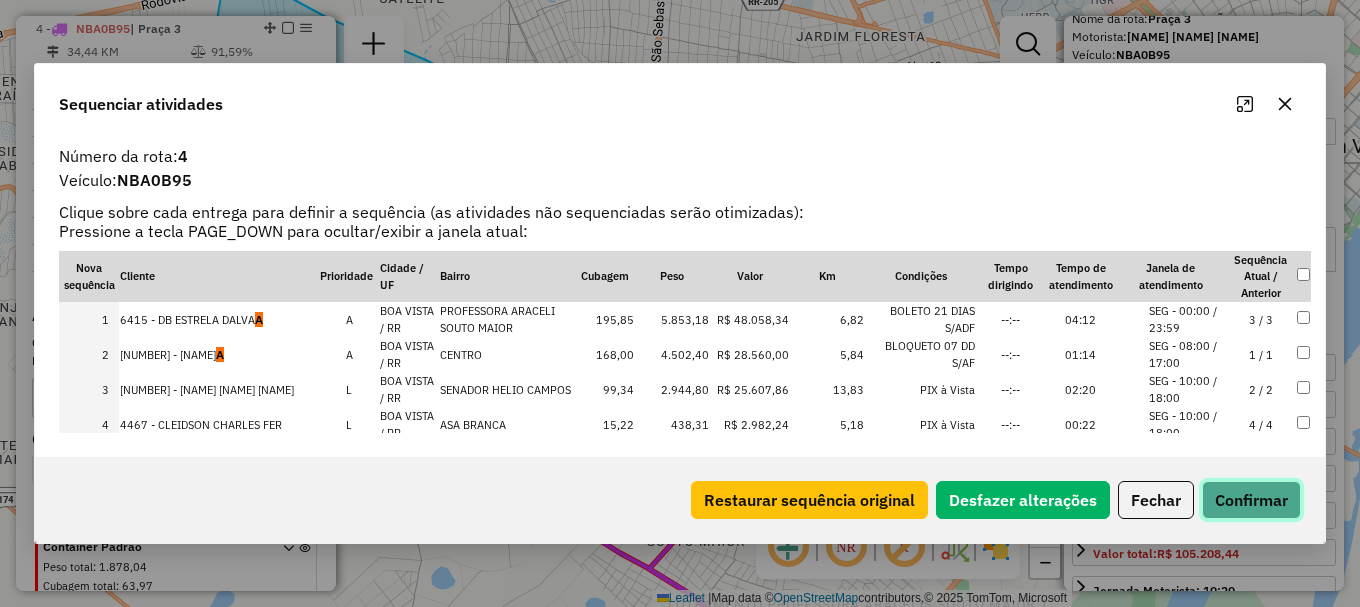 click on "Confirmar" 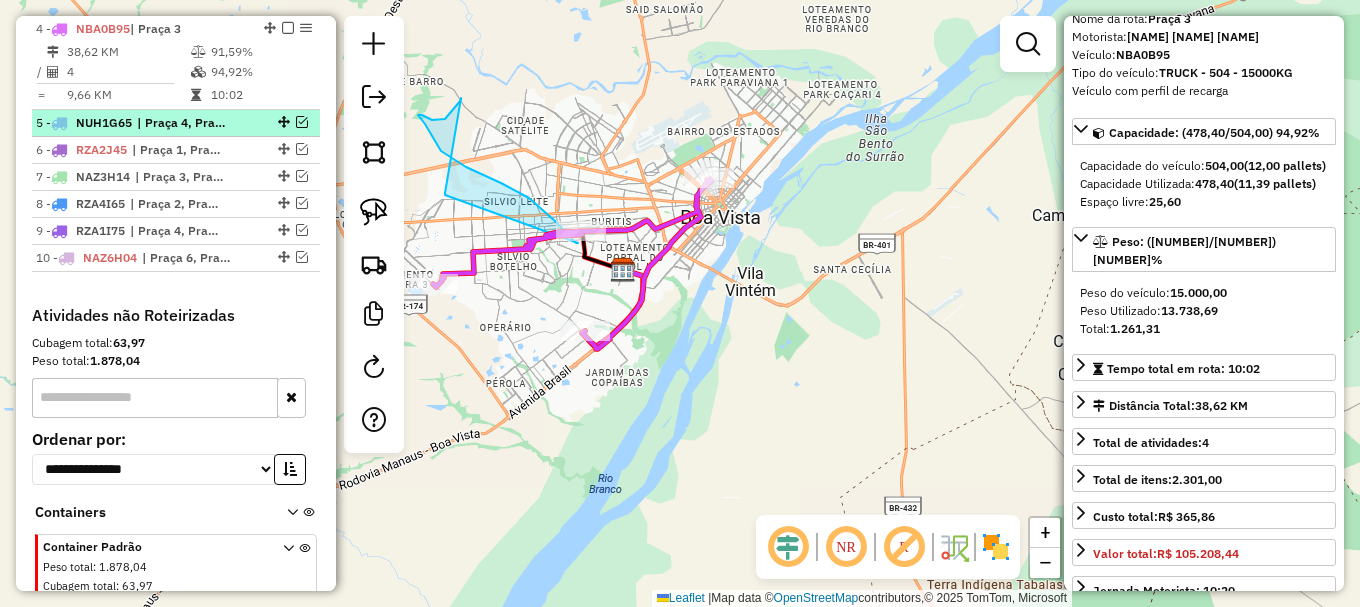 click at bounding box center (302, 122) 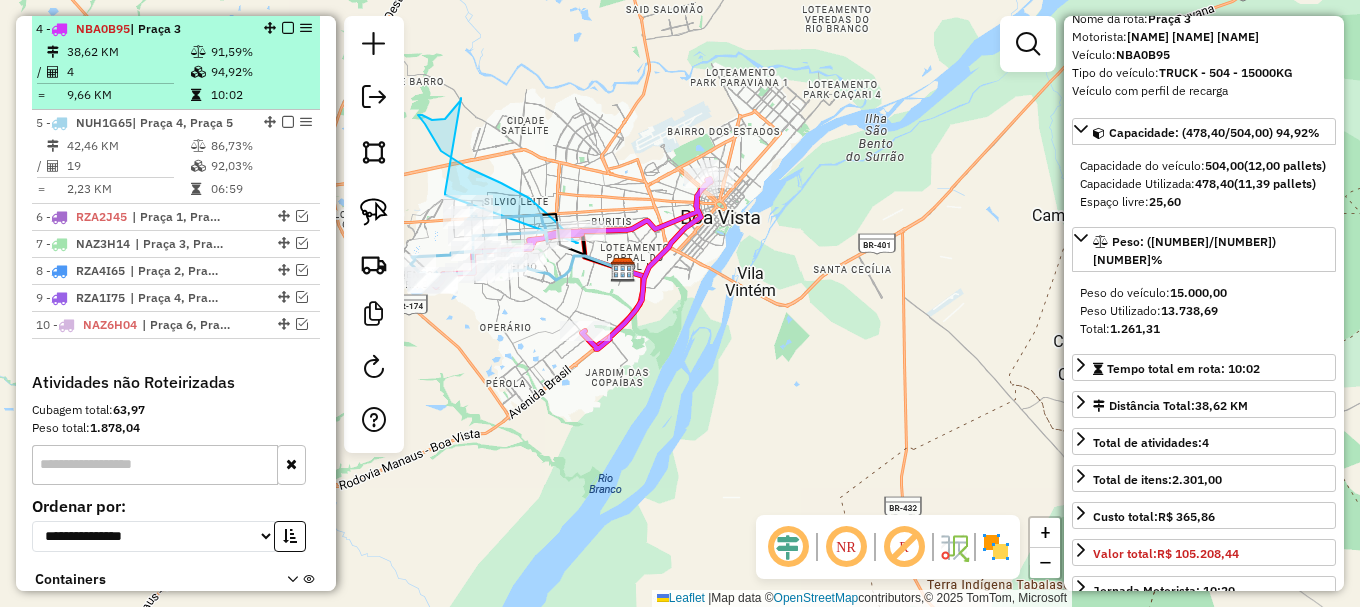 click at bounding box center [288, 28] 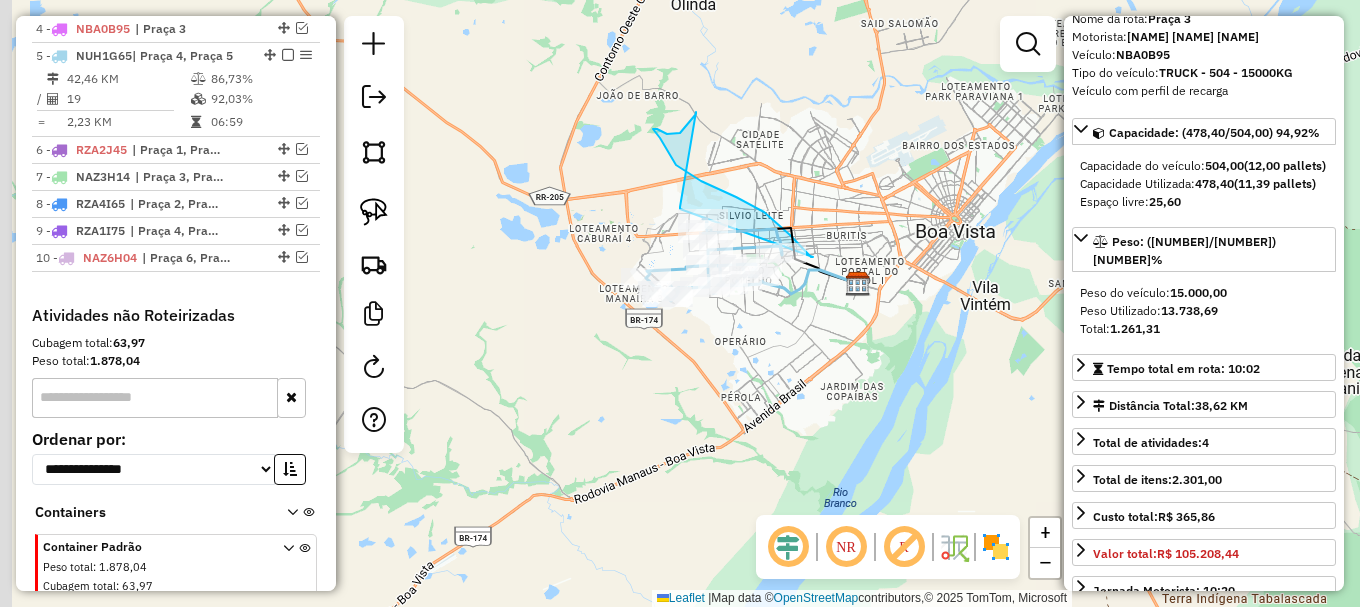 drag, startPoint x: 549, startPoint y: 86, endPoint x: 843, endPoint y: 99, distance: 294.28726 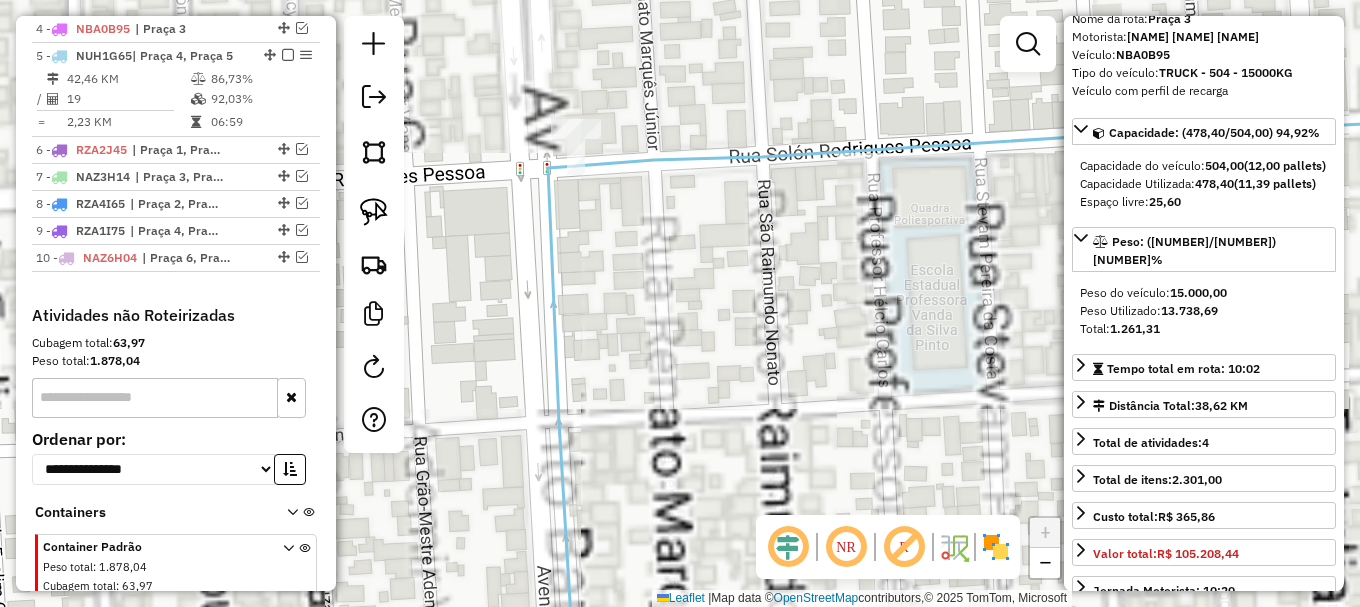 click 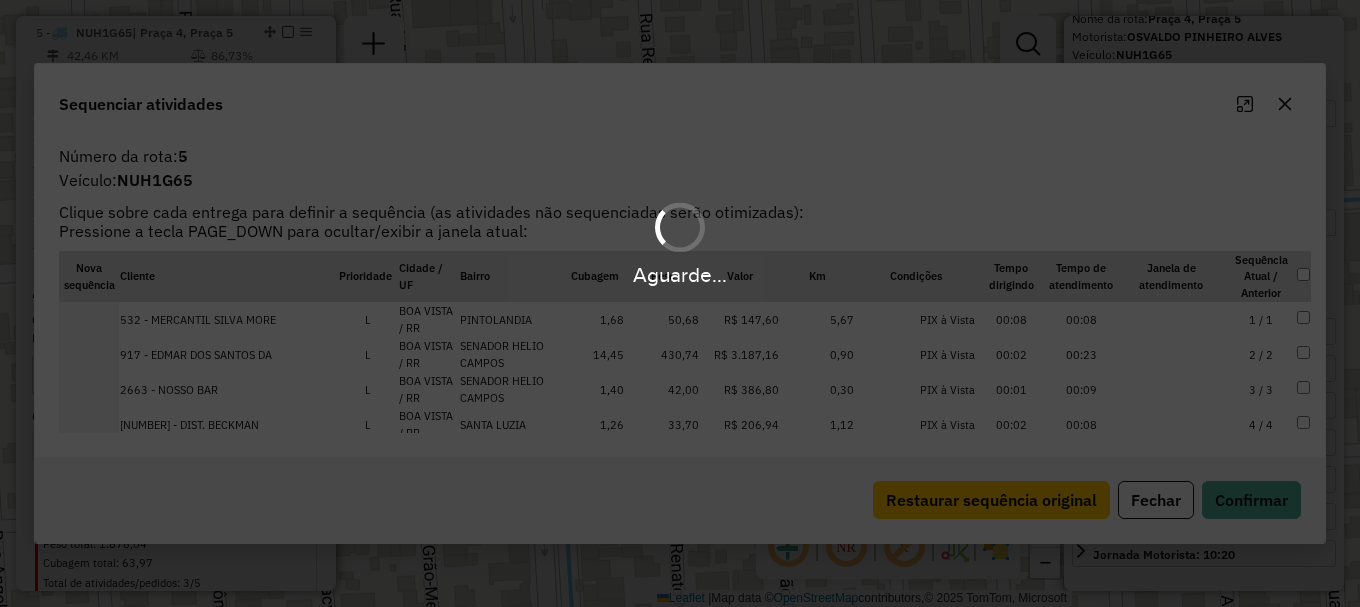 scroll, scrollTop: 900, scrollLeft: 0, axis: vertical 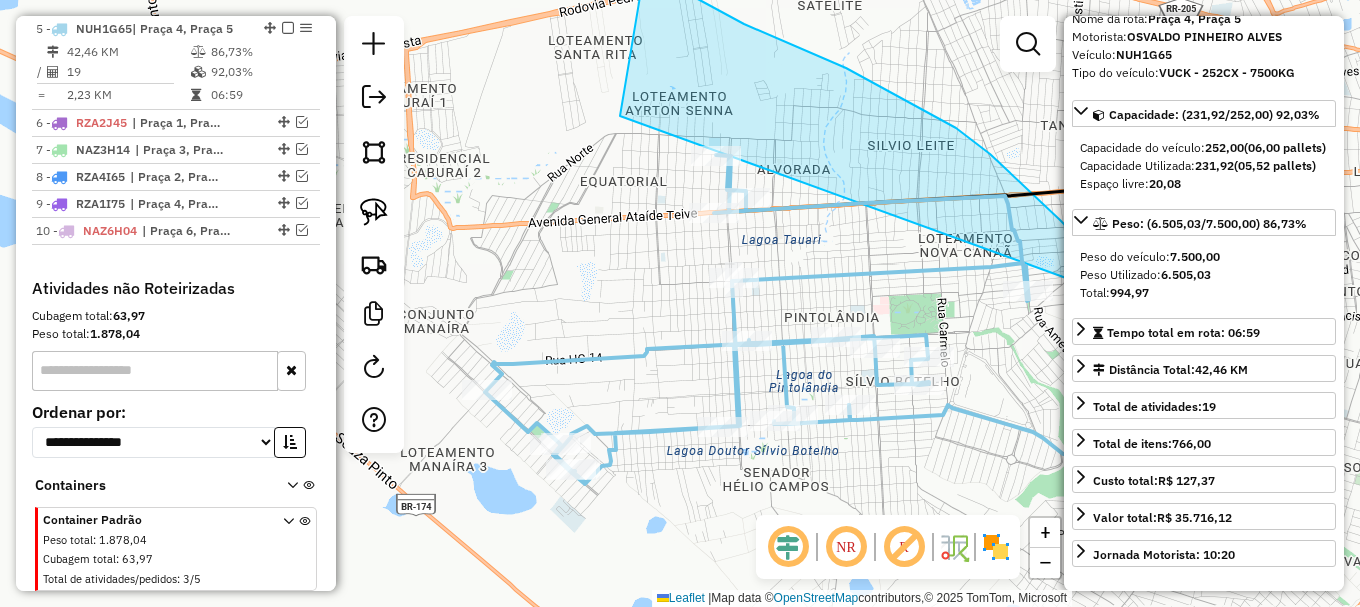 click 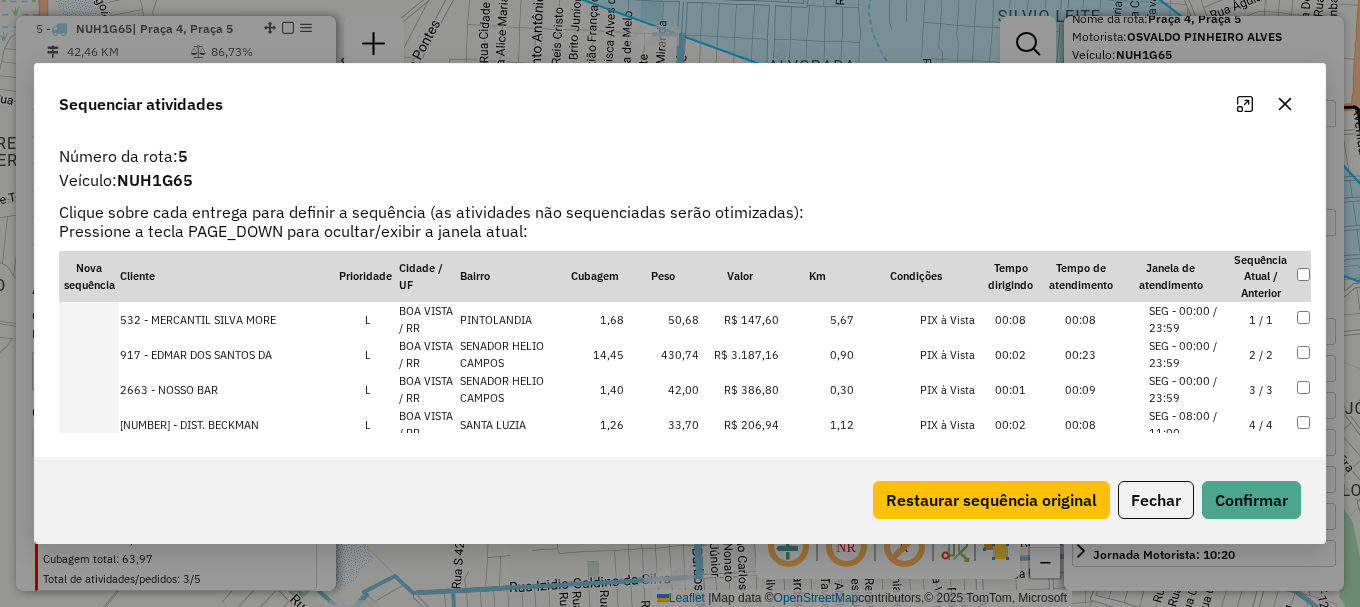 scroll, scrollTop: 553, scrollLeft: 0, axis: vertical 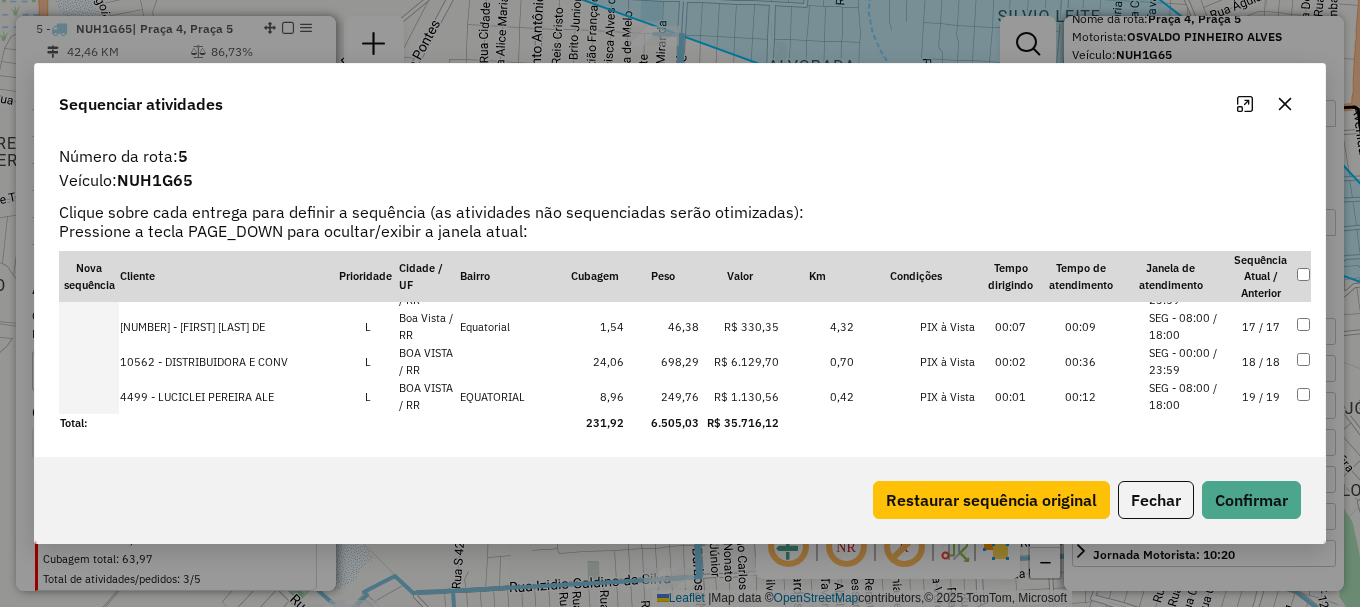 click on "SEG - 08:00 / 18:00" at bounding box center (1187, 326) 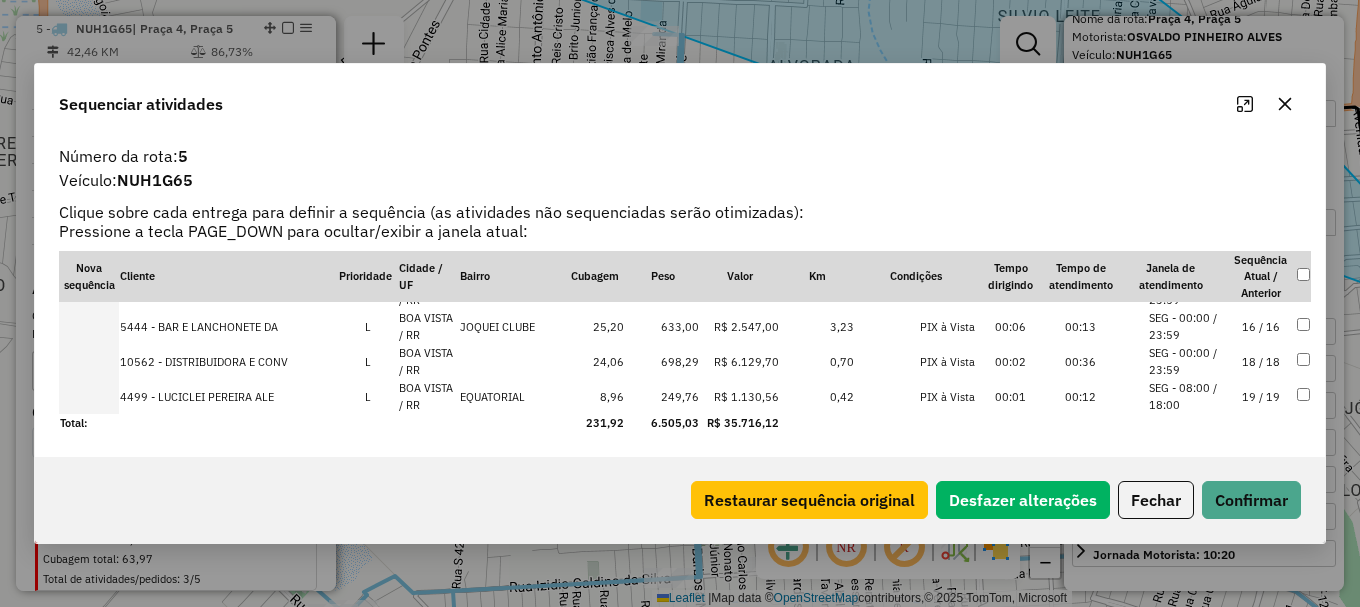 click on "SEG - 00:00 / 23:59" at bounding box center (1187, 361) 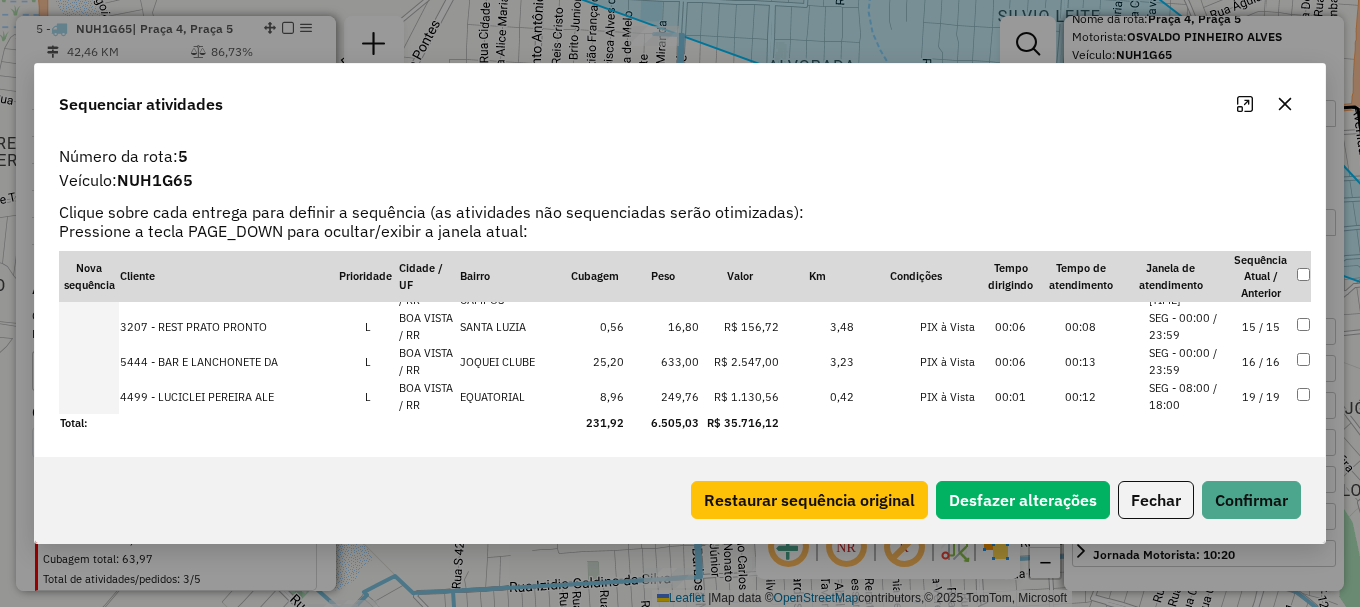 click on "SEG - 08:00 / 18:00" at bounding box center [1187, 396] 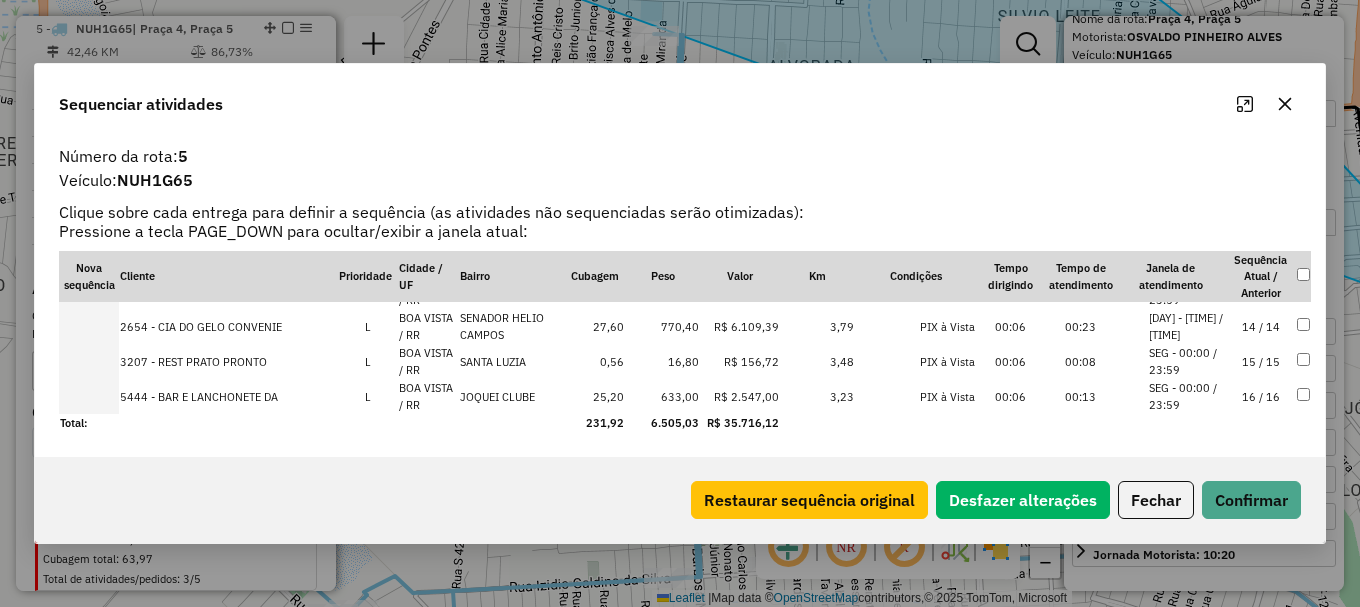click on "SEG - 00:00 / 23:59" at bounding box center (1187, 361) 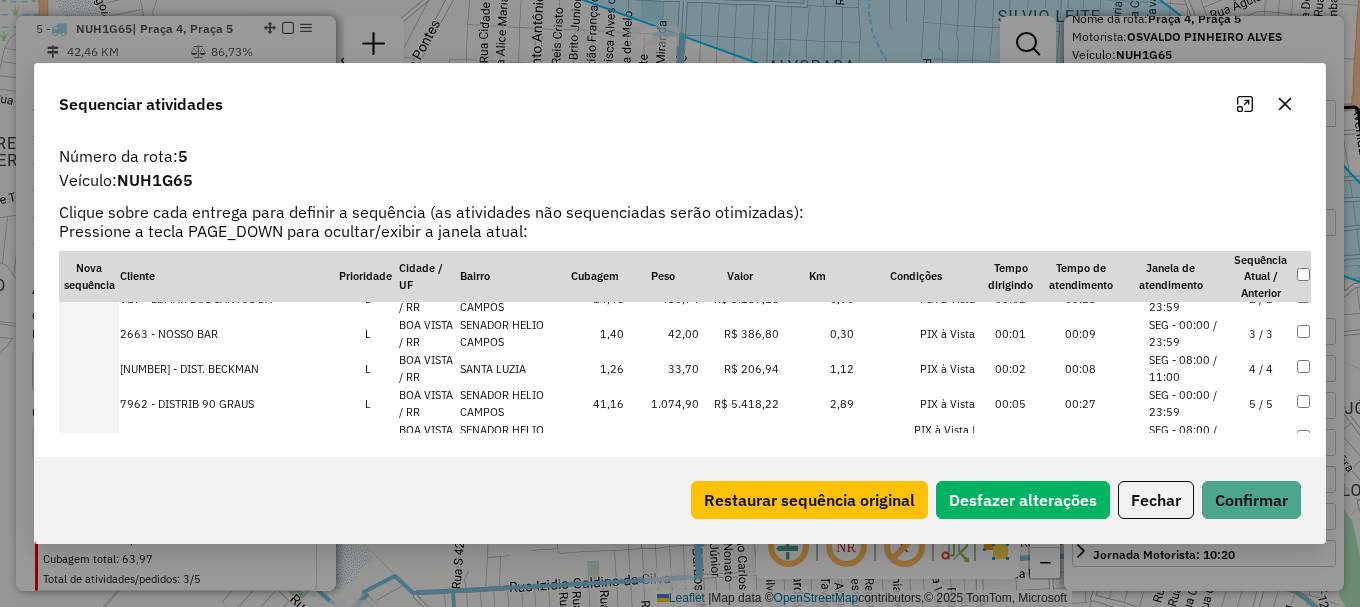 scroll, scrollTop: 153, scrollLeft: 0, axis: vertical 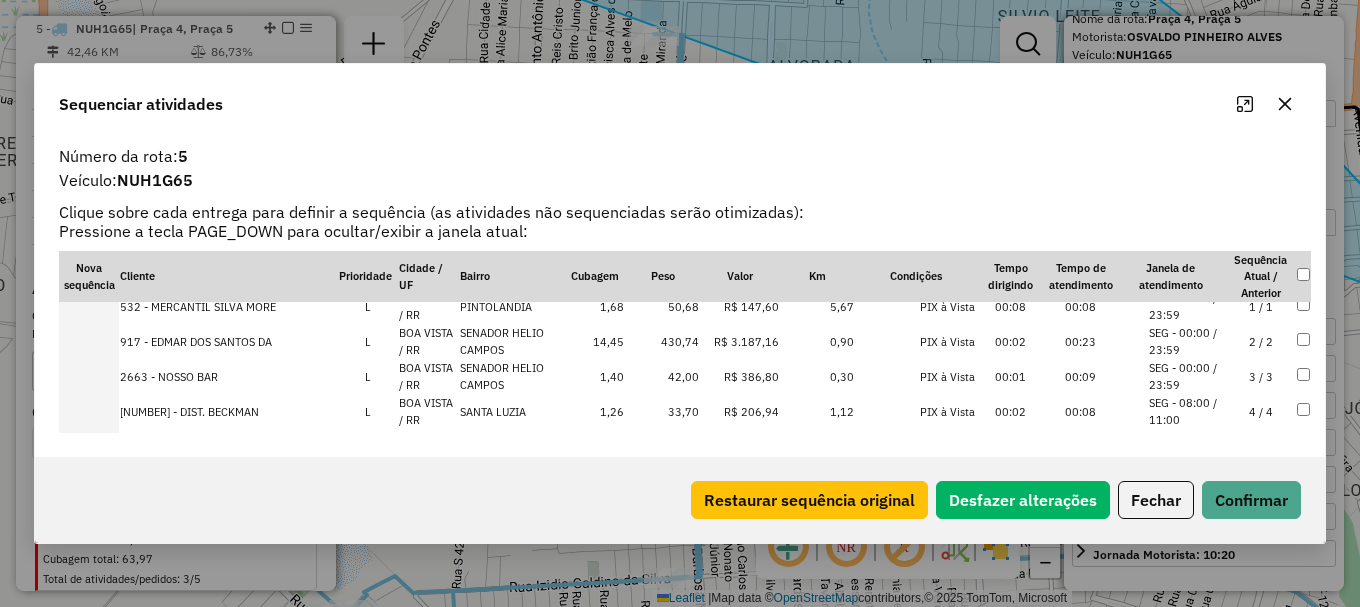 click on "SEG - 08:00 / 11:00" at bounding box center [1187, 411] 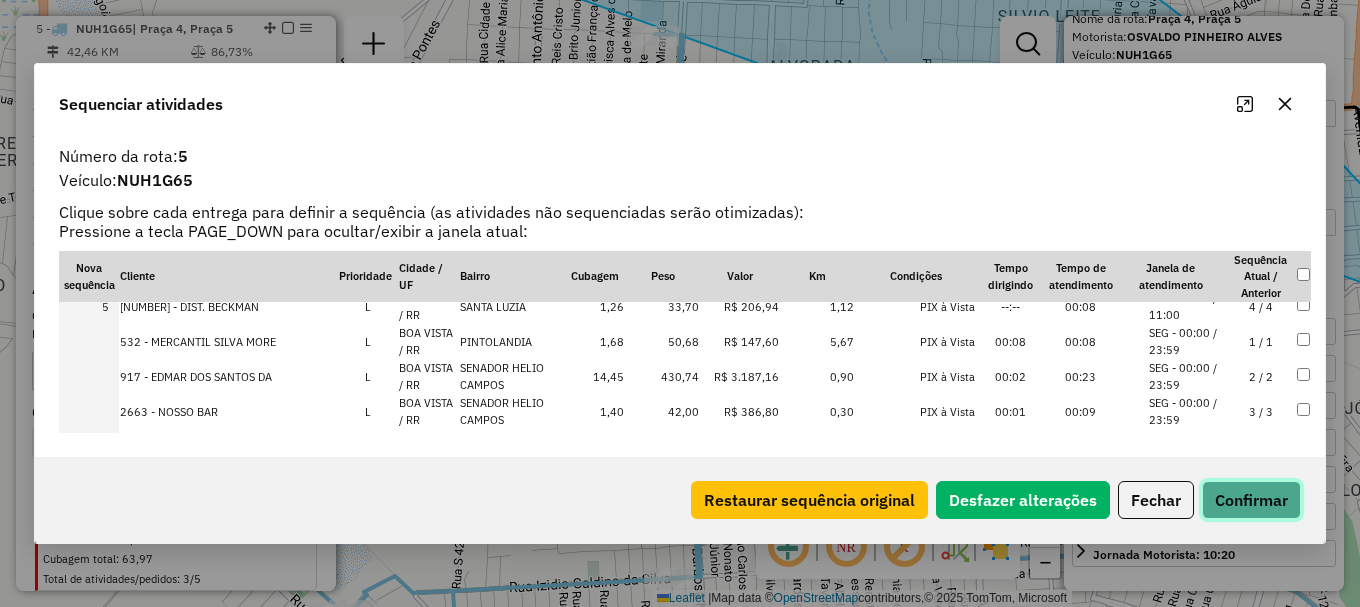 click on "Confirmar" 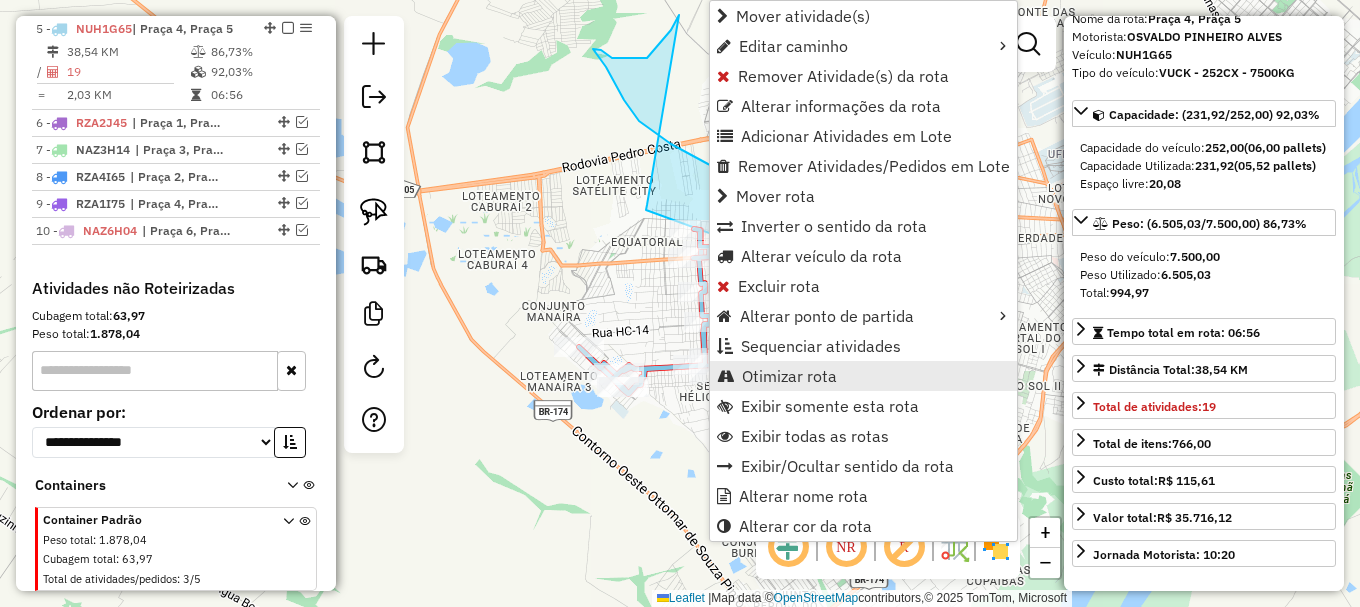 click on "Otimizar rota" at bounding box center [789, 376] 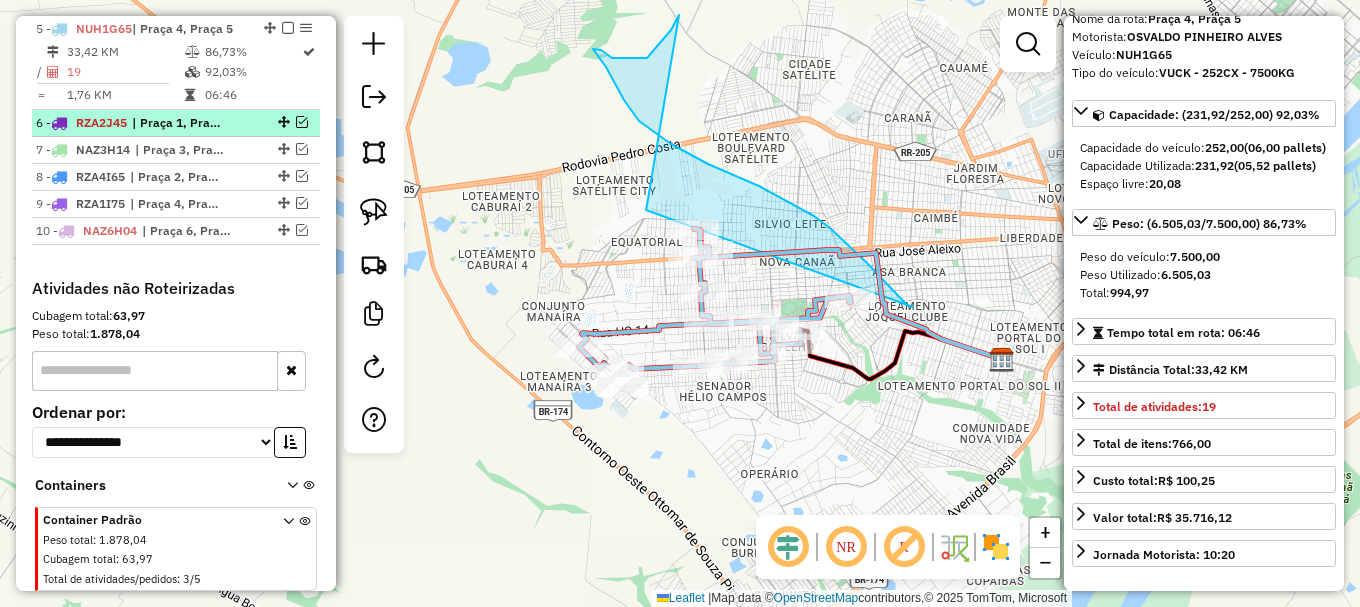 click at bounding box center [302, 122] 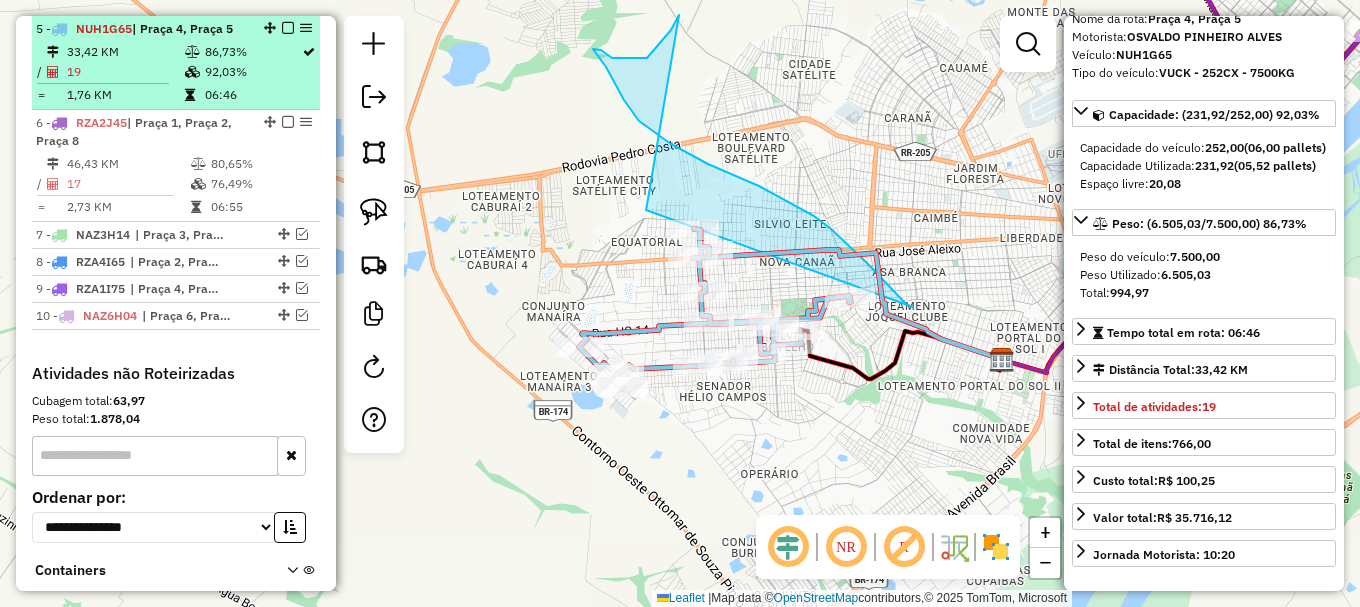 click at bounding box center (288, 28) 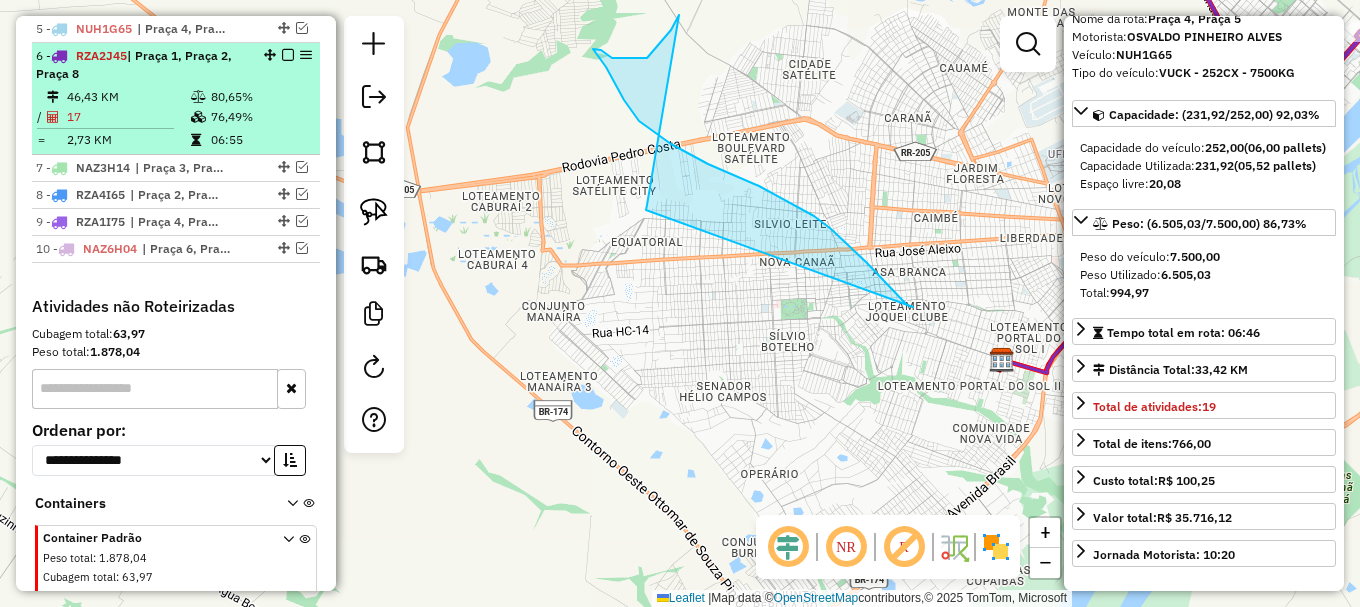click on "80,65%" at bounding box center (260, 97) 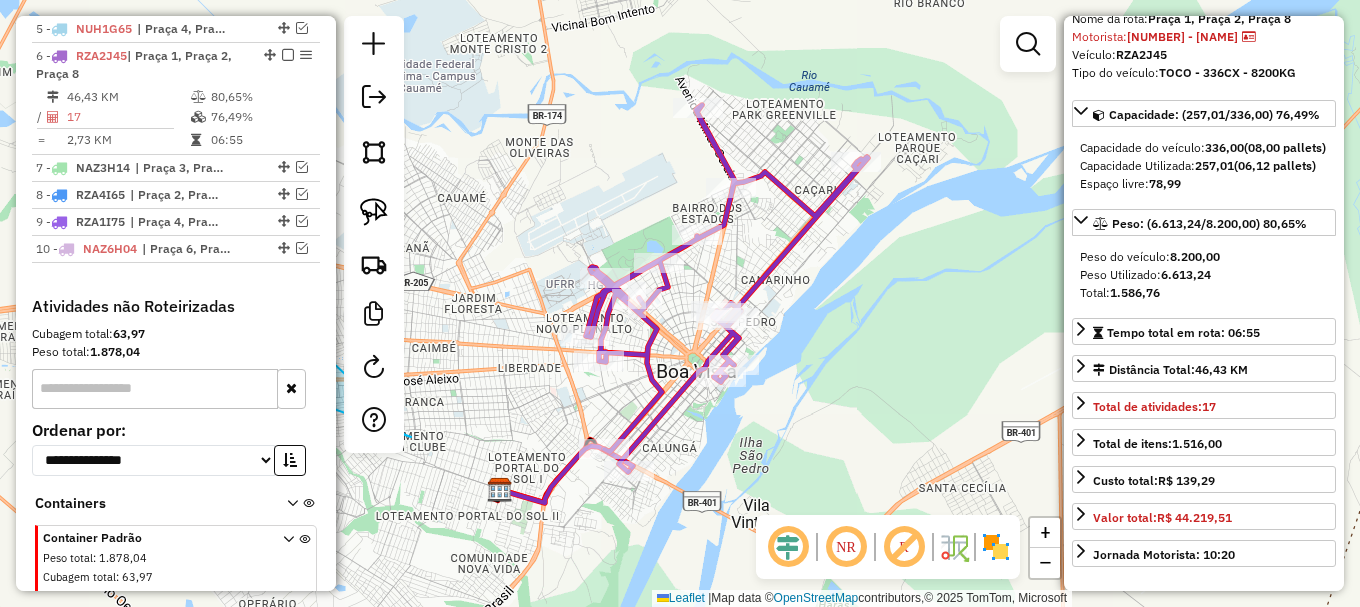 click 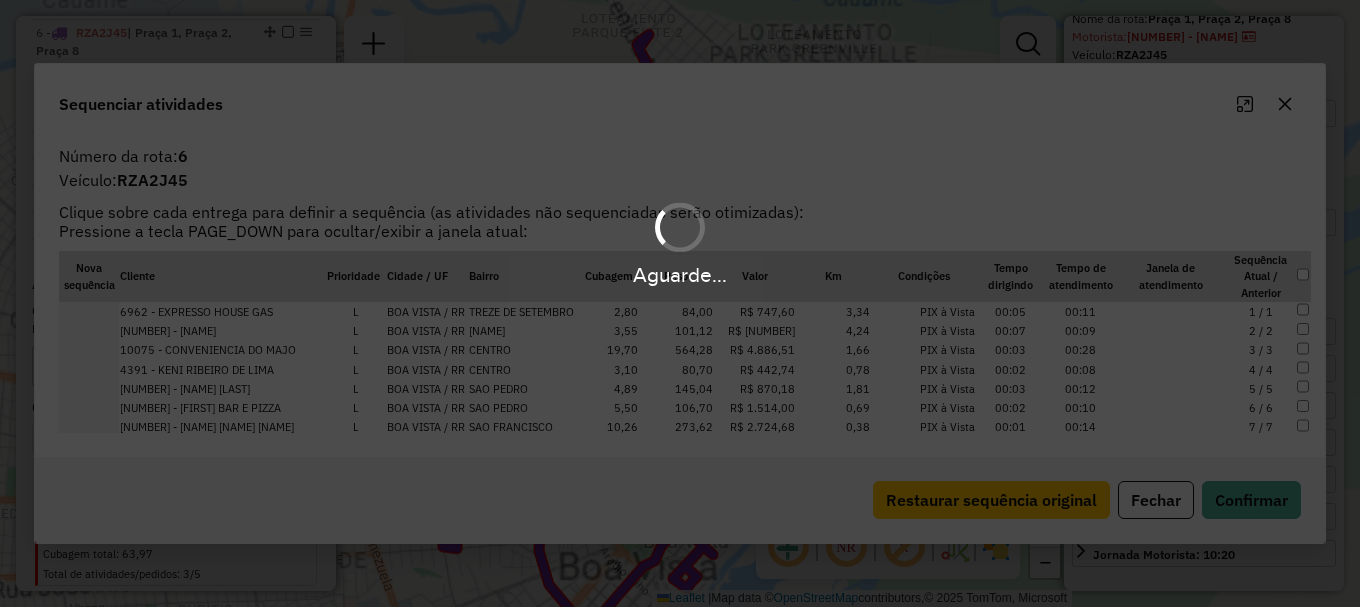 scroll, scrollTop: 927, scrollLeft: 0, axis: vertical 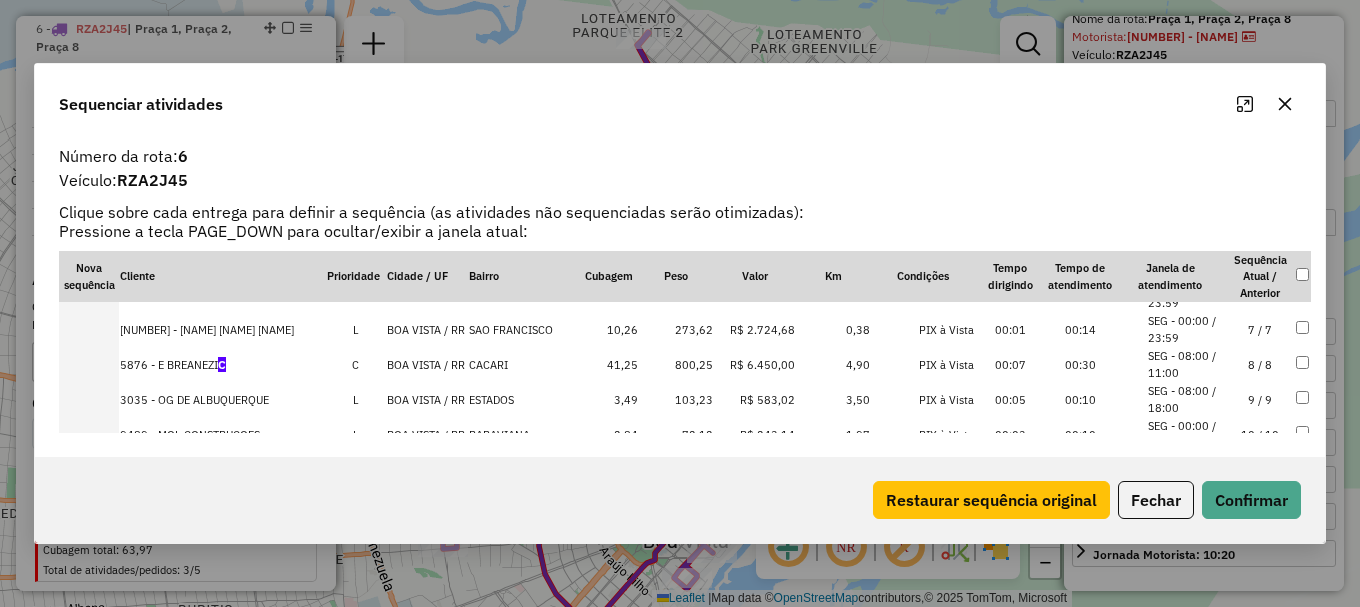 click on "SEG - 00:00 / 23:59" at bounding box center [1186, 434] 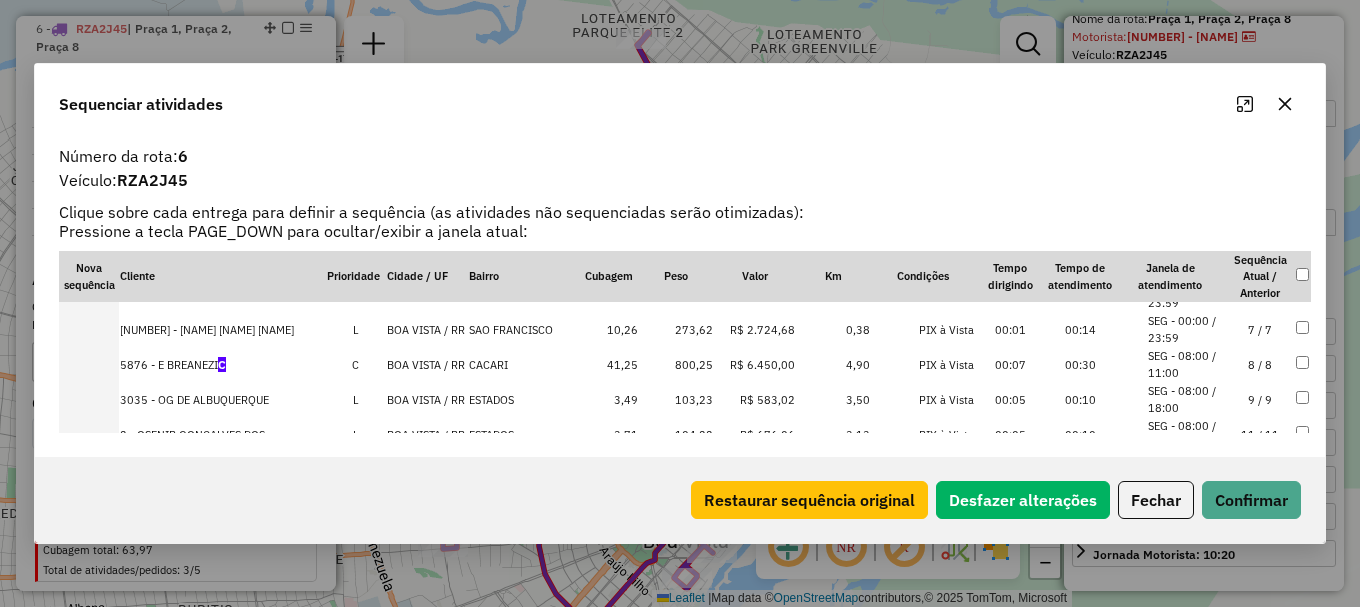 click on "SEG - 08:00 / 18:00" at bounding box center [1186, 399] 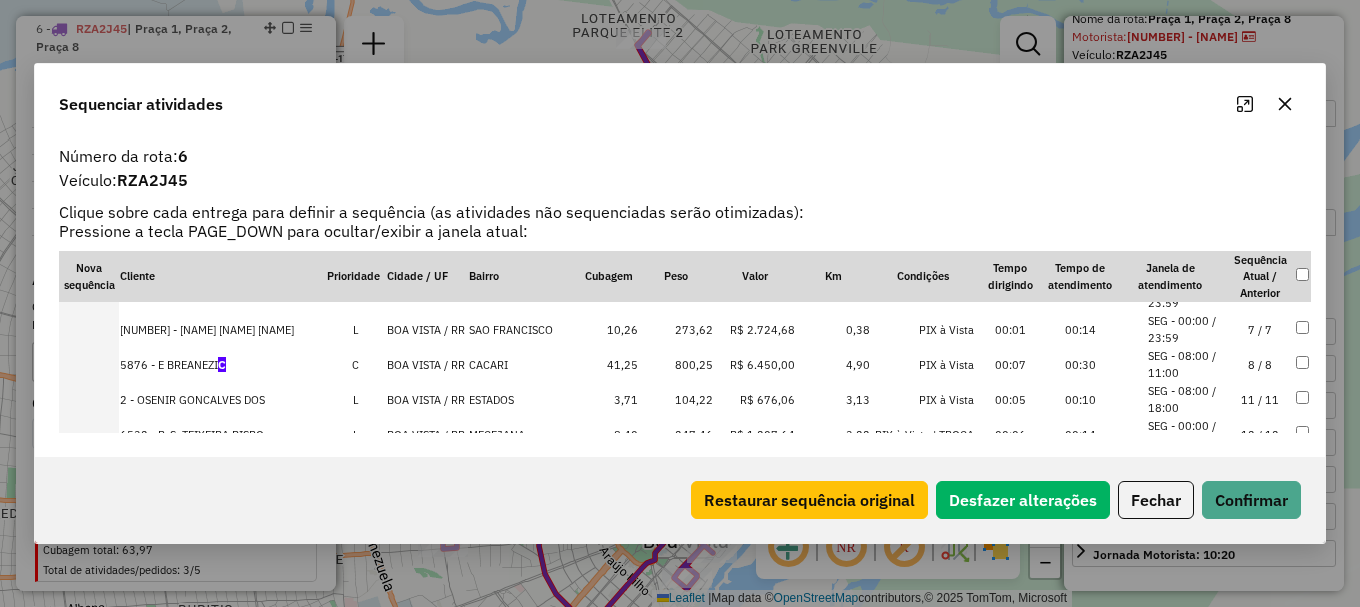 click on "SEG - 08:00 / 11:00" at bounding box center (1186, 364) 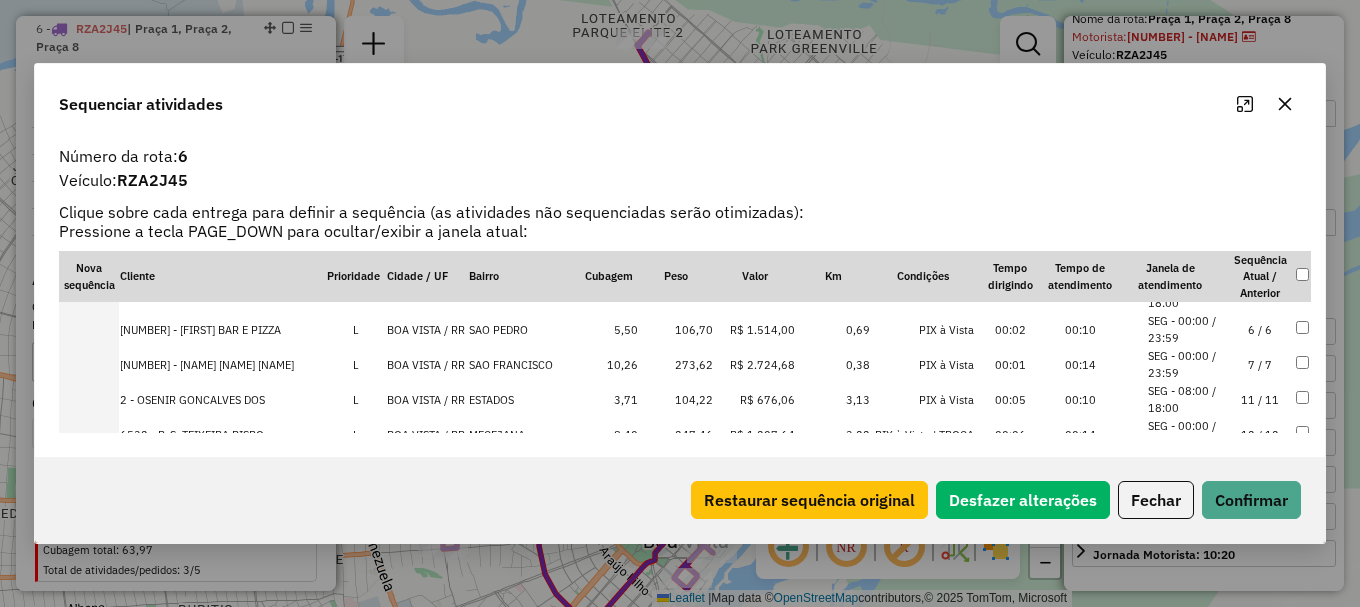 scroll, scrollTop: 305, scrollLeft: 0, axis: vertical 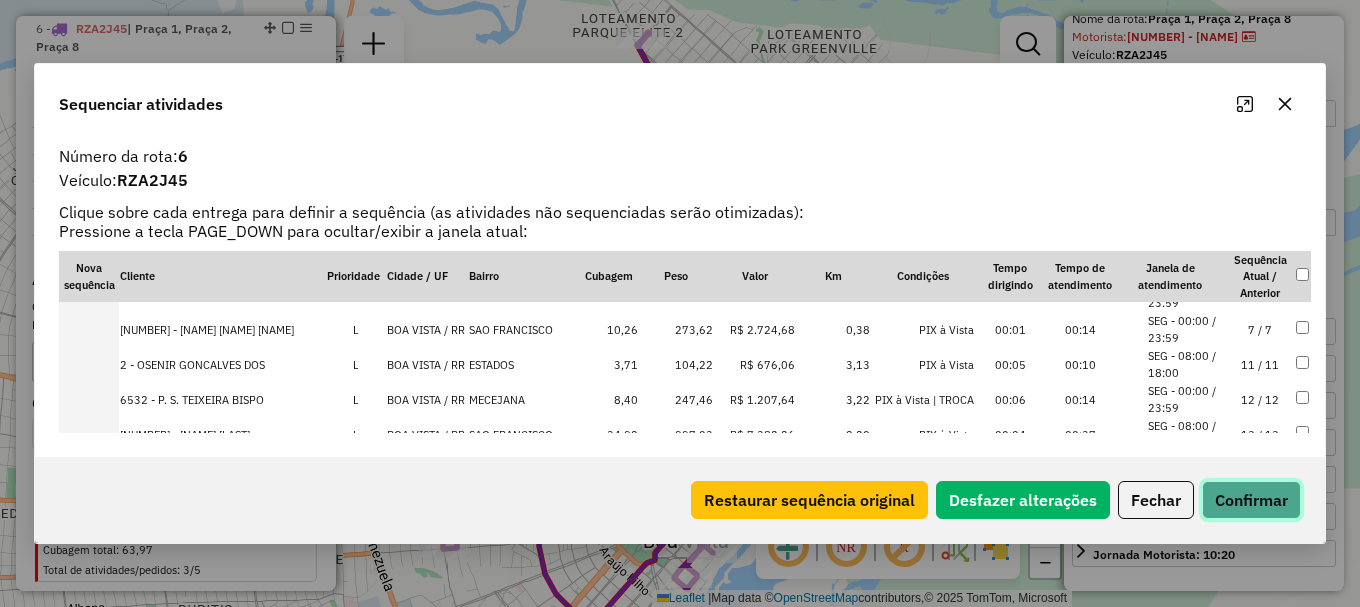 click on "Confirmar" 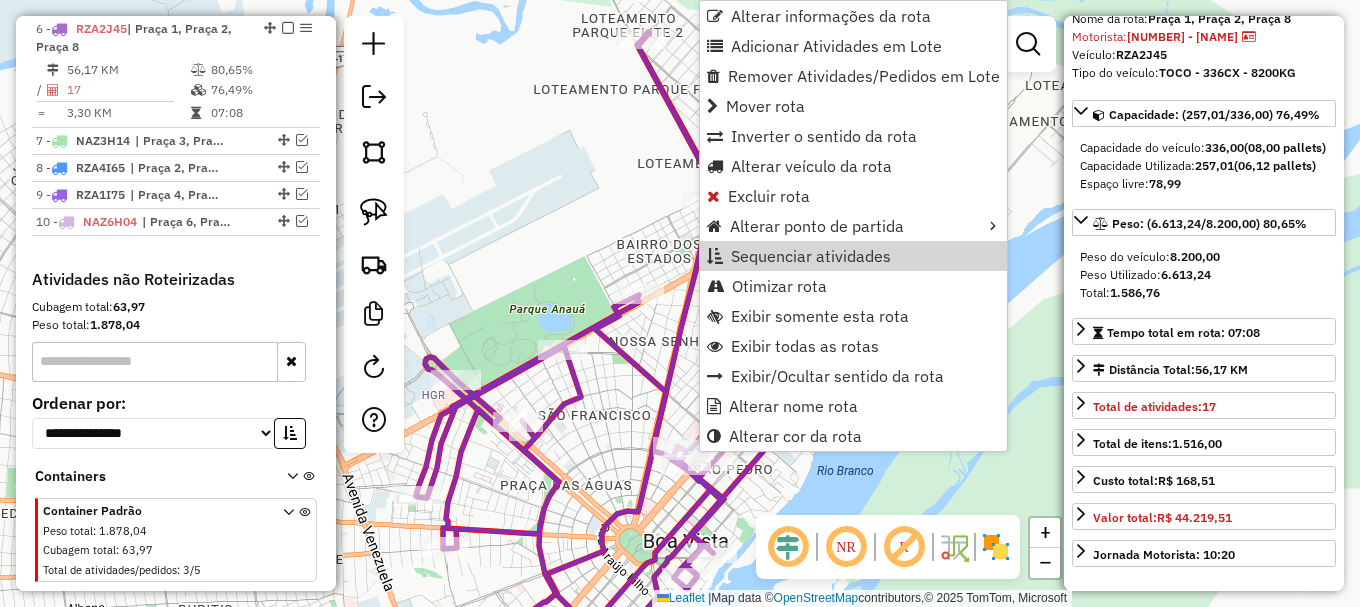 click on "Janela de atendimento Grade de atendimento Capacidade Transportadoras Veículos Cliente Pedidos  Rotas Selecione os dias de semana para filtrar as janelas de atendimento  Seg   Ter   Qua   Qui   Sex   Sáb   Dom  Informe o período da janela de atendimento: De: Até:  Filtrar exatamente a janela do cliente  Considerar janela de atendimento padrão  Selecione os dias de semana para filtrar as grades de atendimento  Seg   Ter   Qua   Qui   Sex   Sáb   Dom   Considerar clientes sem dia de atendimento cadastrado  Clientes fora do dia de atendimento selecionado Filtrar as atividades entre os valores definidos abaixo:  Peso mínimo:   Peso máximo:   Cubagem mínima:   Cubagem máxima:   De:   Até:  Filtrar as atividades entre o tempo de atendimento definido abaixo:  De:   Até:   Considerar capacidade total dos clientes não roteirizados Transportadora: Selecione um ou mais itens Tipo de veículo: Selecione um ou mais itens Veículo: Selecione um ou mais itens Motorista: Selecione um ou mais itens Nome: Rótulo:" 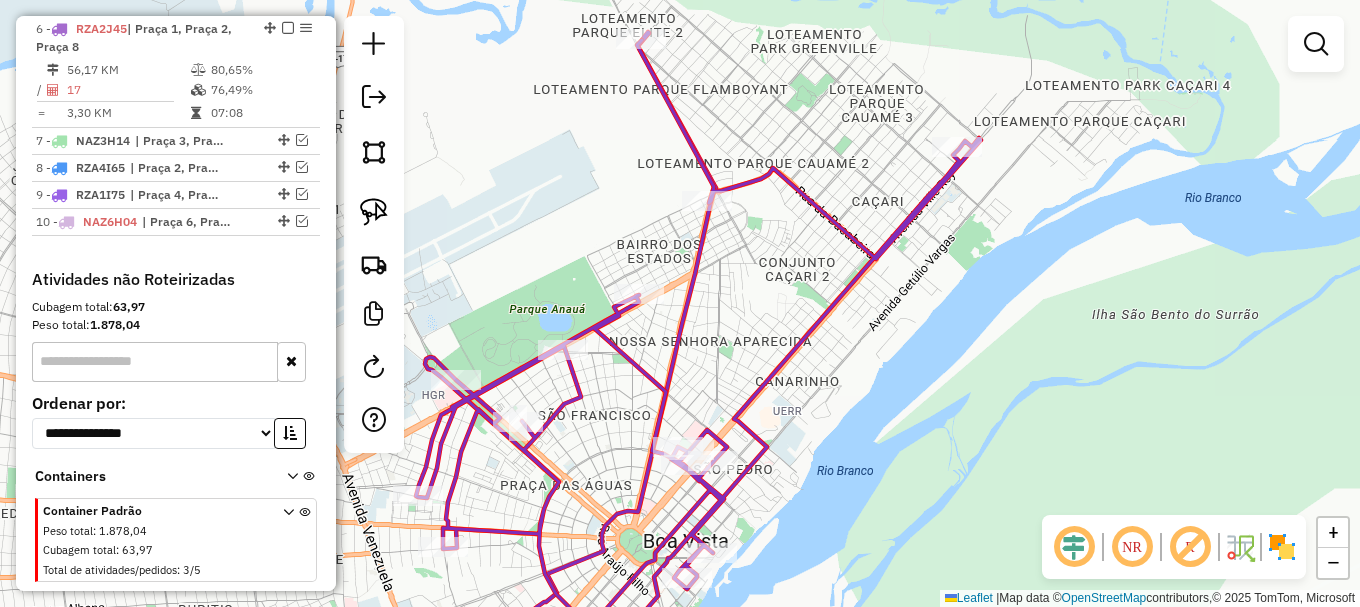 click 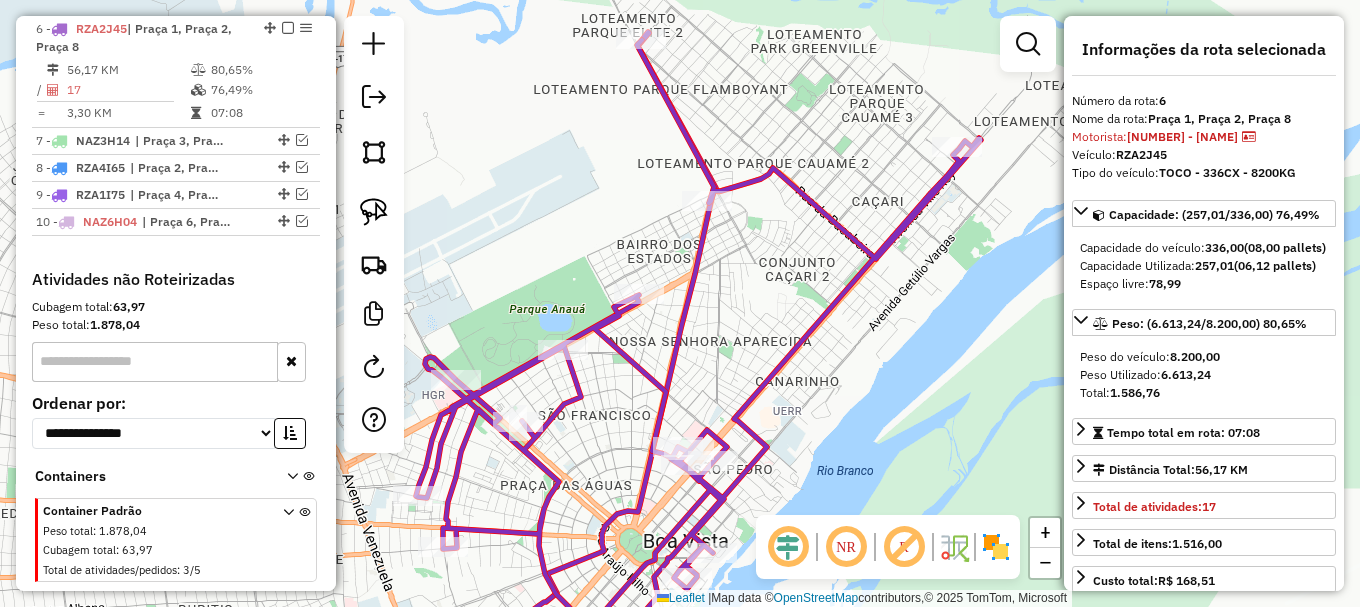 click 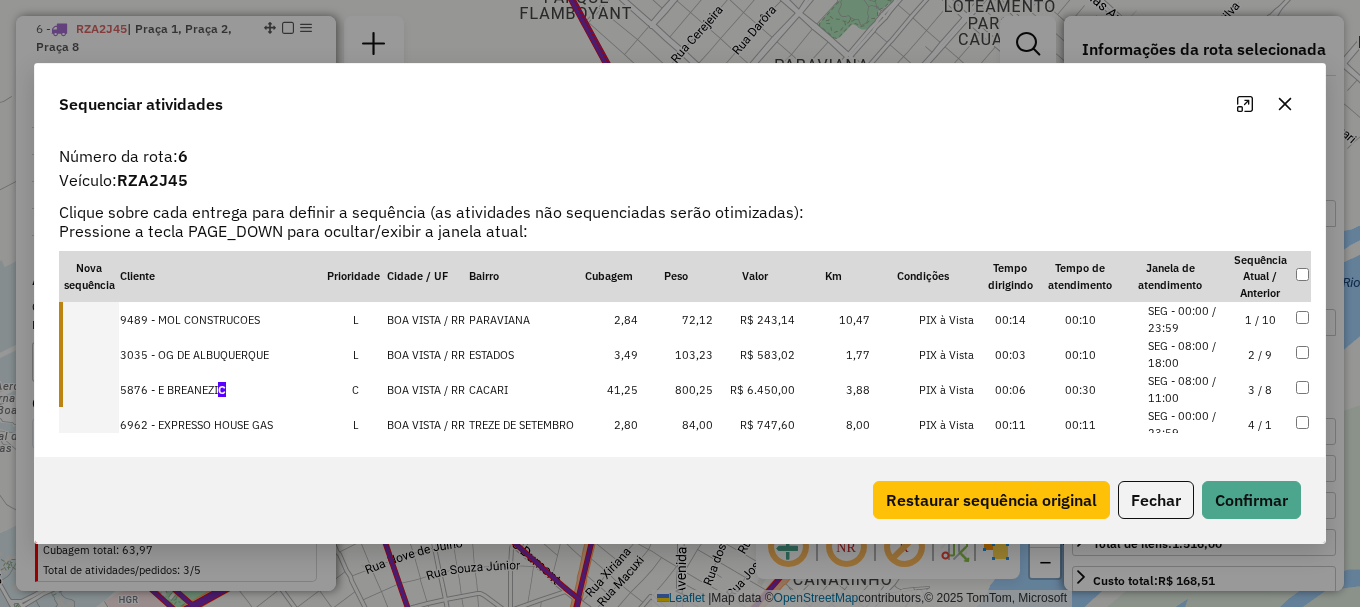 click on "SEG - 08:00 / 11:00" at bounding box center [1186, 389] 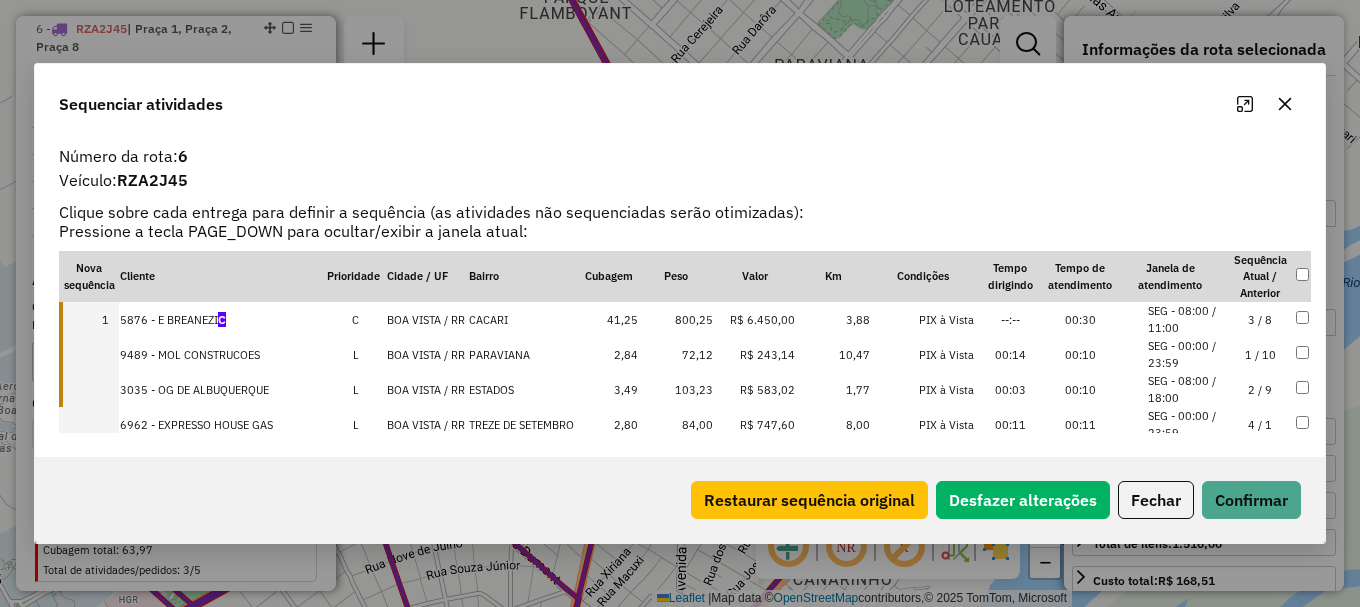 click on "SEG - 00:00 / 23:59" at bounding box center (1186, 354) 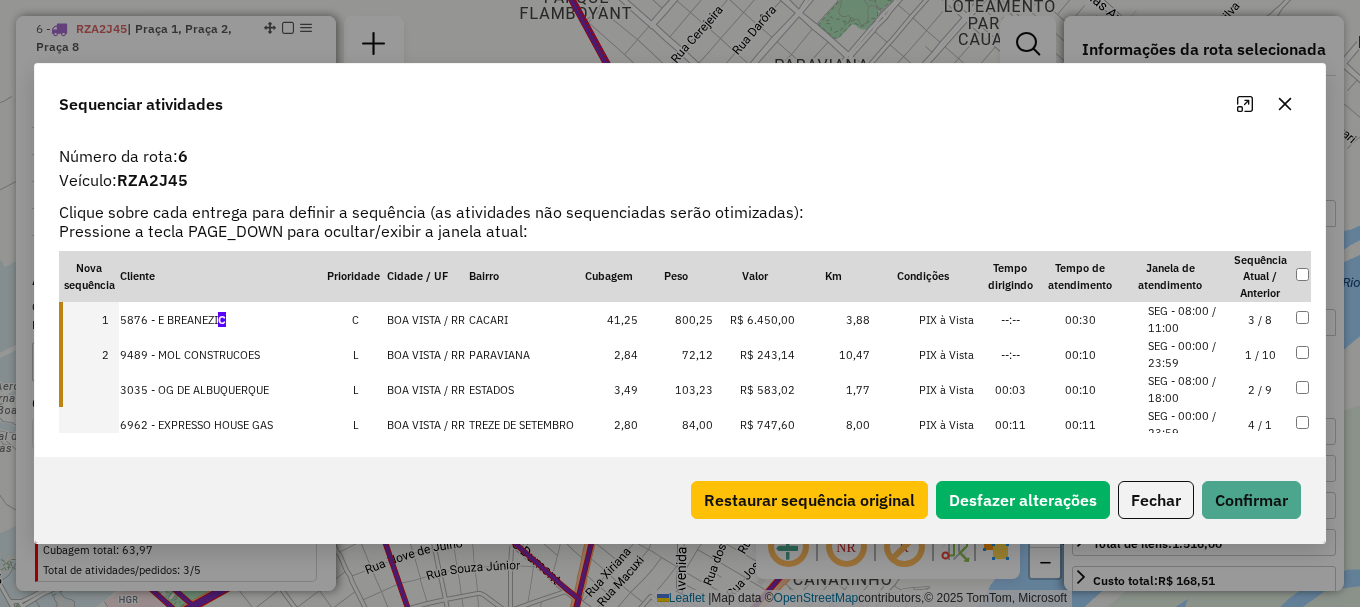 click on "SEG - 08:00 / 18:00" at bounding box center [1186, 389] 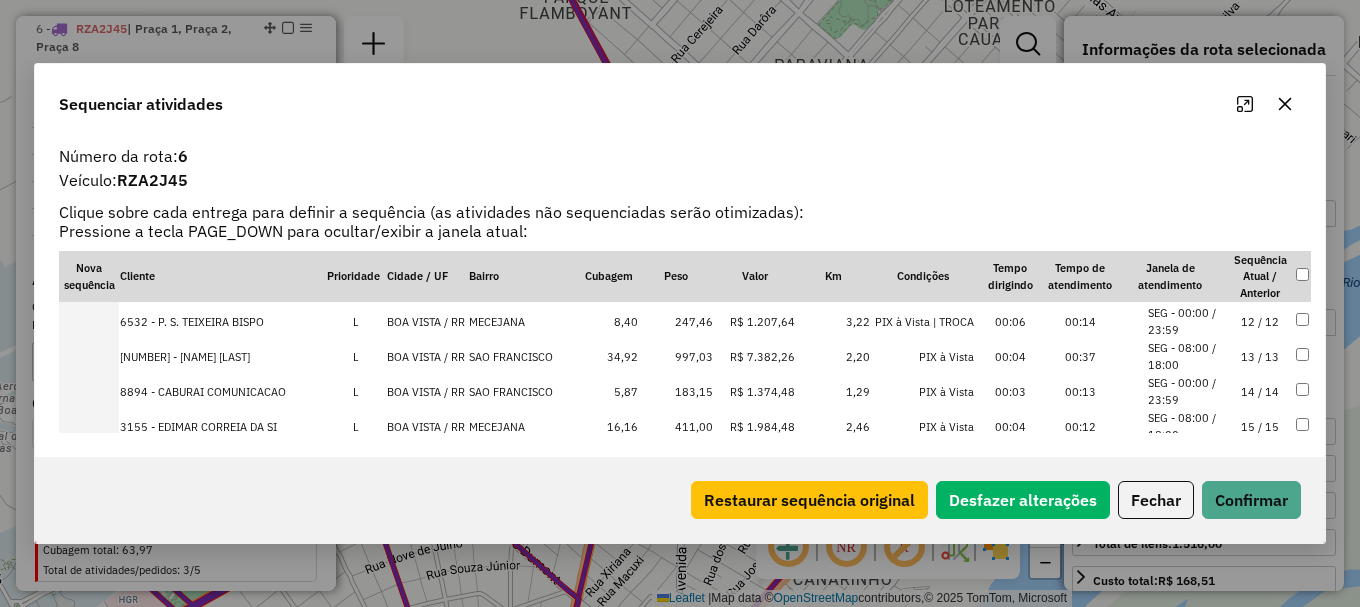 scroll, scrollTop: 283, scrollLeft: 0, axis: vertical 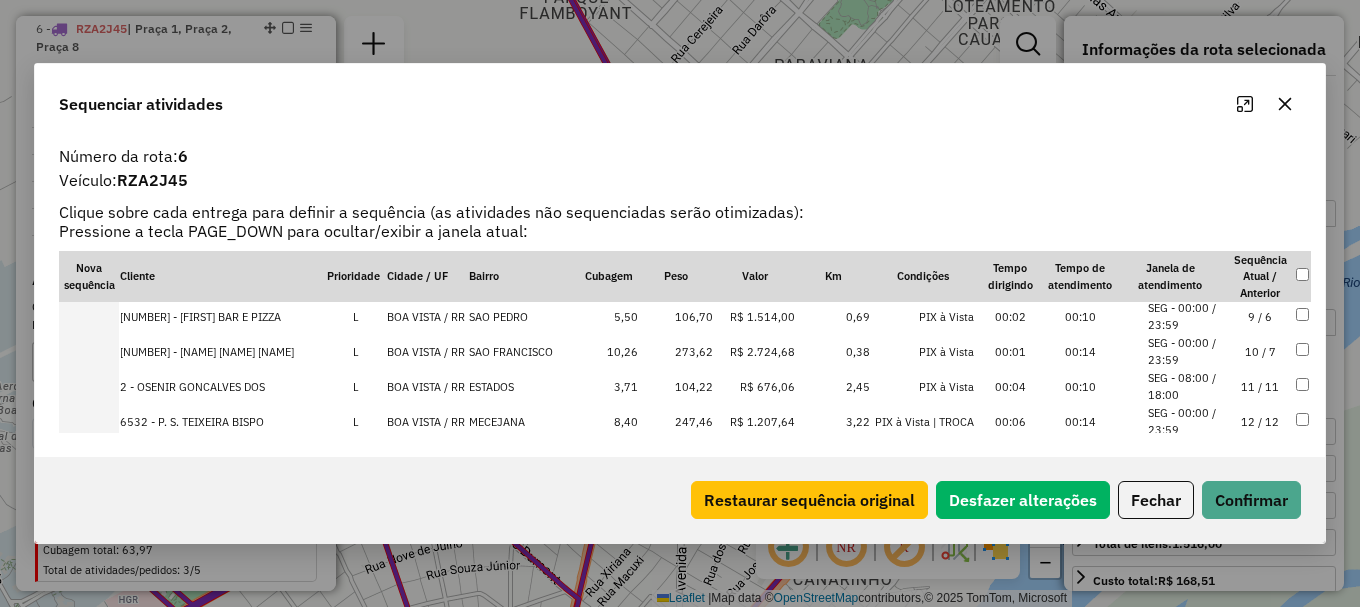 click on "SEG - 08:00 / 18:00" at bounding box center [1186, 386] 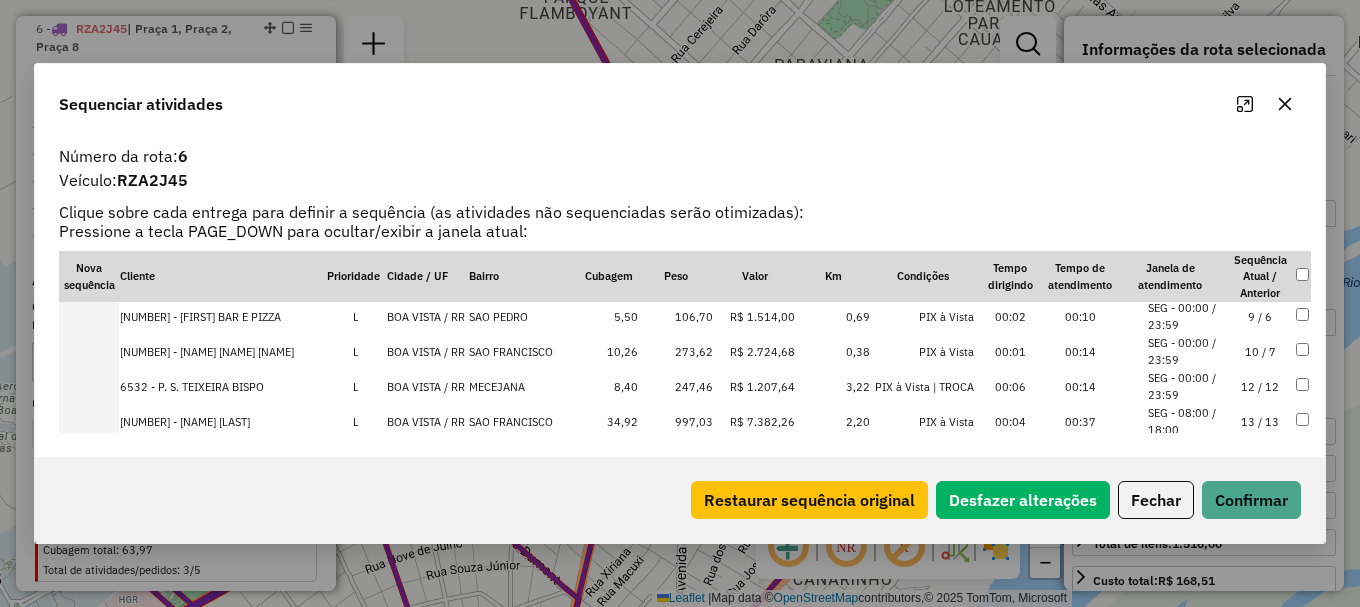 click on "SEG - 08:00 / 18:00" at bounding box center (1186, 421) 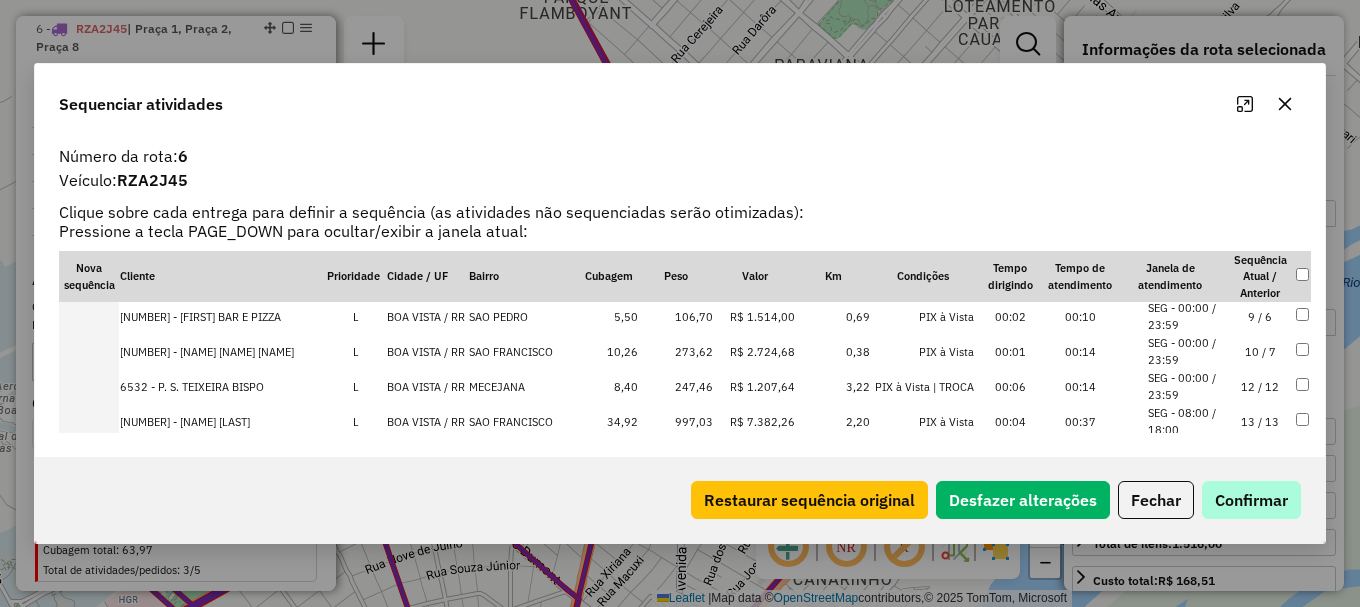 scroll, scrollTop: 353, scrollLeft: 0, axis: vertical 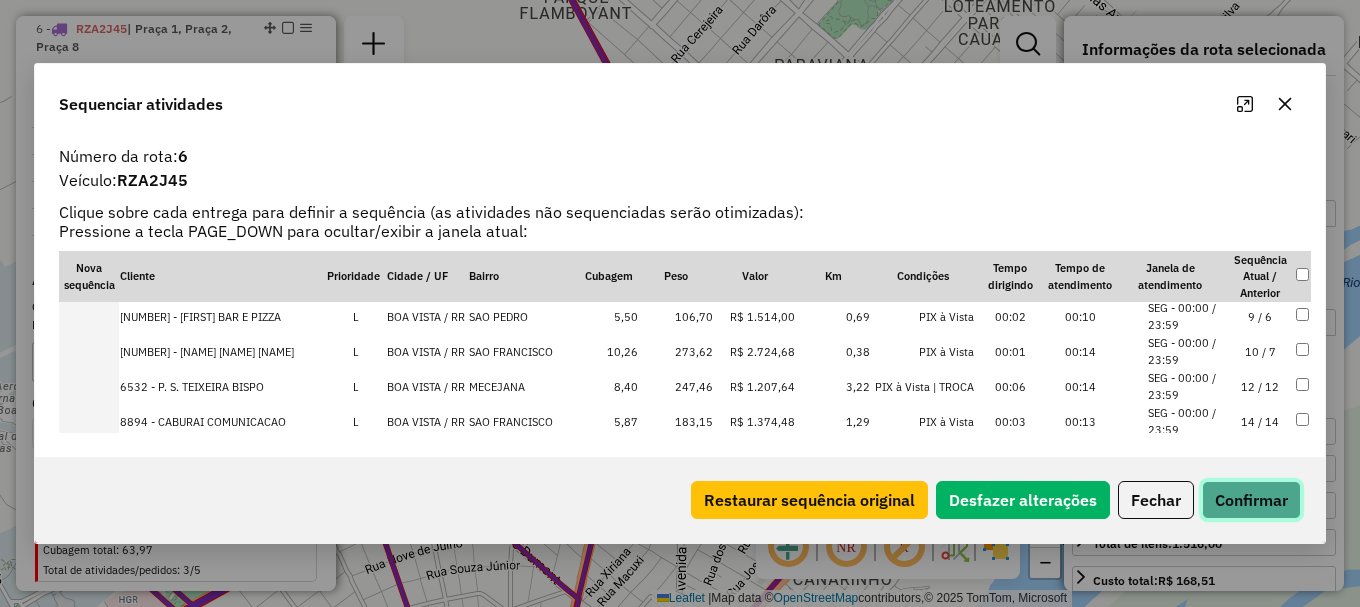 click on "Confirmar" 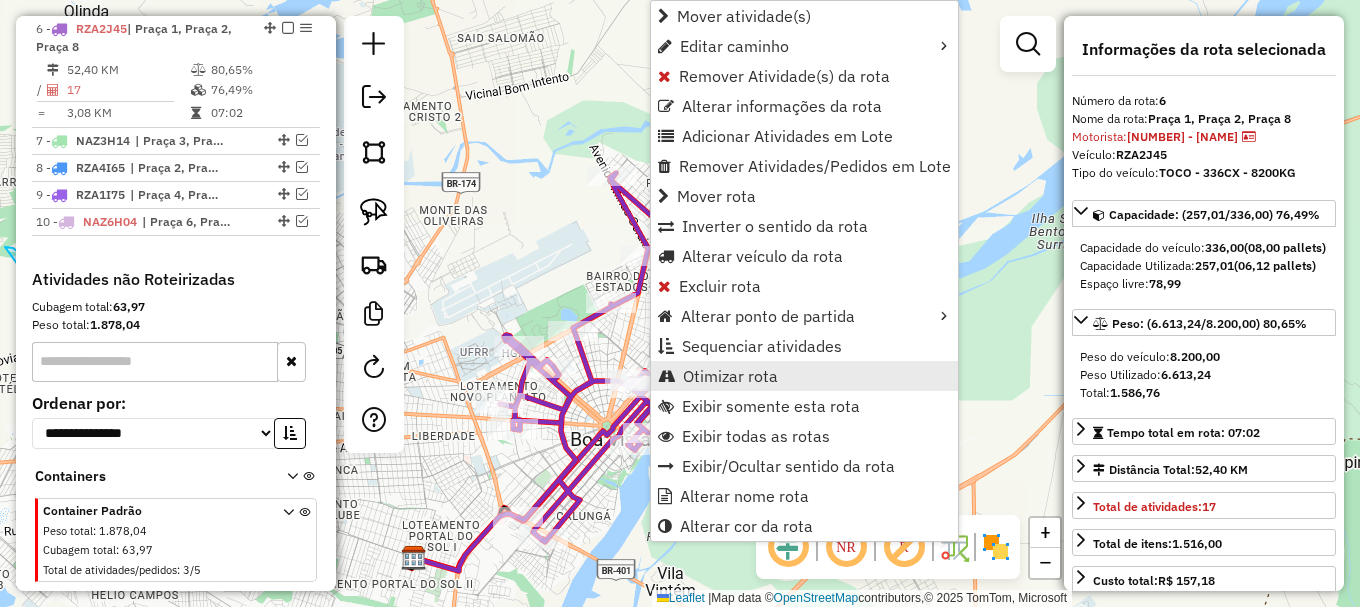 click on "Otimizar rota" at bounding box center (730, 376) 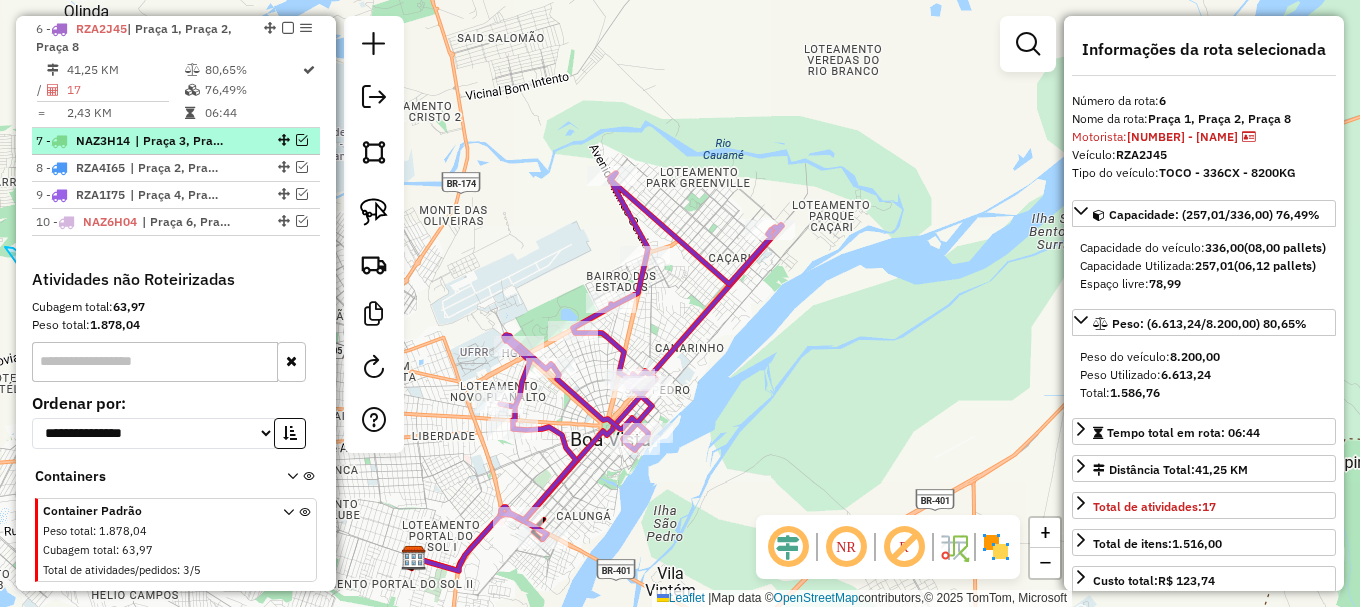 click at bounding box center [302, 140] 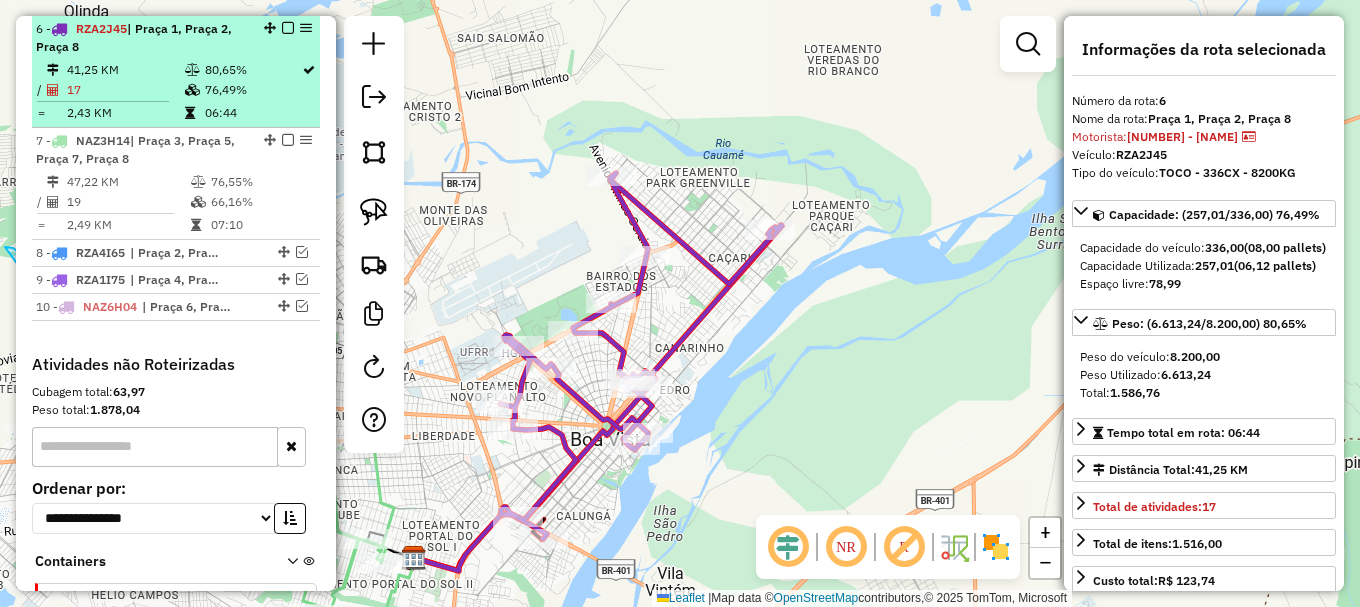 click at bounding box center (288, 28) 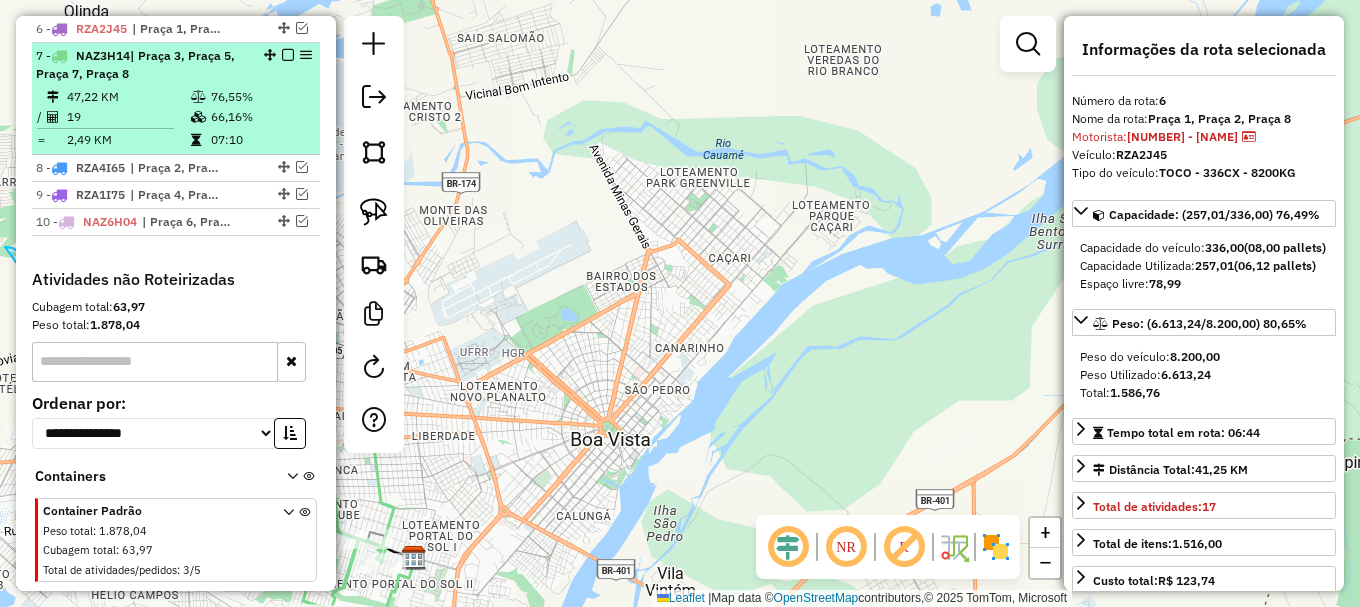 click on "66,16%" at bounding box center [260, 117] 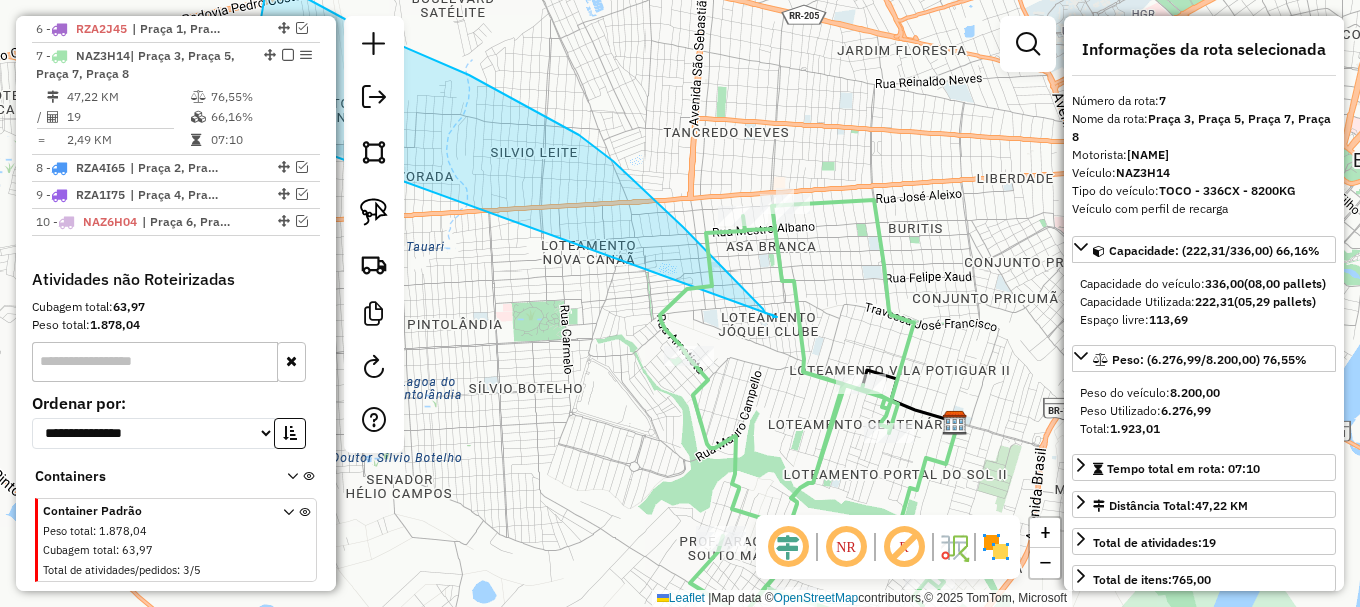 click 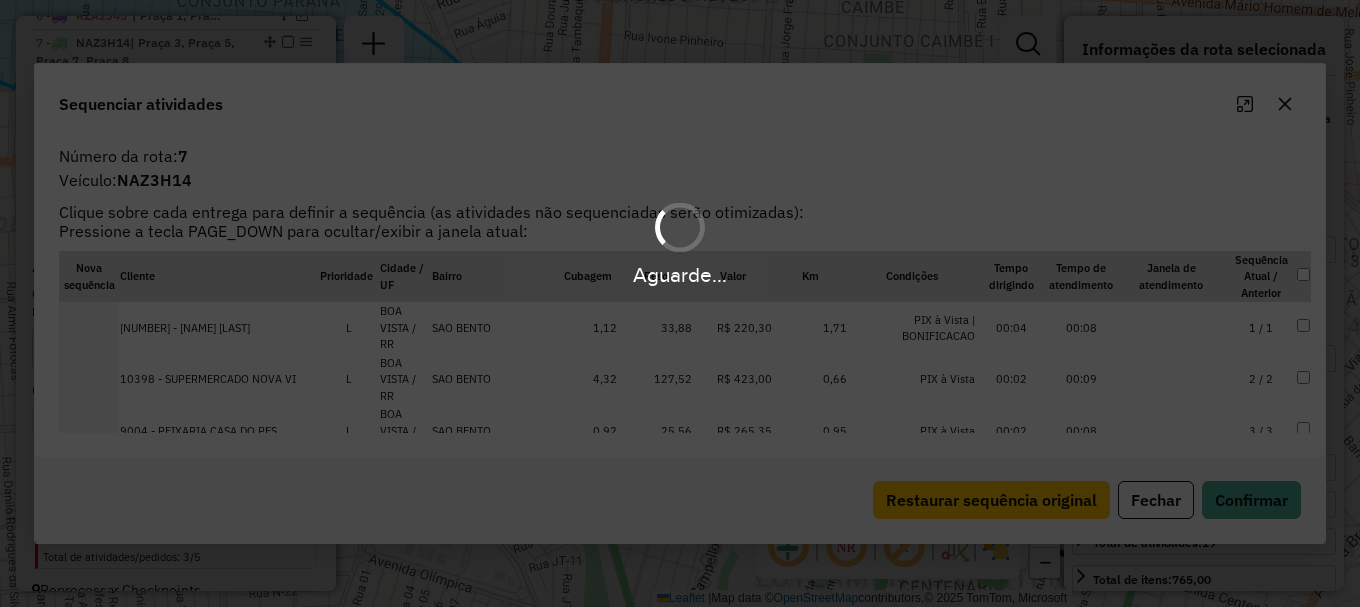 scroll, scrollTop: 954, scrollLeft: 0, axis: vertical 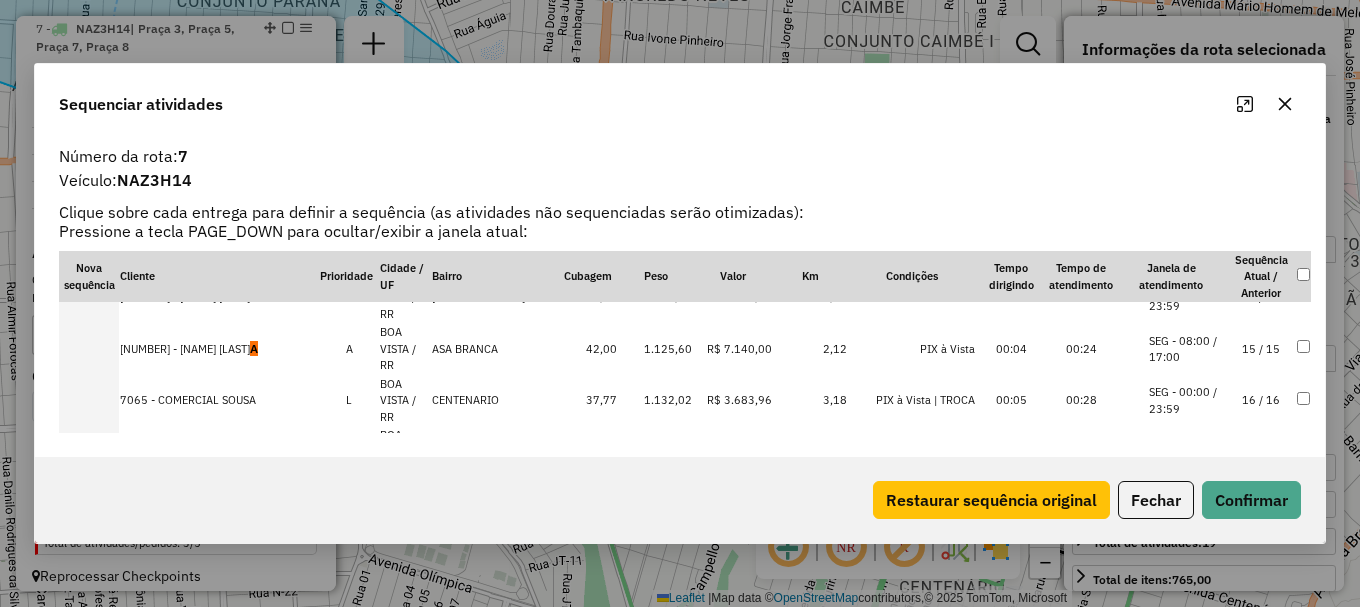 click on "SEG - 08:00 / 17:00" at bounding box center (1187, 349) 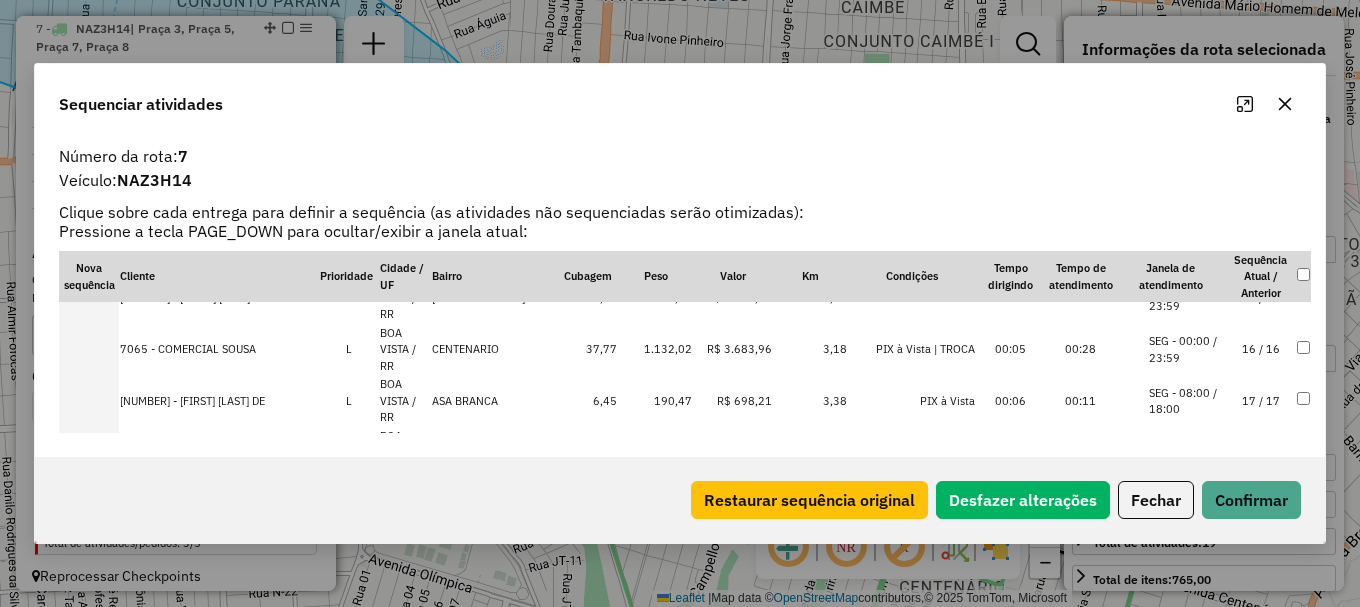 click on "SEG - 08:00 / 18:00" at bounding box center (1187, 401) 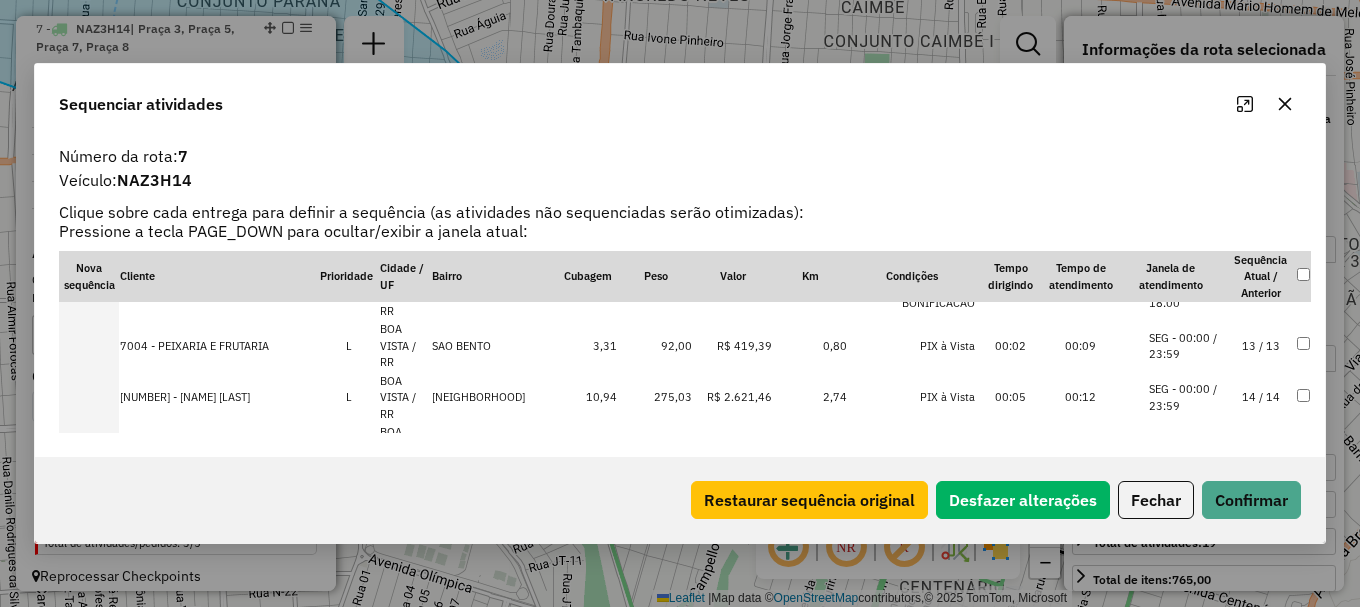 click on "SEG - 00:00 / 23:59" at bounding box center (1187, 397) 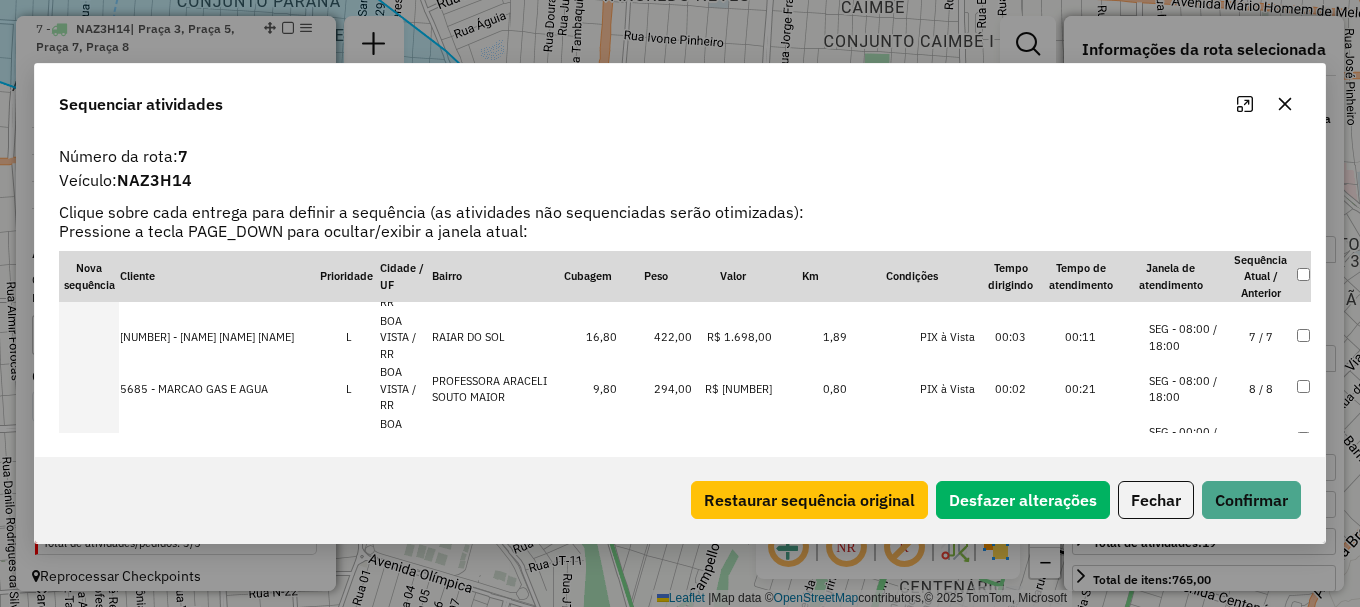 click on "SEG - 08:00 / 18:00" at bounding box center [1187, 389] 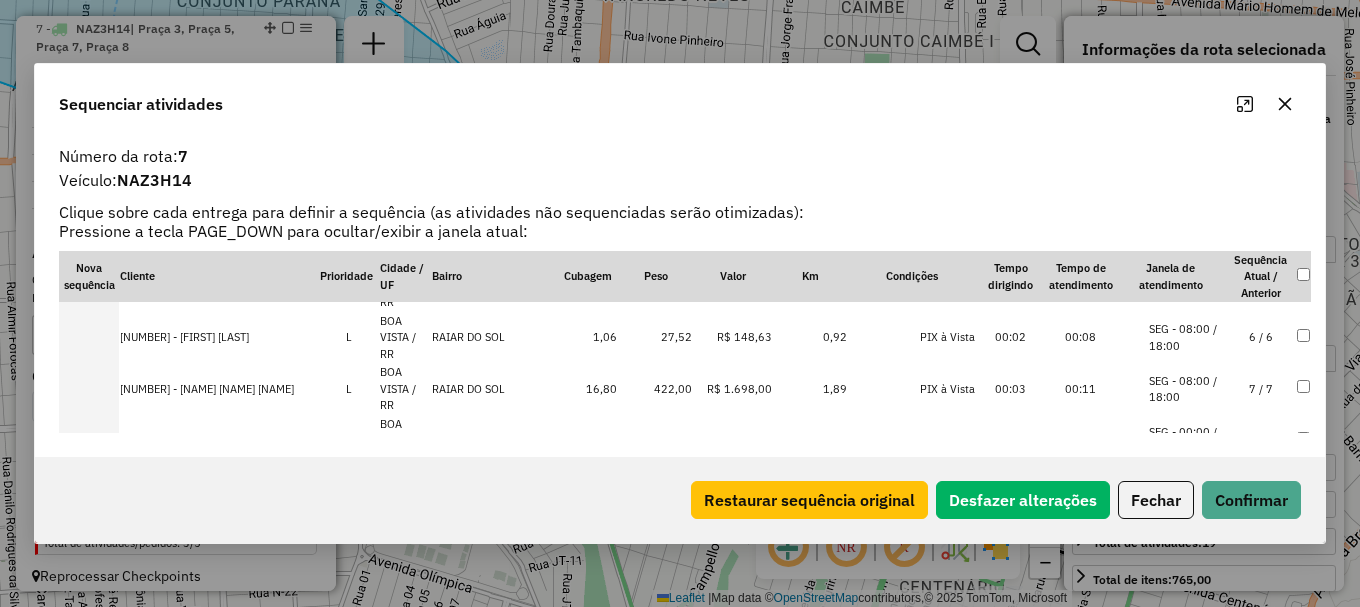 scroll, scrollTop: 506, scrollLeft: 0, axis: vertical 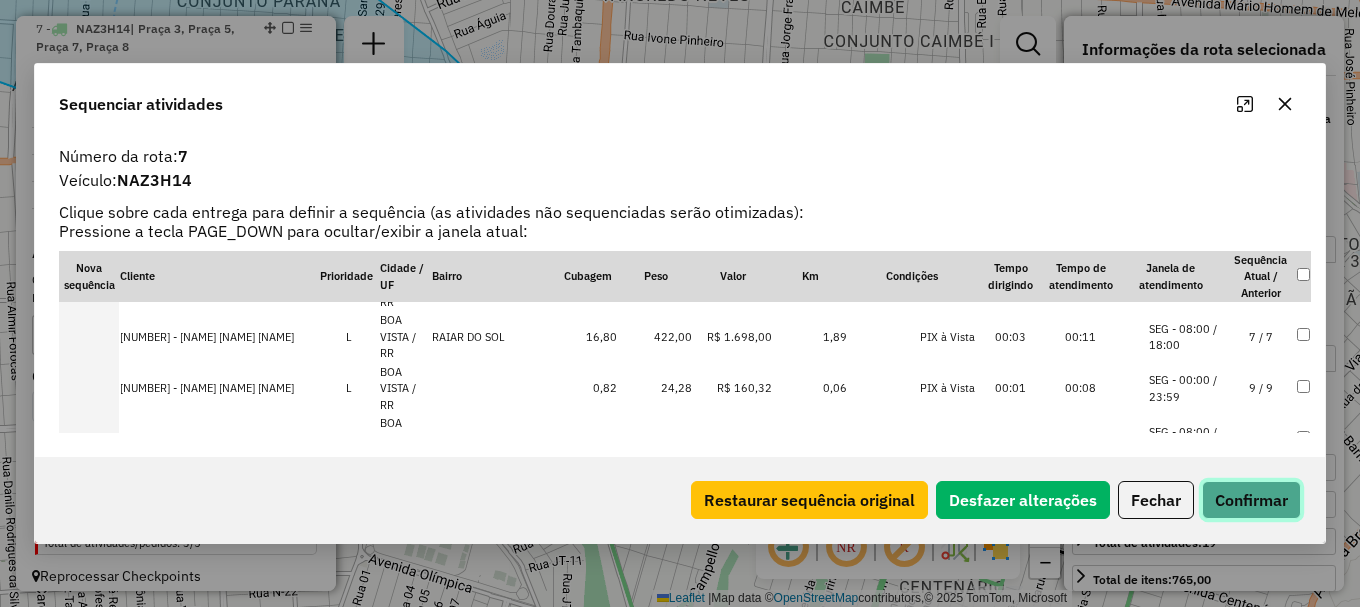 click on "Confirmar" 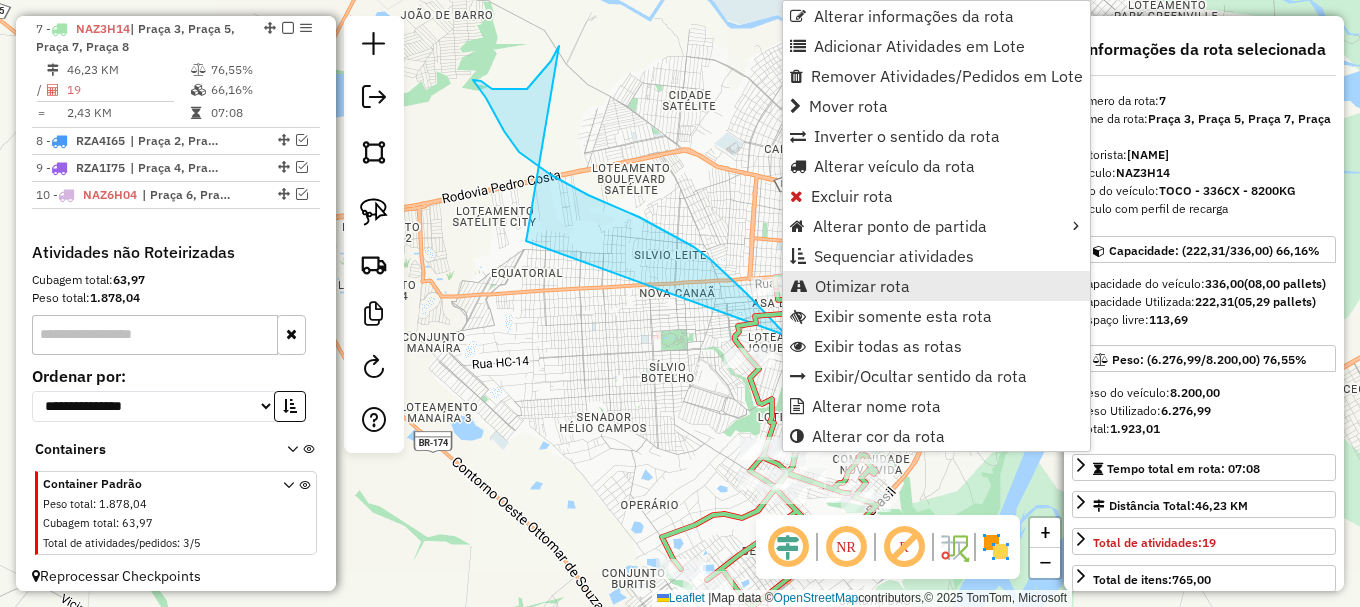 click on "Otimizar rota" at bounding box center [862, 286] 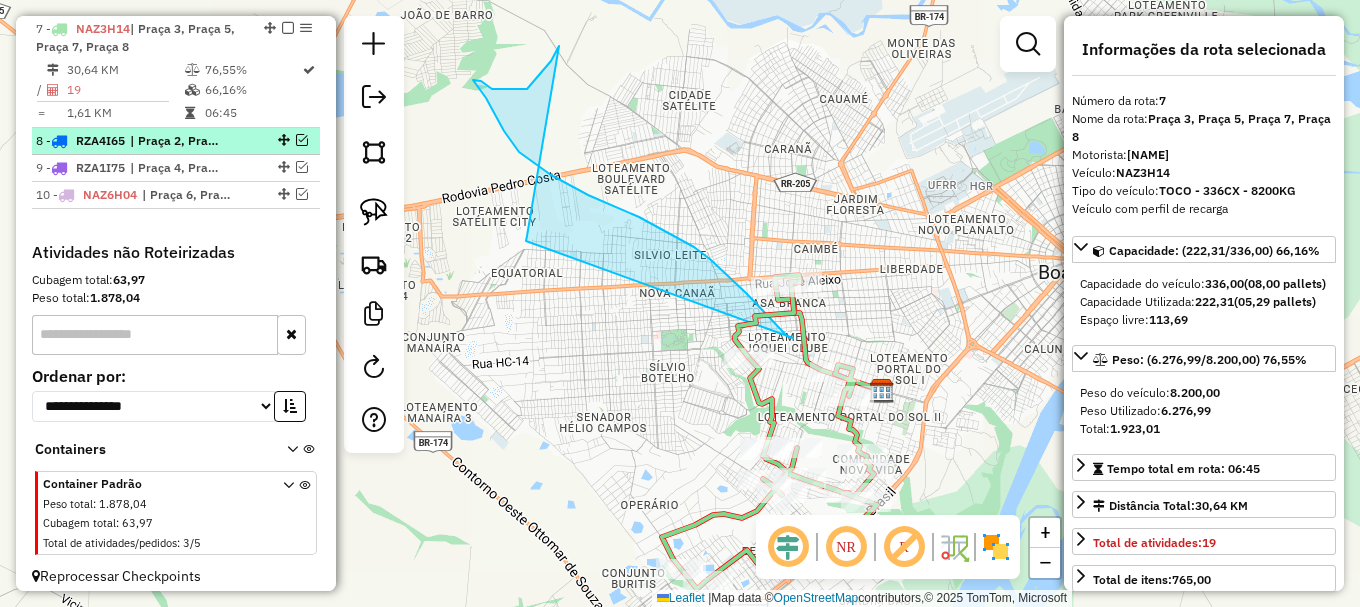 click at bounding box center [302, 140] 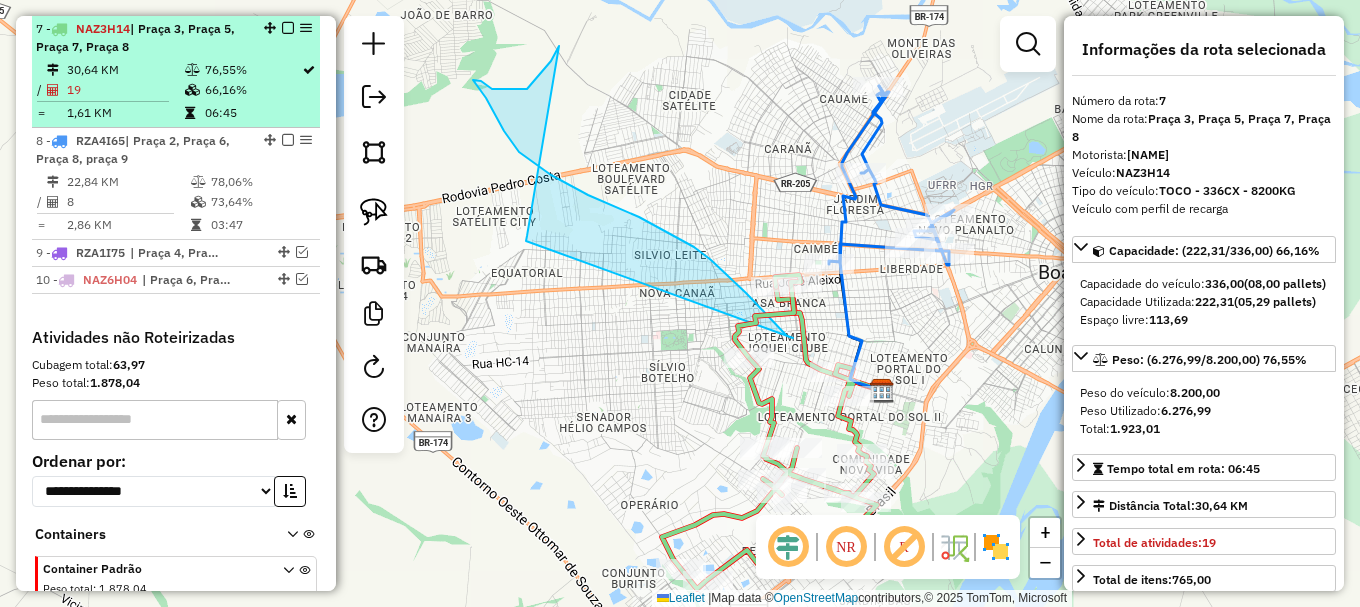 click at bounding box center (288, 28) 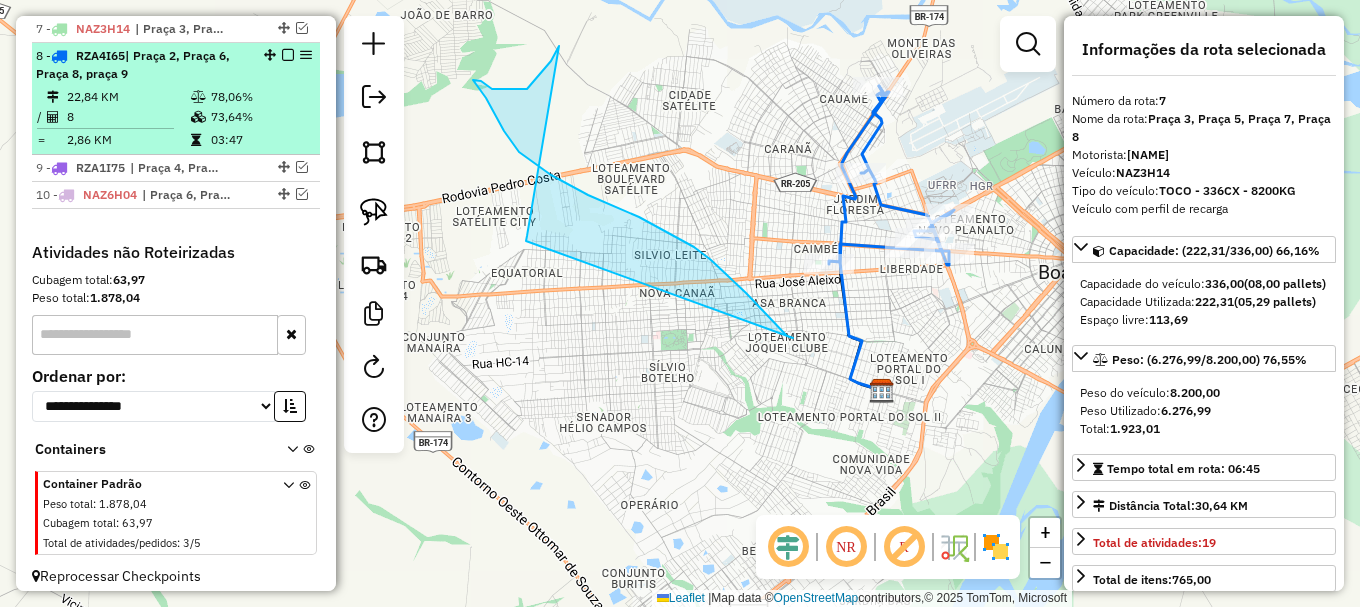 click on "73,64%" at bounding box center [260, 117] 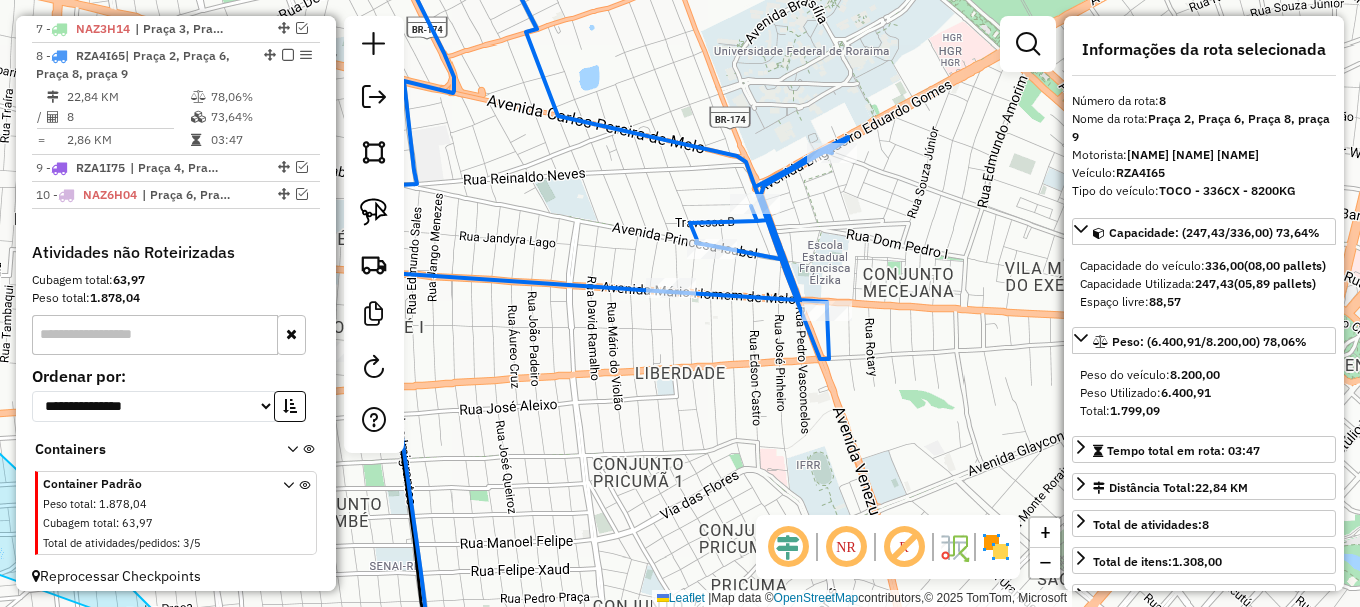 click 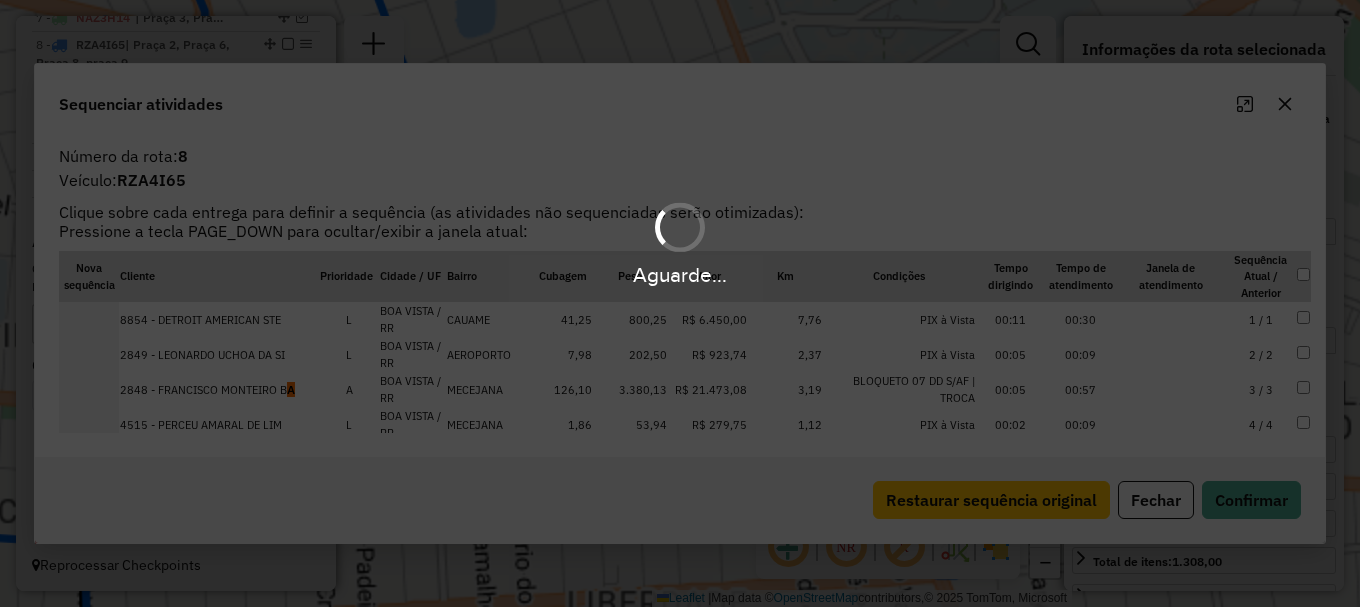 scroll, scrollTop: 966, scrollLeft: 0, axis: vertical 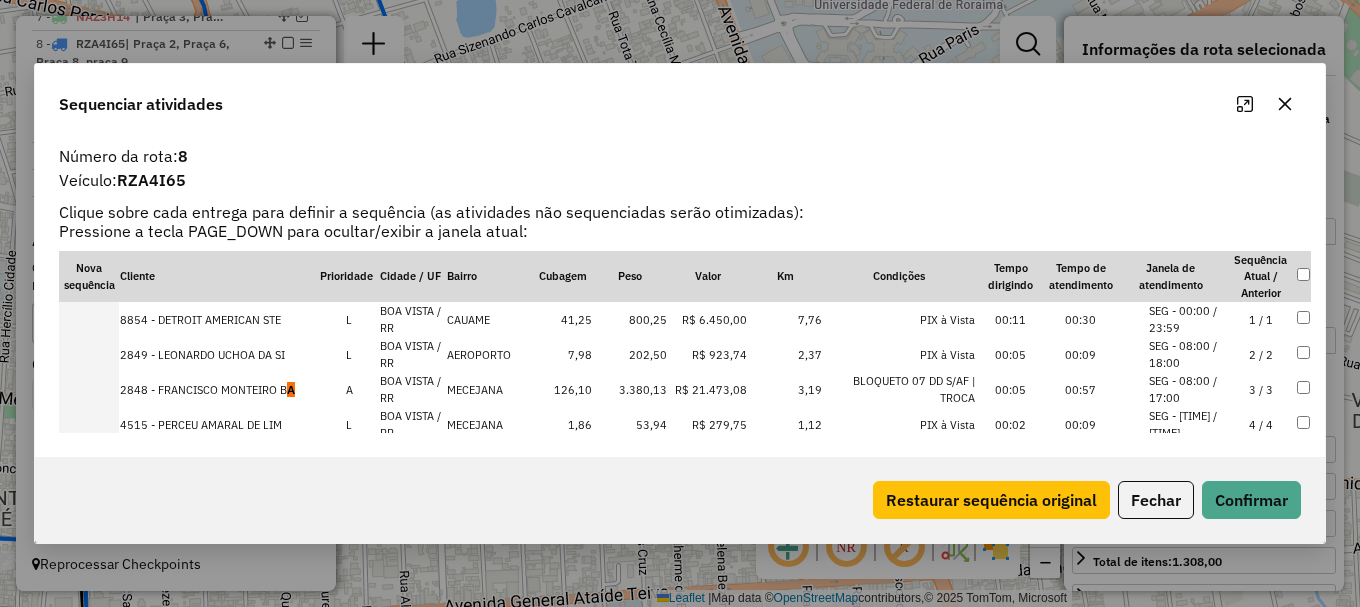 click on "SEG - 08:00 / 17:00" at bounding box center [1187, 389] 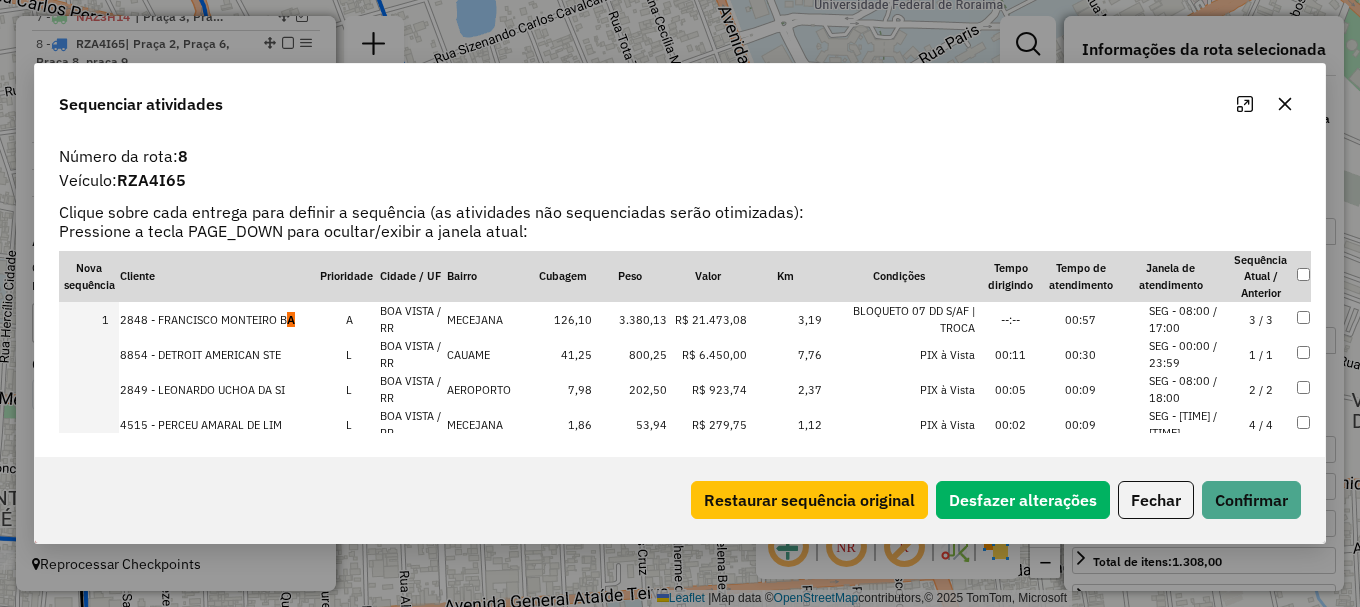 click on "SEG - 08:00 / 14:00" at bounding box center (1187, 424) 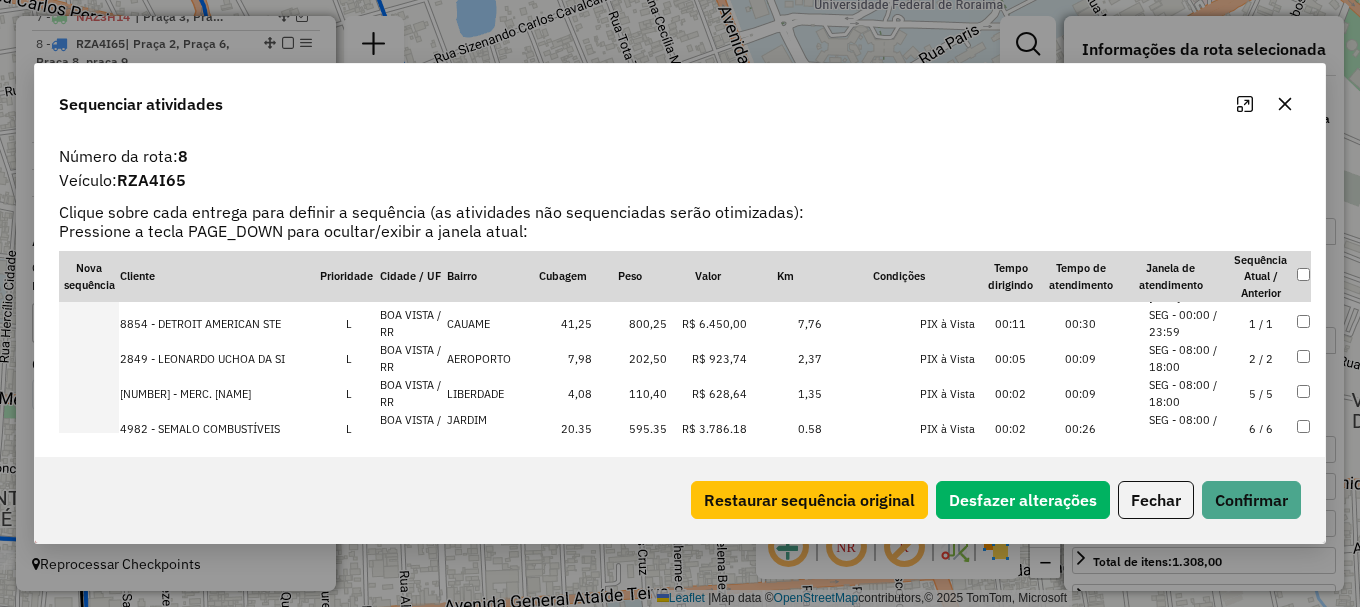 scroll, scrollTop: 100, scrollLeft: 0, axis: vertical 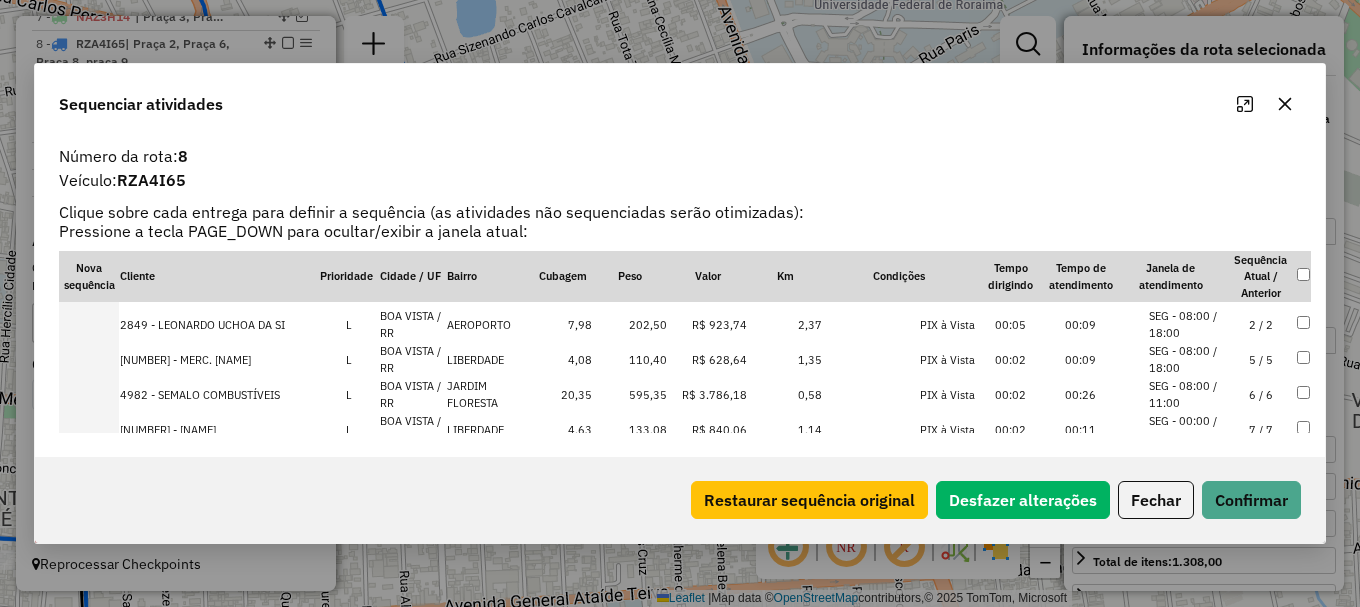click on "SEG - 08:00 / 11:00" at bounding box center (1187, 394) 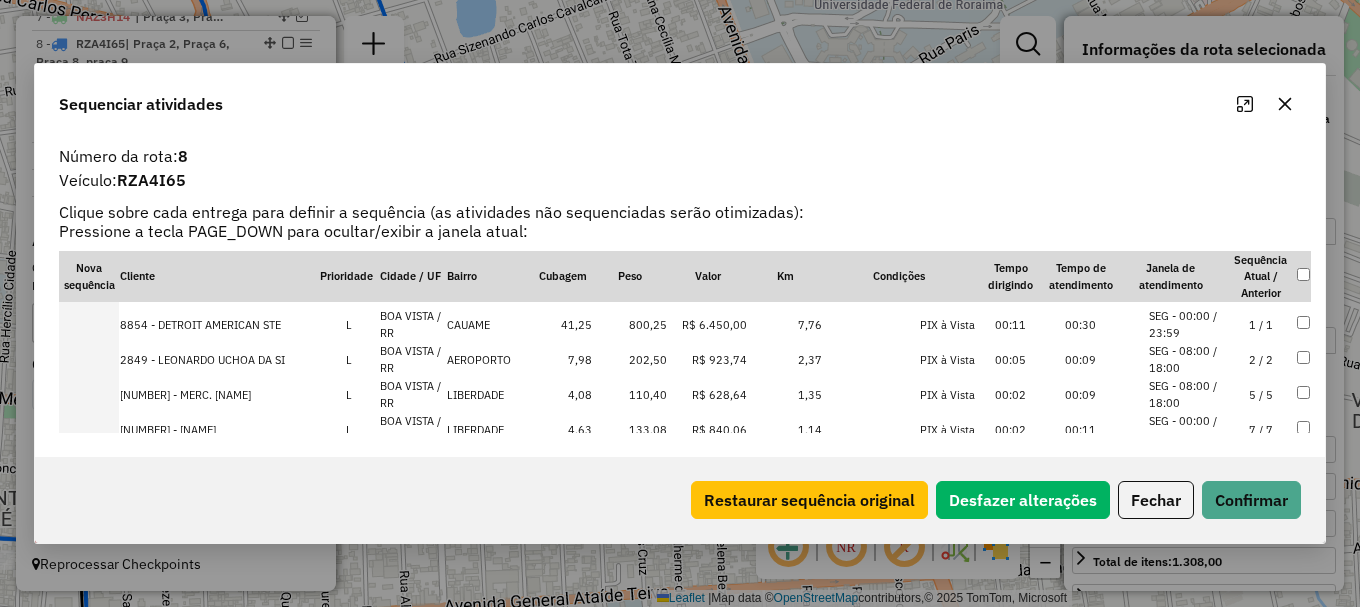 click on "SEG - 08:00 / 18:00" at bounding box center (1187, 394) 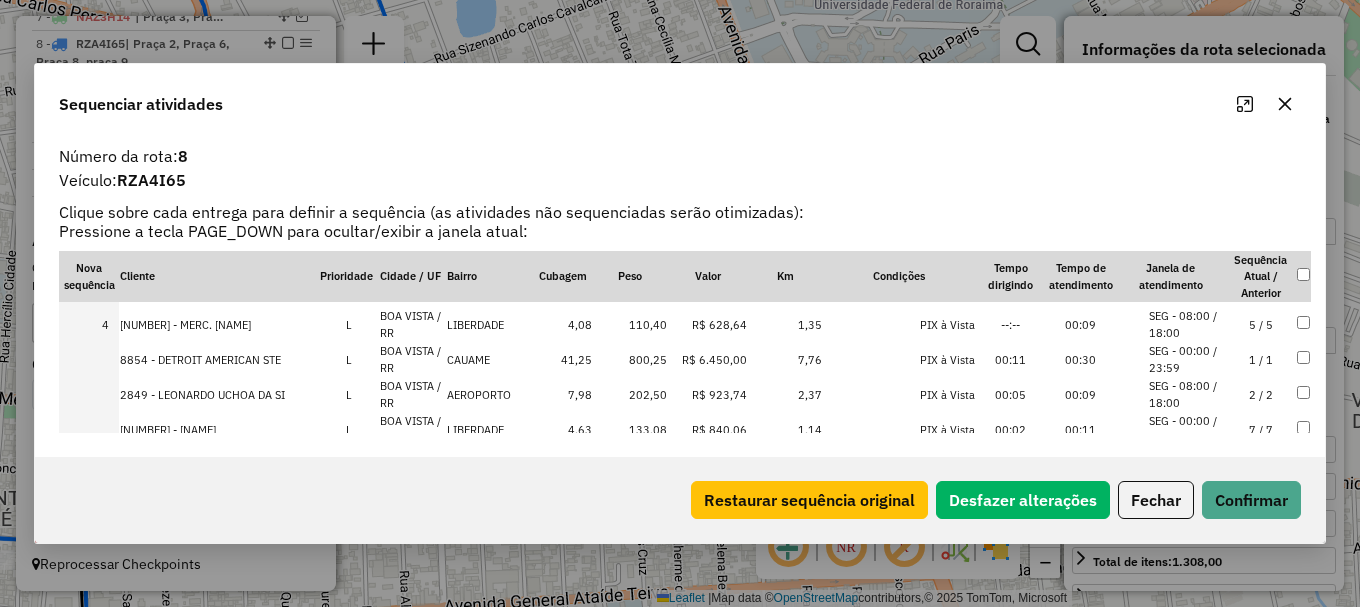 click on "SEG - 00:00 / 23:59" at bounding box center (1187, 429) 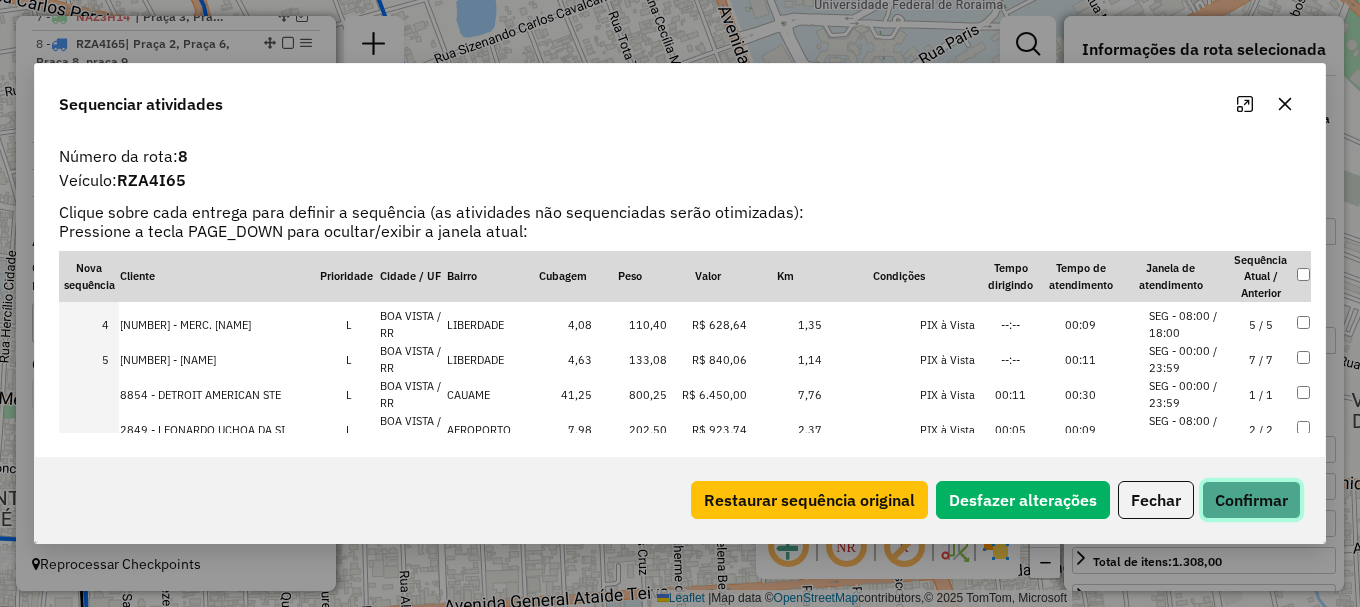 click on "Confirmar" 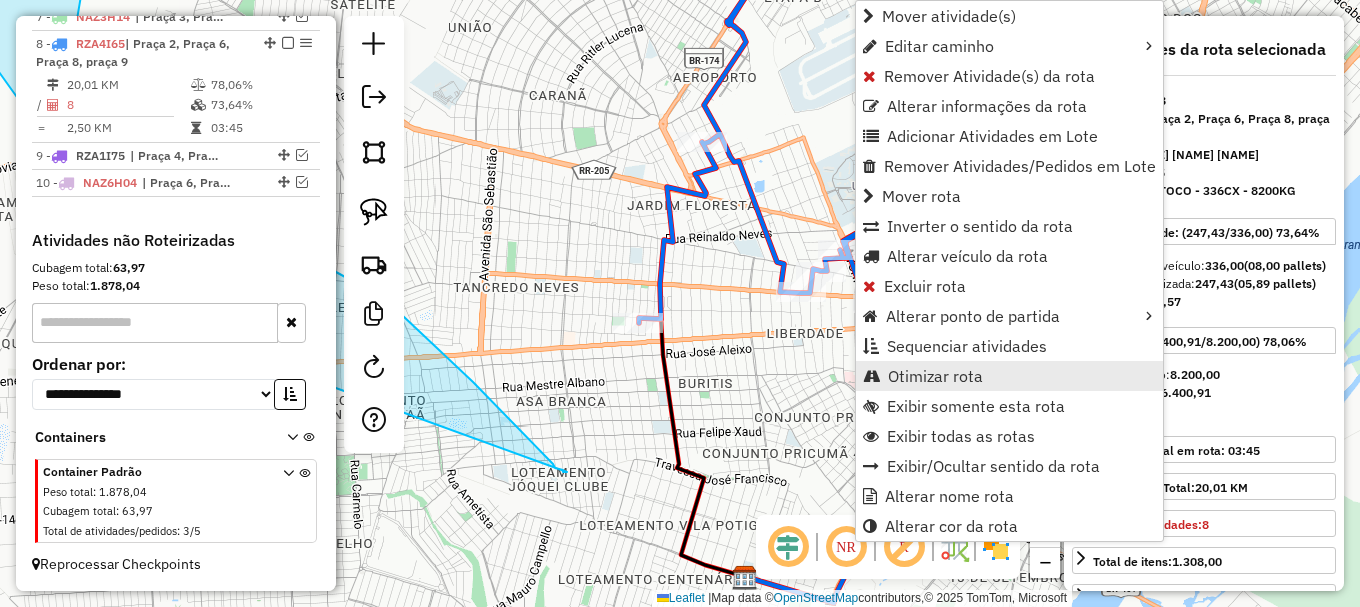 click on "Otimizar rota" at bounding box center (935, 376) 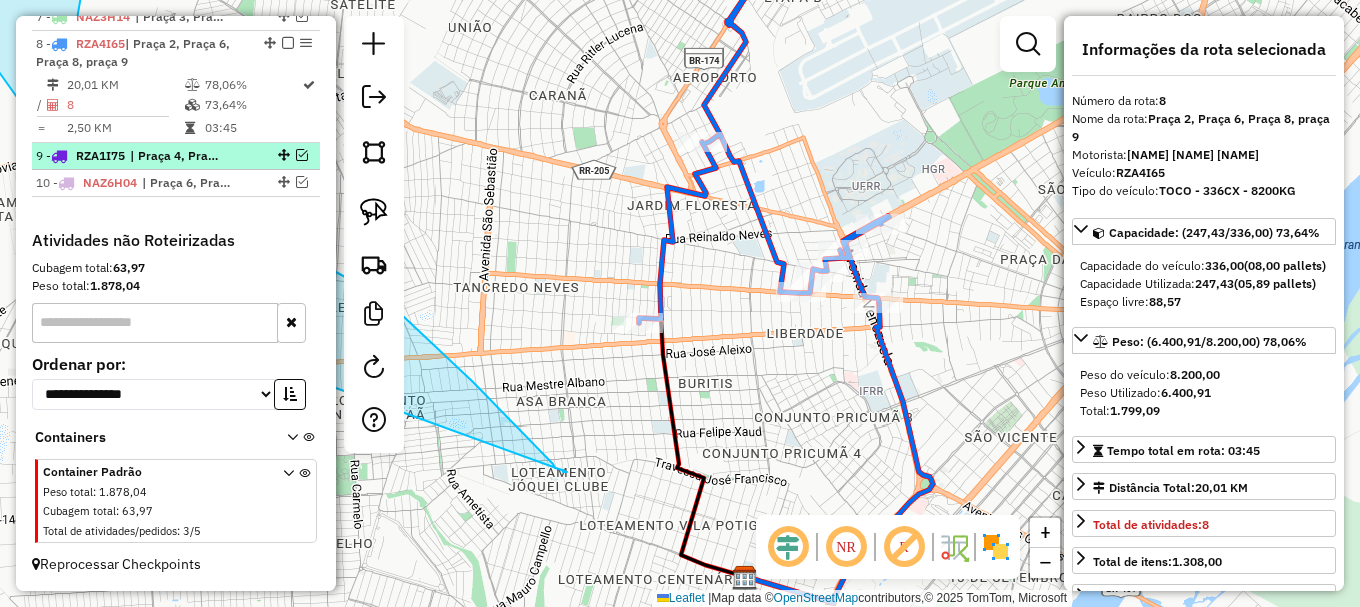 click at bounding box center (302, 155) 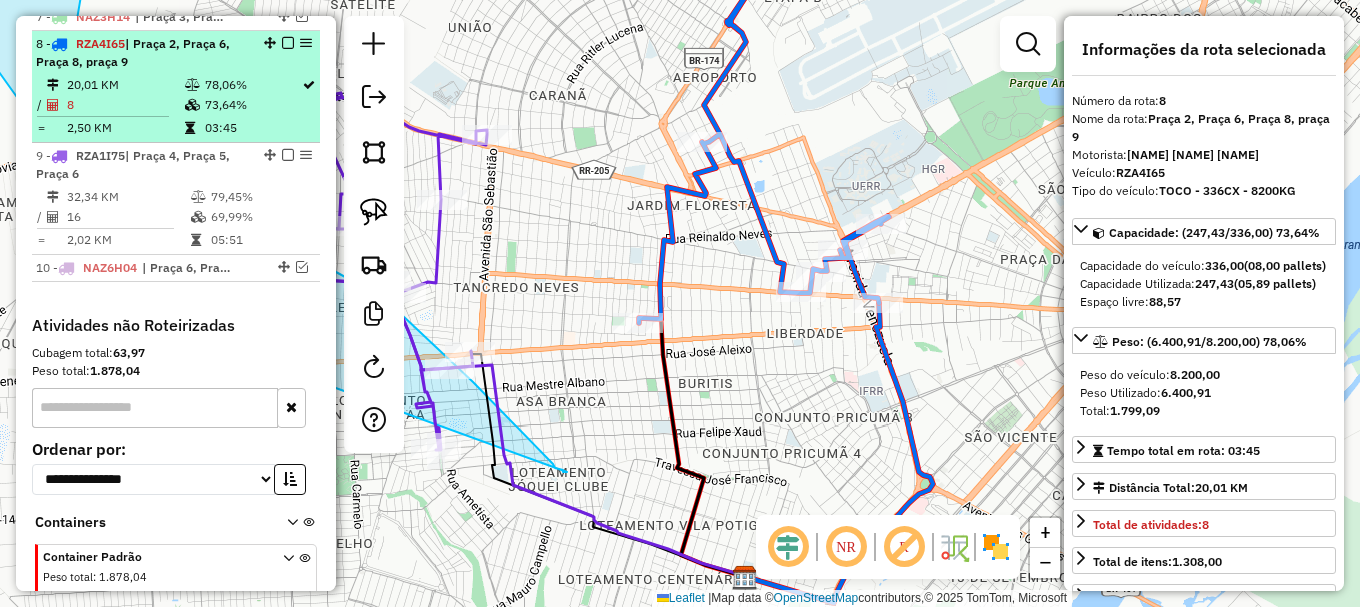 click at bounding box center (288, 43) 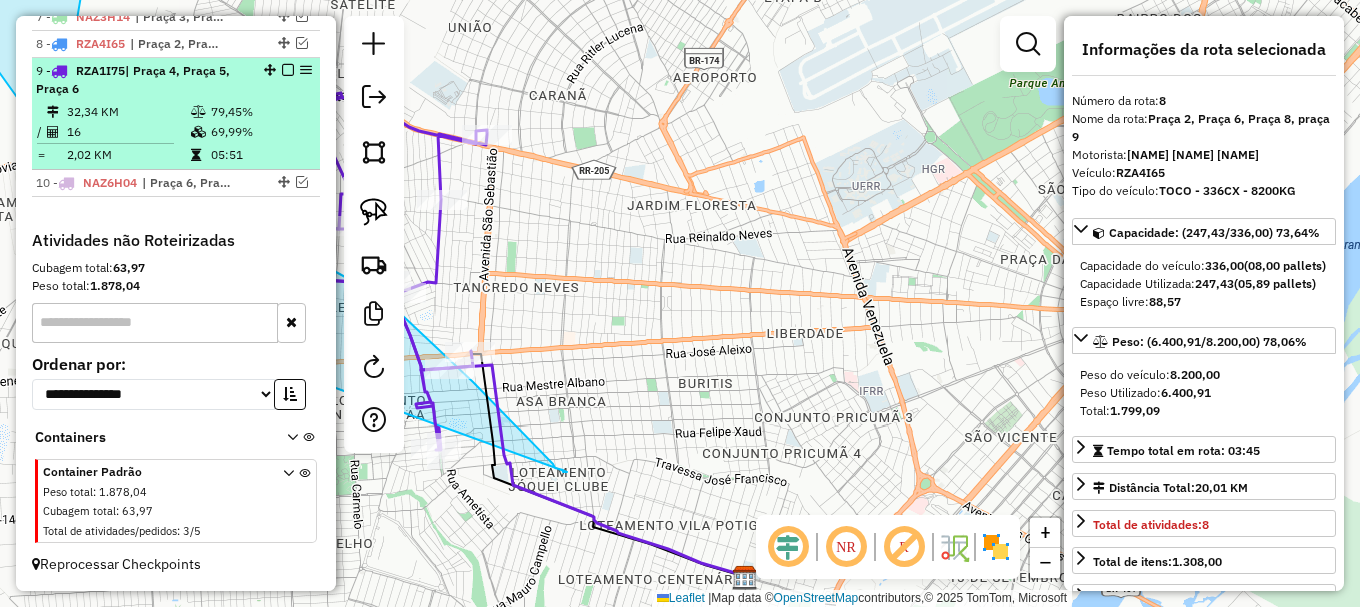 click on "9 -       RZA1I75   | Praça 4, Praça 5, Praça 6" at bounding box center [176, 80] 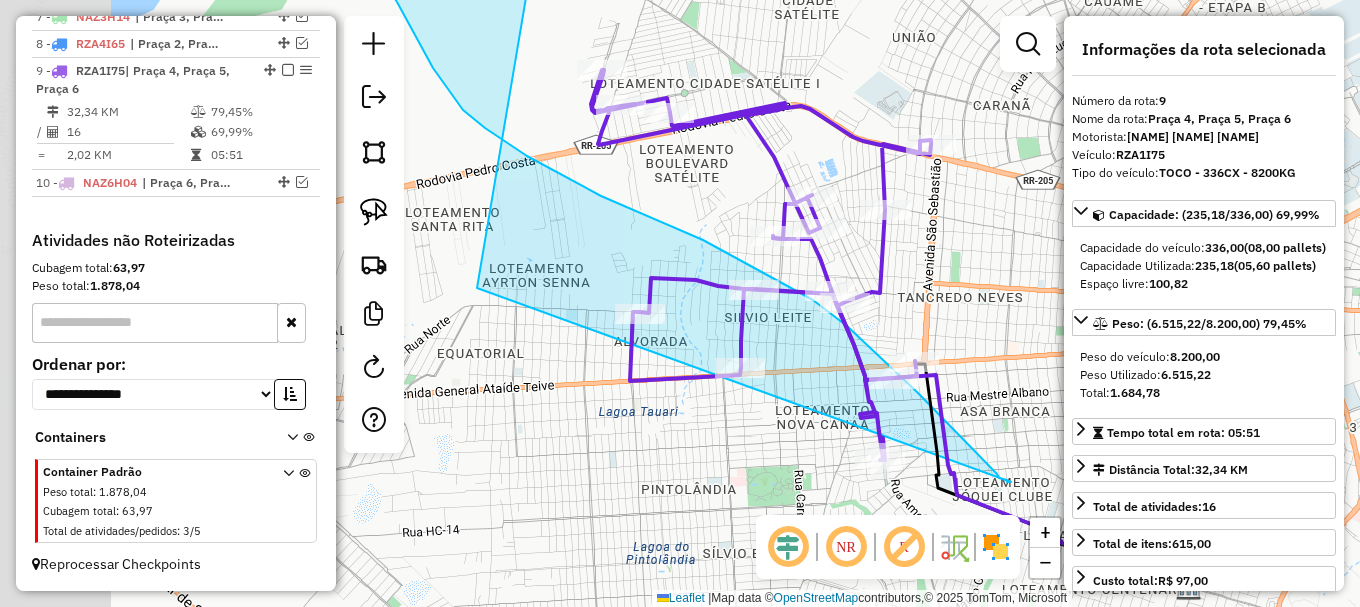 drag, startPoint x: 688, startPoint y: 169, endPoint x: 900, endPoint y: 194, distance: 213.46896 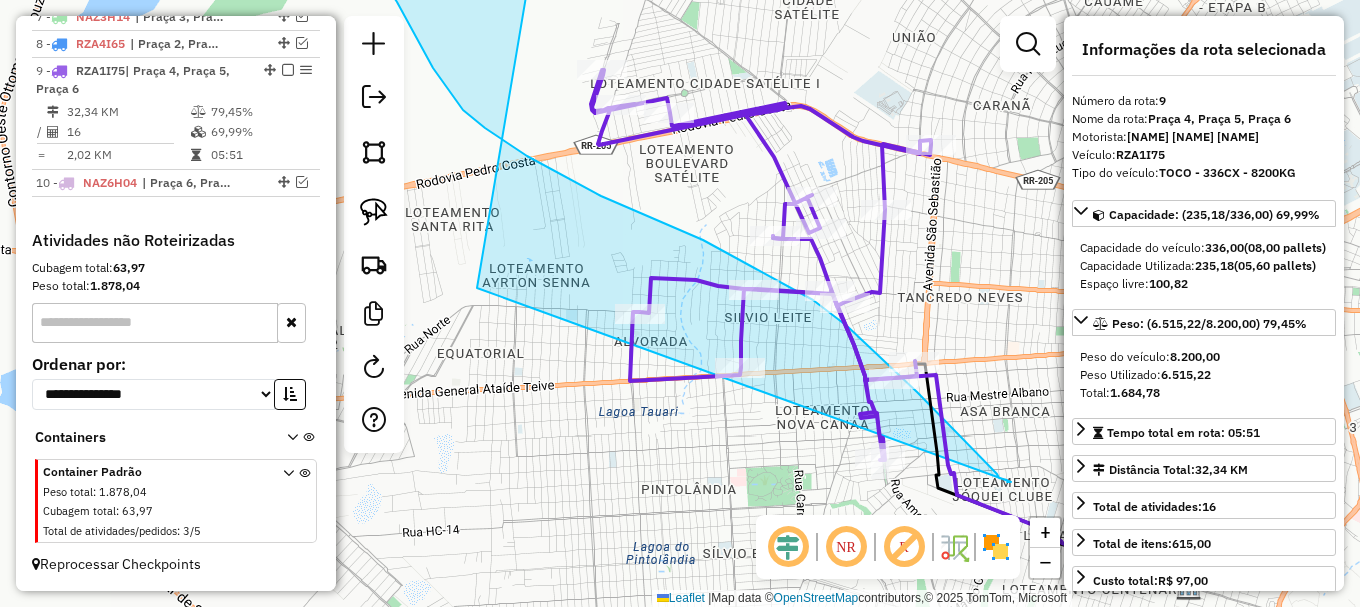 click 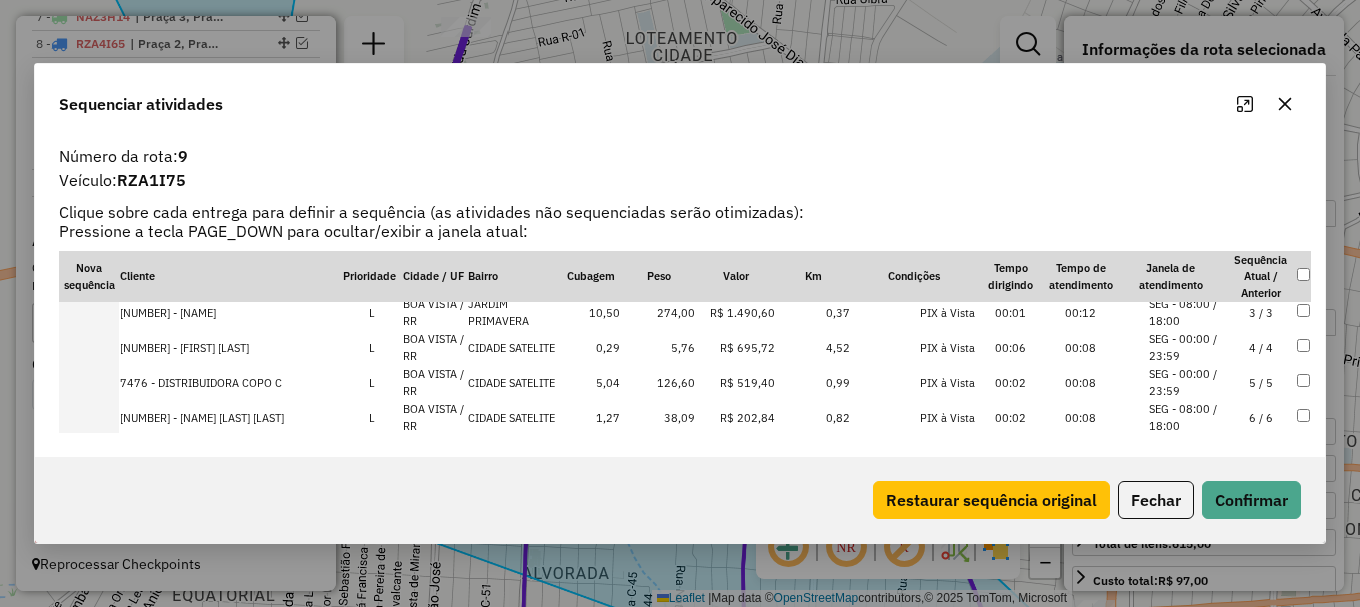scroll, scrollTop: 200, scrollLeft: 0, axis: vertical 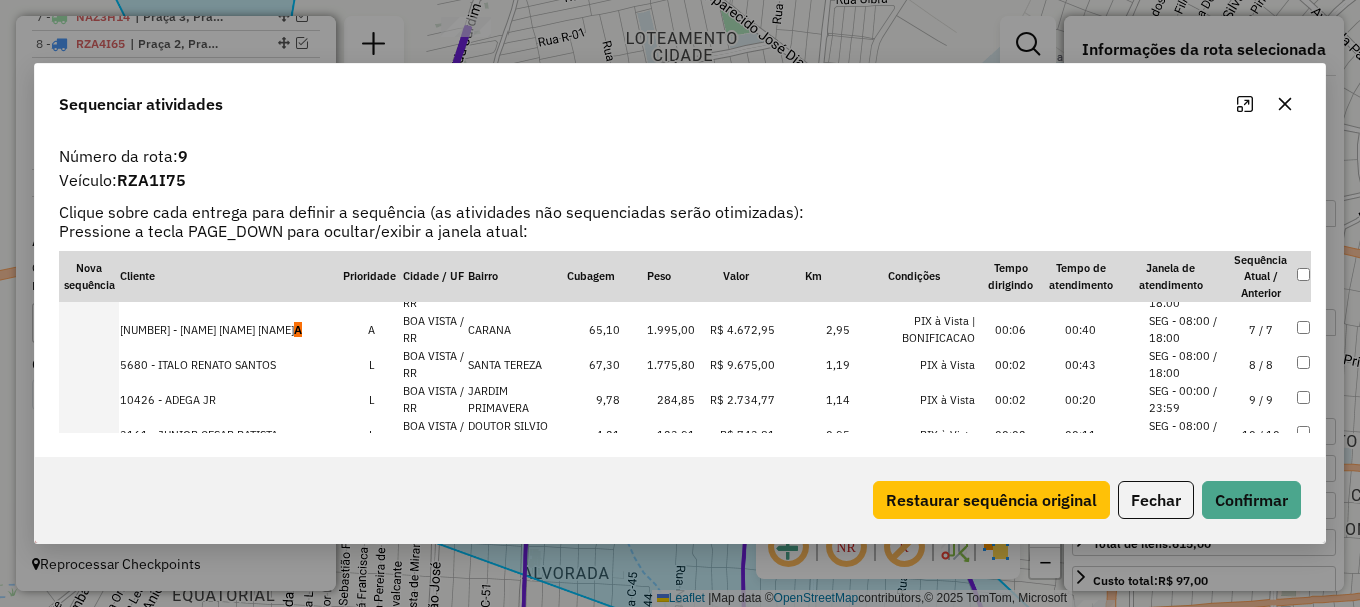 click on "SEG - 08:00 / 18:00" at bounding box center [1187, 329] 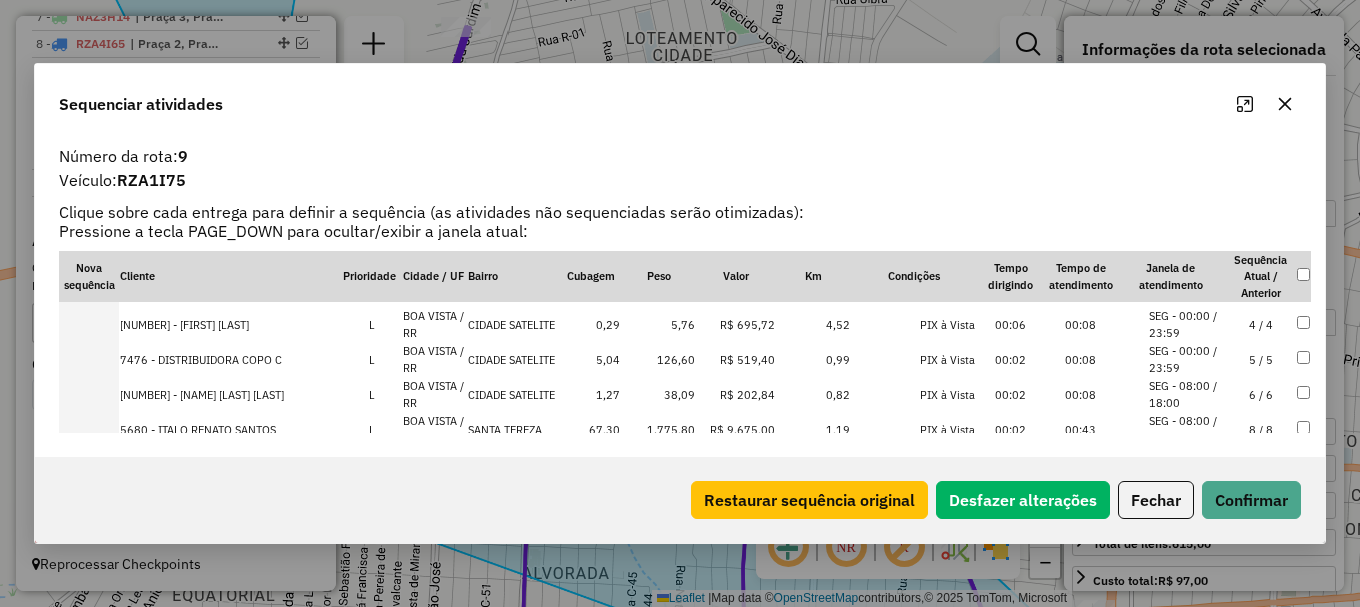 click on "SEG - 08:00 / 18:00" at bounding box center [1187, 394] 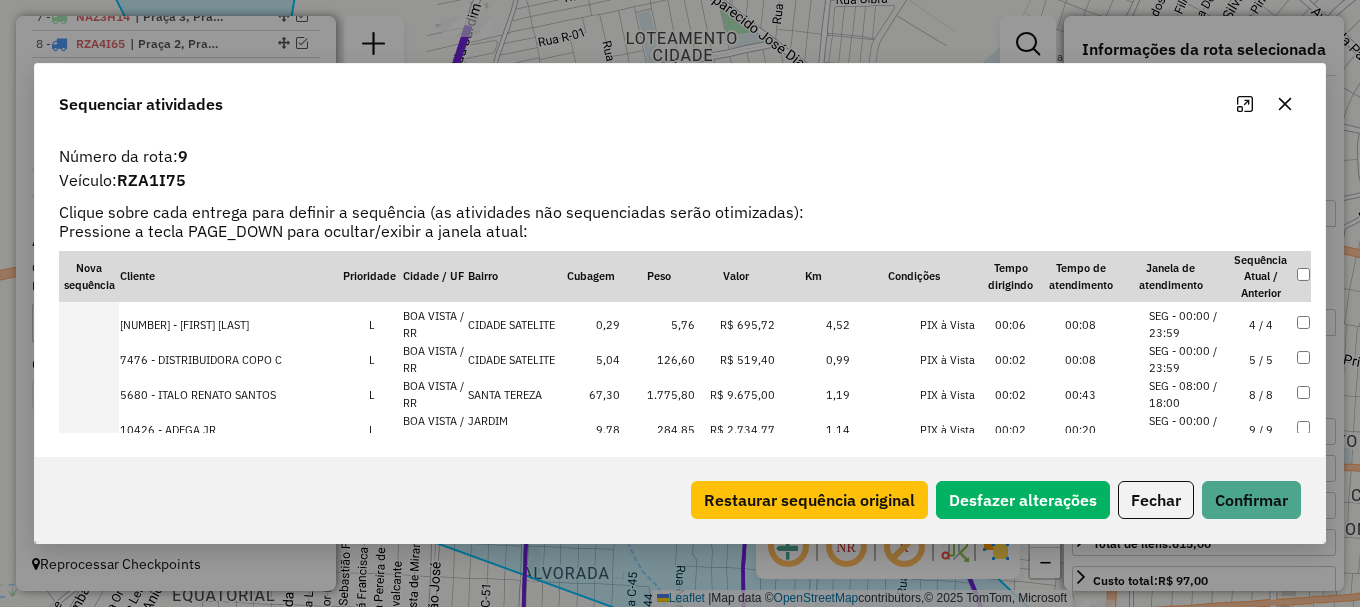 click on "SEG - 00:00 / 23:59" at bounding box center (1187, 359) 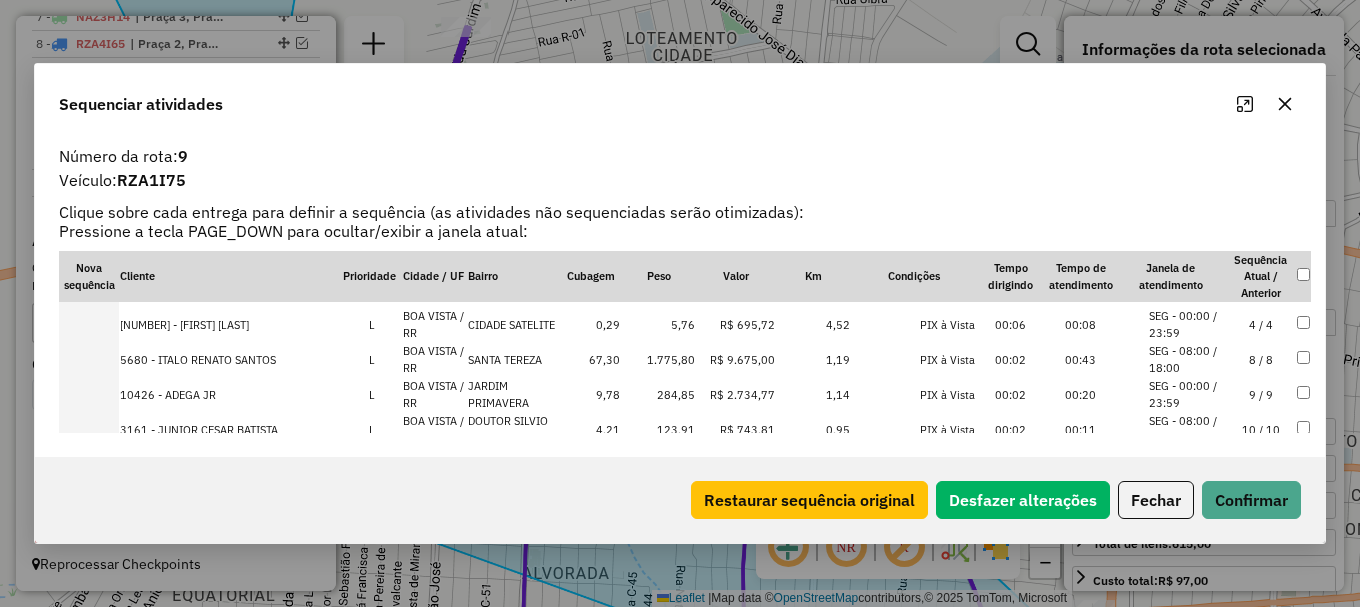 click on "SEG - 00:00 / 23:59" at bounding box center [1187, 324] 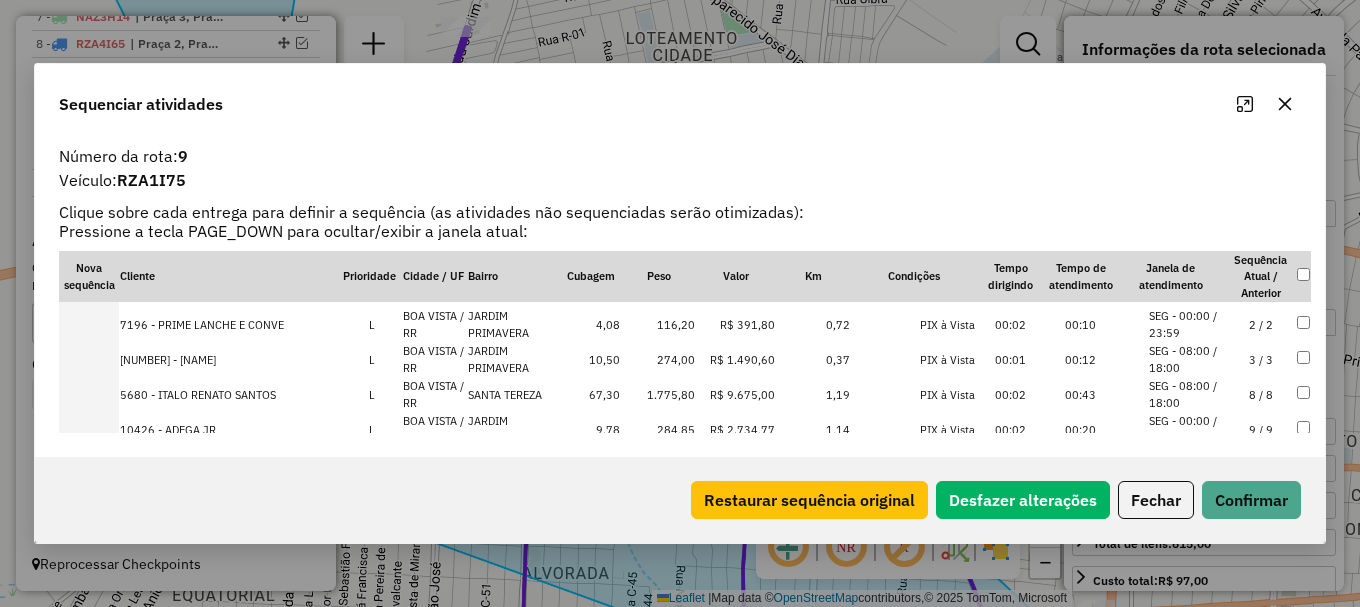 scroll, scrollTop: 140, scrollLeft: 0, axis: vertical 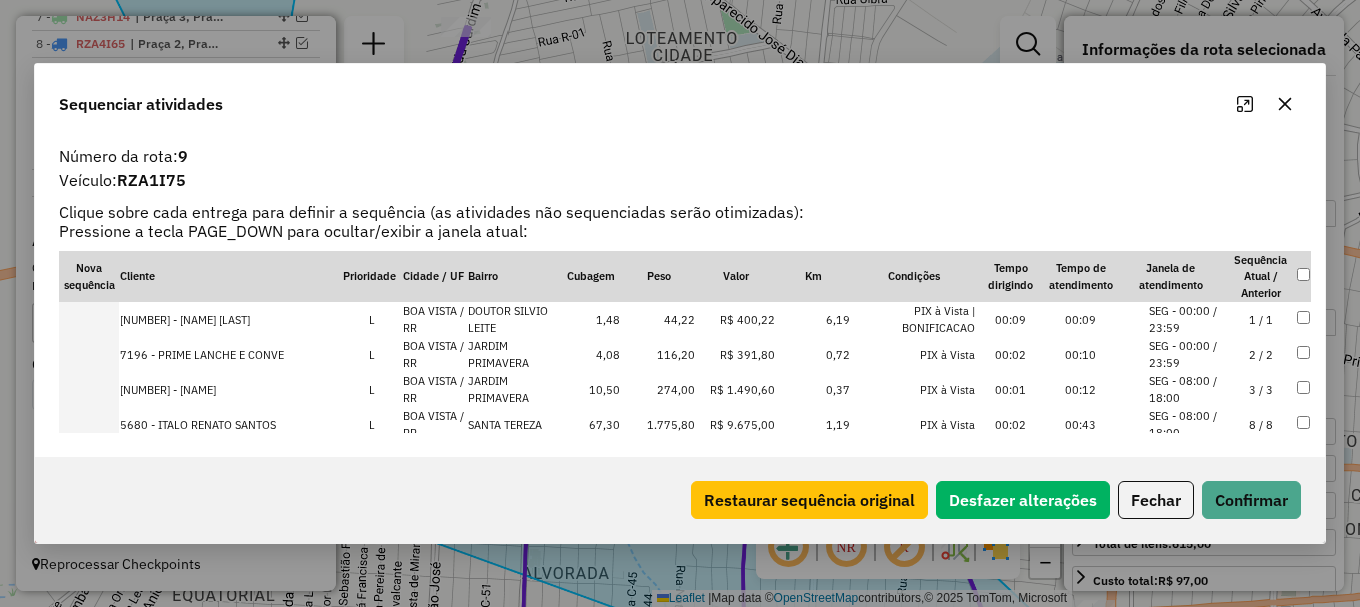 click on "SEG - 00:00 / 23:59" at bounding box center (1187, 354) 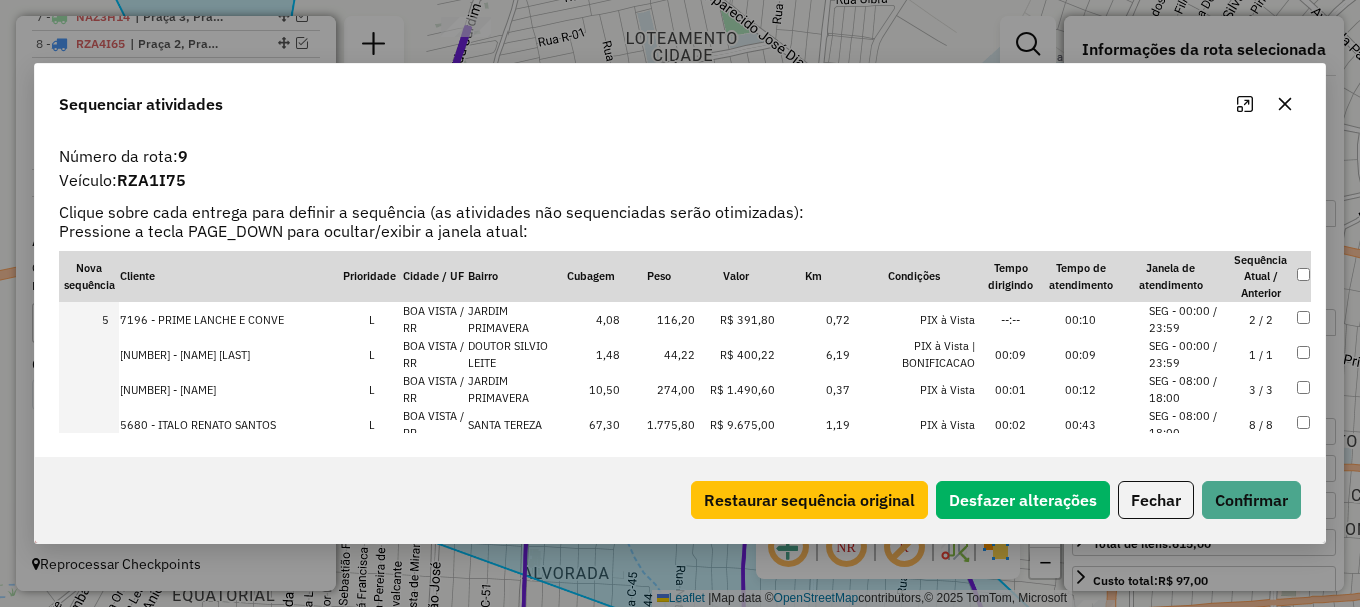 click on "SEG - 08:00 / 18:00" at bounding box center [1187, 424] 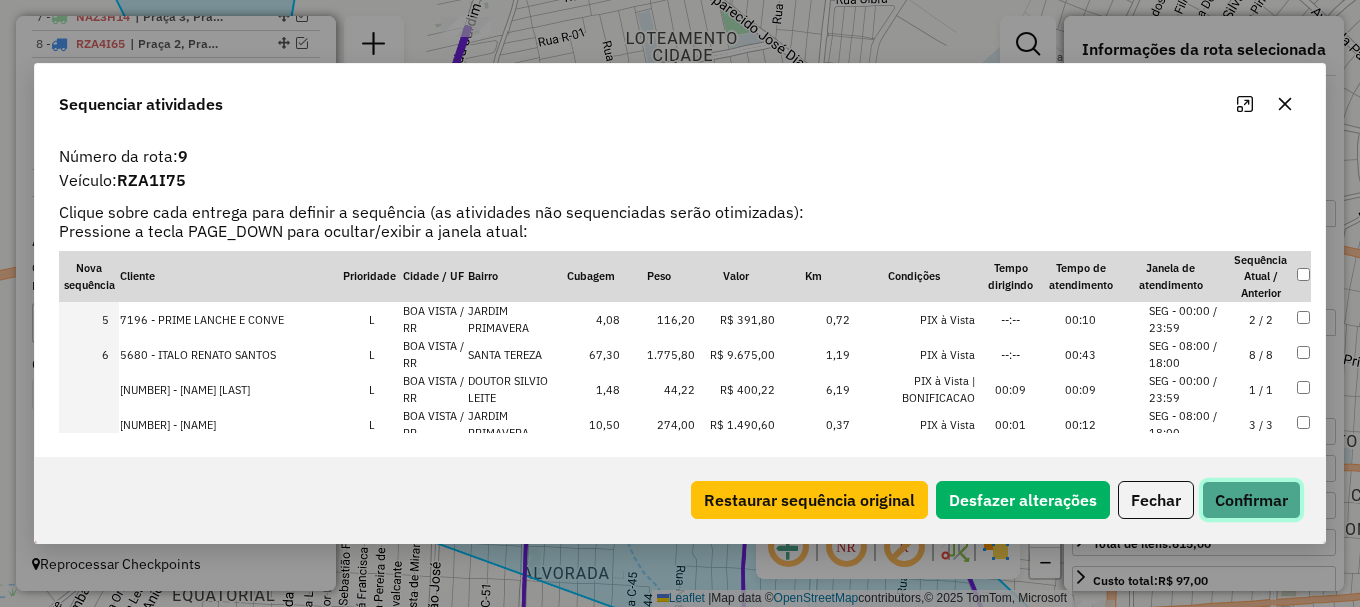 click on "Confirmar" 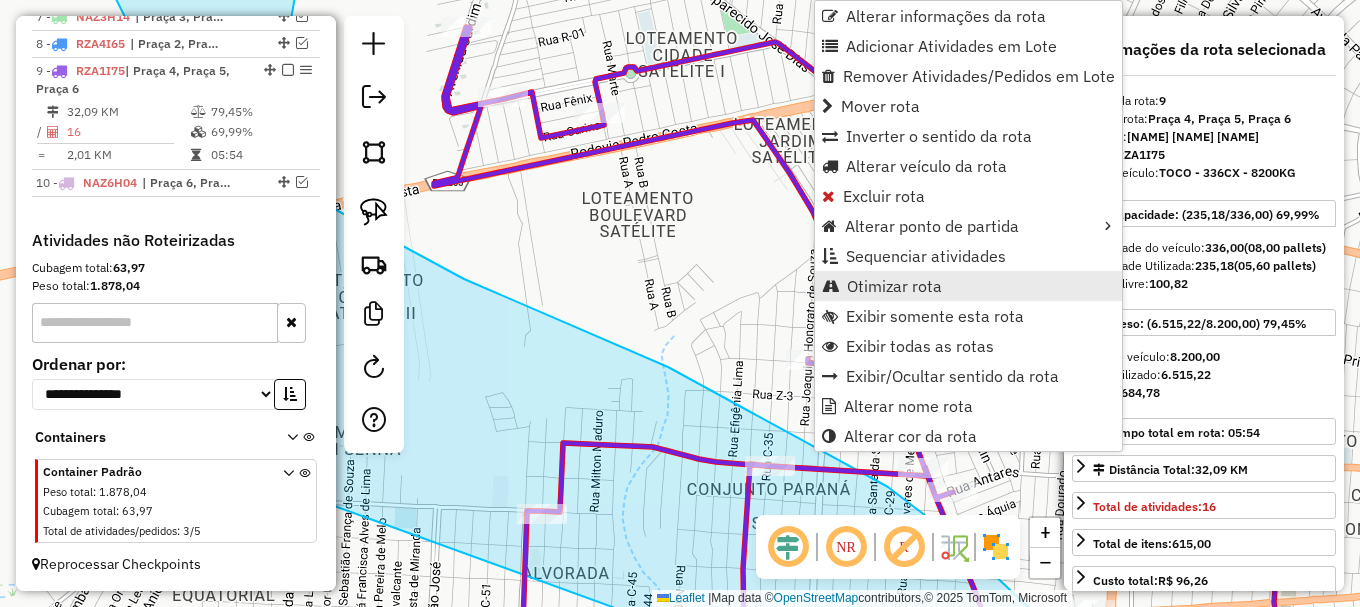 click on "Otimizar rota" at bounding box center [894, 286] 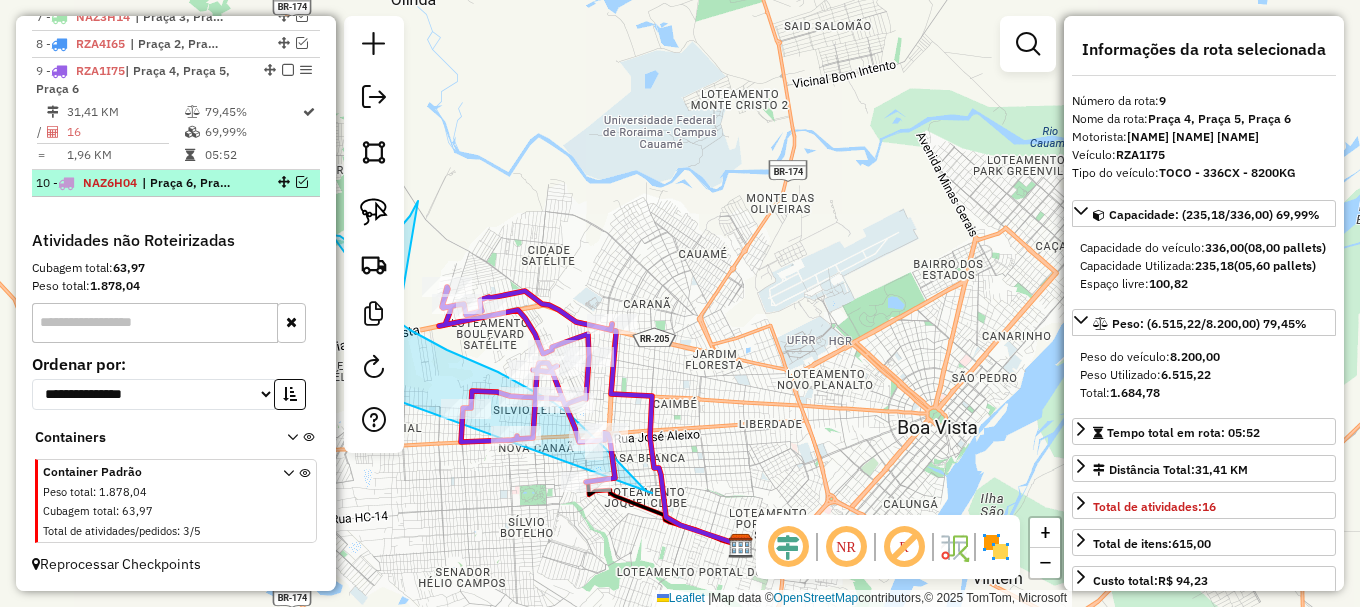 click at bounding box center [302, 182] 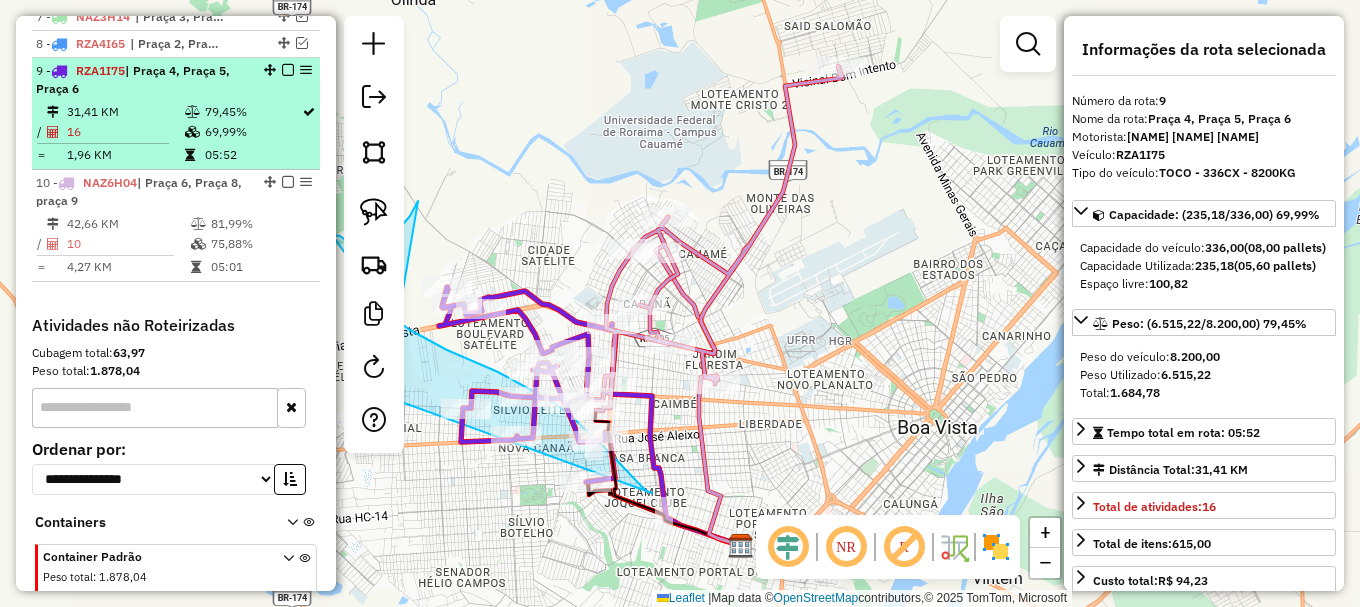 click at bounding box center (288, 70) 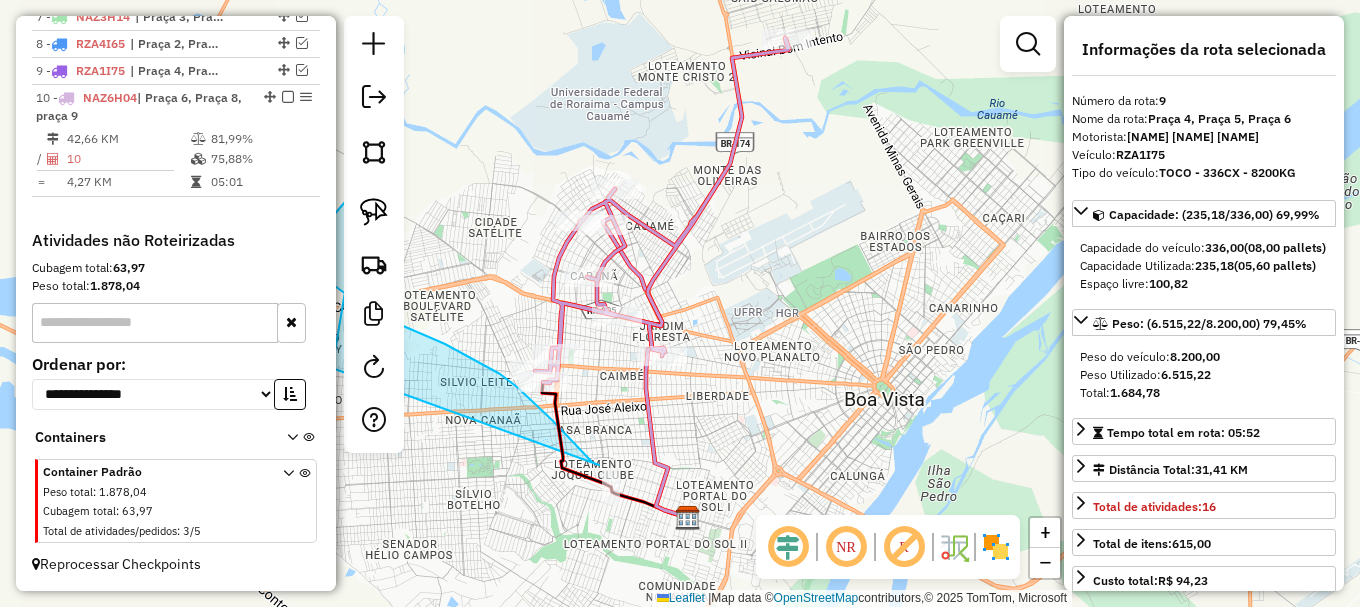 drag, startPoint x: 696, startPoint y: 203, endPoint x: 729, endPoint y: 288, distance: 91.18114 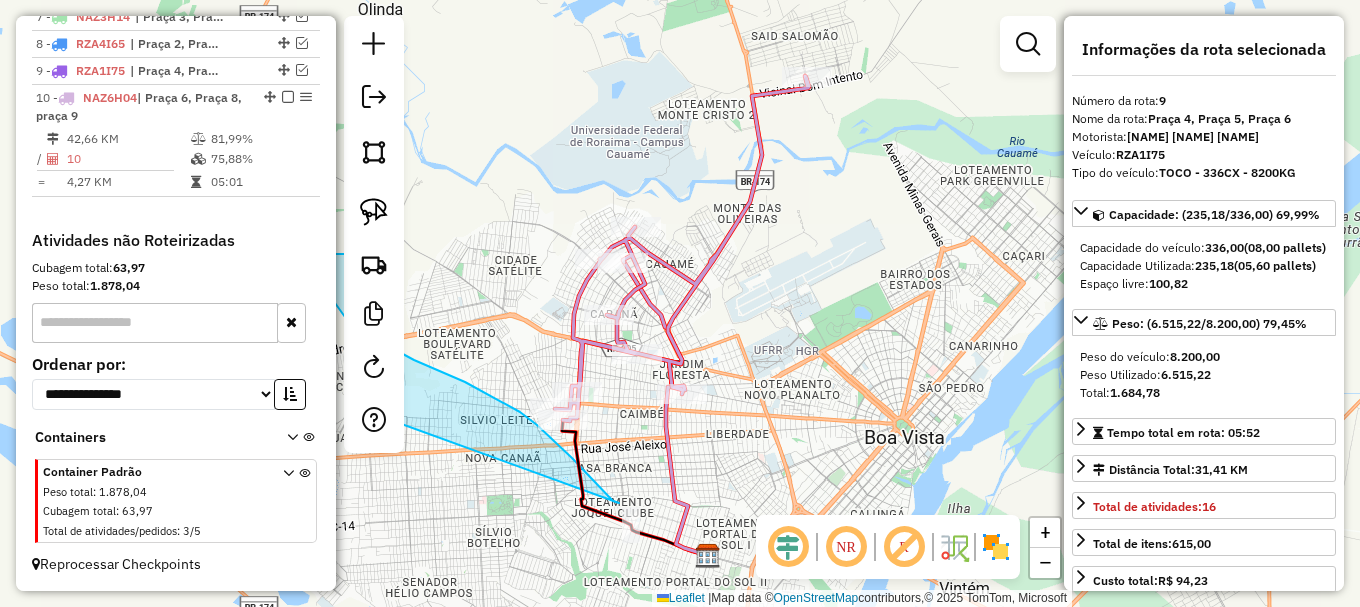 click 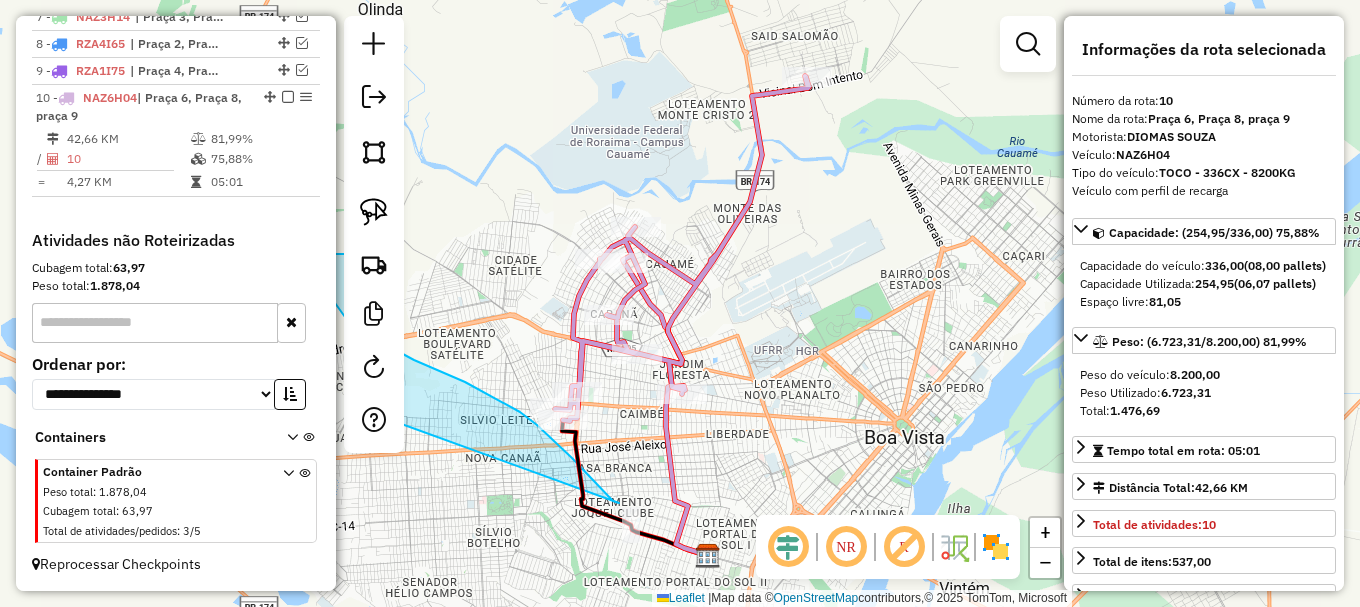 click 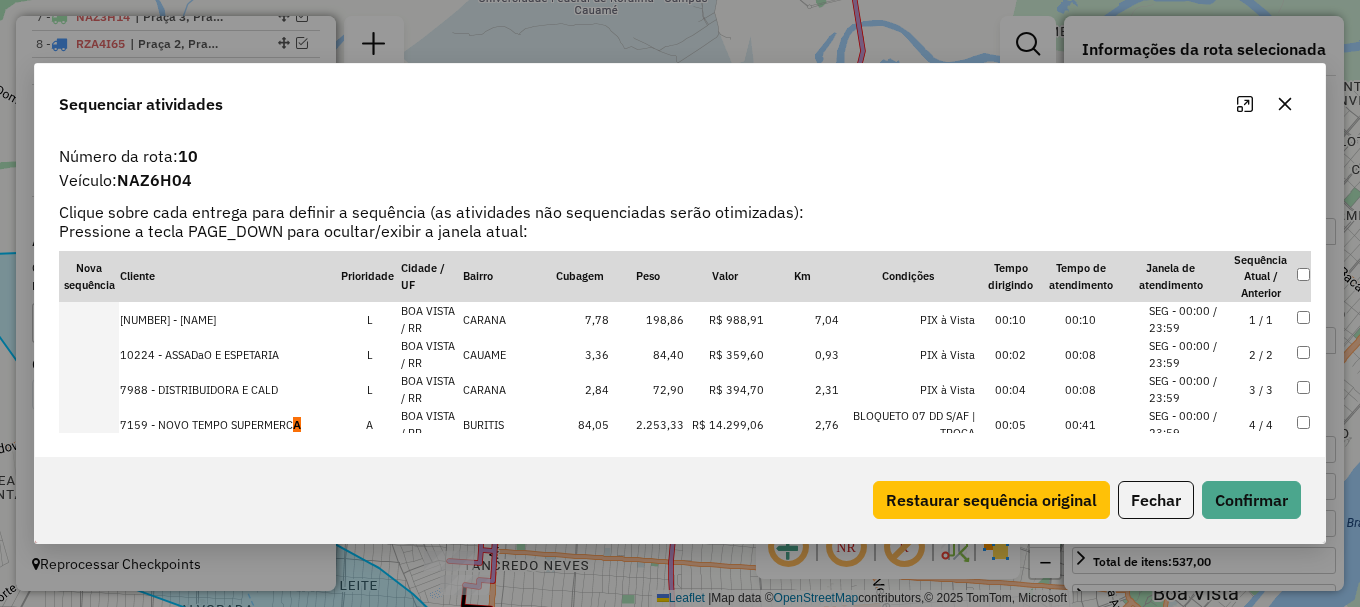 click on "7159 - NOVO TEMPO SUPERMERC  A" at bounding box center [229, 424] 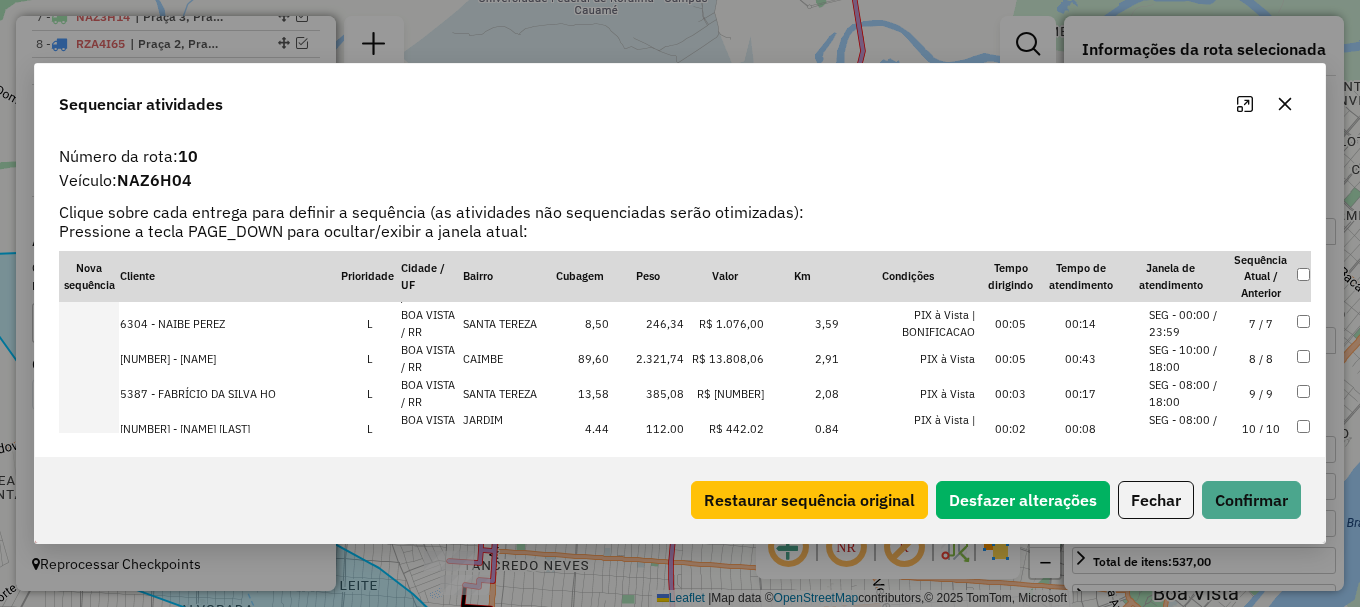 scroll, scrollTop: 238, scrollLeft: 0, axis: vertical 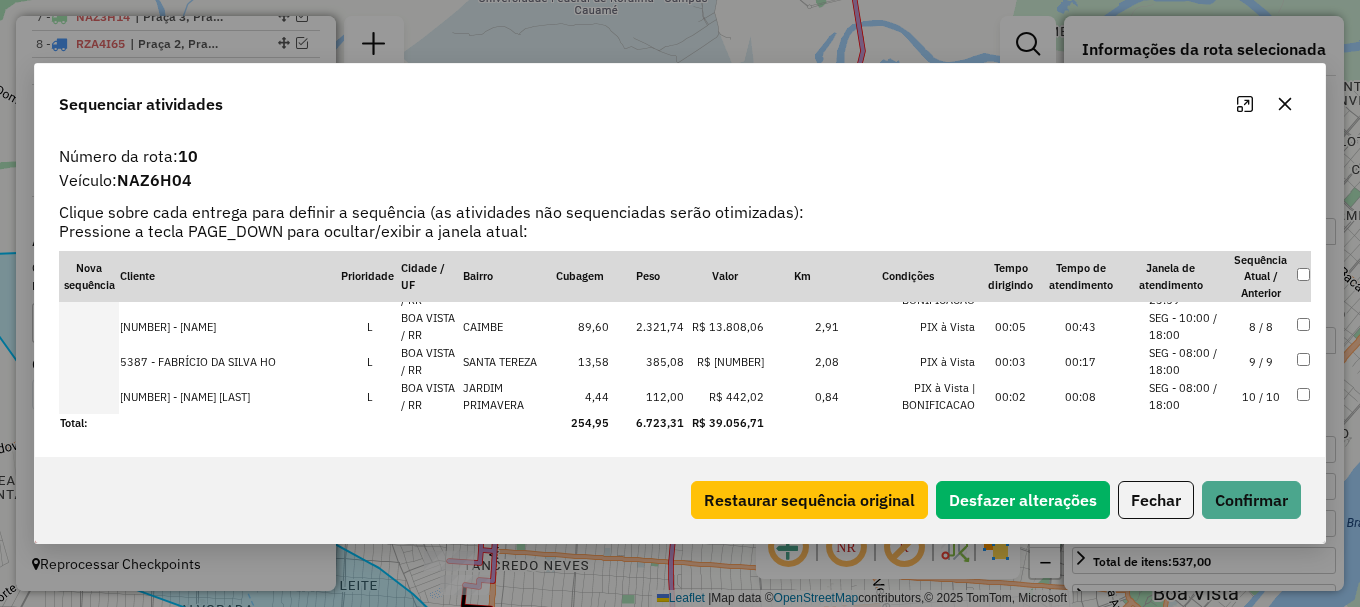 click on "SEG - 10:00 / 18:00" at bounding box center (1187, 326) 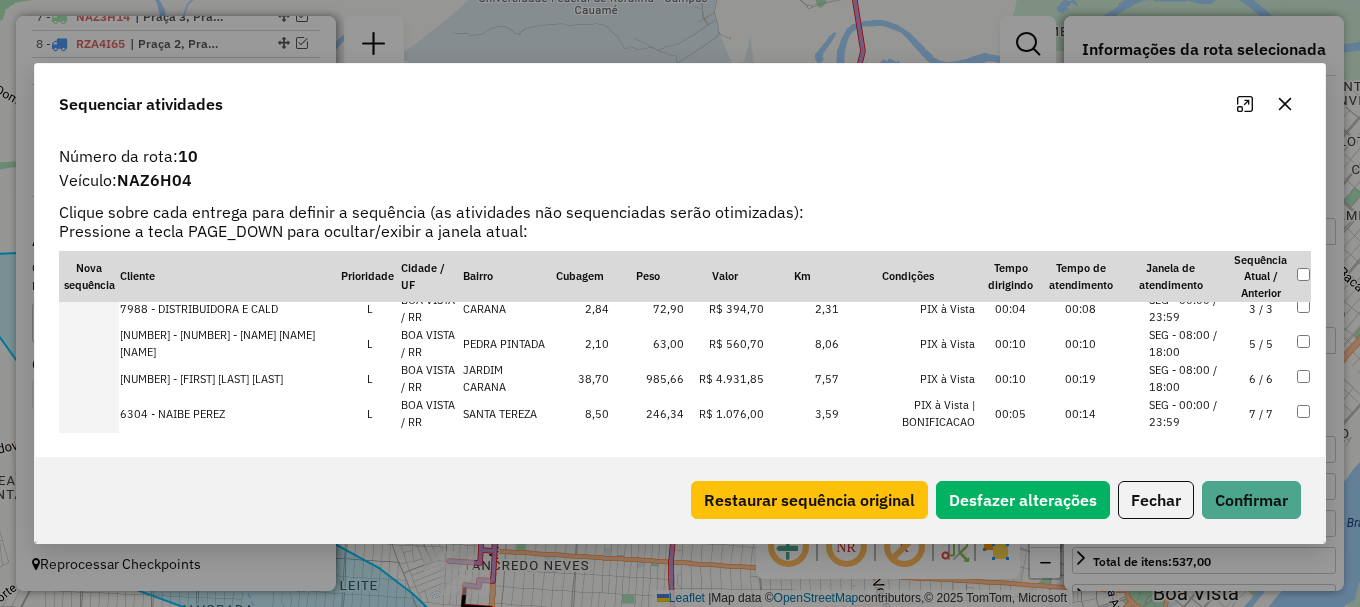 scroll, scrollTop: 38, scrollLeft: 0, axis: vertical 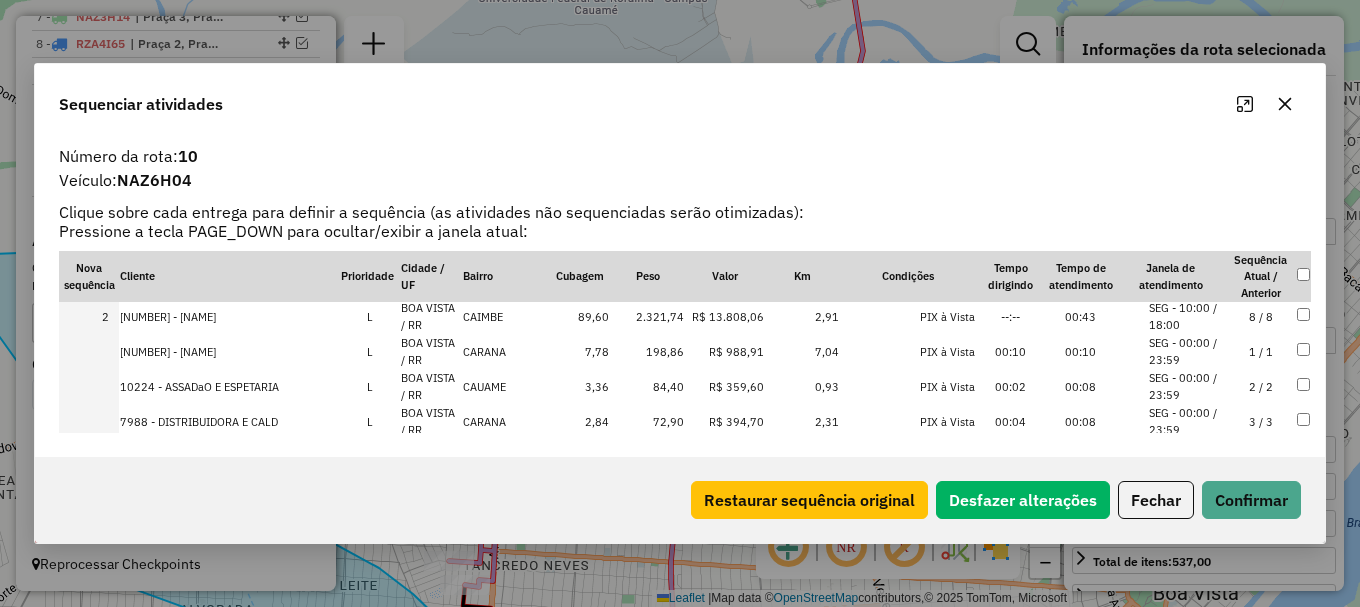 click on "SEG - 00:00 / 23:59" at bounding box center (1187, 421) 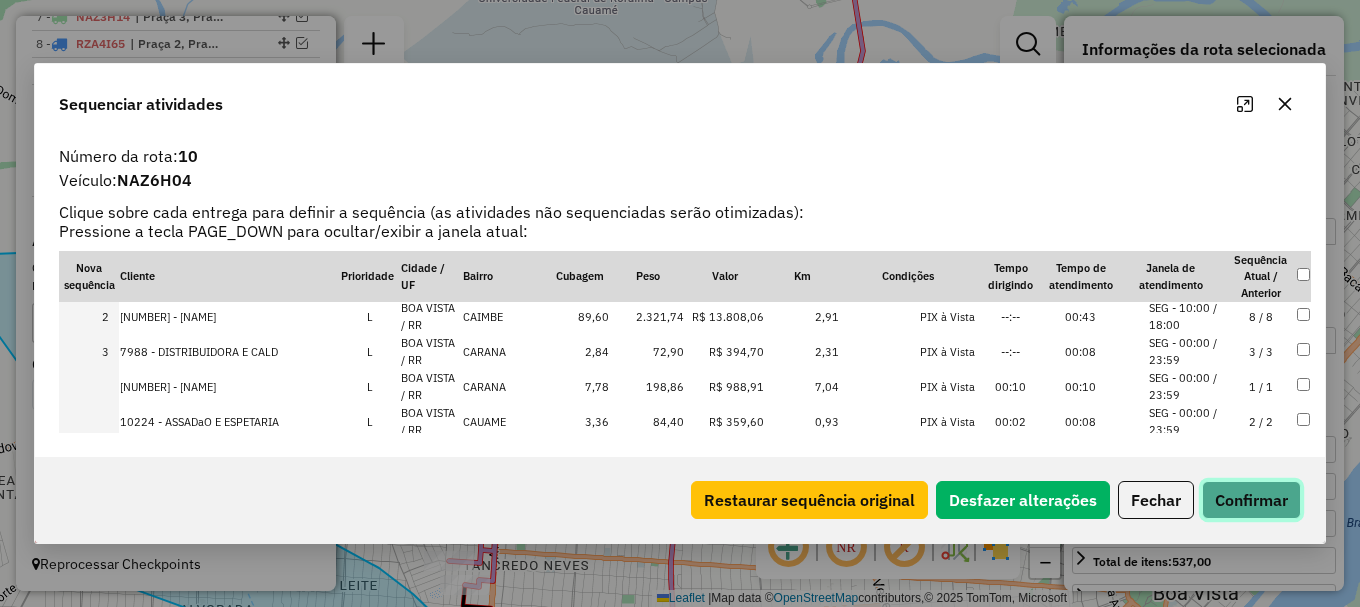 click on "Confirmar" 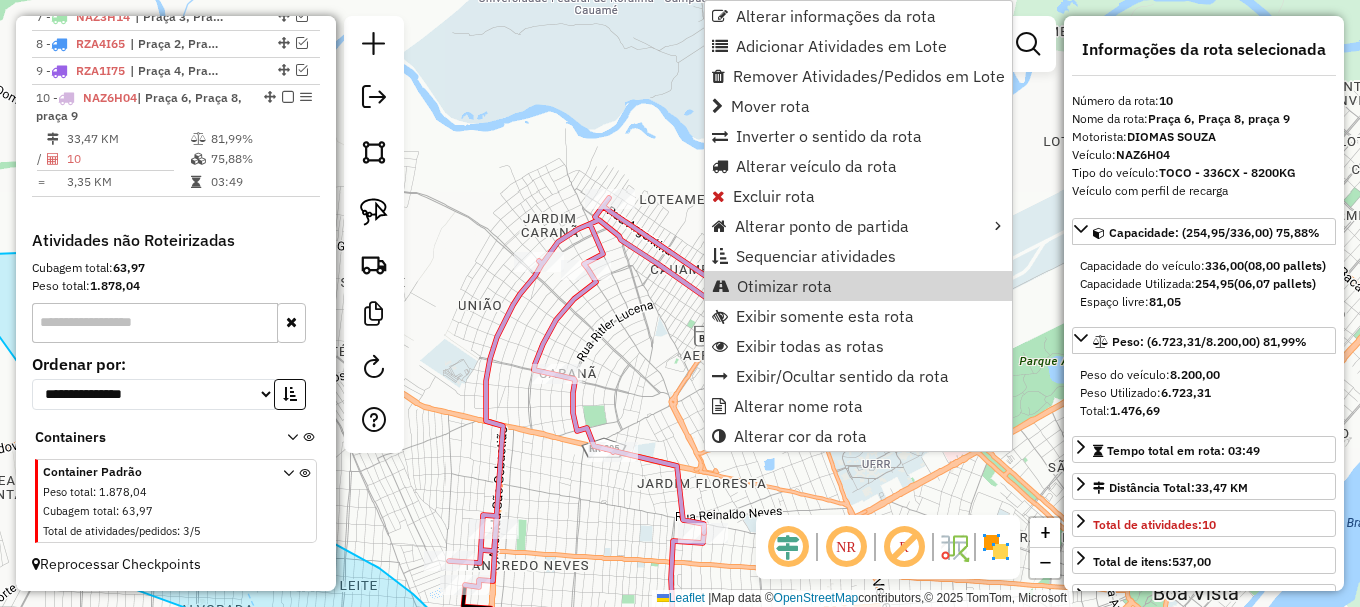 click on "Janela de atendimento Grade de atendimento Capacidade Transportadoras Veículos Cliente Pedidos  Rotas Selecione os dias de semana para filtrar as janelas de atendimento  Seg   Ter   Qua   Qui   Sex   Sáb   Dom  Informe o período da janela de atendimento: De: Até:  Filtrar exatamente a janela do cliente  Considerar janela de atendimento padrão  Selecione os dias de semana para filtrar as grades de atendimento  Seg   Ter   Qua   Qui   Sex   Sáb   Dom   Considerar clientes sem dia de atendimento cadastrado  Clientes fora do dia de atendimento selecionado Filtrar as atividades entre os valores definidos abaixo:  Peso mínimo:   Peso máximo:   Cubagem mínima:   Cubagem máxima:   De:   Até:  Filtrar as atividades entre o tempo de atendimento definido abaixo:  De:   Até:   Considerar capacidade total dos clientes não roteirizados Transportadora: Selecione um ou mais itens Tipo de veículo: Selecione um ou mais itens Veículo: Selecione um ou mais itens Motorista: Selecione um ou mais itens Nome: Rótulo:" 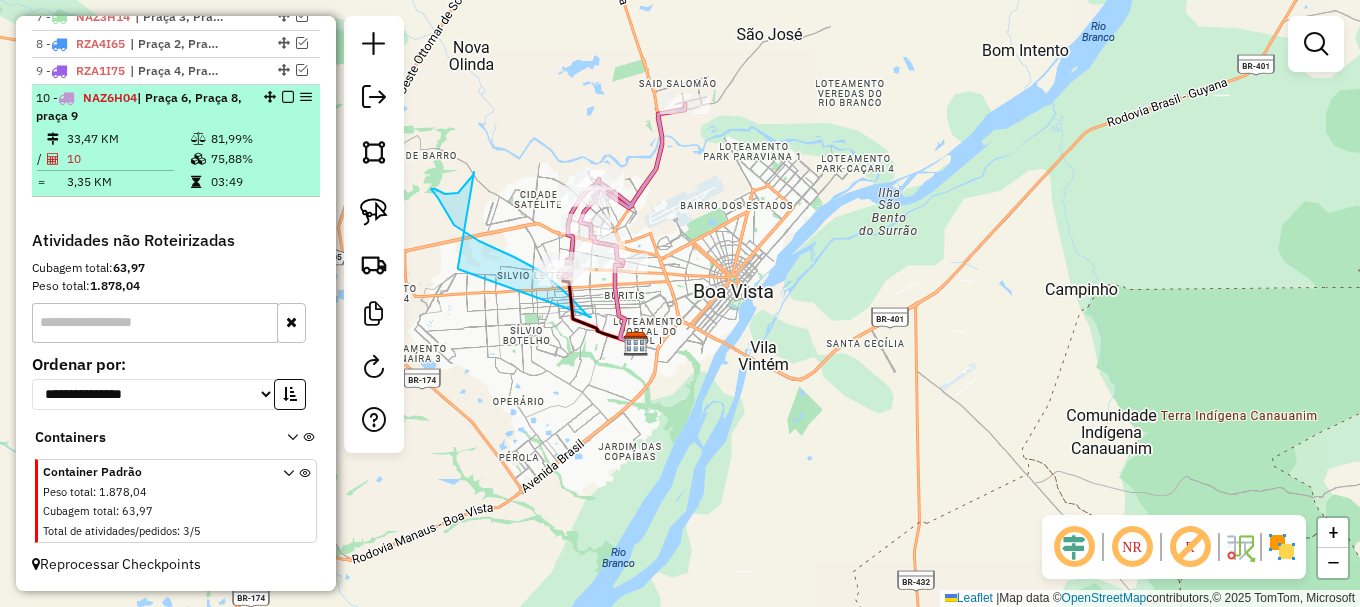 click at bounding box center (288, 97) 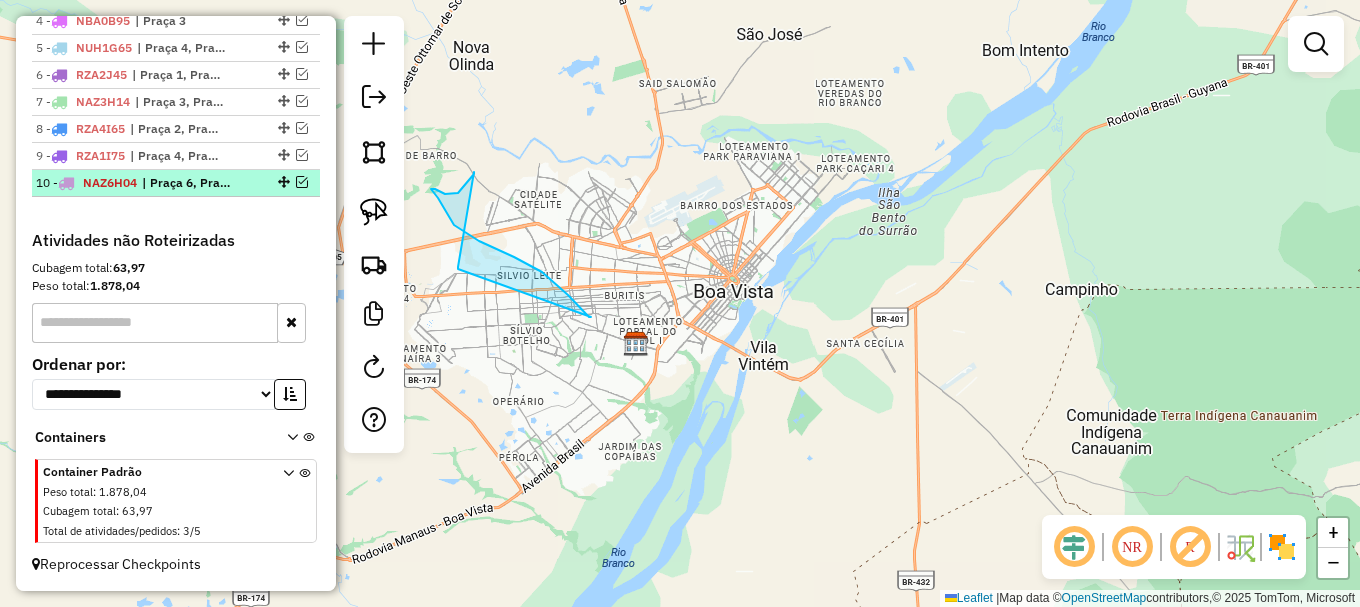 scroll, scrollTop: 881, scrollLeft: 0, axis: vertical 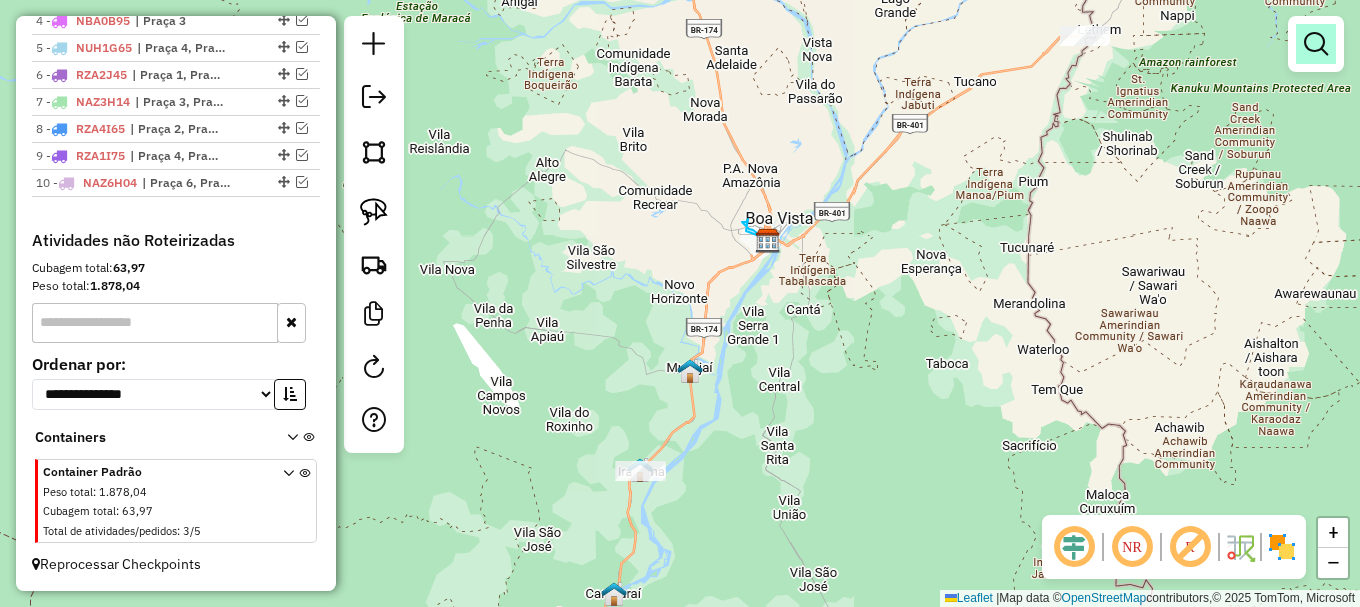 click at bounding box center (1316, 44) 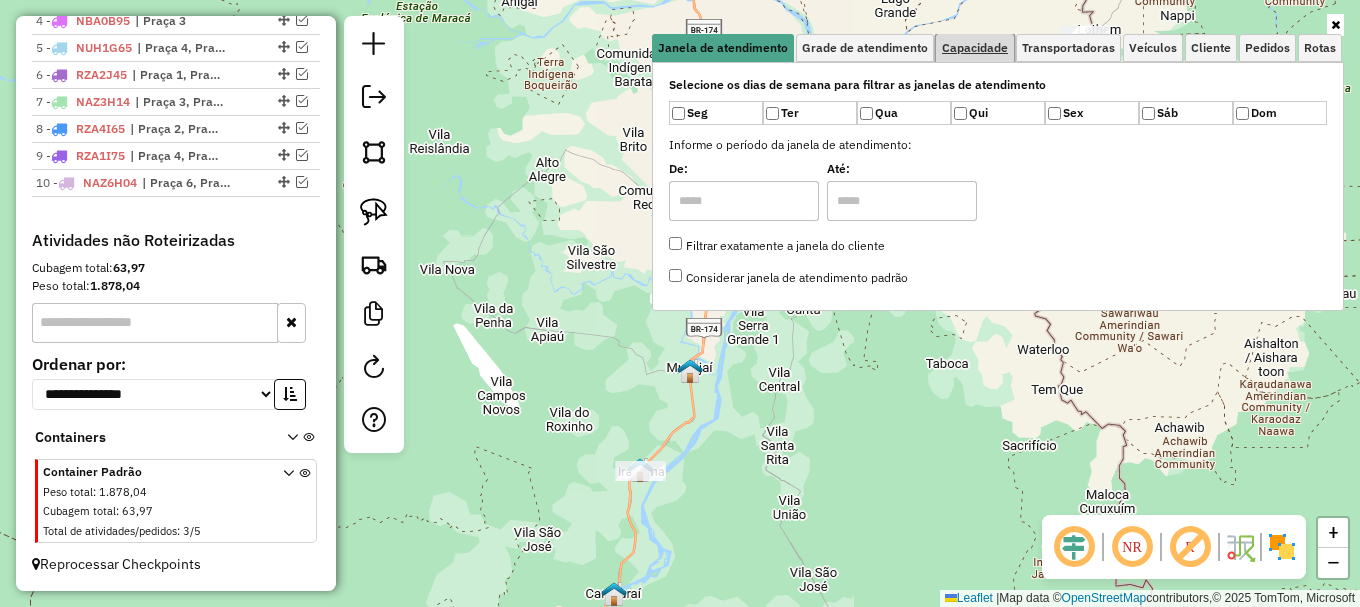 click on "Capacidade" at bounding box center (975, 48) 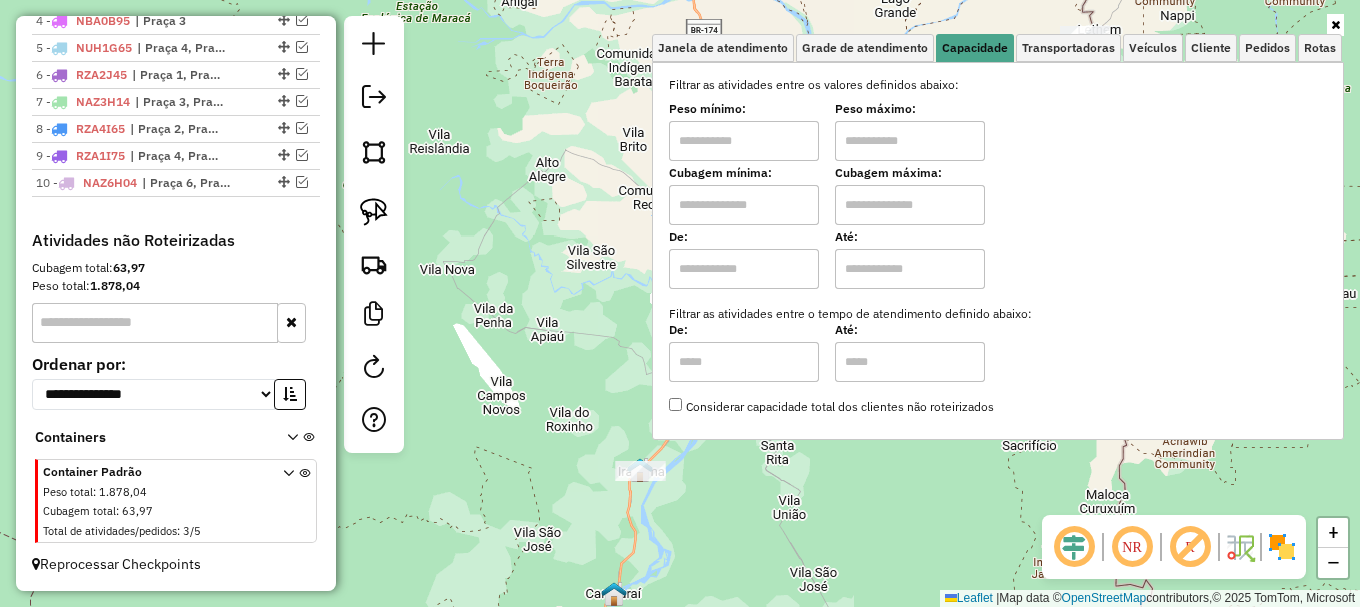 click on "Janela de atendimento Grade de atendimento Capacidade Transportadoras Veículos Cliente Pedidos  Rotas Selecione os dias de semana para filtrar as janelas de atendimento  Seg   Ter   Qua   Qui   Sex   Sáb   Dom  Informe o período da janela de atendimento: De: Até:  Filtrar exatamente a janela do cliente  Considerar janela de atendimento padrão  Selecione os dias de semana para filtrar as grades de atendimento  Seg   Ter   Qua   Qui   Sex   Sáb   Dom   Considerar clientes sem dia de atendimento cadastrado  Clientes fora do dia de atendimento selecionado Filtrar as atividades entre os valores definidos abaixo:  Peso mínimo:   Peso máximo:   Cubagem mínima:   Cubagem máxima:   De:   Até:  Filtrar as atividades entre o tempo de atendimento definido abaixo:  De:   Até:   Considerar capacidade total dos clientes não roteirizados Transportadora: Selecione um ou mais itens Tipo de veículo: Selecione um ou mais itens Veículo: Selecione um ou mais itens Motorista: Selecione um ou mais itens Nome: Rótulo:" 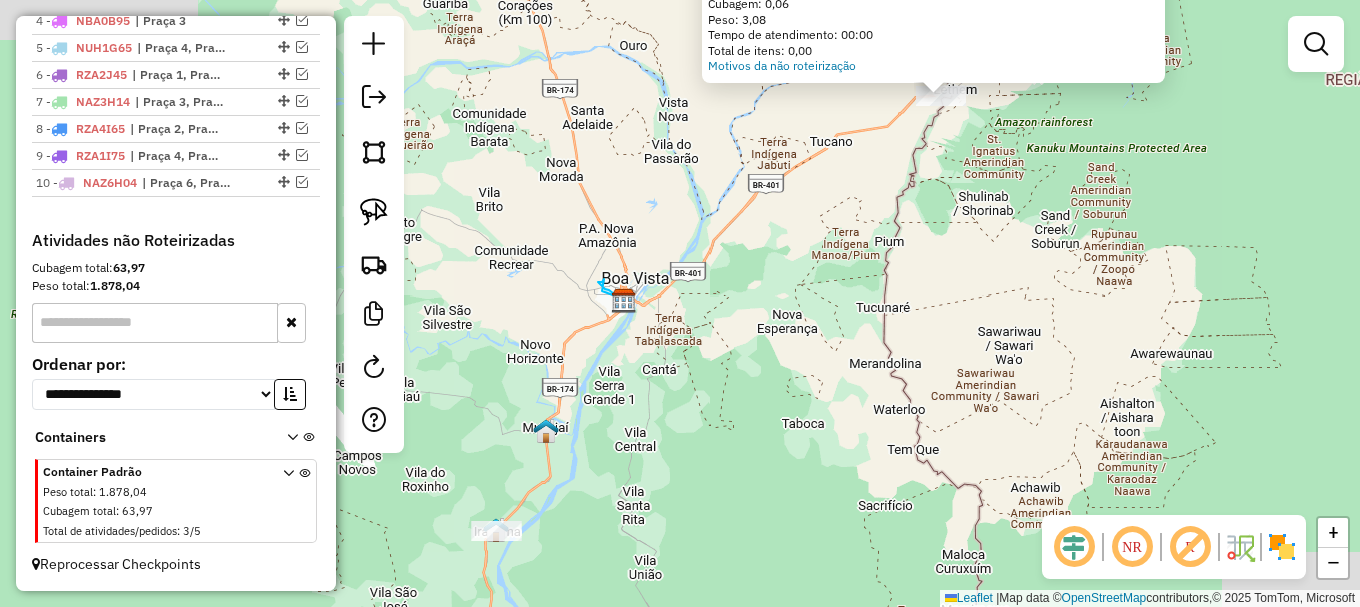 drag, startPoint x: 712, startPoint y: 438, endPoint x: 991, endPoint y: 176, distance: 382.73358 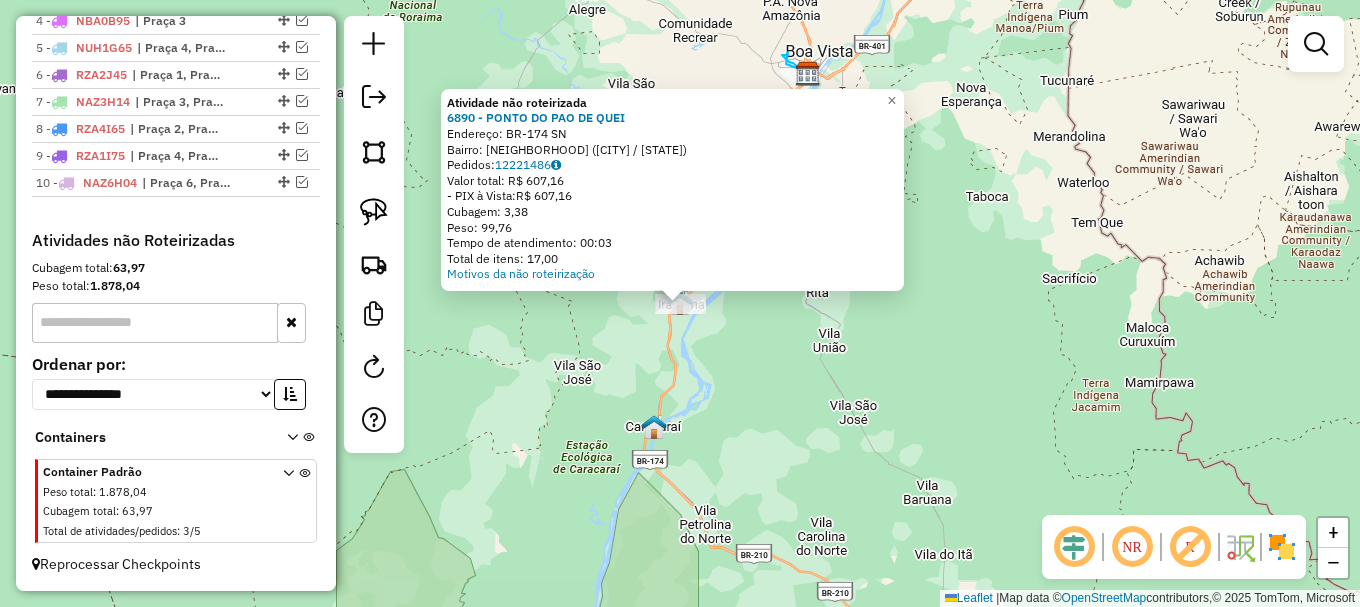 click on "Atividade não roteirizada 6890 - PONTO DO PAO DE QUEI  Endereço:  BR-[NUMBER] SN   Bairro: CENTRO ([CITY] / RR)   Pedidos:  [NUMBER]   Valor total: R$ [PRICE]   - PIX à Vista:  R$ [PRICE]   Cubagem: [NUMBER]   Peso: [NUMBER]   Tempo de atendimento: [TIME]   Total de itens: [NUMBER]  Motivos da não roteirização × Janela de atendimento Grade de atendimento Capacidade Transportadoras Veículos Cliente Pedidos  Rotas Selecione os dias de semana para filtrar as janelas de atendimento  Seg   Ter   Qua   Qui   Sex   Sáb   Dom  Informe o período da janela de atendimento: De: Até:  Filtrar exatamente a janela do cliente  Considerar janela de atendimento padrão  Selecione os dias de semana para filtrar as grades de atendimento  Seg   Ter   Qua   Qui   Sex   Sáb   Dom   Considerar clientes sem dia de atendimento cadastrado  Clientes fora do dia de atendimento selecionado Filtrar as atividades entre os valores definidos abaixo:  Peso mínimo:   Peso máximo:   Cubagem mínima:   Cubagem máxima:   De:   Até:   De:   Até:  +" 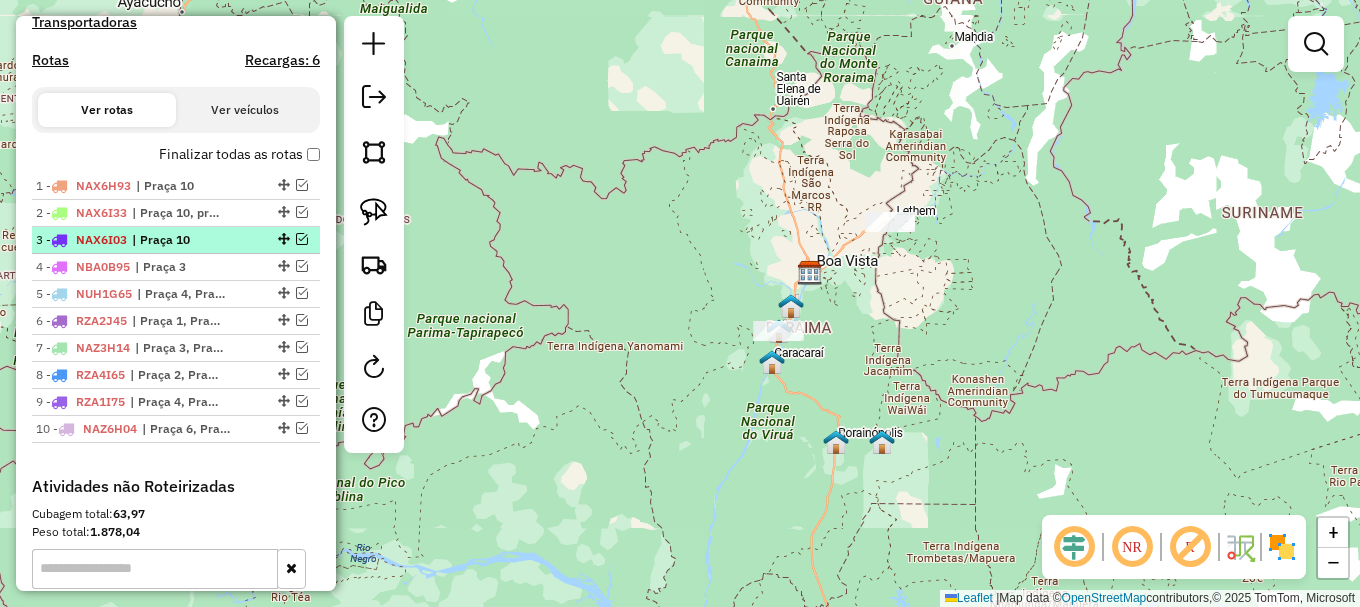 scroll, scrollTop: 681, scrollLeft: 0, axis: vertical 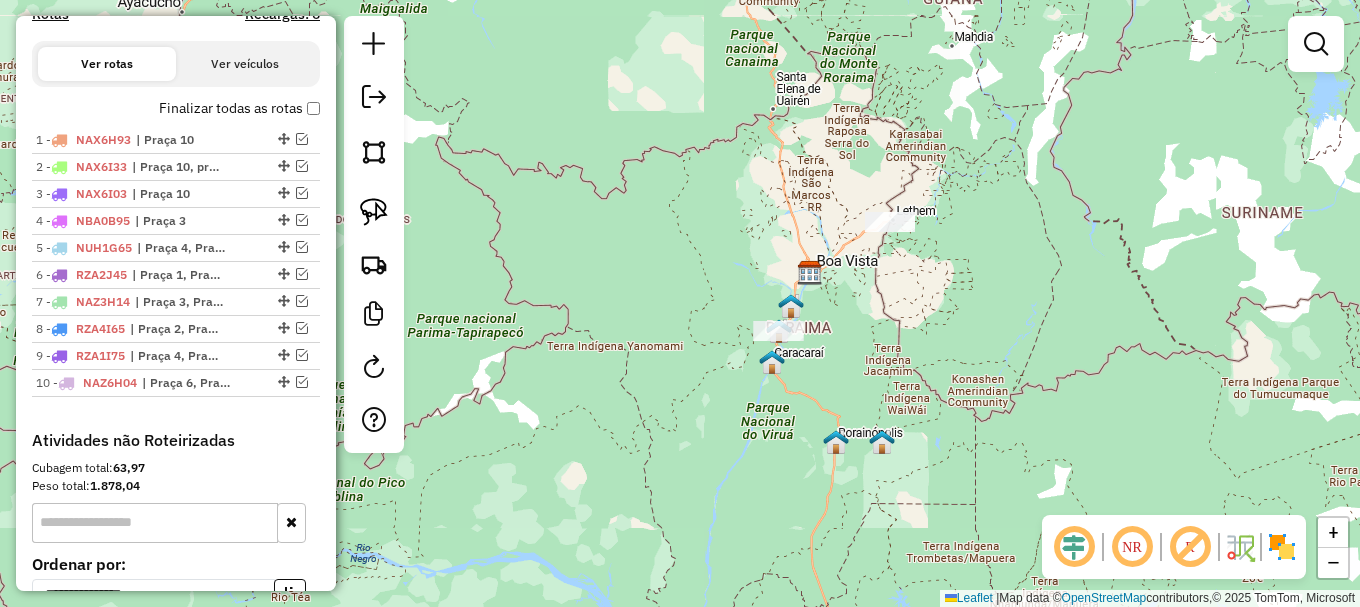 click on "Janela de atendimento Grade de atendimento Capacidade Transportadoras Veículos Cliente Pedidos  Rotas Selecione os dias de semana para filtrar as janelas de atendimento  Seg   Ter   Qua   Qui   Sex   Sáb   Dom  Informe o período da janela de atendimento: De: Até:  Filtrar exatamente a janela do cliente  Considerar janela de atendimento padrão  Selecione os dias de semana para filtrar as grades de atendimento  Seg   Ter   Qua   Qui   Sex   Sáb   Dom   Considerar clientes sem dia de atendimento cadastrado  Clientes fora do dia de atendimento selecionado Filtrar as atividades entre os valores definidos abaixo:  Peso mínimo:   Peso máximo:   Cubagem mínima:   Cubagem máxima:   De:   Até:  Filtrar as atividades entre o tempo de atendimento definido abaixo:  De:   Até:   Considerar capacidade total dos clientes não roteirizados Transportadora: Selecione um ou mais itens Tipo de veículo: Selecione um ou mais itens Veículo: Selecione um ou mais itens Motorista: Selecione um ou mais itens Nome: Rótulo:" 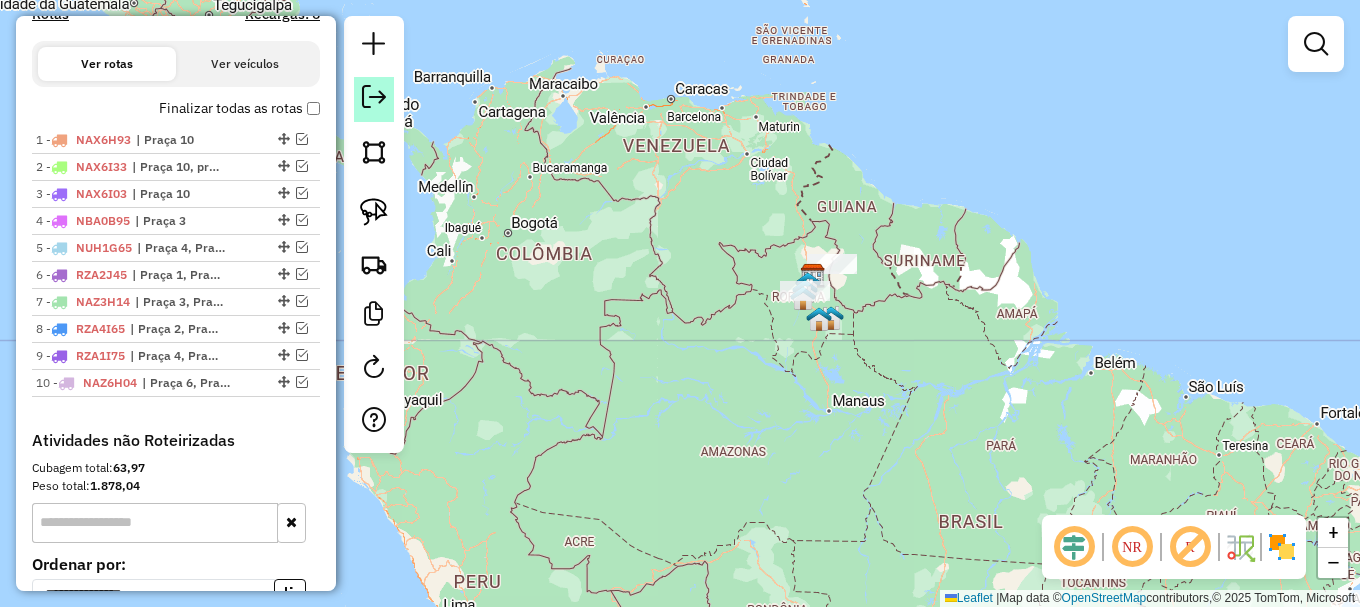 click 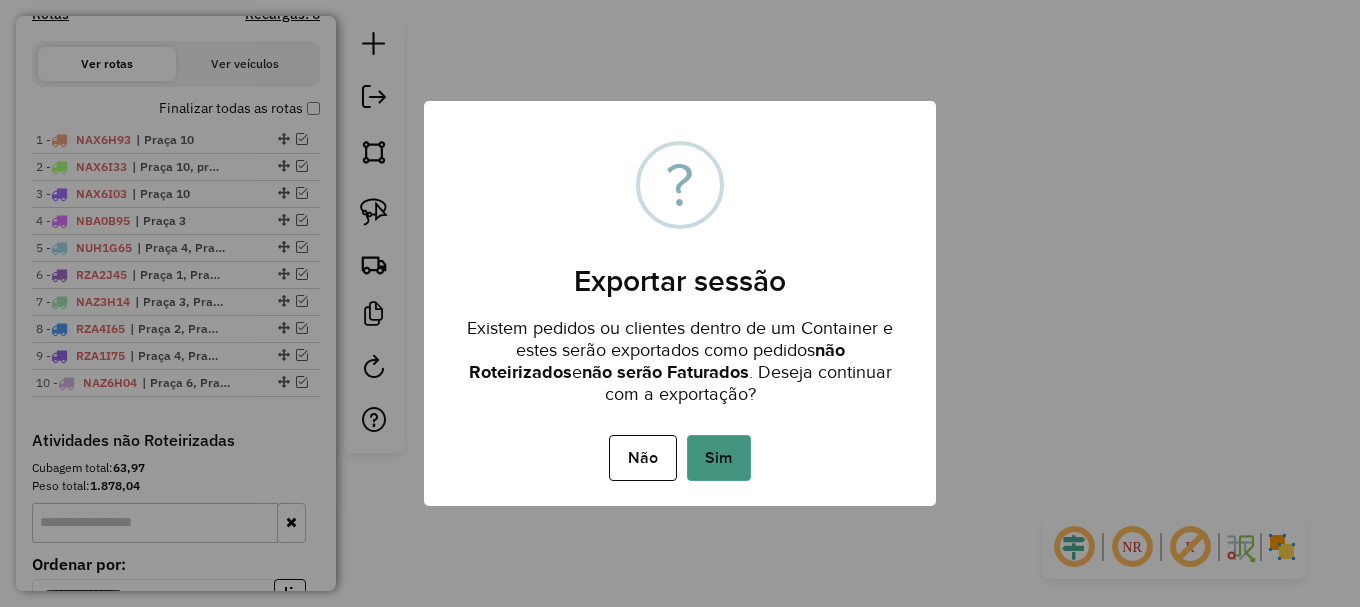 click on "Sim" at bounding box center (719, 458) 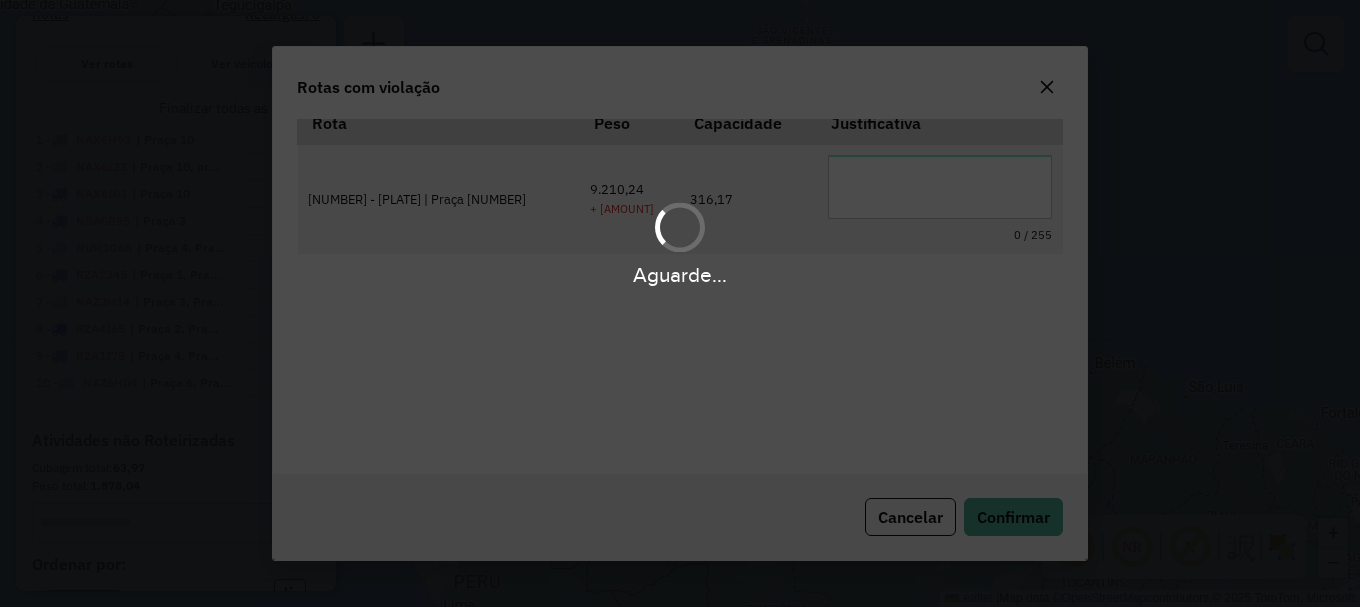 scroll, scrollTop: 66, scrollLeft: 0, axis: vertical 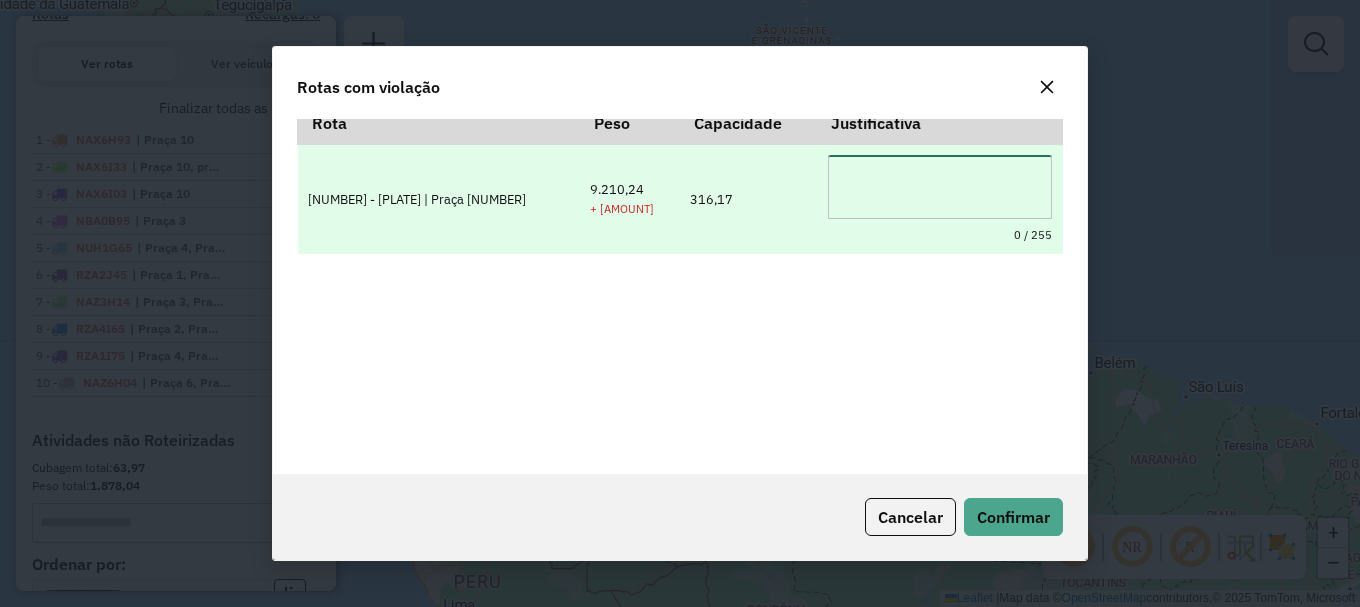 click at bounding box center (940, 187) 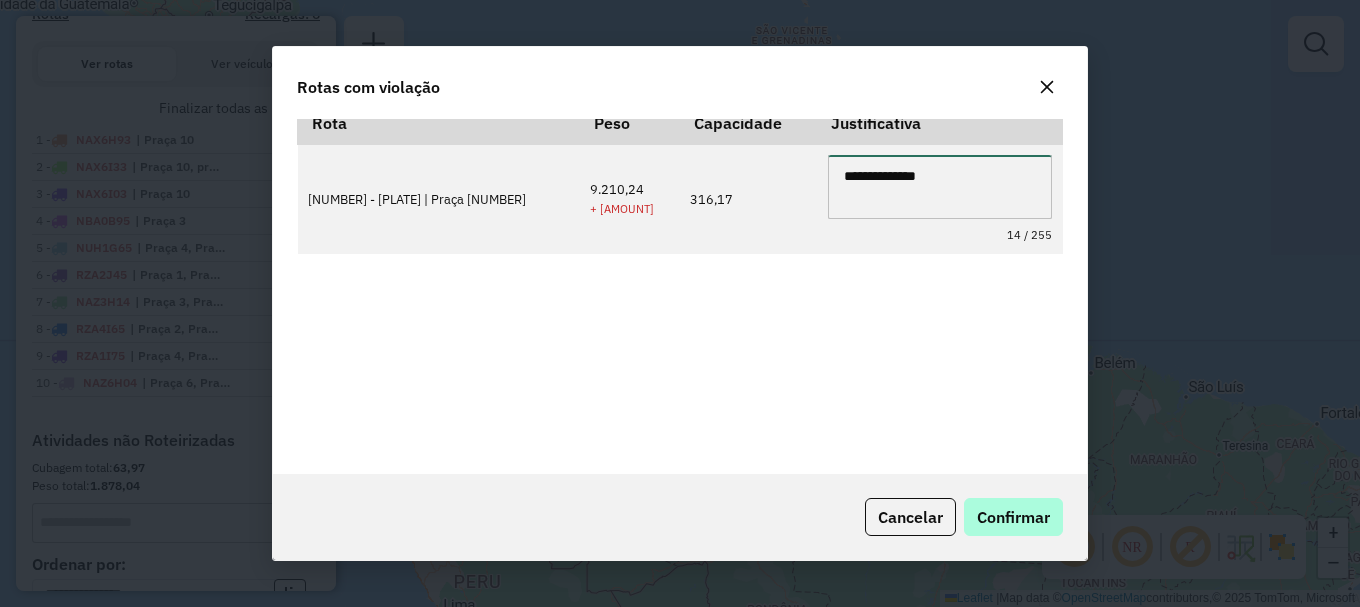 type on "**********" 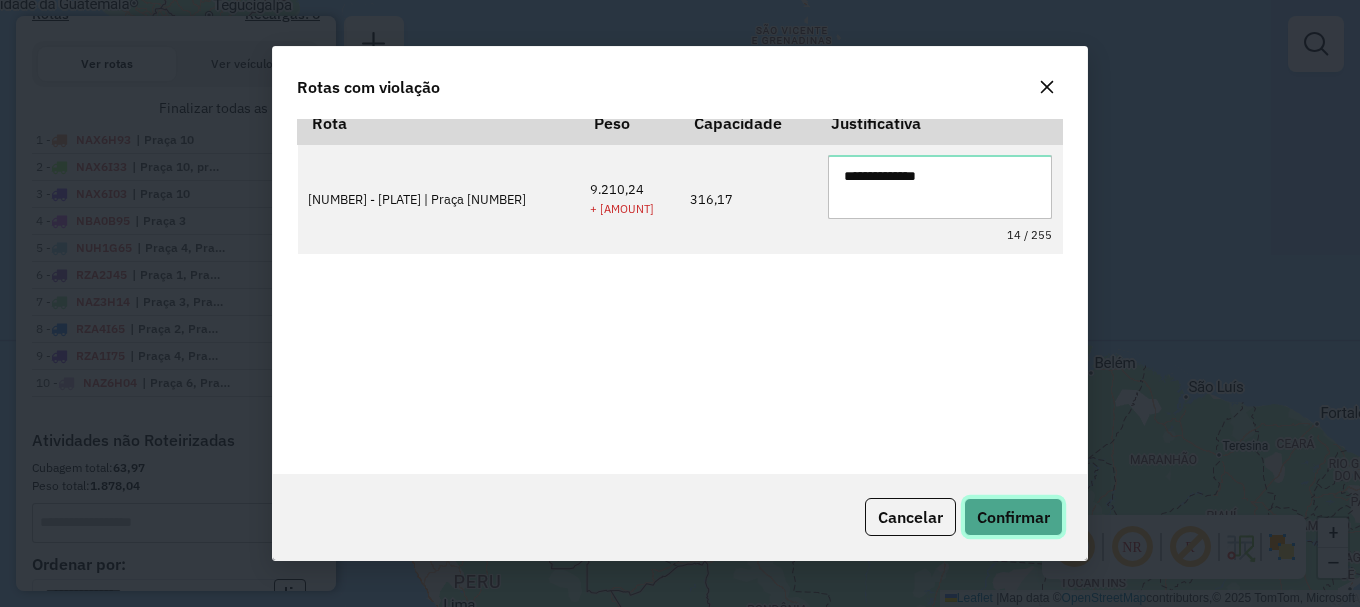 click on "Confirmar" 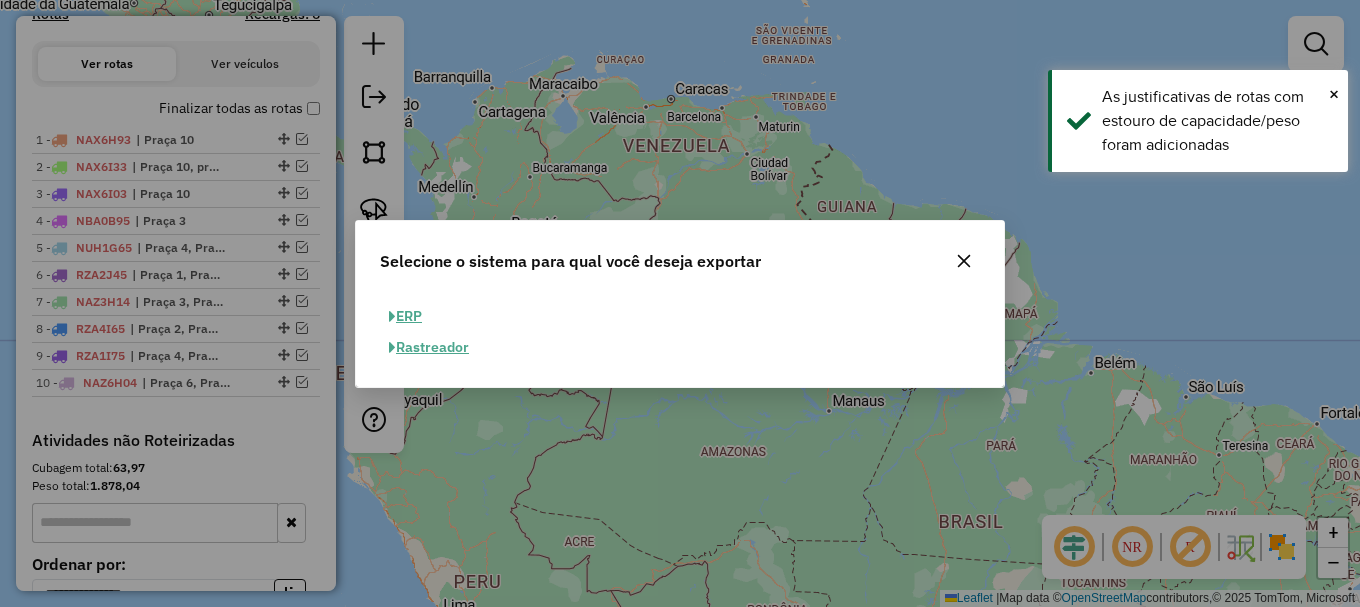 click on "ERP" 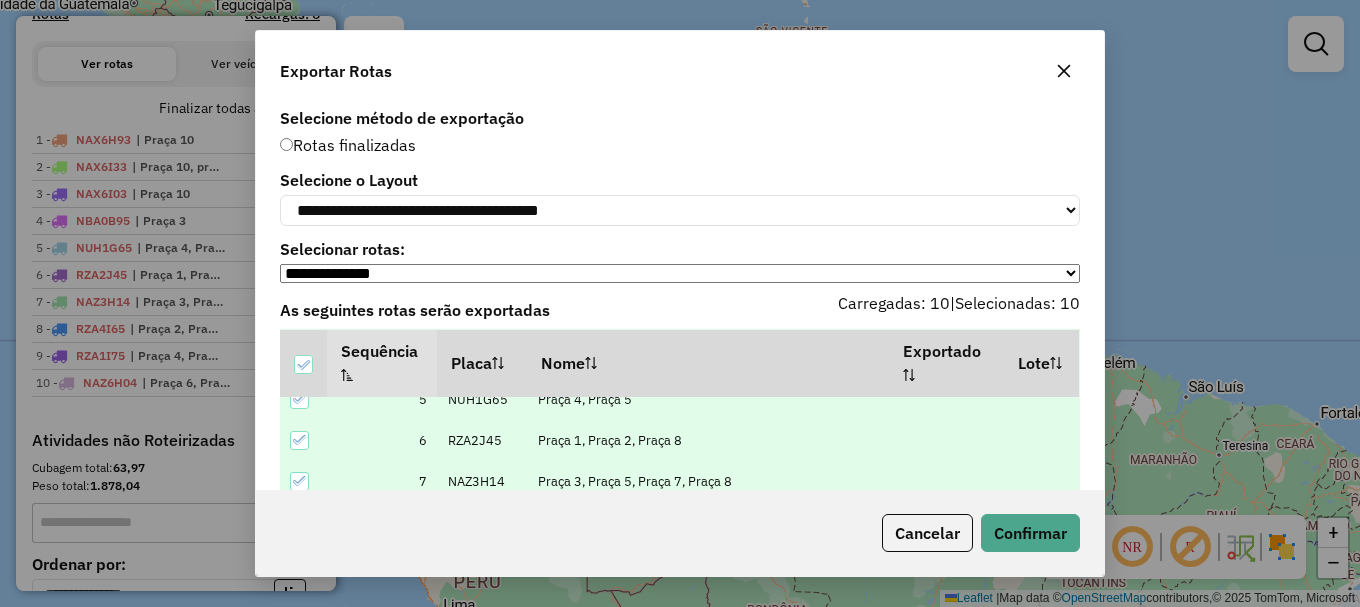 scroll, scrollTop: 308, scrollLeft: 0, axis: vertical 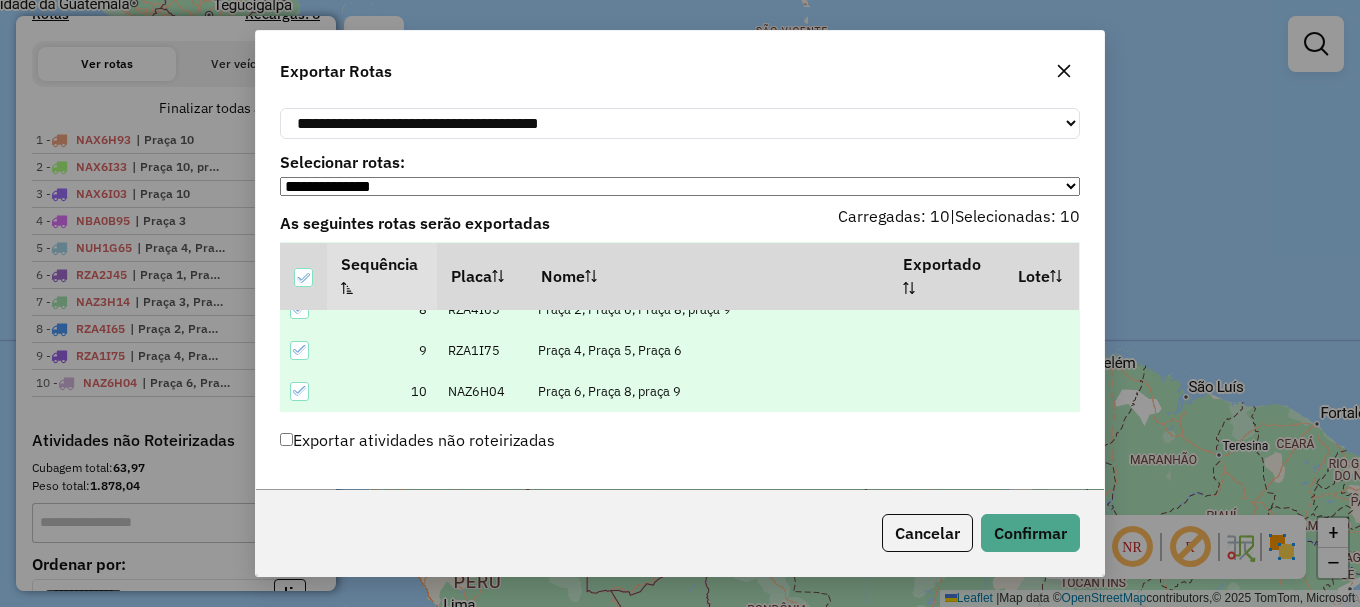 click on "Exportar atividades não roteirizadas" 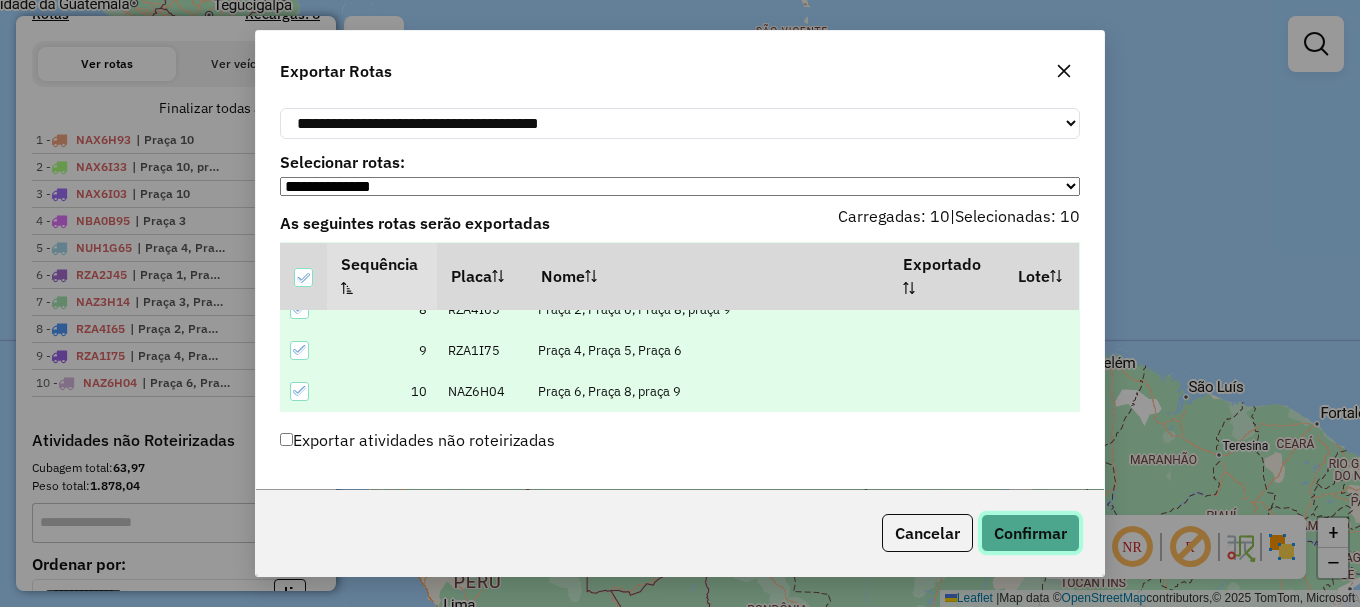 click on "Confirmar" 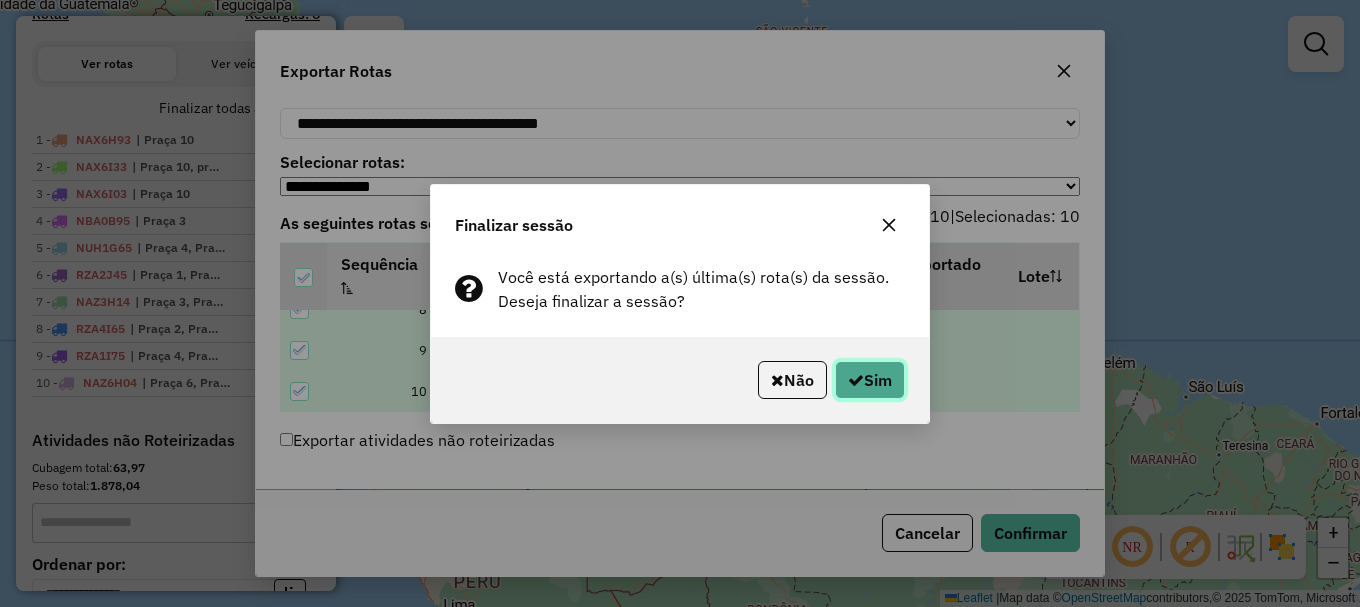 click on "Sim" 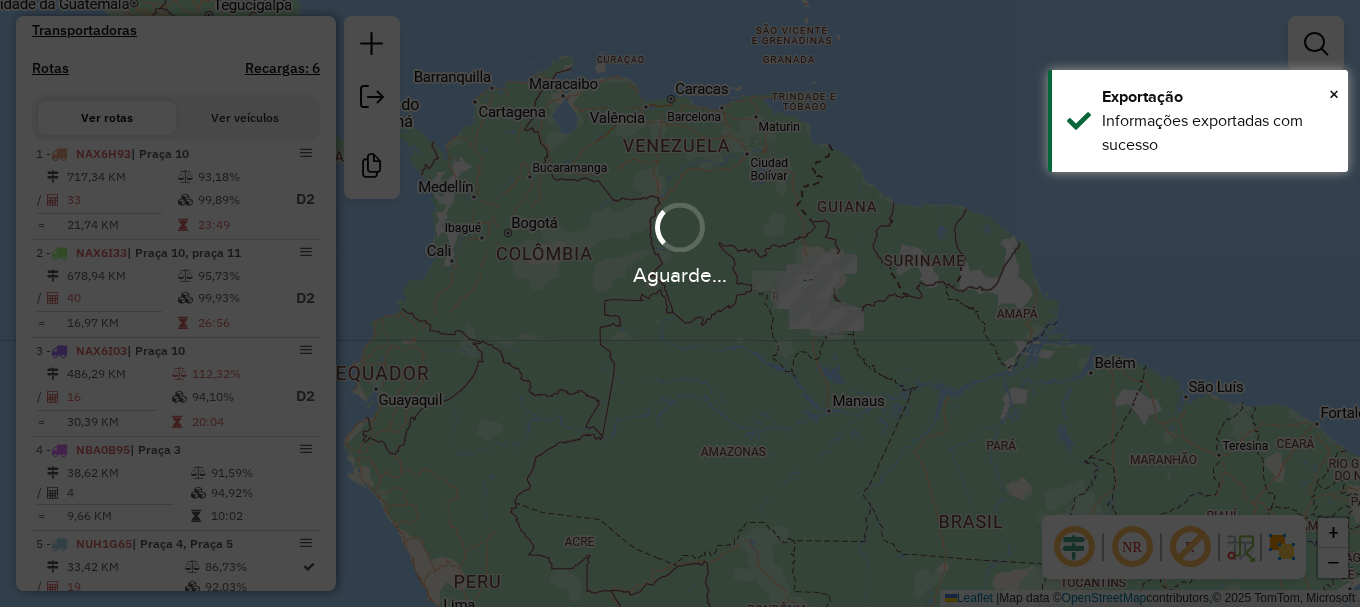 scroll, scrollTop: 735, scrollLeft: 0, axis: vertical 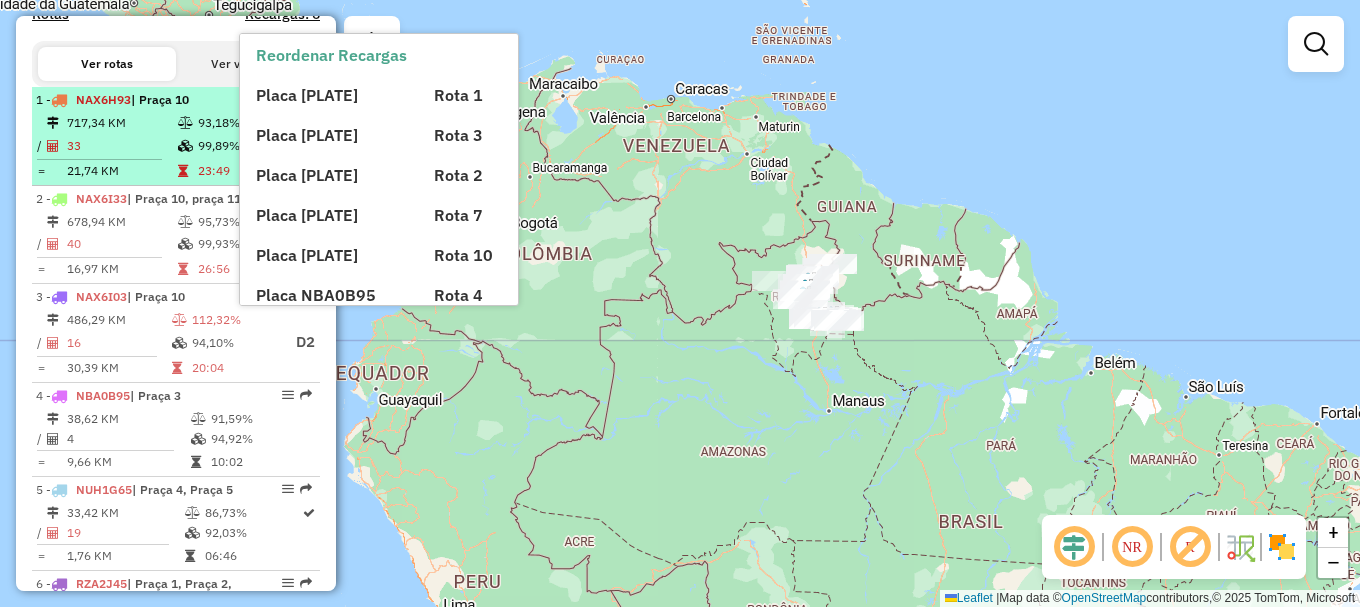 click on "93,18%" at bounding box center (237, 123) 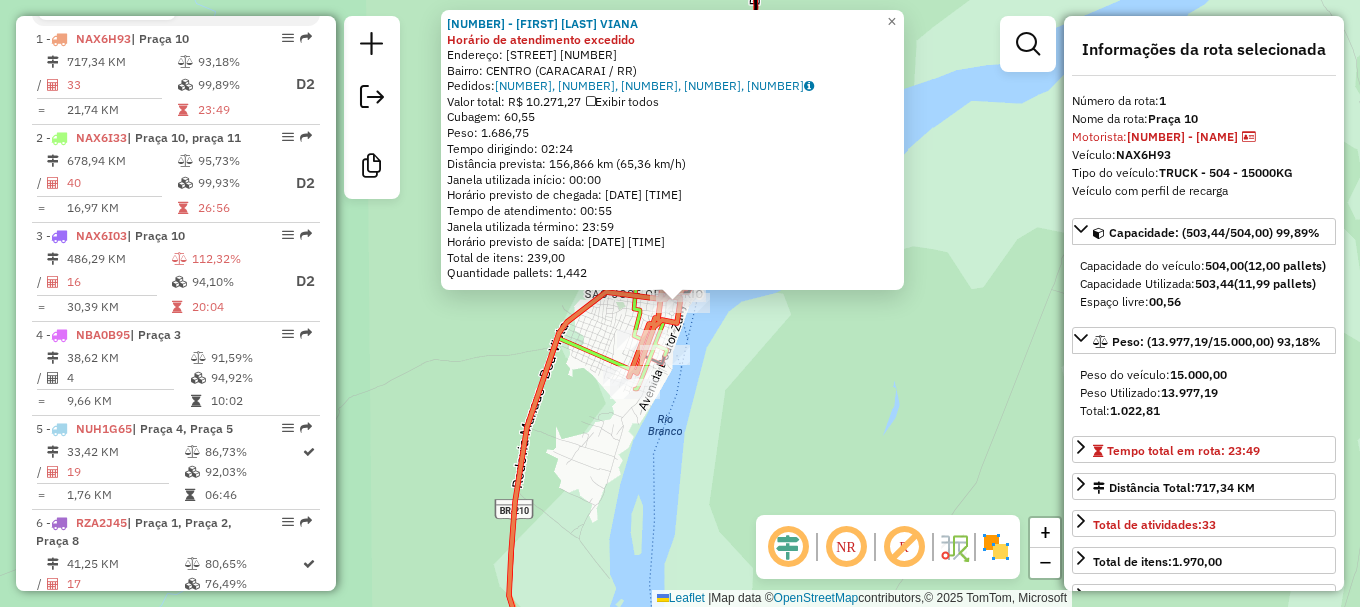 scroll, scrollTop: 806, scrollLeft: 0, axis: vertical 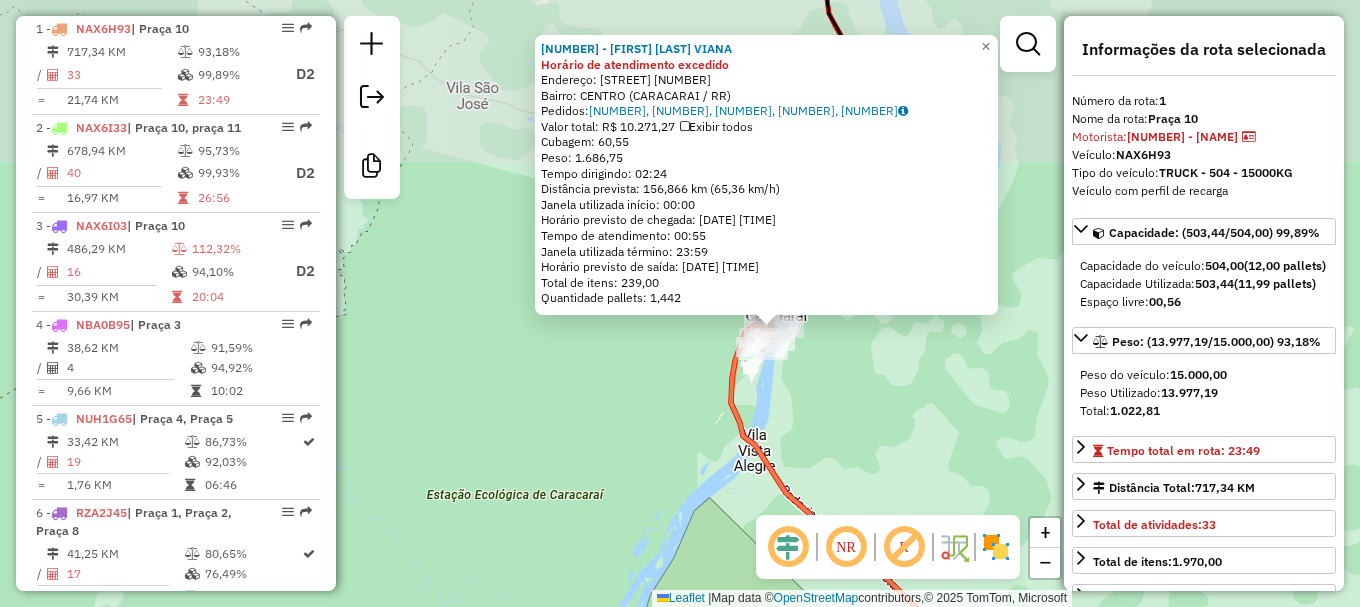 click on "2319 - L L  VIANA Horário de atendimento excedido  Endereço: AC  AV. DR ZANNY                  1781   Bairro: CENTRO (CARACARAI / RR)   Pedidos:  12221298, 12221347, 12221353, 12221354, 12221042   Valor total: R$ 10.271,27   Exibir todos   Cubagem: 60,55  Peso: 1.686,75  Tempo dirigindo: 02:24   Distância prevista: 156,866 km (65,36 km/h)   Janela utilizada início: 00:00   Horário previsto de chegada: 15/07/2025 03:48   Tempo de atendimento: 00:55   Janela utilizada término: 23:59   Horário previsto de saída: 15/07/2025 04:43   Total de itens: 239,00   Quantidade pallets: 1,442  × Janela de atendimento Grade de atendimento Capacidade Transportadoras Veículos Cliente Pedidos  Rotas Selecione os dias de semana para filtrar as janelas de atendimento  Seg   Ter   Qua   Qui   Sex   Sáb   Dom  Informe o período da janela de atendimento: De: Até:  Filtrar exatamente a janela do cliente  Considerar janela de atendimento padrão  Selecione os dias de semana para filtrar as grades de atendimento  Seg  De:" 